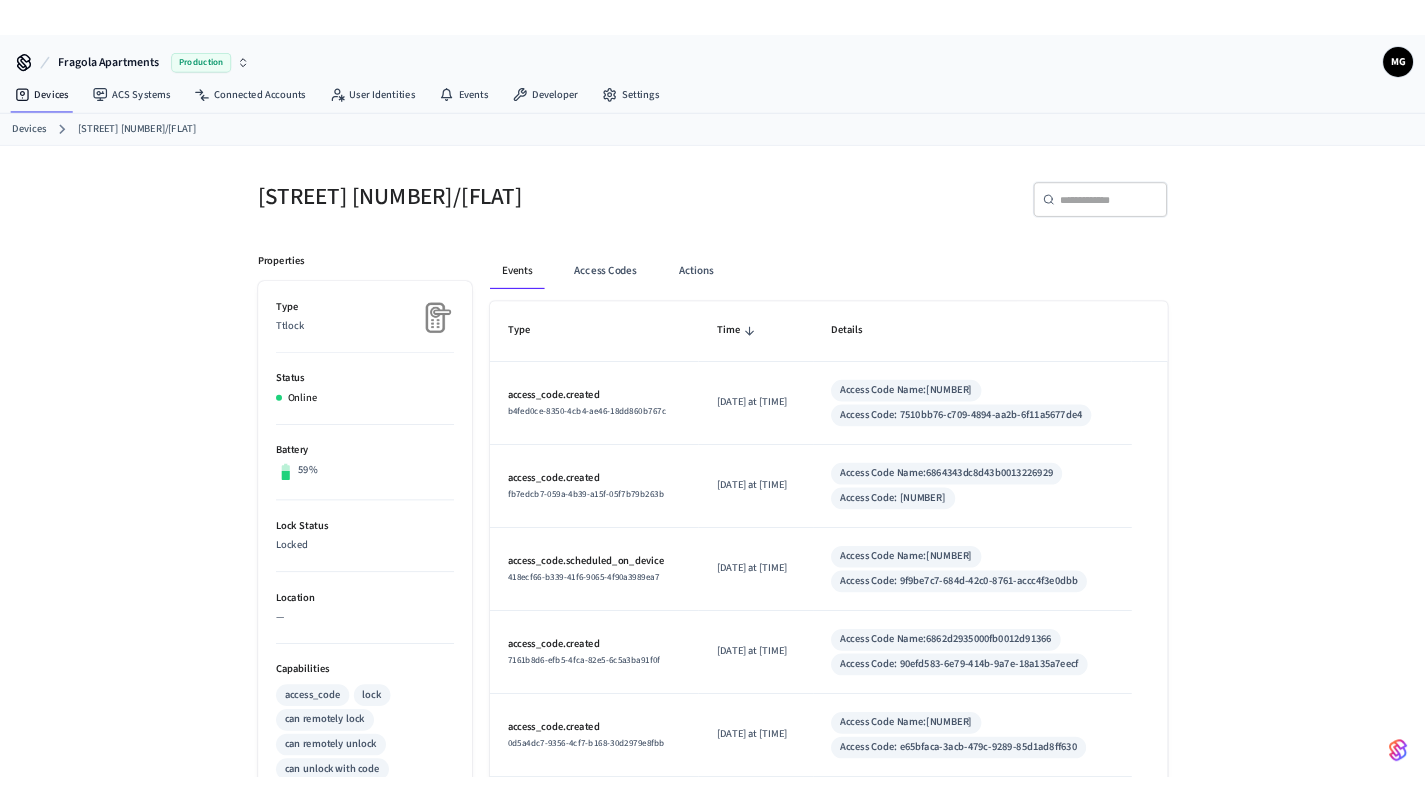 scroll, scrollTop: 0, scrollLeft: 0, axis: both 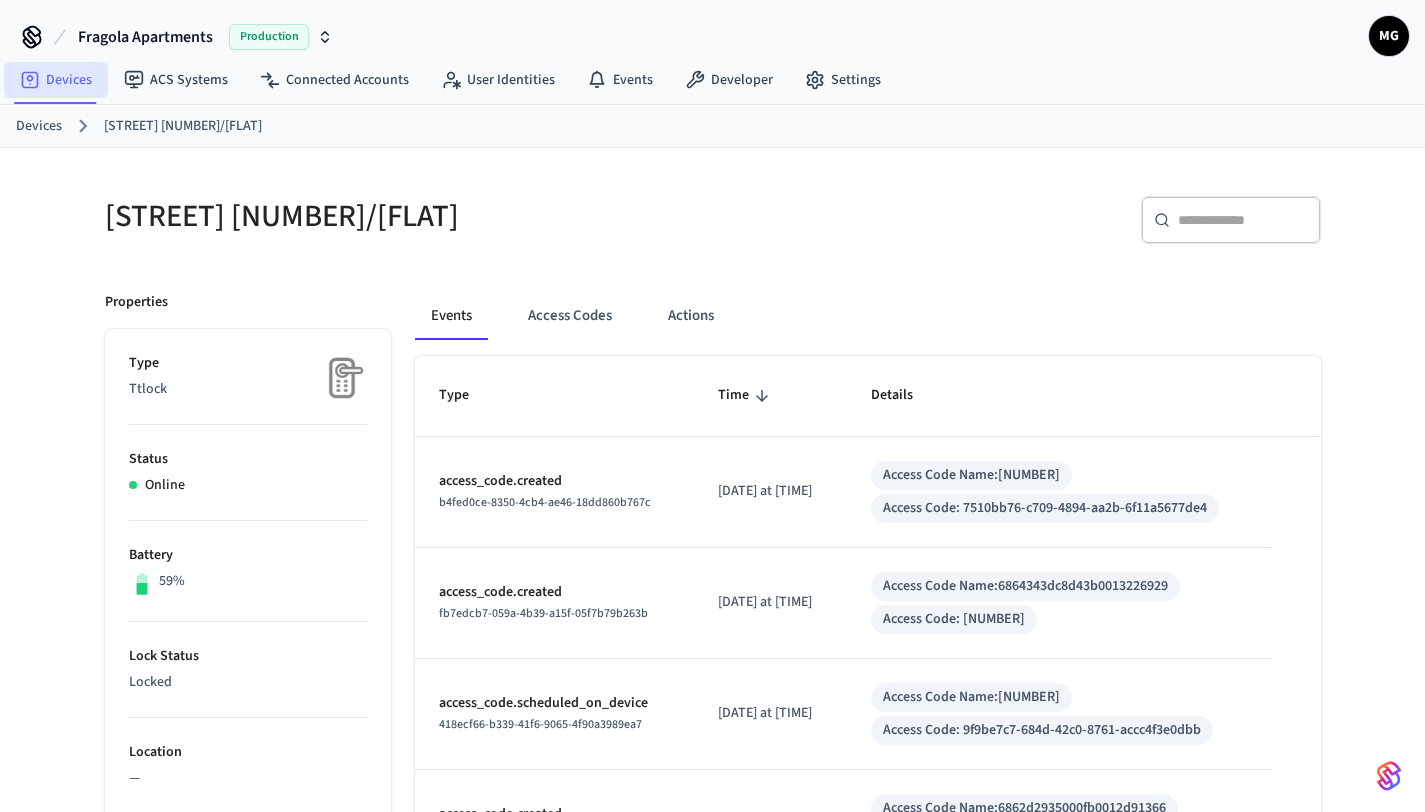 click on "Devices" at bounding box center [56, 80] 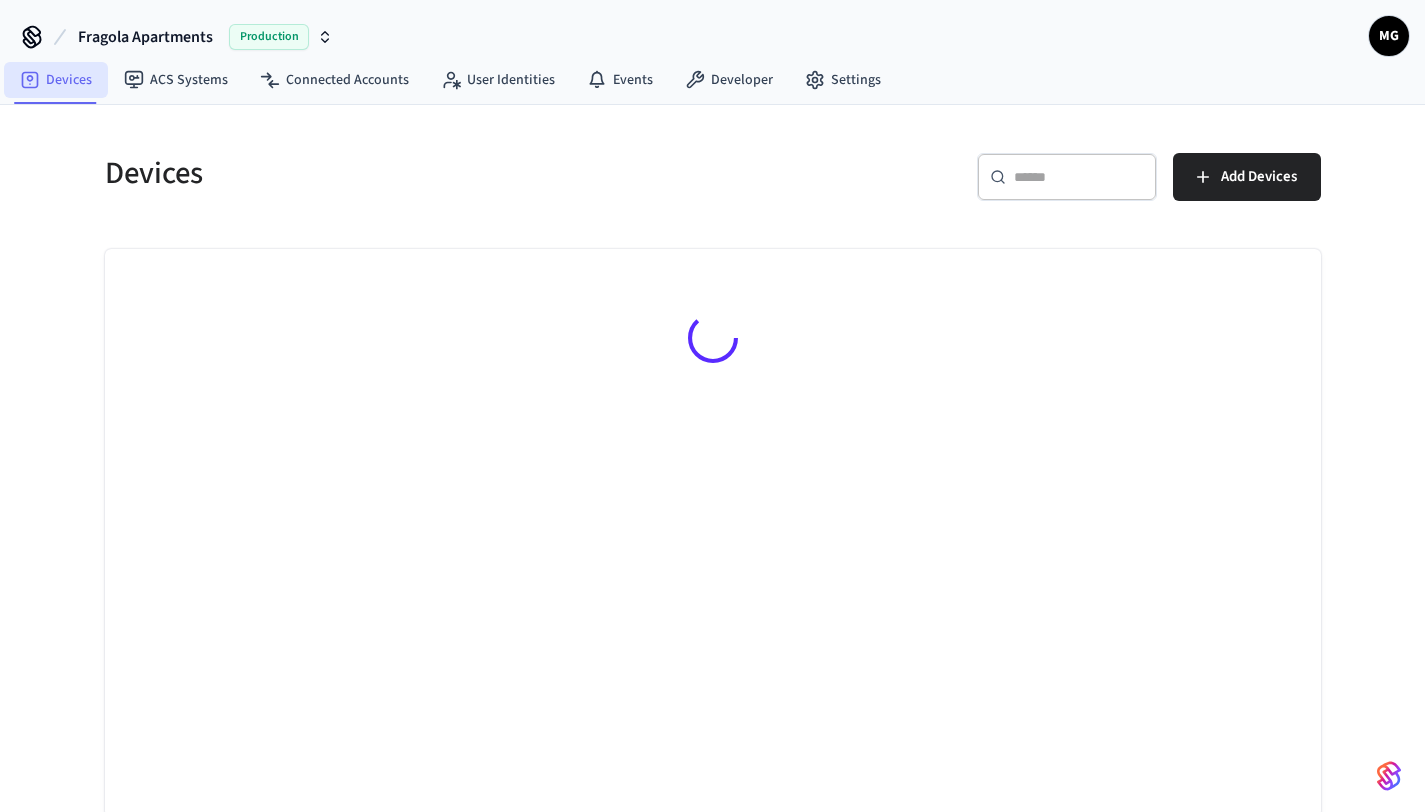 click on "Devices" at bounding box center [56, 80] 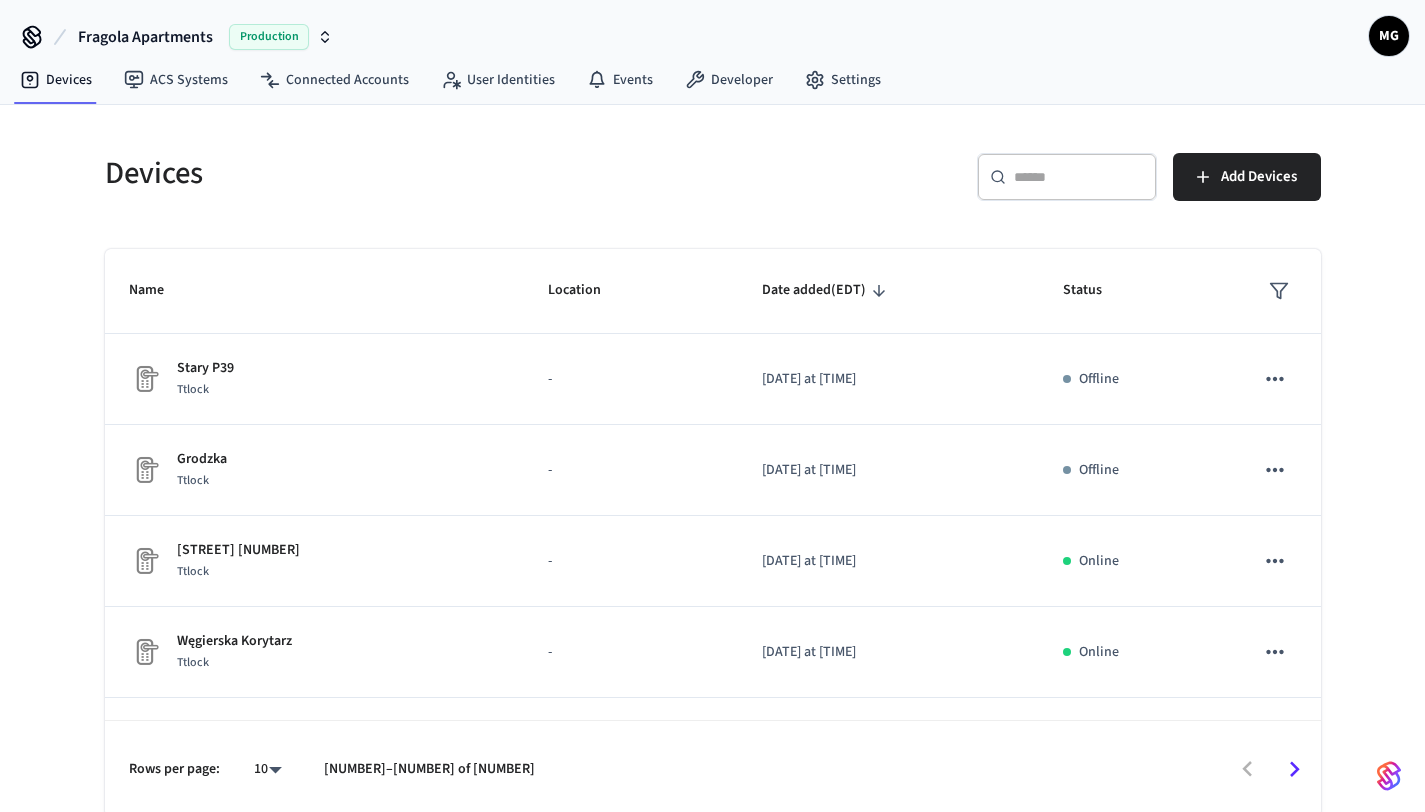 click on "​ ​" at bounding box center (1067, 177) 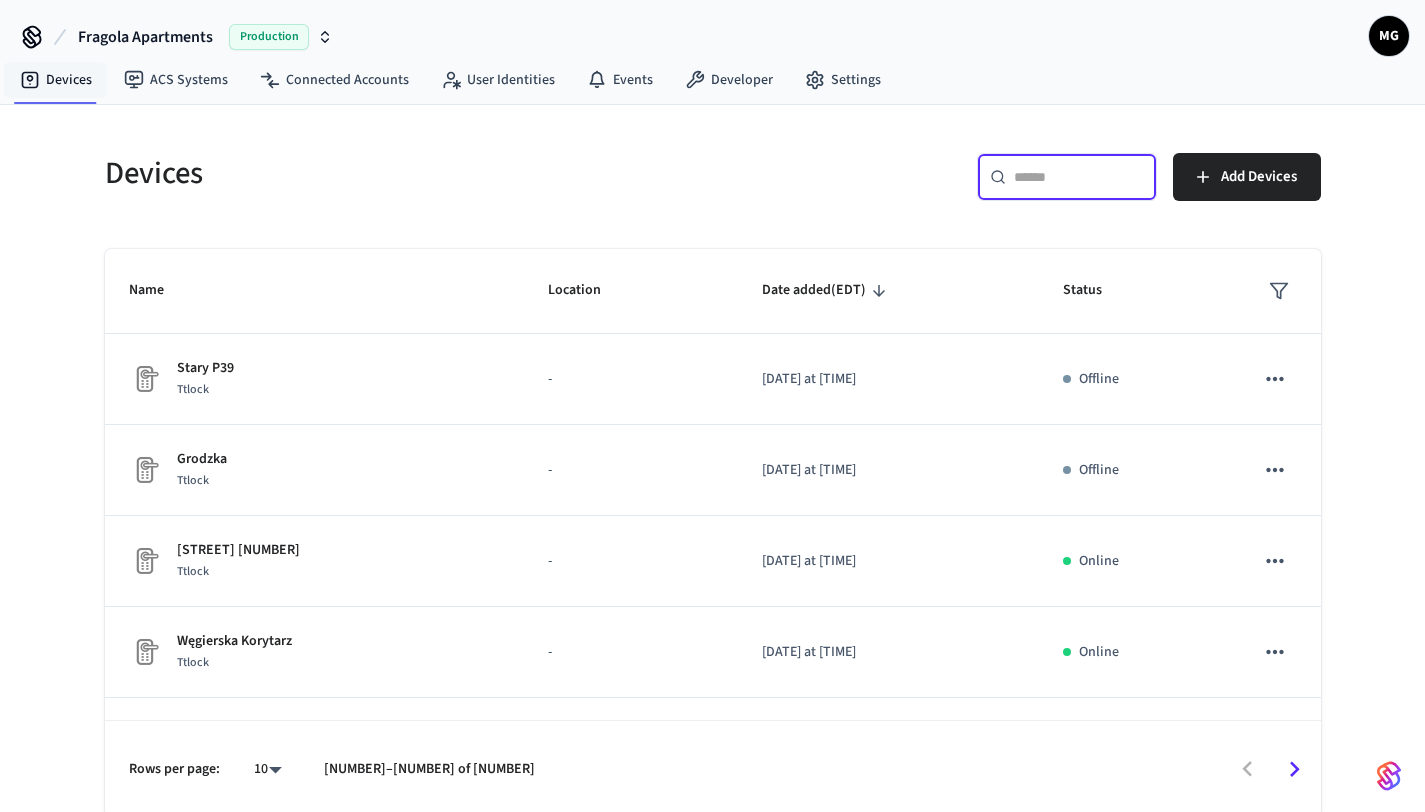 paste on "**********" 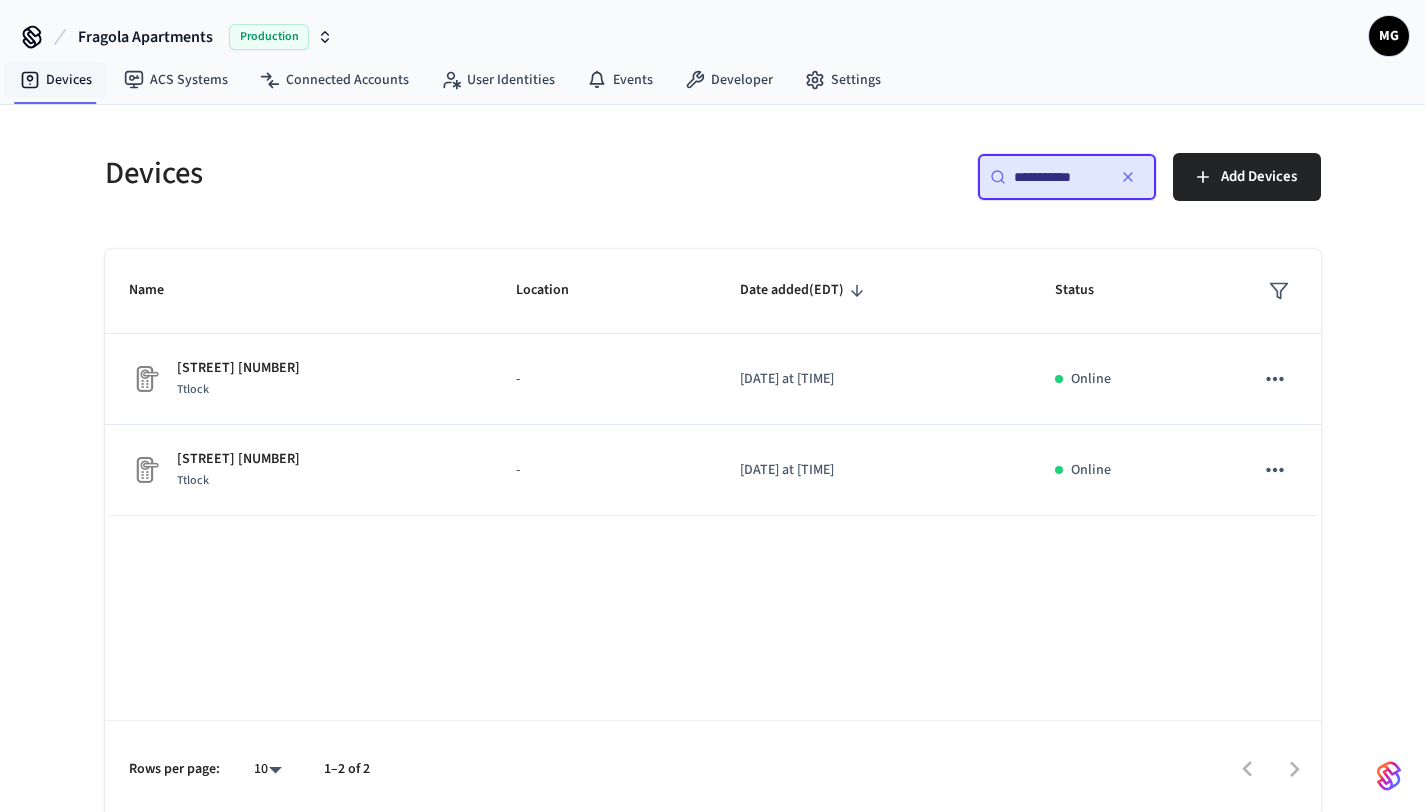 click on "**********" at bounding box center [1059, 177] 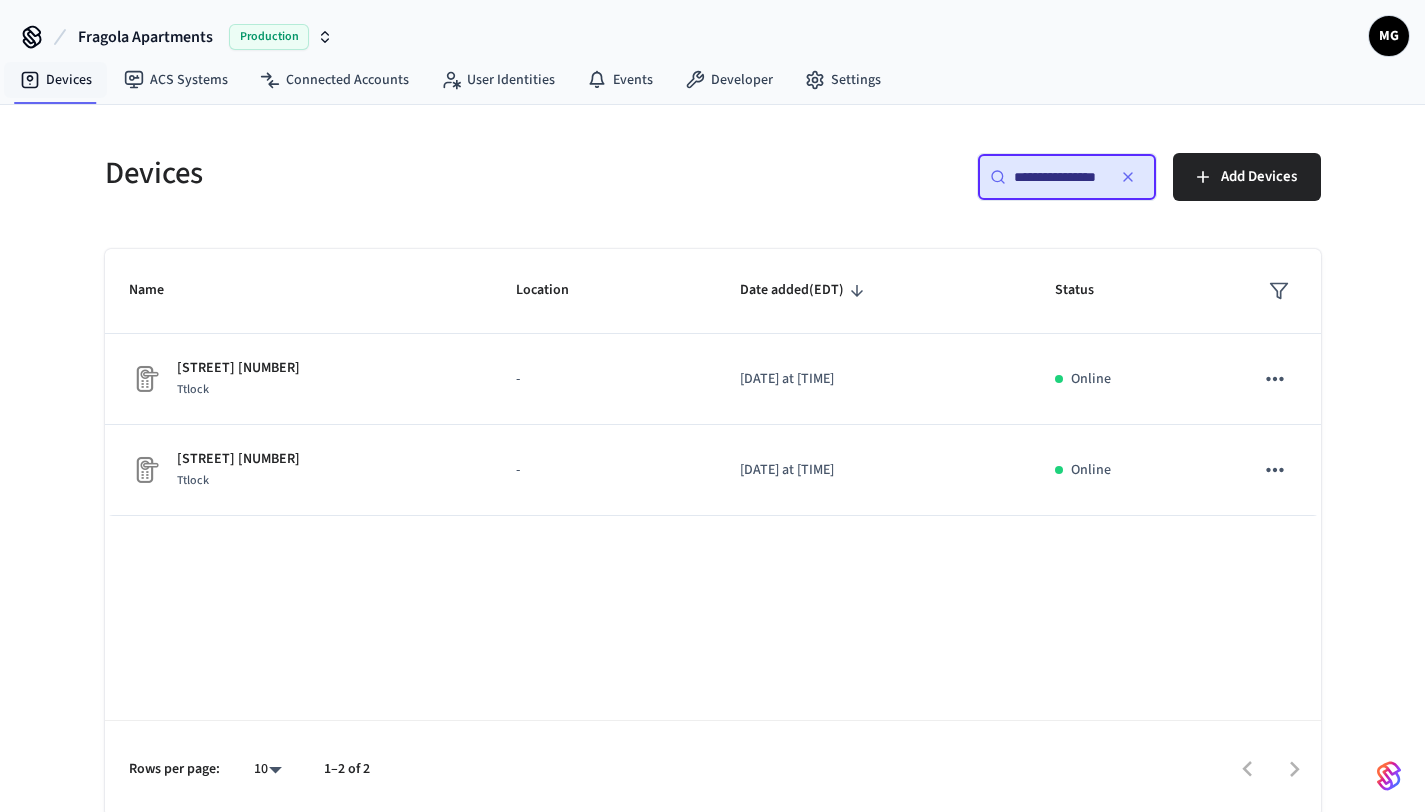 scroll, scrollTop: 0, scrollLeft: 3, axis: horizontal 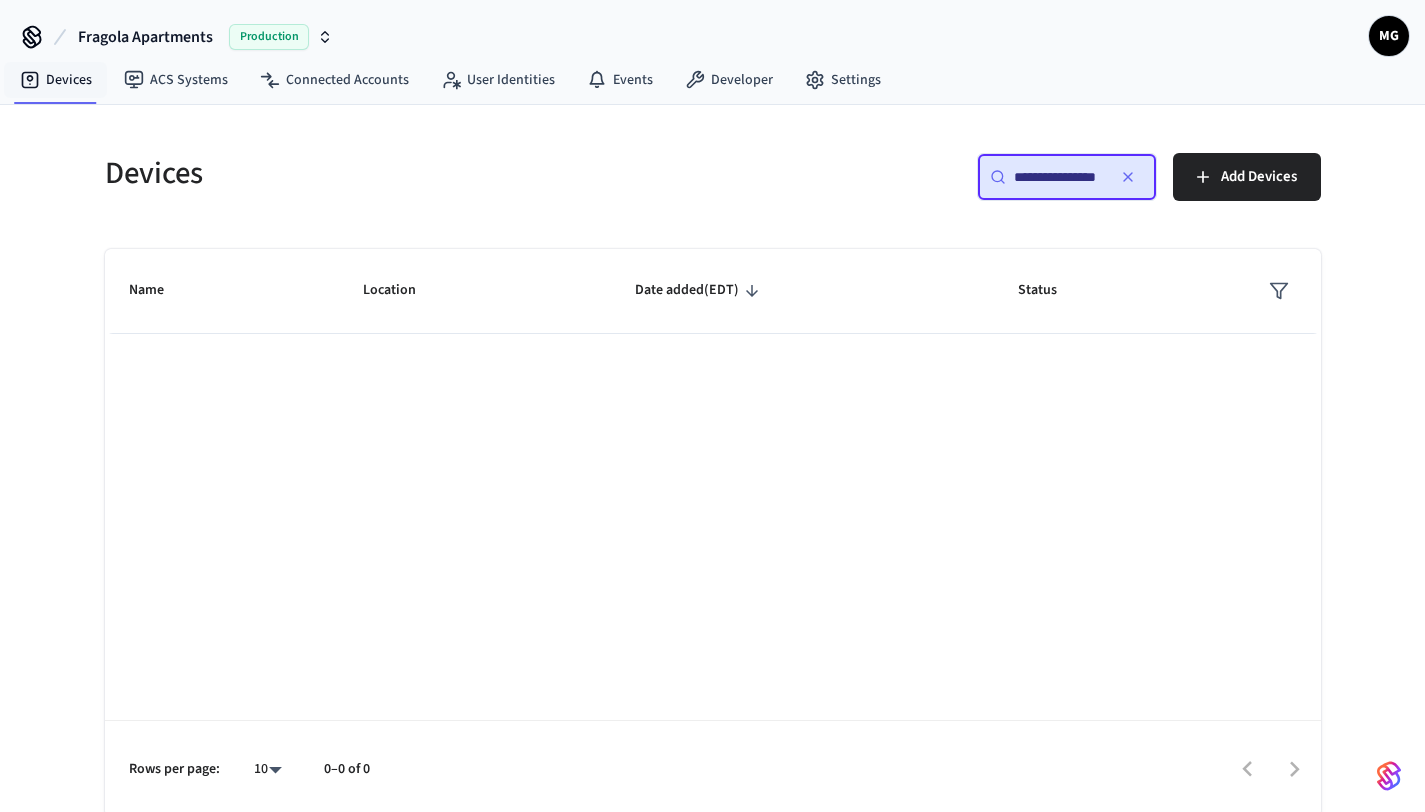 drag, startPoint x: 1085, startPoint y: 183, endPoint x: 835, endPoint y: 183, distance: 250 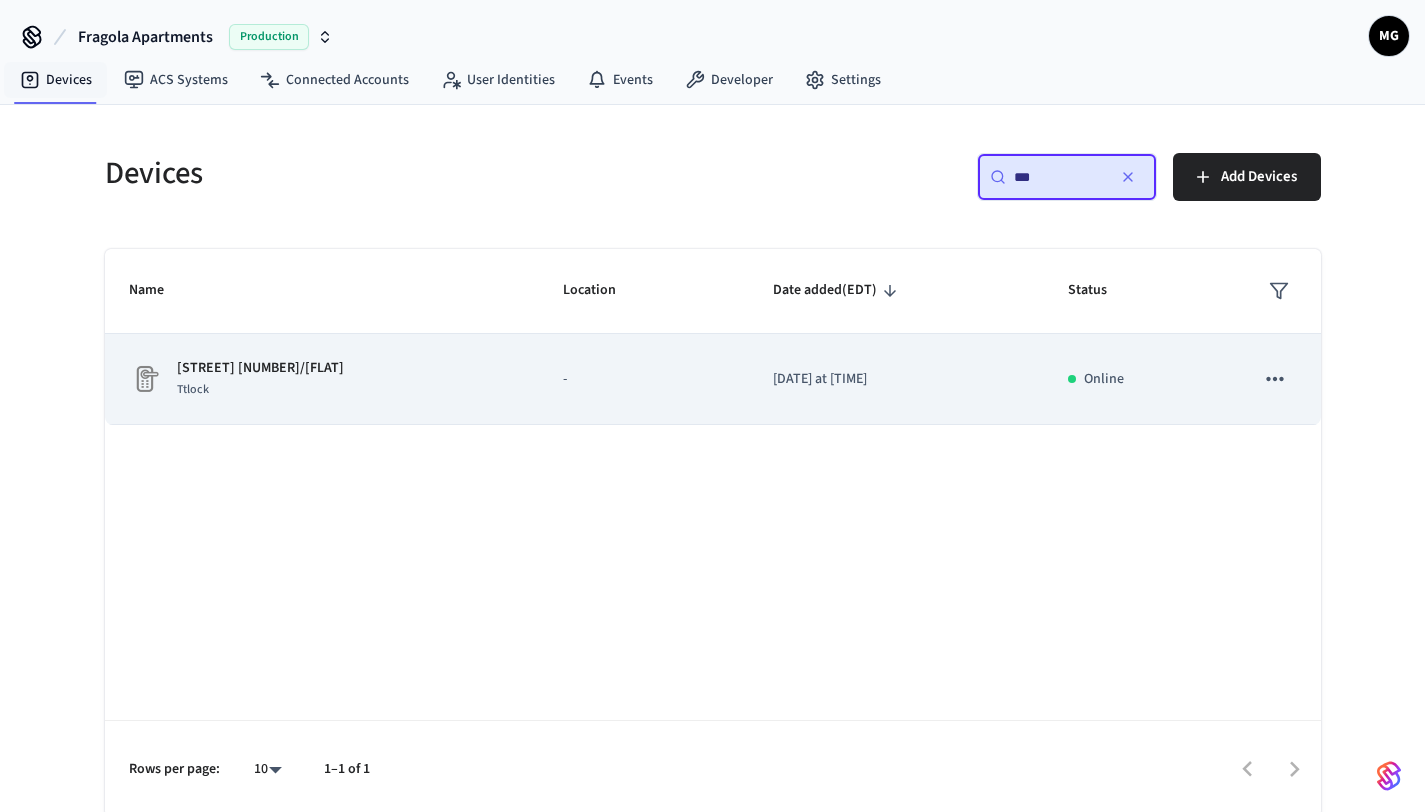 click 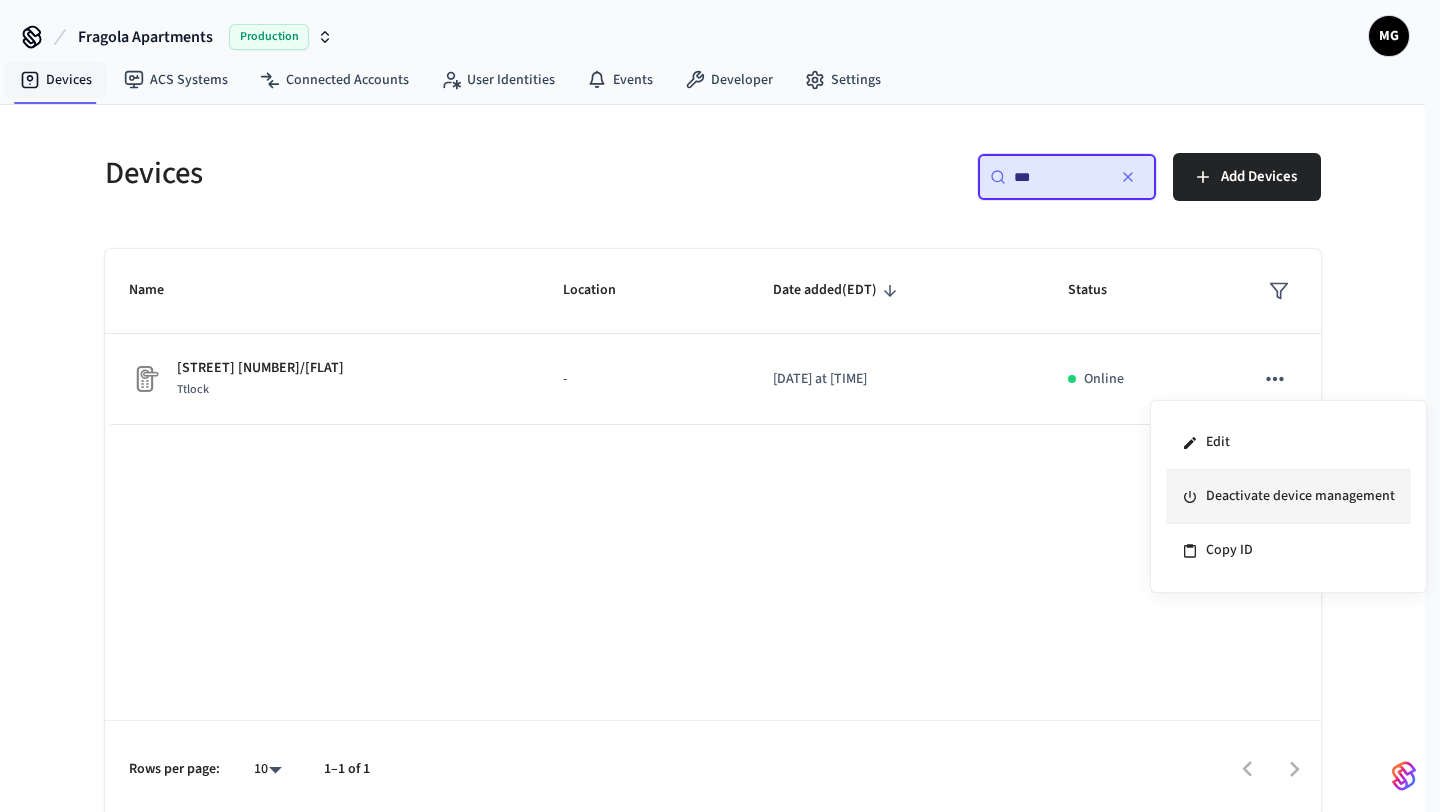 click on "Deactivate device management" at bounding box center [1288, 497] 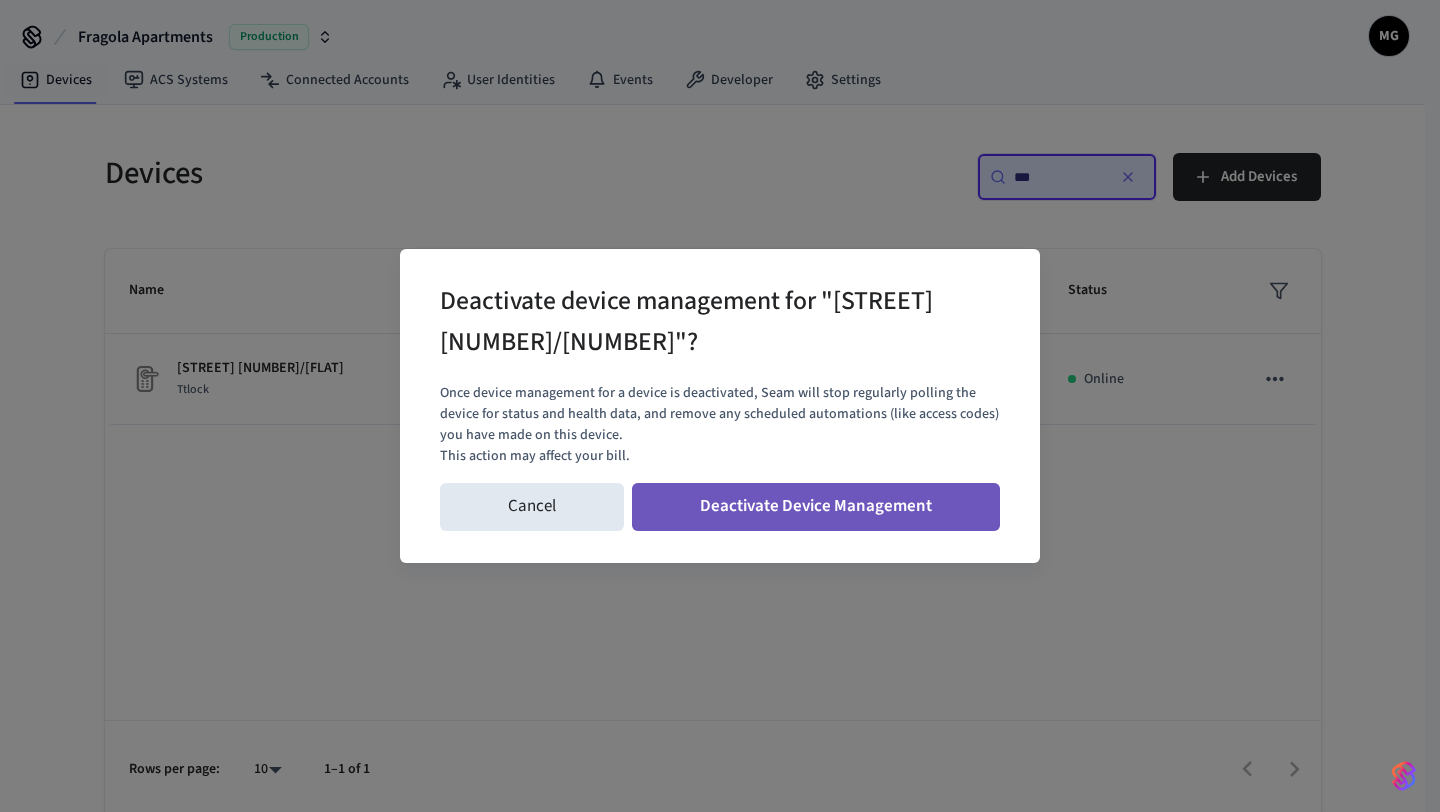 click on "Deactivate Device Management" at bounding box center (816, 507) 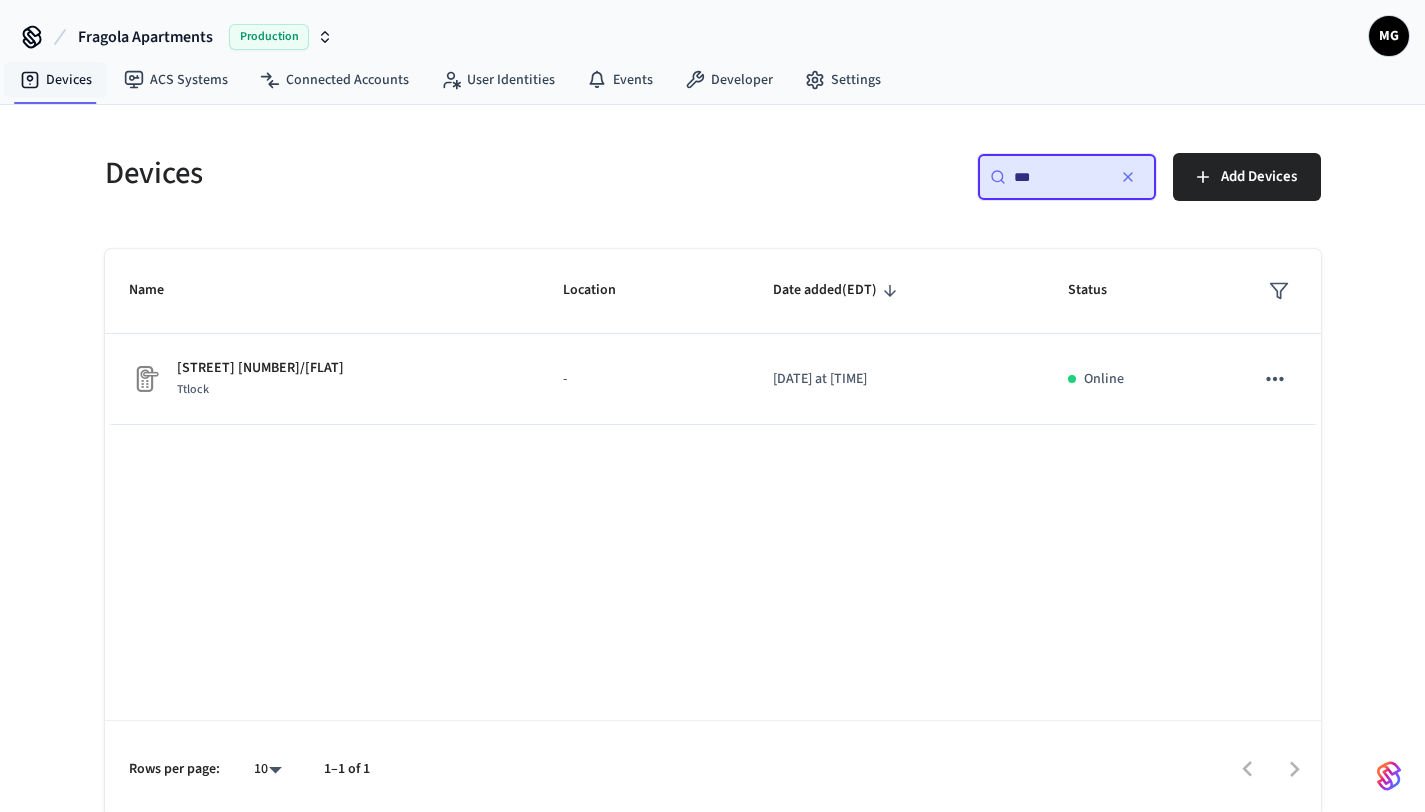 click on "***" at bounding box center (1059, 177) 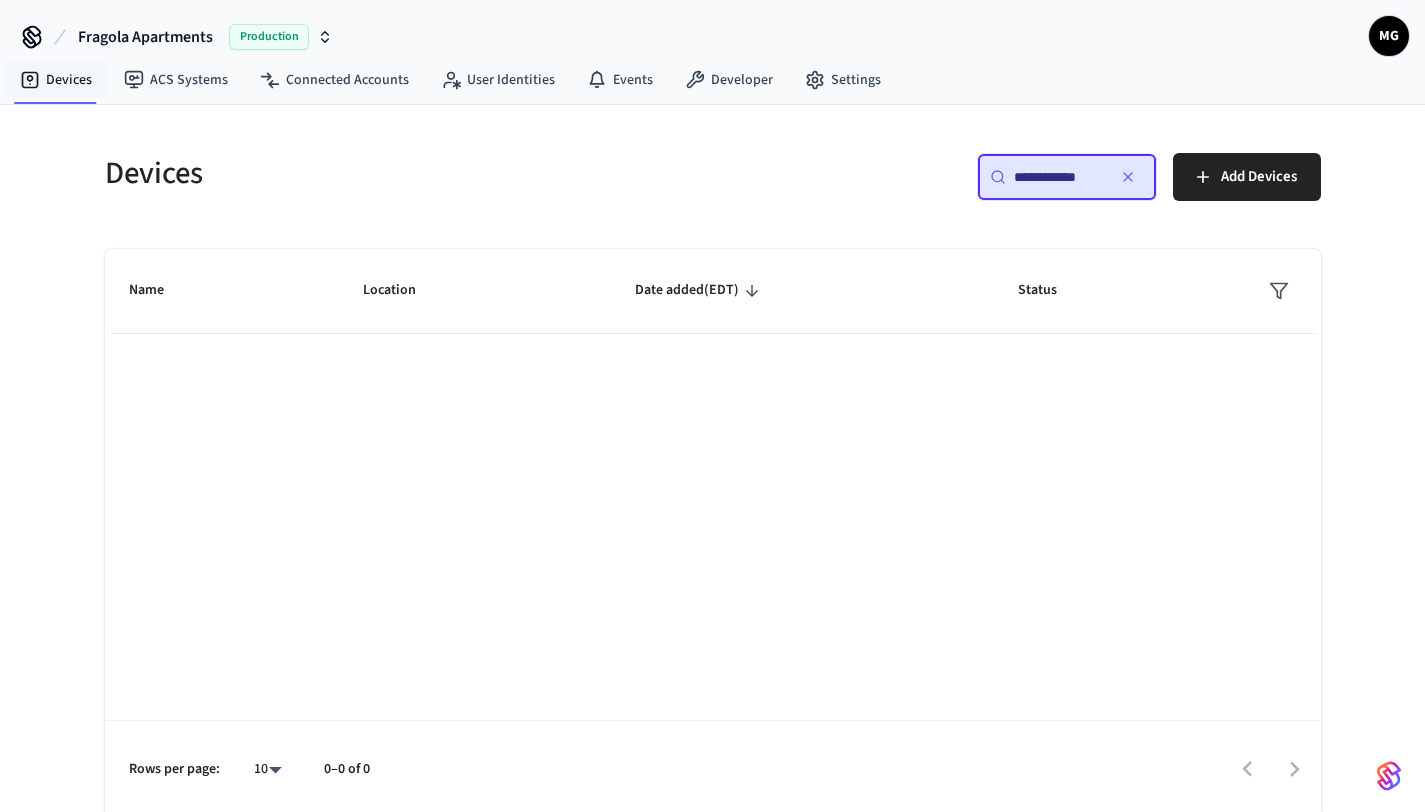click on "**********" at bounding box center (1059, 177) 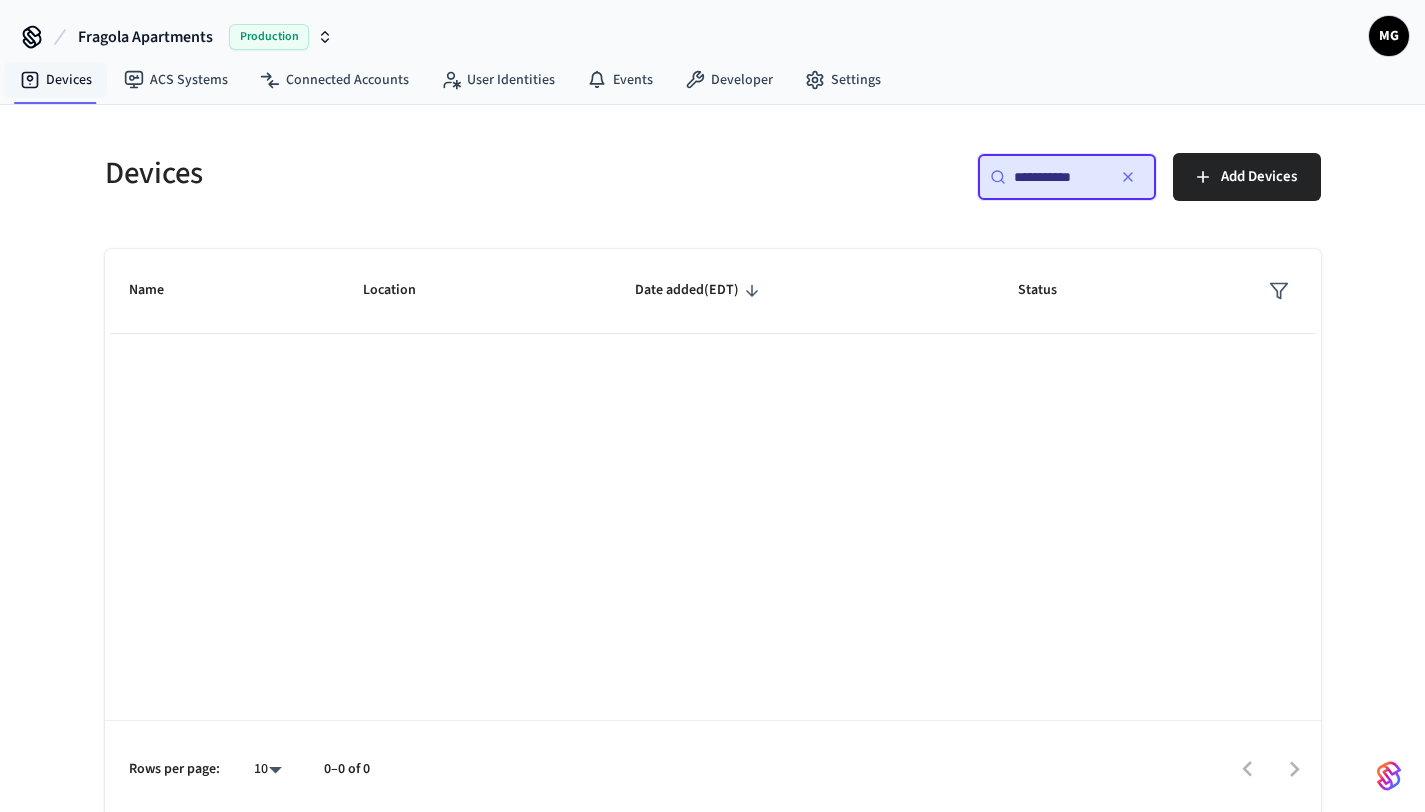 drag, startPoint x: 1047, startPoint y: 180, endPoint x: 925, endPoint y: 180, distance: 122 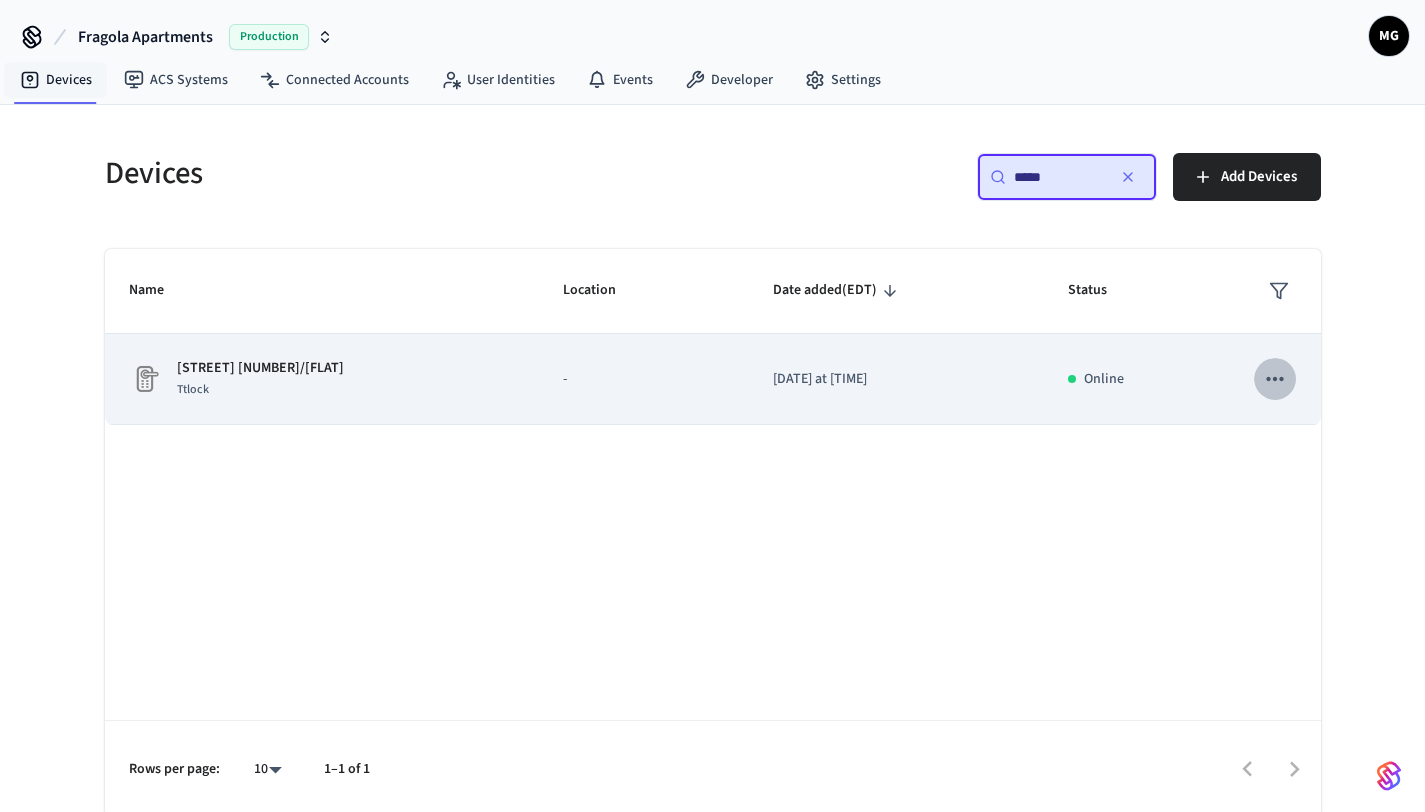 click 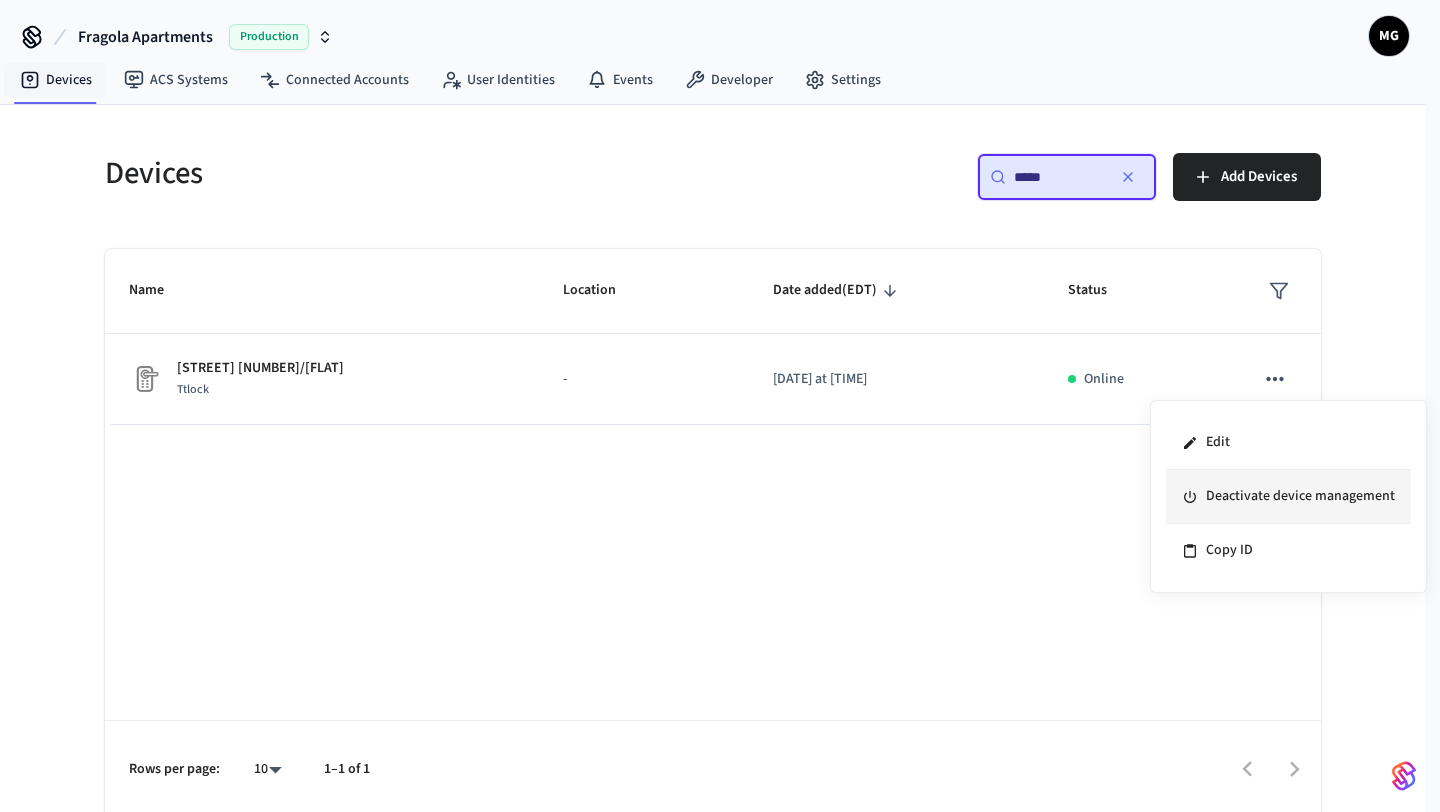 click on "Deactivate device management" at bounding box center [1288, 497] 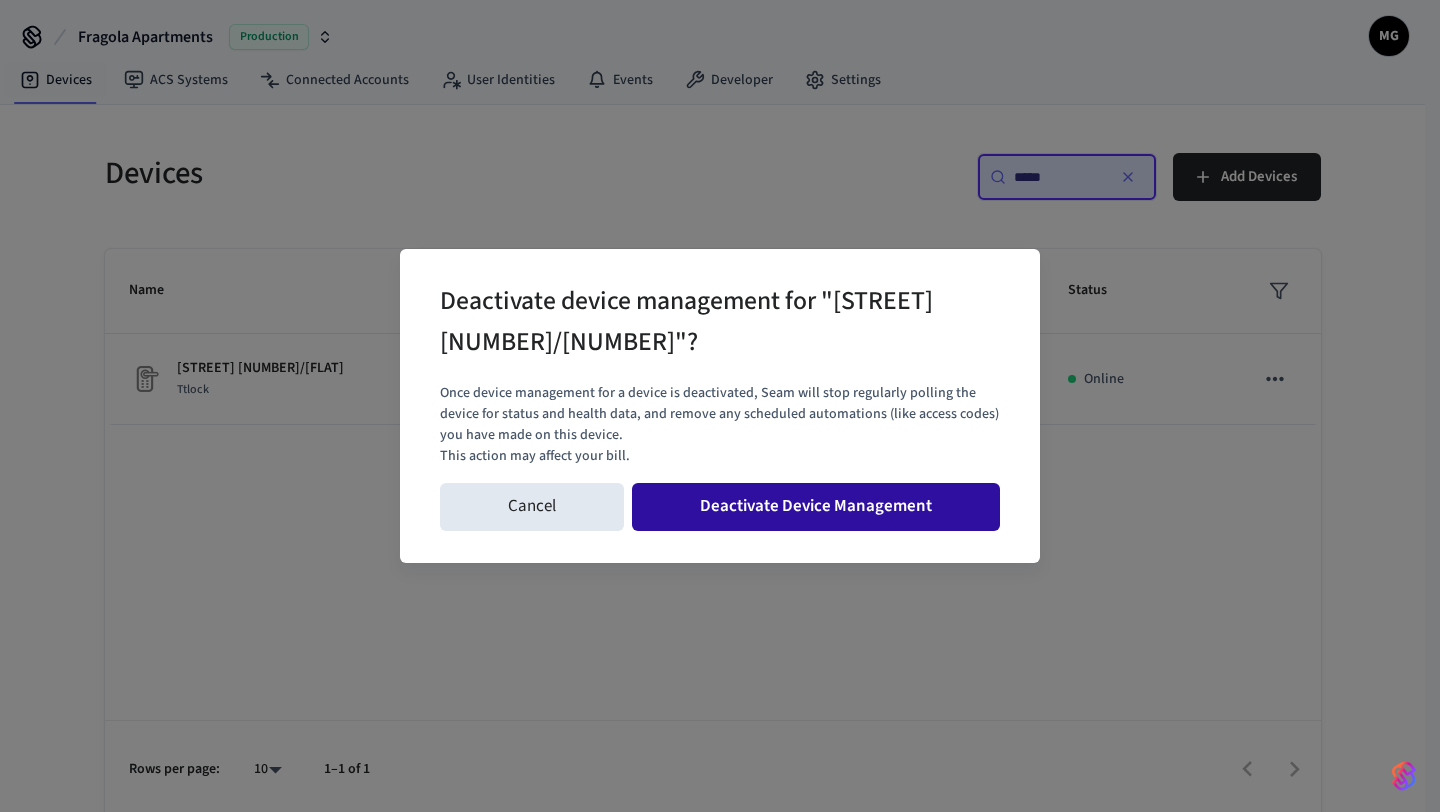 click on "Deactivate Device Management" at bounding box center [816, 507] 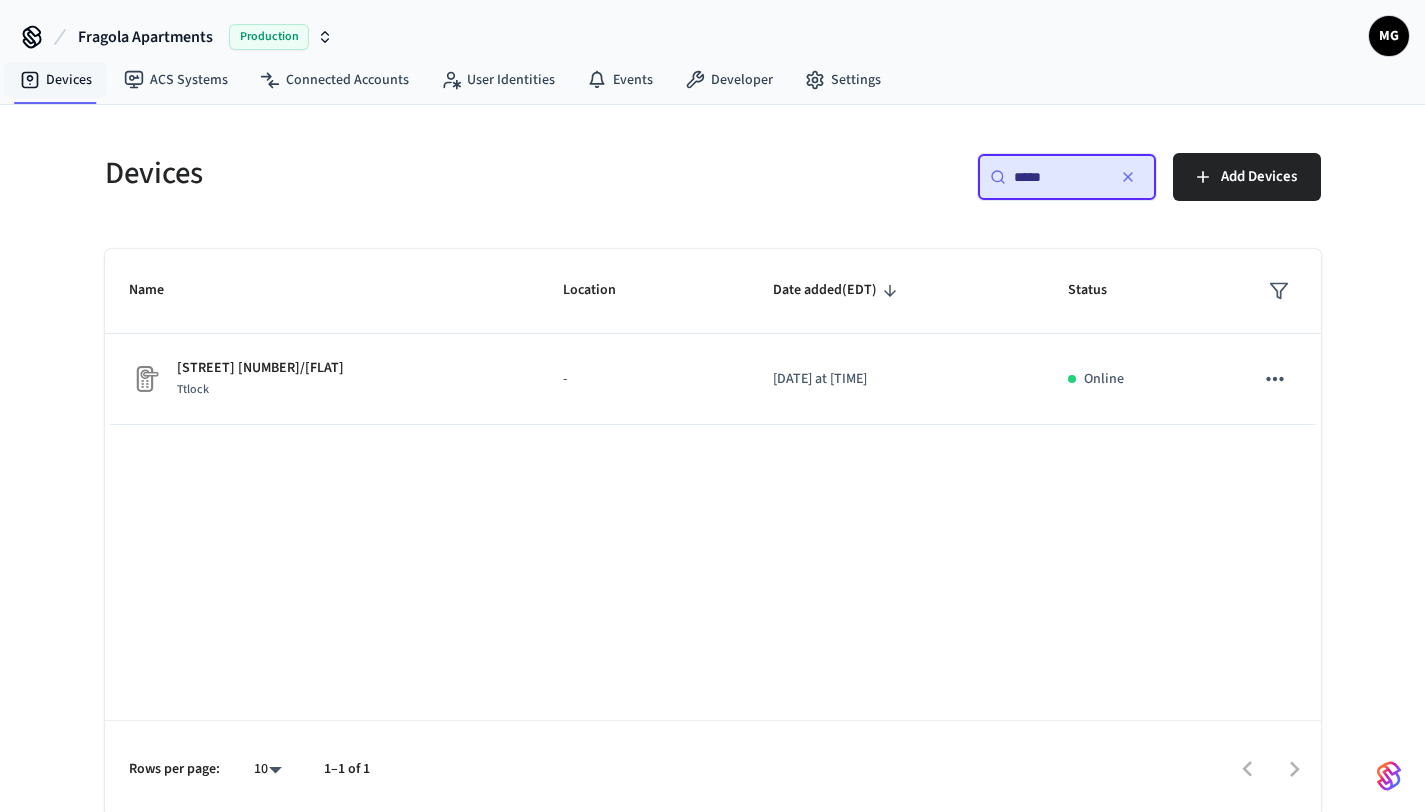 click on "*****" at bounding box center [1059, 177] 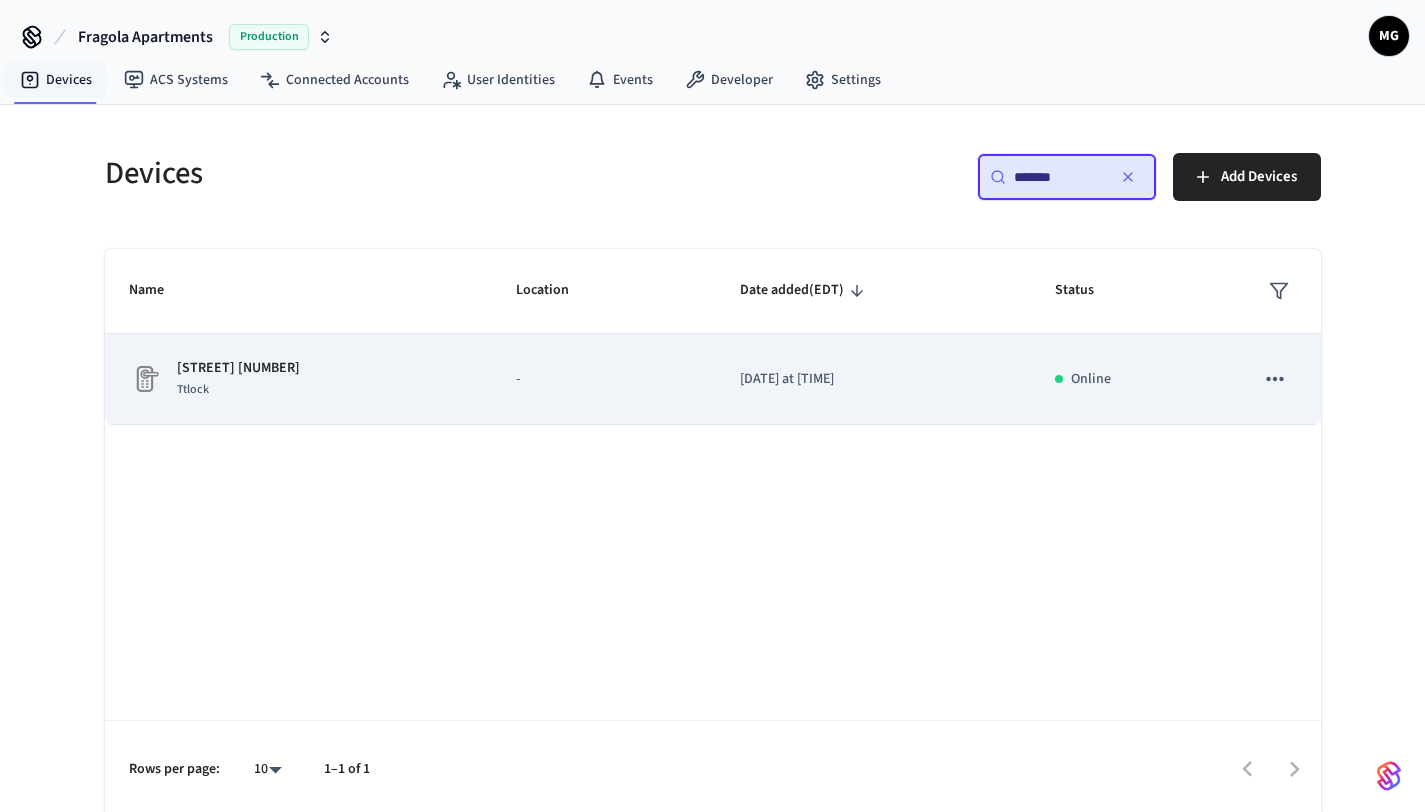 click 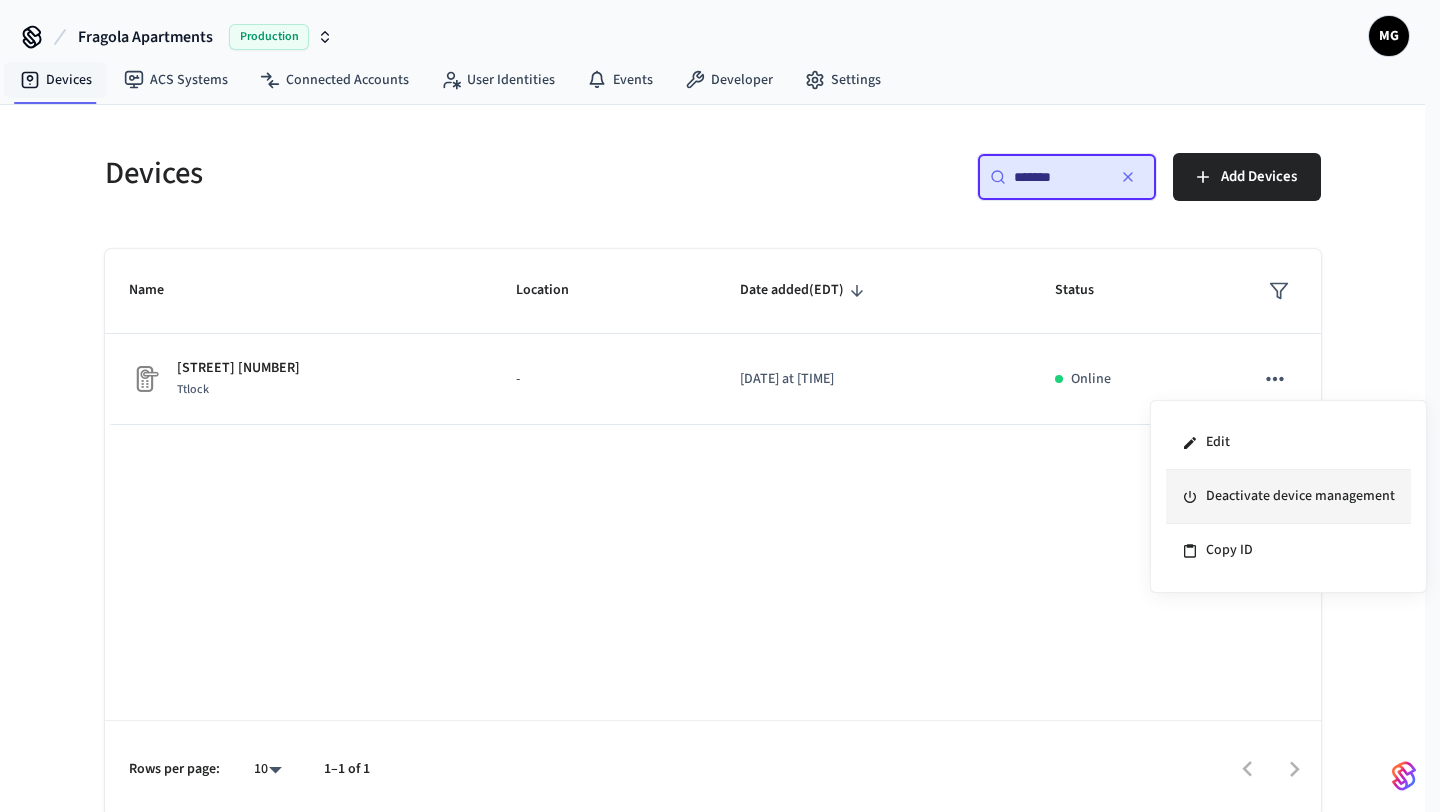click on "Deactivate device management" at bounding box center (1288, 497) 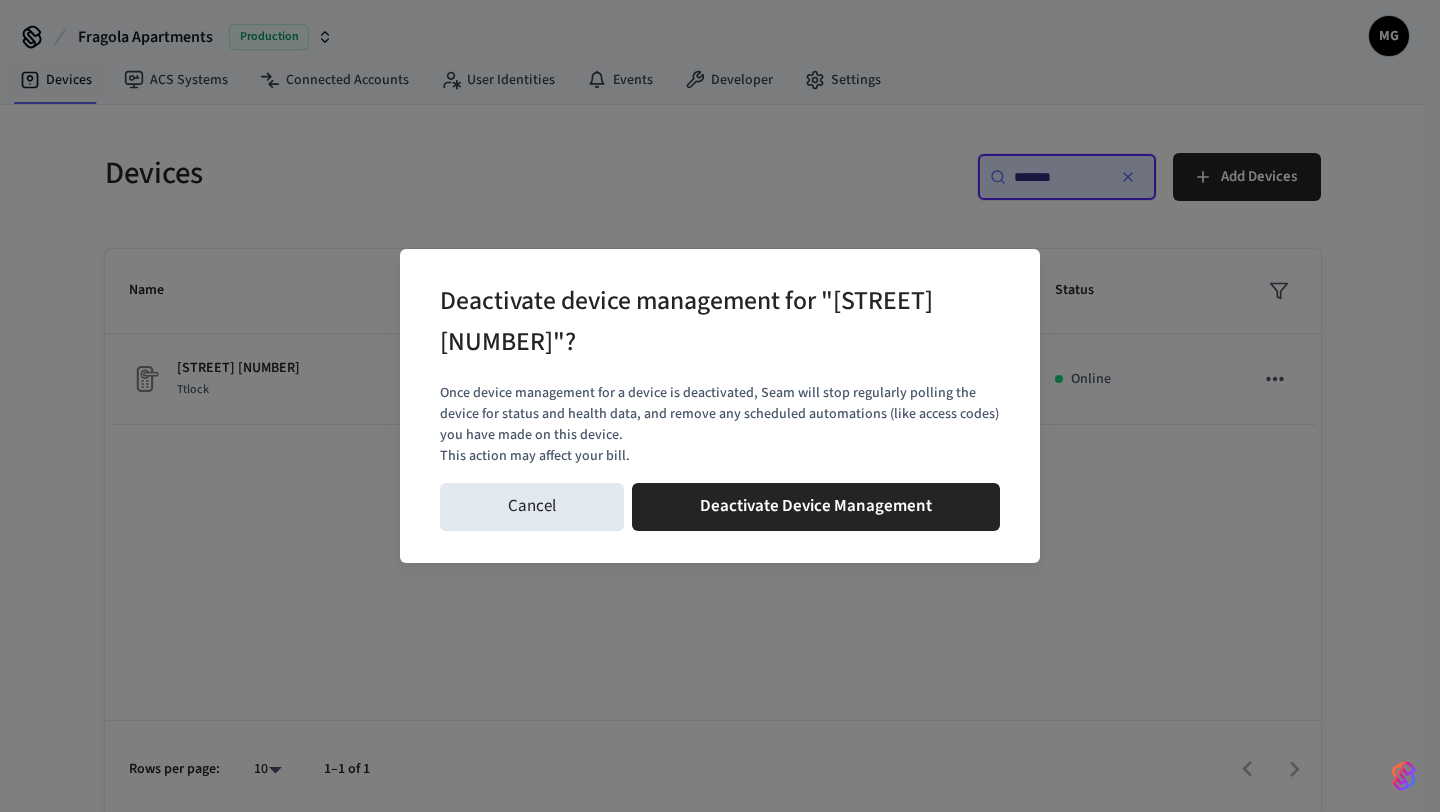 click on "Deactivate device management for "[STREET] [NUMBER]"? Once device management for a device is deactivated, Seam will stop regularly polling the device for status and health data, and remove any scheduled automations (like access codes) you have made on this device. This action may affect your bill. Cancel Deactivate Device Management" at bounding box center [720, 406] 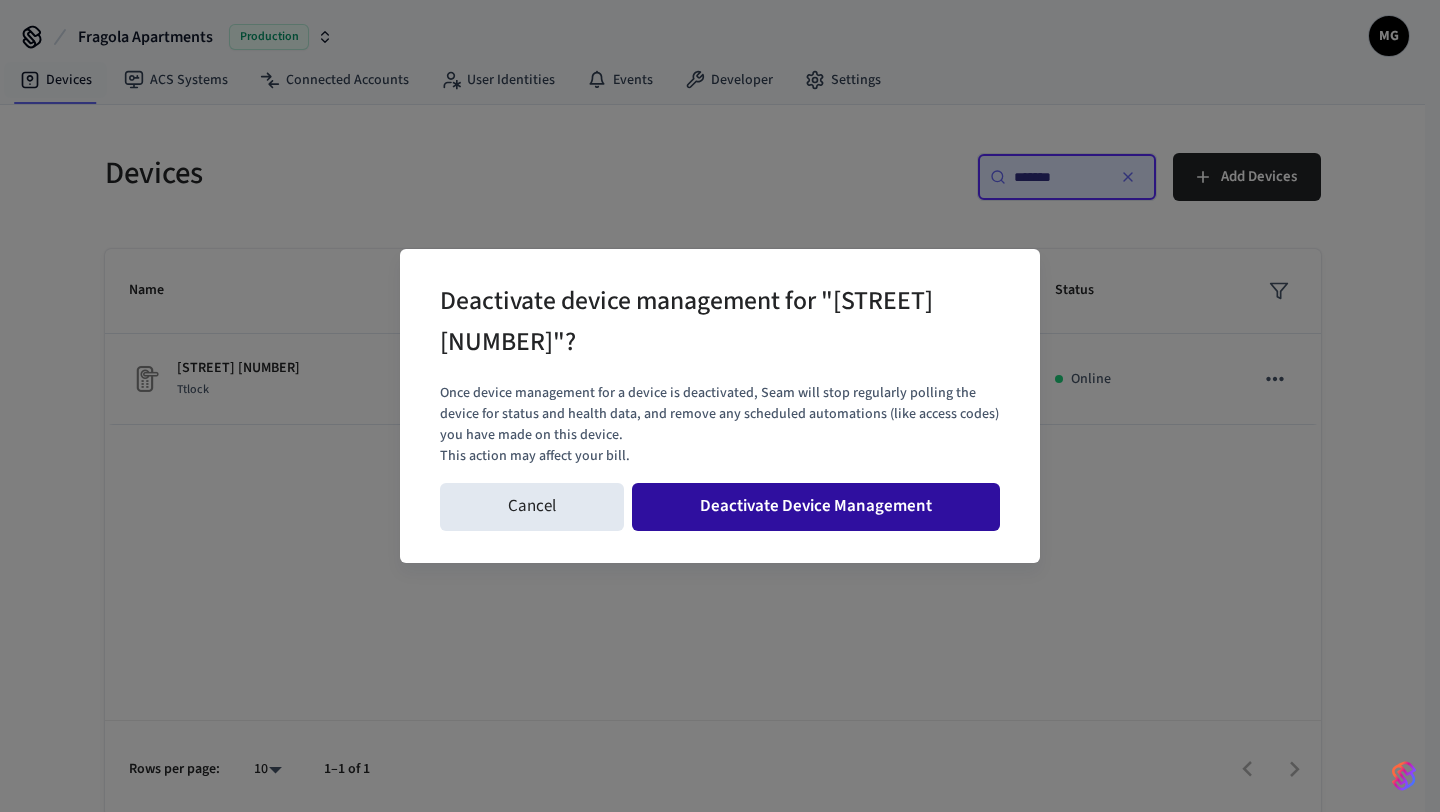 click on "Deactivate Device Management" at bounding box center [816, 507] 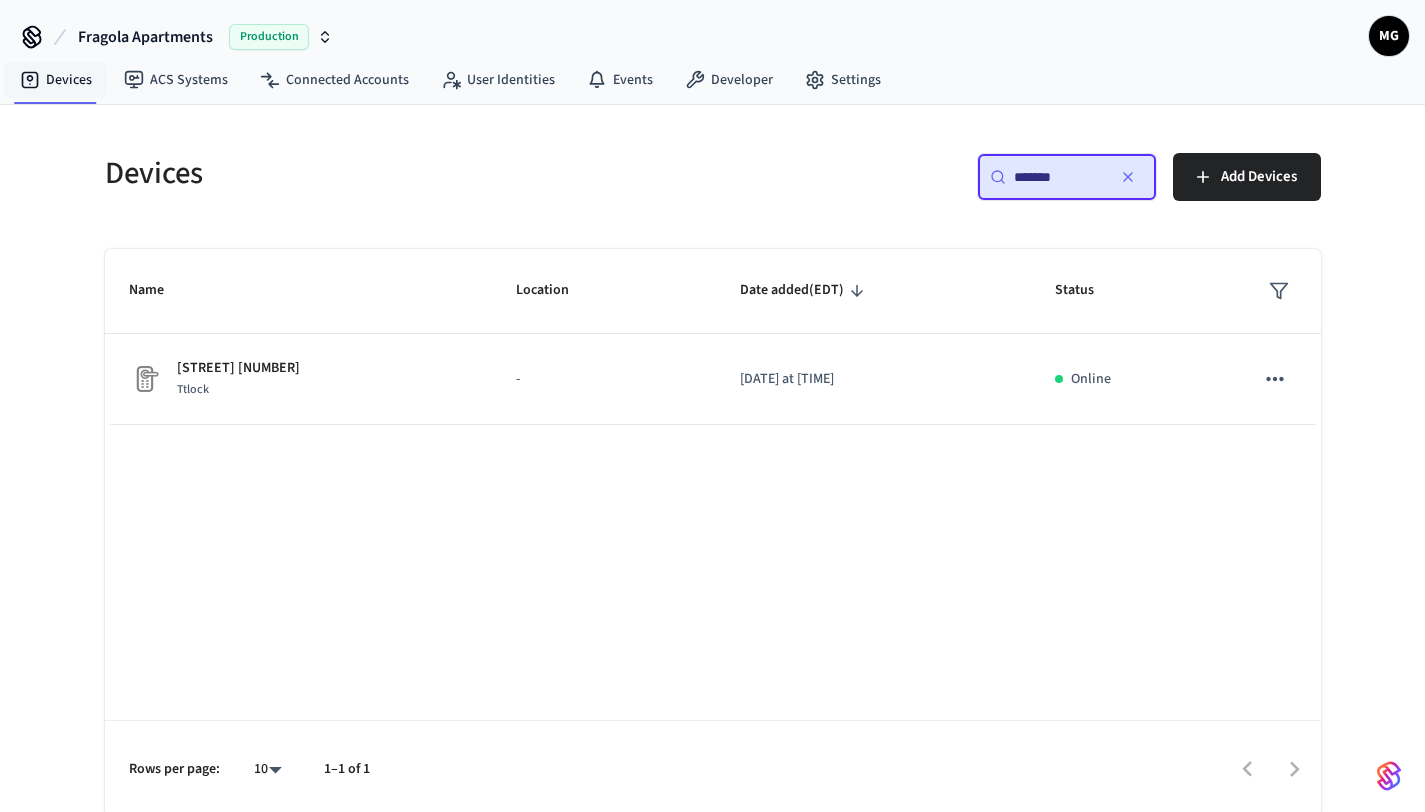 click on "*******" at bounding box center [1059, 177] 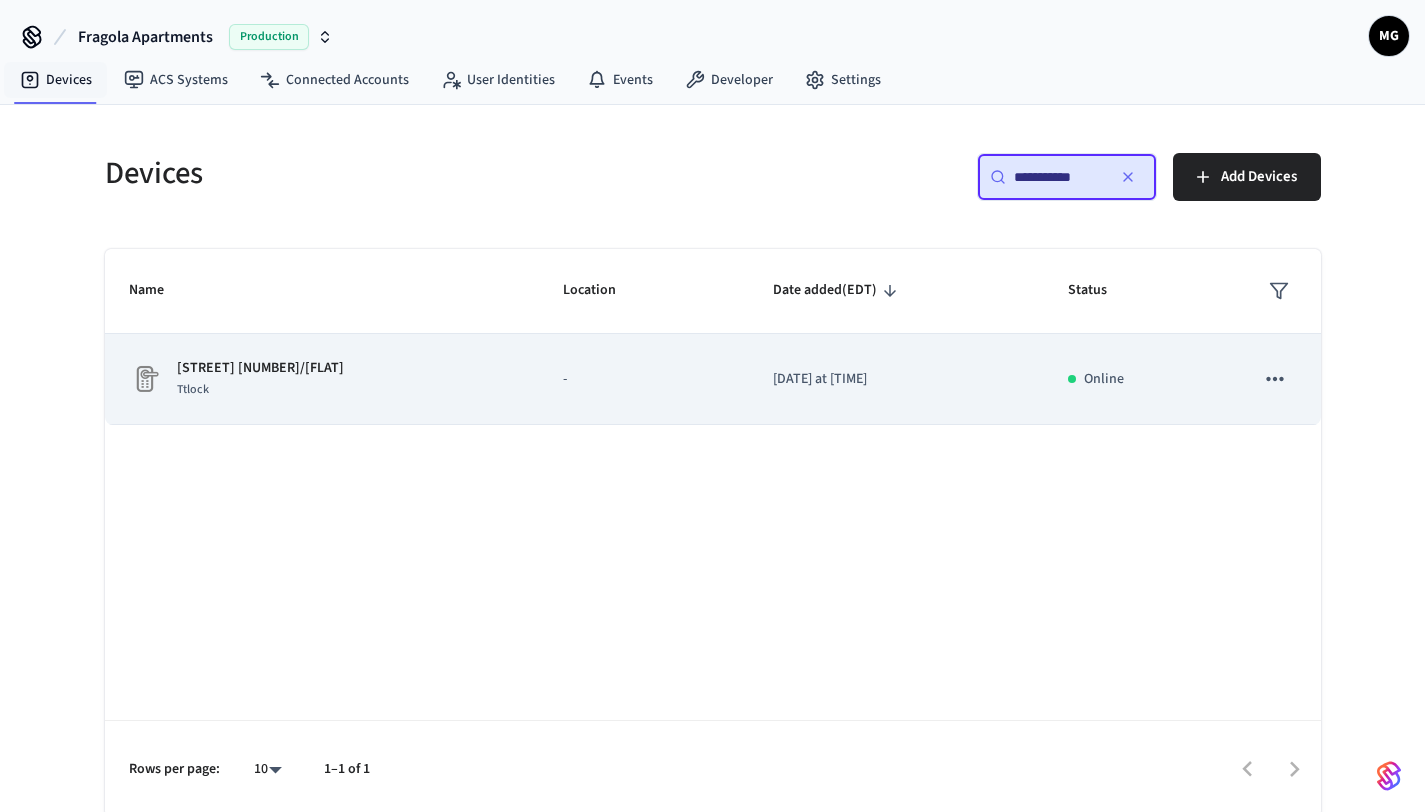click 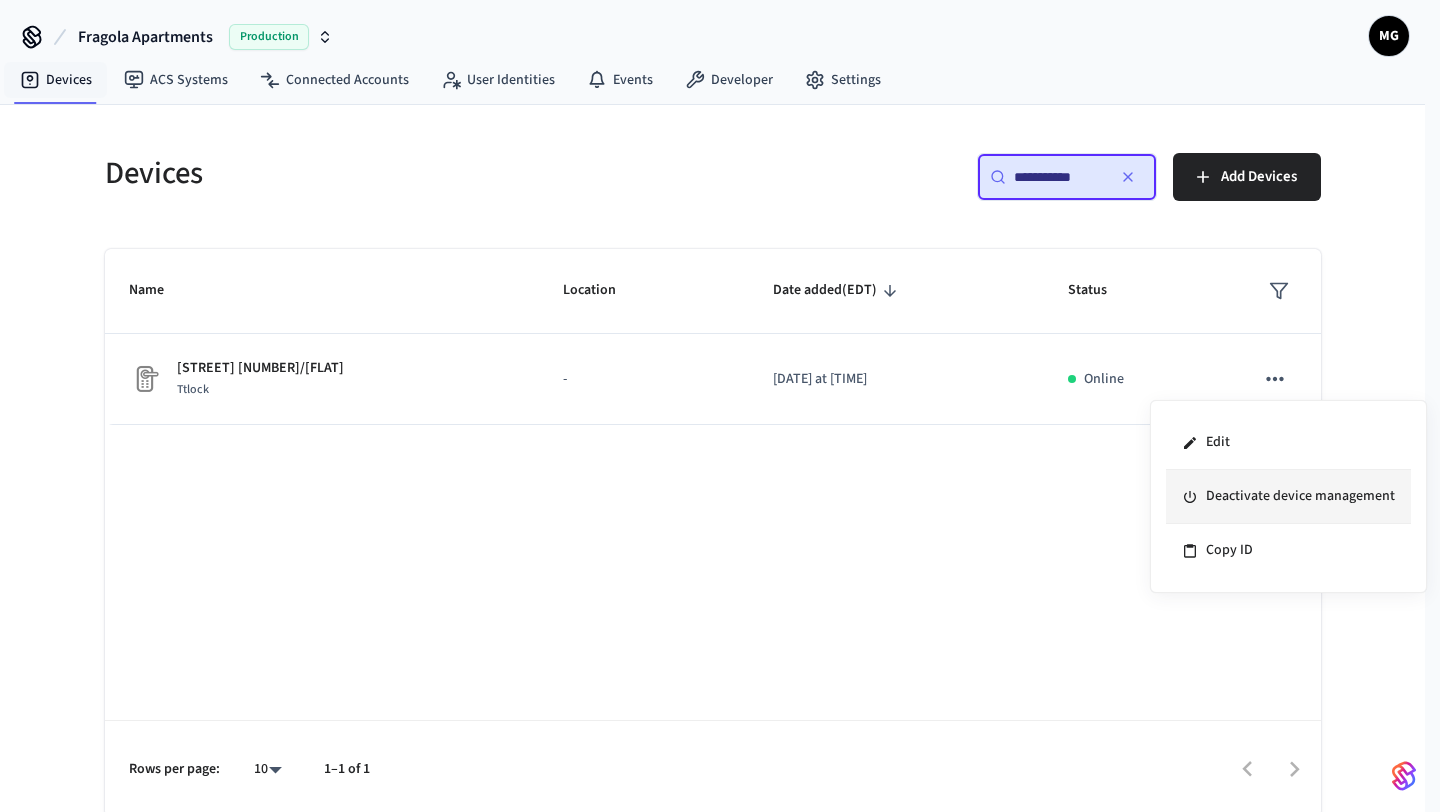 click on "Deactivate device management" at bounding box center (1288, 497) 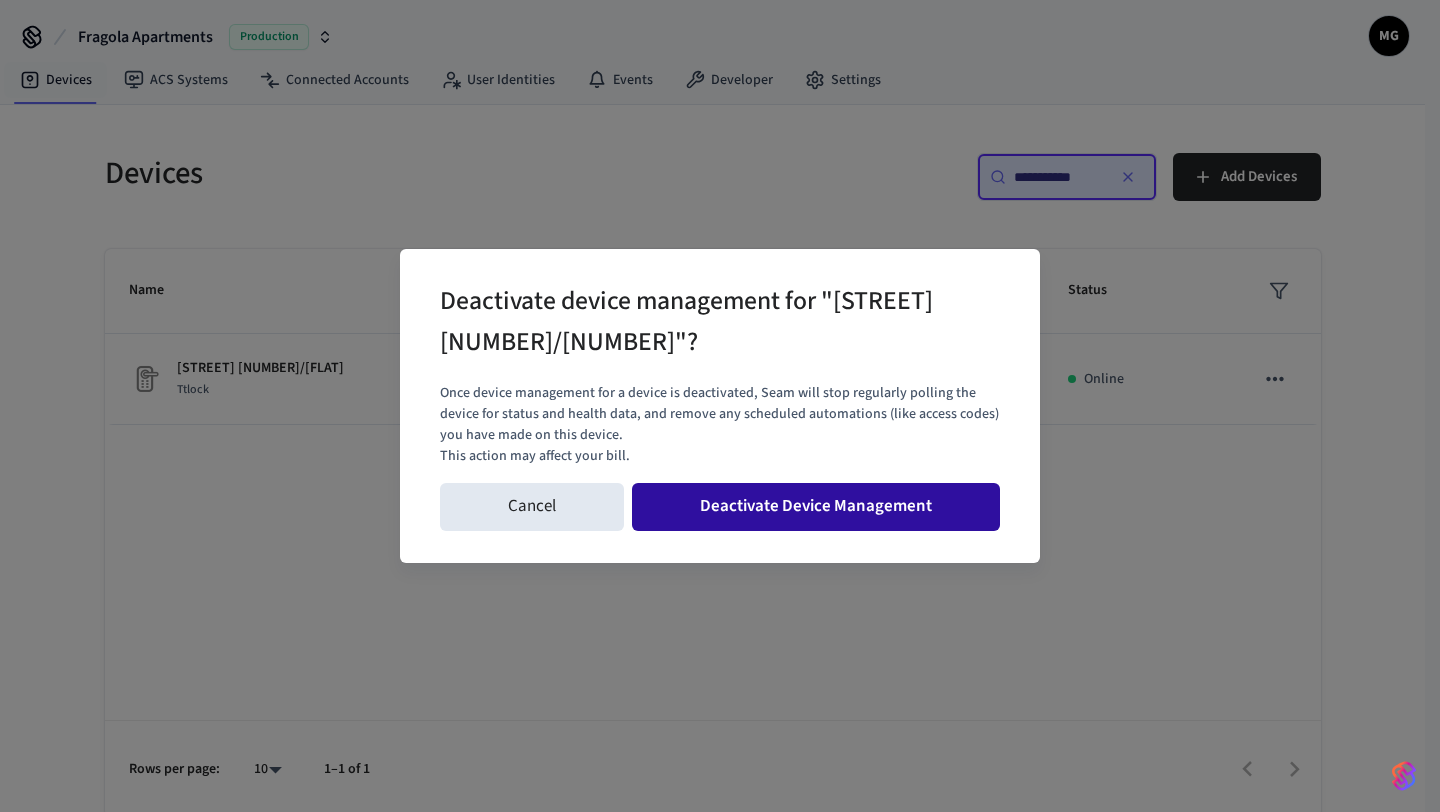 click on "Deactivate Device Management" at bounding box center (816, 507) 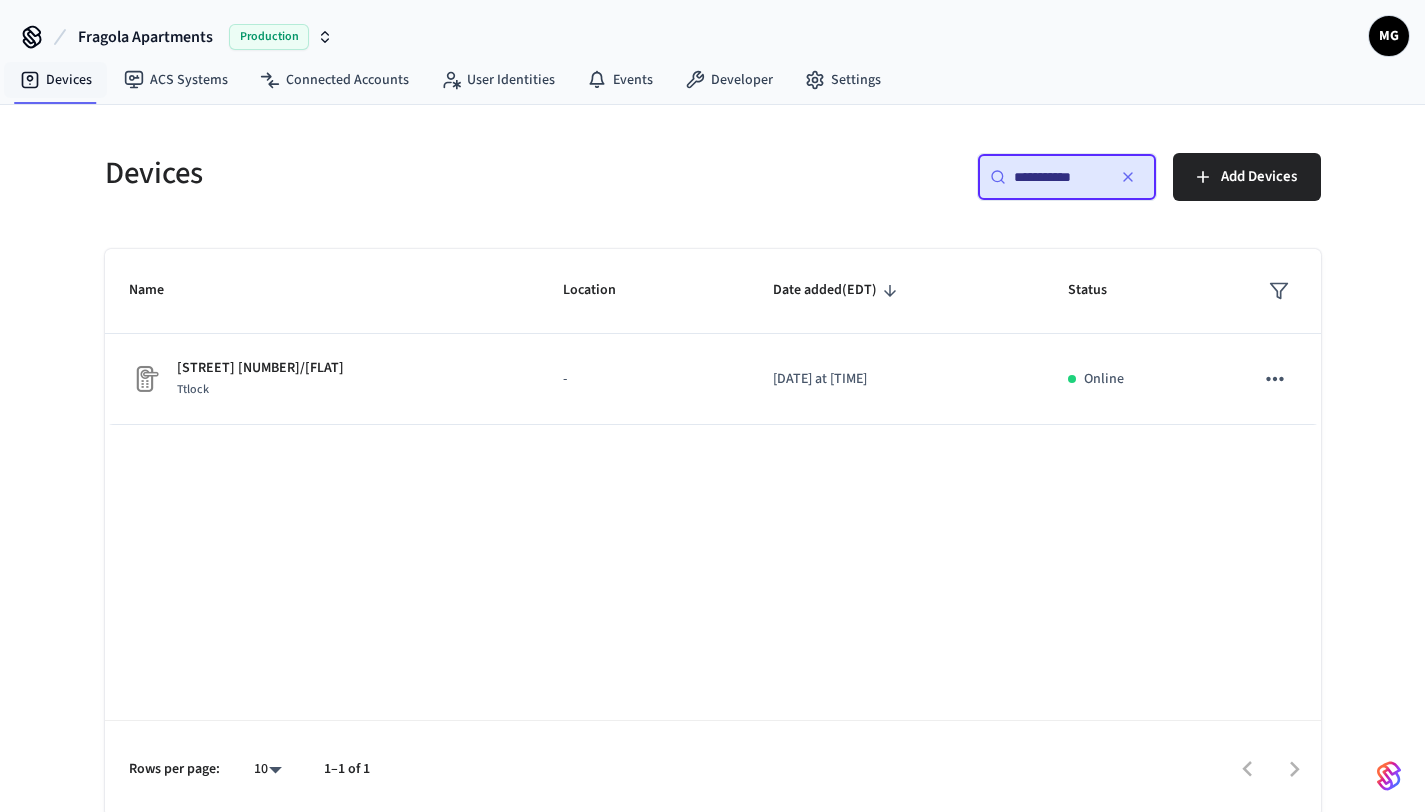 click on "**********" at bounding box center (1059, 177) 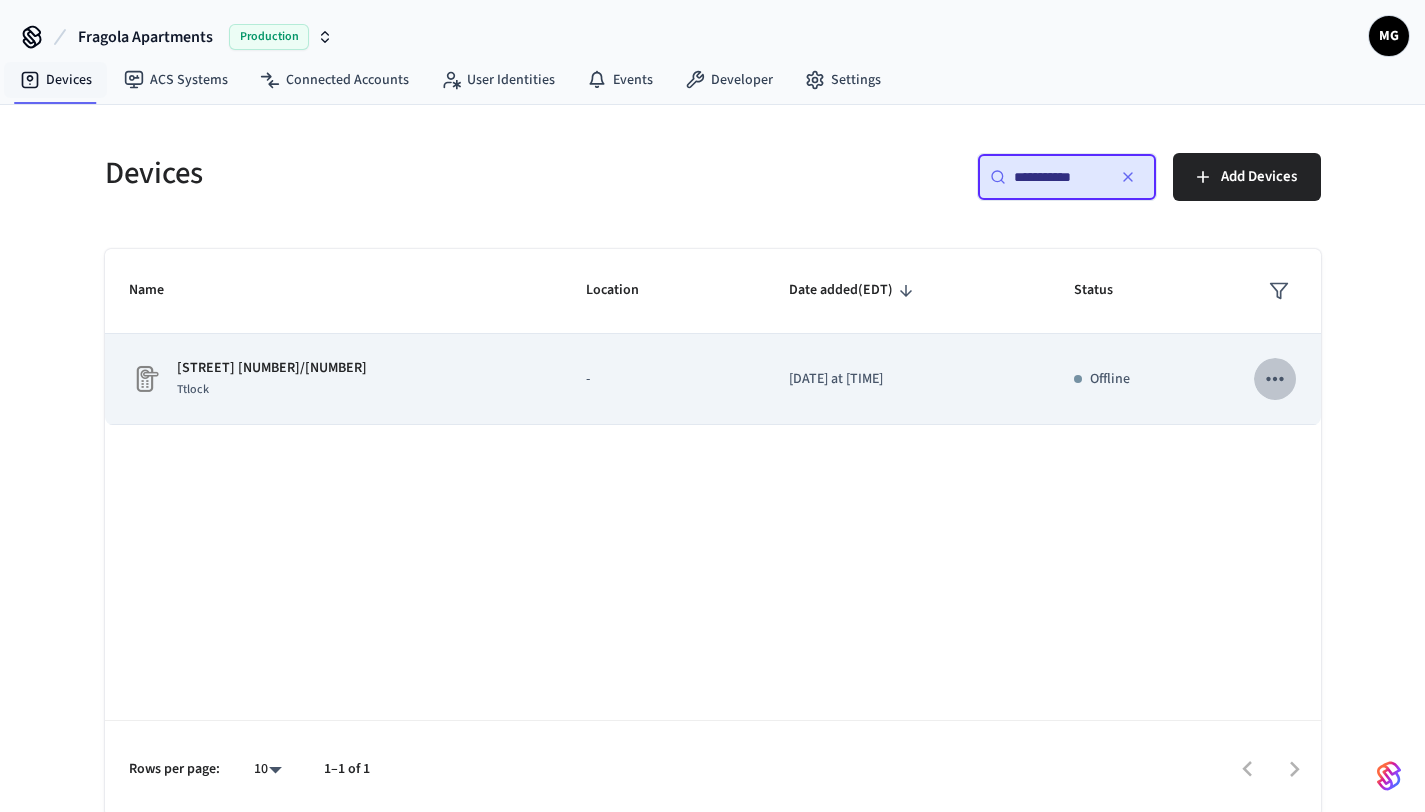 click 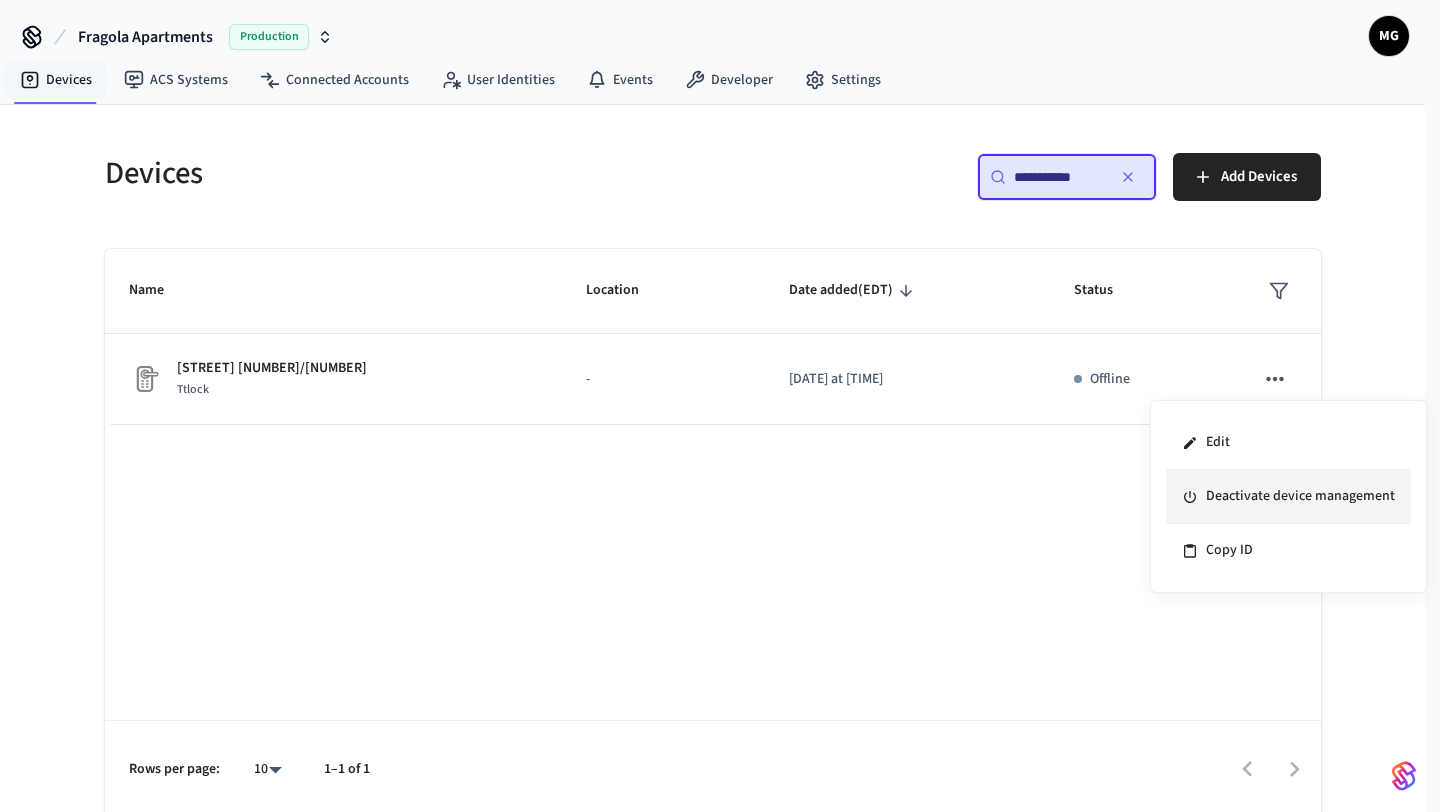 click on "Deactivate device management" at bounding box center (1288, 497) 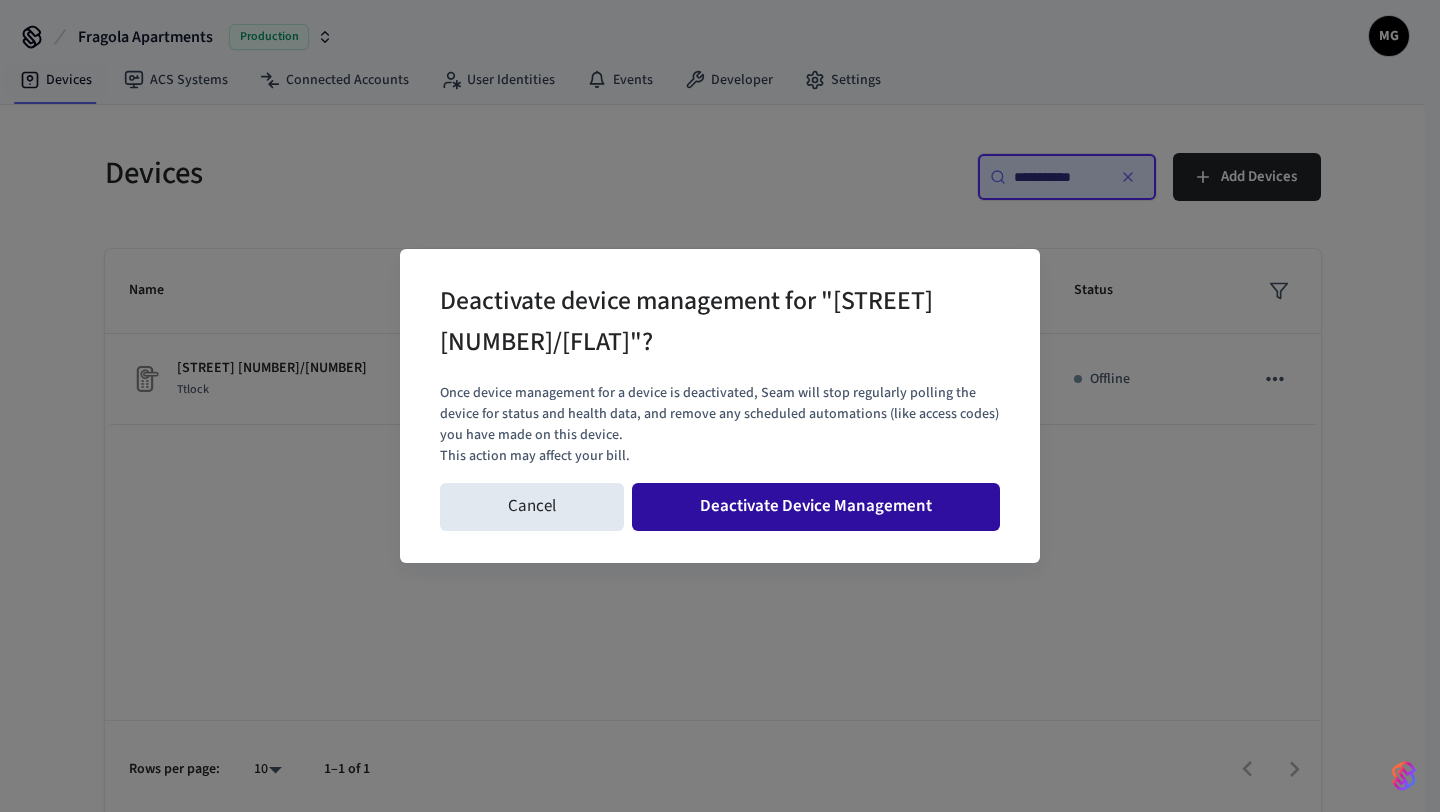 click on "Deactivate Device Management" at bounding box center (816, 507) 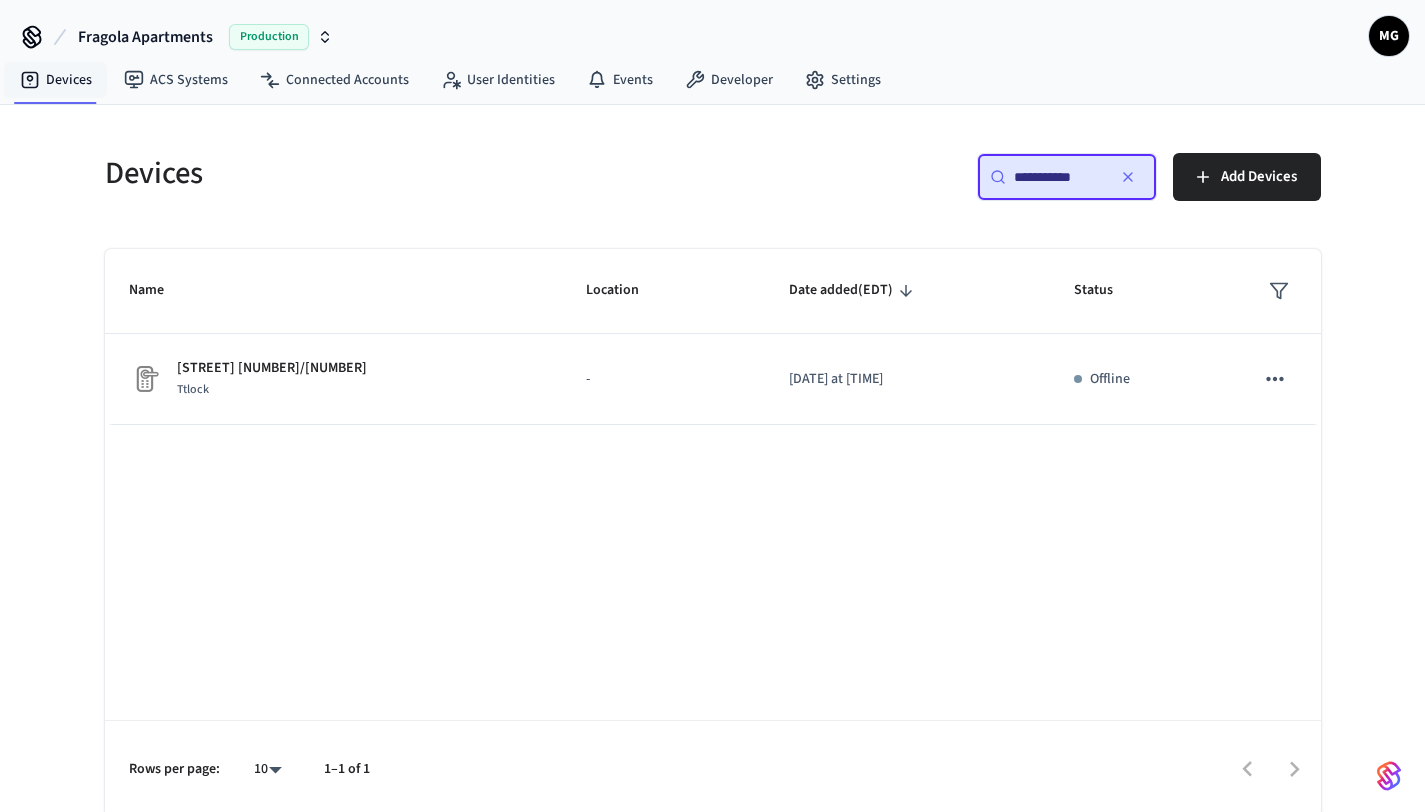 click on "**********" at bounding box center [1059, 177] 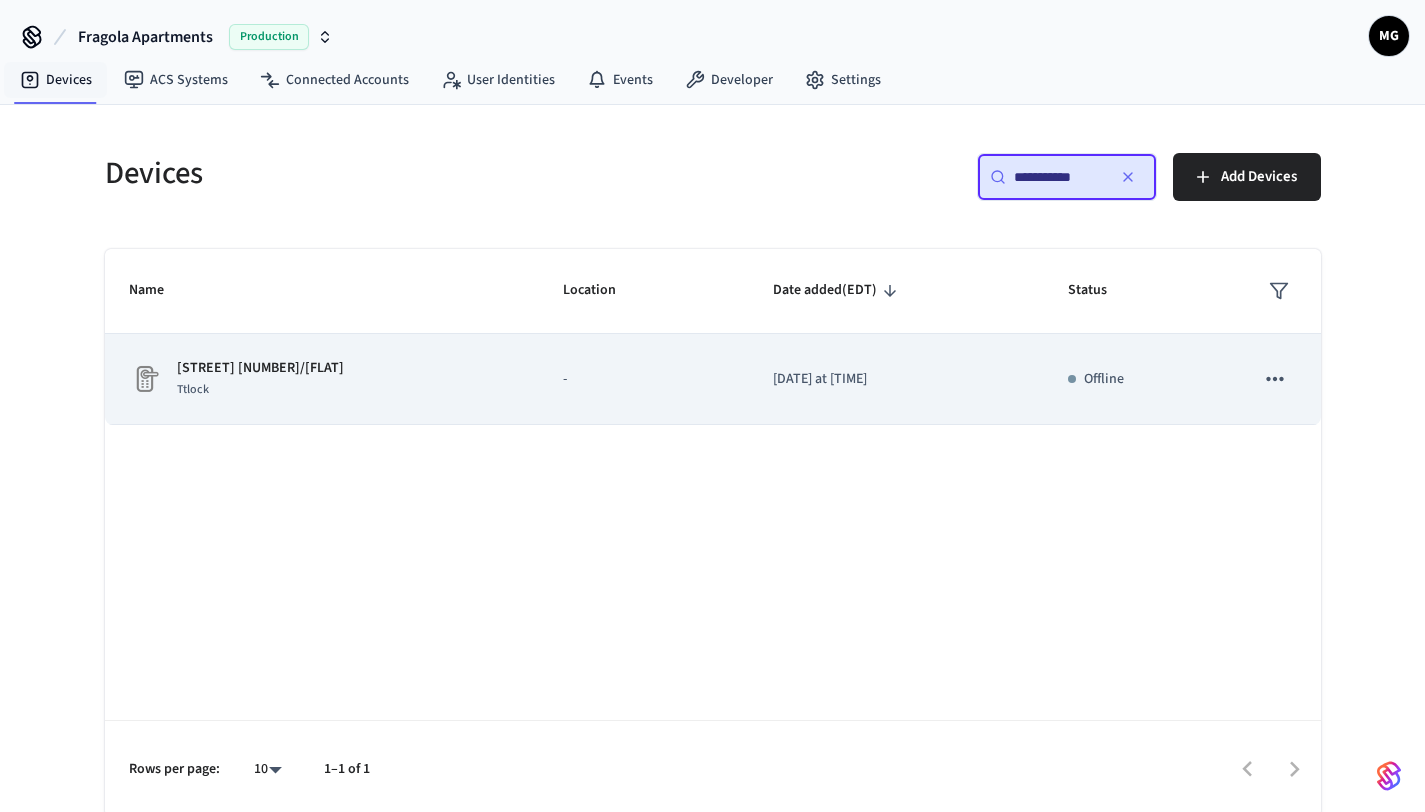 click 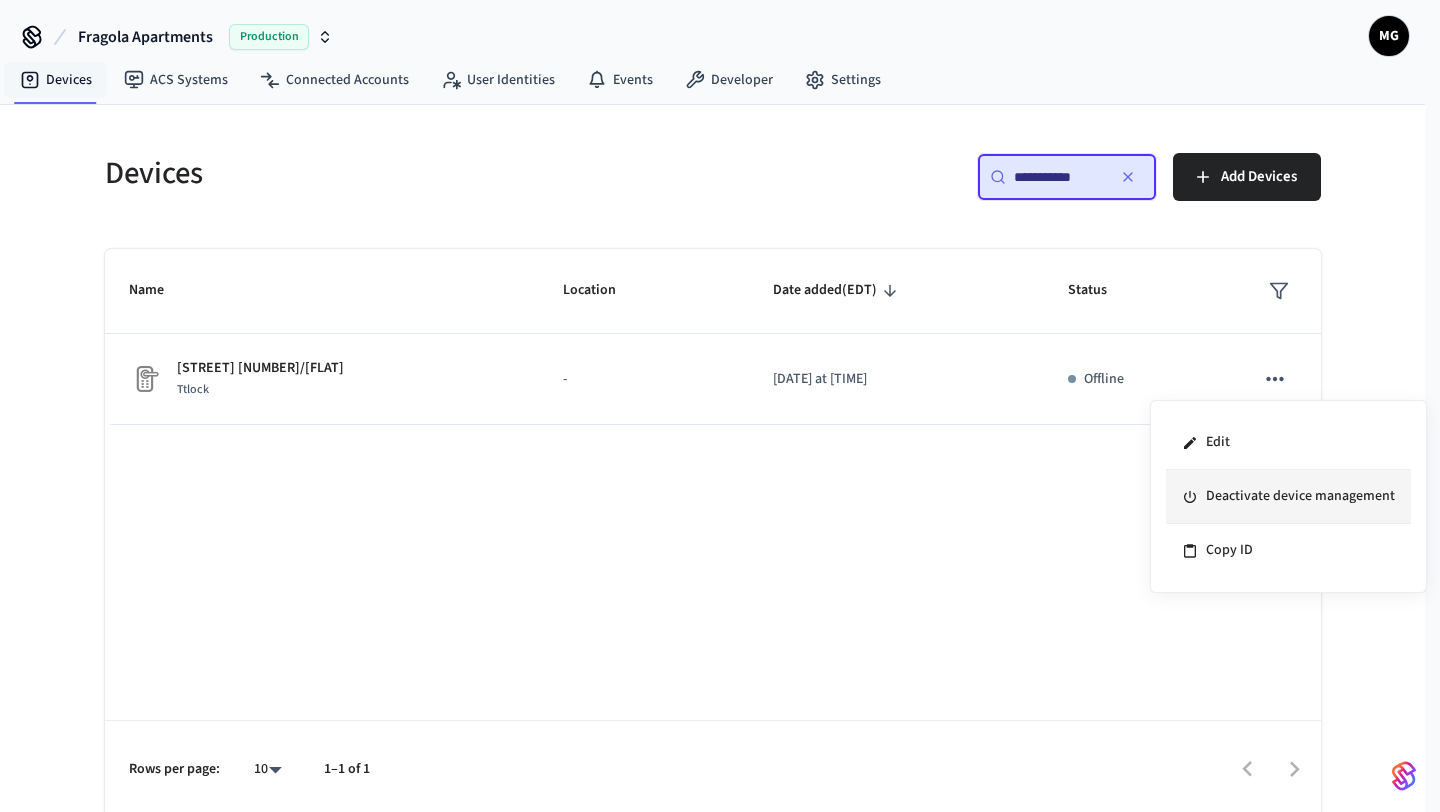 click on "Deactivate device management" at bounding box center (1288, 497) 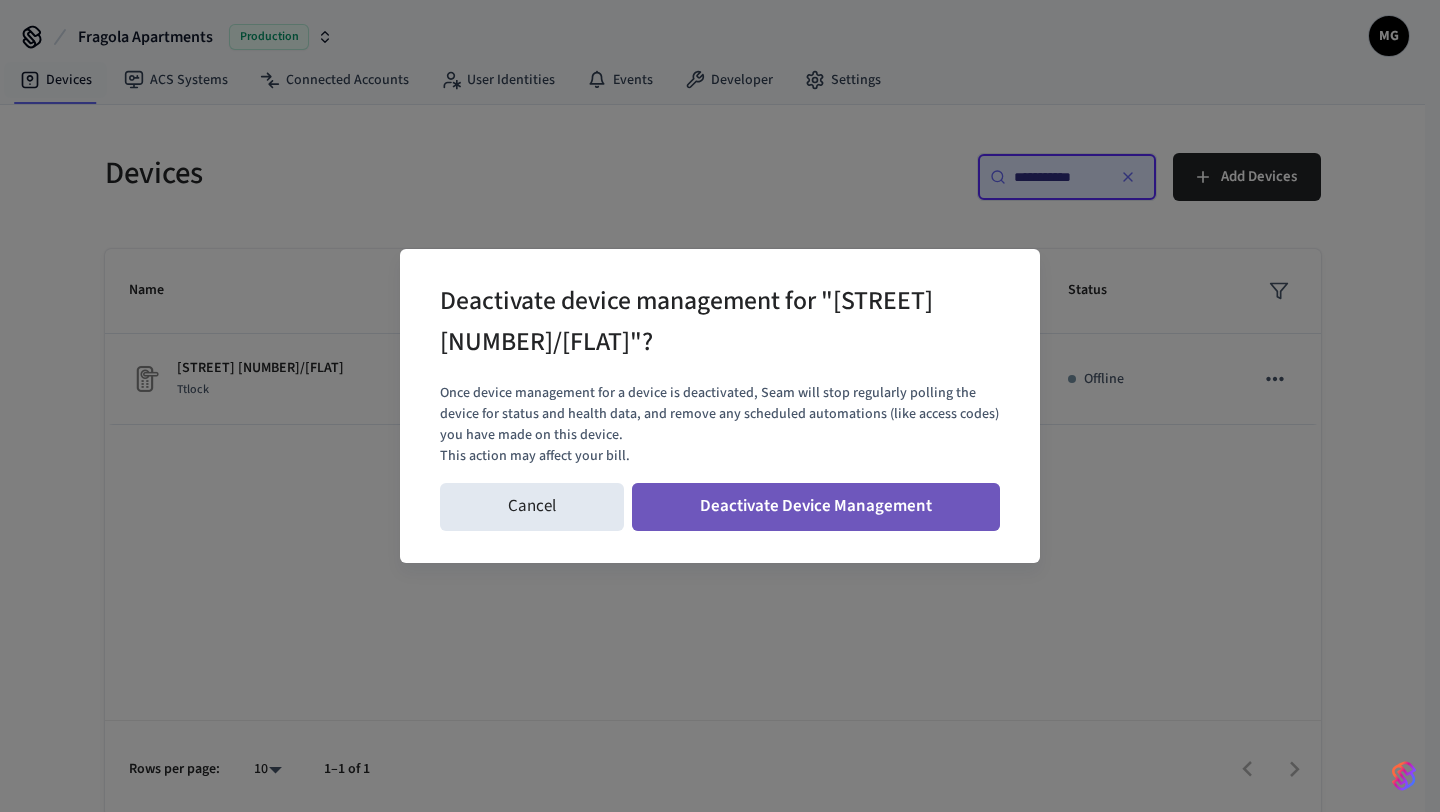 click on "Deactivate Device Management" at bounding box center [816, 507] 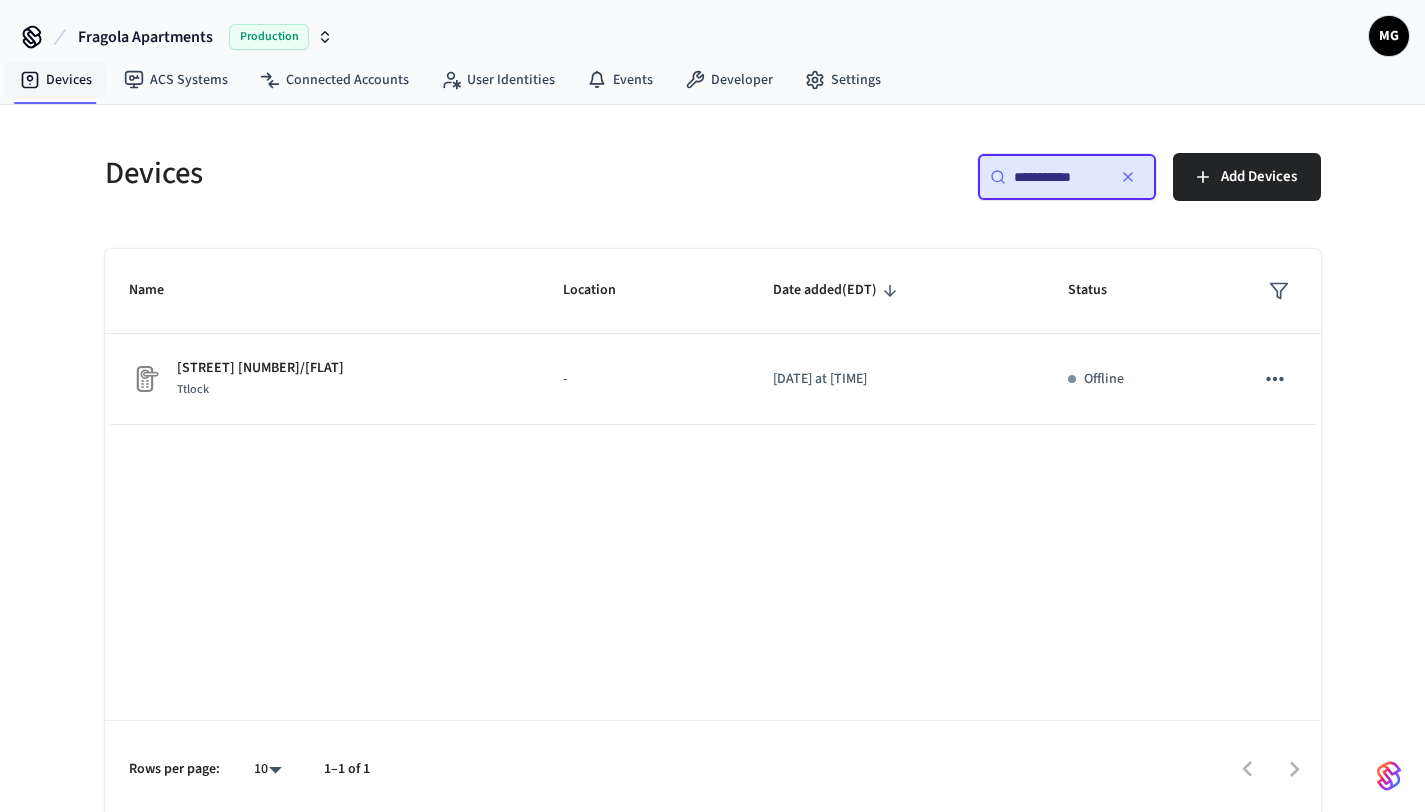 click on "**********" at bounding box center [1059, 177] 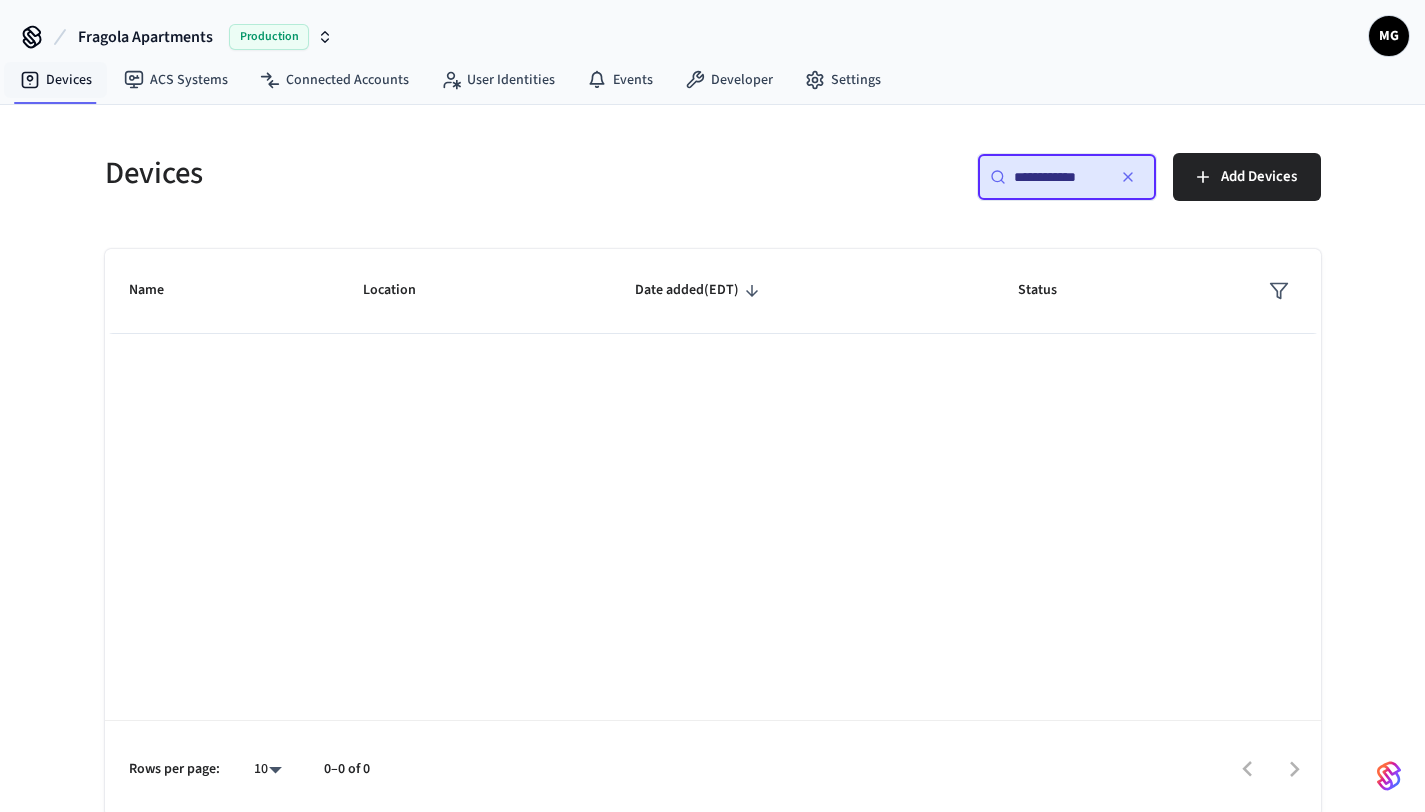 drag, startPoint x: 1064, startPoint y: 181, endPoint x: 904, endPoint y: 179, distance: 160.0125 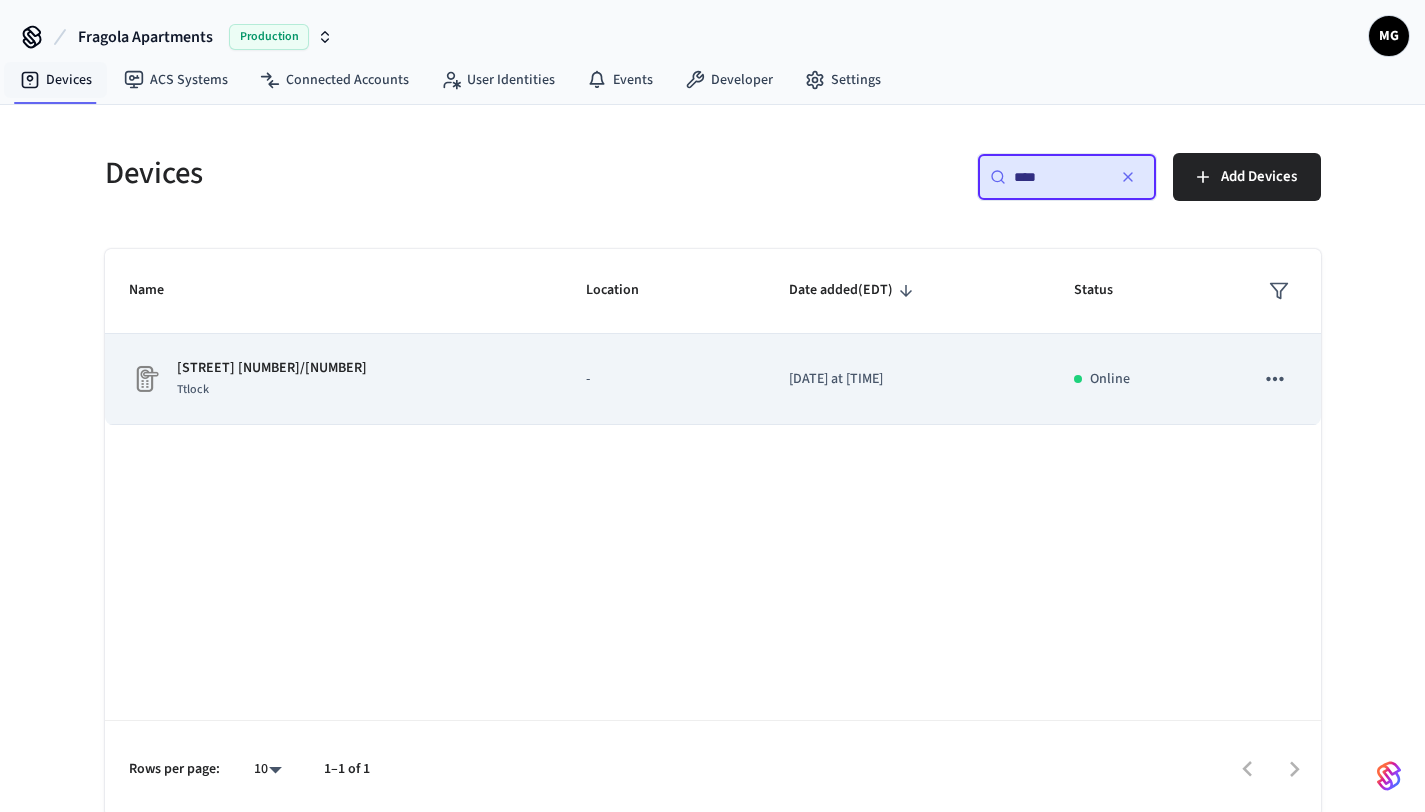 click 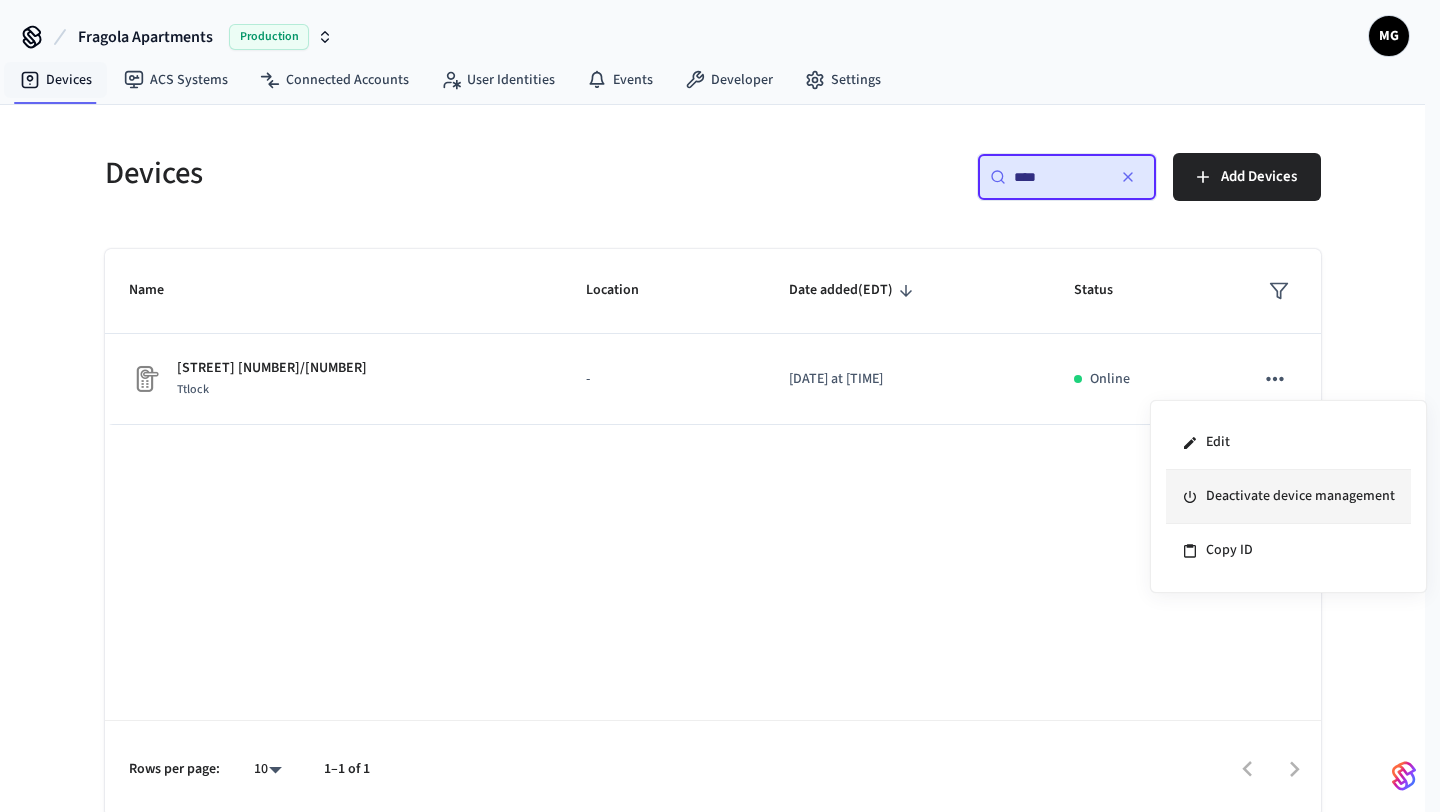 click on "Deactivate device management" at bounding box center (1288, 497) 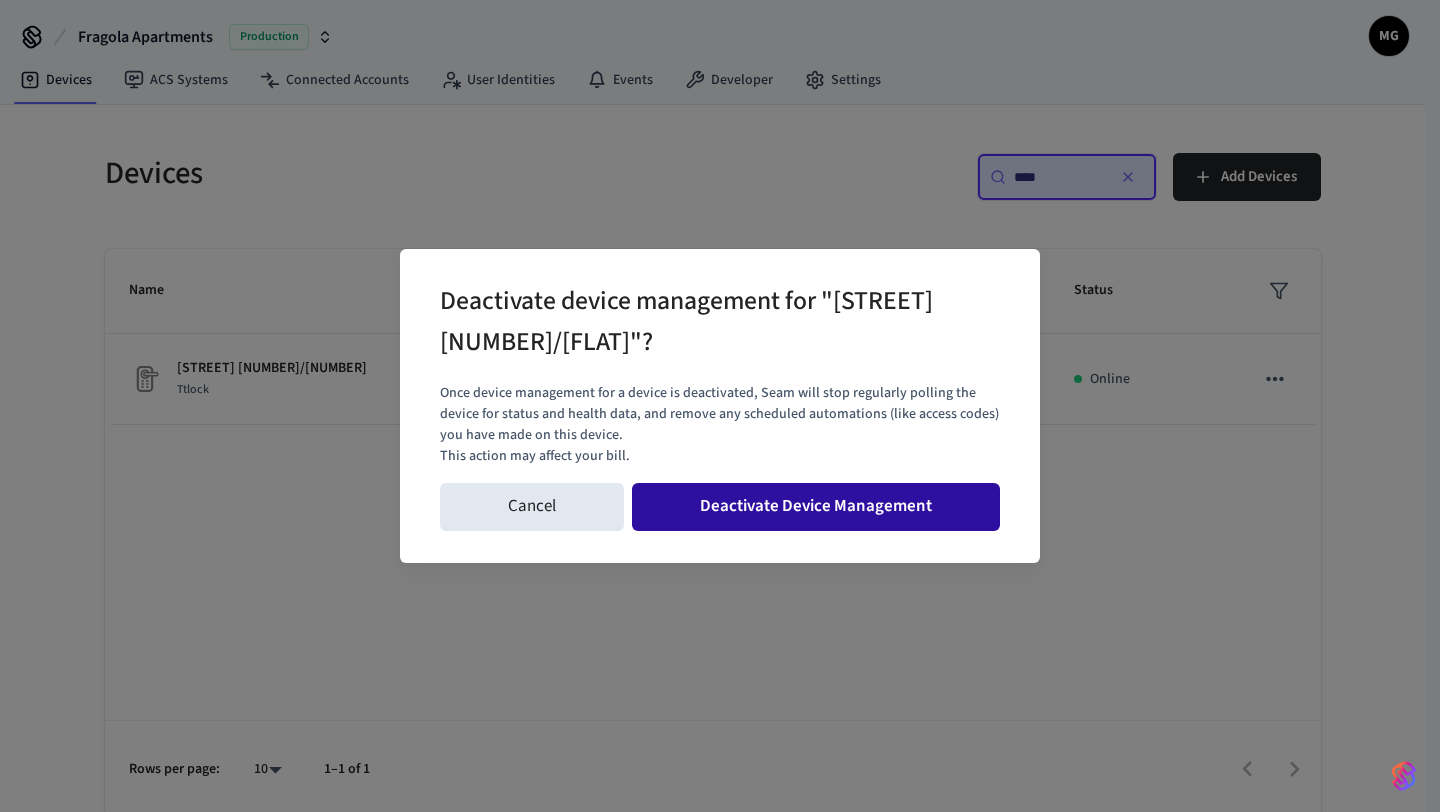 click on "Deactivate Device Management" at bounding box center [816, 507] 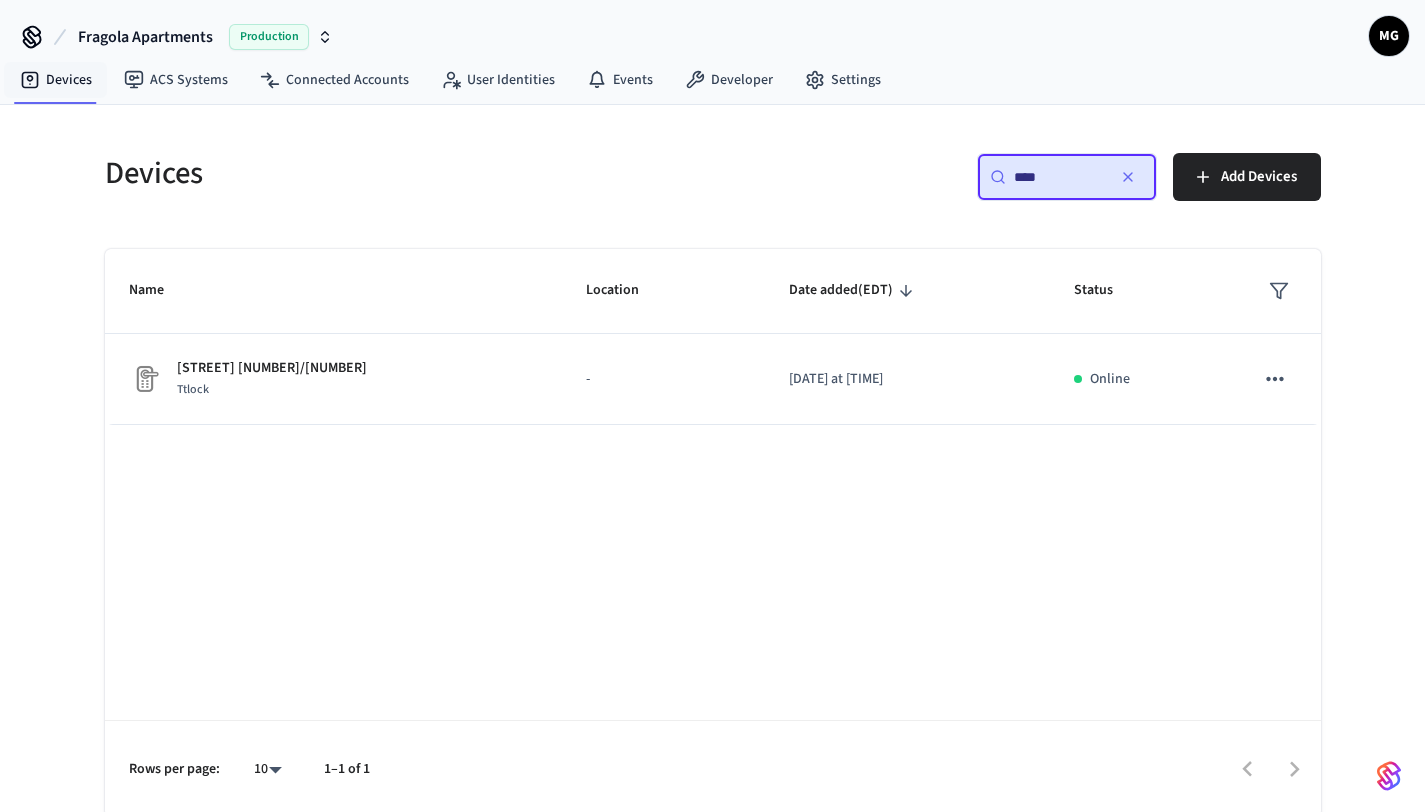 click on "​ **** ​" at bounding box center (1067, 177) 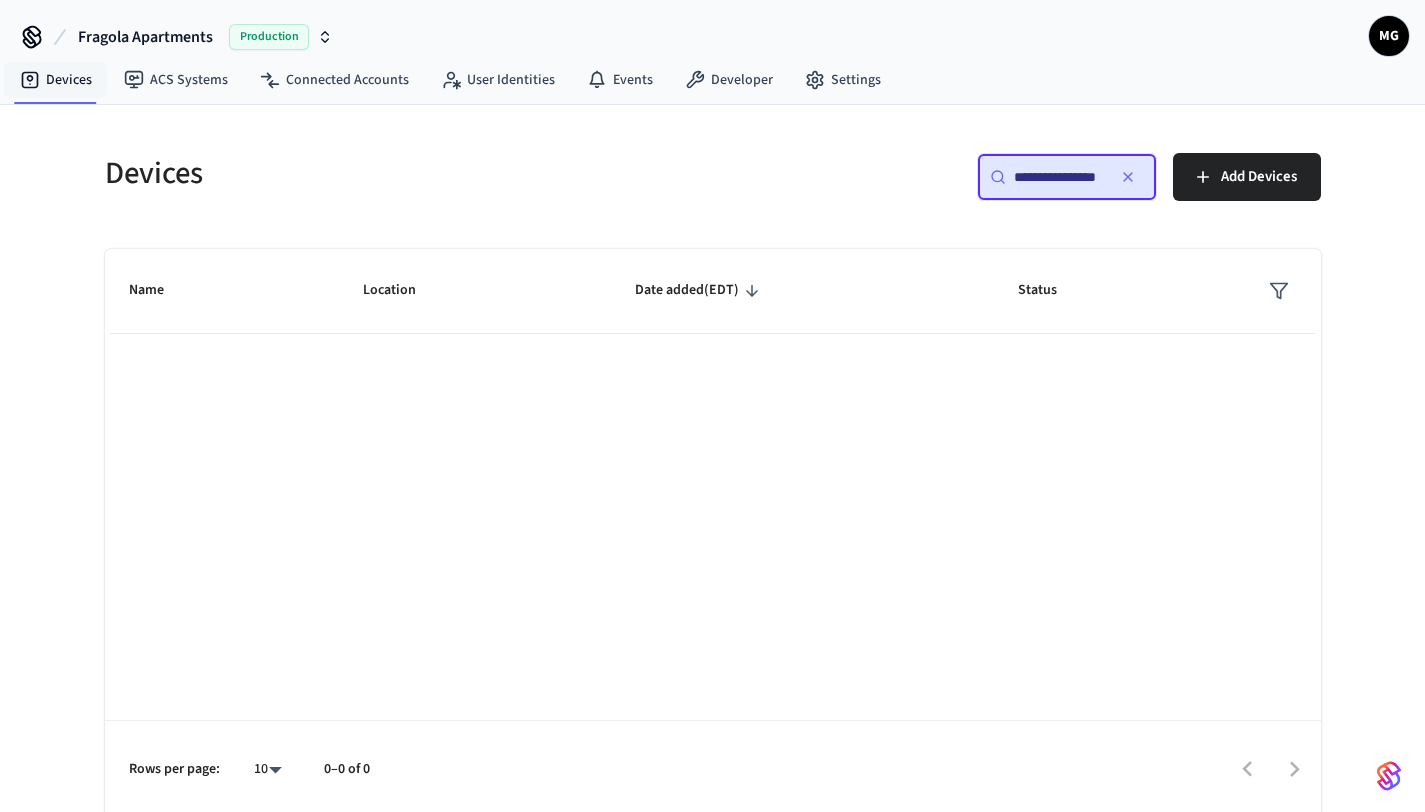 scroll, scrollTop: 0, scrollLeft: 8, axis: horizontal 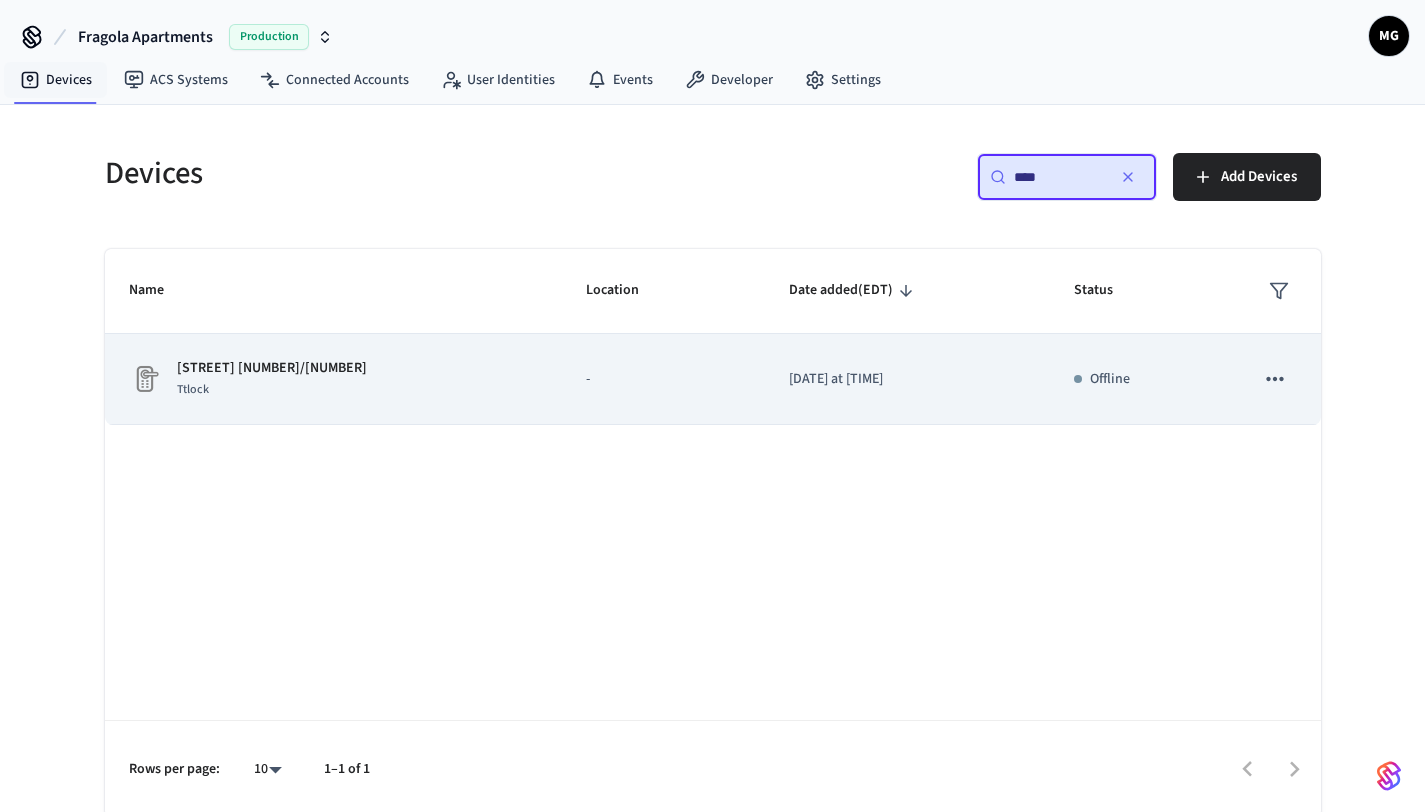 click 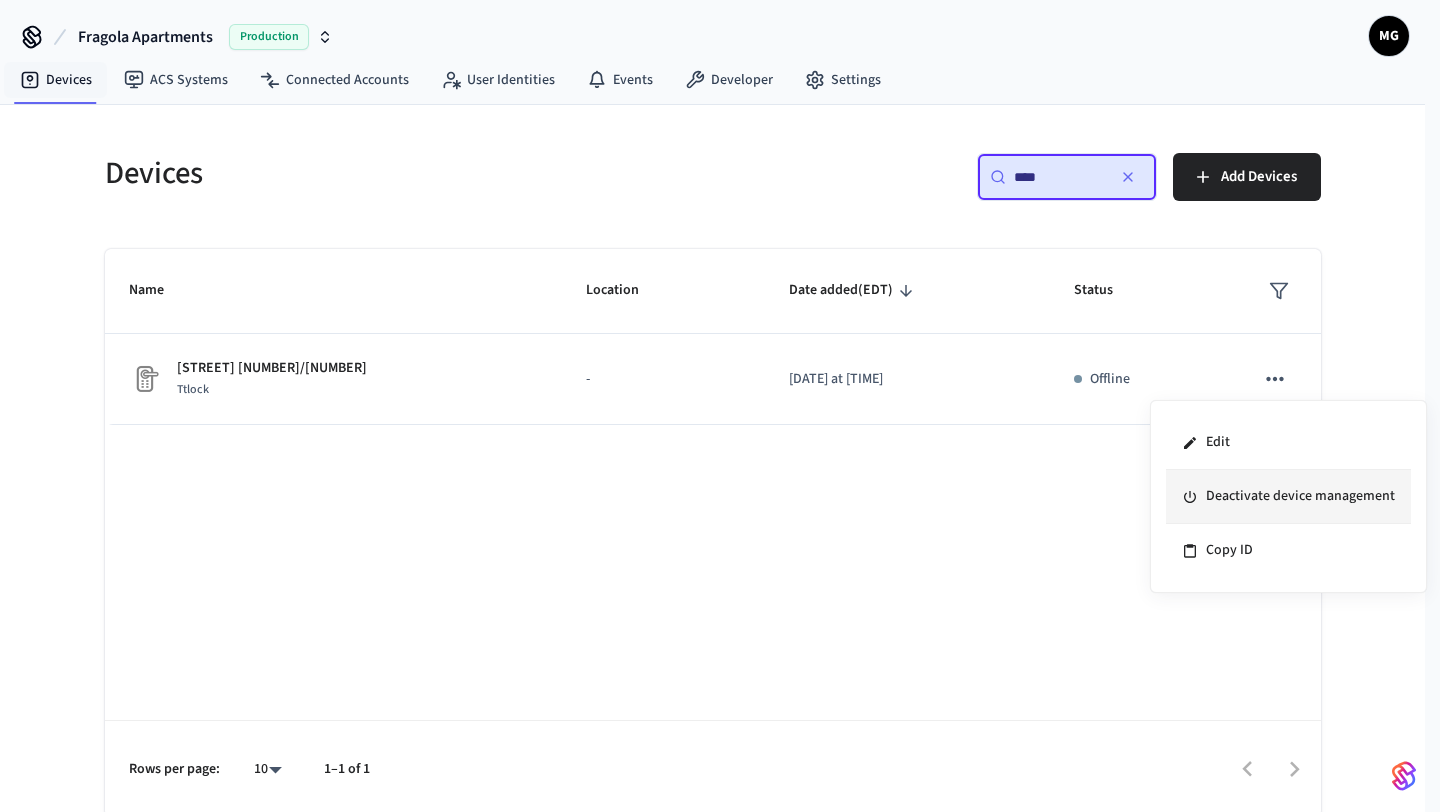 click on "Deactivate device management" at bounding box center [1288, 497] 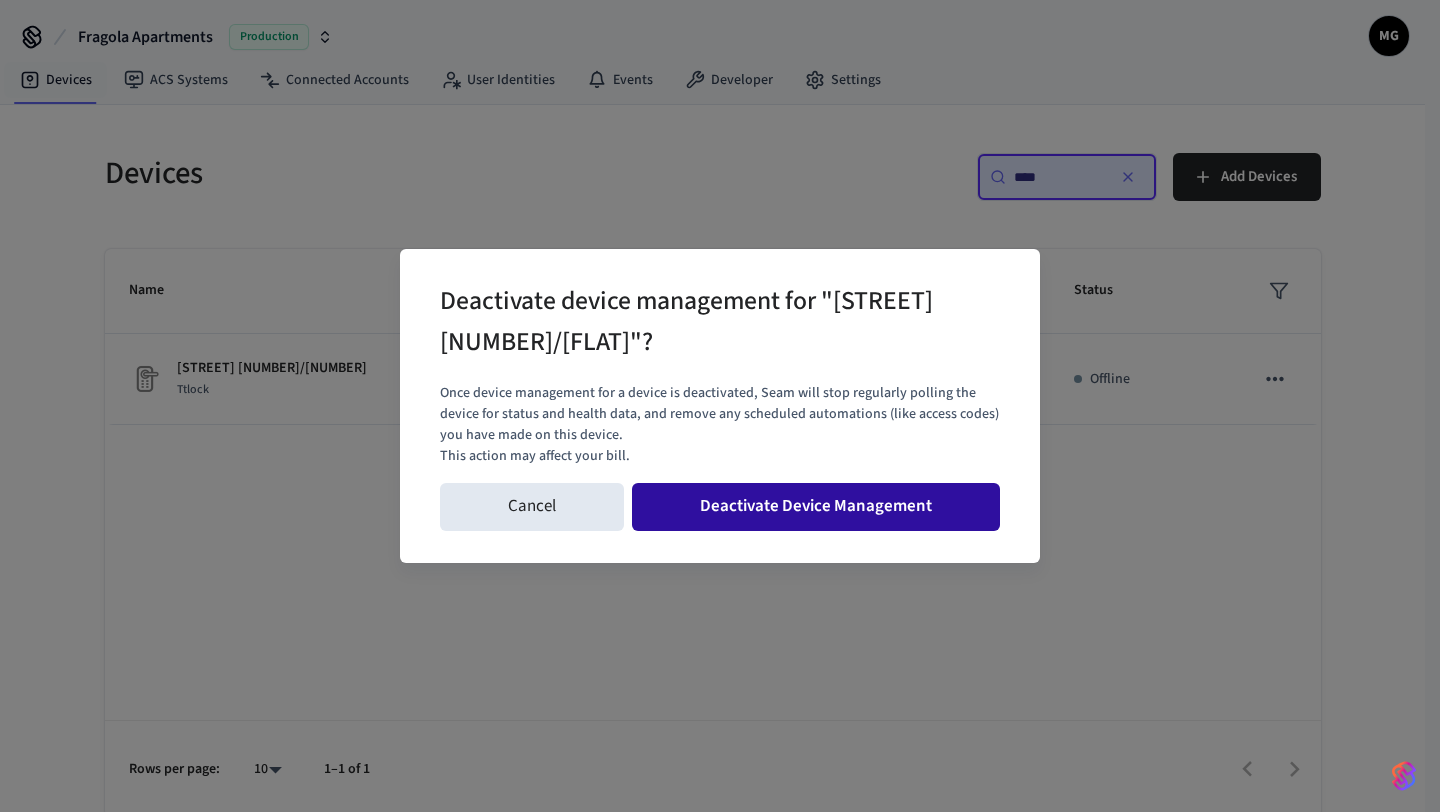 click on "Deactivate Device Management" at bounding box center [816, 507] 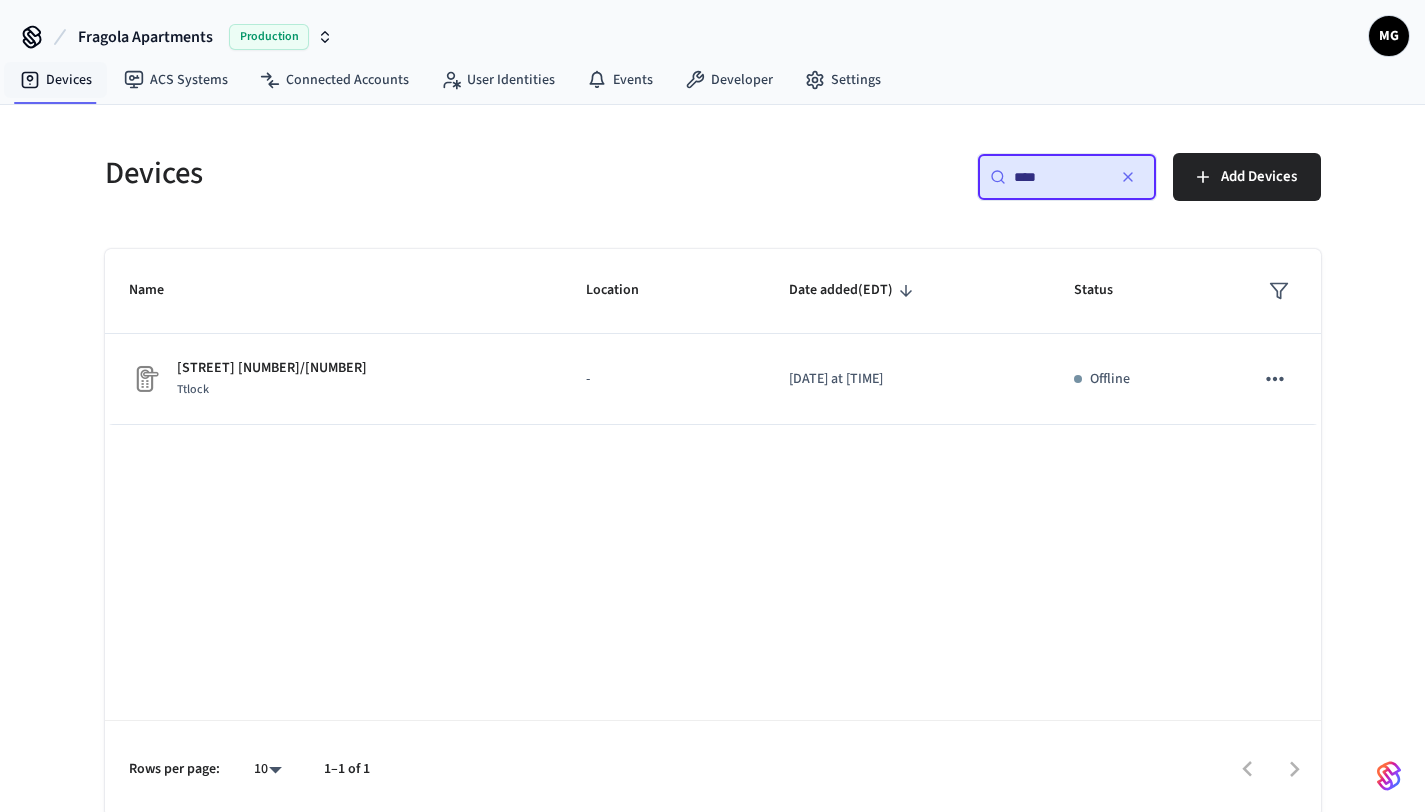 click on "****" at bounding box center [1059, 177] 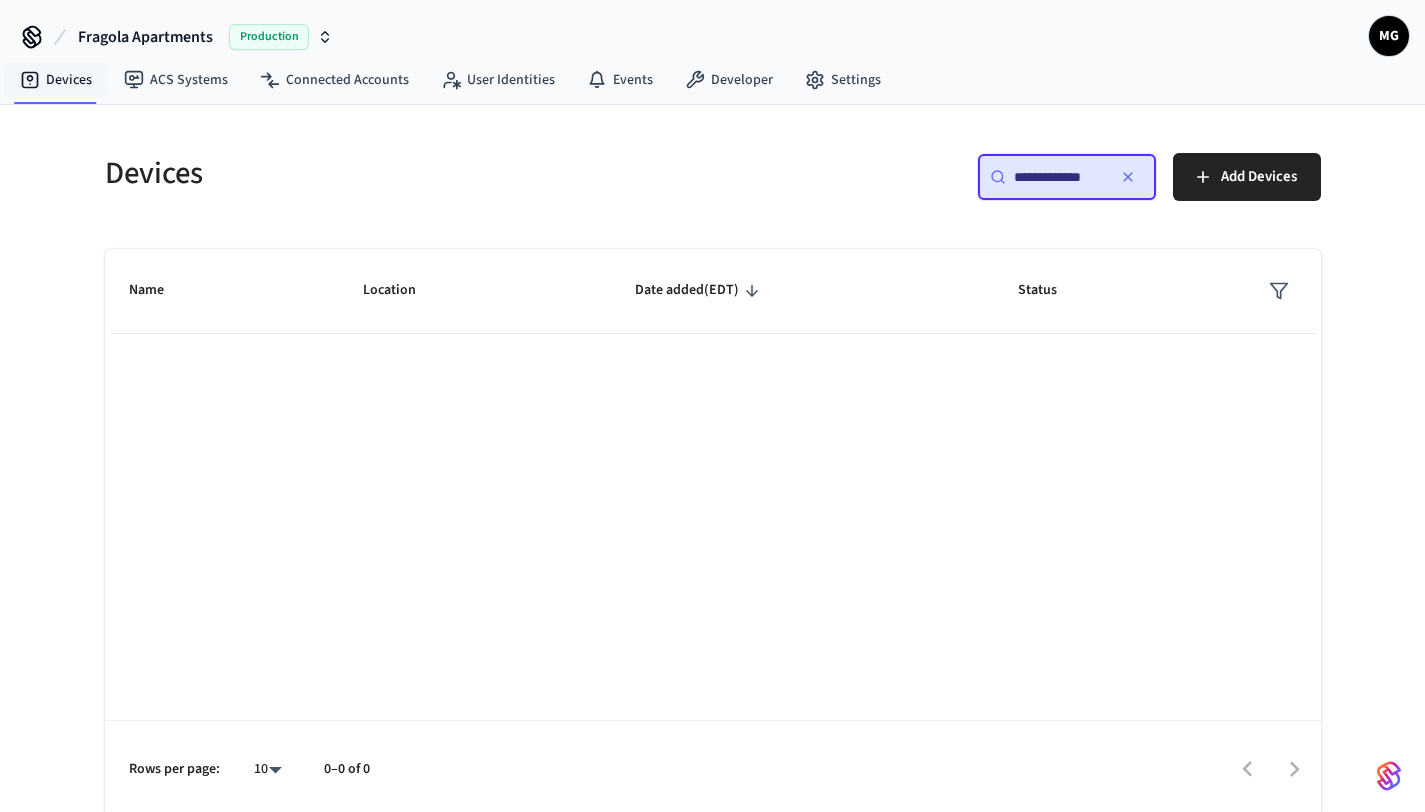 drag, startPoint x: 1063, startPoint y: 176, endPoint x: 790, endPoint y: 165, distance: 273.22153 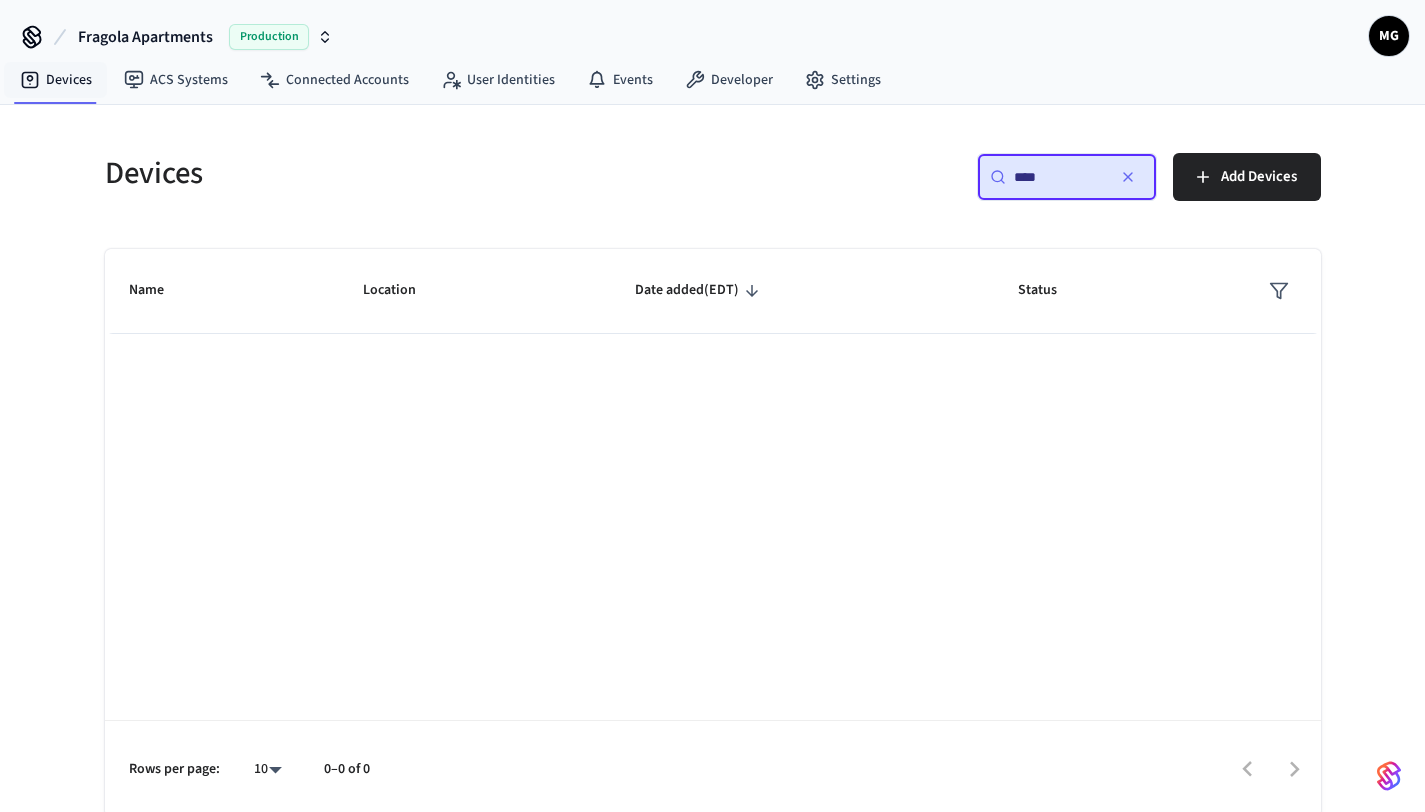 click on "****" at bounding box center (1059, 177) 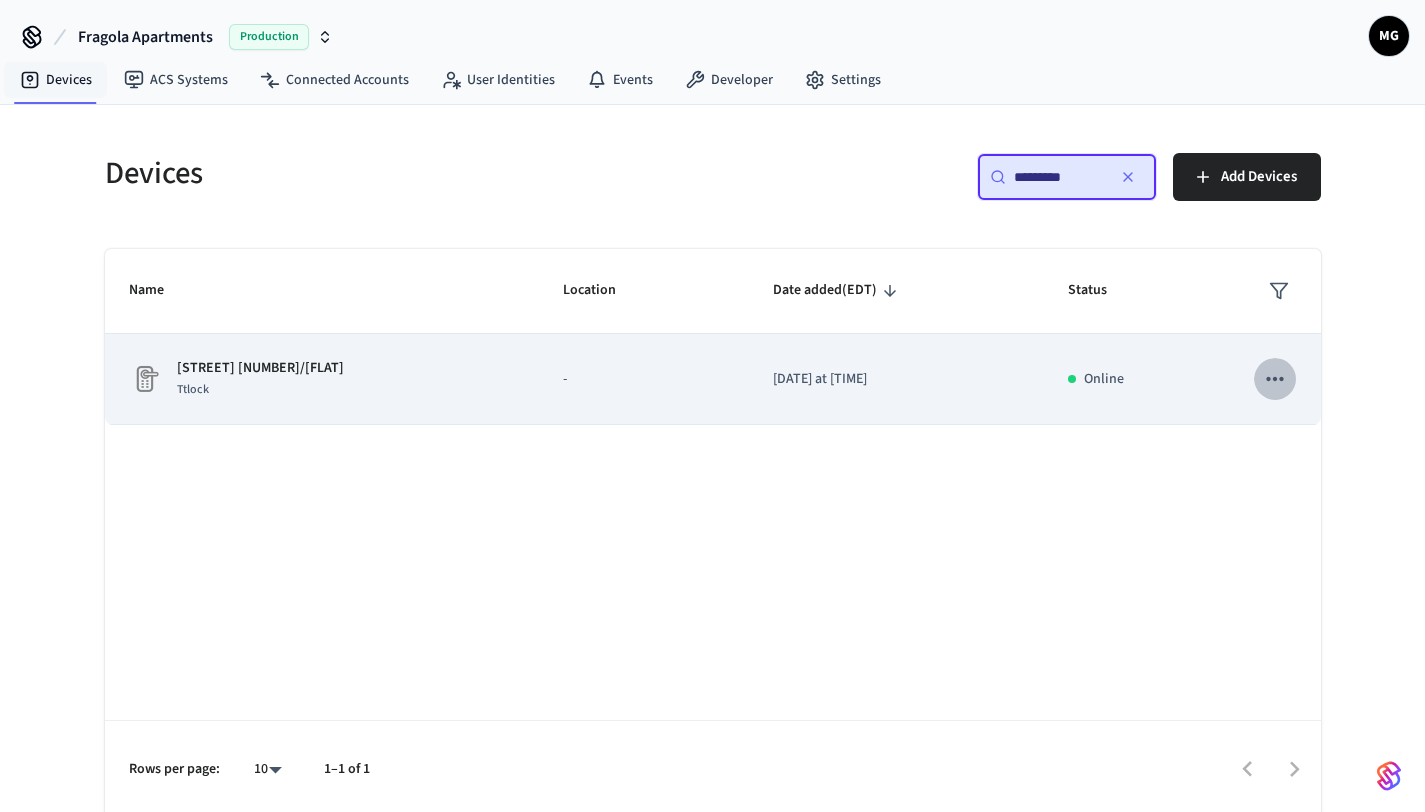 click 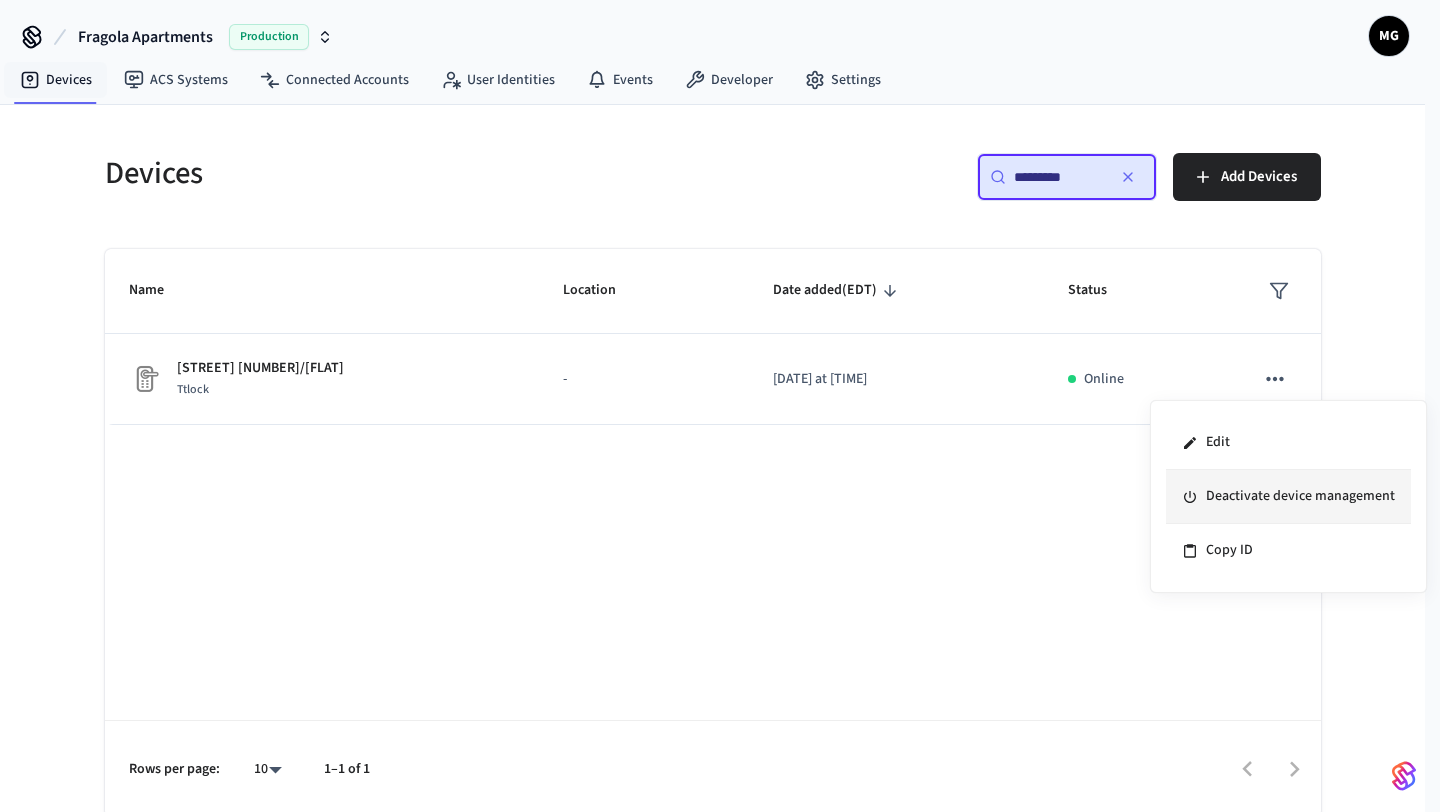 click on "Deactivate device management" at bounding box center (1288, 497) 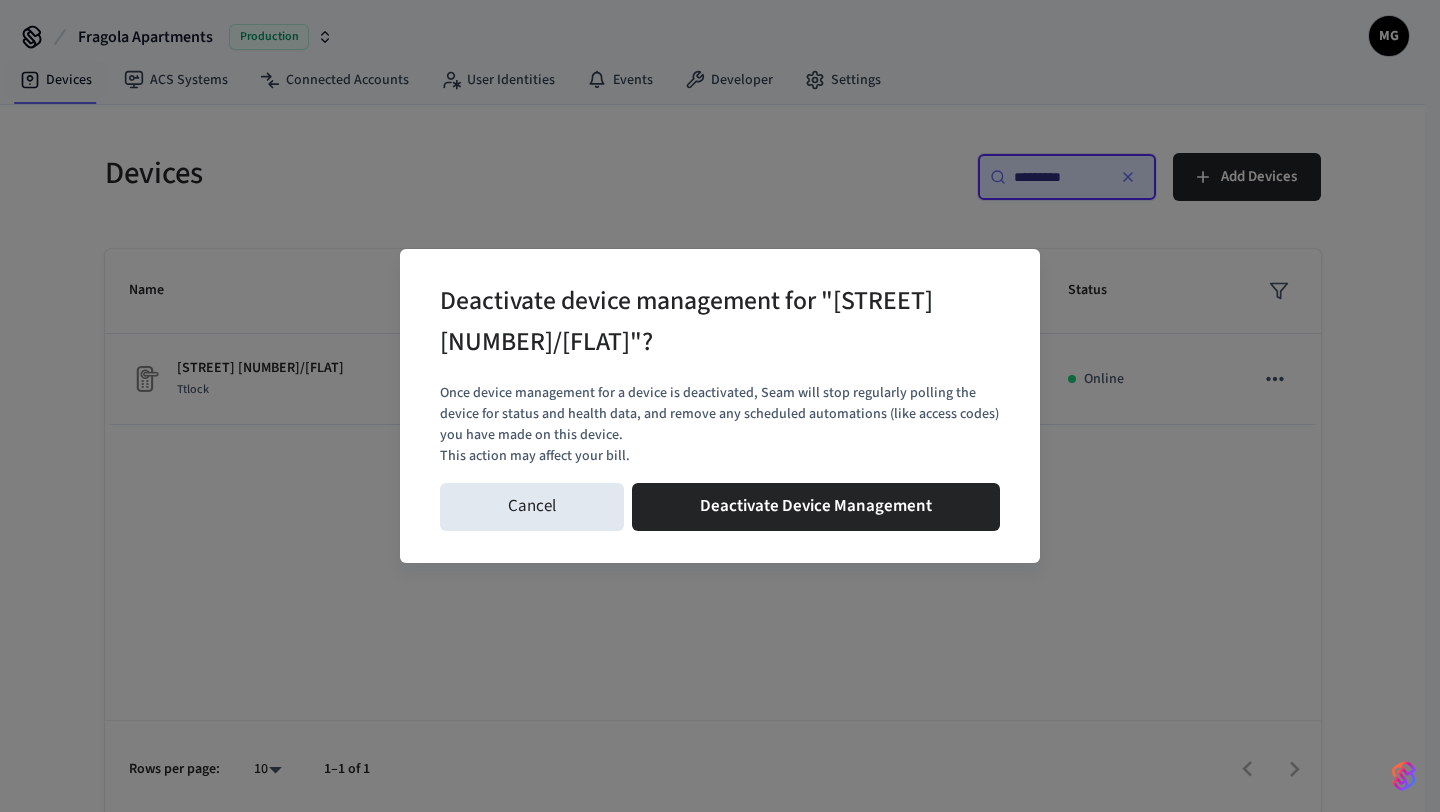 click on "Cancel Deactivate Device Management" at bounding box center (720, 507) 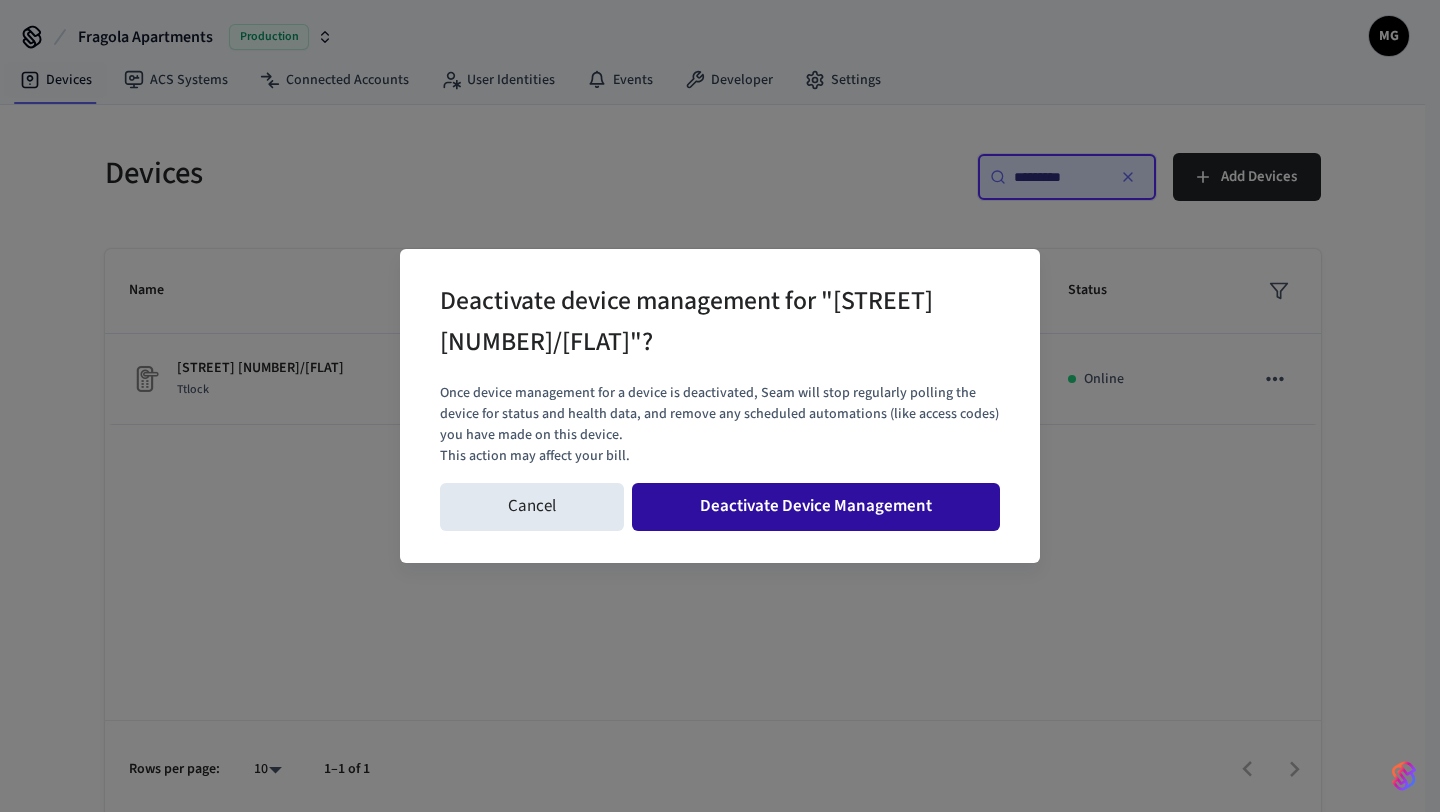 click on "Deactivate Device Management" at bounding box center (816, 507) 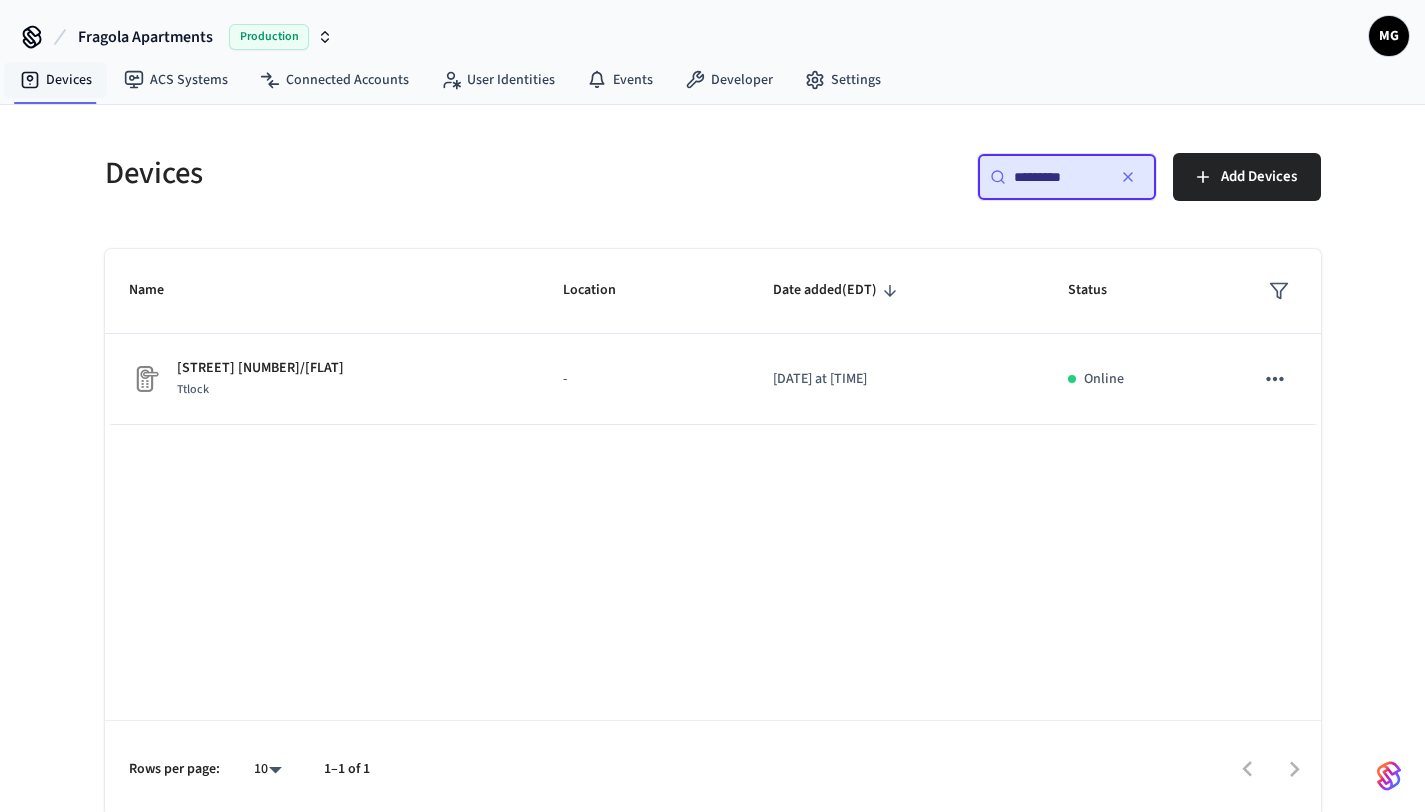 click on "​ ********* ​" at bounding box center (1067, 177) 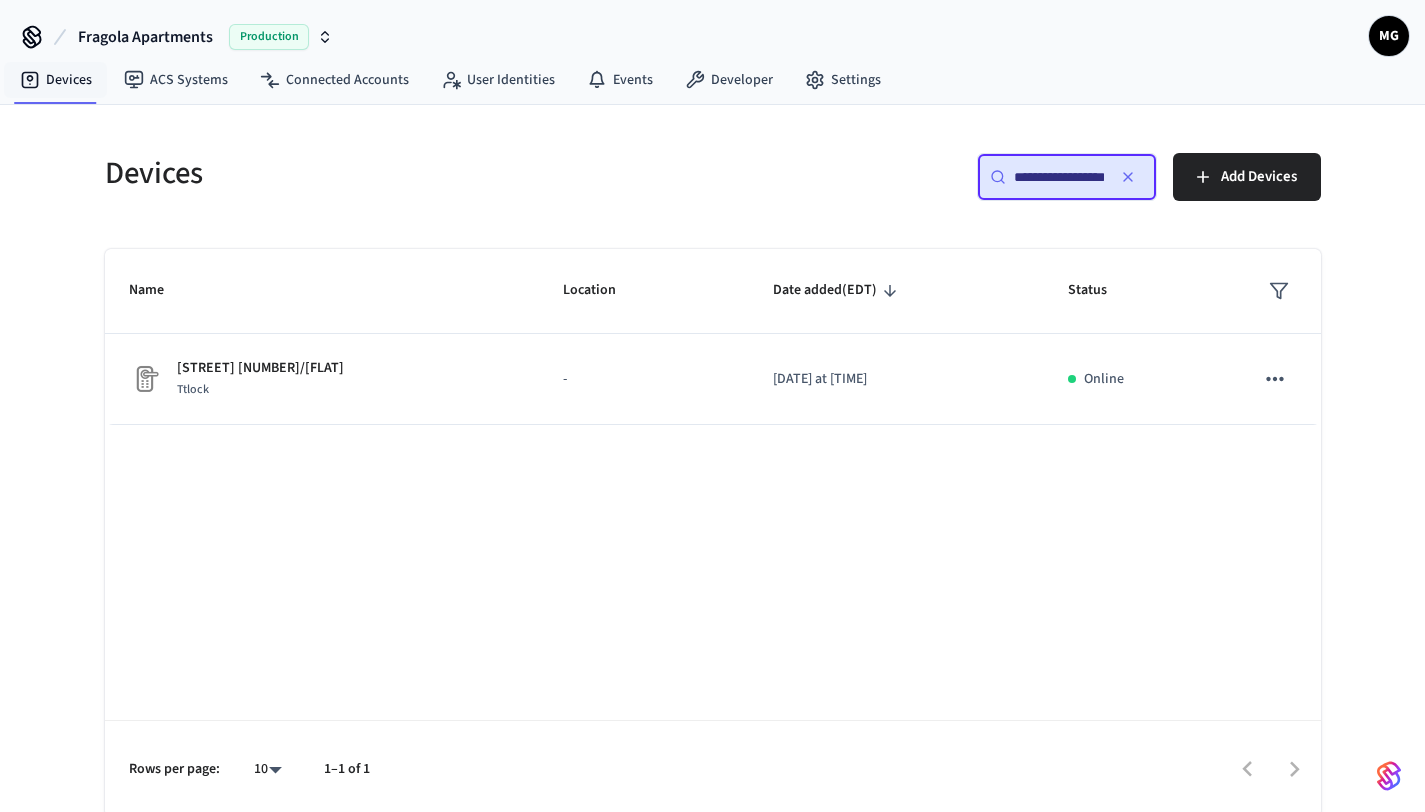 scroll, scrollTop: 0, scrollLeft: 21, axis: horizontal 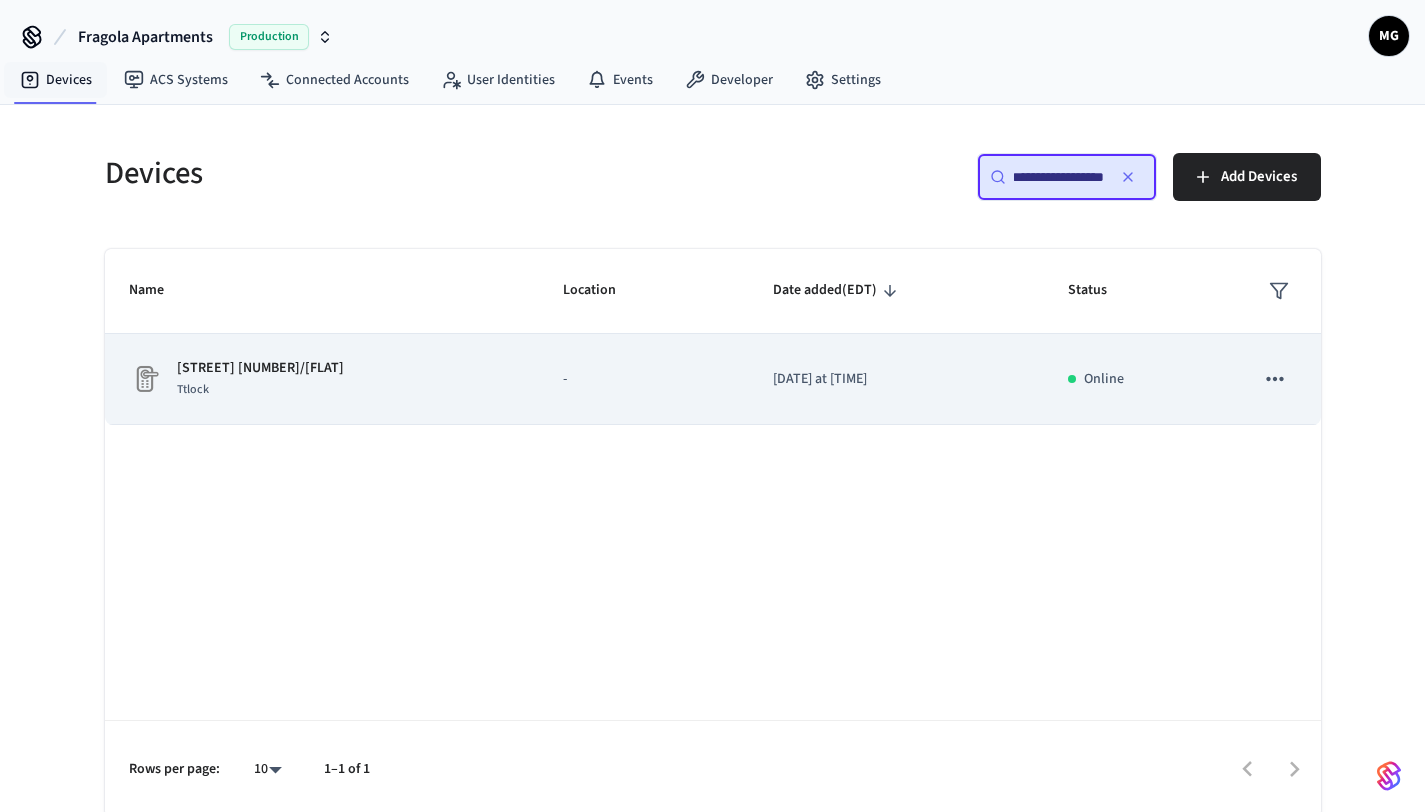 click 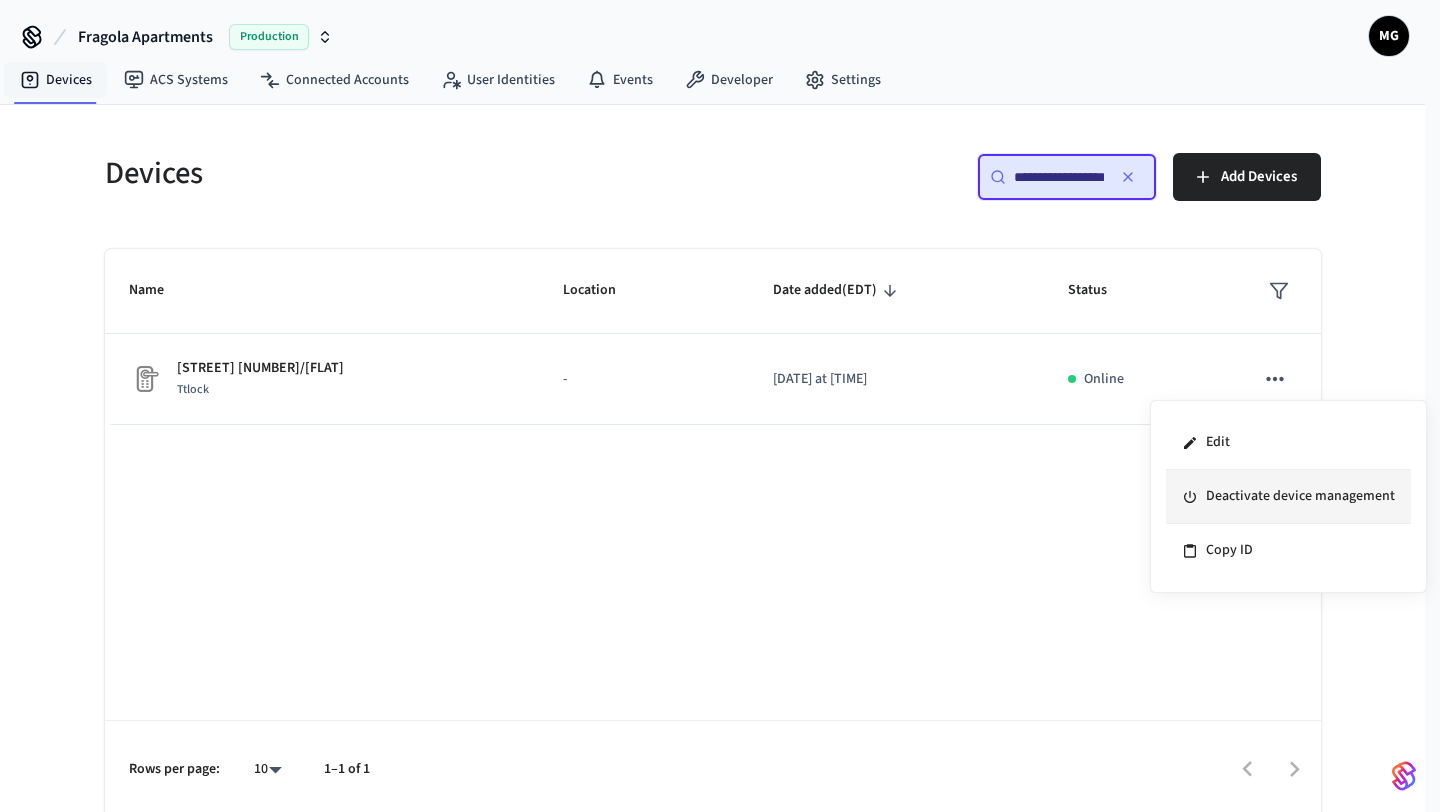 click on "Deactivate device management" at bounding box center (1288, 497) 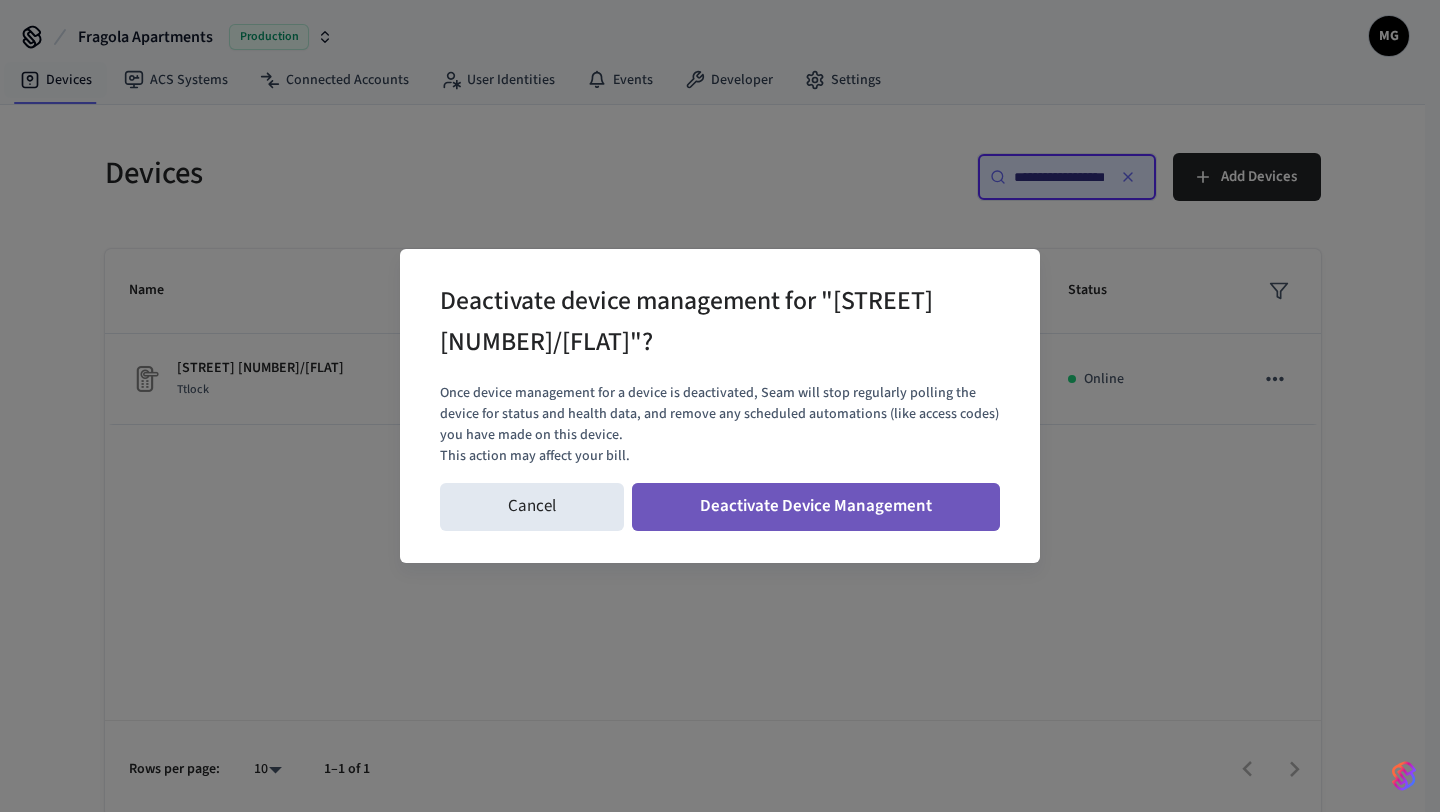 click on "Deactivate Device Management" at bounding box center (816, 507) 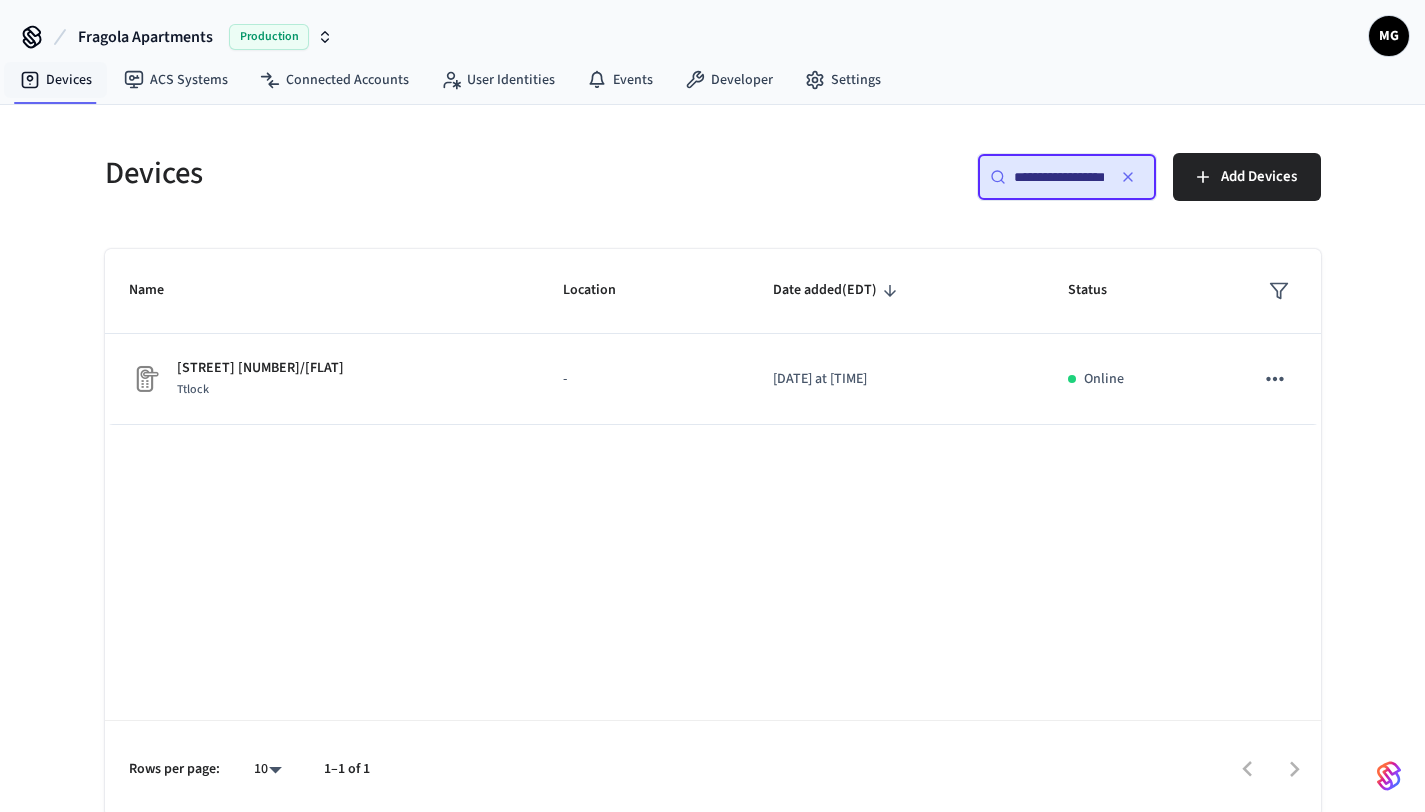 click on "**********" at bounding box center (1059, 177) 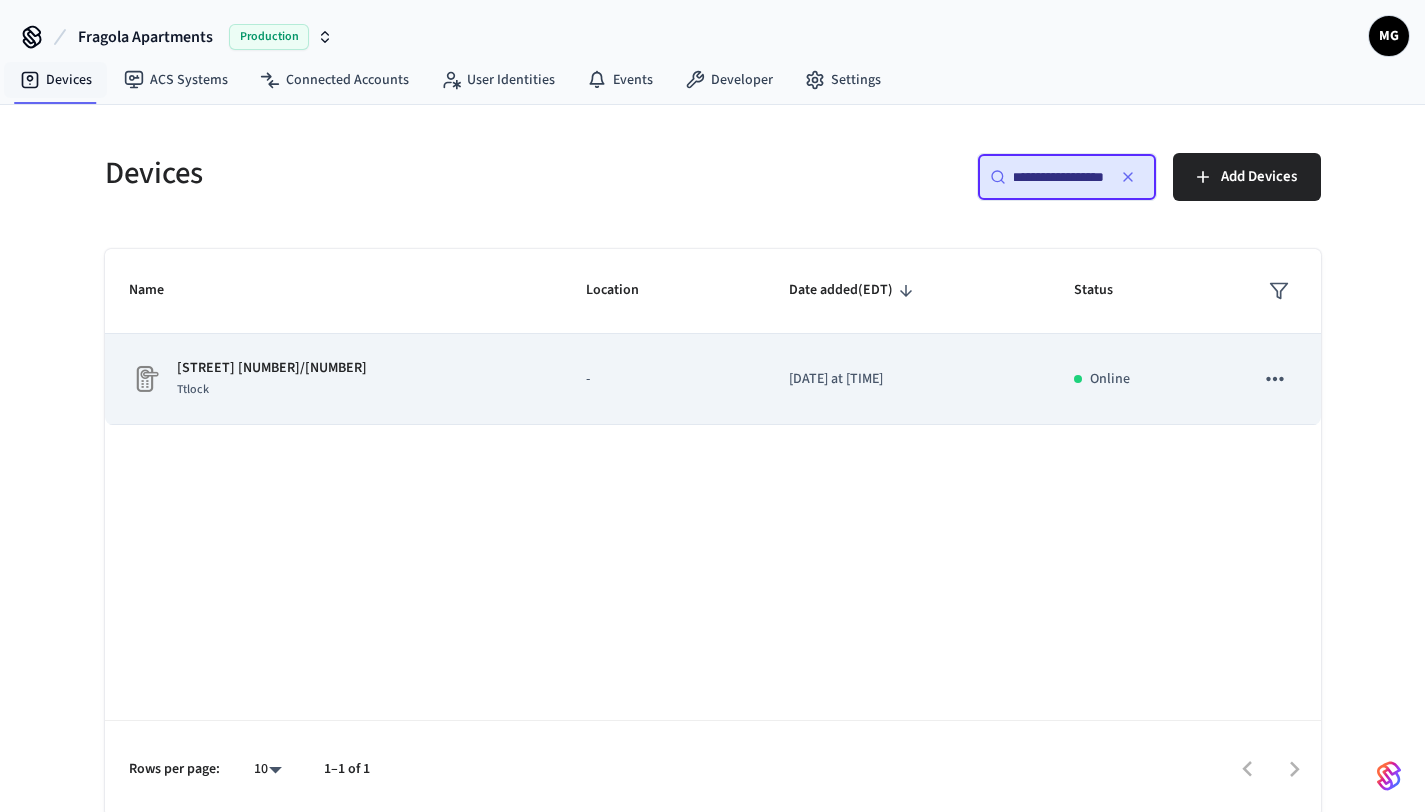 type on "**********" 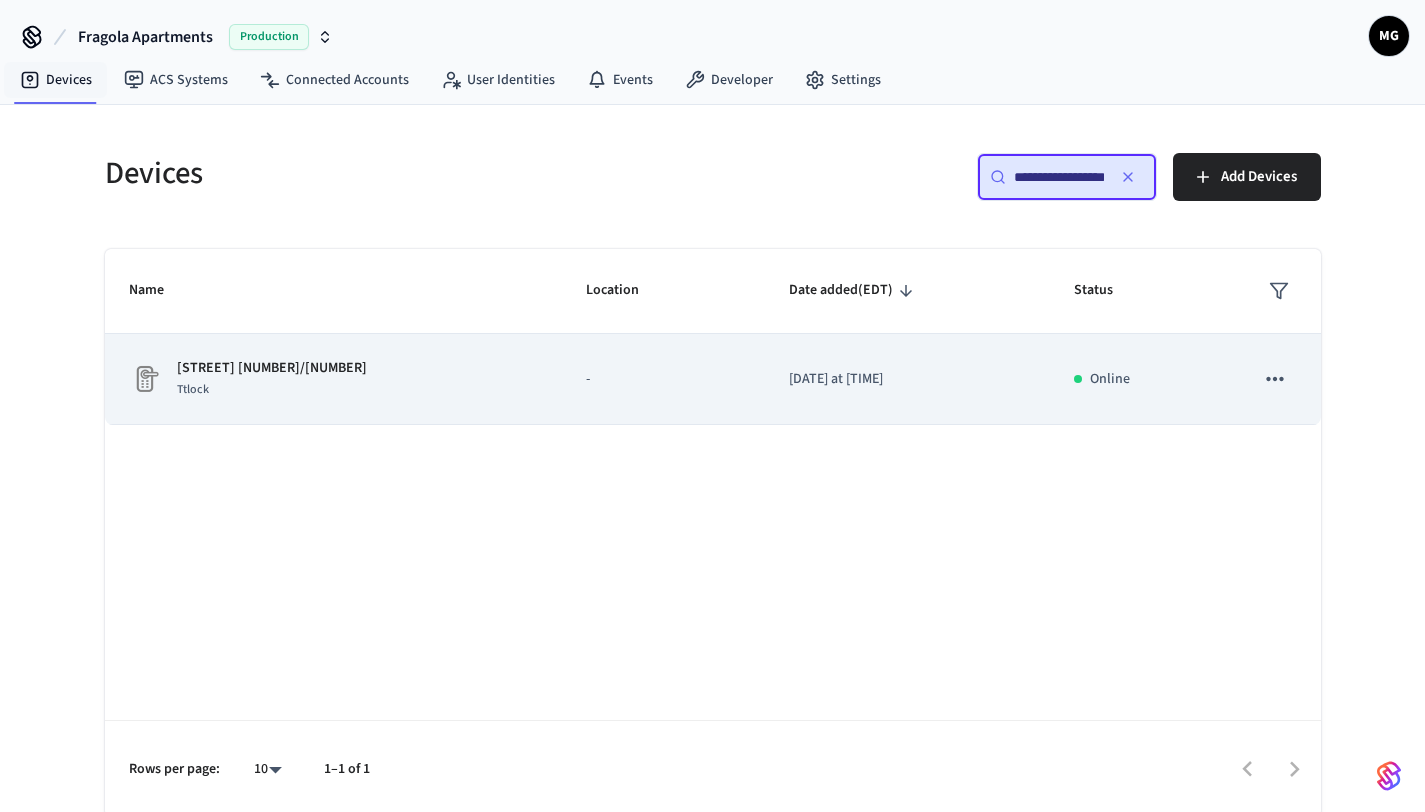 click 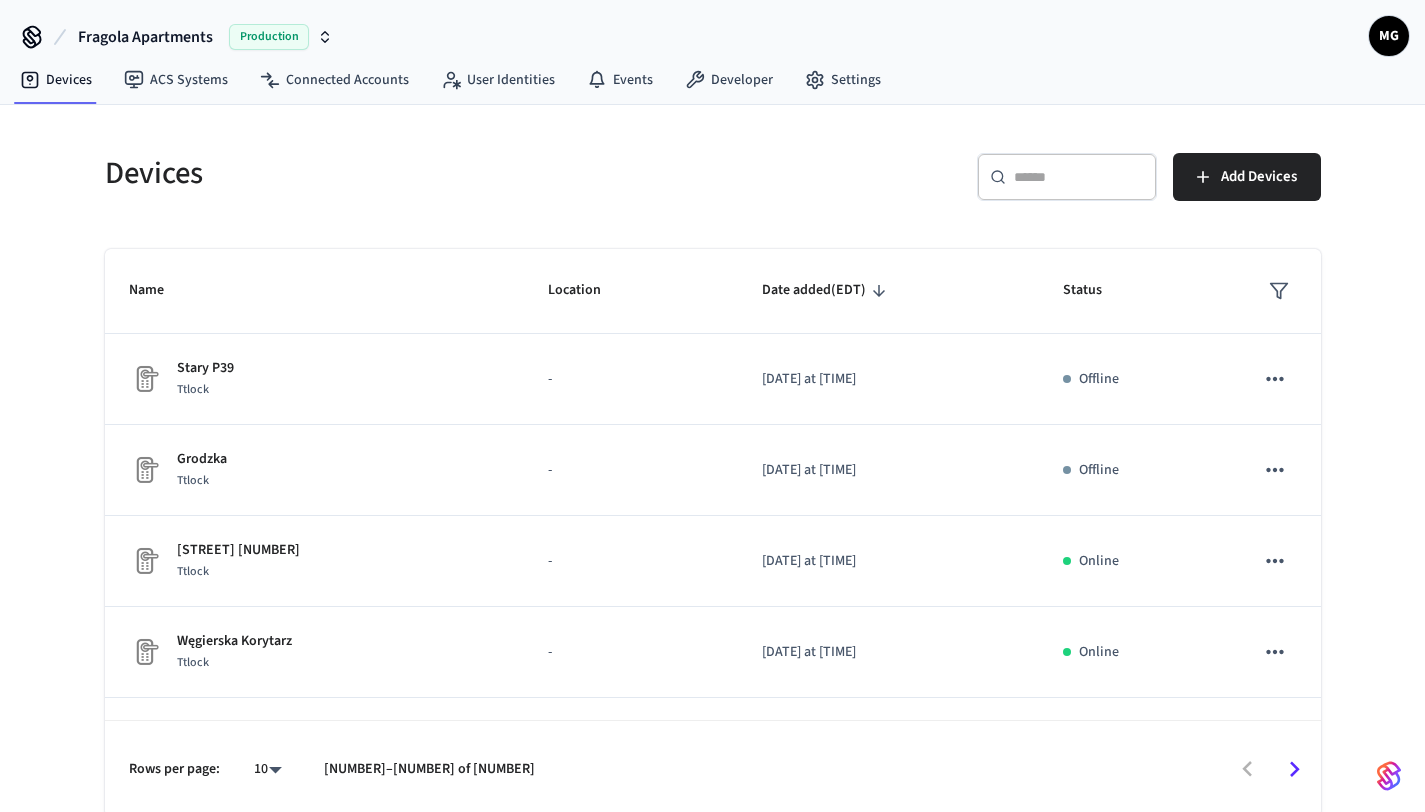 click at bounding box center (1079, 177) 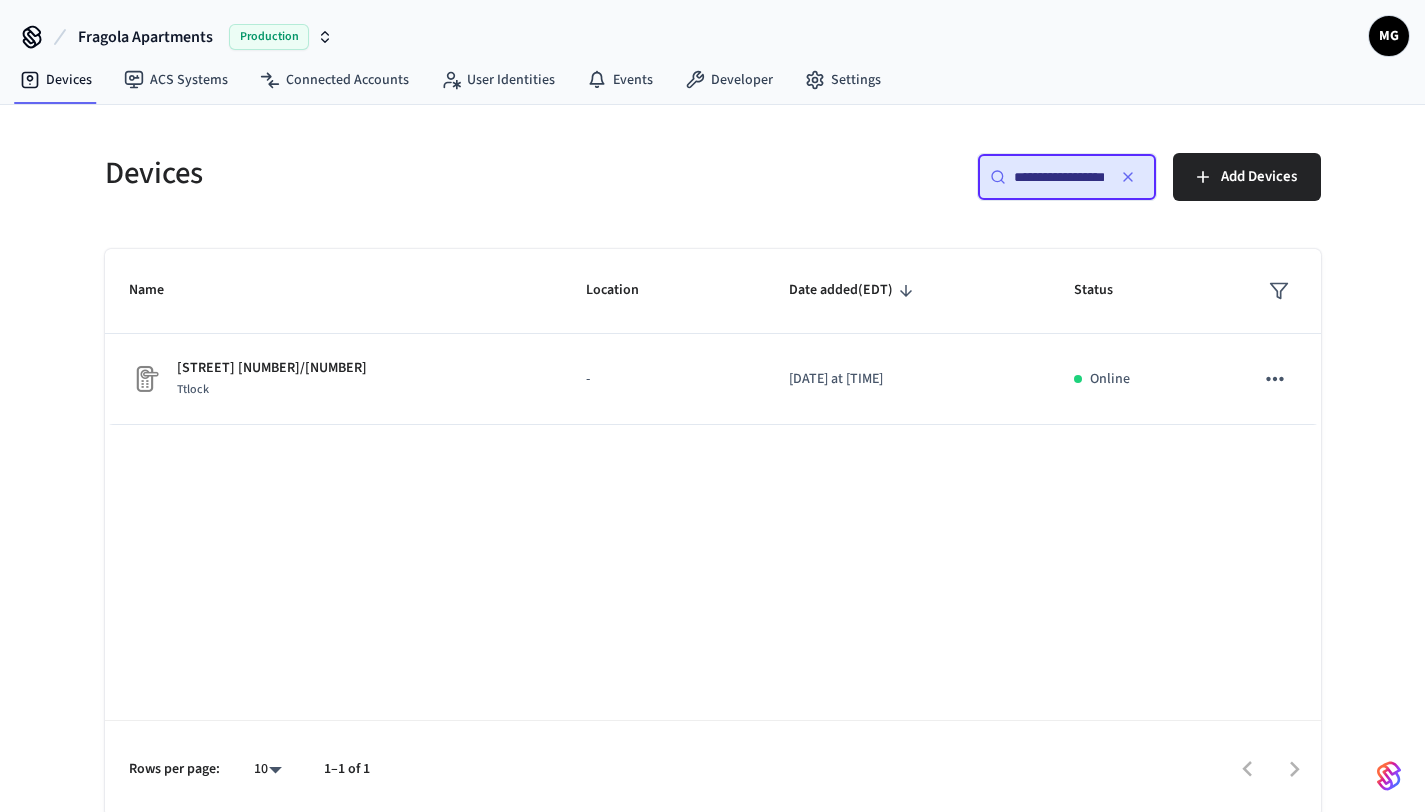 scroll, scrollTop: 0, scrollLeft: 21, axis: horizontal 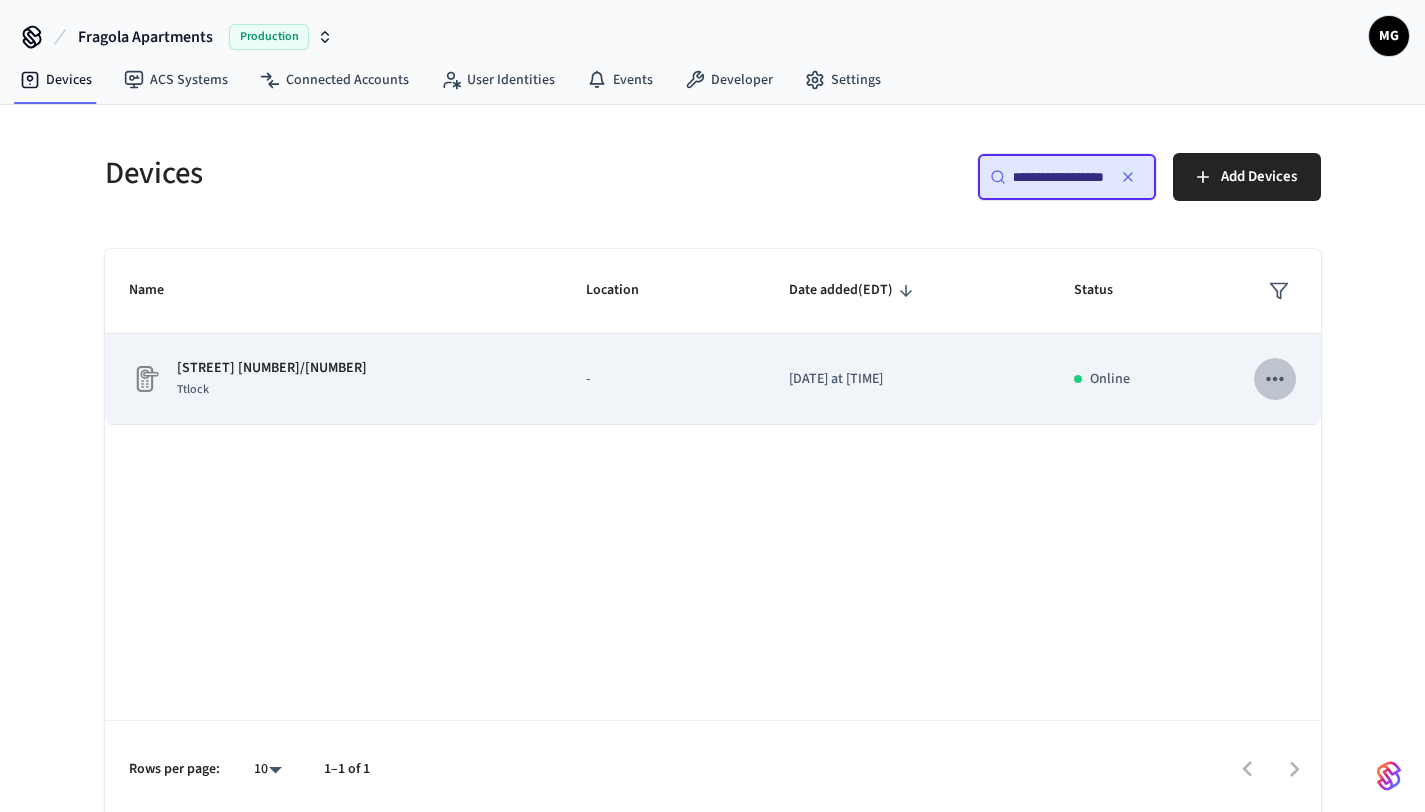 click 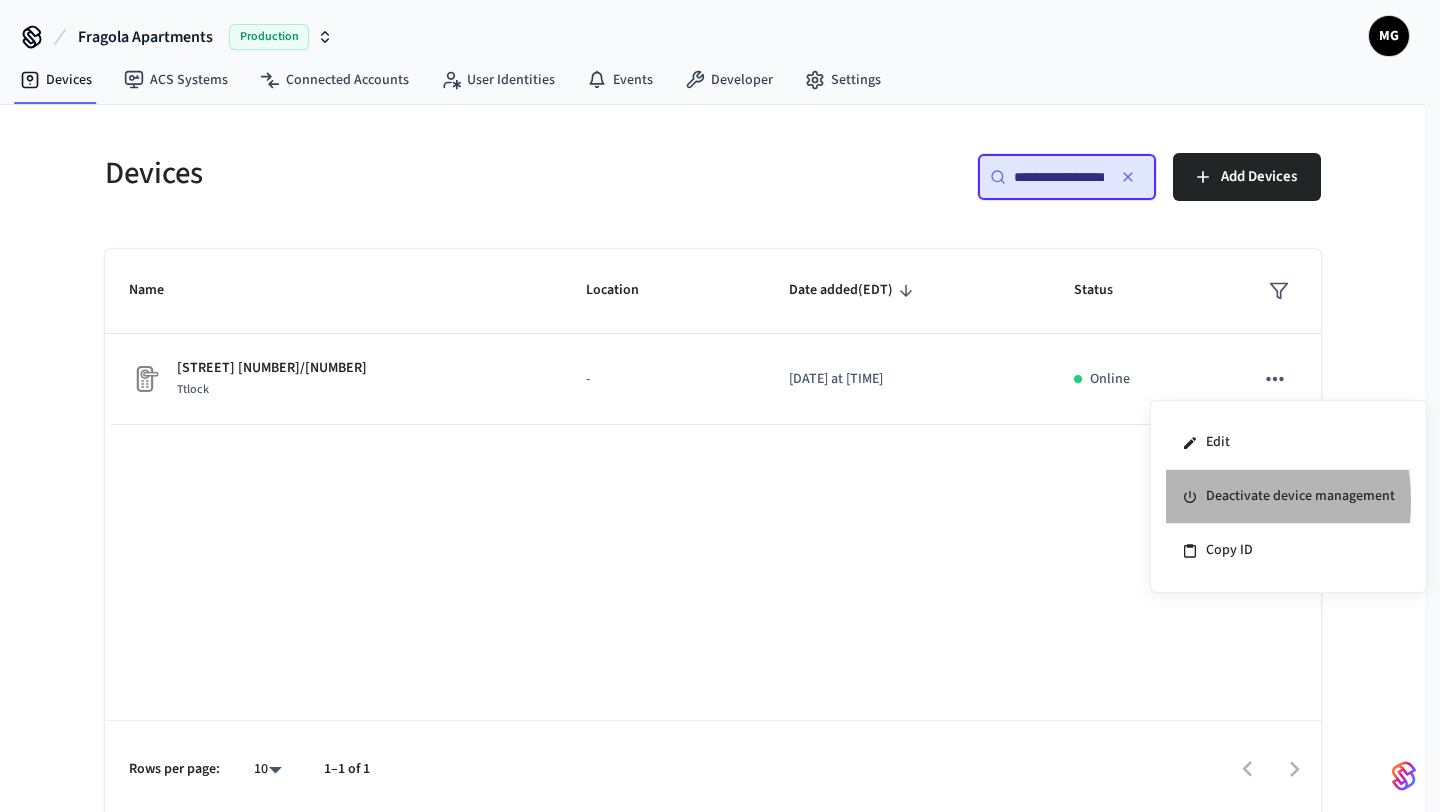 click 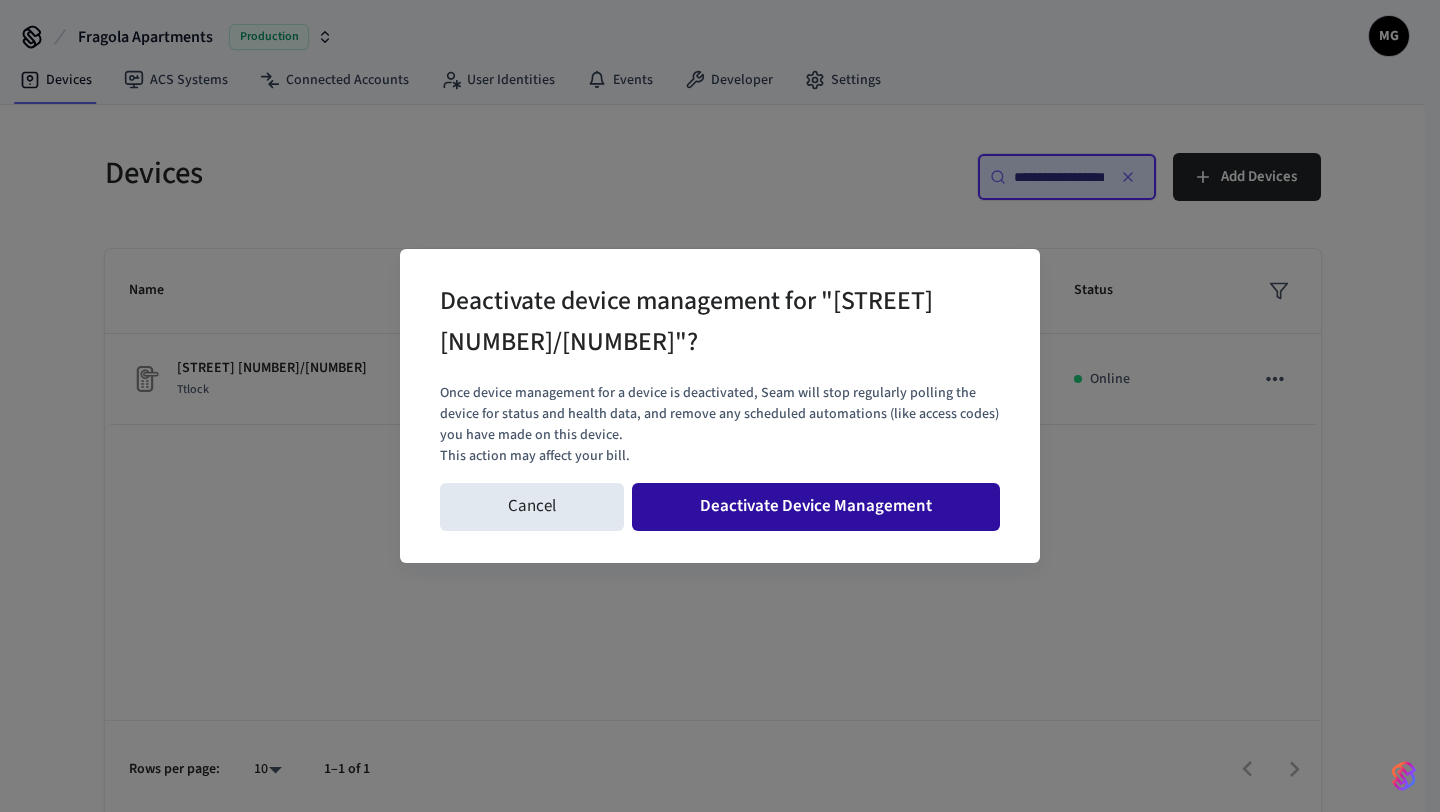 click on "Deactivate Device Management" at bounding box center (816, 507) 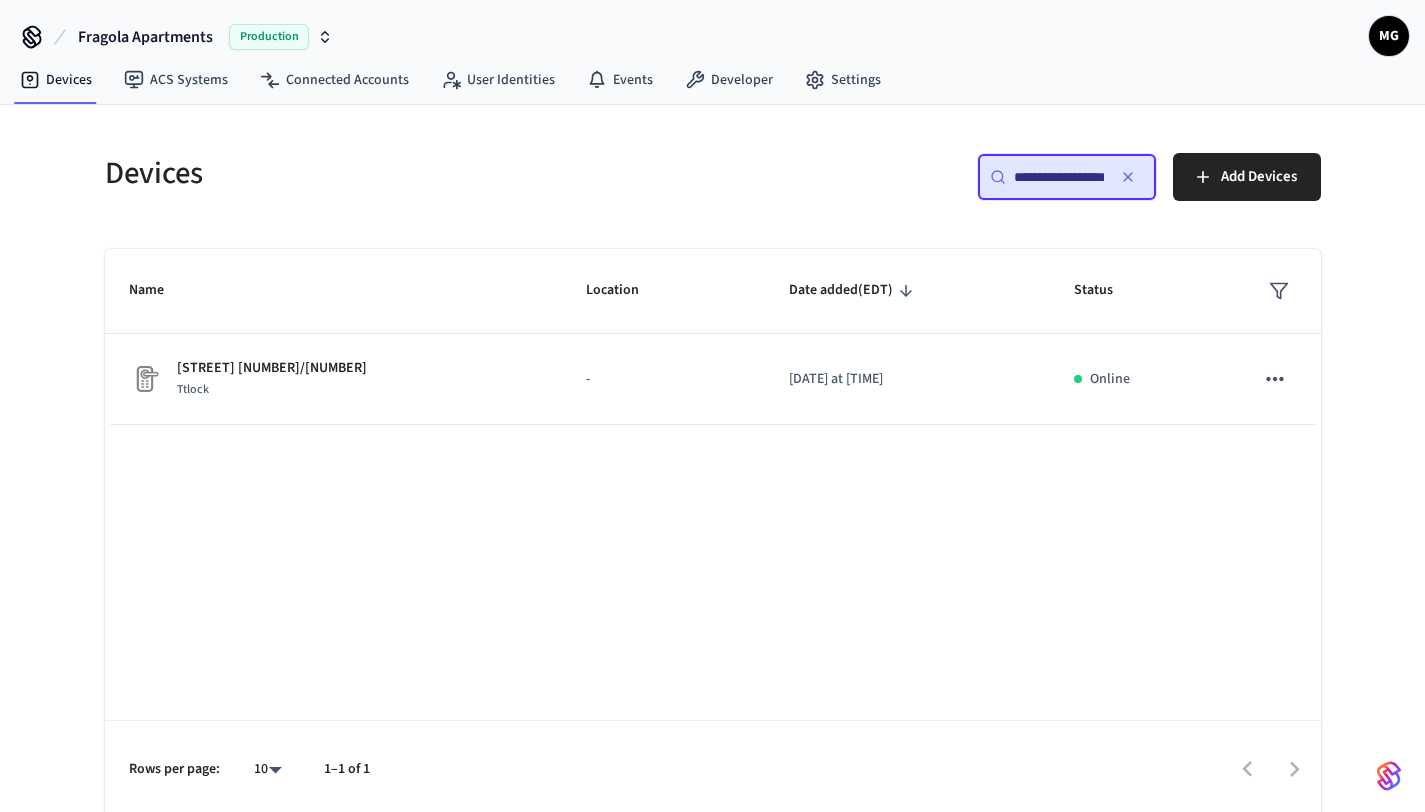 click on "**********" at bounding box center (1067, 177) 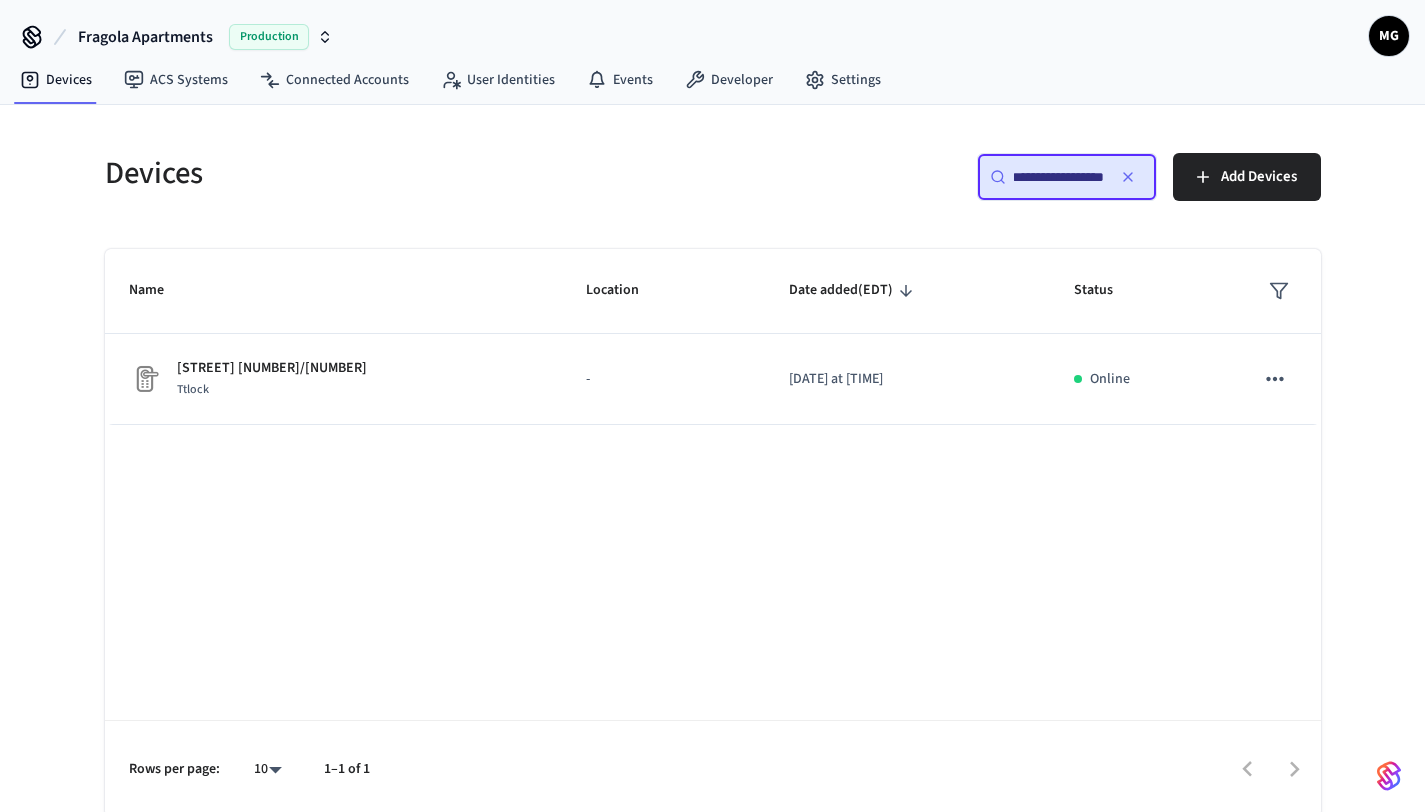 paste 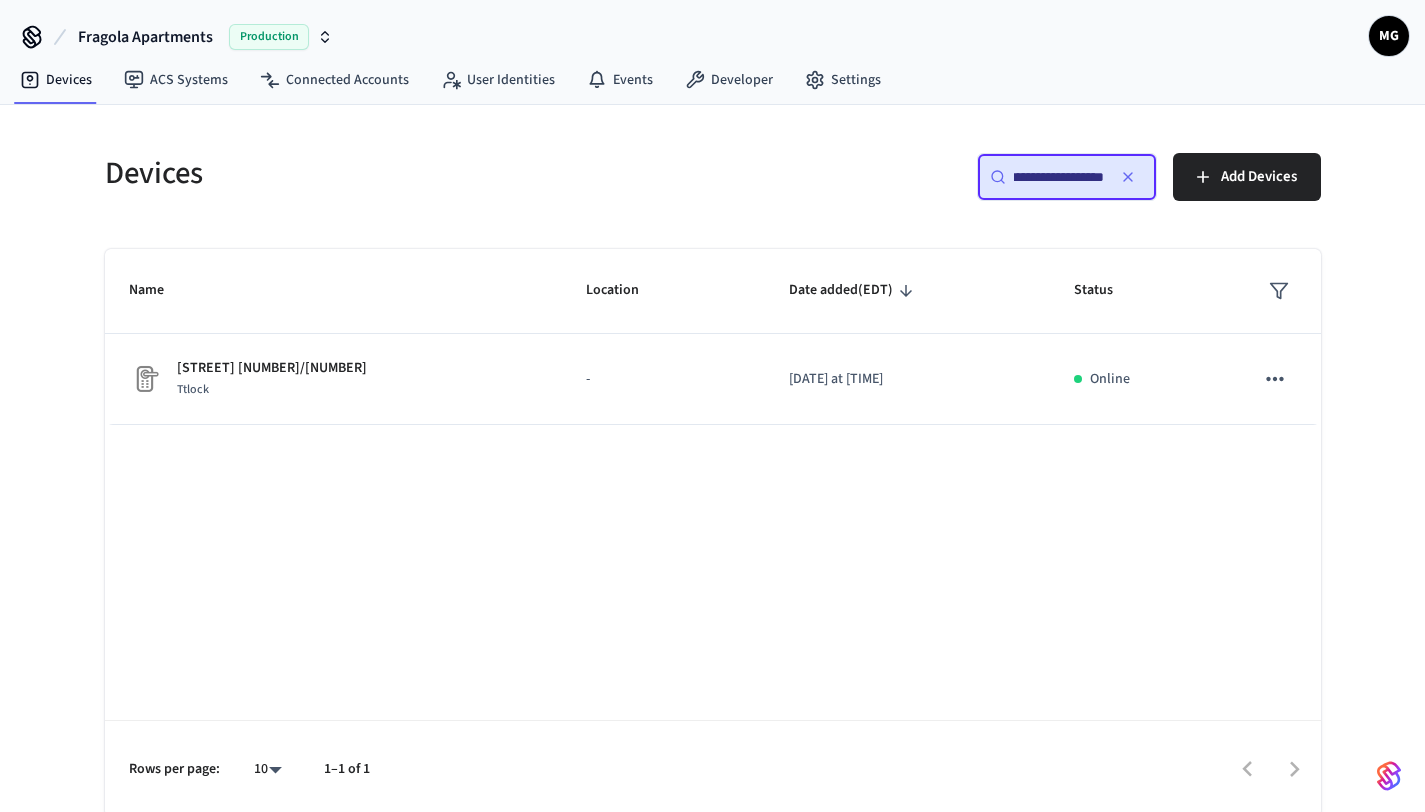 scroll, scrollTop: 0, scrollLeft: 24, axis: horizontal 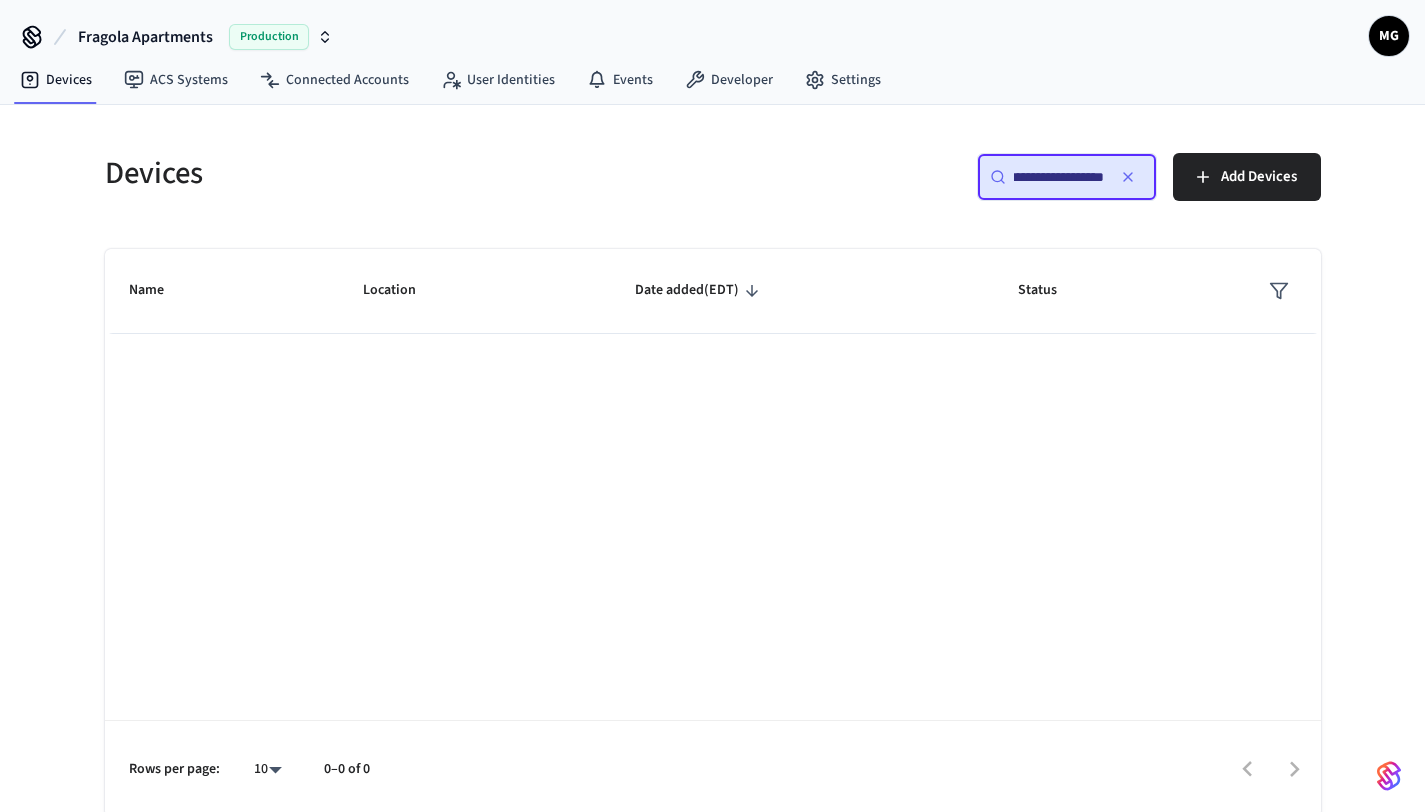 drag, startPoint x: 1070, startPoint y: 181, endPoint x: 827, endPoint y: 181, distance: 243 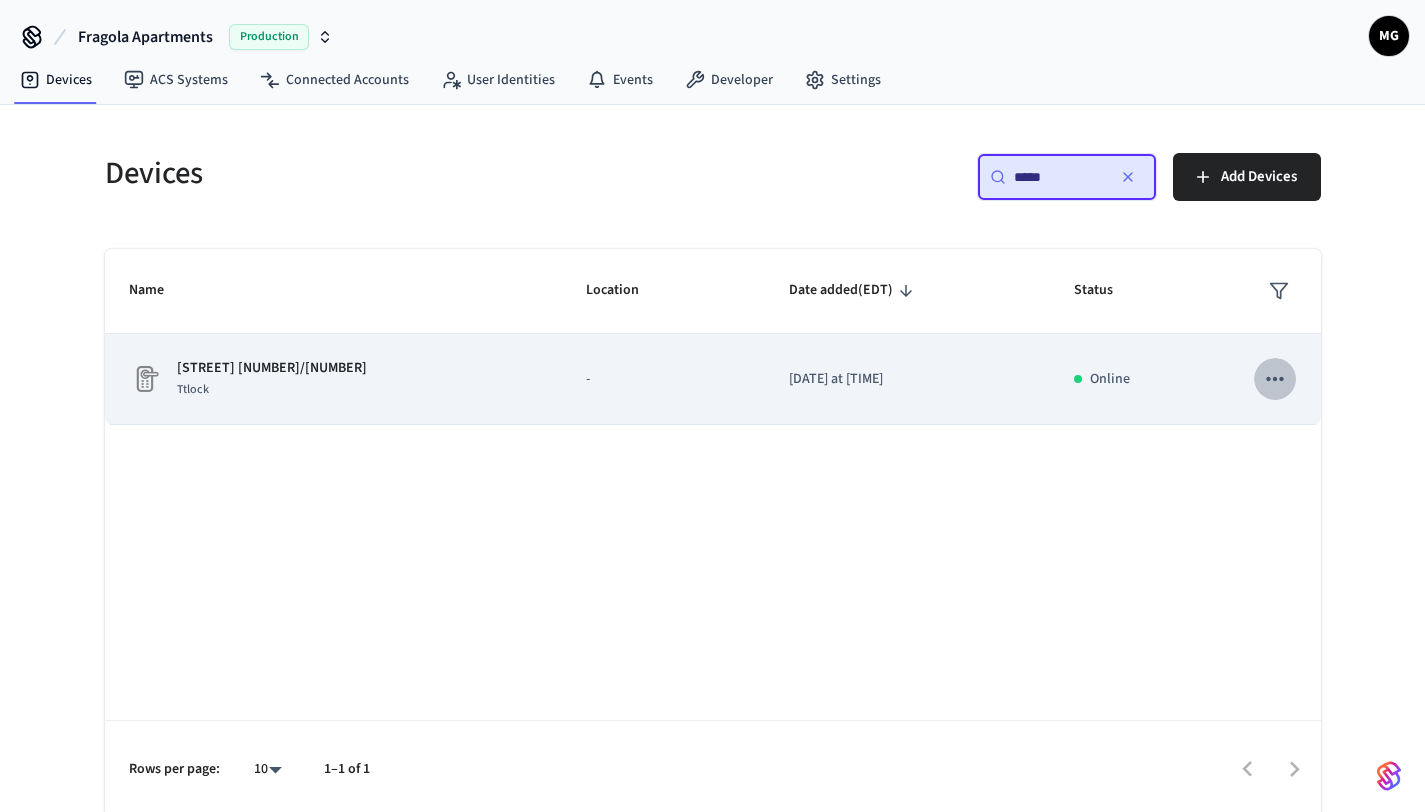 click at bounding box center [1275, 379] 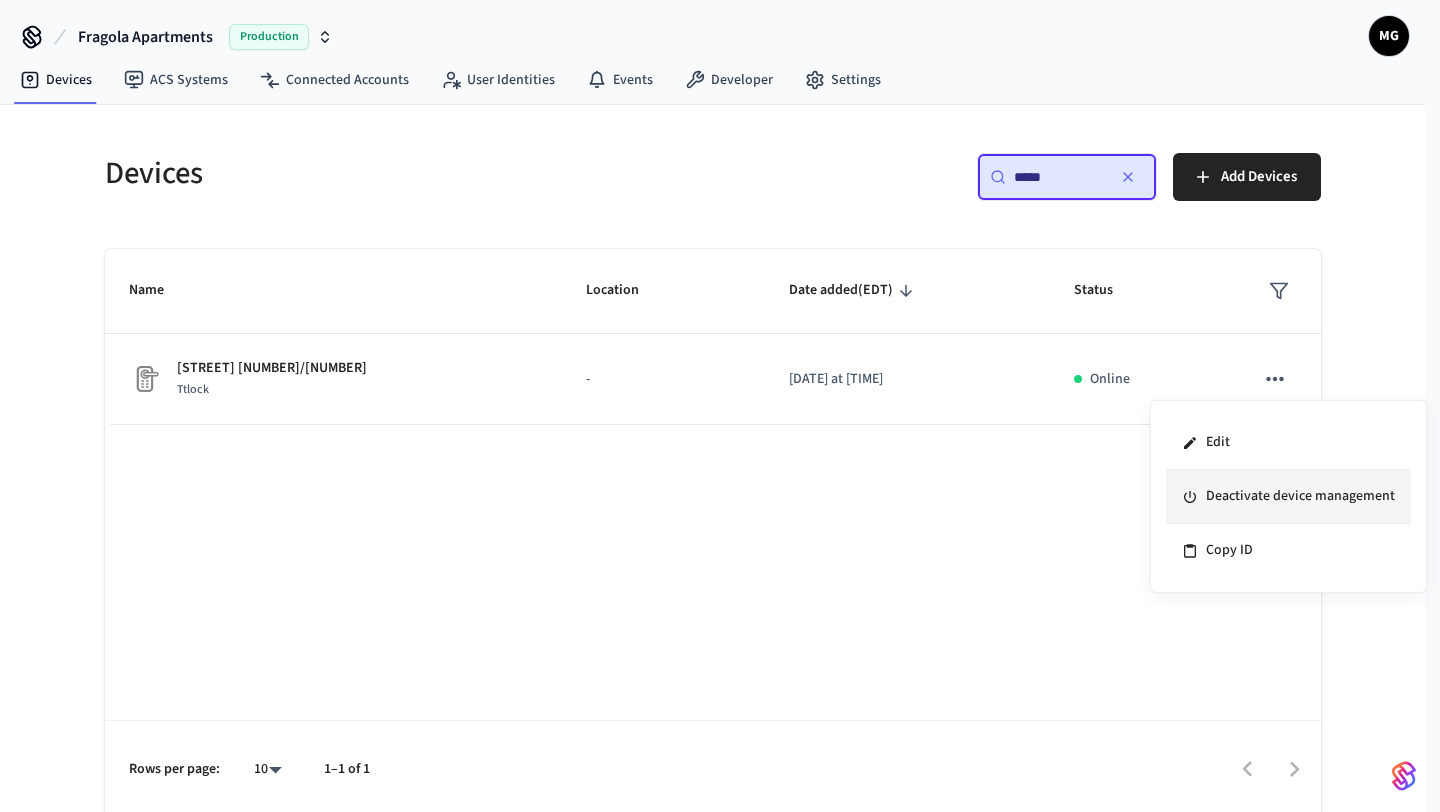 click on "Deactivate device management" at bounding box center (1288, 497) 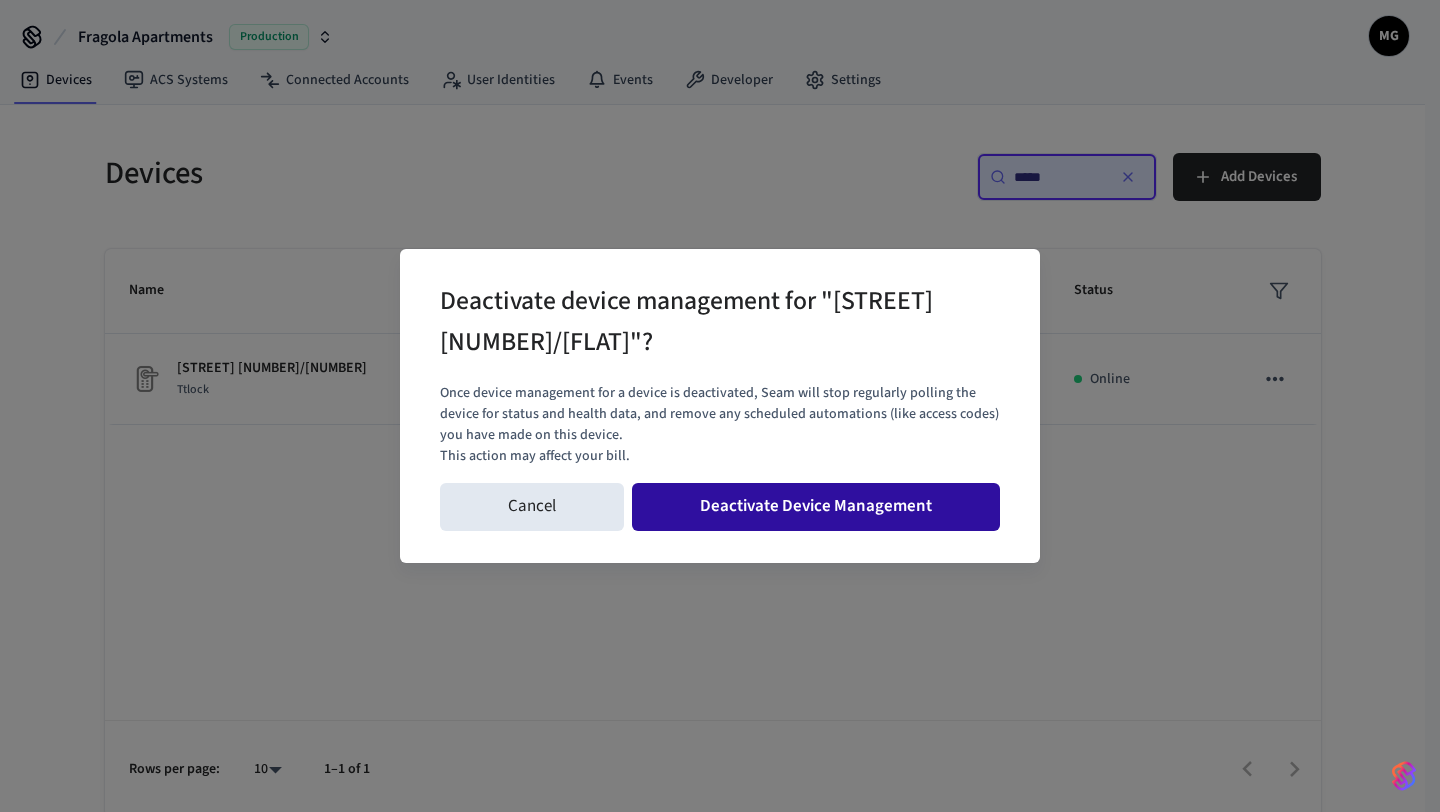 click on "Deactivate Device Management" at bounding box center [816, 507] 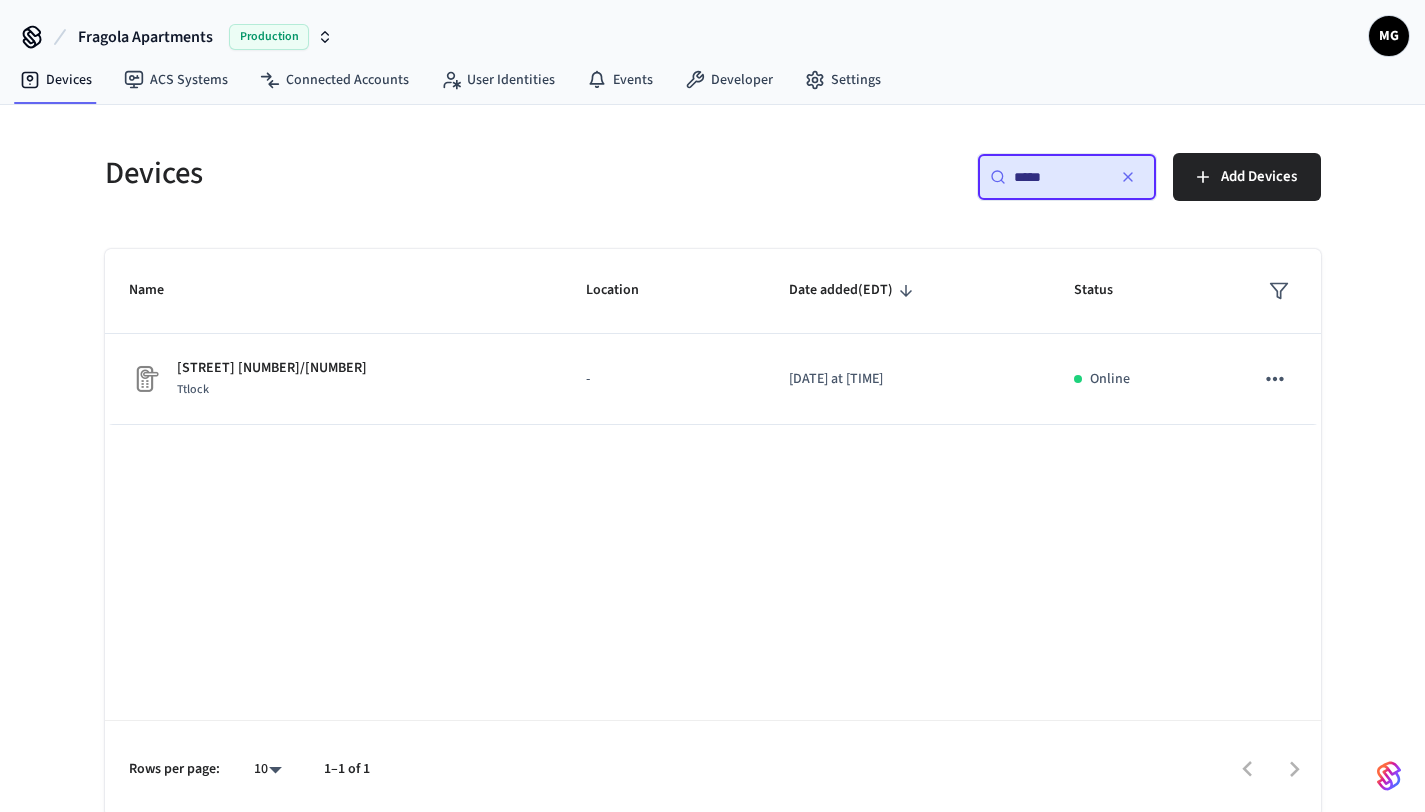 click on "*****" at bounding box center (1059, 177) 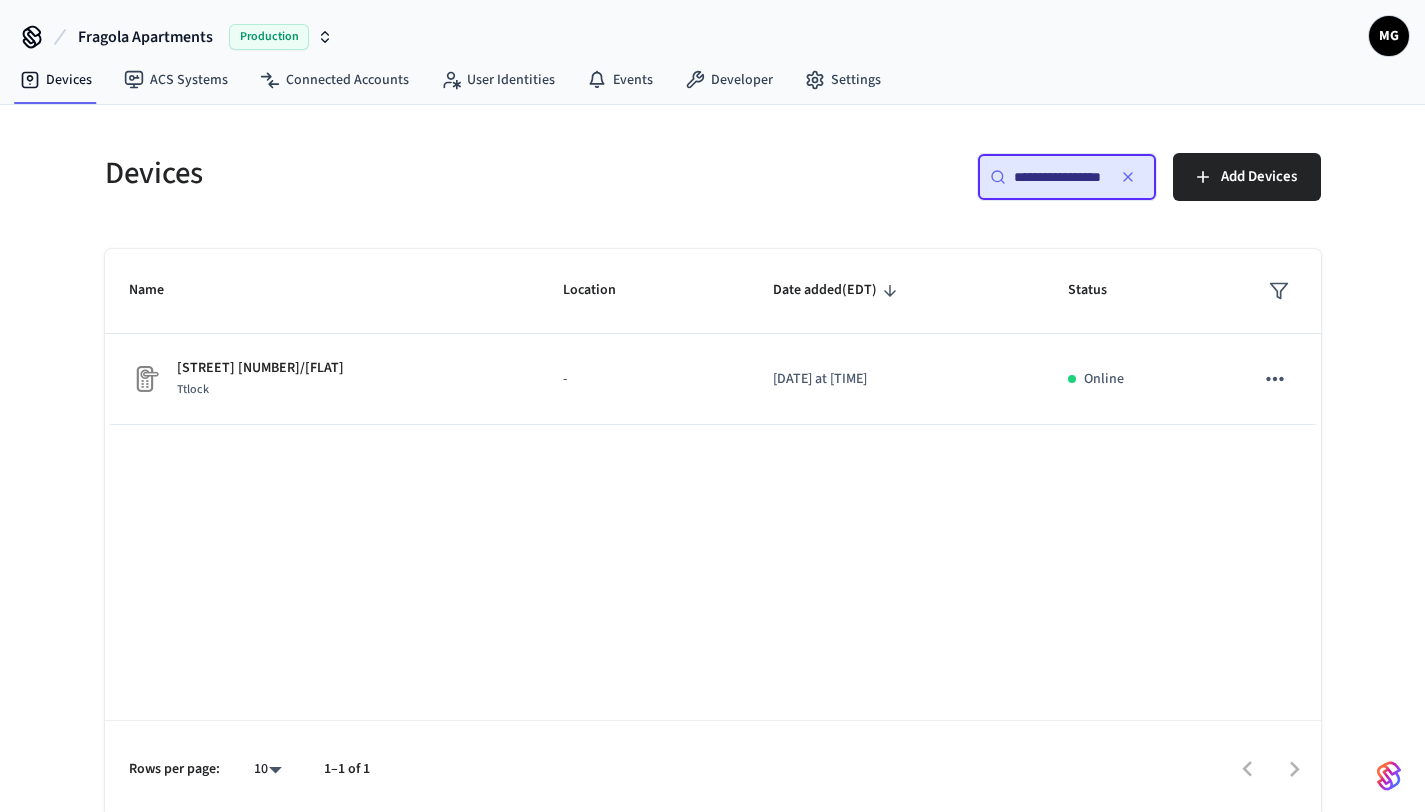 scroll, scrollTop: 0, scrollLeft: 14, axis: horizontal 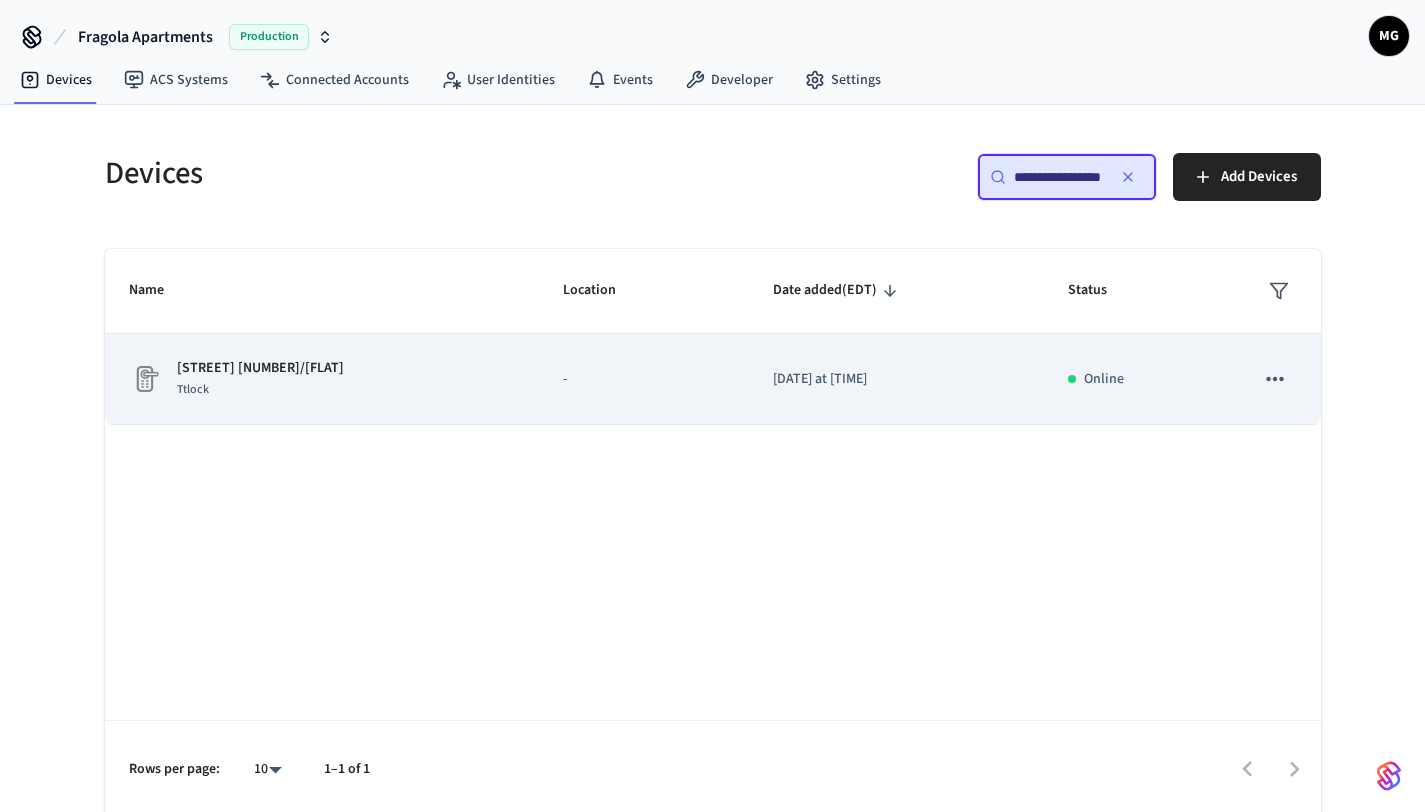 click 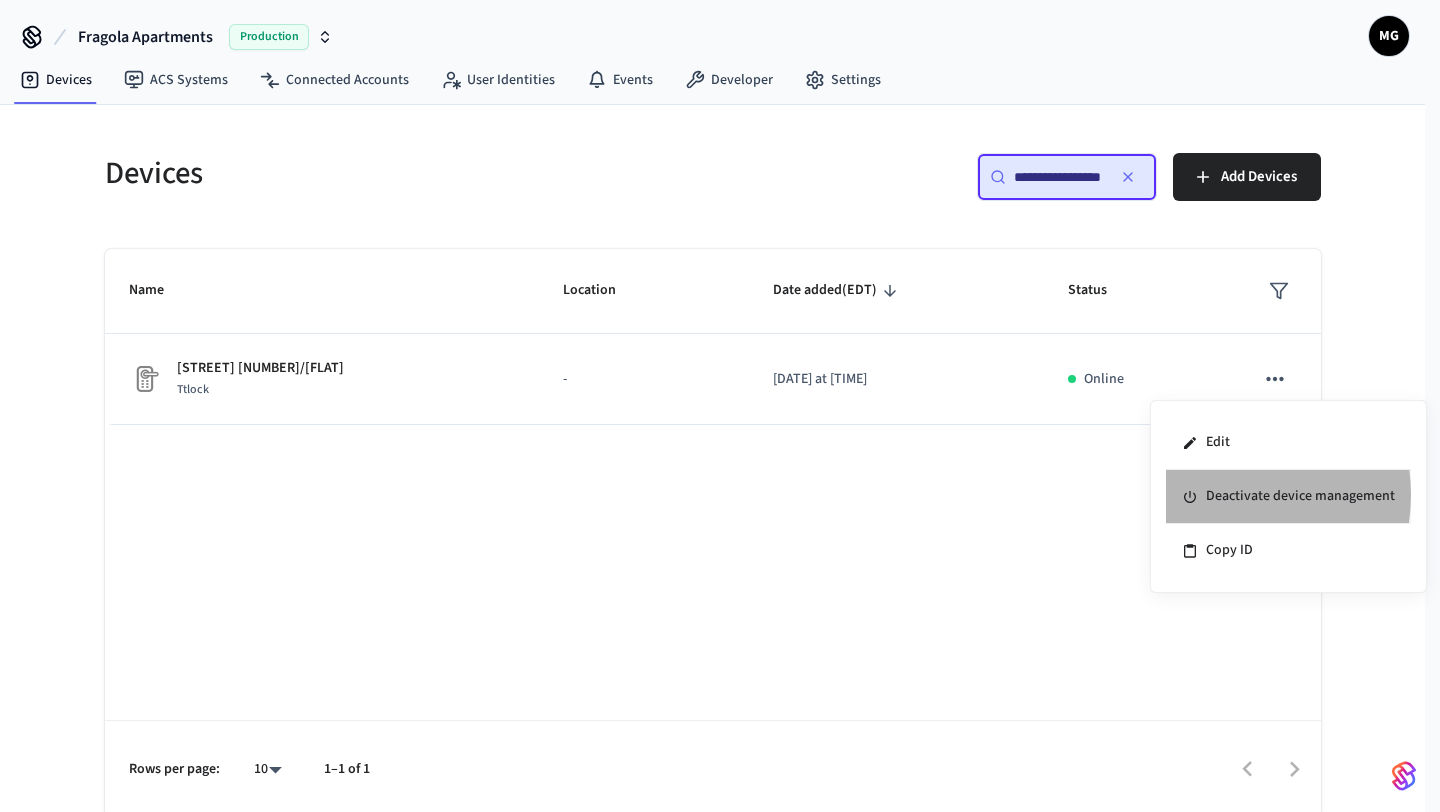 click on "Deactivate device management" at bounding box center (1288, 497) 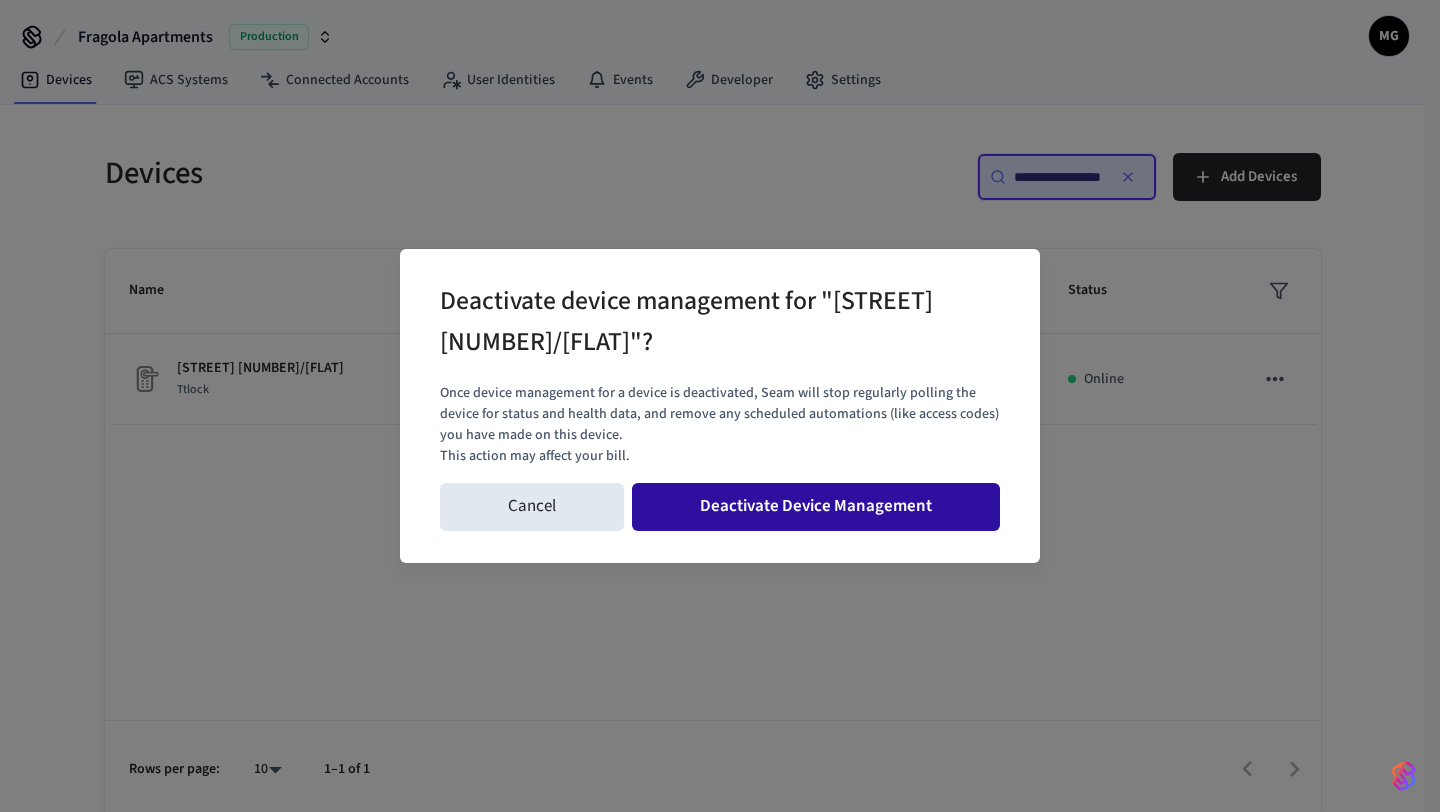 click on "Deactivate Device Management" at bounding box center [816, 507] 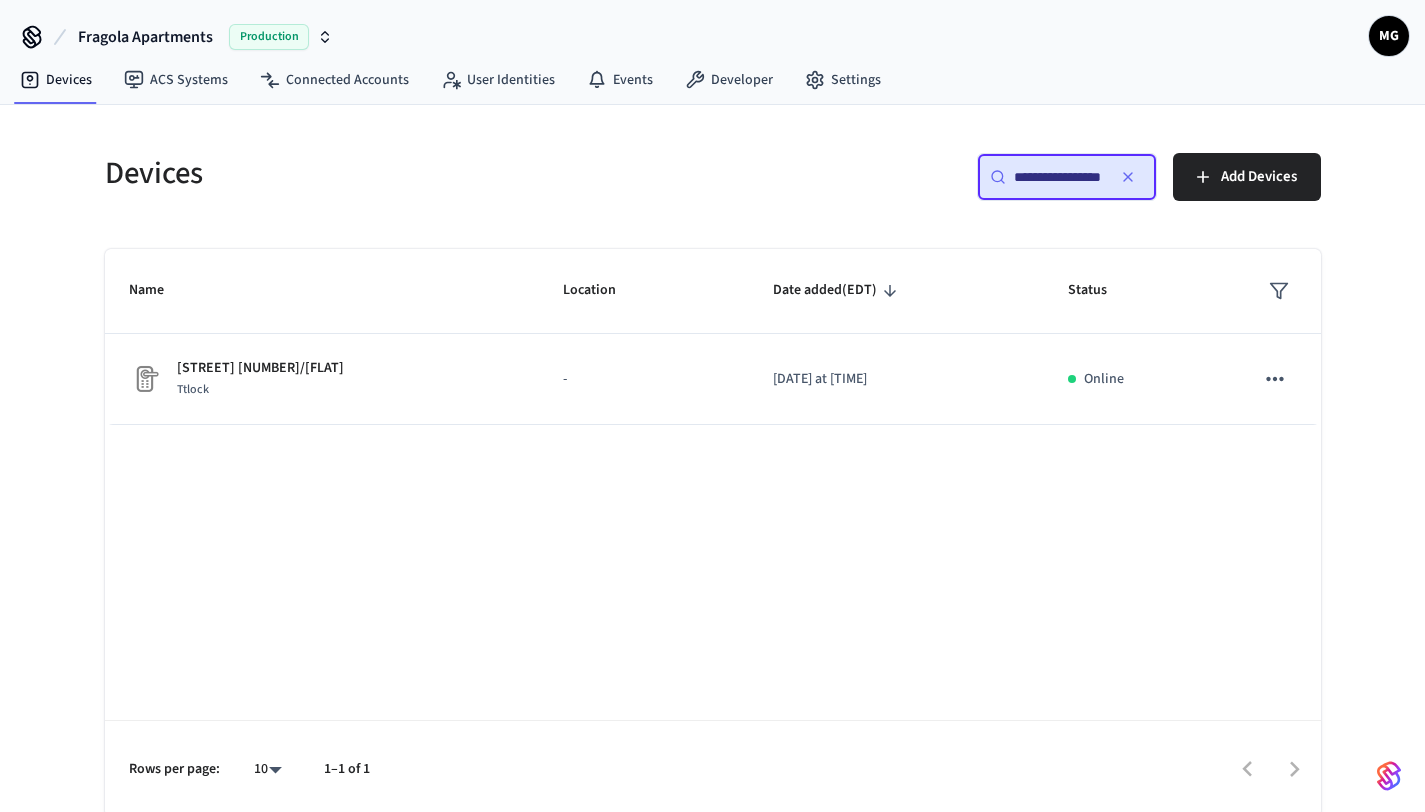 click on "**********" at bounding box center (1059, 177) 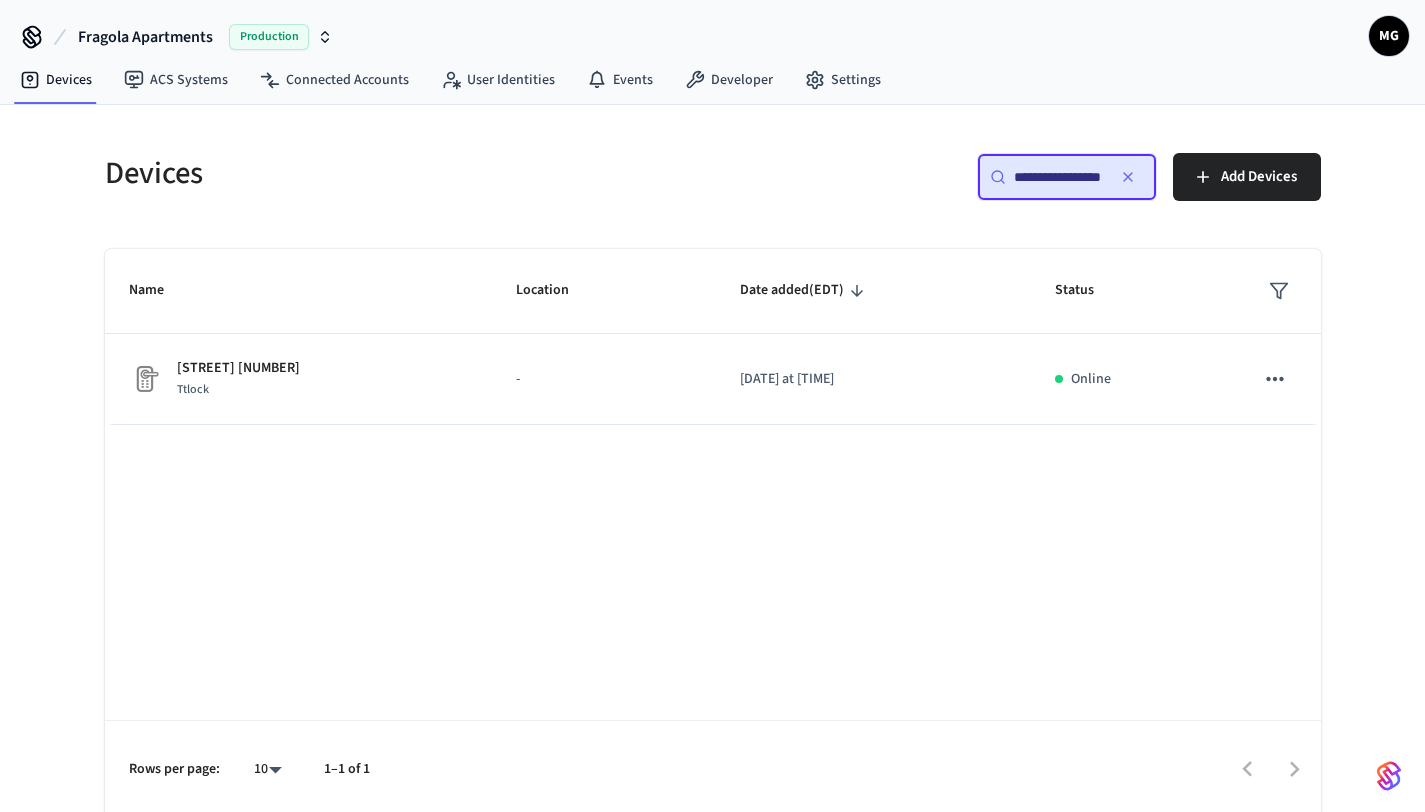 scroll, scrollTop: 0, scrollLeft: 18, axis: horizontal 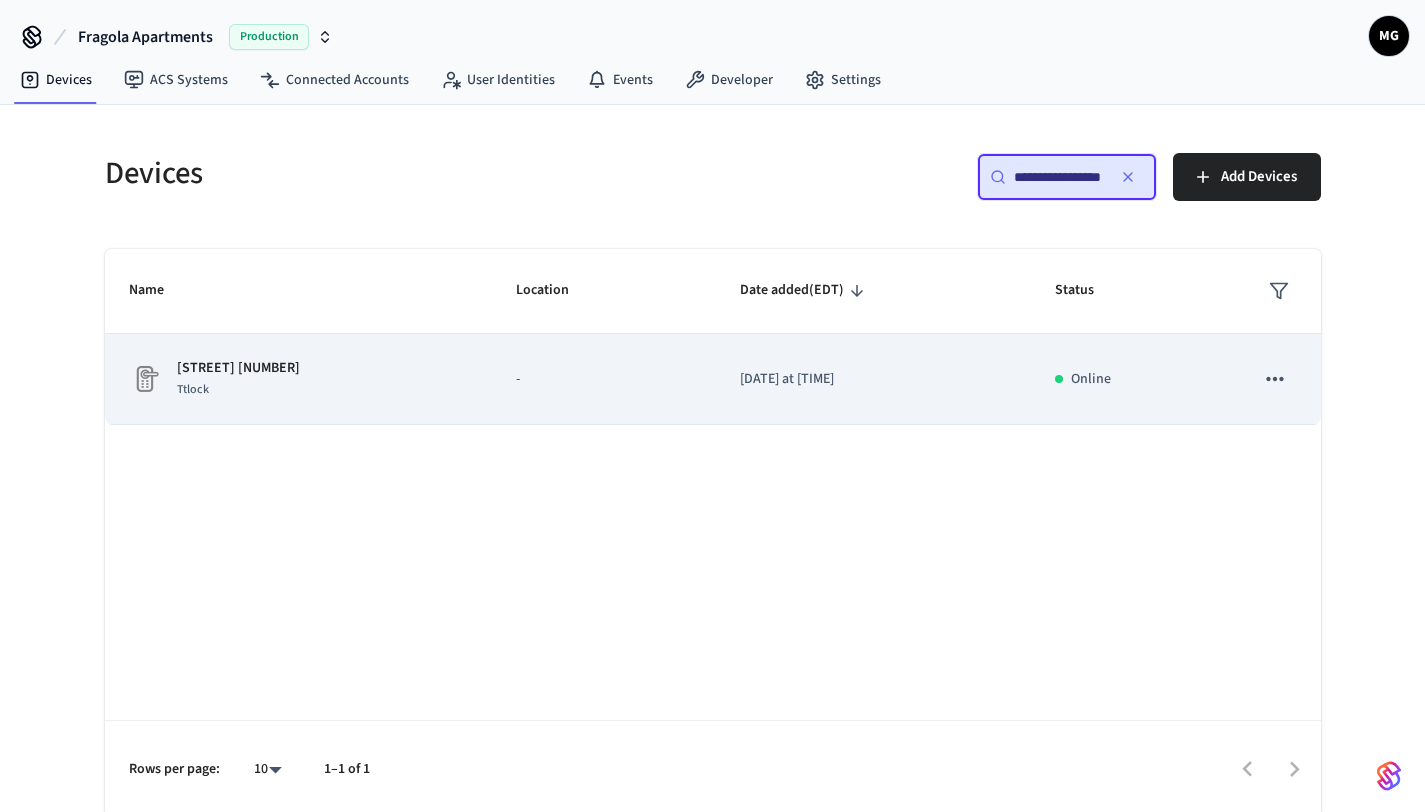 click 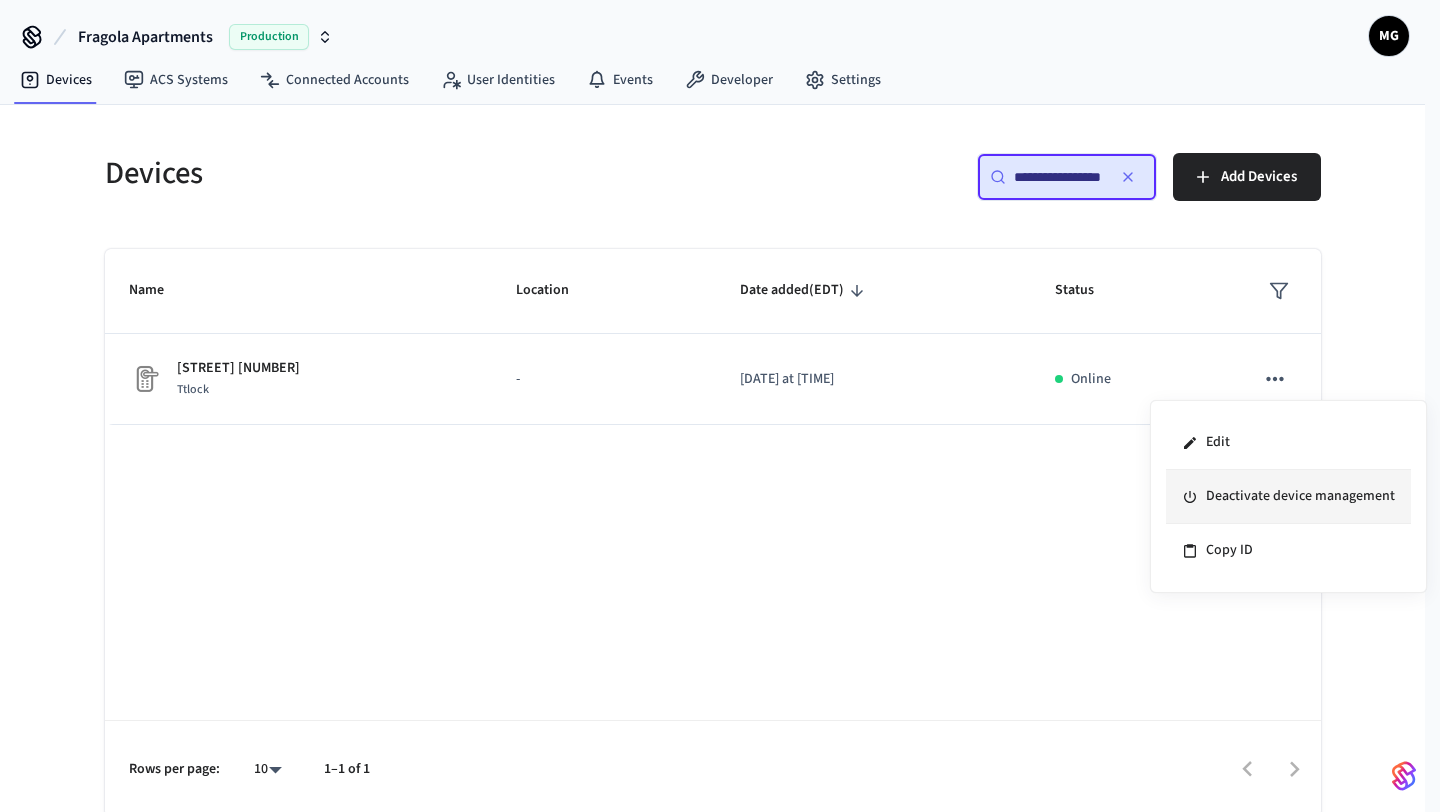 click on "Deactivate device management" at bounding box center [1288, 497] 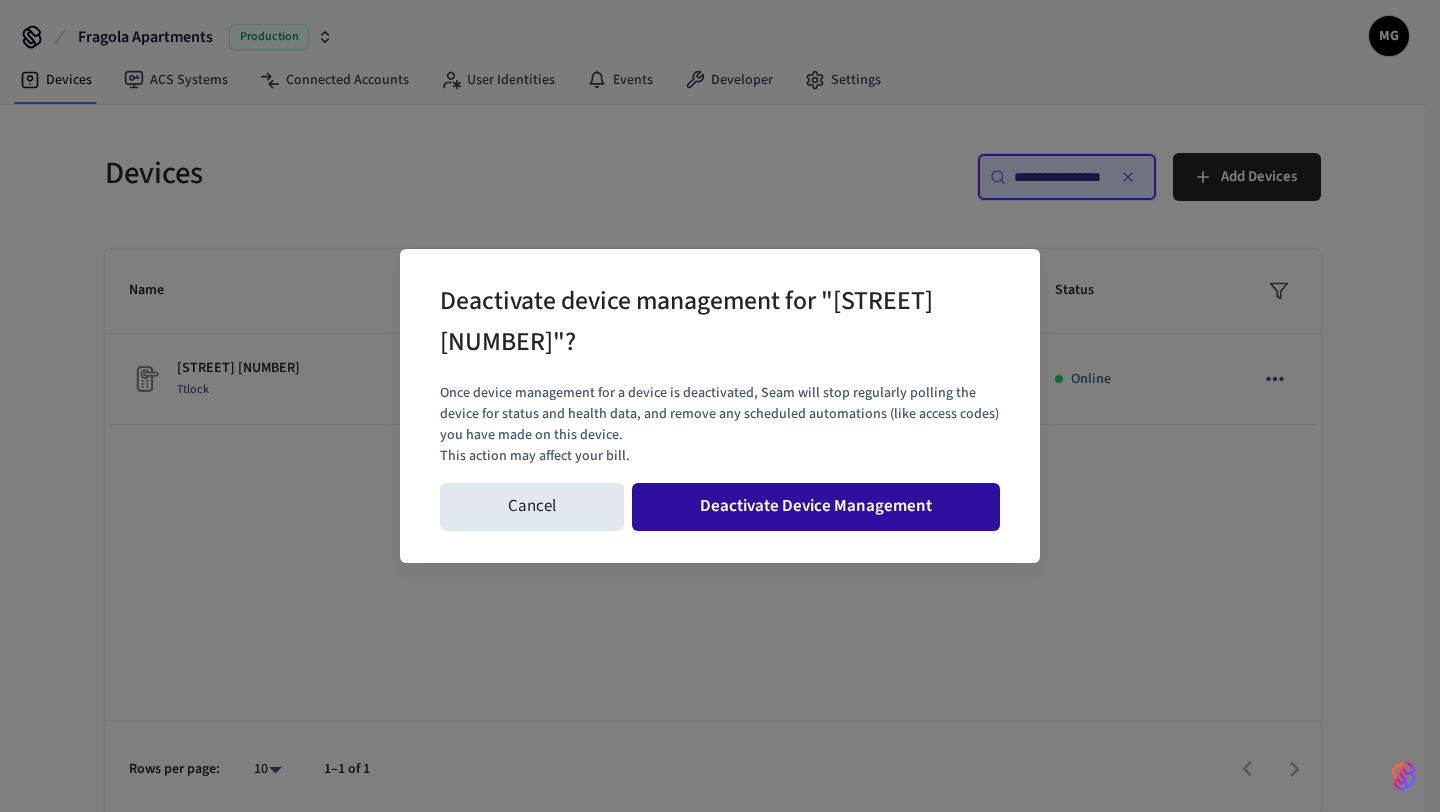 click on "Deactivate Device Management" at bounding box center (816, 507) 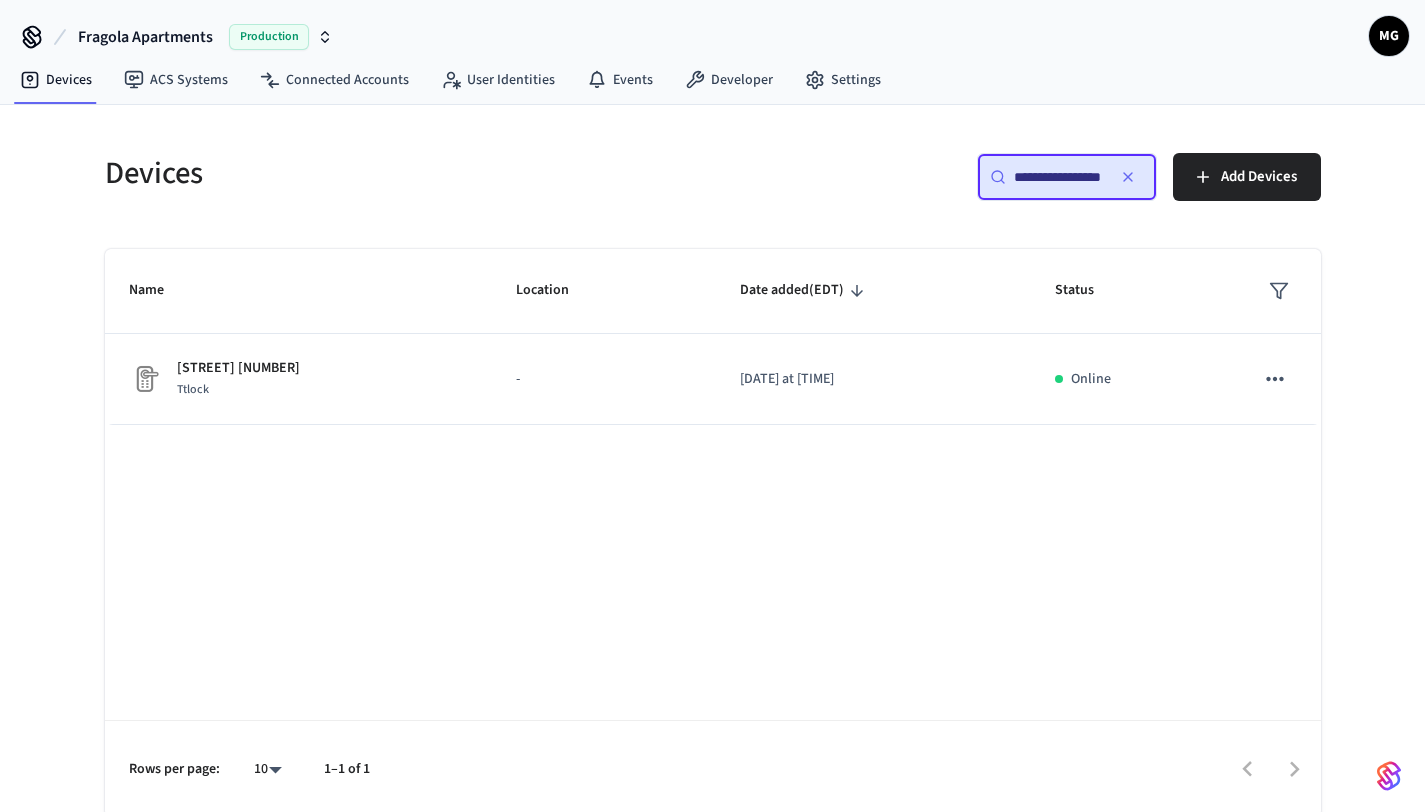 click on "**********" at bounding box center (1059, 177) 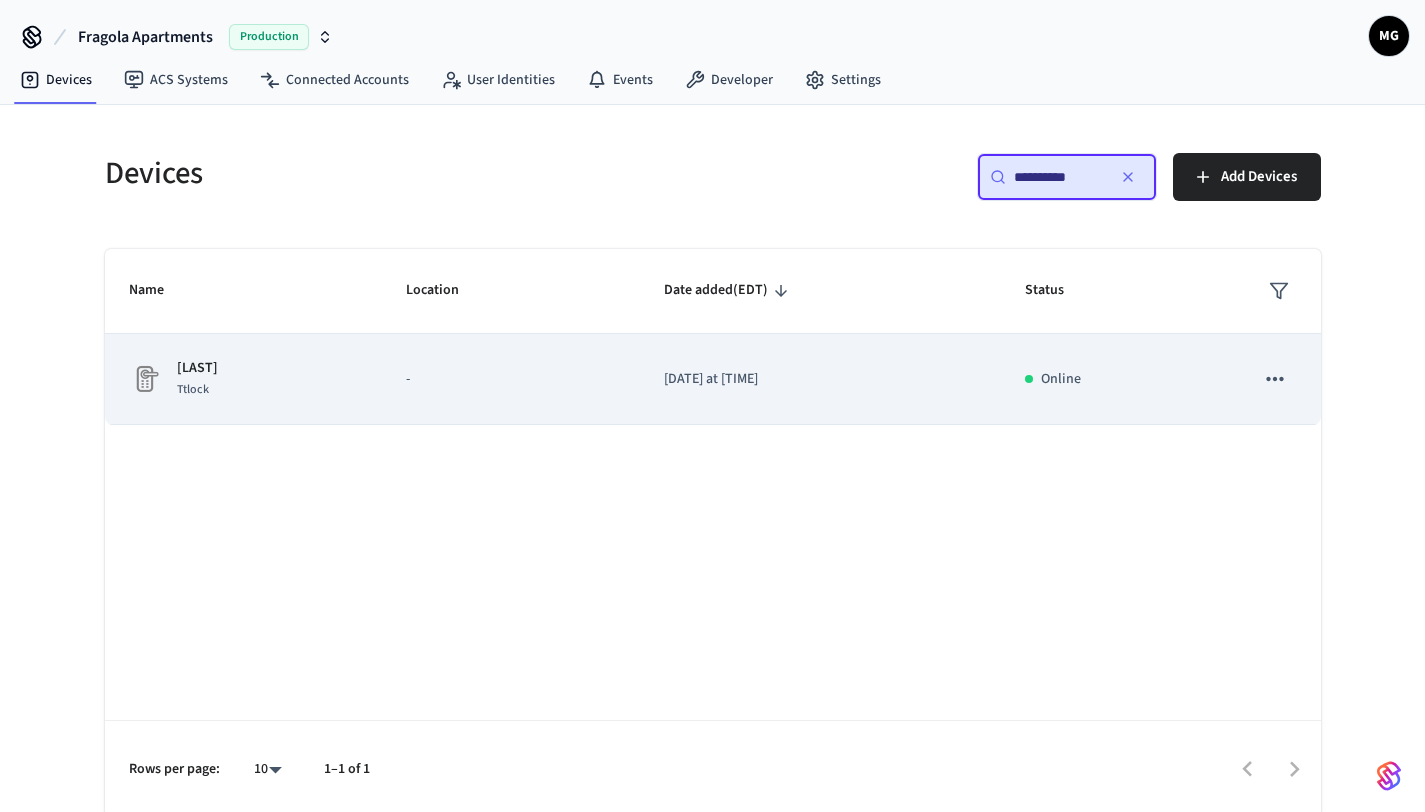 click 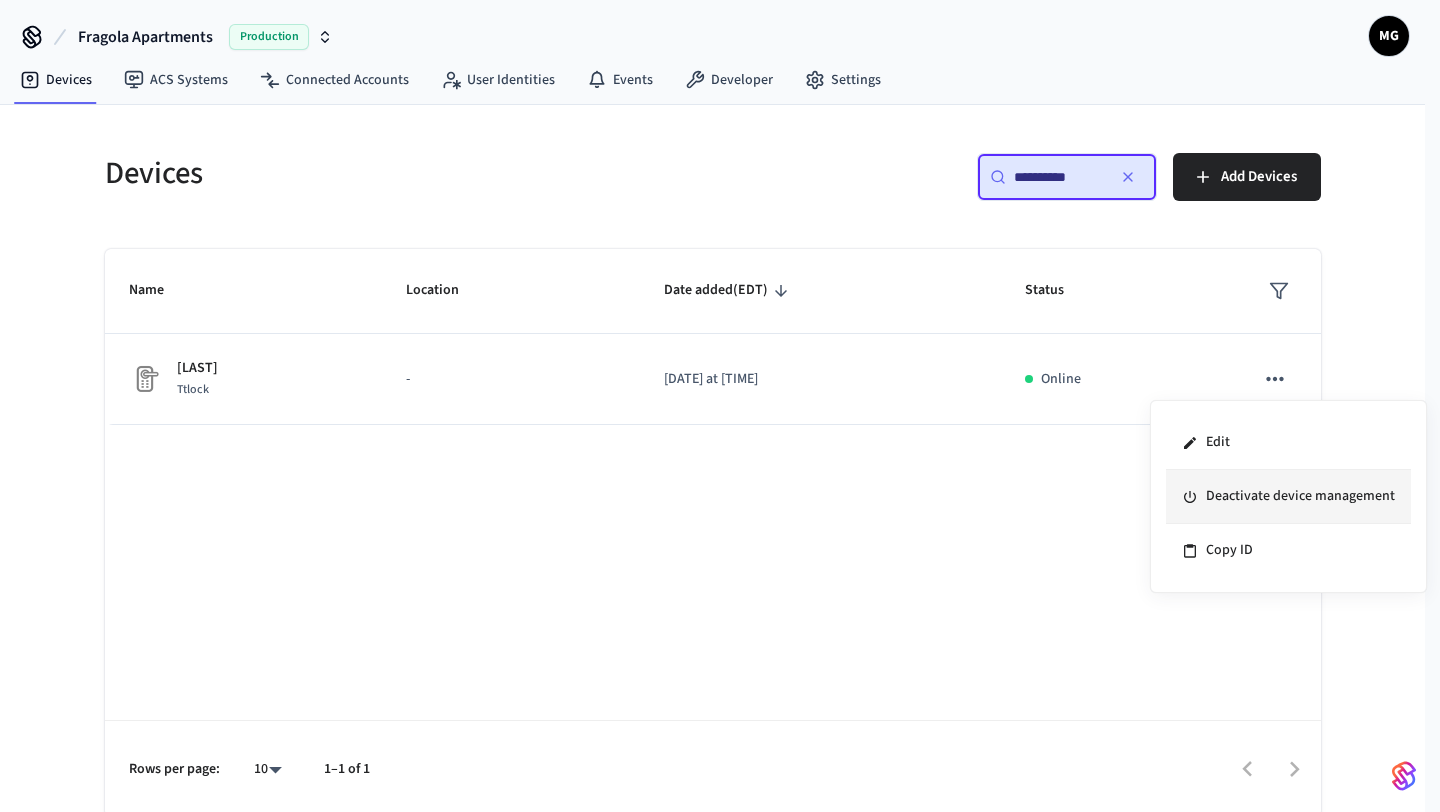 click on "Deactivate device management" at bounding box center (1288, 497) 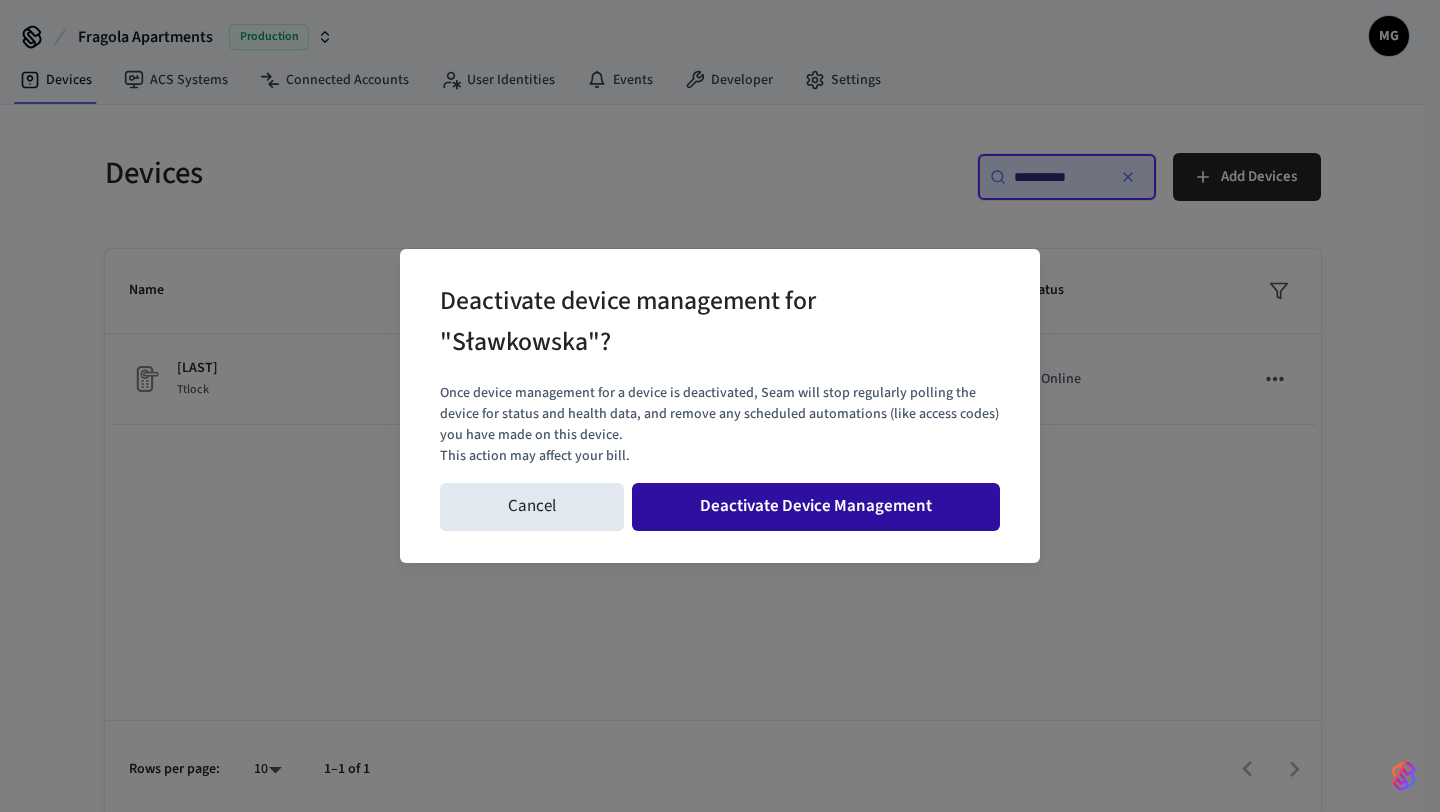 click on "Deactivate Device Management" at bounding box center [816, 507] 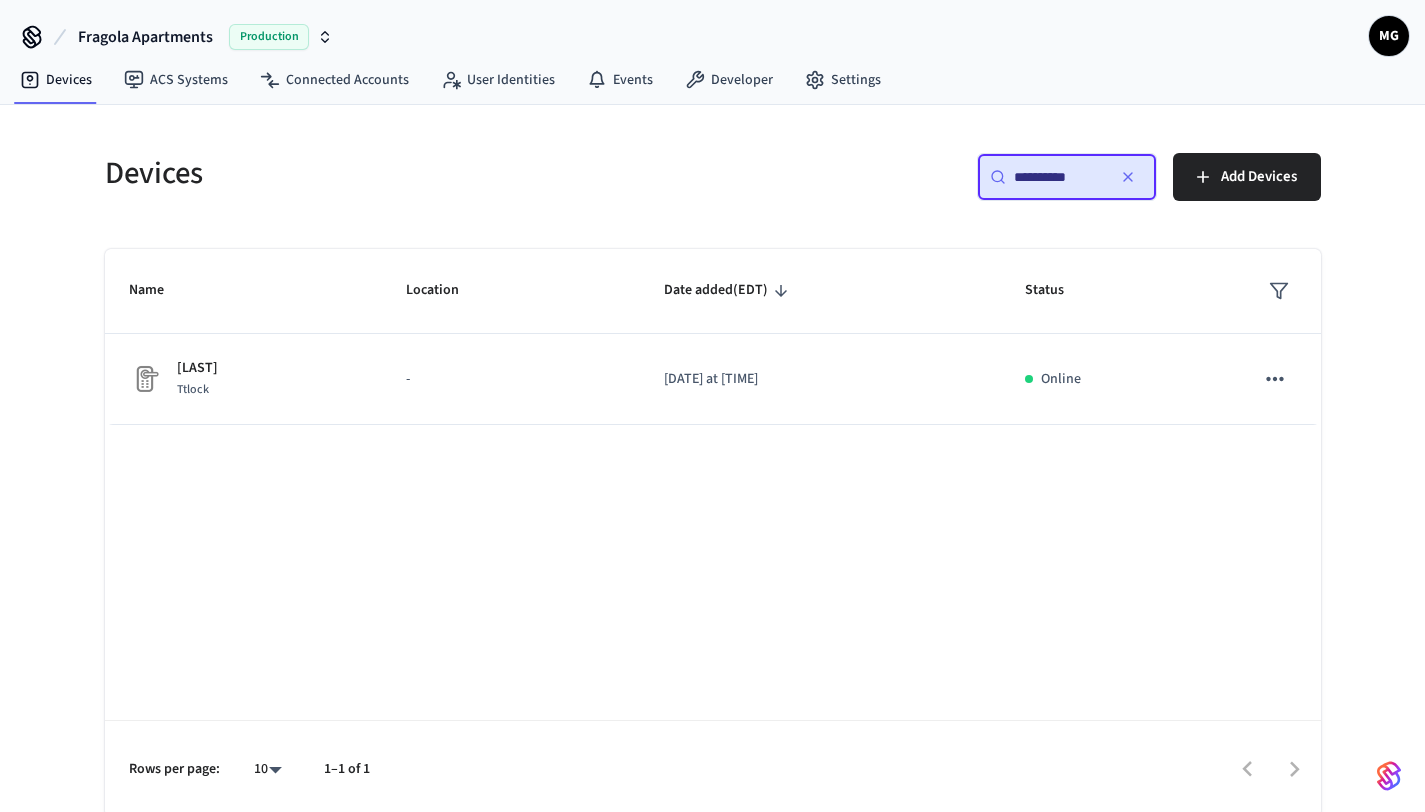 click on "**********" at bounding box center (1059, 177) 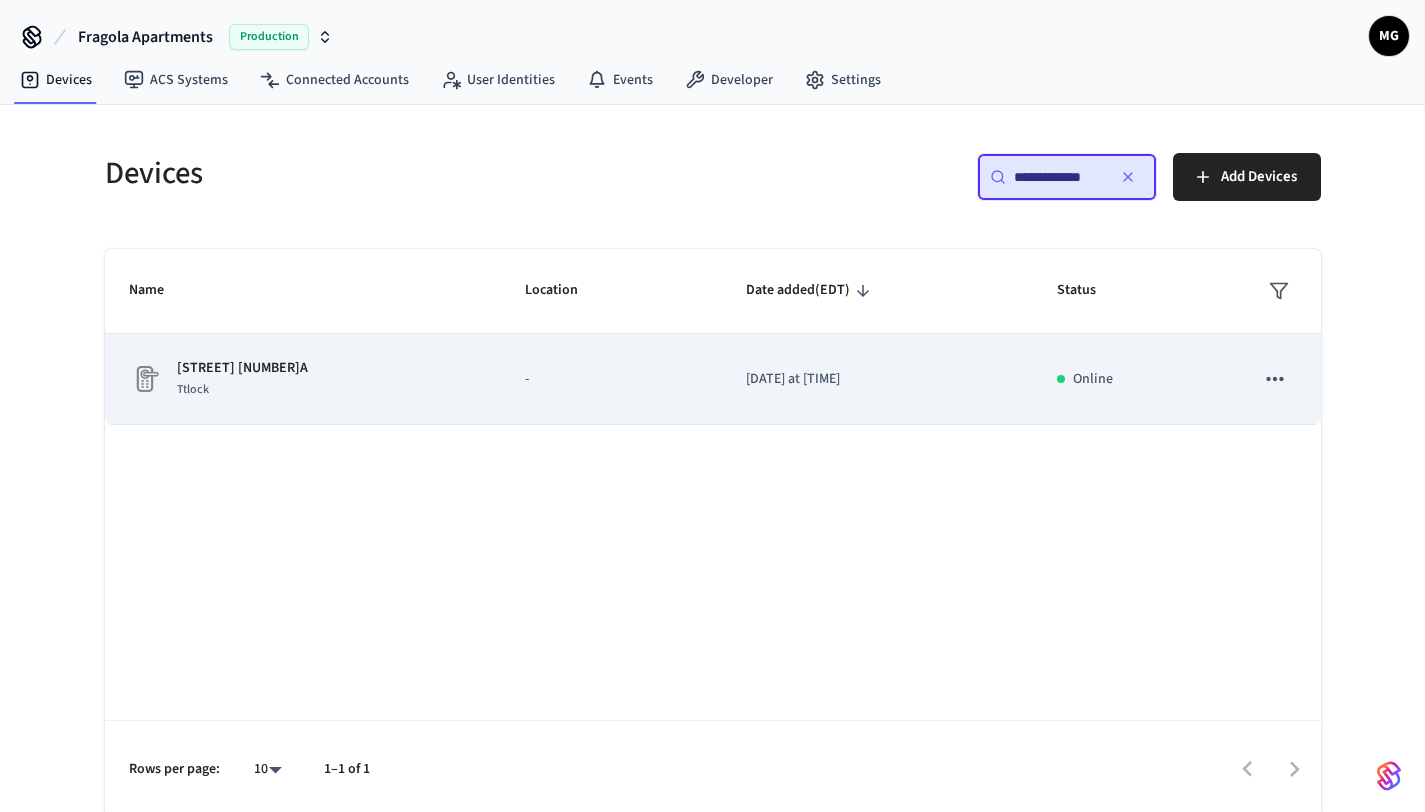 click 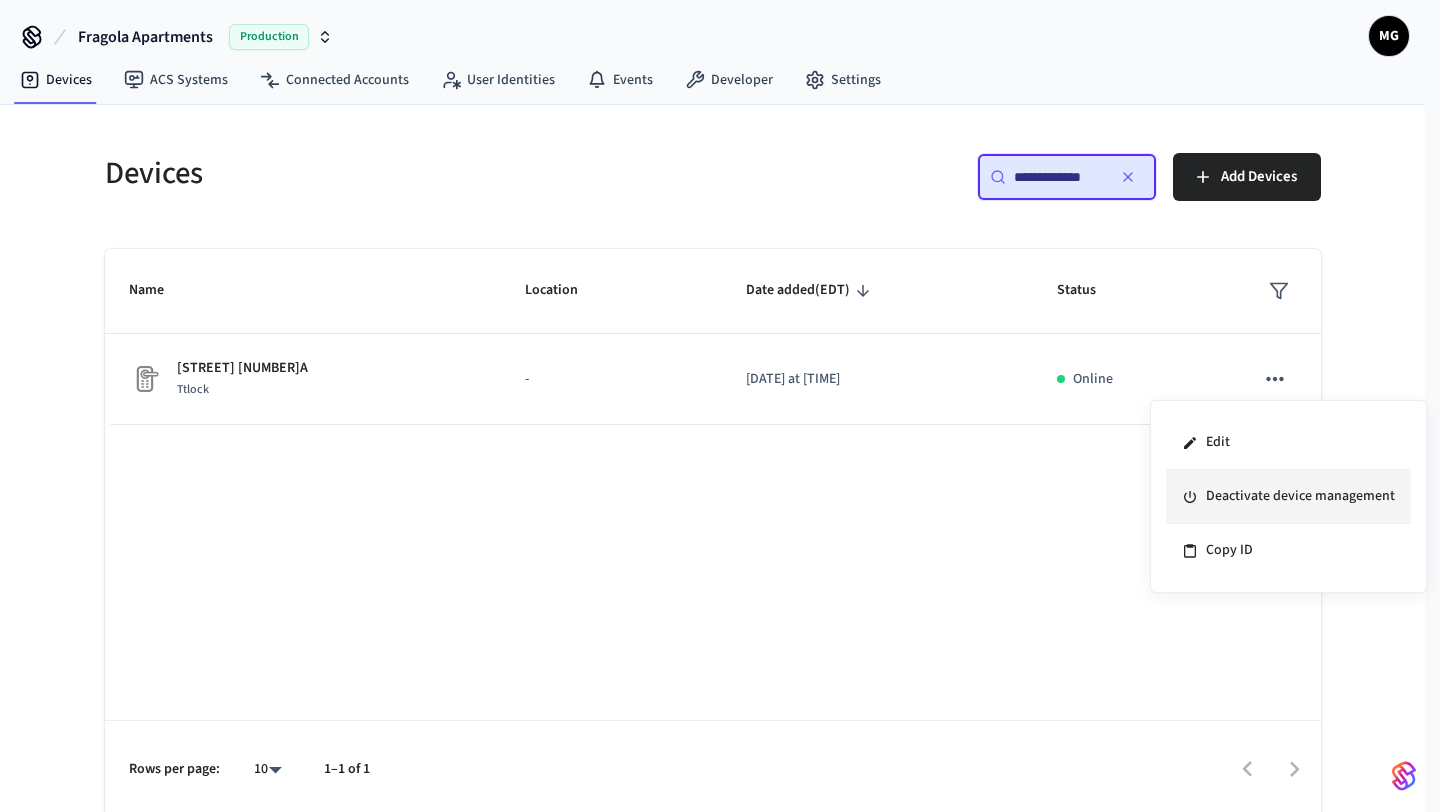 click on "Deactivate device management" at bounding box center [1288, 497] 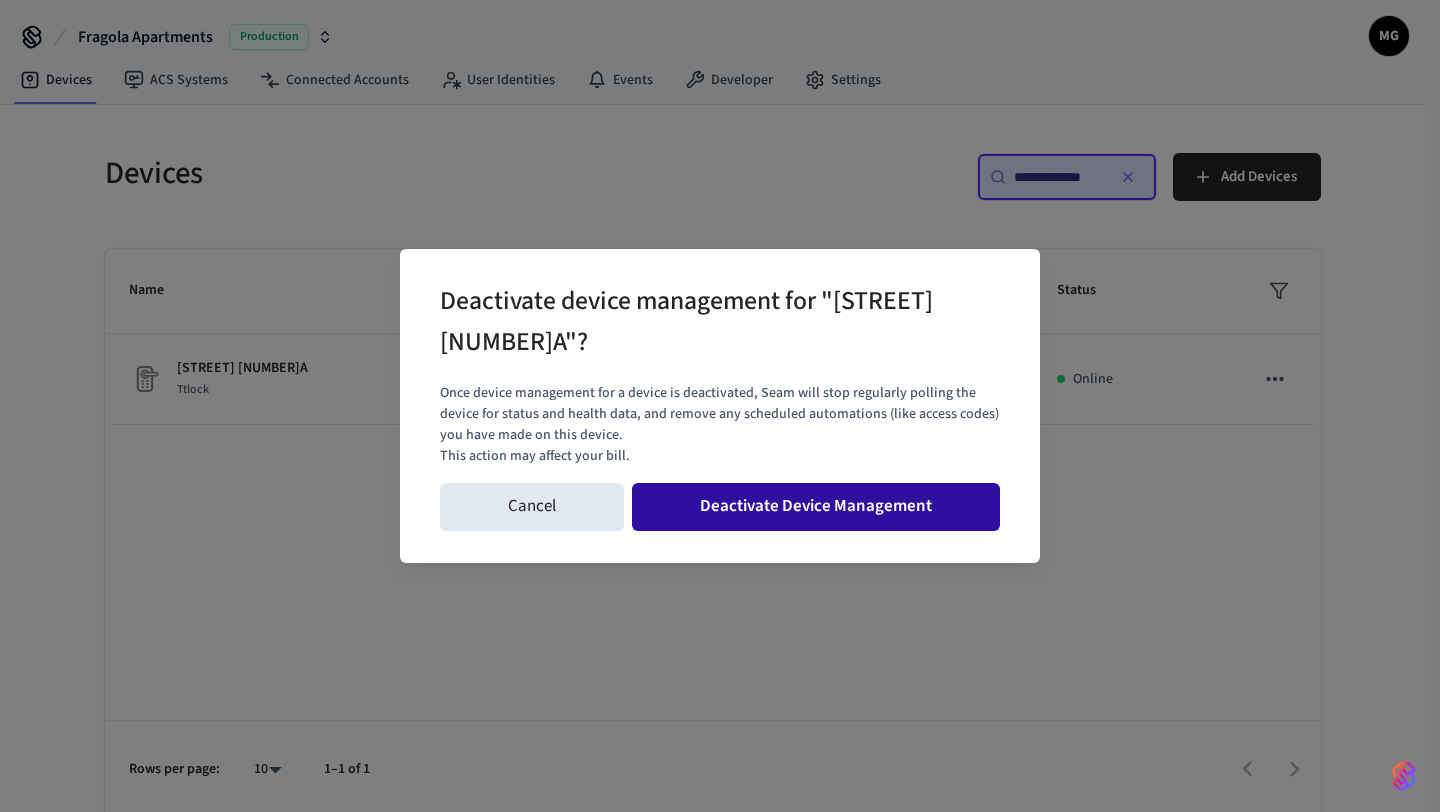 click on "Deactivate Device Management" at bounding box center (816, 507) 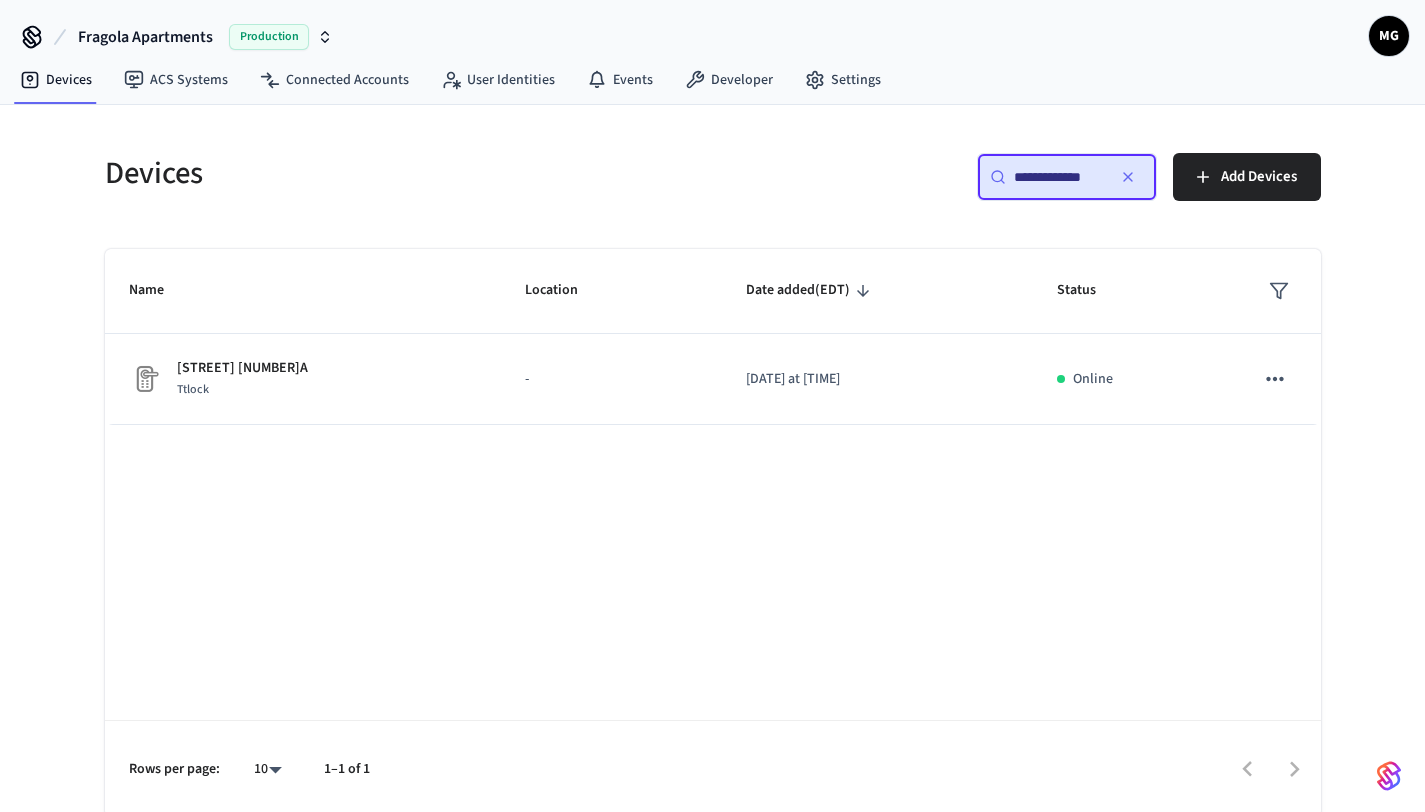 click on "**********" at bounding box center (1059, 177) 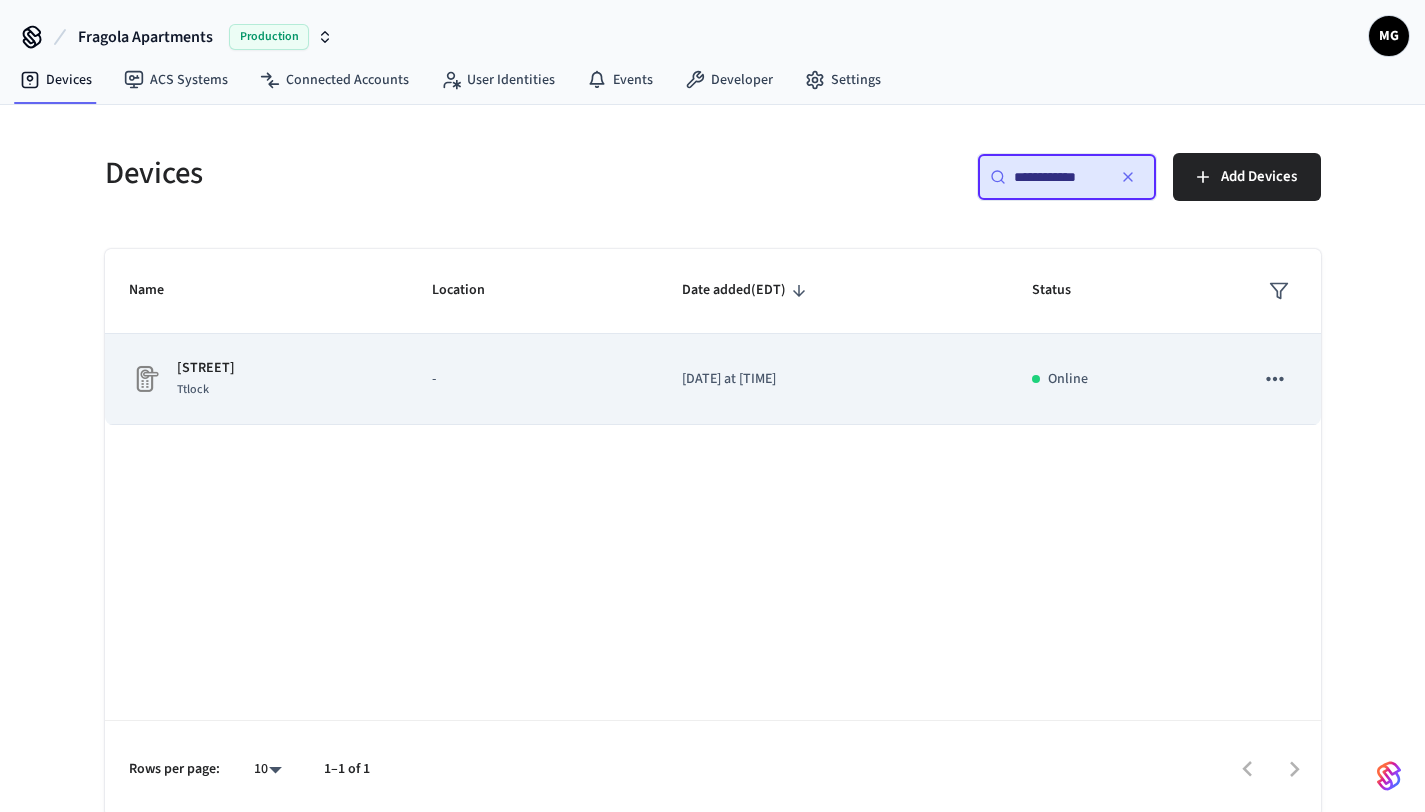click 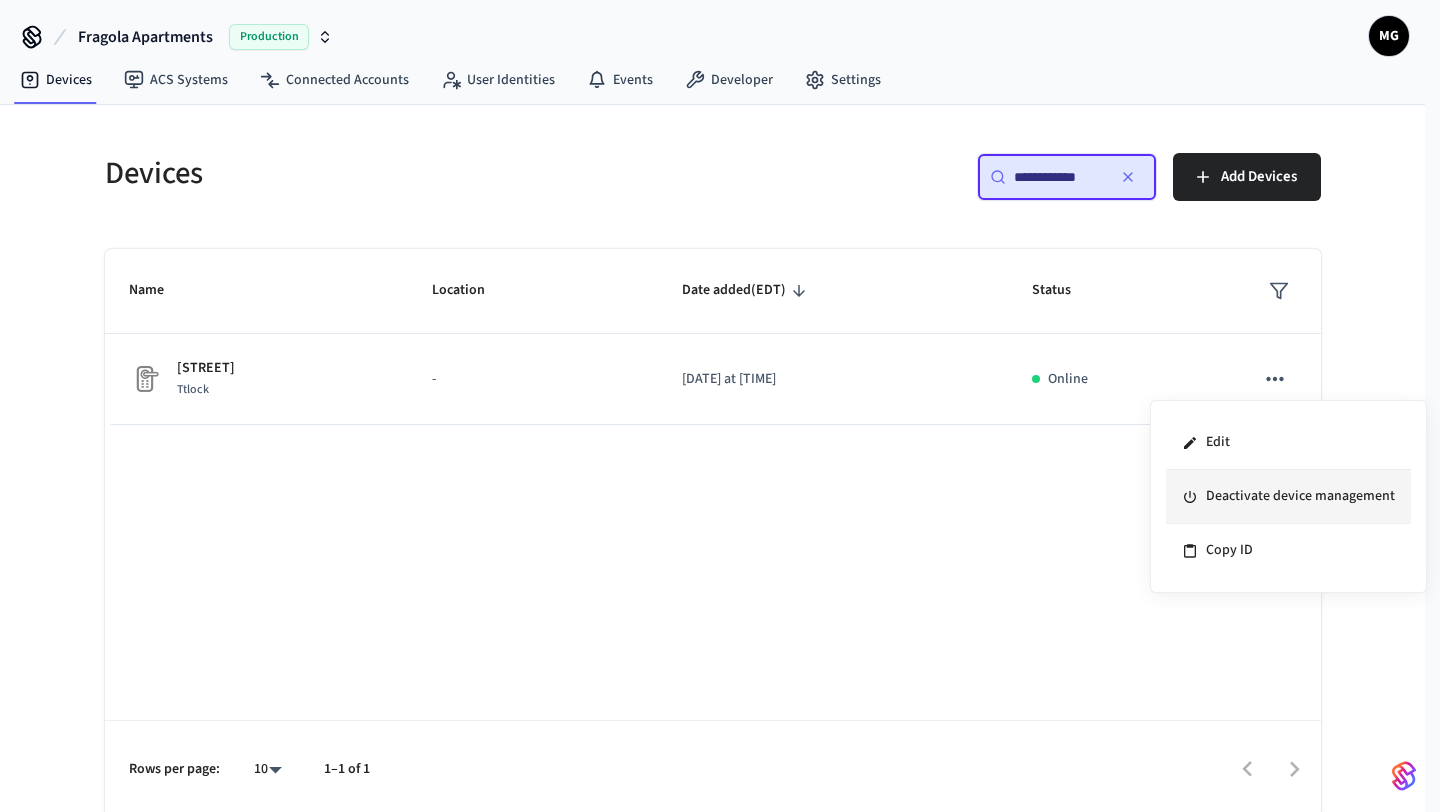 click on "Deactivate device management" at bounding box center (1288, 497) 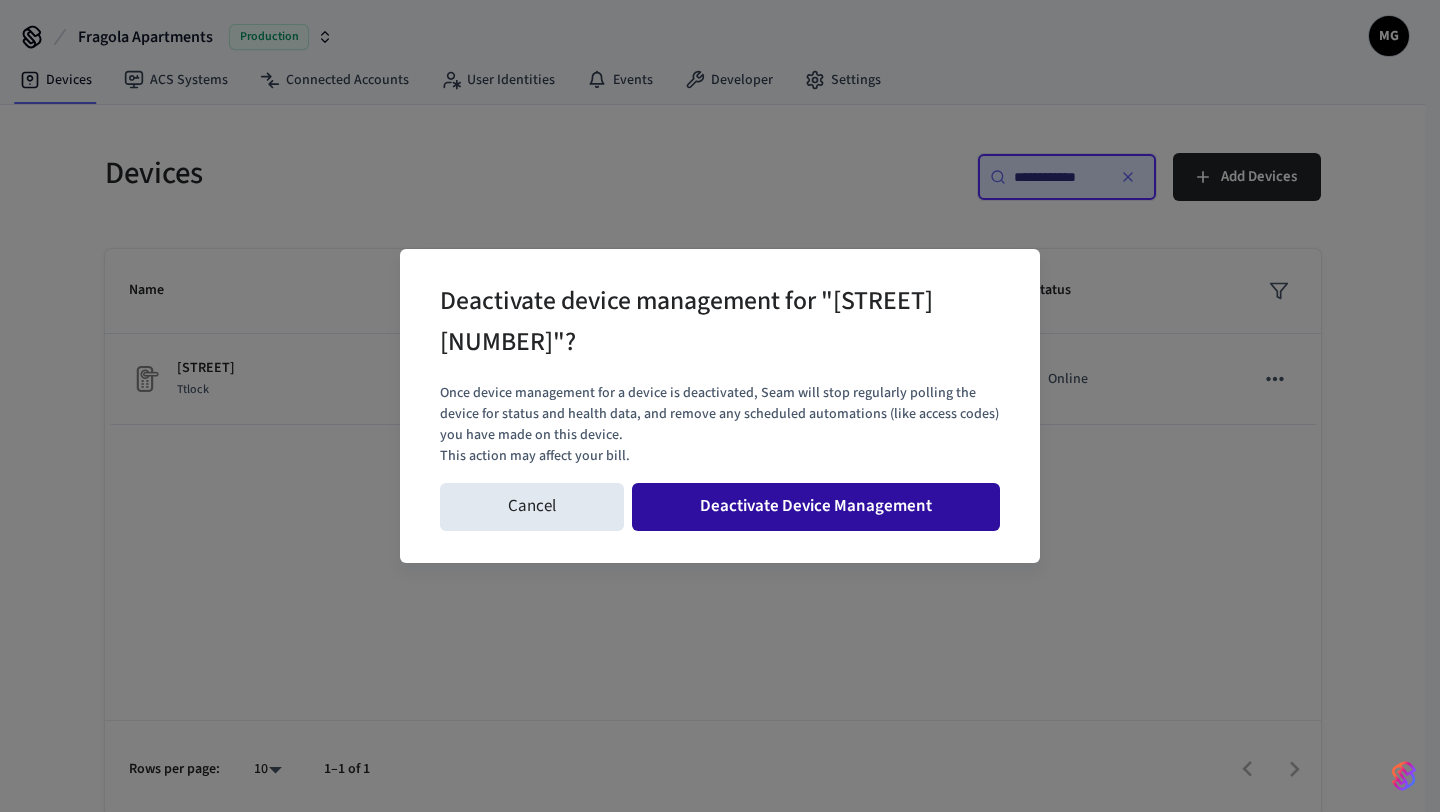 click on "Deactivate Device Management" at bounding box center [816, 507] 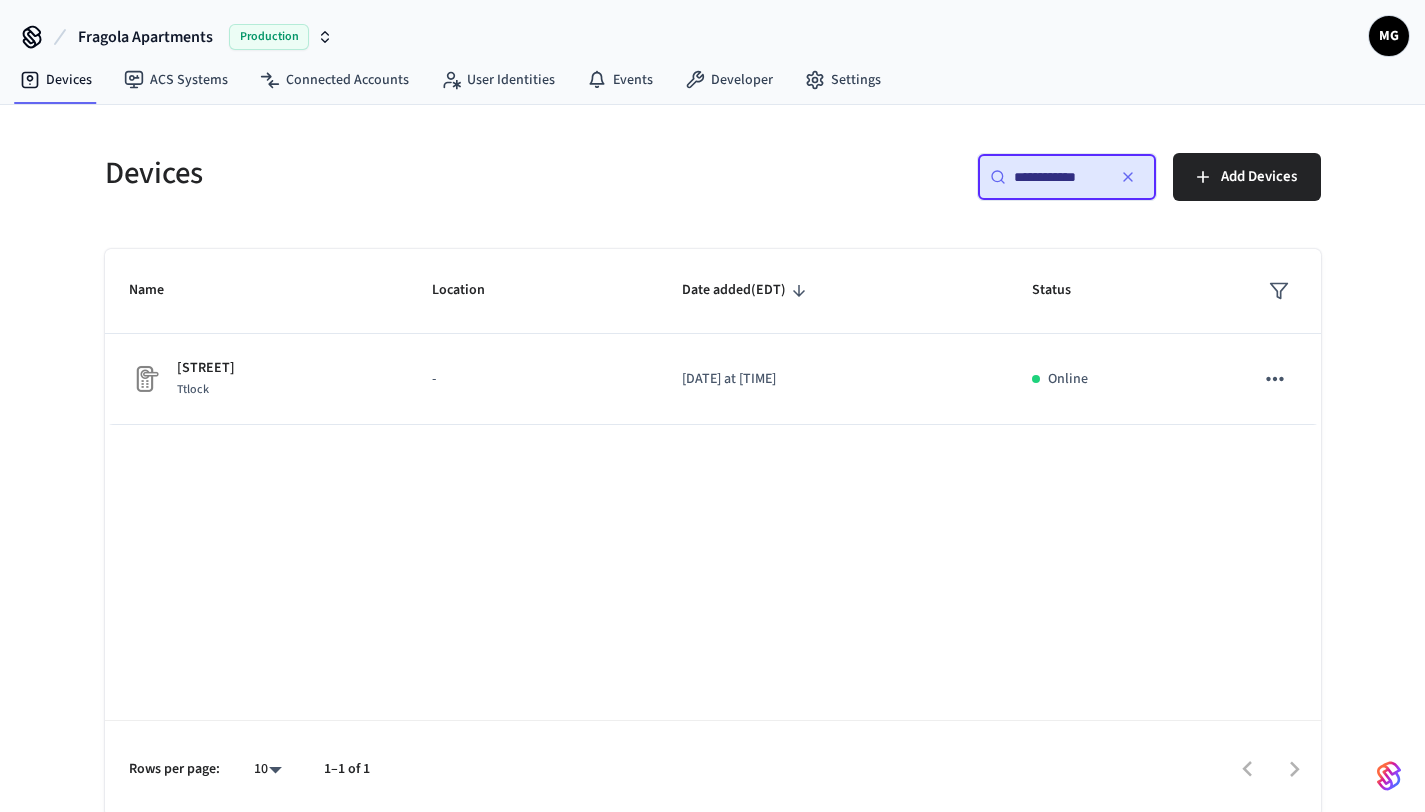 click on "**********" at bounding box center (1059, 177) 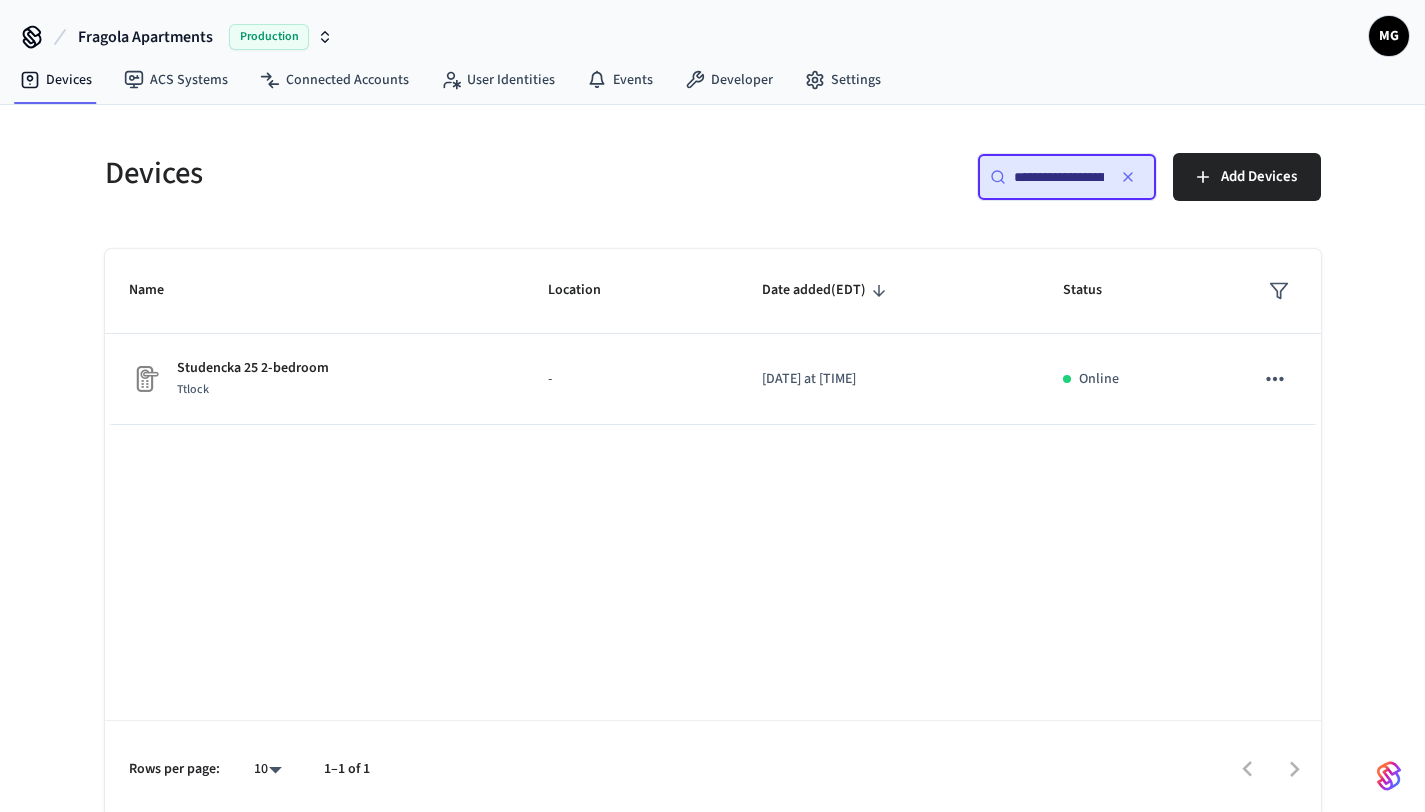 scroll, scrollTop: 0, scrollLeft: 58, axis: horizontal 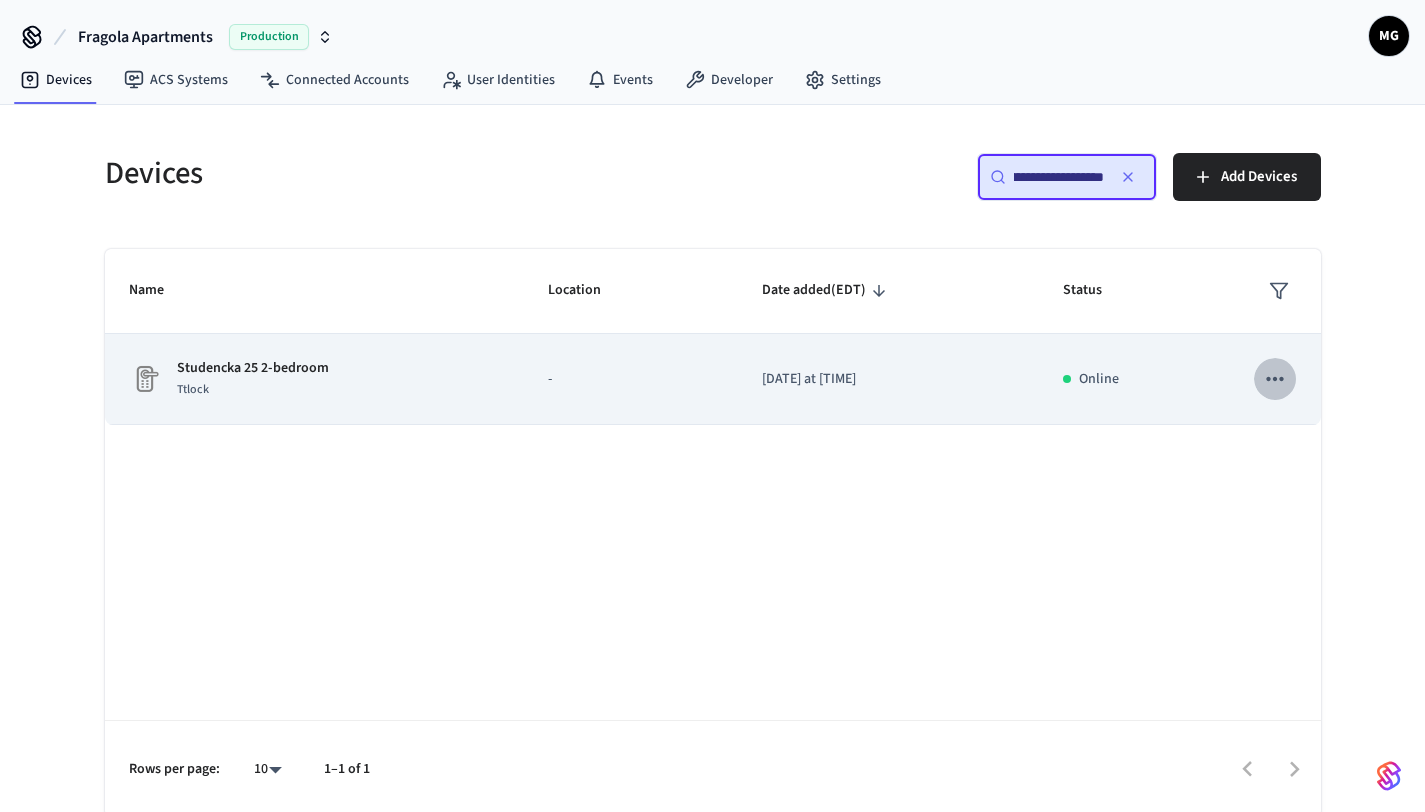 click 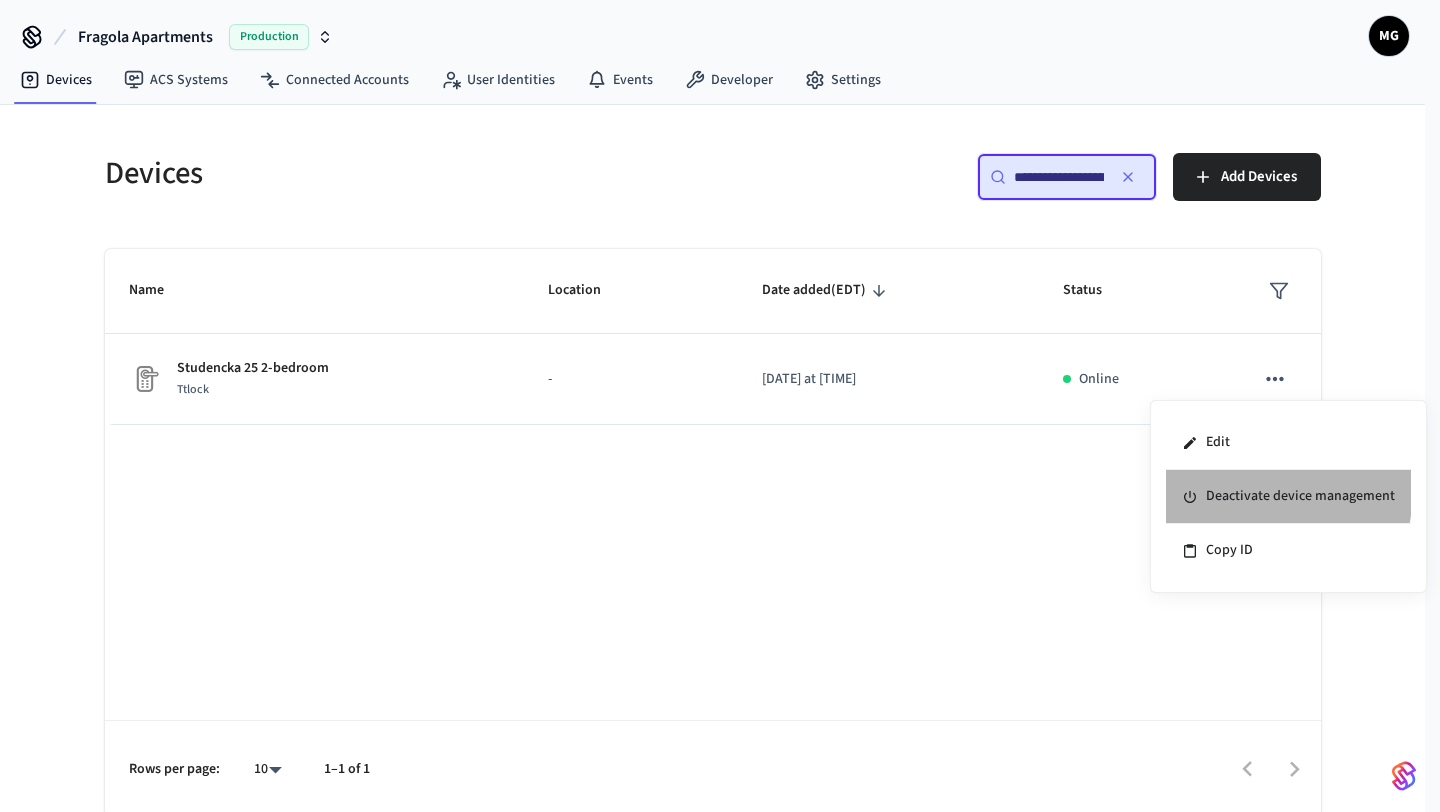 click on "Deactivate device management" at bounding box center [1288, 497] 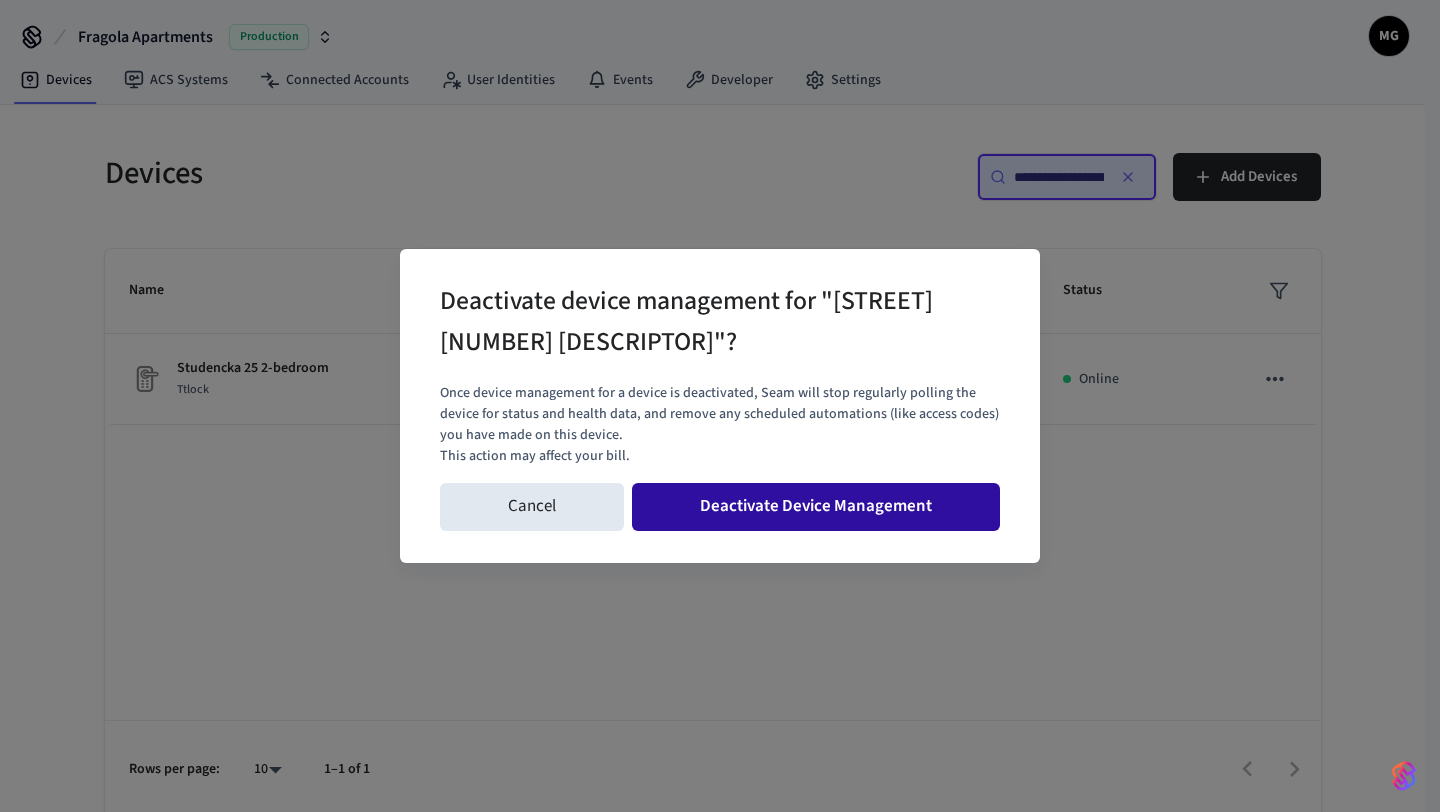 click on "Deactivate Device Management" at bounding box center [816, 507] 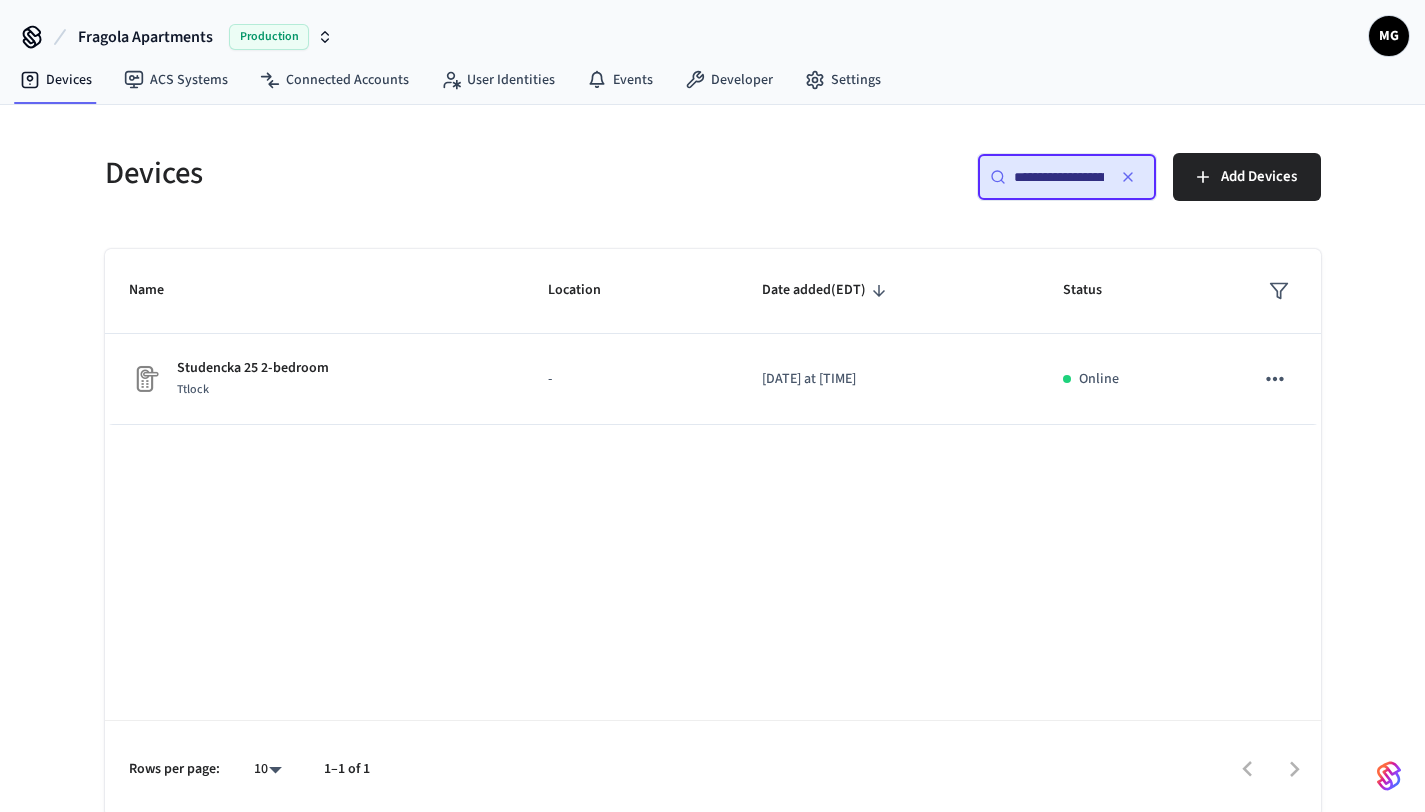 click on "**********" at bounding box center (1059, 177) 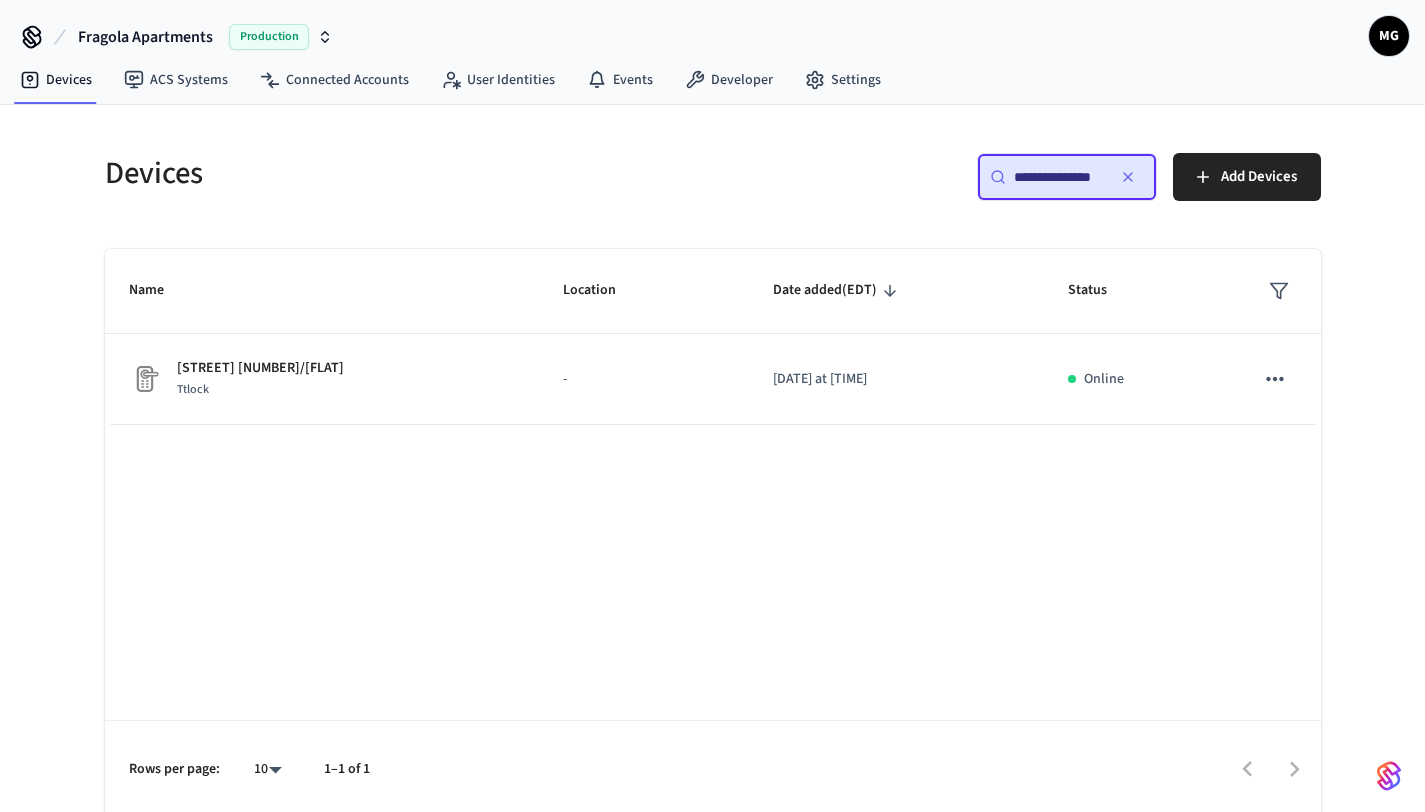 scroll, scrollTop: 0, scrollLeft: 8, axis: horizontal 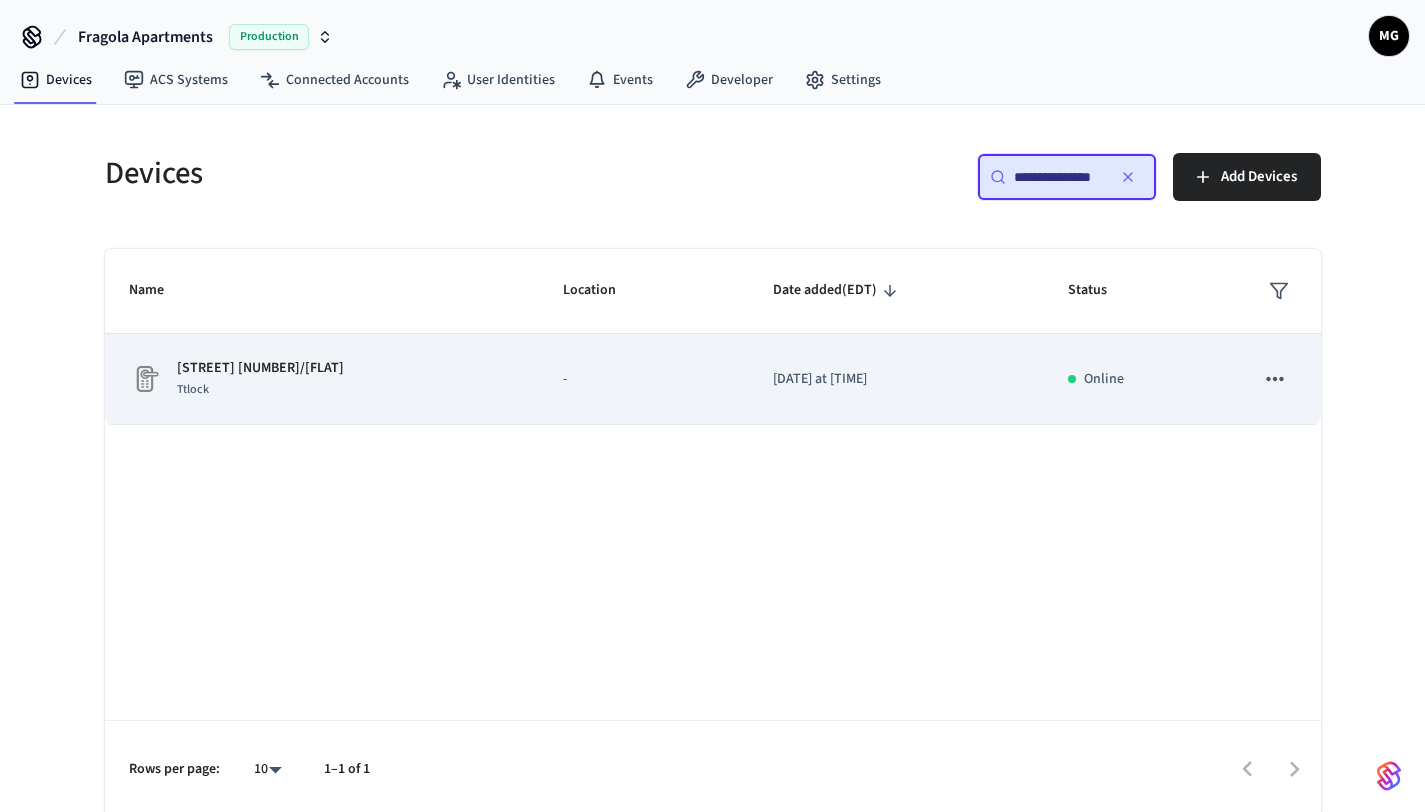 click 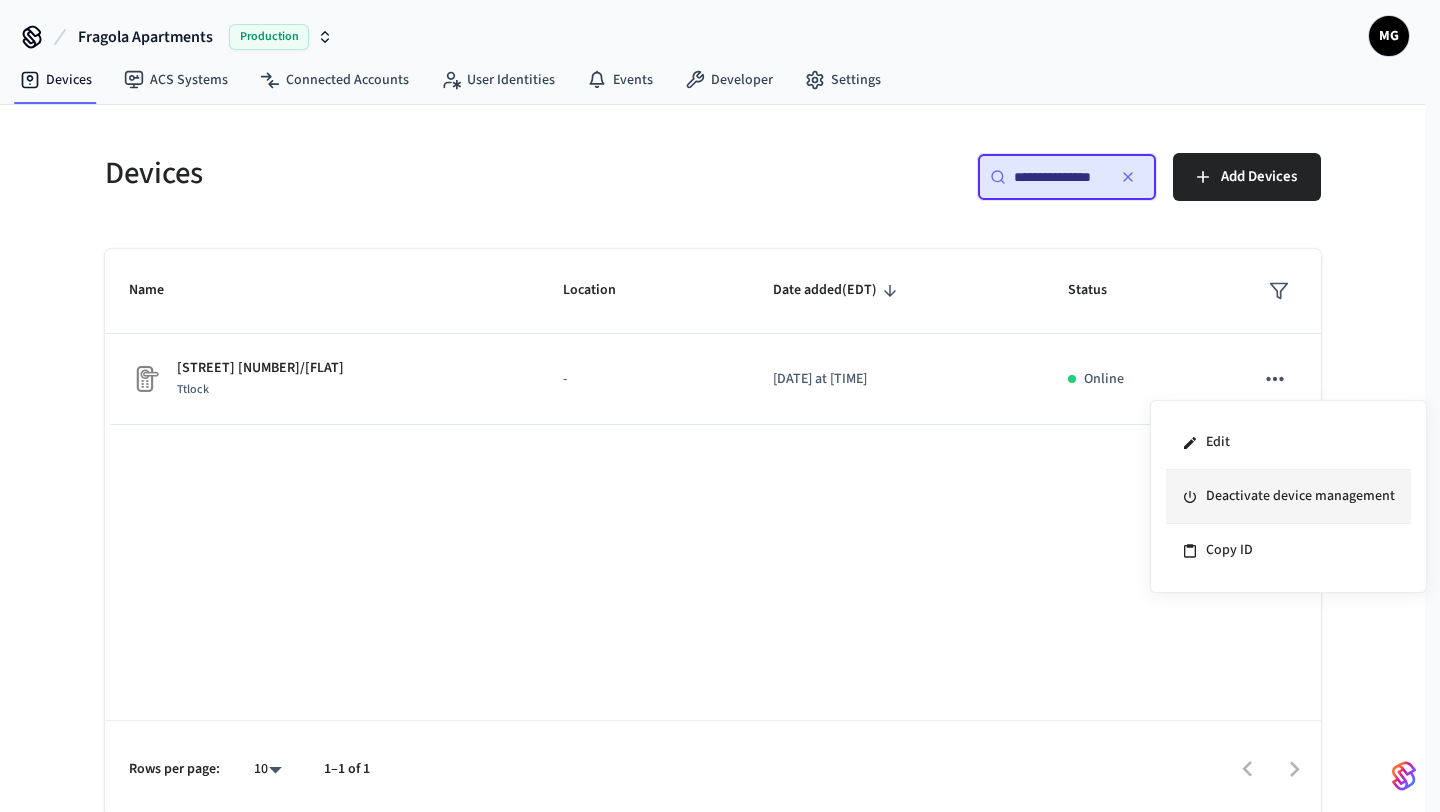 click on "Deactivate device management" at bounding box center (1288, 497) 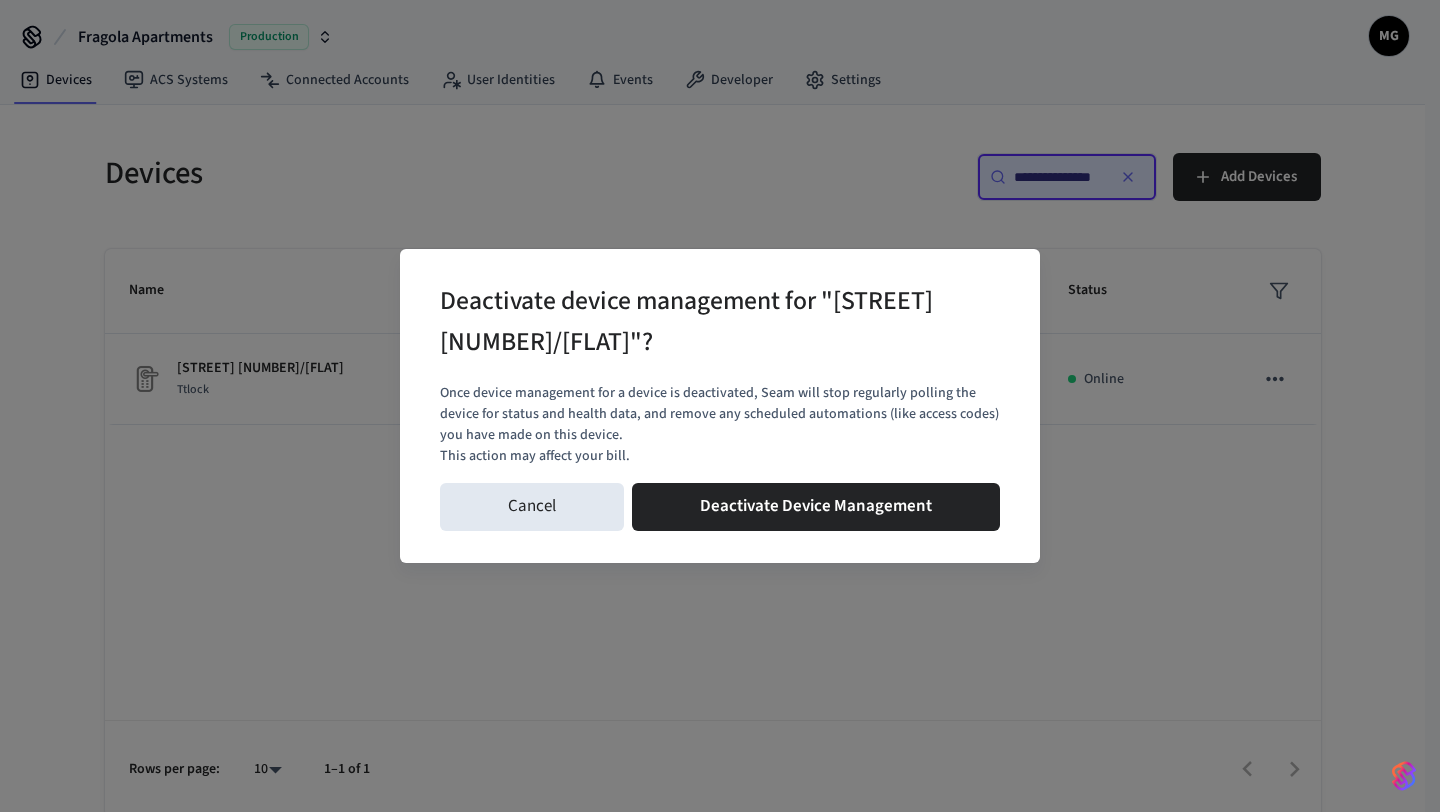 click on "Cancel Deactivate Device Management" at bounding box center [720, 507] 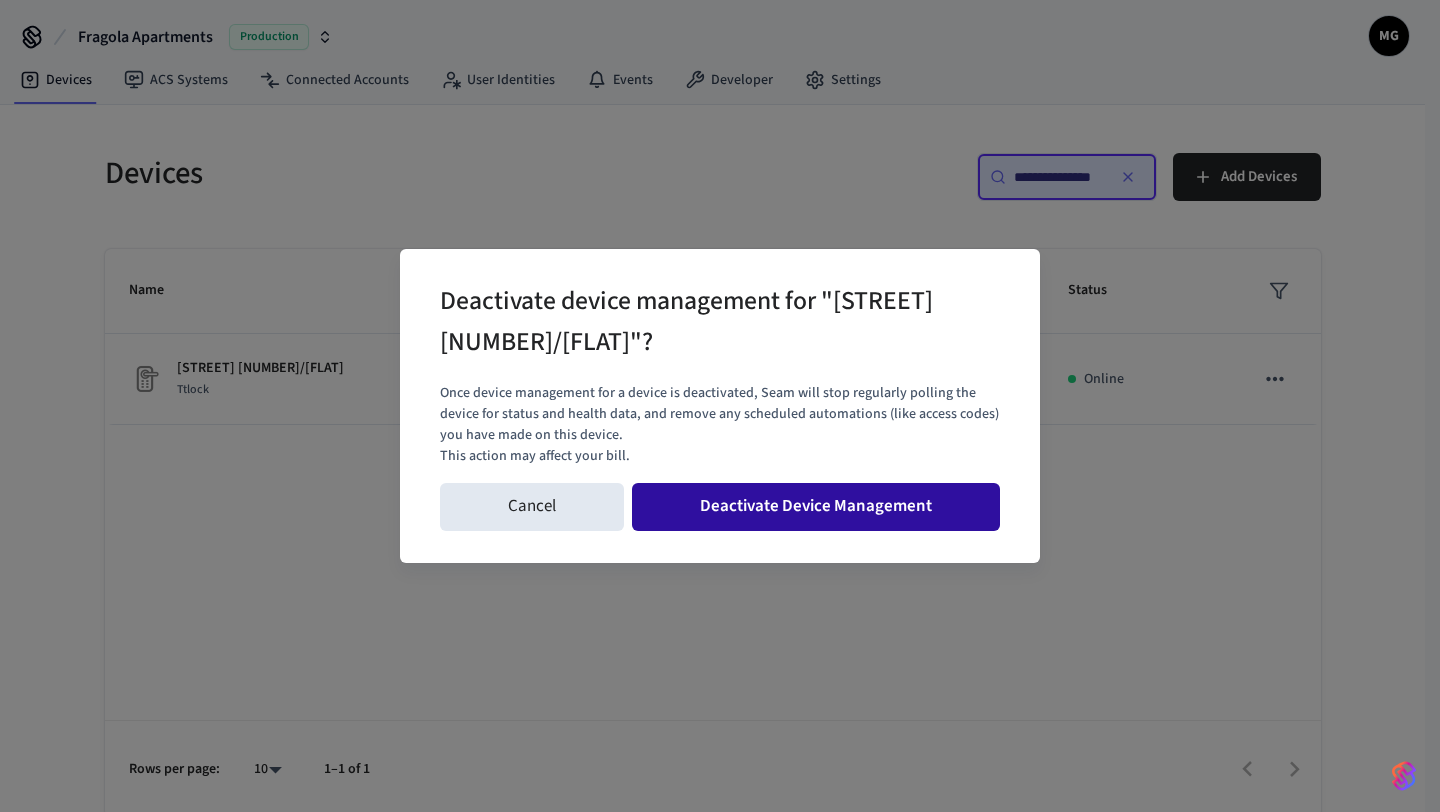 click on "Deactivate Device Management" at bounding box center (816, 507) 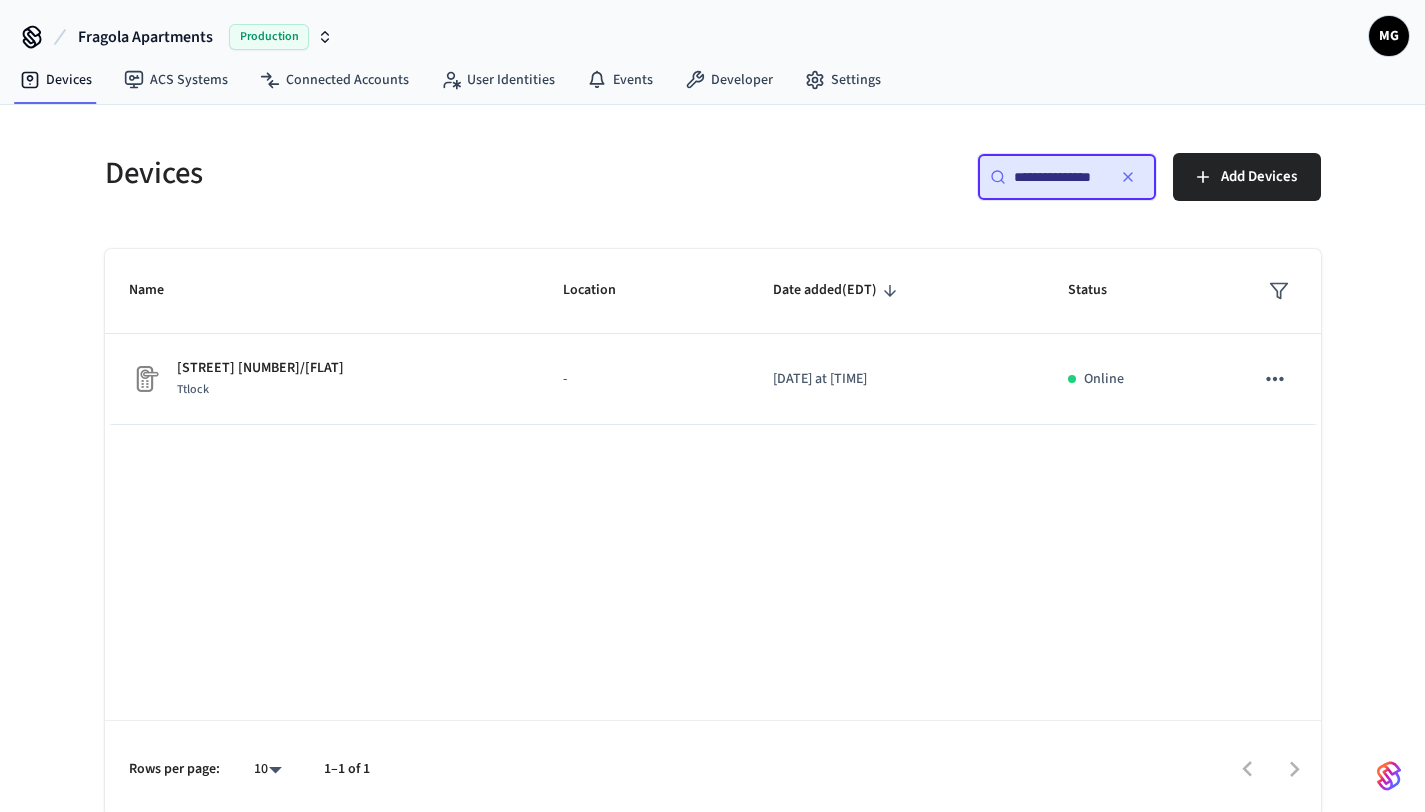 click on "**********" at bounding box center [1067, 177] 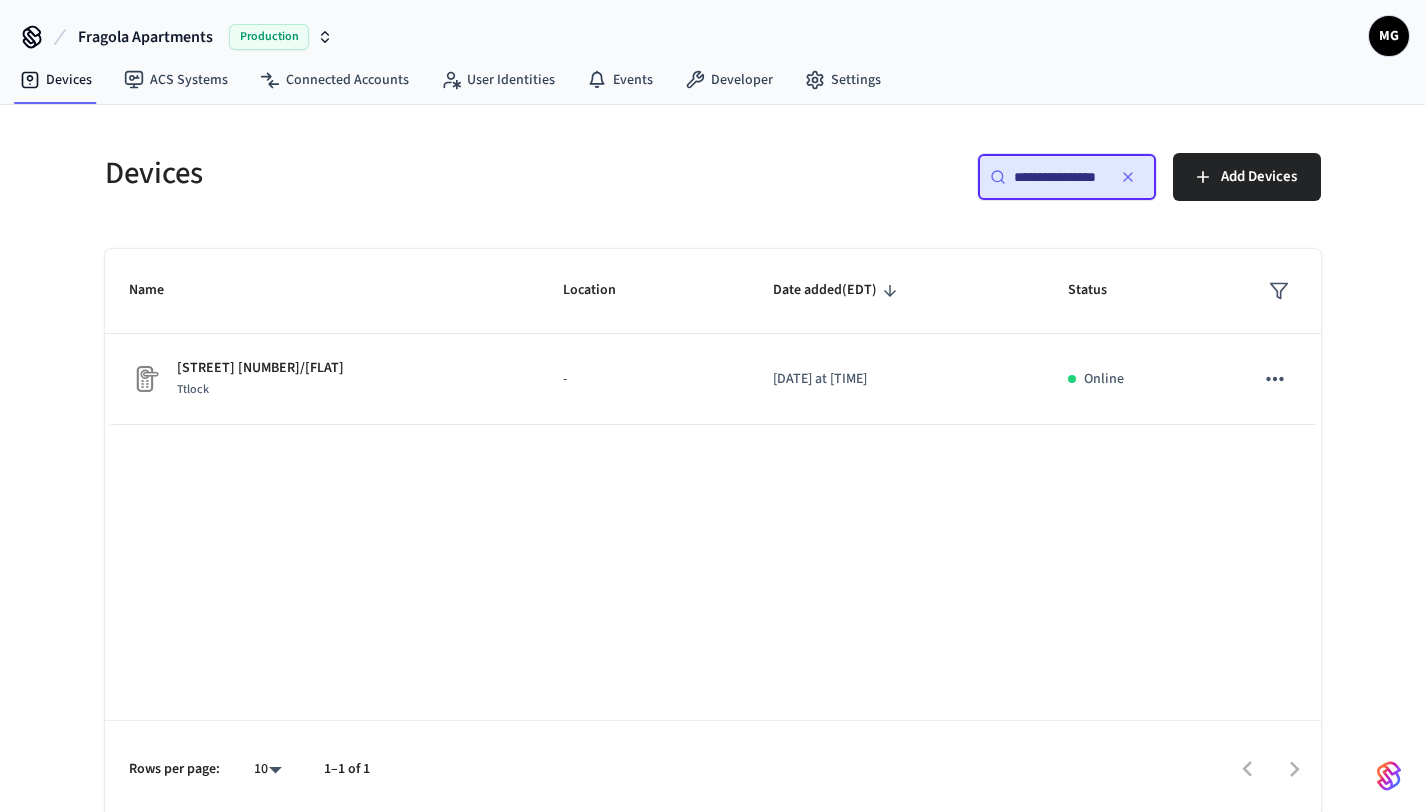 scroll, scrollTop: 0, scrollLeft: 11, axis: horizontal 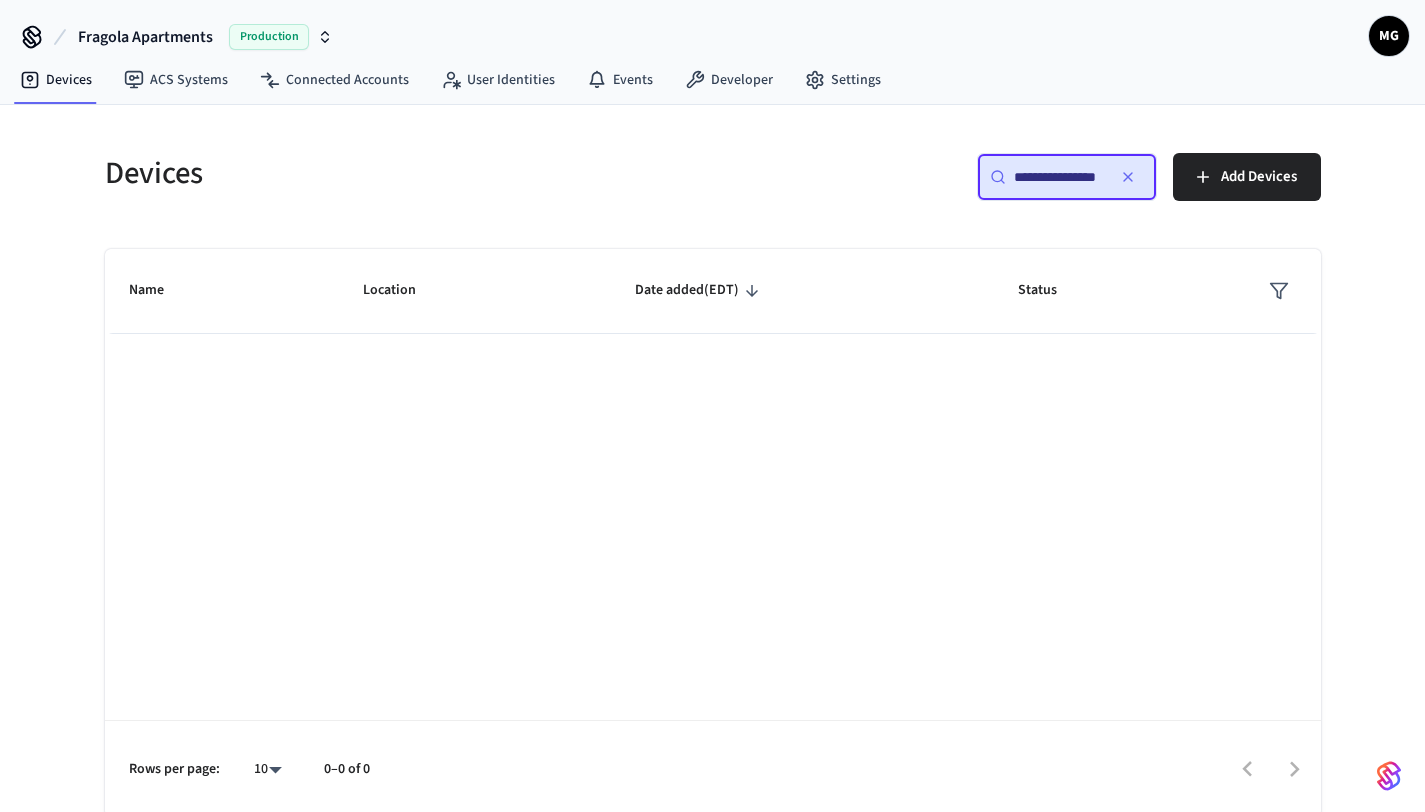 drag, startPoint x: 1072, startPoint y: 177, endPoint x: 771, endPoint y: 164, distance: 301.2806 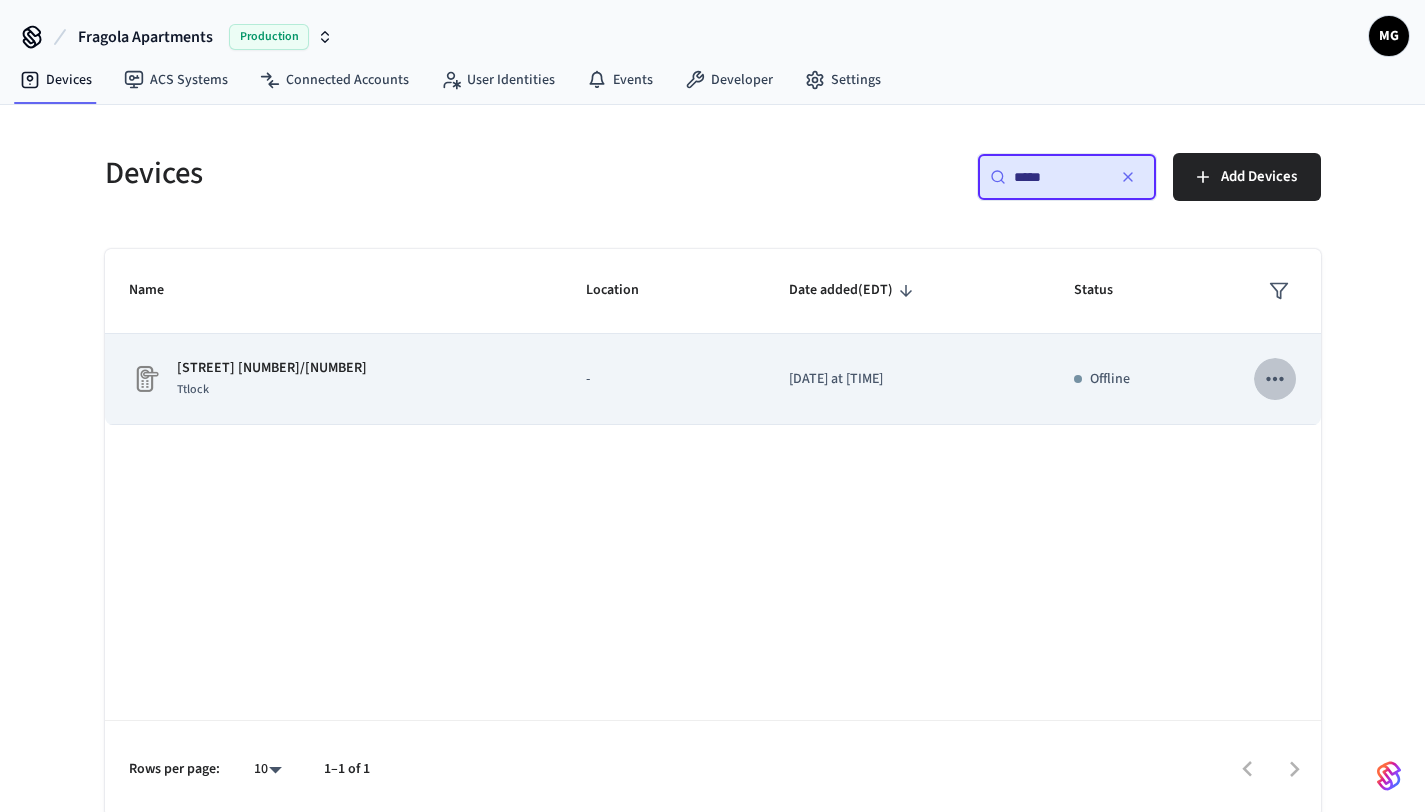 click 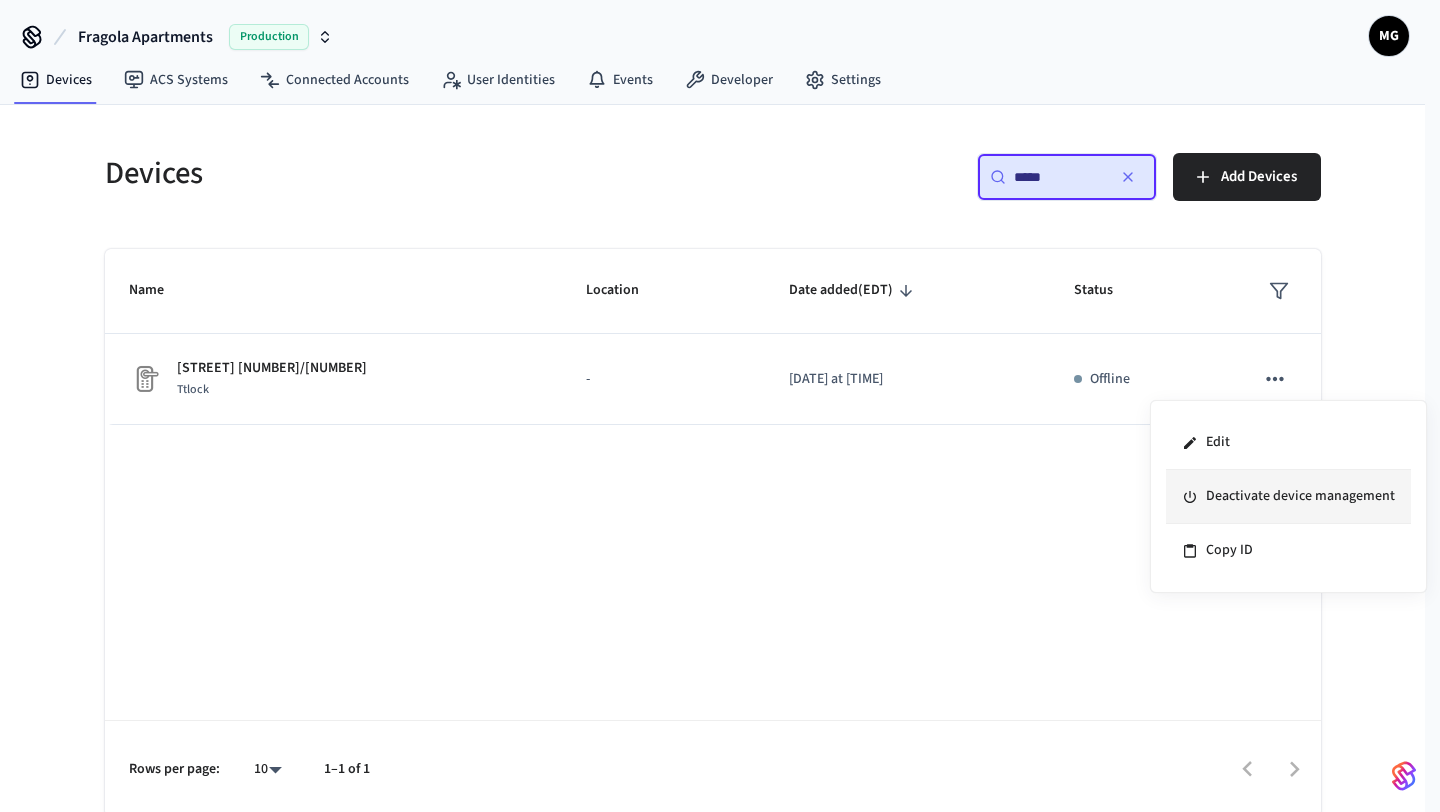 click on "Deactivate device management" at bounding box center [1288, 497] 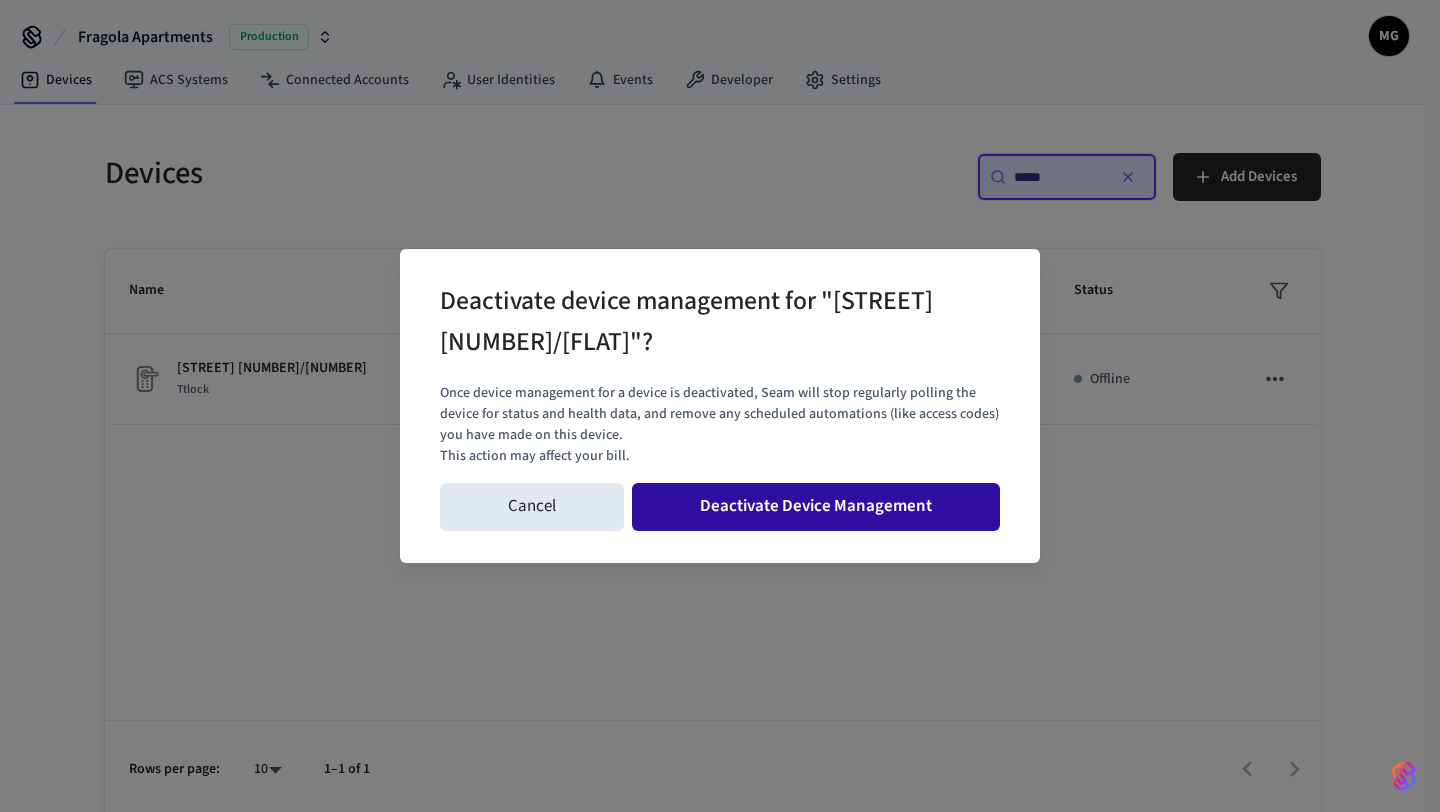 click on "Deactivate Device Management" at bounding box center (816, 507) 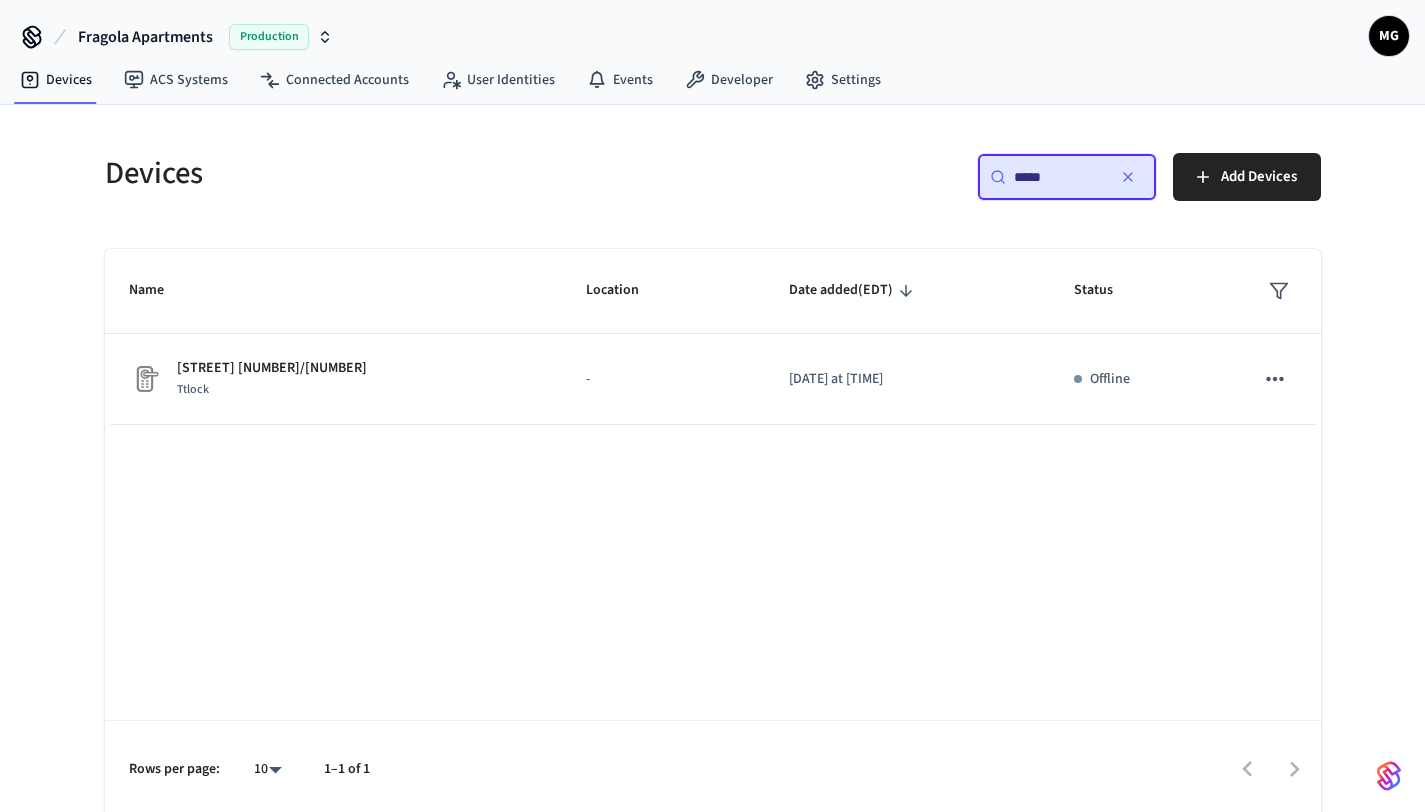 click on "*****" at bounding box center (1059, 177) 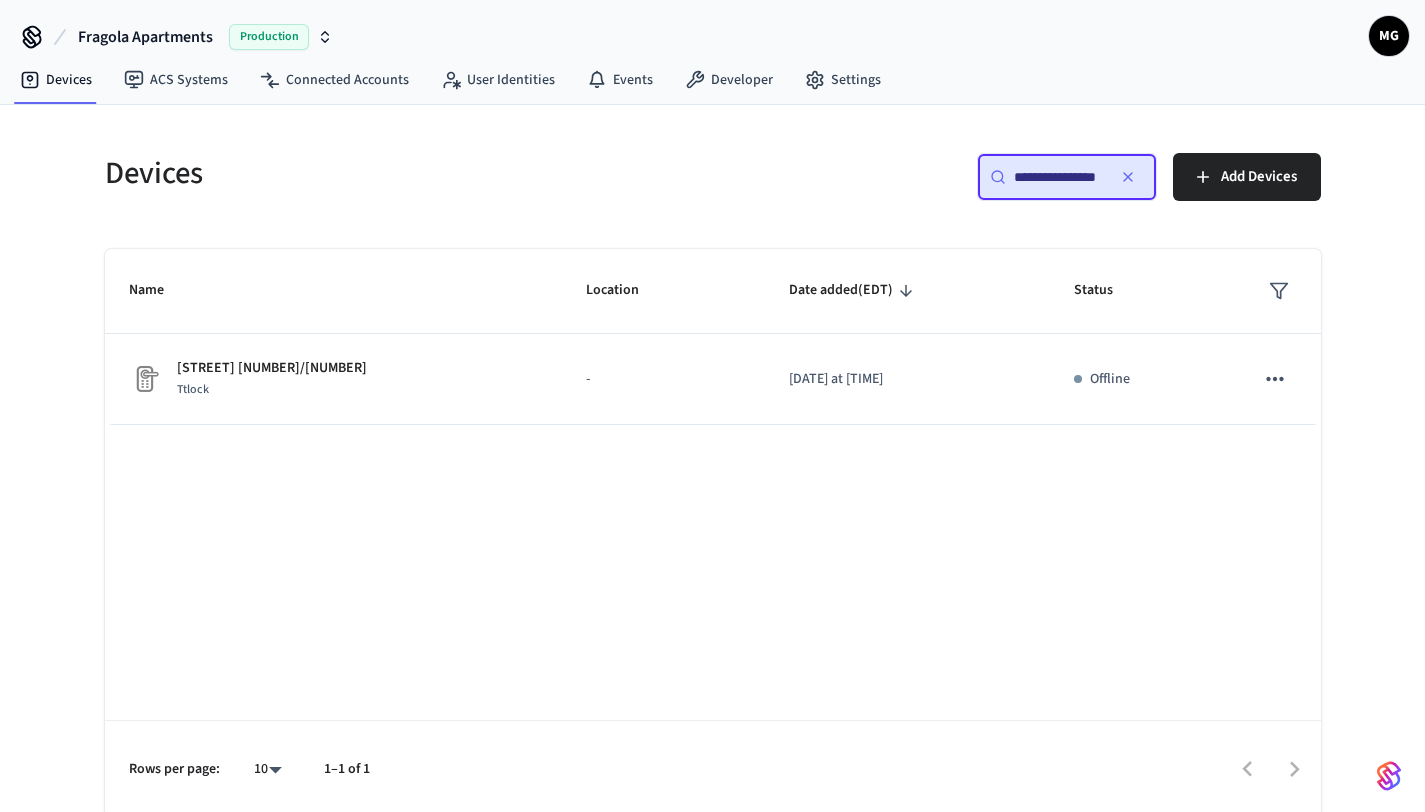 scroll, scrollTop: 0, scrollLeft: 4, axis: horizontal 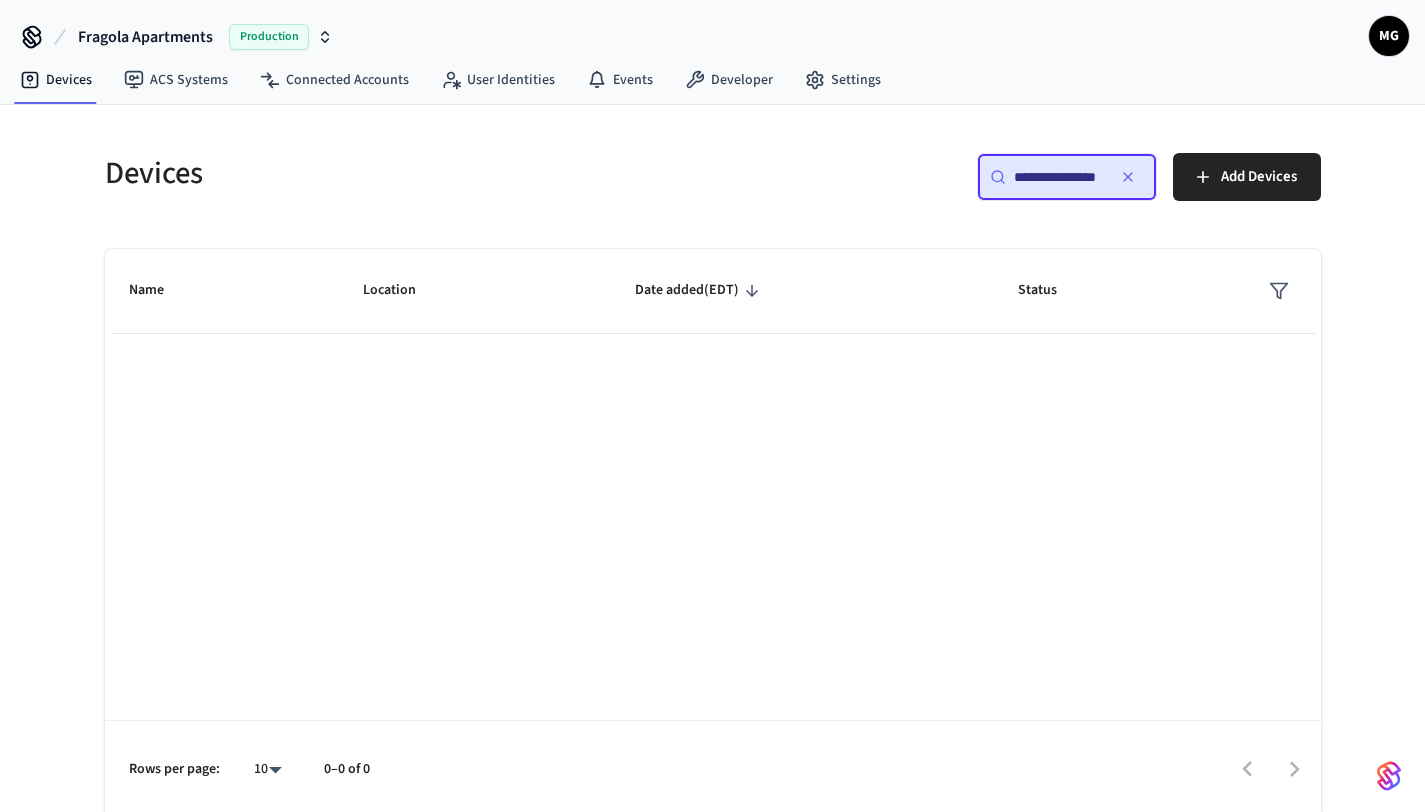 drag, startPoint x: 1073, startPoint y: 174, endPoint x: 775, endPoint y: 170, distance: 298.02686 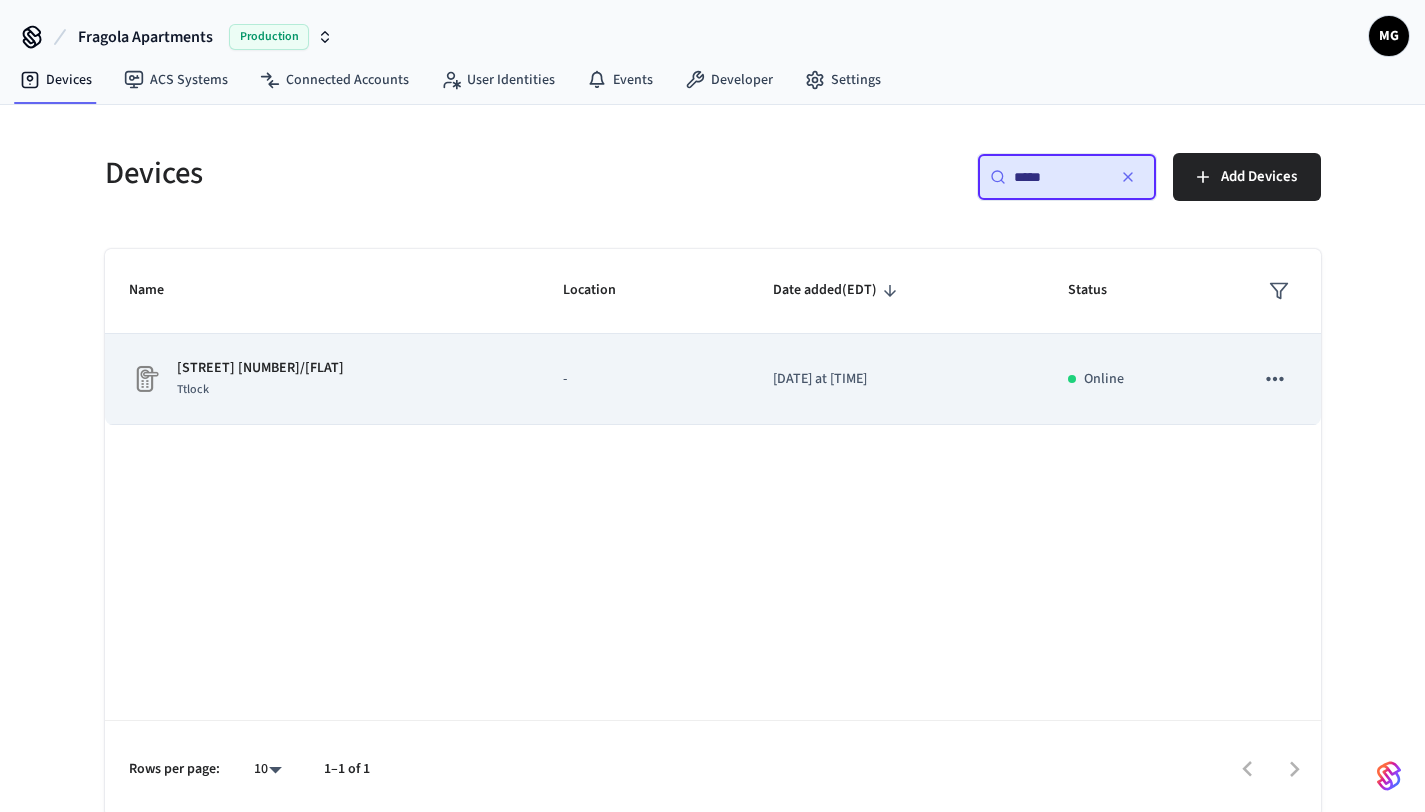 click 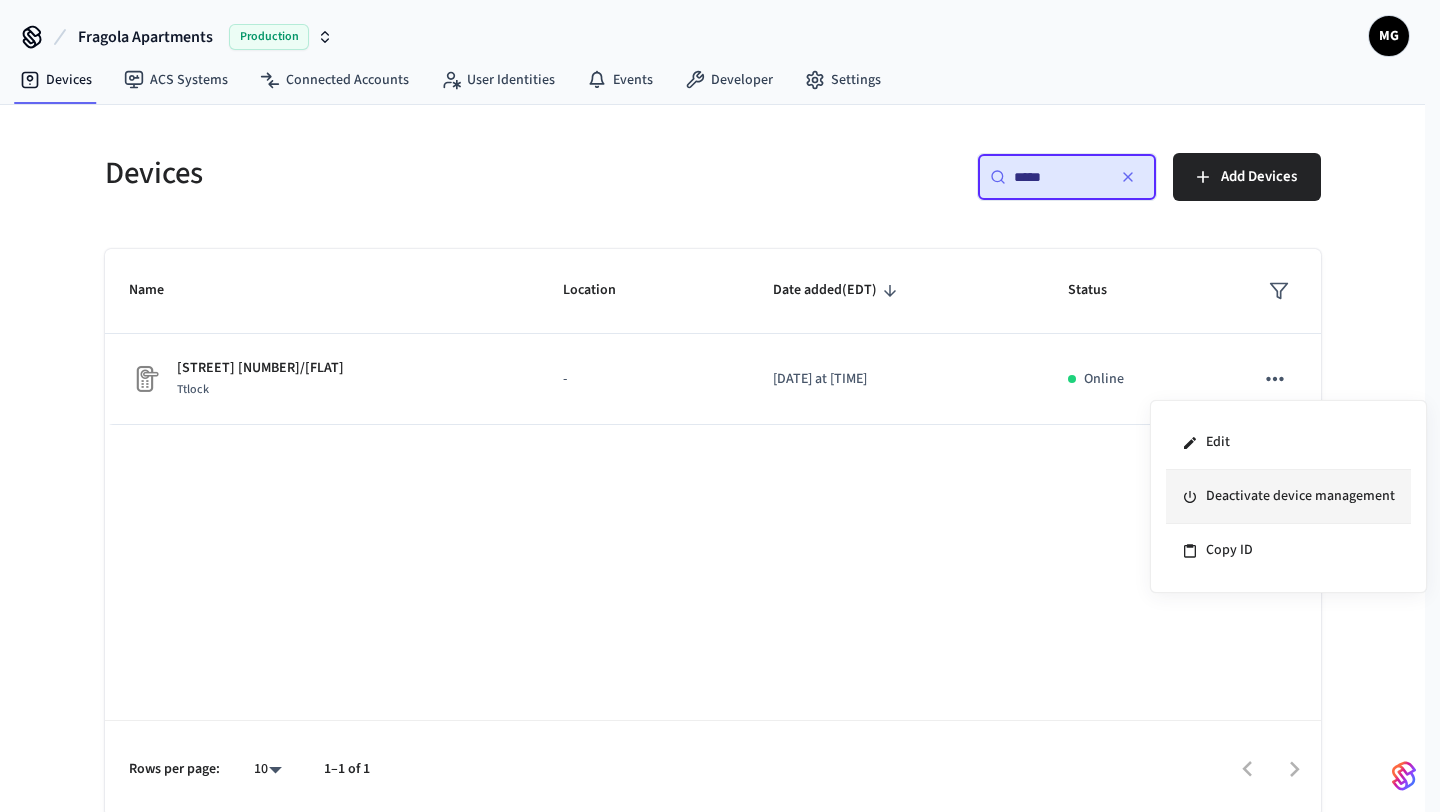 click 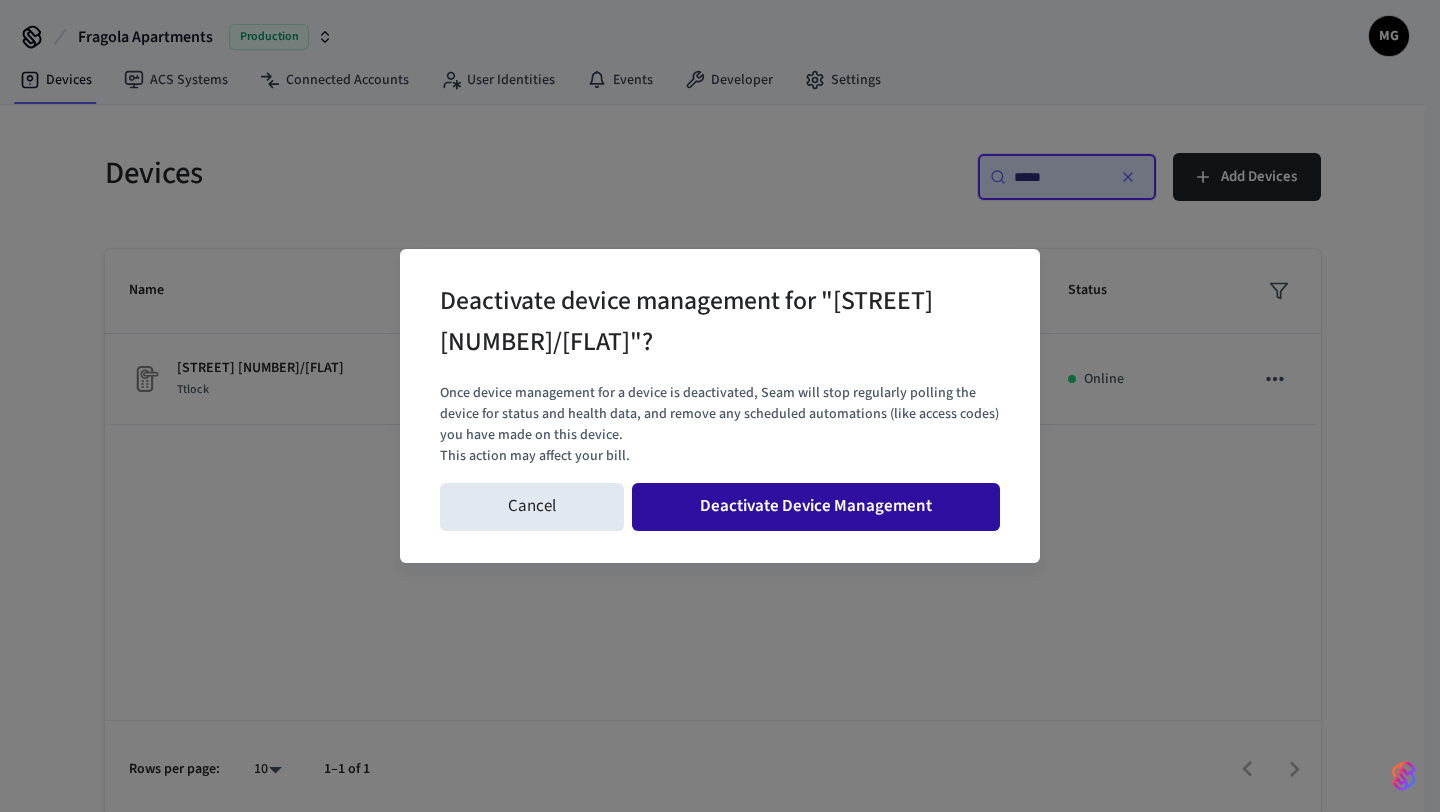 click on "Deactivate Device Management" at bounding box center [816, 507] 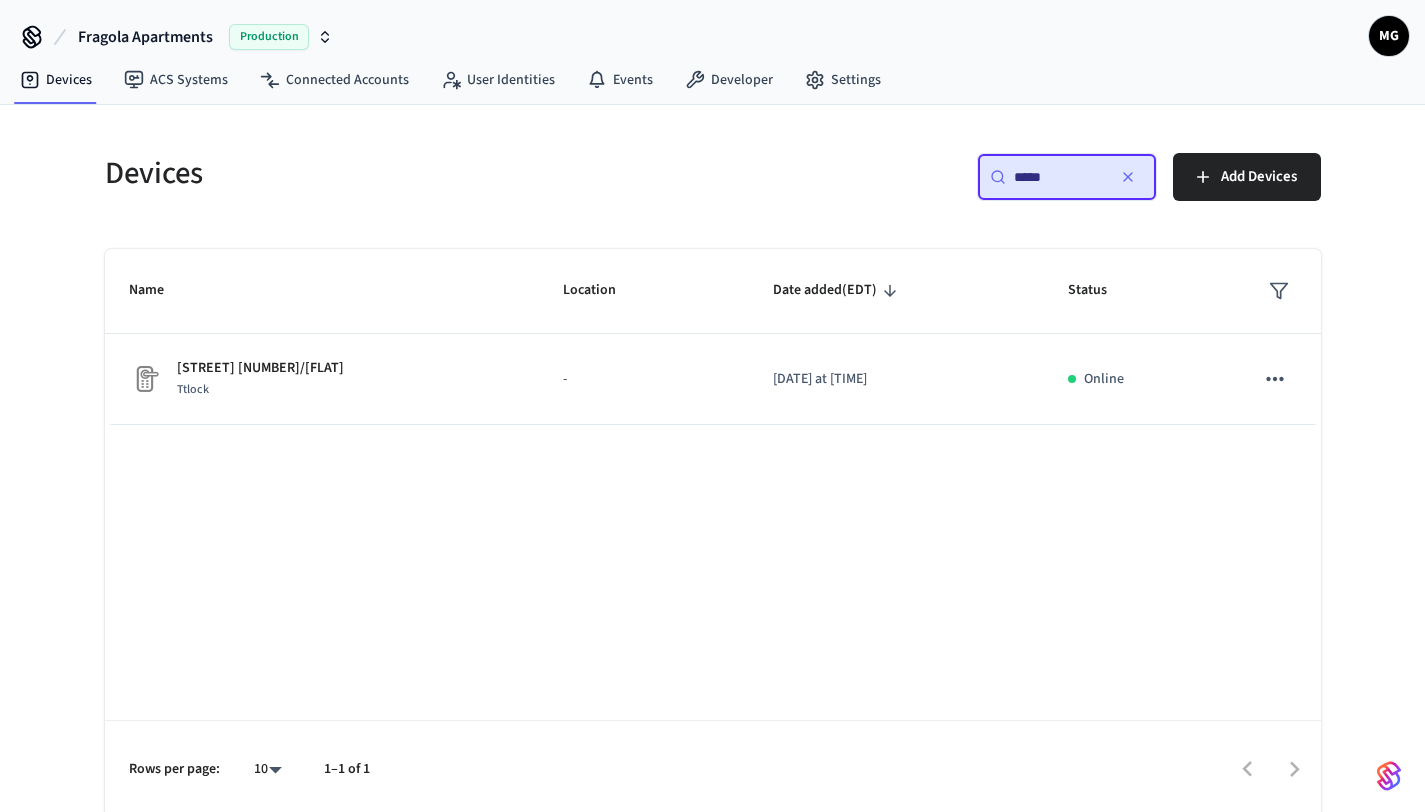 click on "*****" at bounding box center [1059, 177] 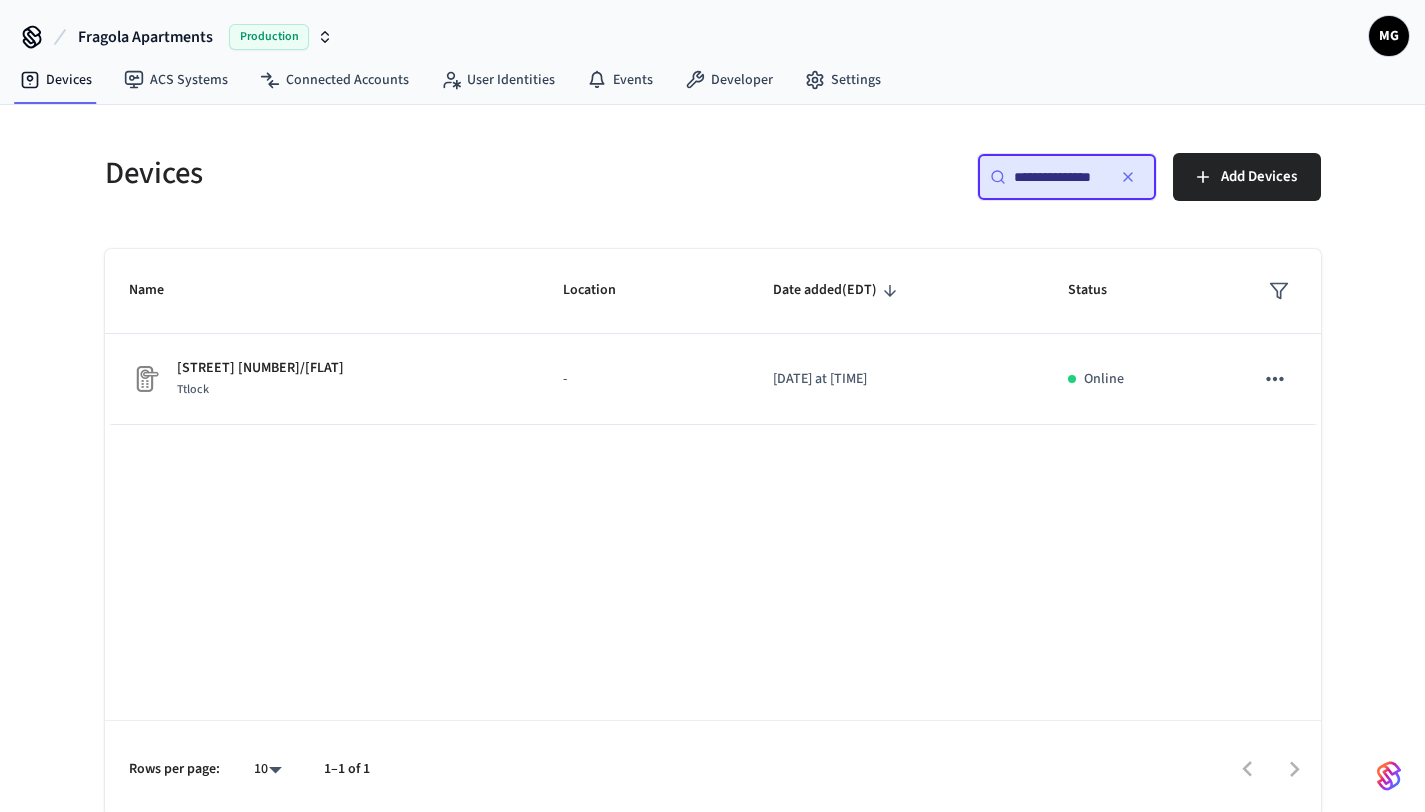scroll, scrollTop: 0, scrollLeft: 1, axis: horizontal 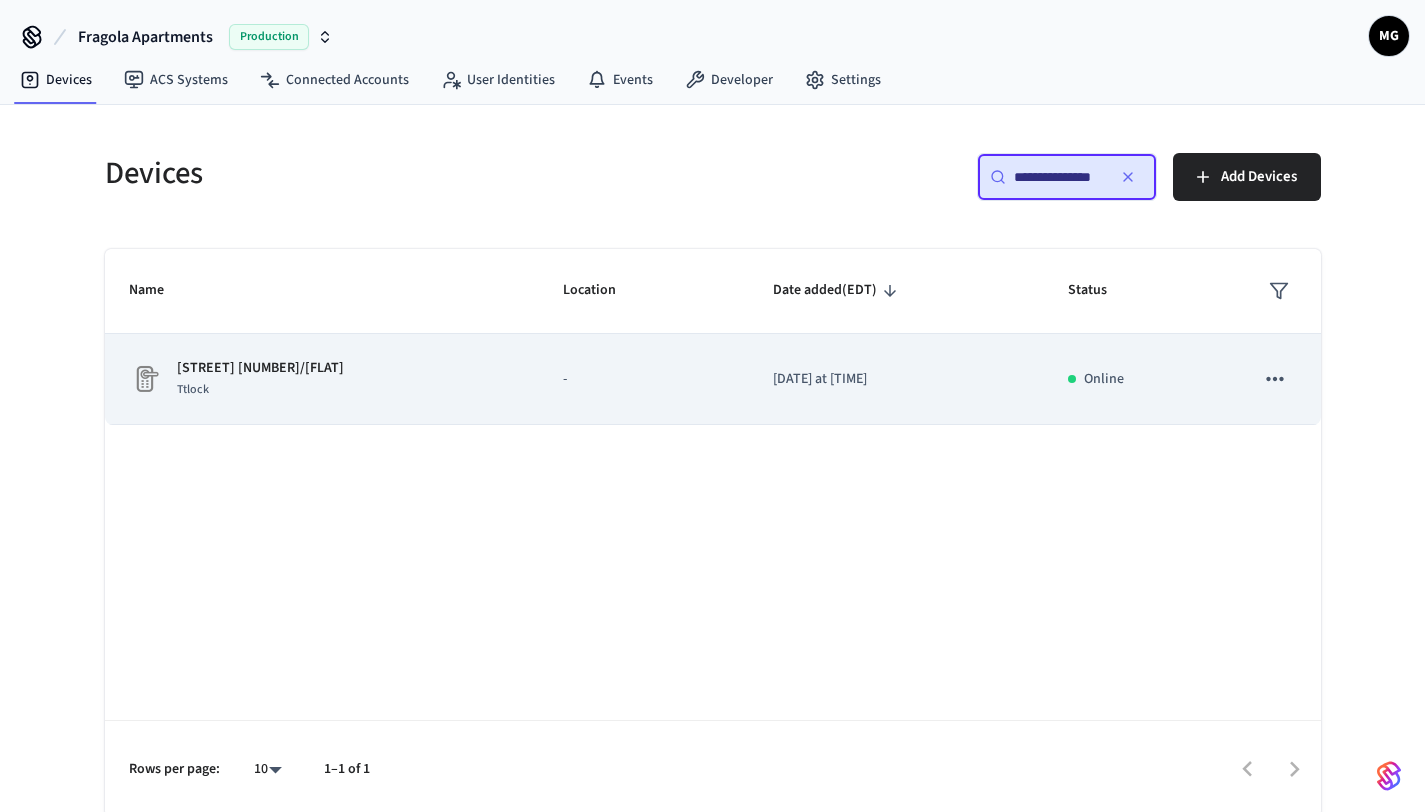click 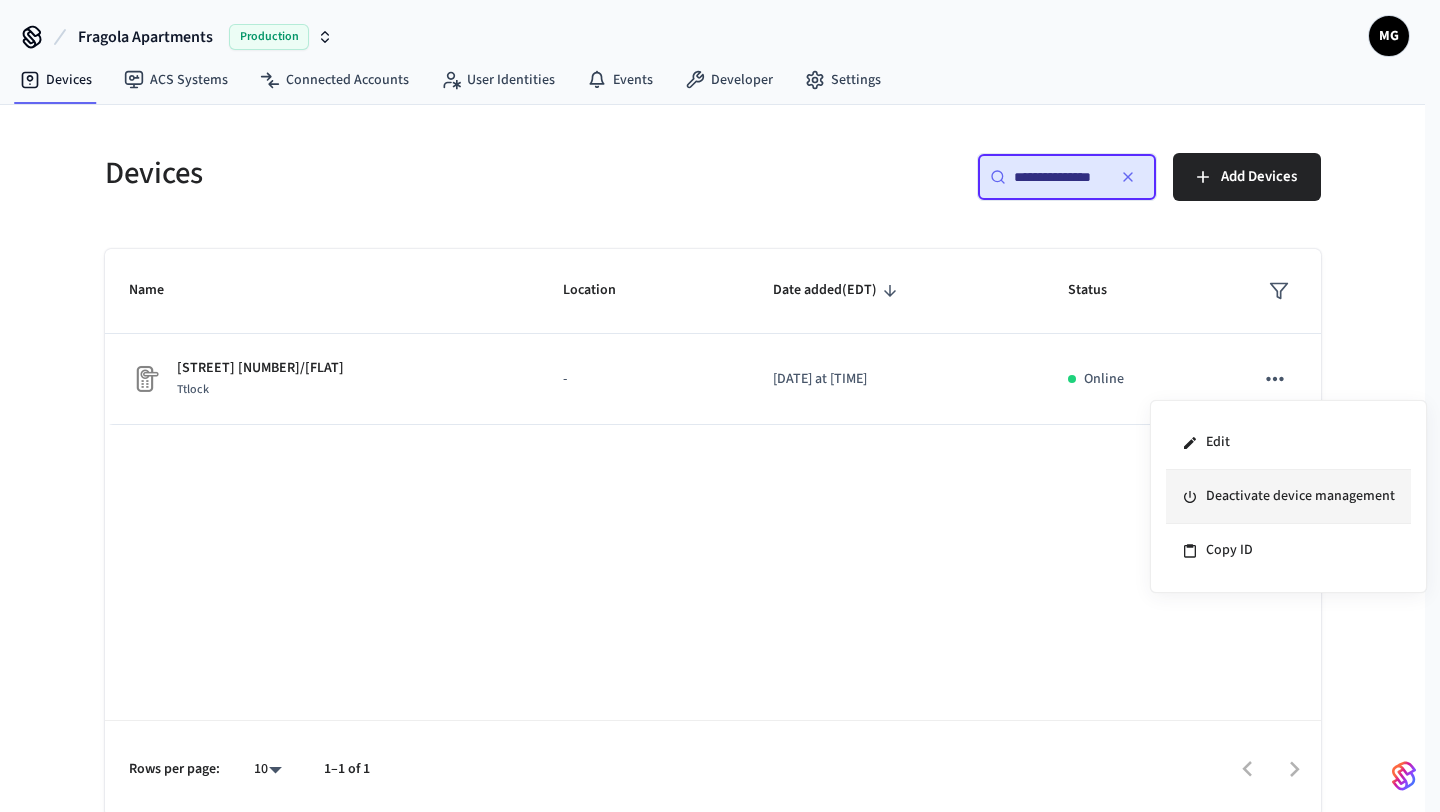 click on "Deactivate device management" at bounding box center (1288, 497) 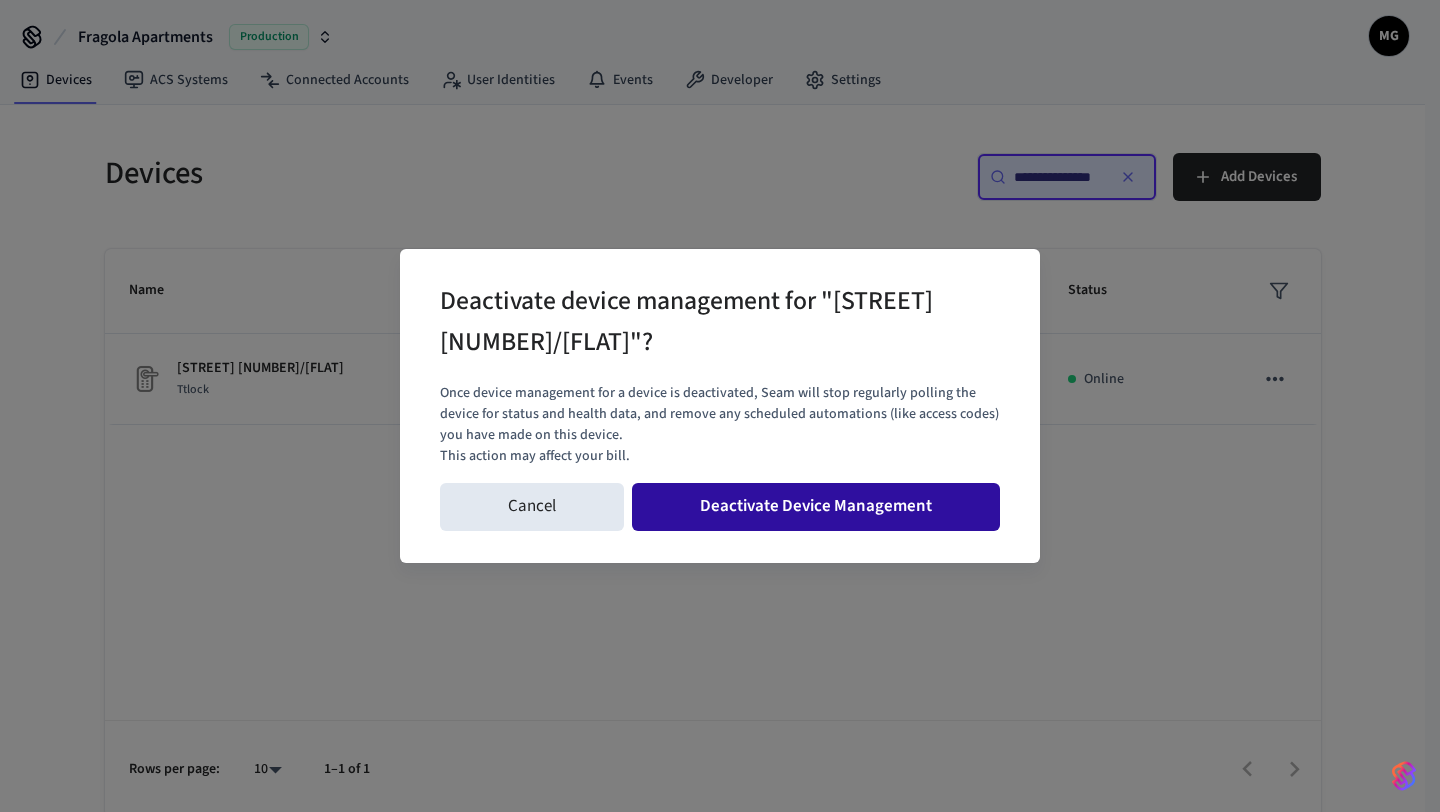click on "Deactivate Device Management" at bounding box center [816, 507] 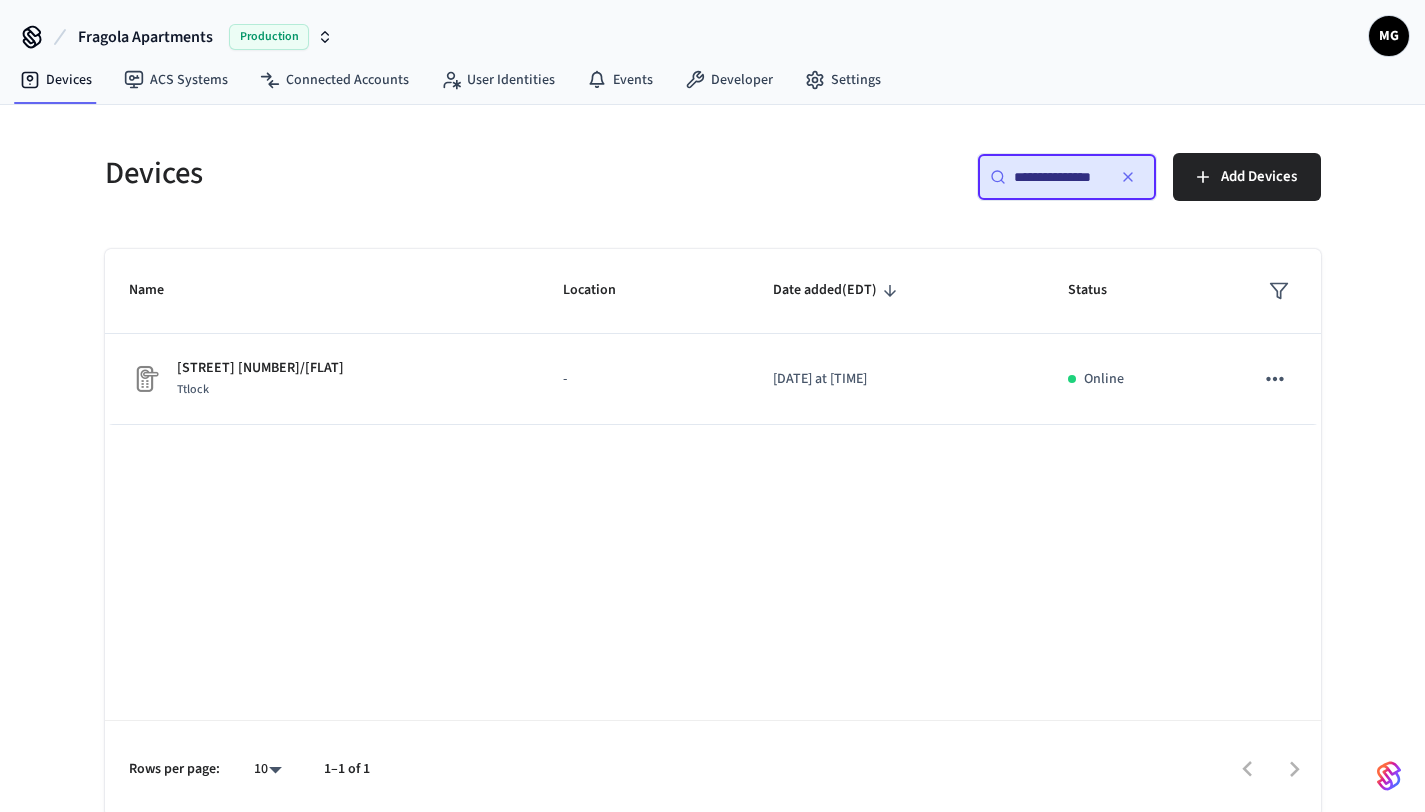 click on "**********" at bounding box center [1059, 177] 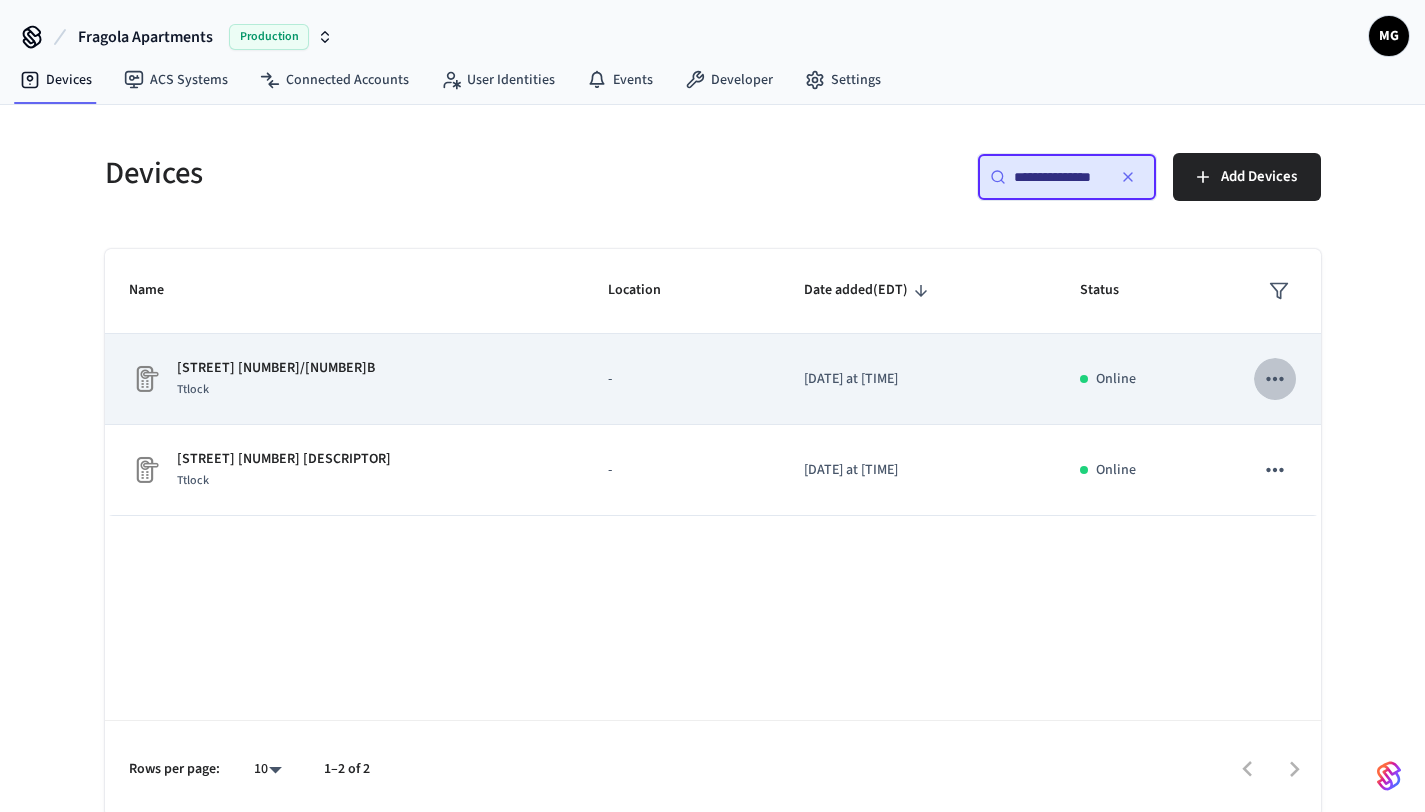scroll, scrollTop: 0, scrollLeft: 0, axis: both 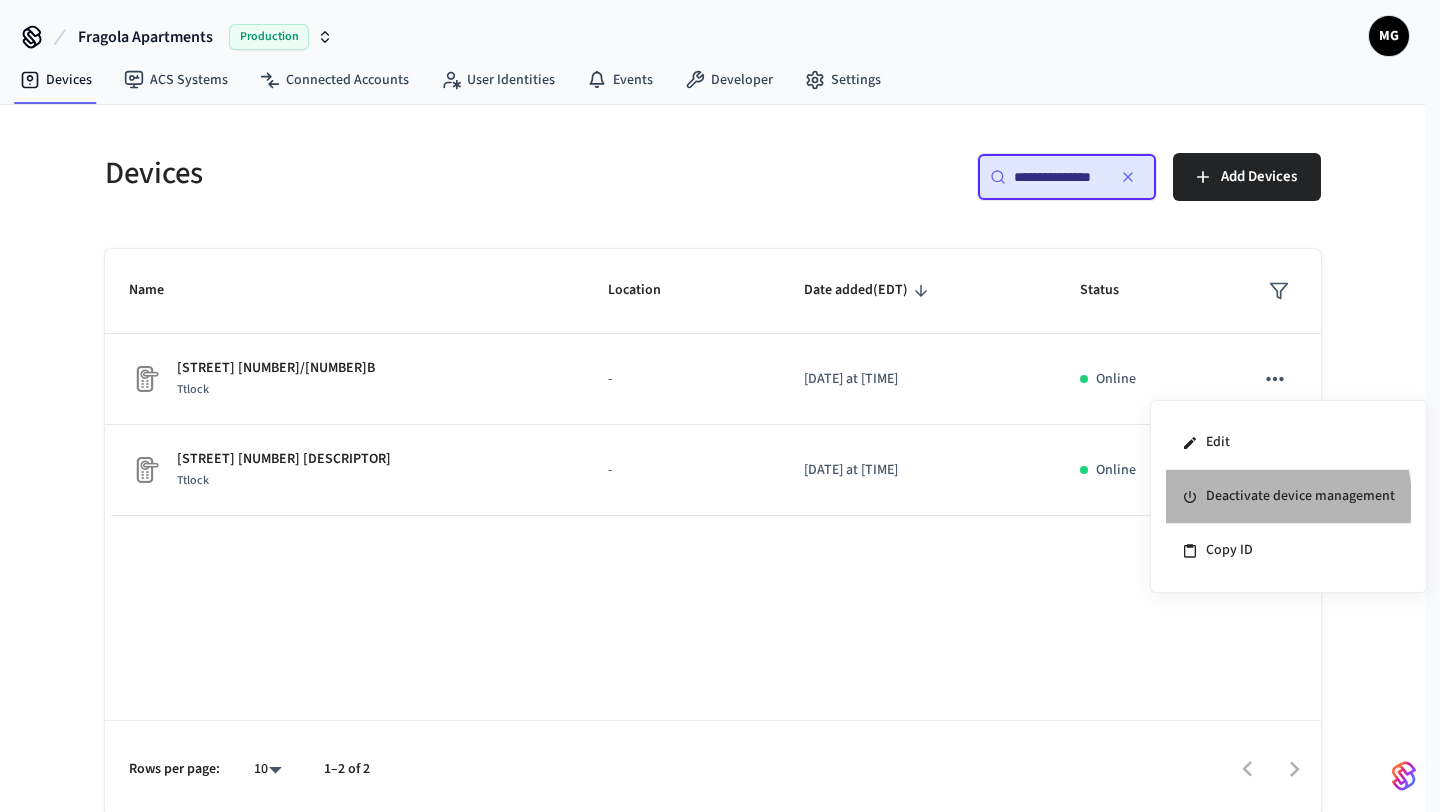 click on "Deactivate device management" at bounding box center [1288, 497] 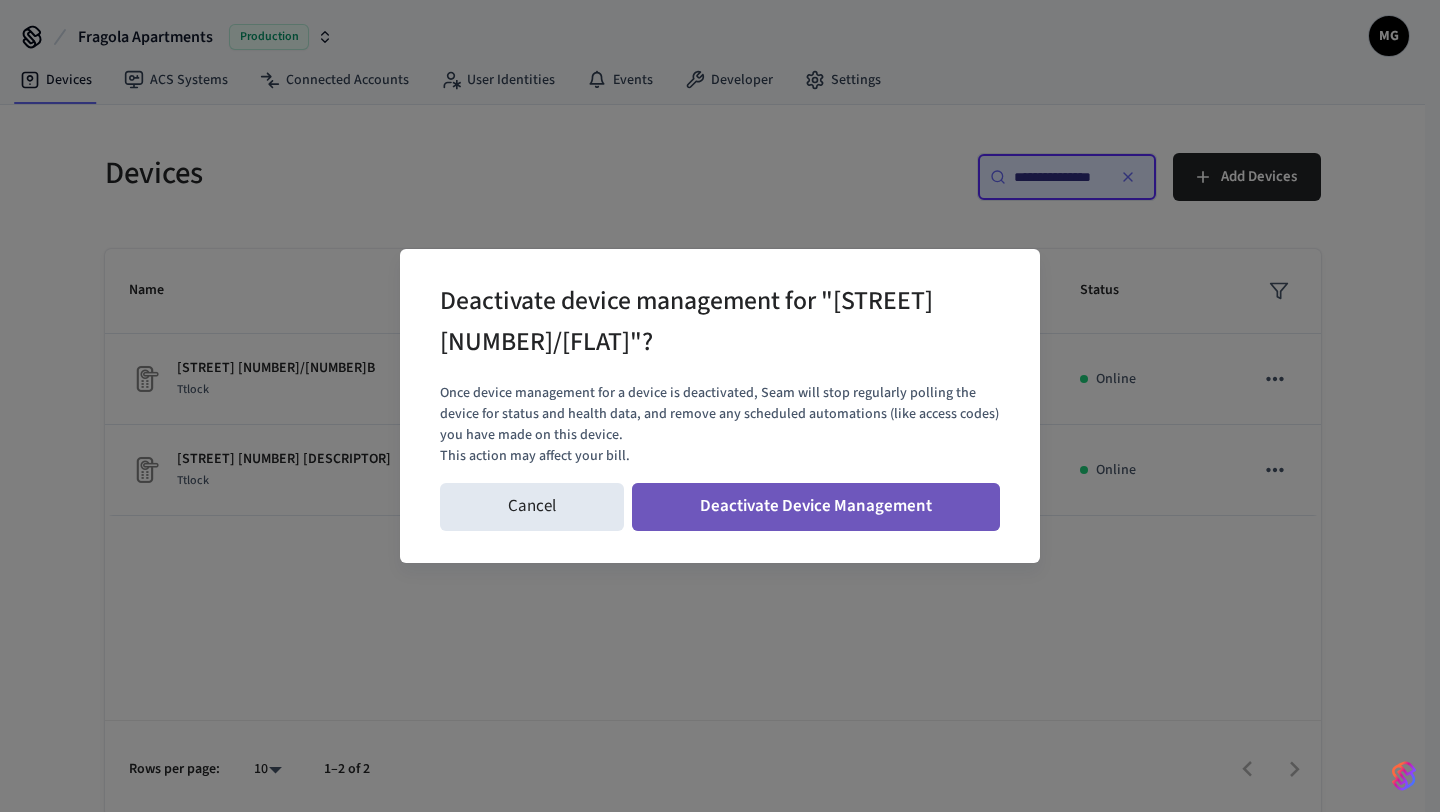 click on "Deactivate Device Management" at bounding box center [816, 507] 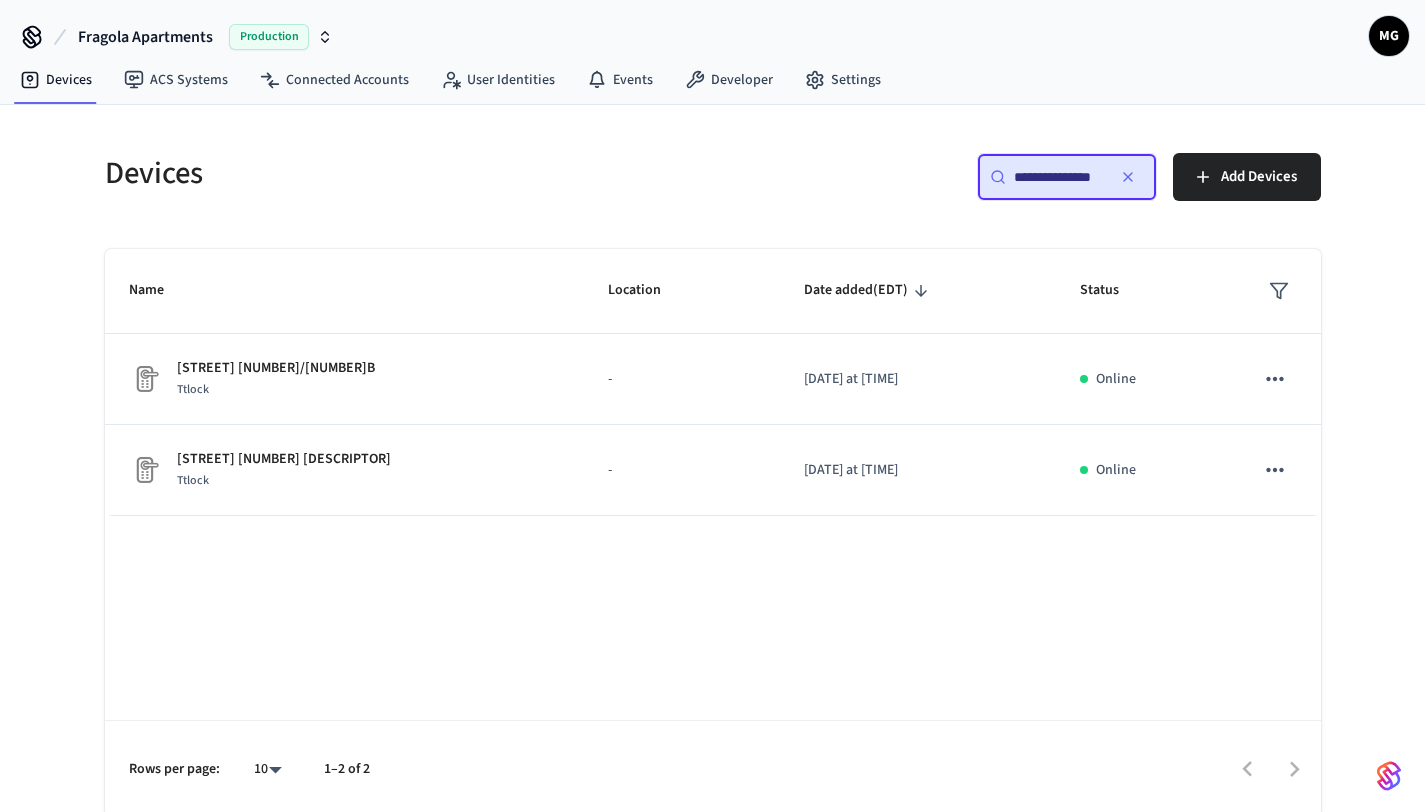 click on "**********" at bounding box center [1059, 177] 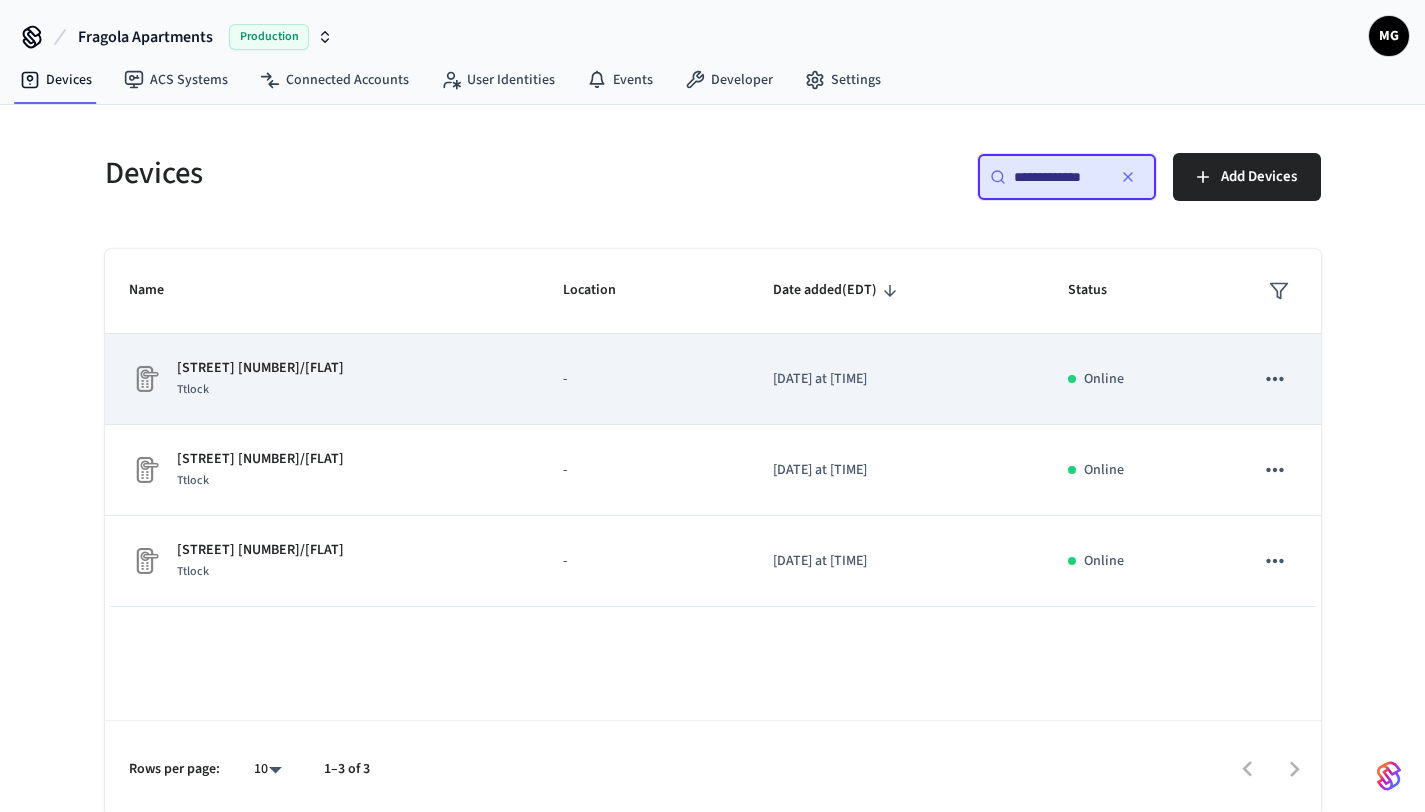 click 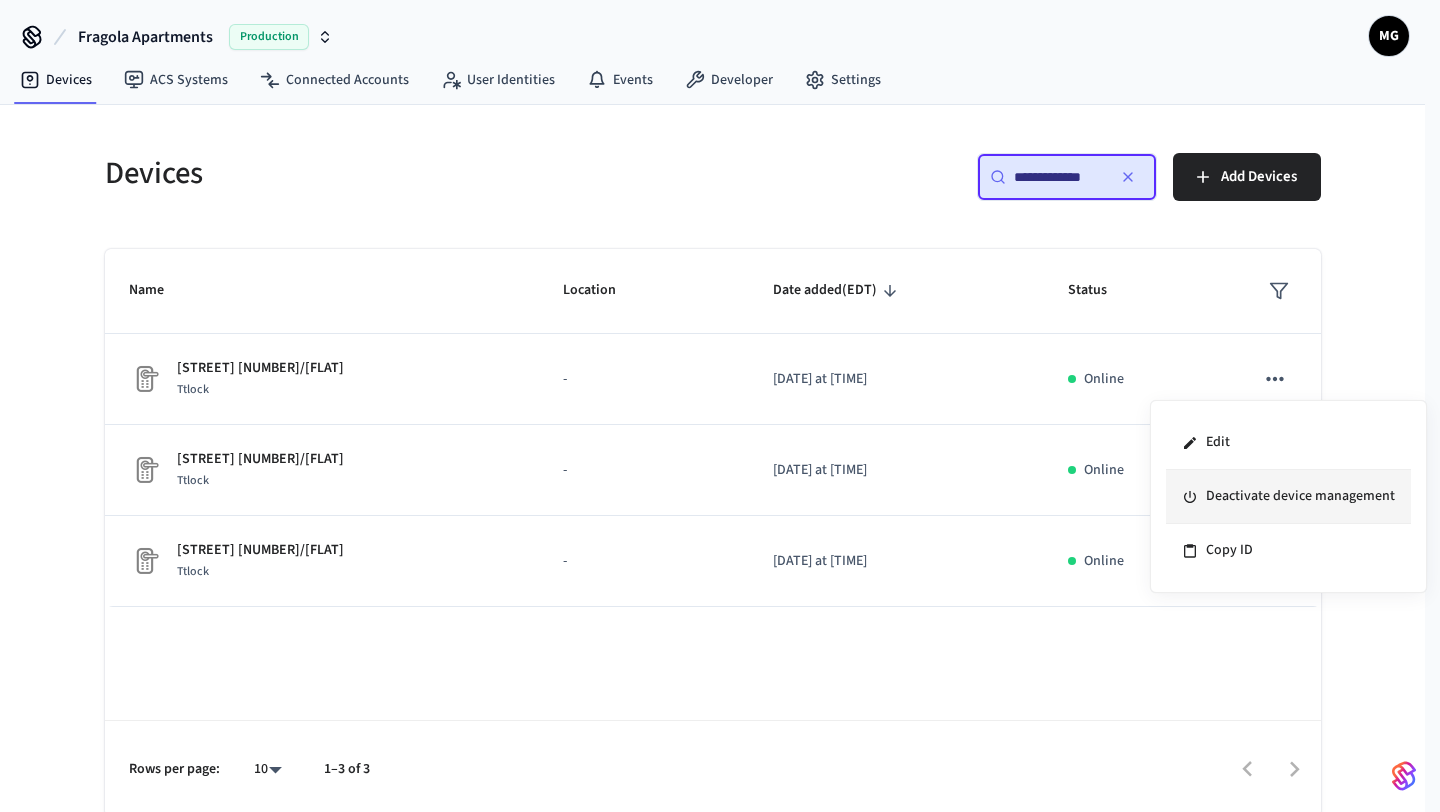 click on "Deactivate device management" at bounding box center (1288, 497) 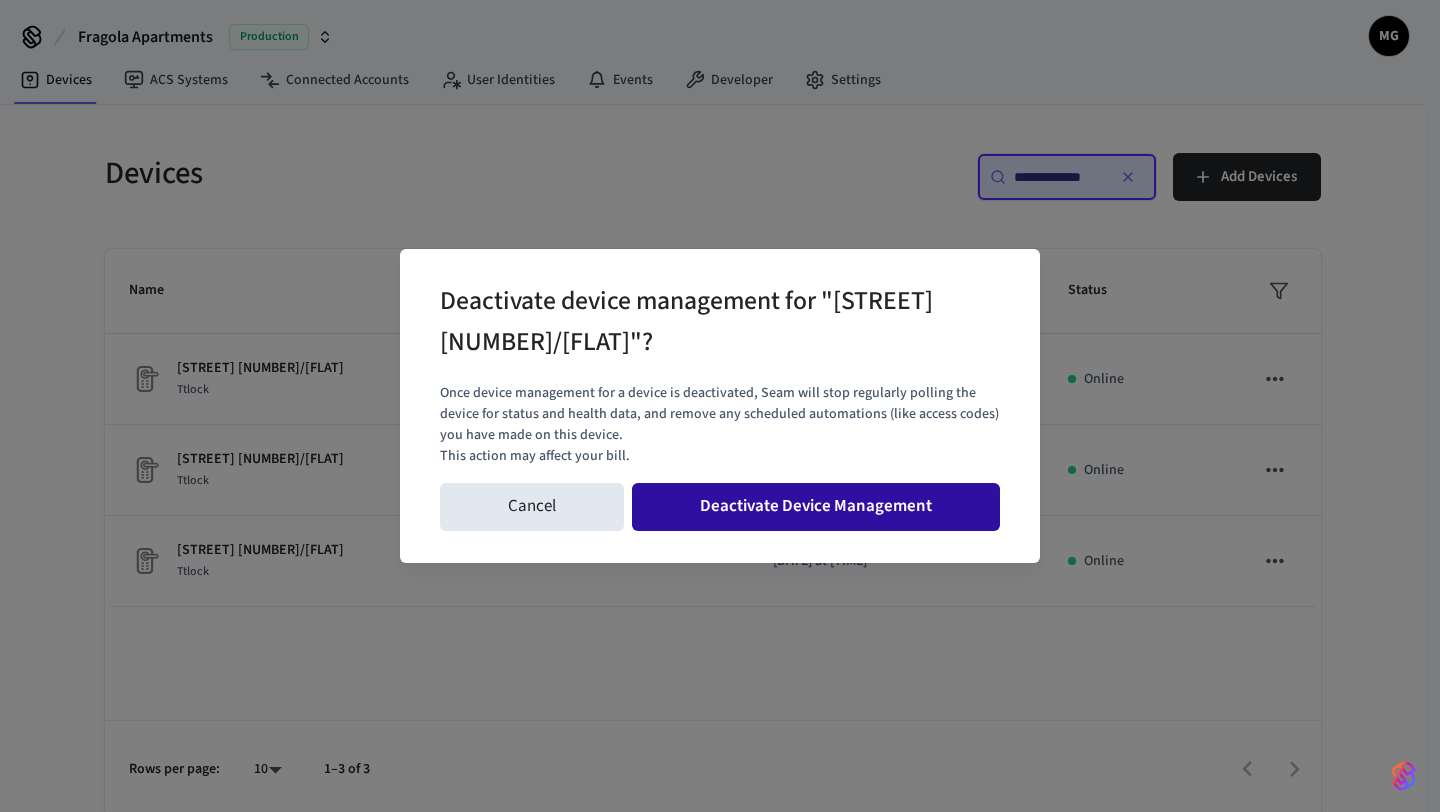 click on "Deactivate Device Management" at bounding box center (816, 507) 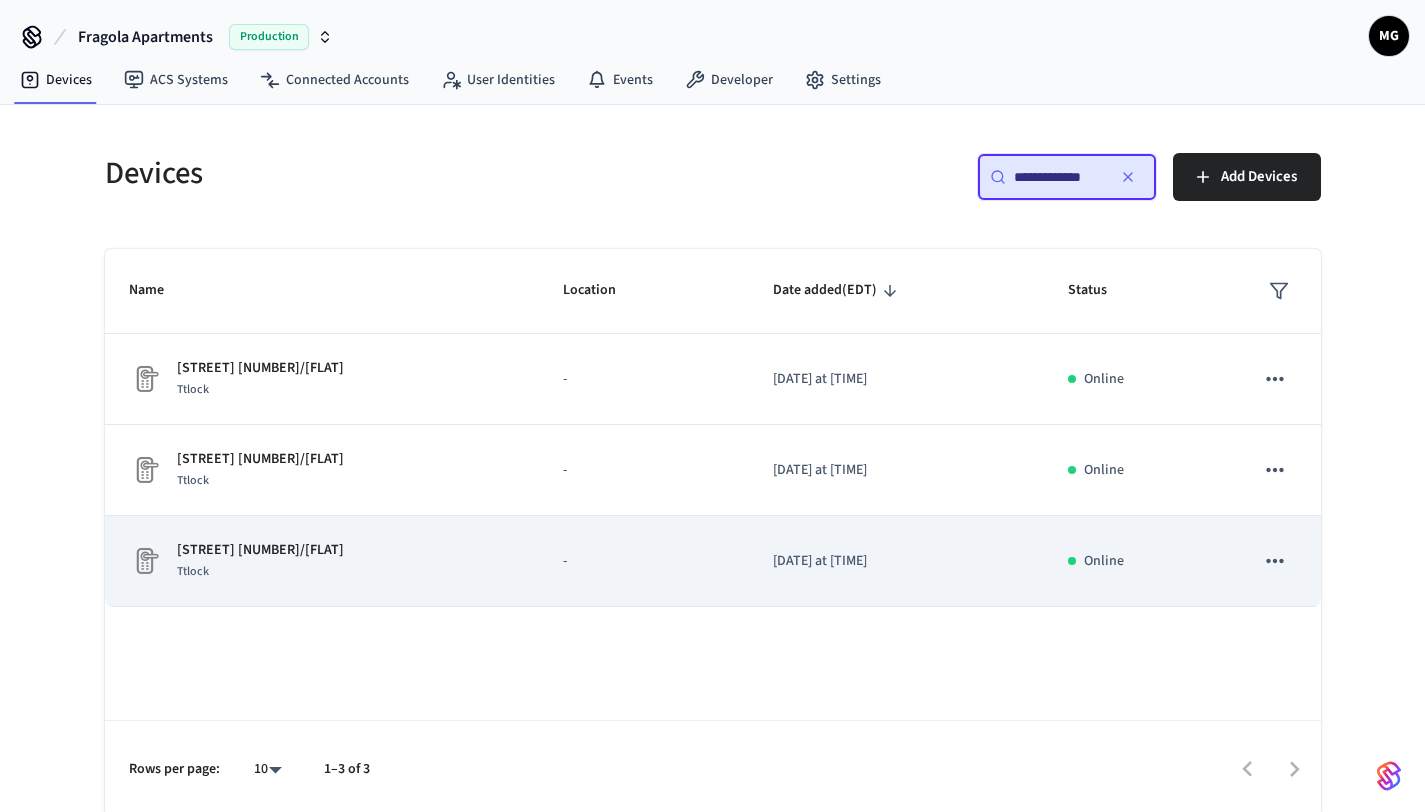 click 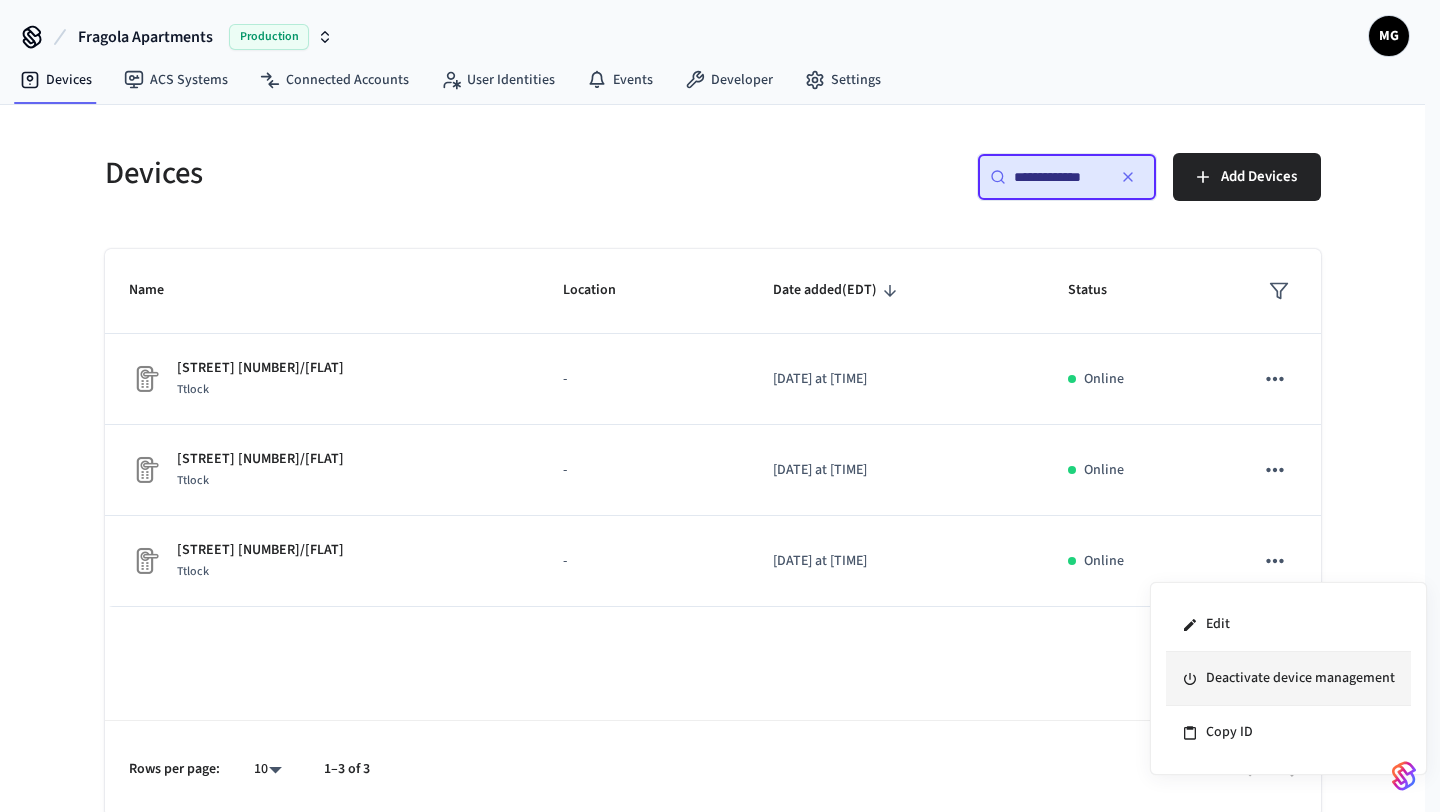 click on "Deactivate device management" at bounding box center (1288, 679) 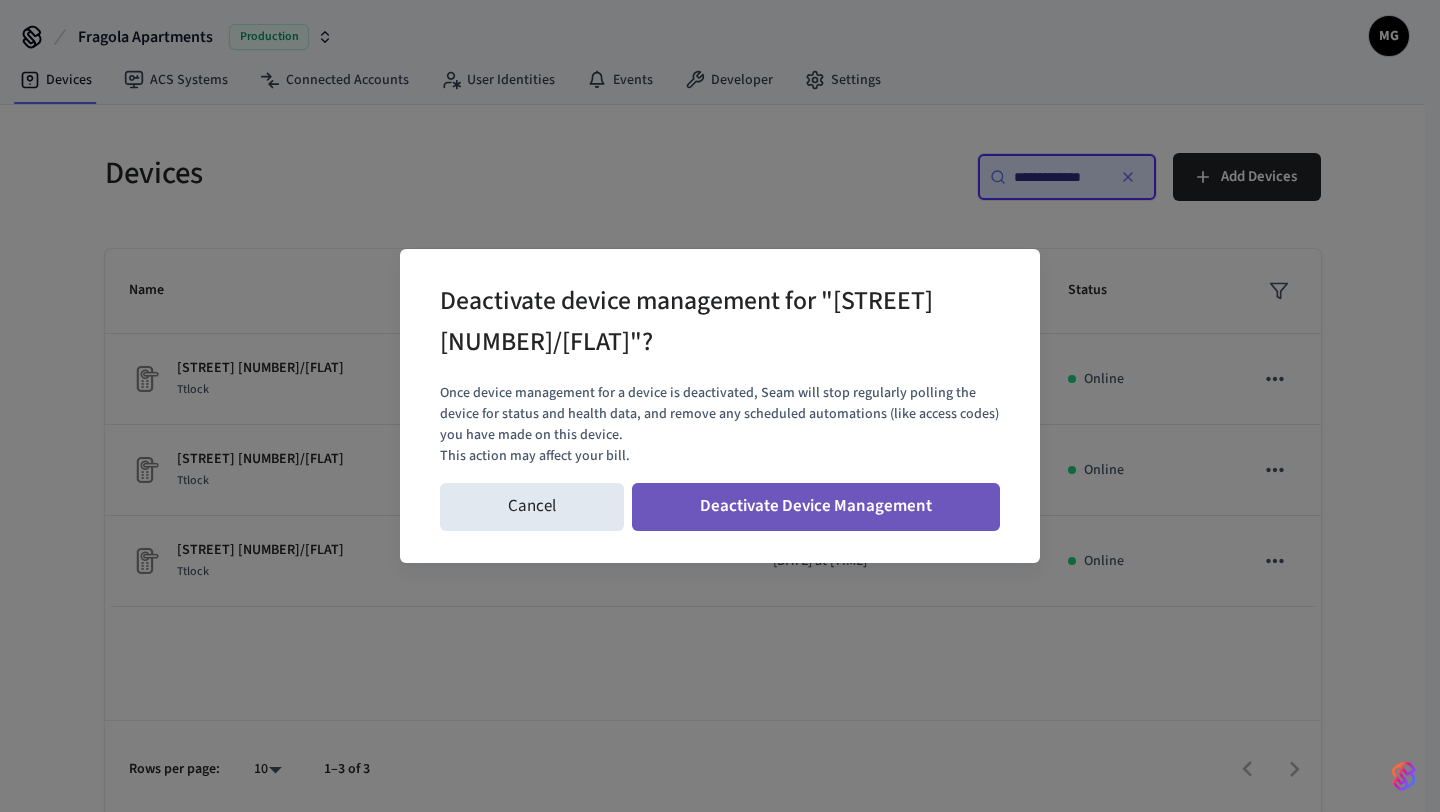 click on "Deactivate Device Management" at bounding box center [816, 507] 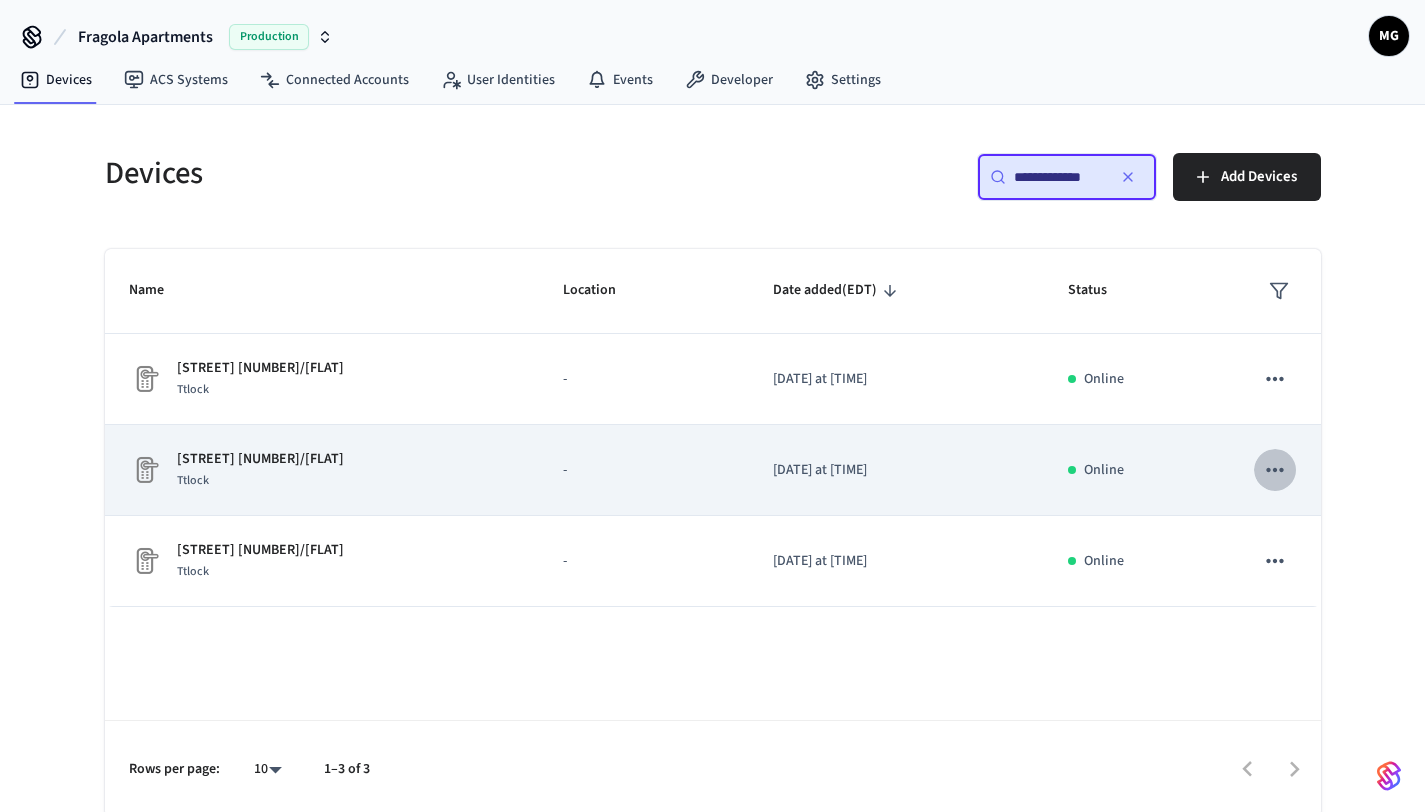 click 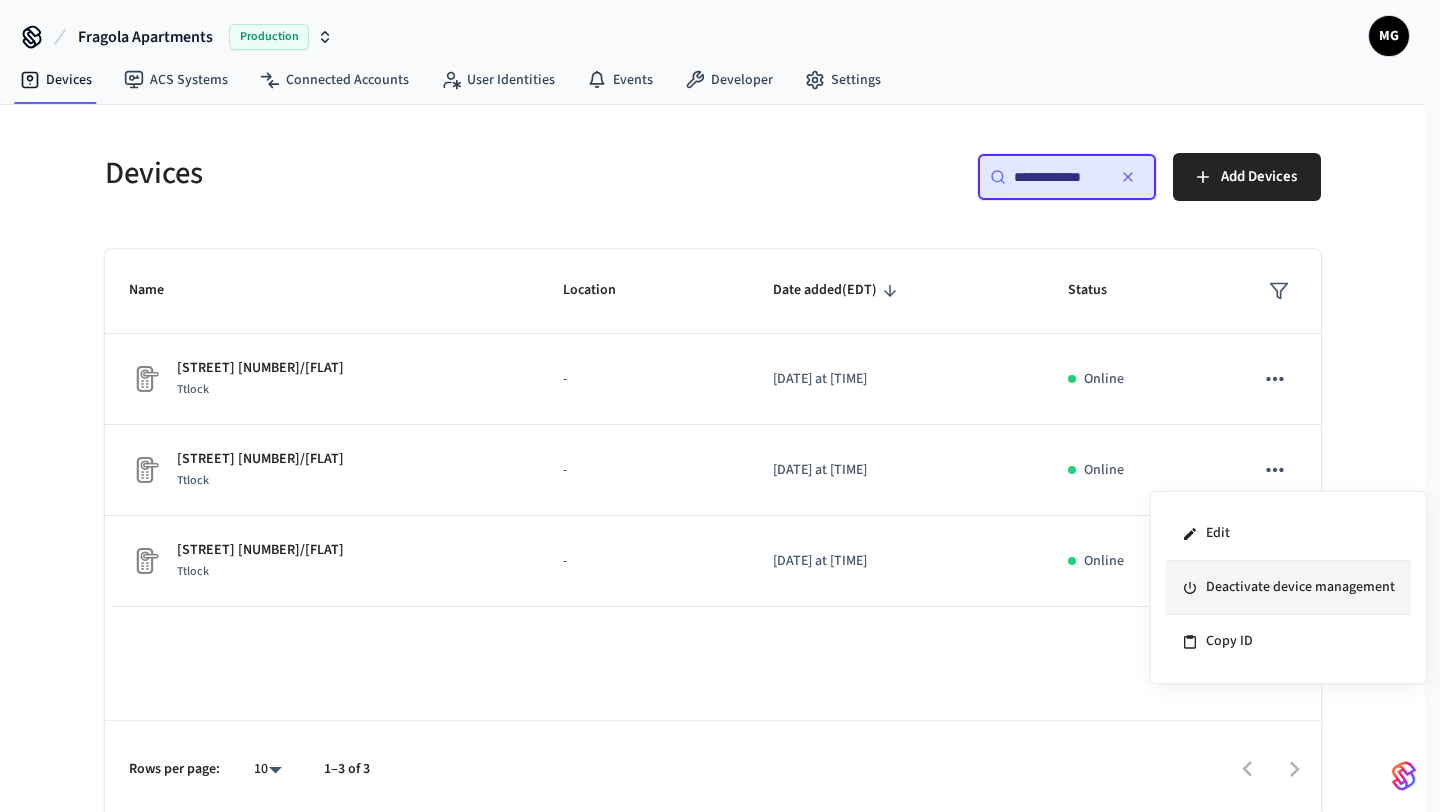 click on "Deactivate device management" at bounding box center (1288, 588) 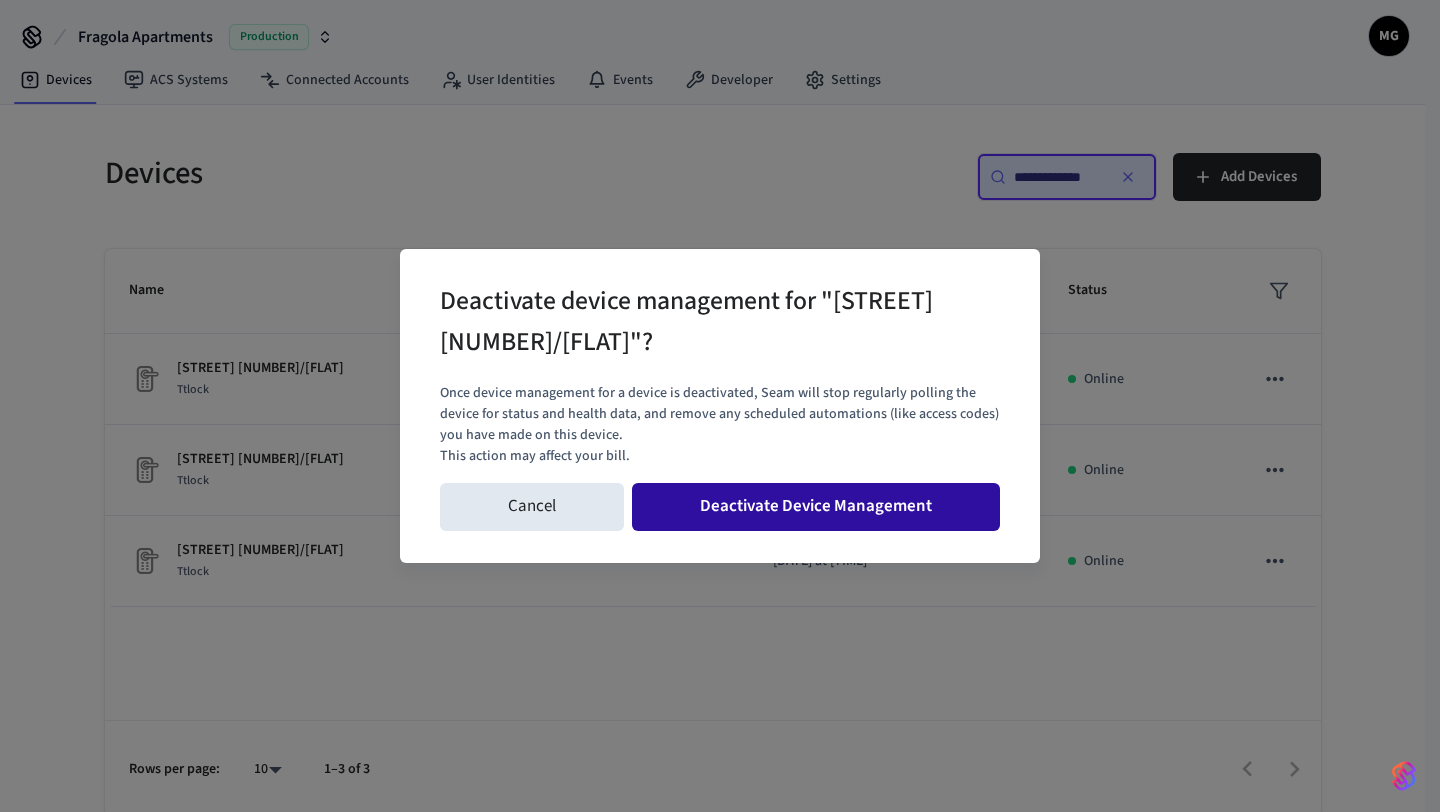 click on "Deactivate Device Management" at bounding box center (816, 507) 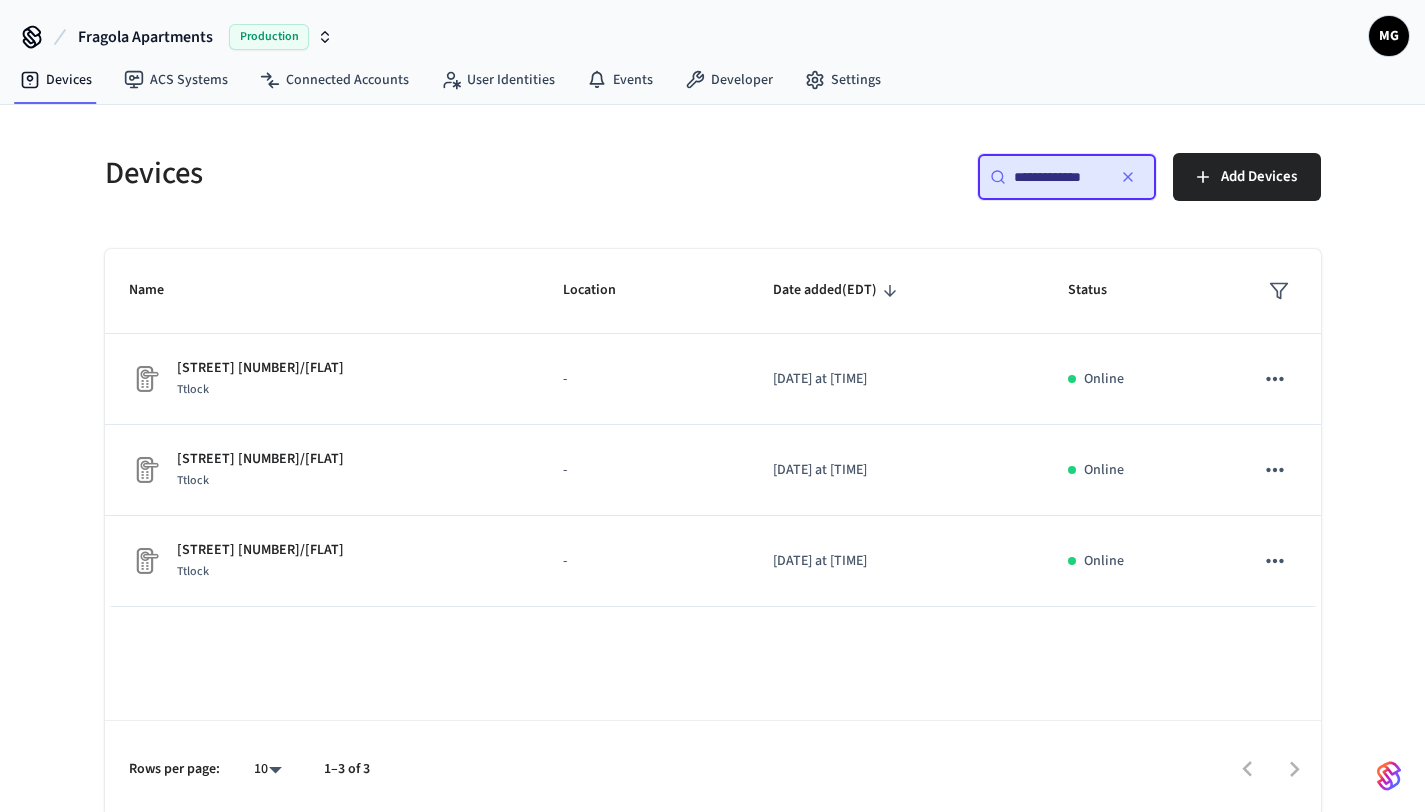 click on "**********" at bounding box center (1059, 177) 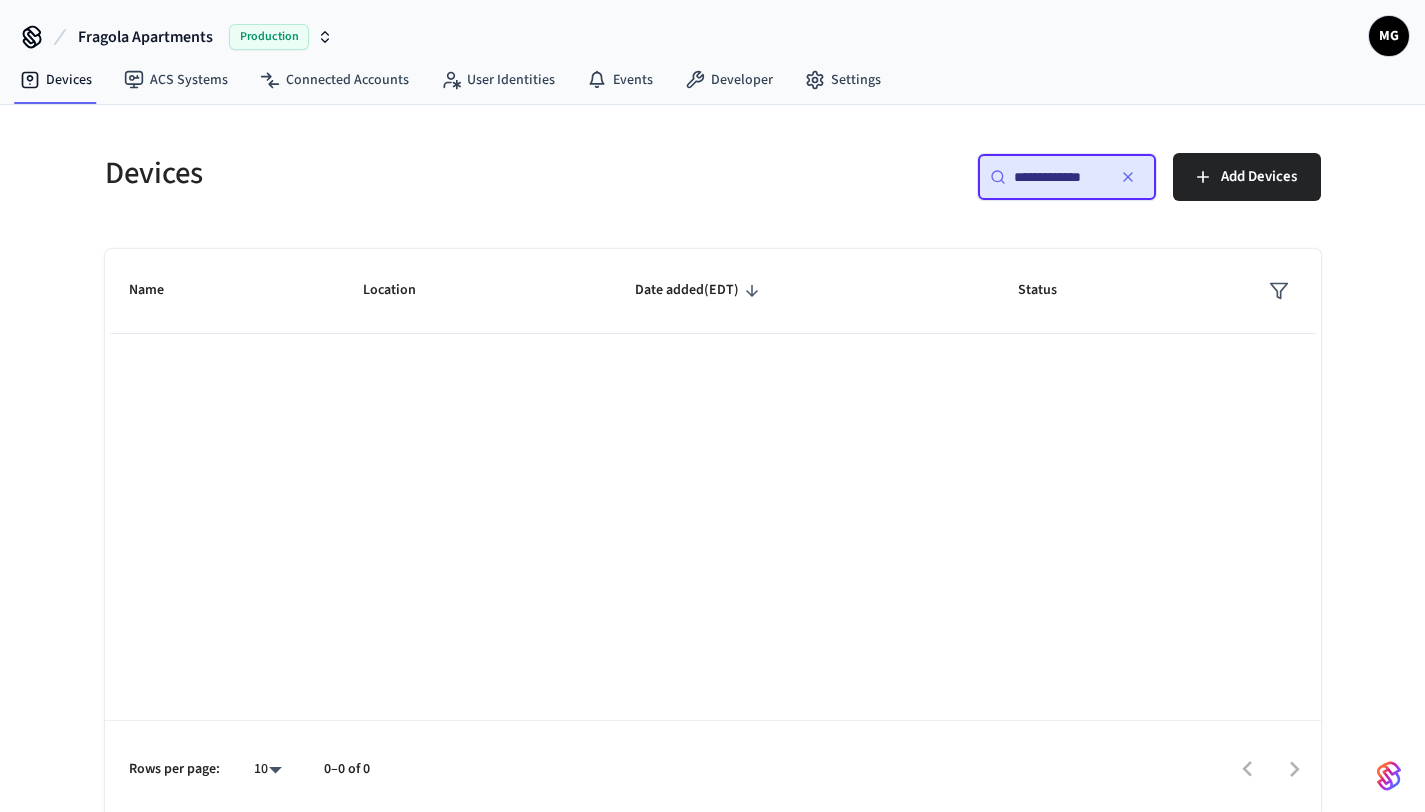 drag, startPoint x: 1061, startPoint y: 174, endPoint x: 847, endPoint y: 174, distance: 214 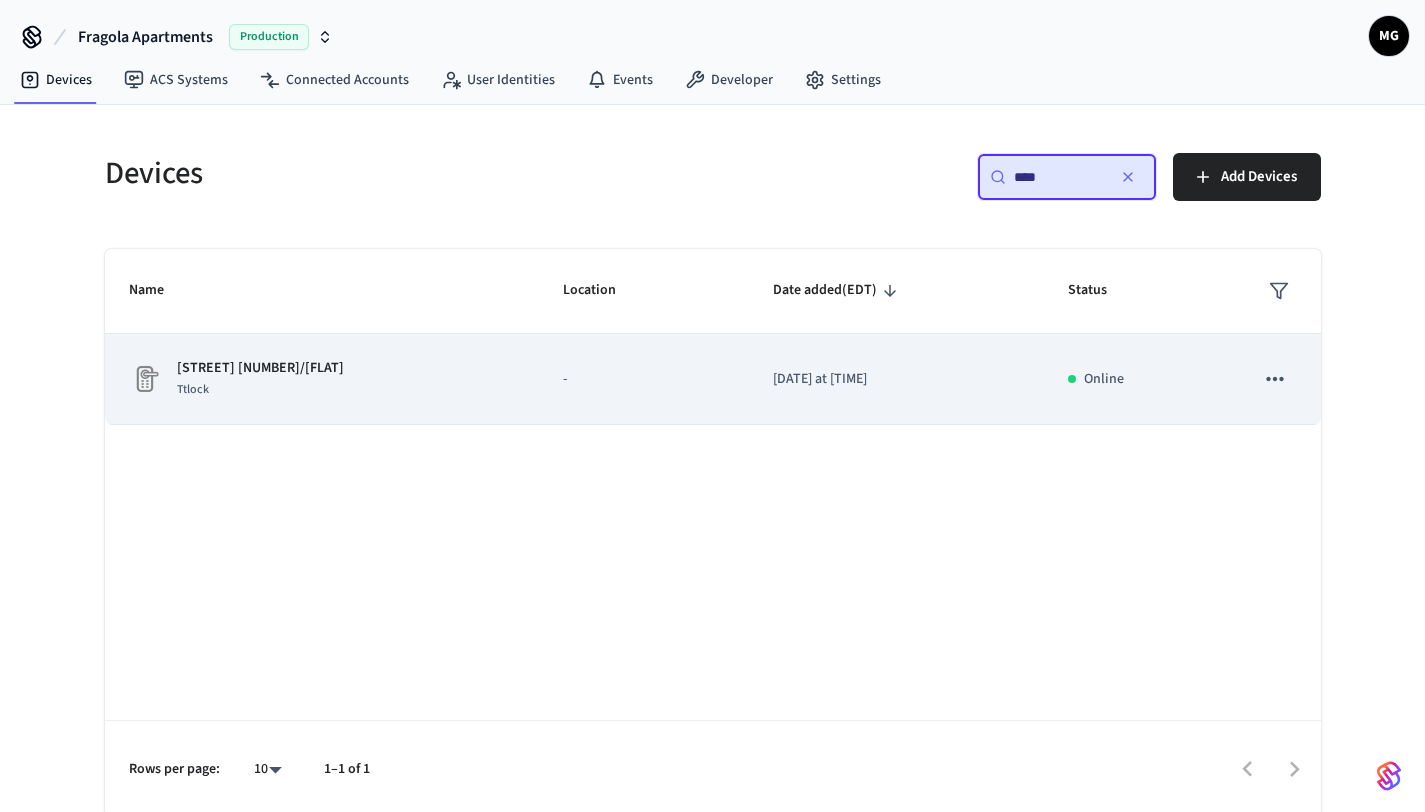 click 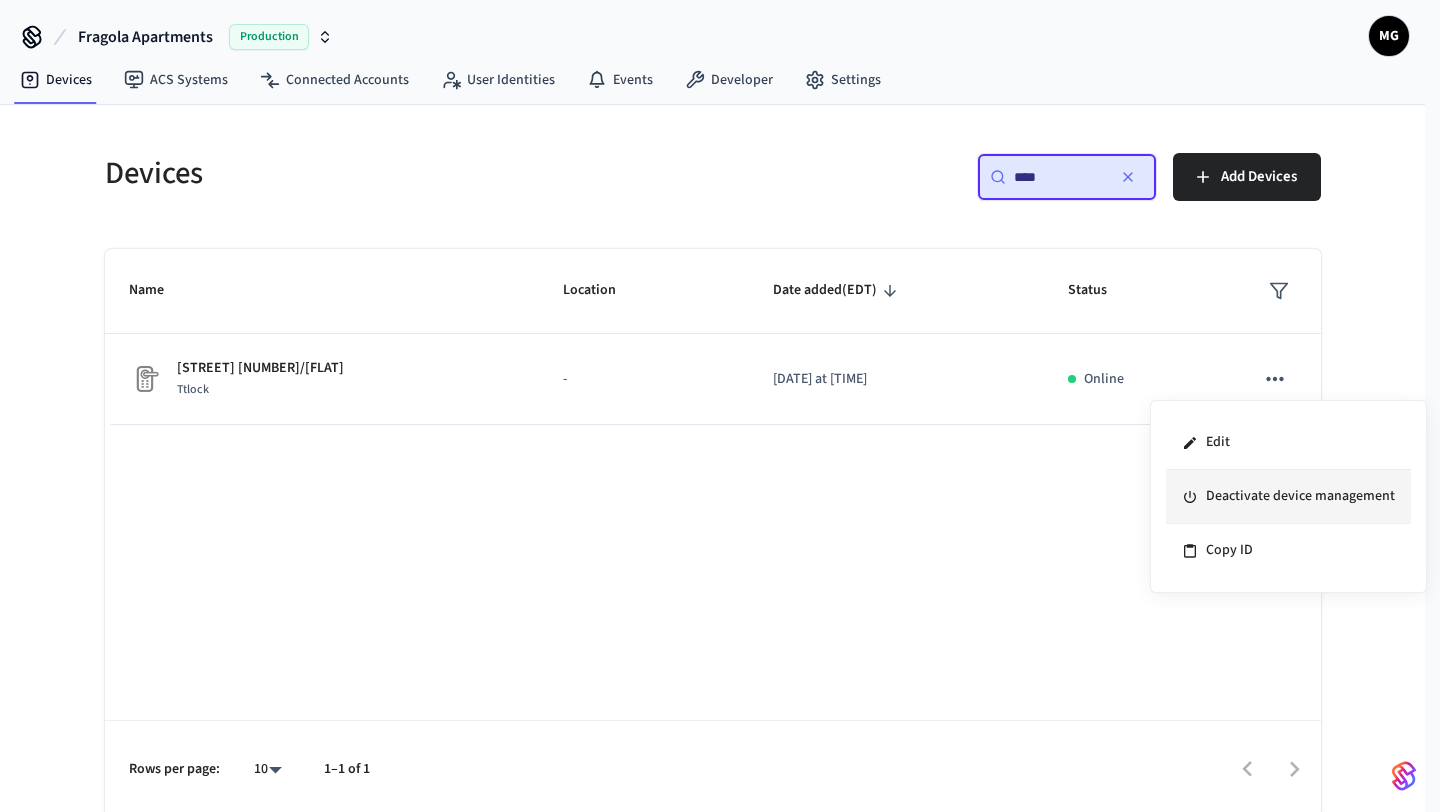 click on "Deactivate device management" at bounding box center [1288, 497] 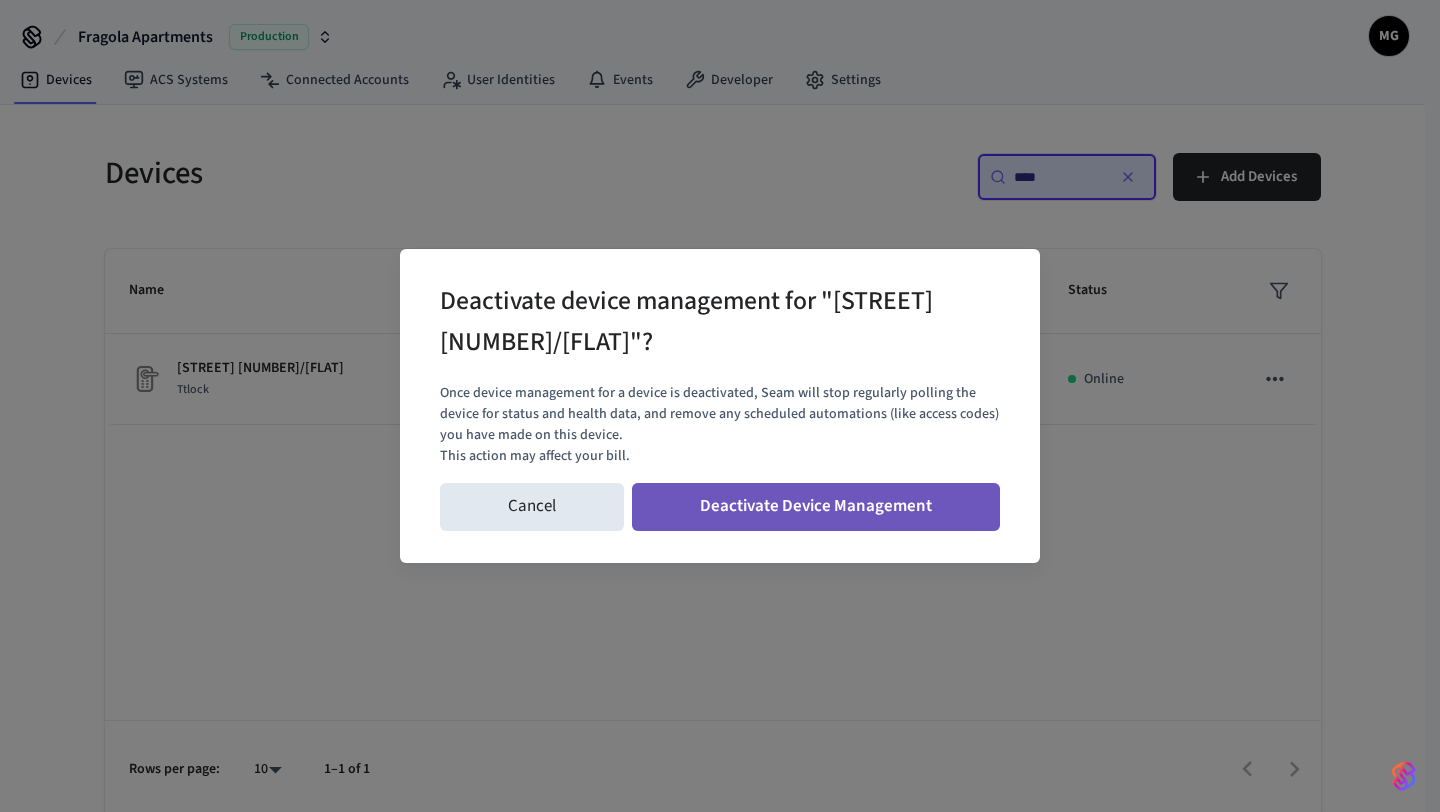 click on "Deactivate Device Management" at bounding box center [816, 507] 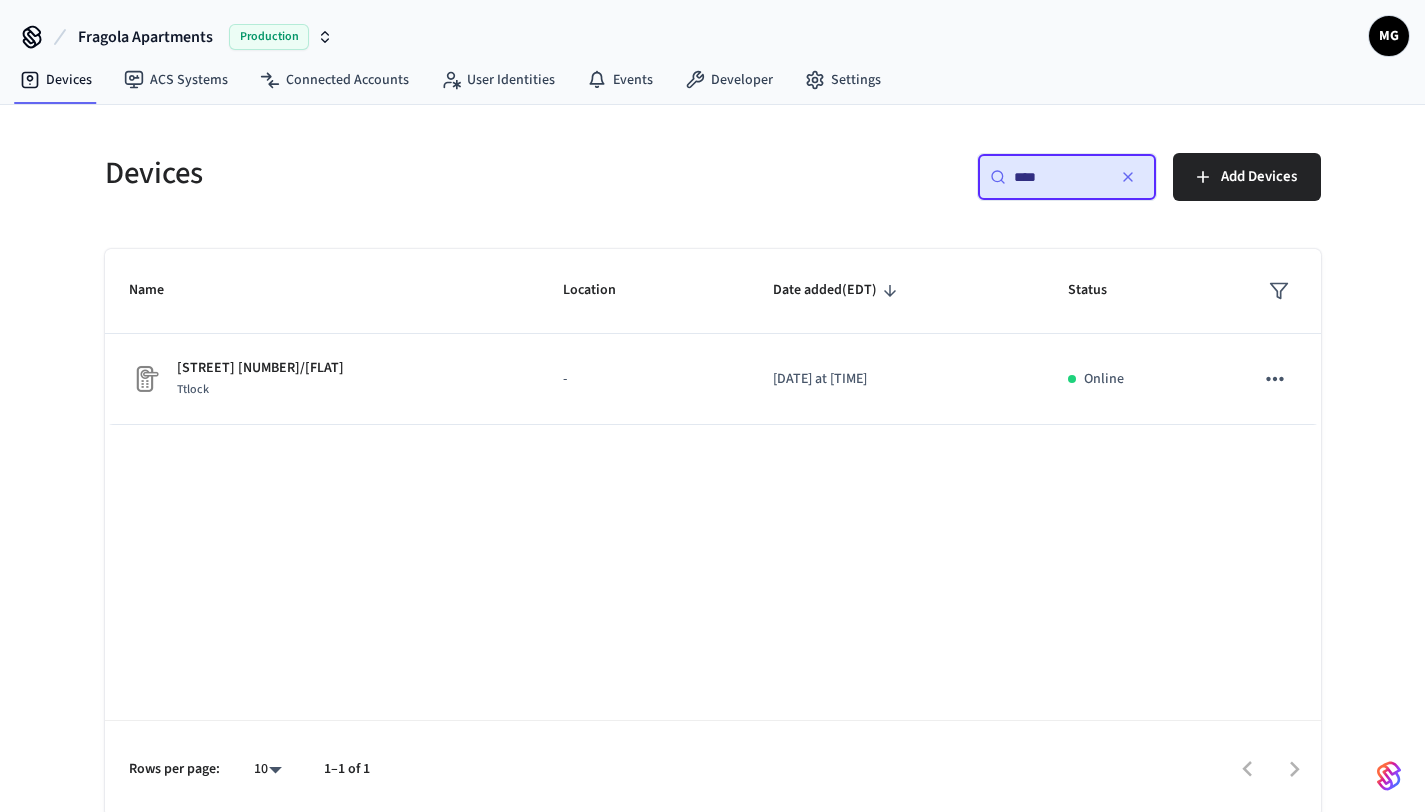 click on "****" at bounding box center (1059, 177) 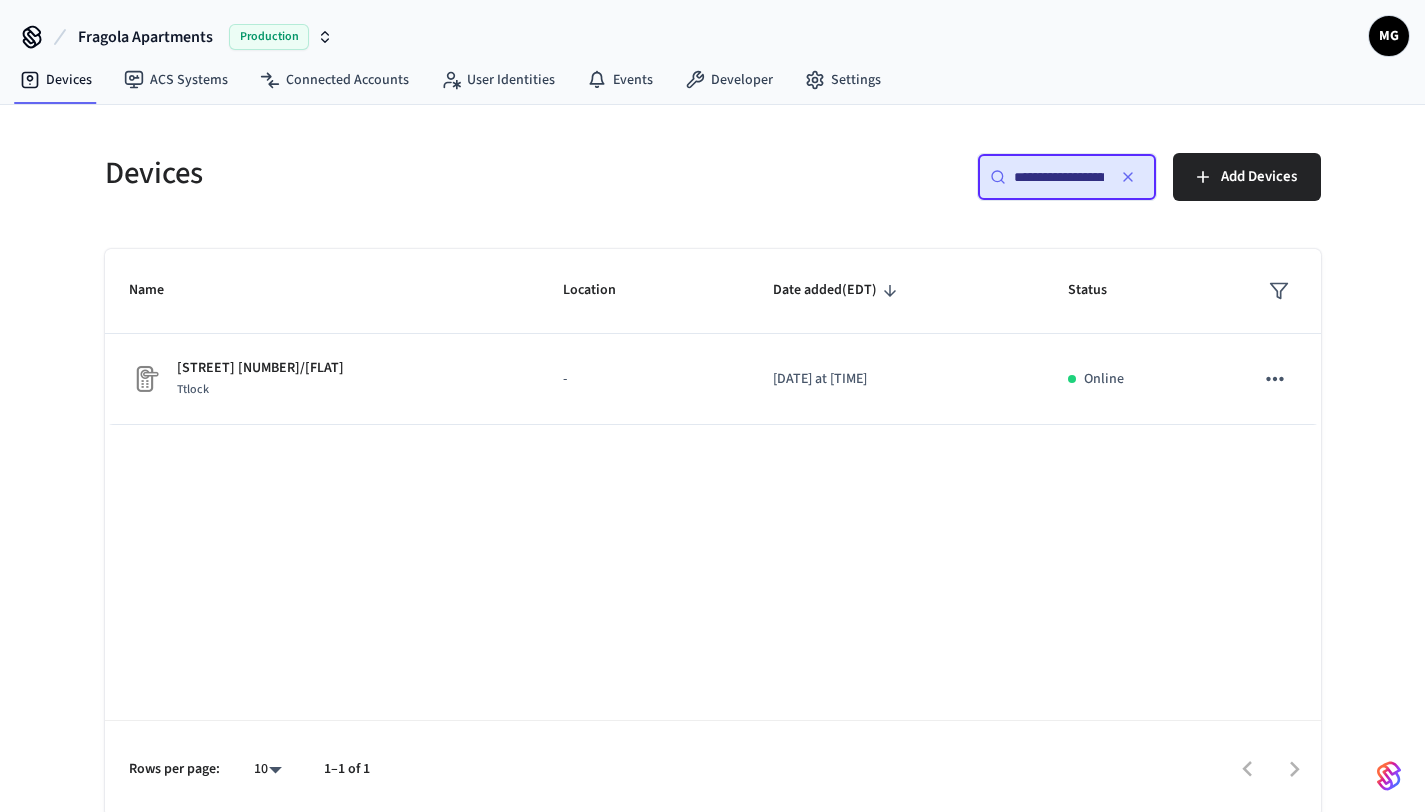 scroll, scrollTop: 0, scrollLeft: 29, axis: horizontal 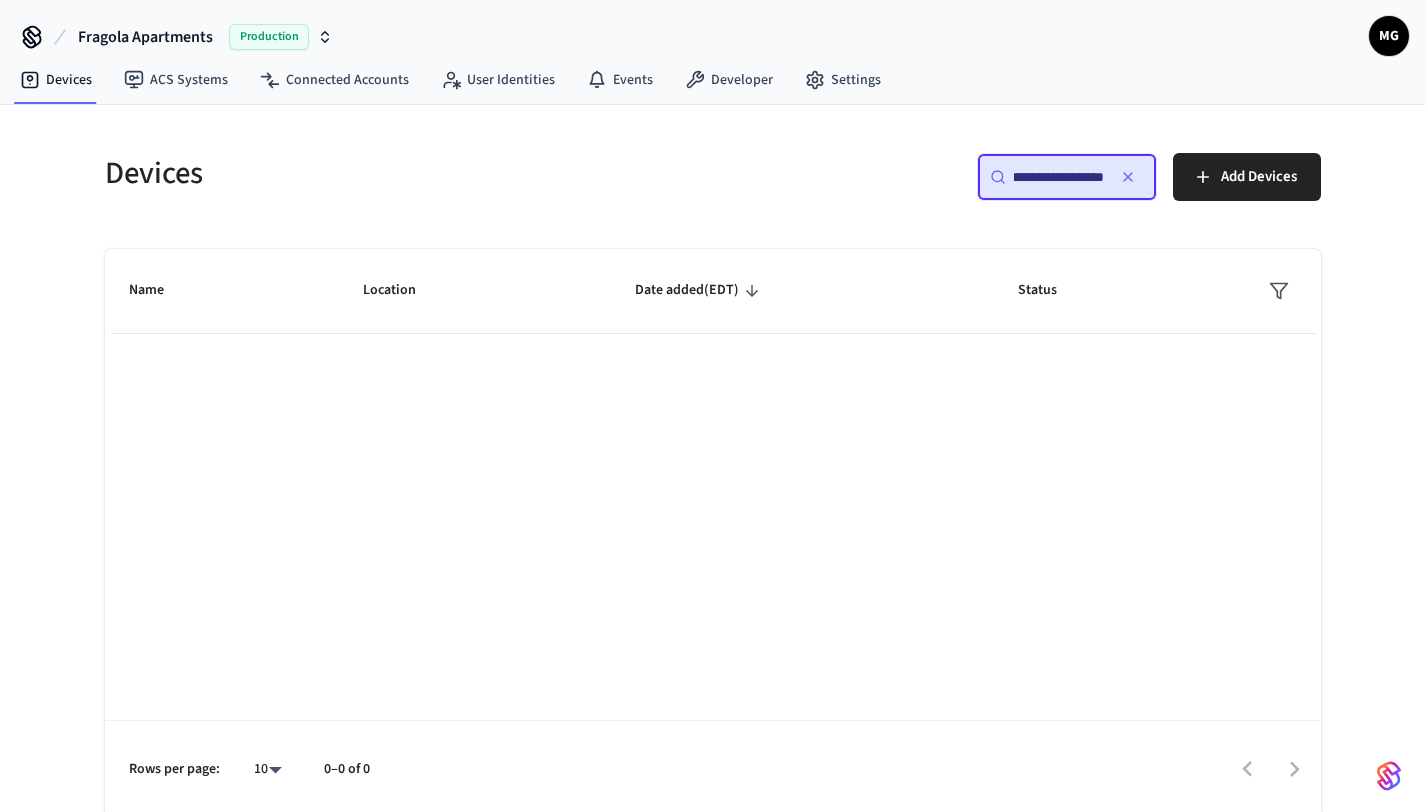 drag, startPoint x: 1075, startPoint y: 176, endPoint x: 932, endPoint y: 176, distance: 143 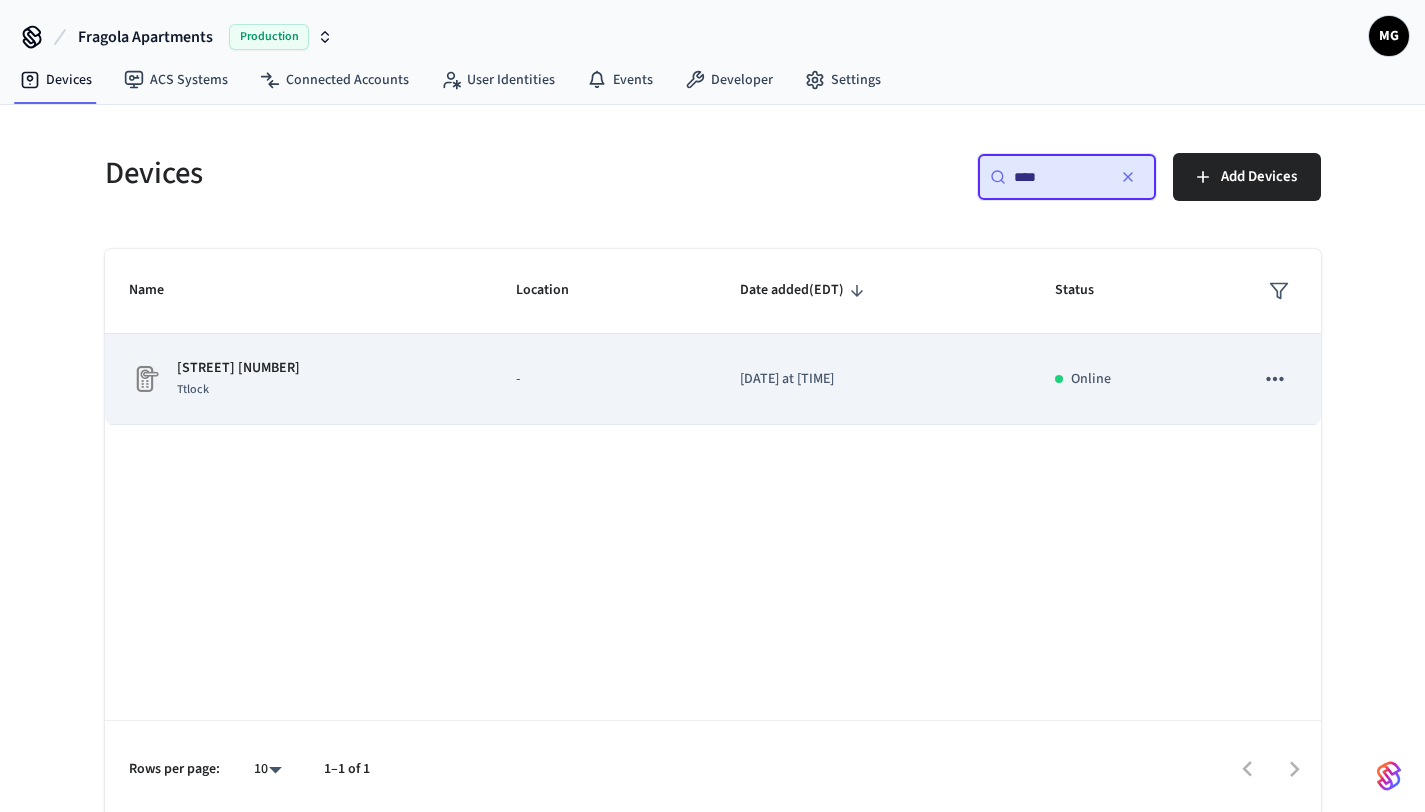 click at bounding box center (1275, 379) 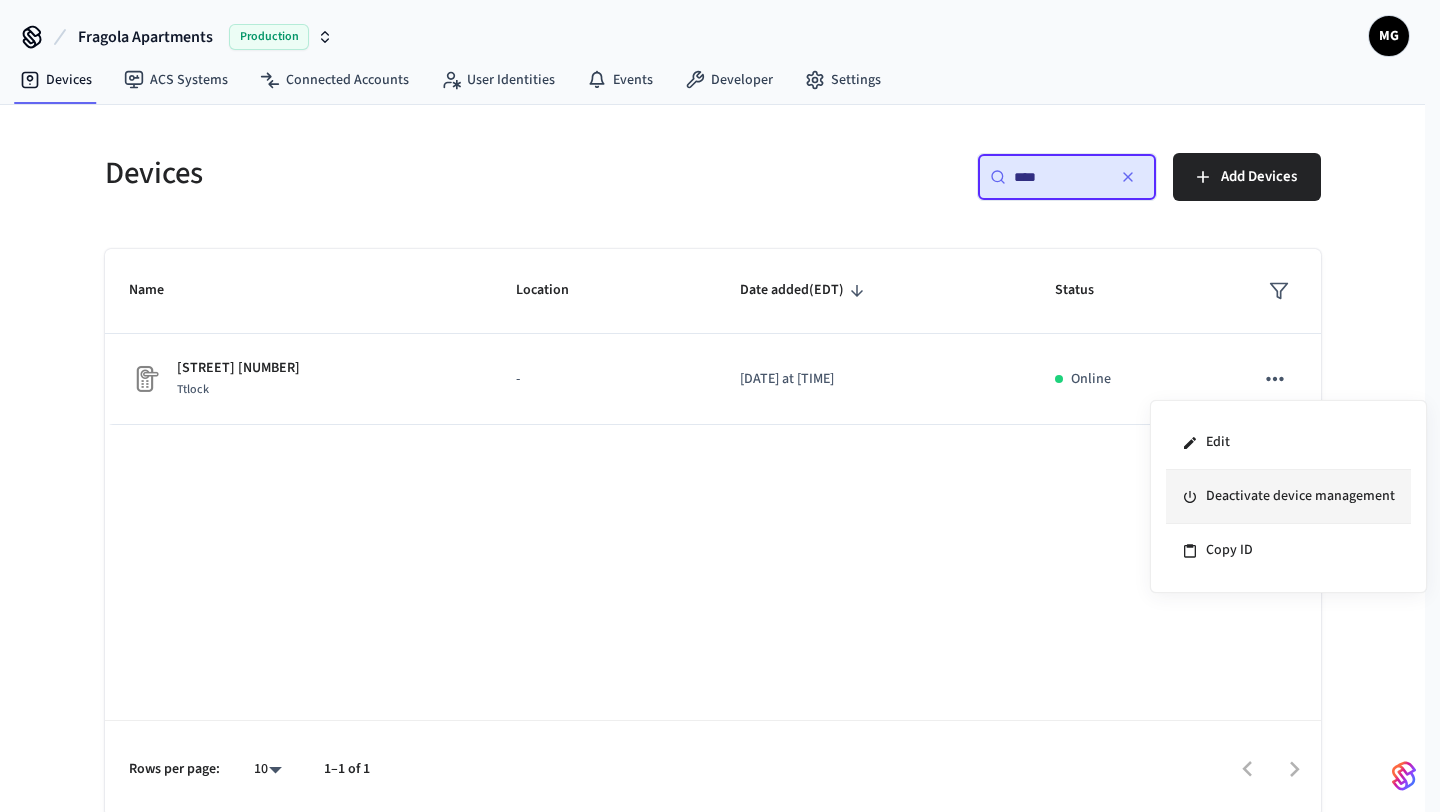 click on "Deactivate device management" at bounding box center (1288, 497) 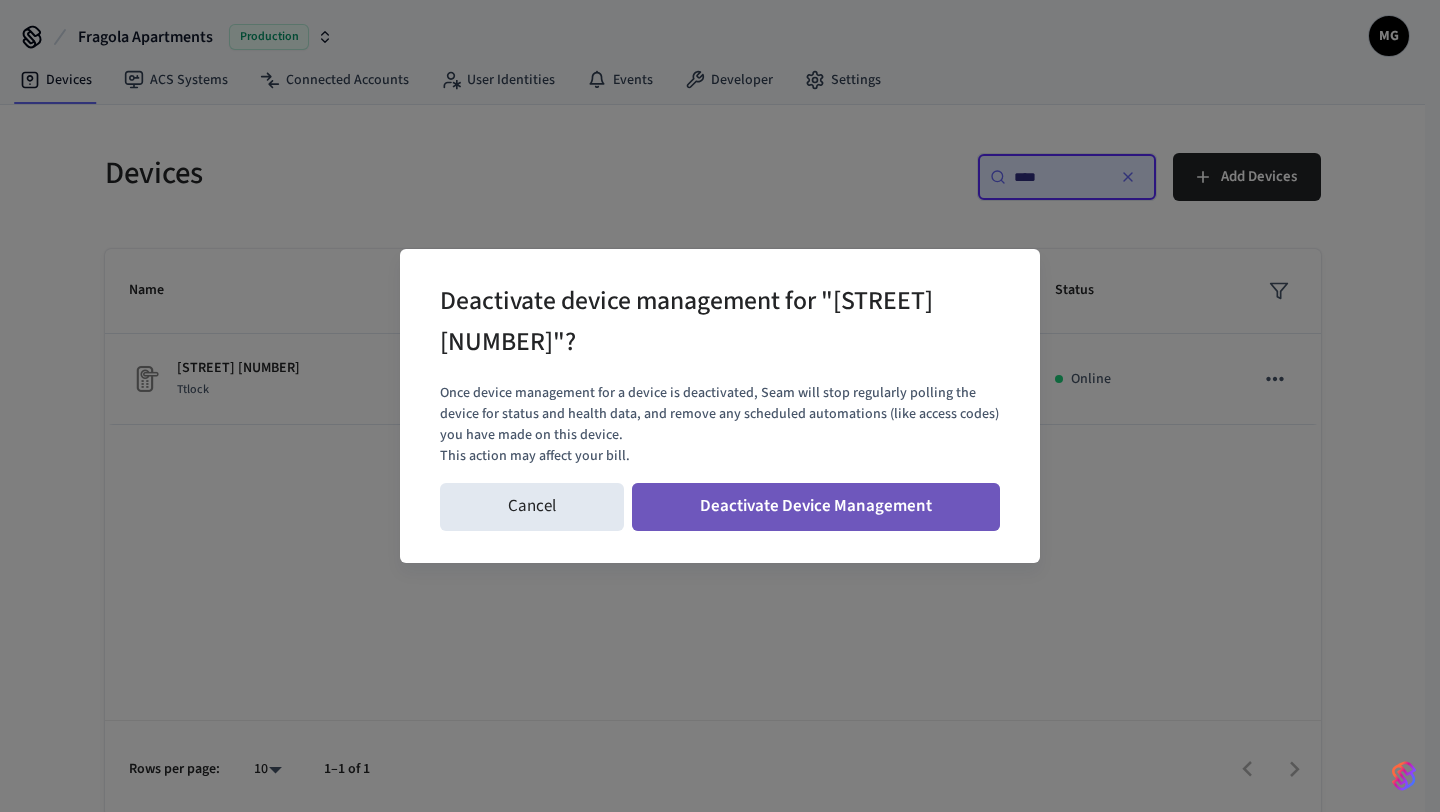 click on "Deactivate Device Management" at bounding box center (816, 507) 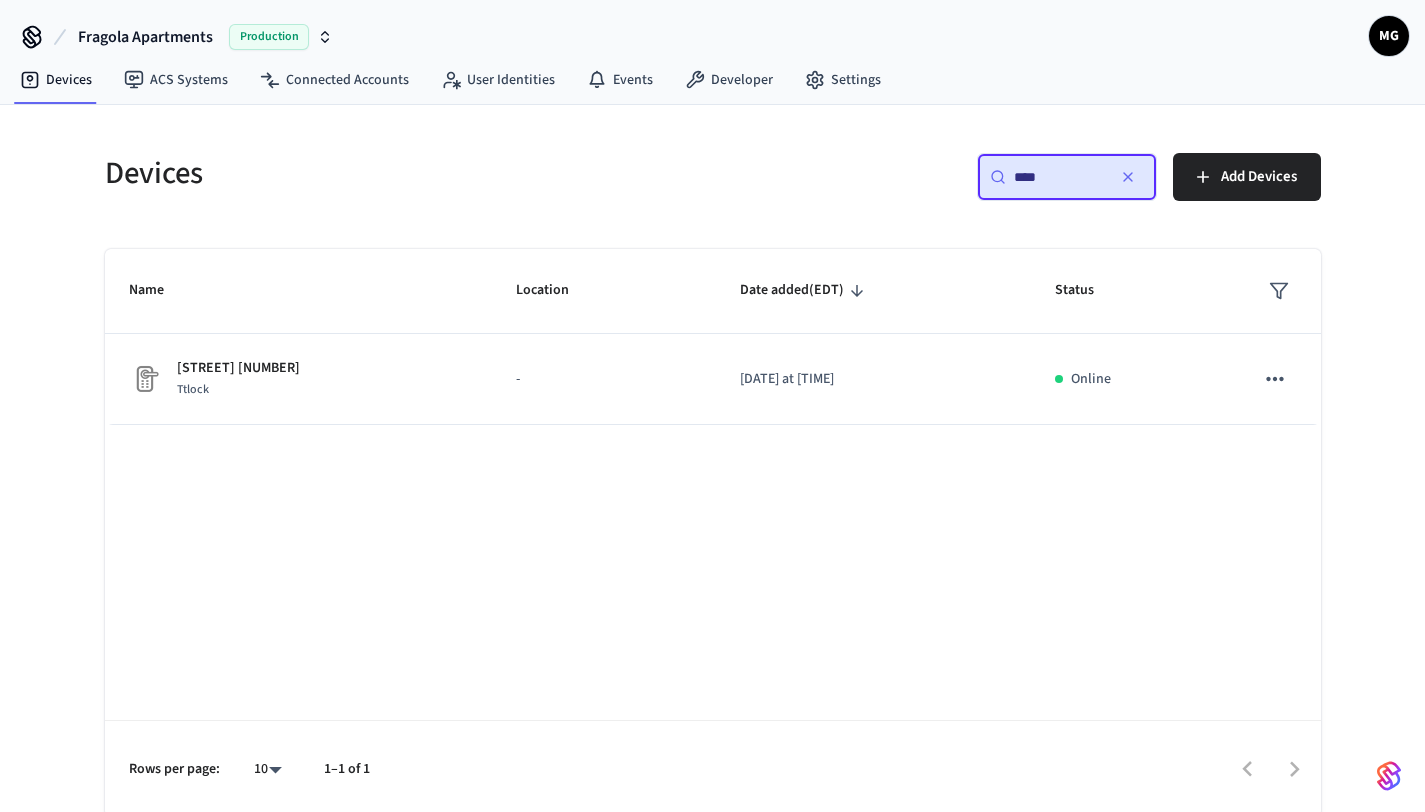 click on "****" at bounding box center (1059, 177) 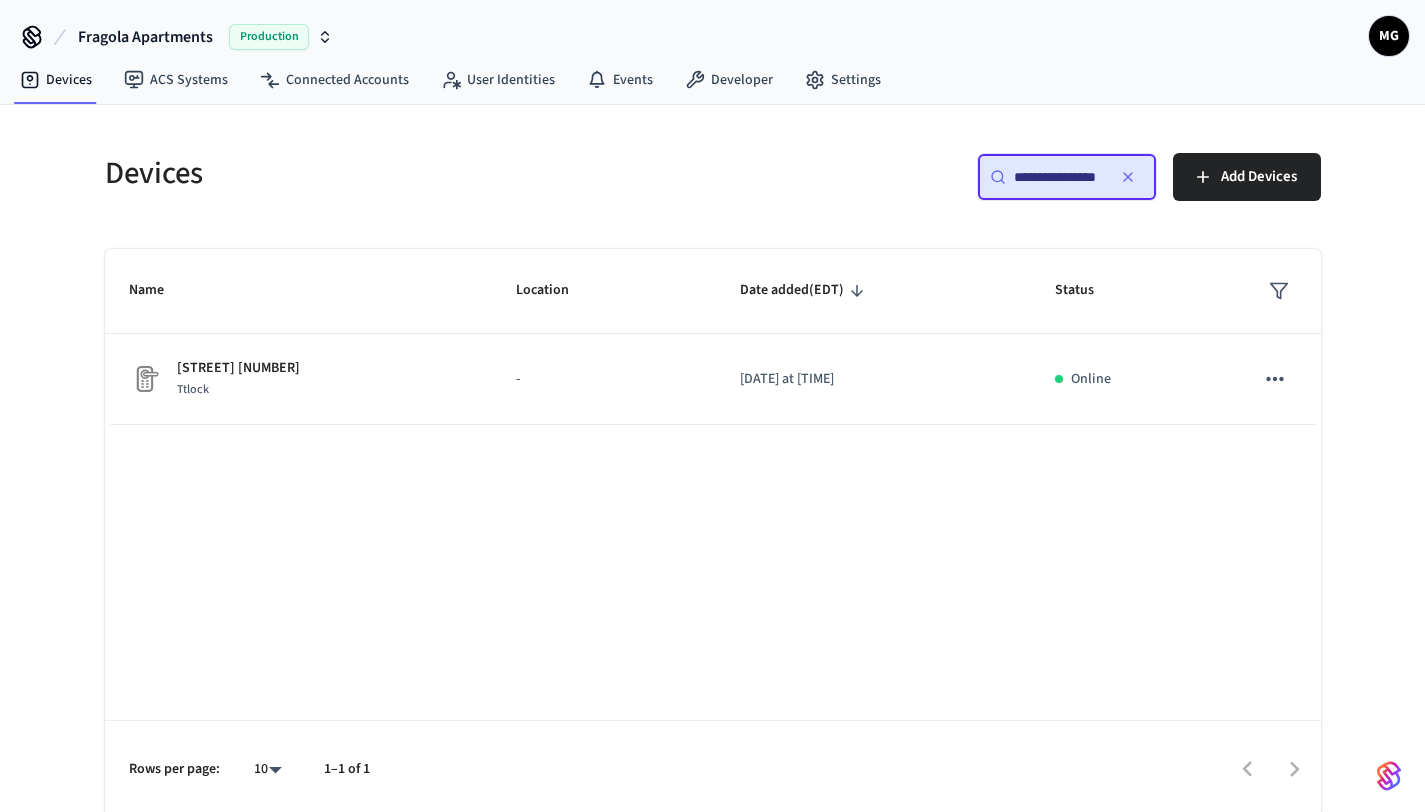 scroll, scrollTop: 0, scrollLeft: 10, axis: horizontal 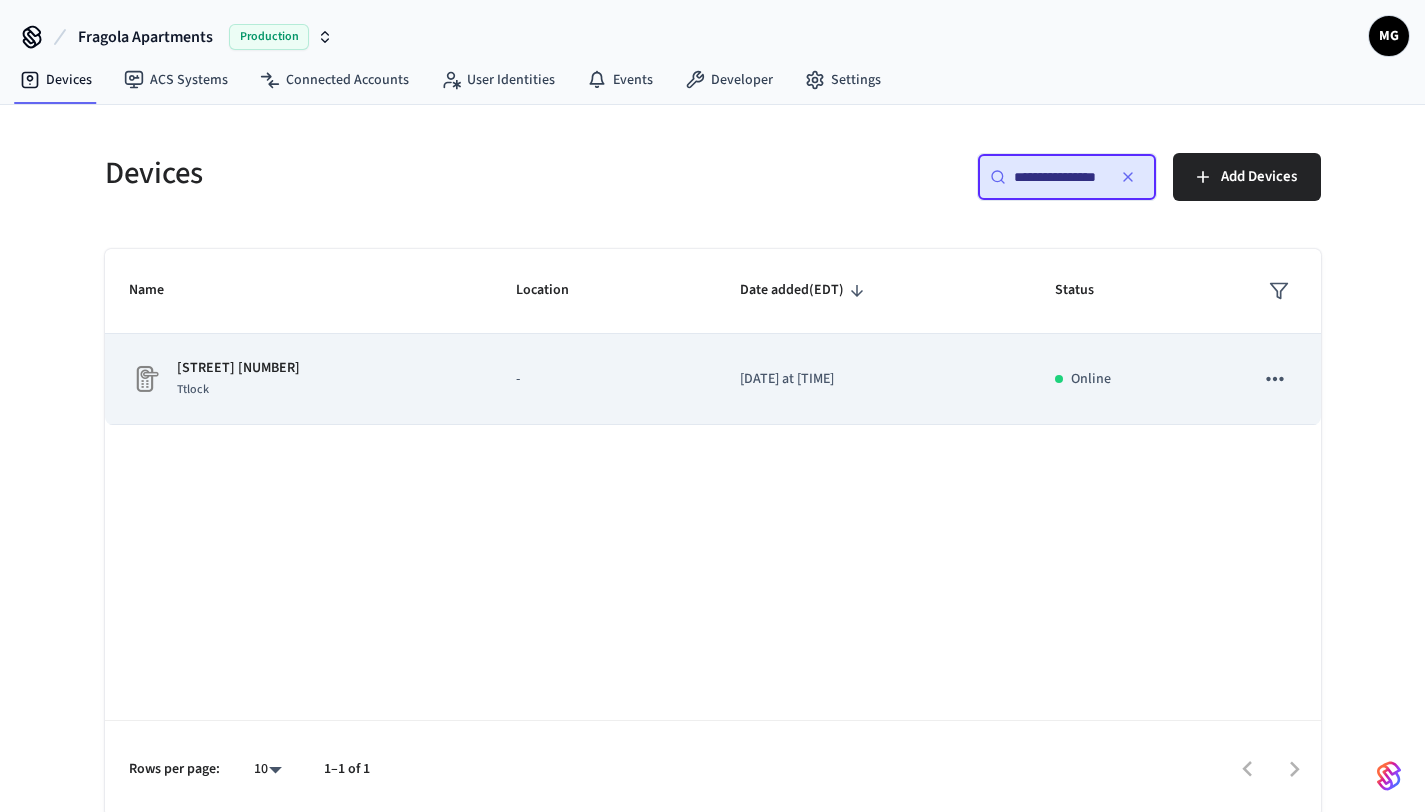 click 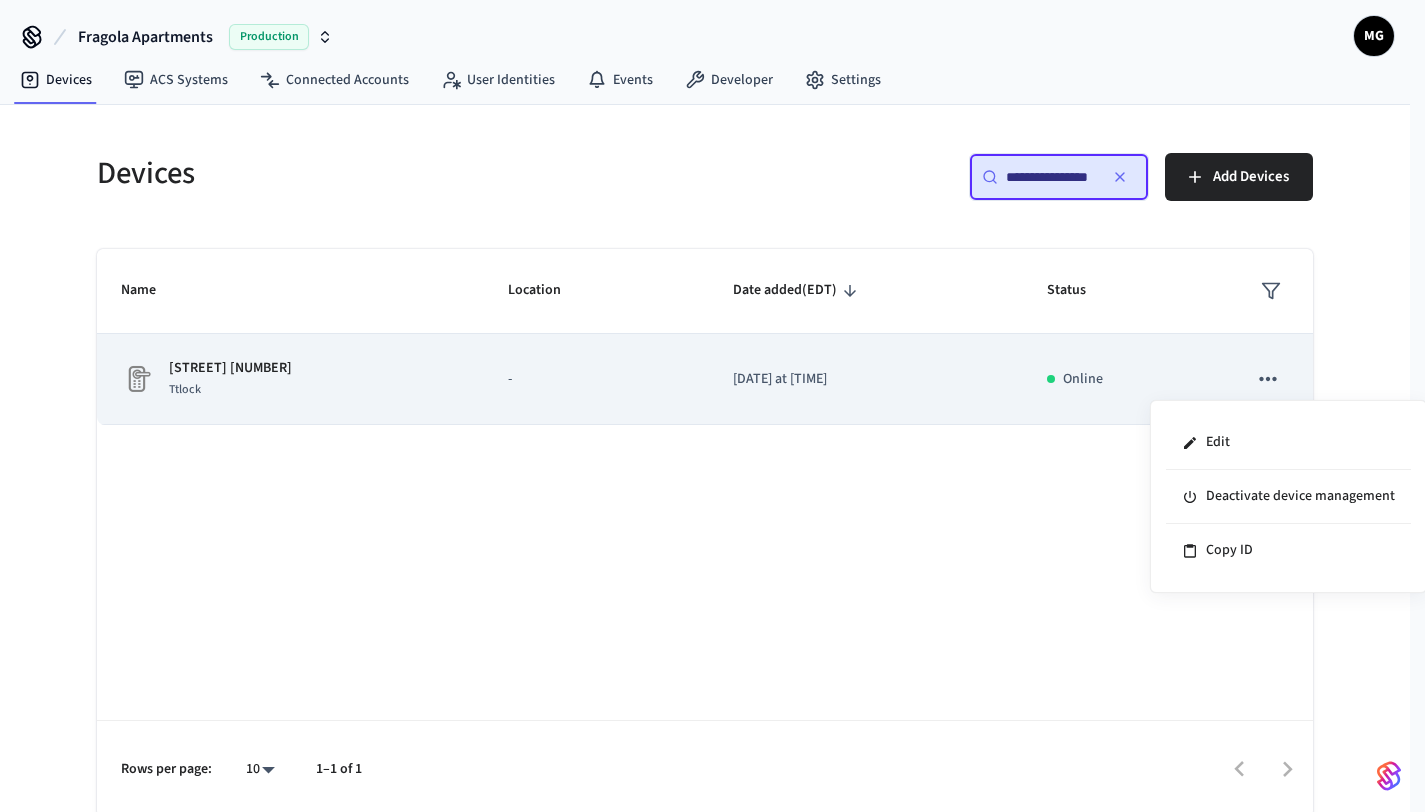scroll, scrollTop: 0, scrollLeft: 0, axis: both 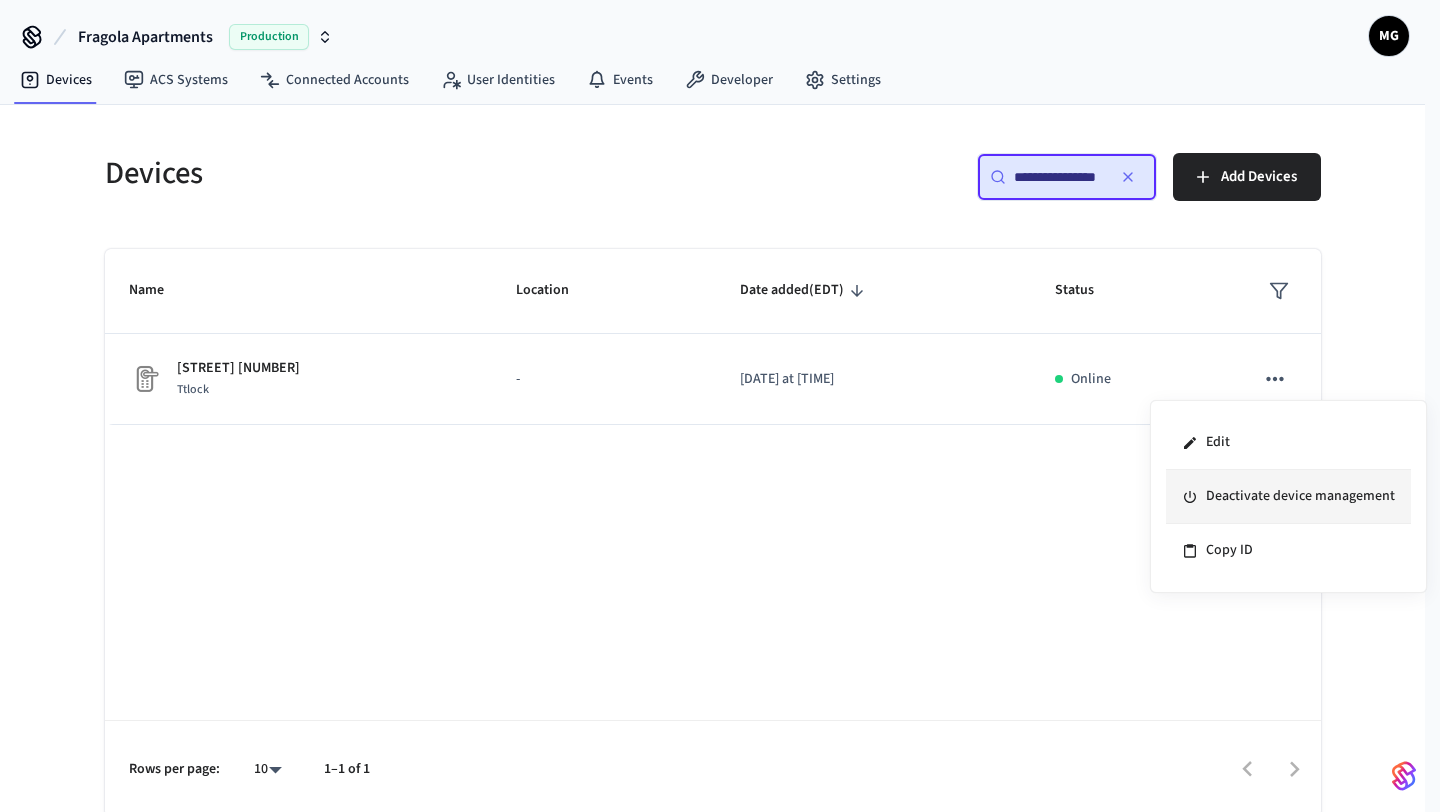 click 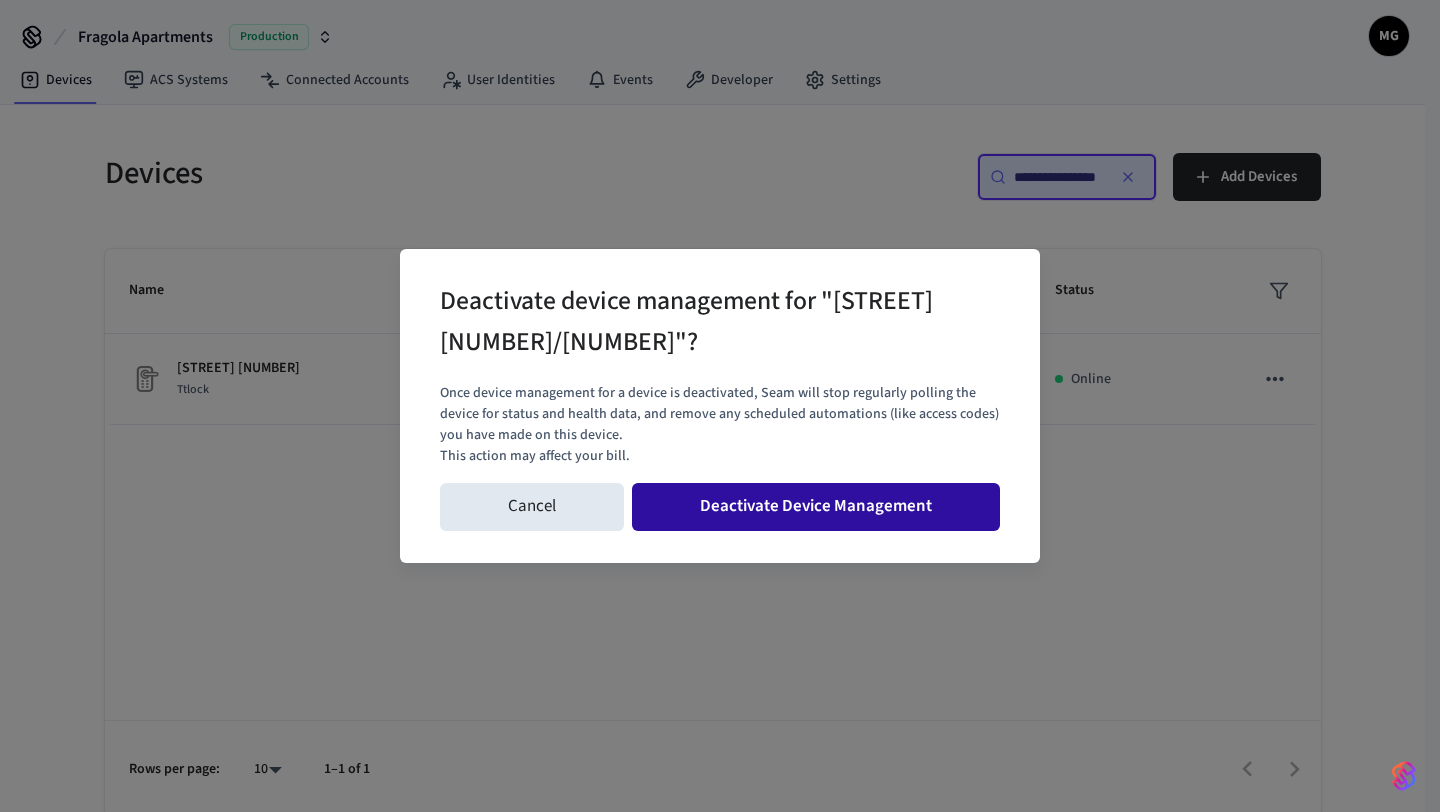 click on "Deactivate Device Management" at bounding box center (816, 507) 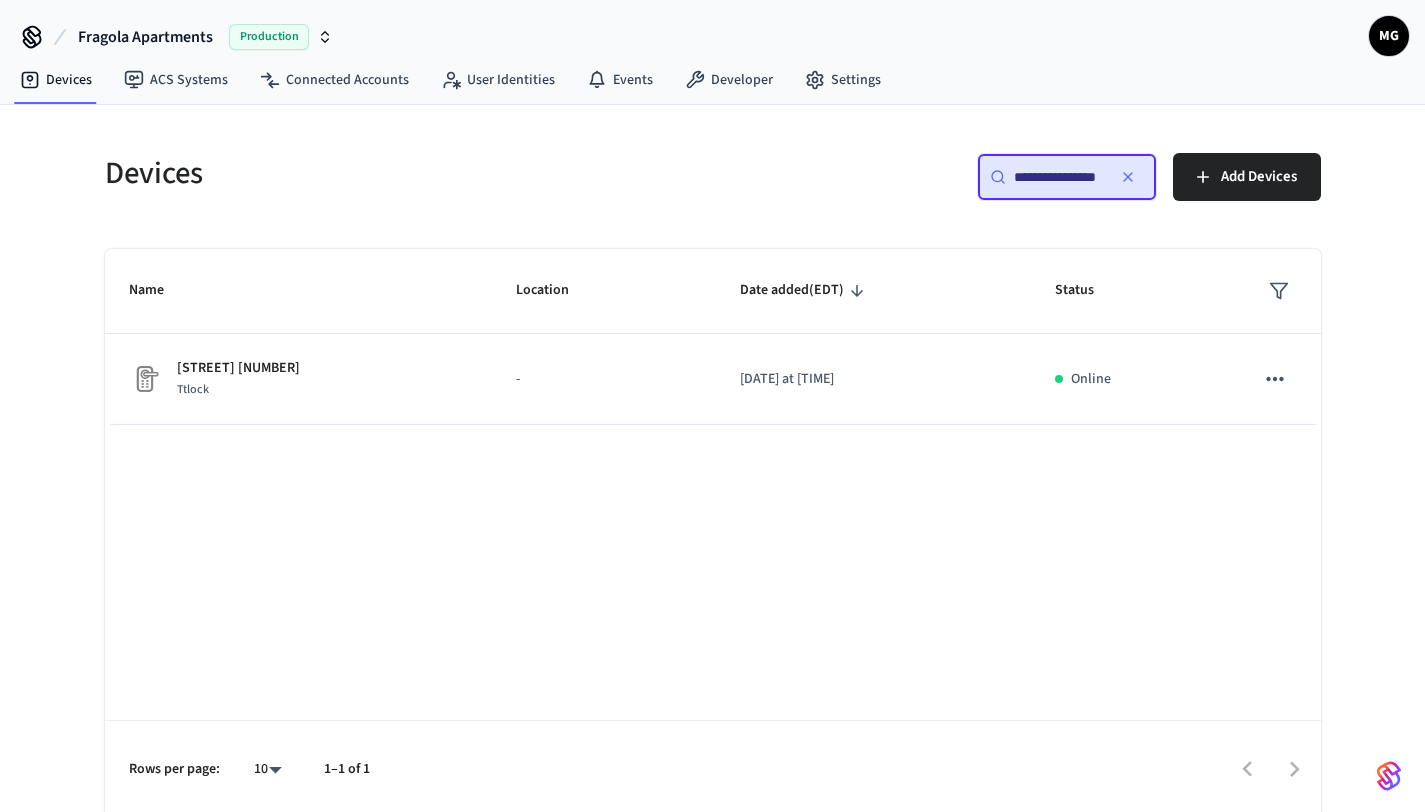 click on "**********" at bounding box center [1059, 177] 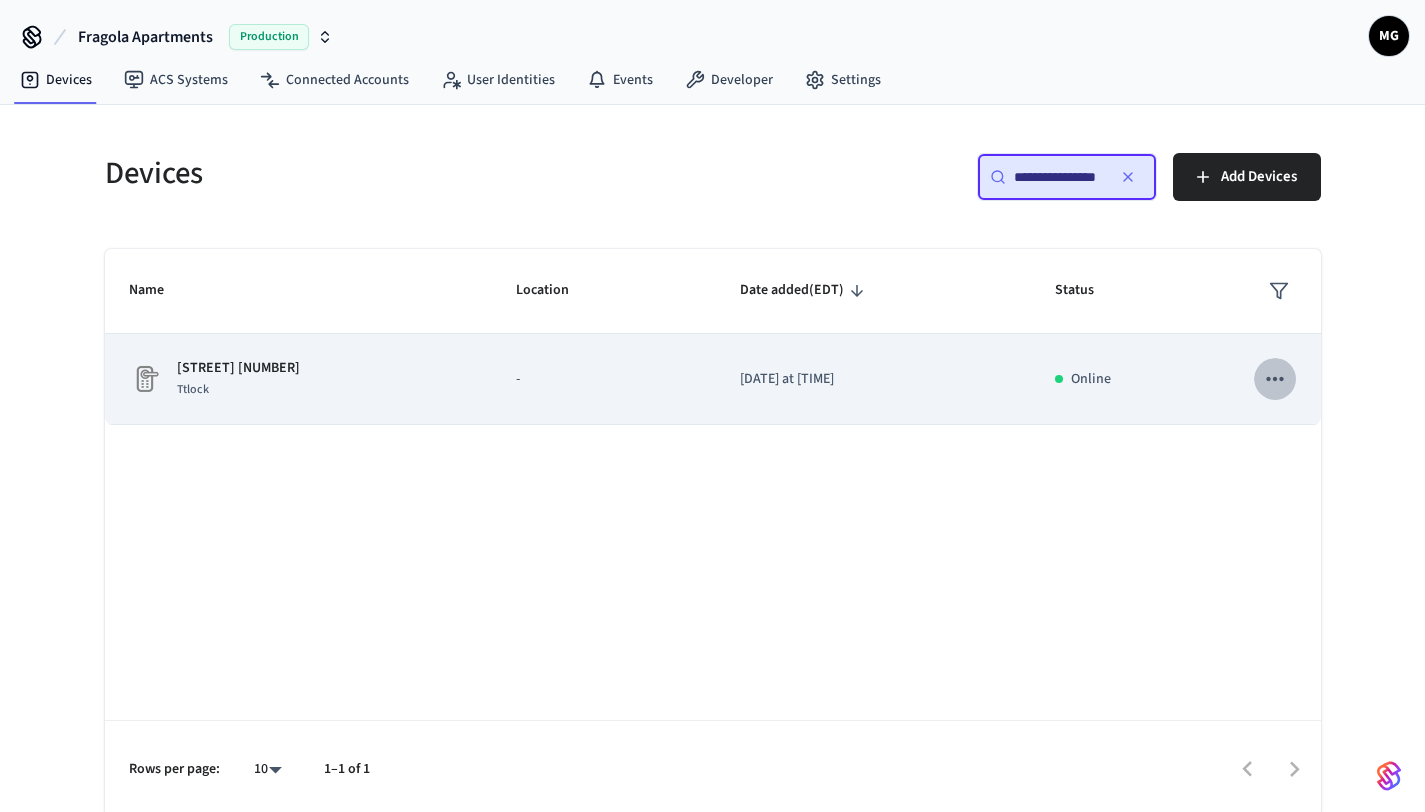 click 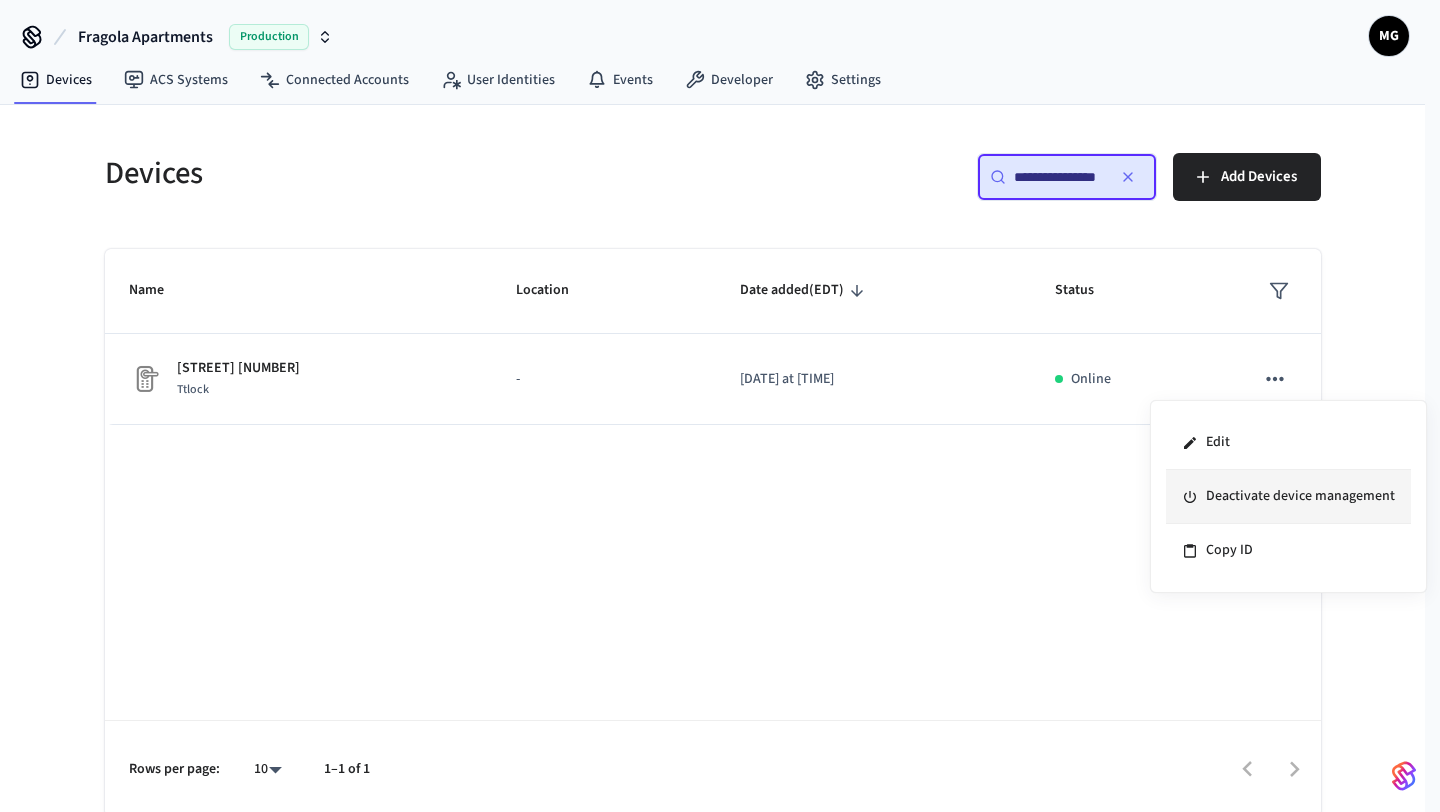click on "Deactivate device management" at bounding box center (1288, 497) 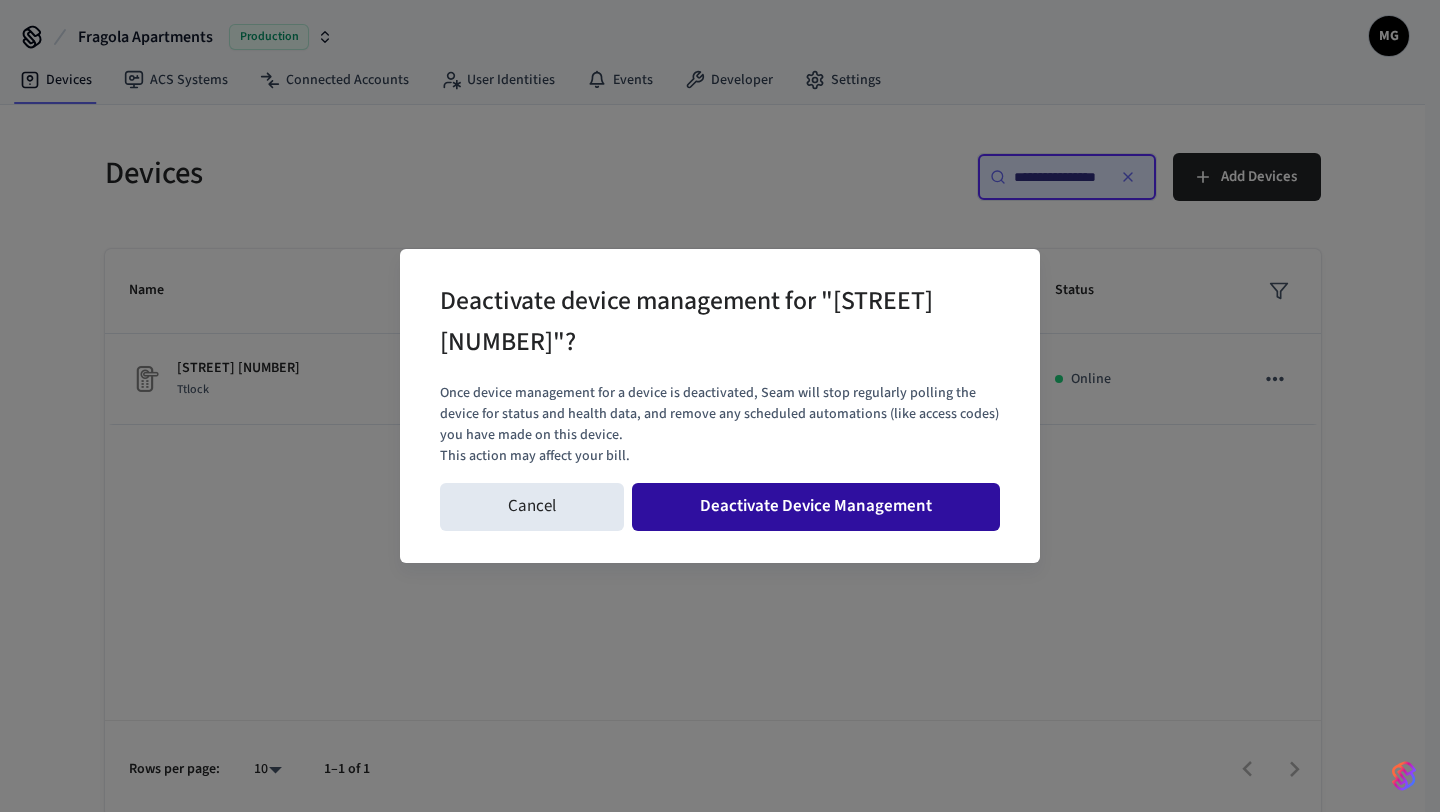 click on "Deactivate Device Management" at bounding box center [816, 507] 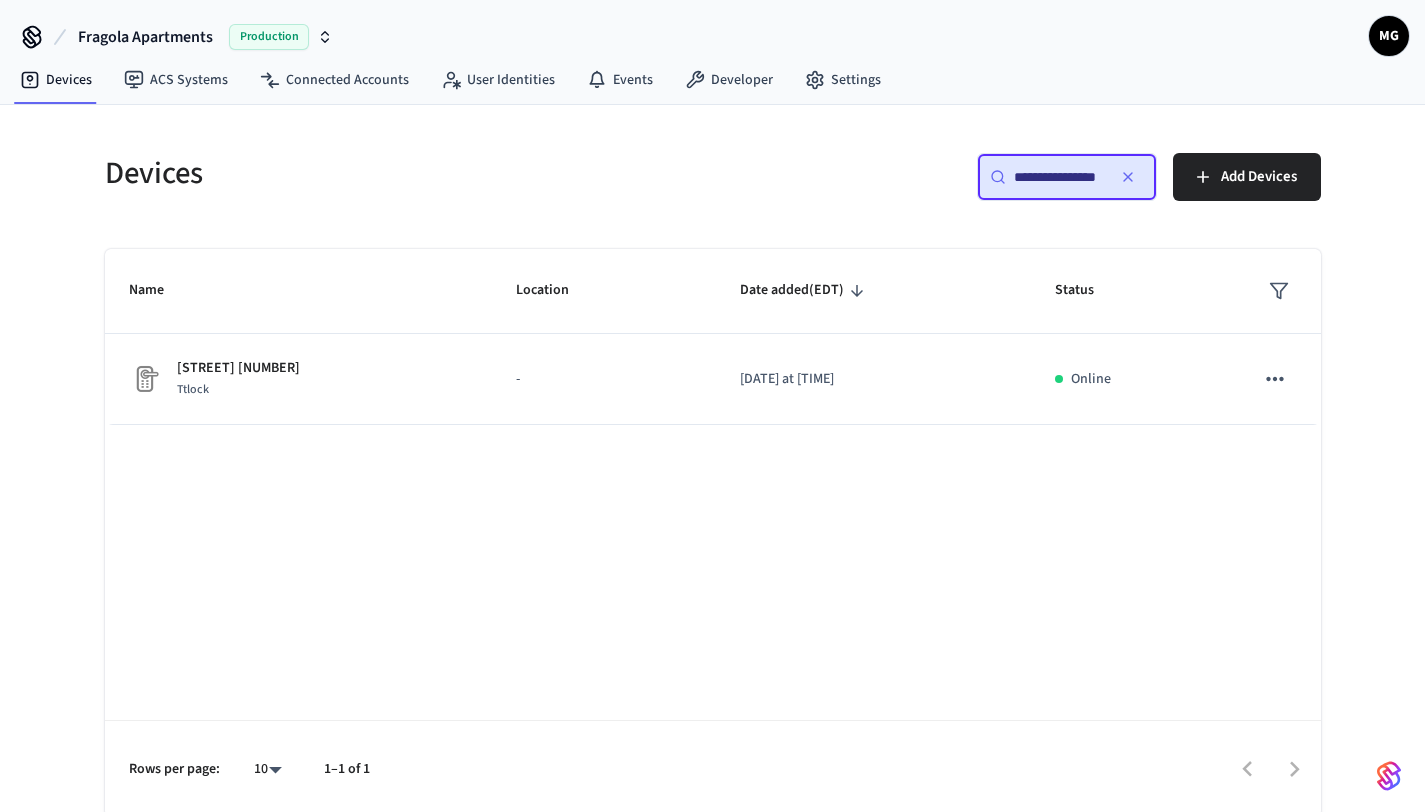 click on "**********" at bounding box center (1059, 177) 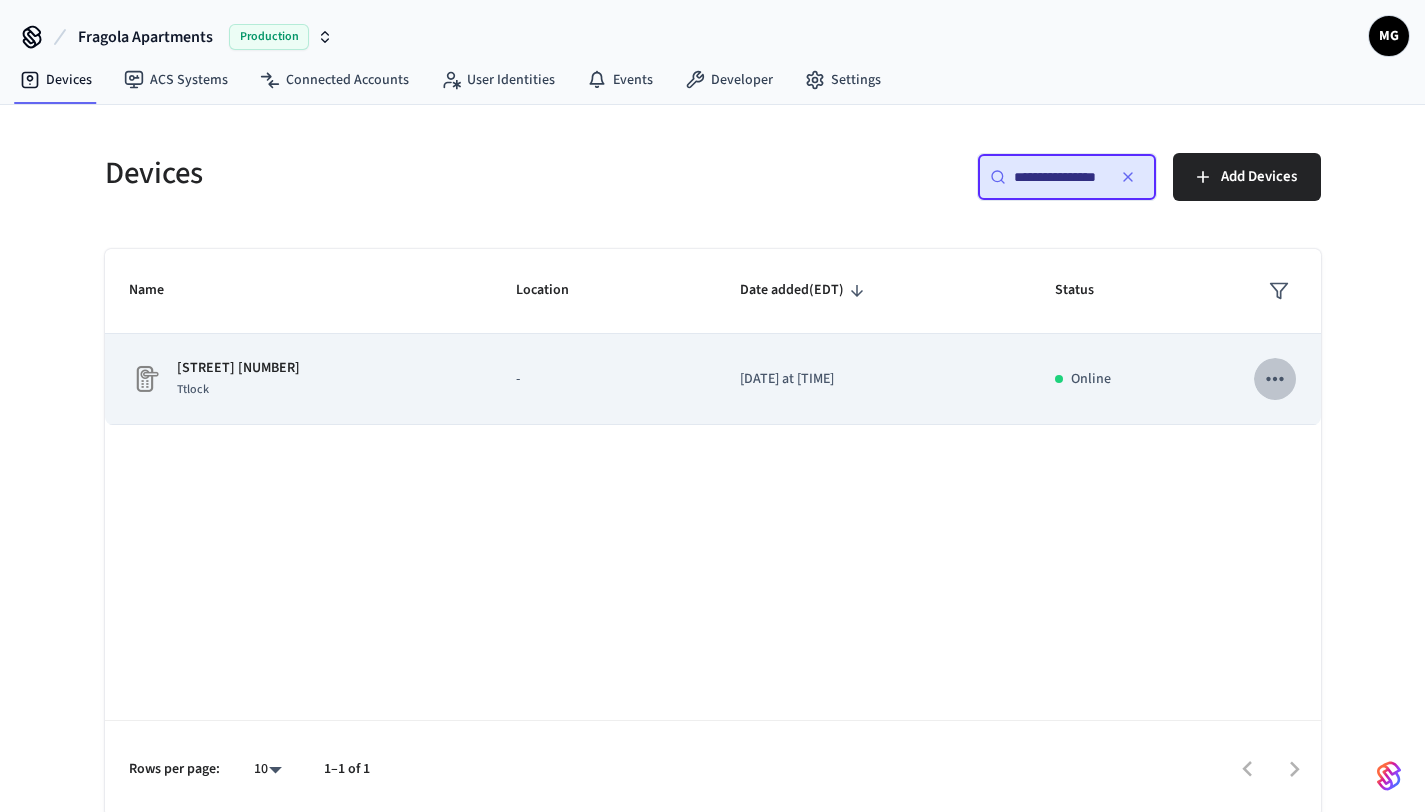 click at bounding box center [1275, 379] 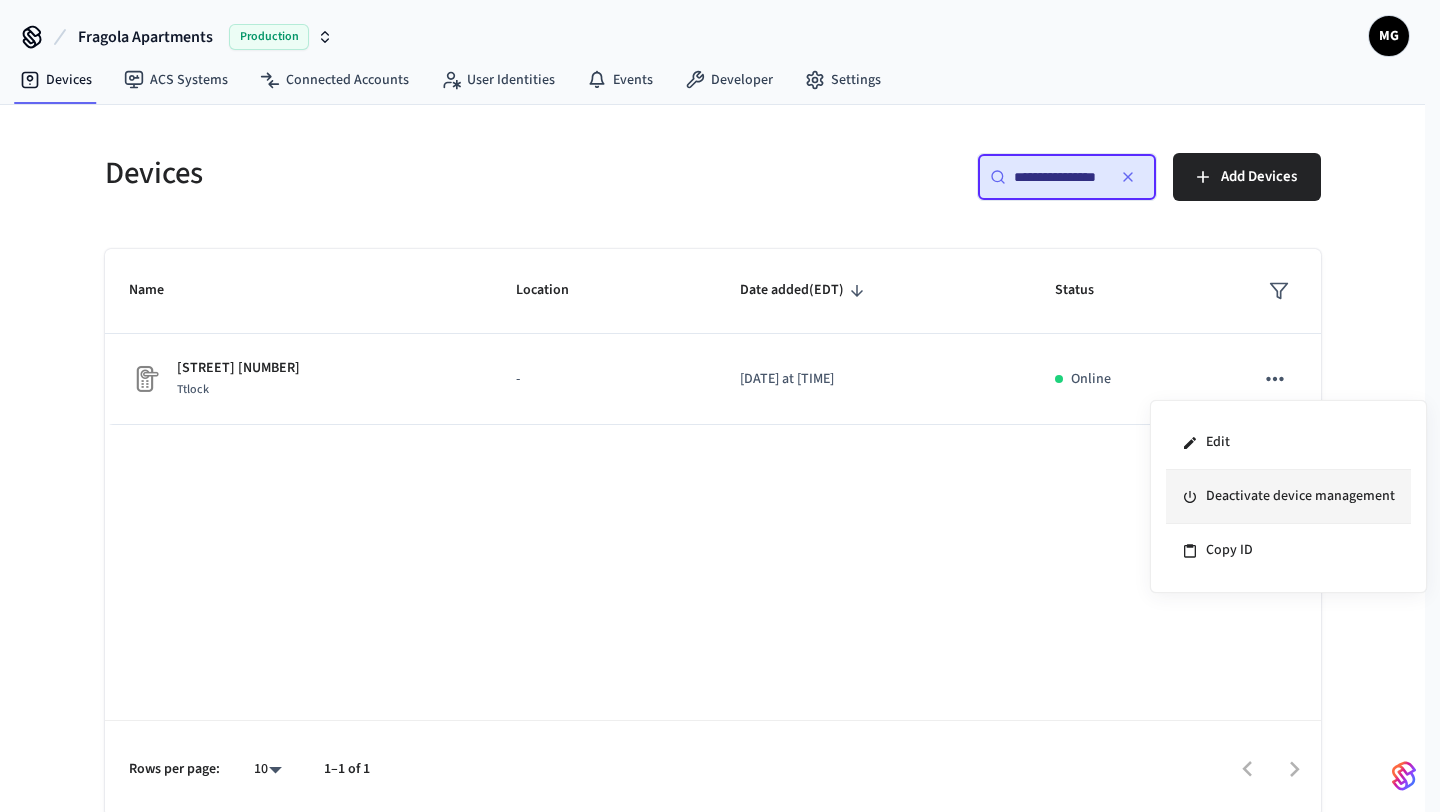 click on "Deactivate device management" at bounding box center (1288, 497) 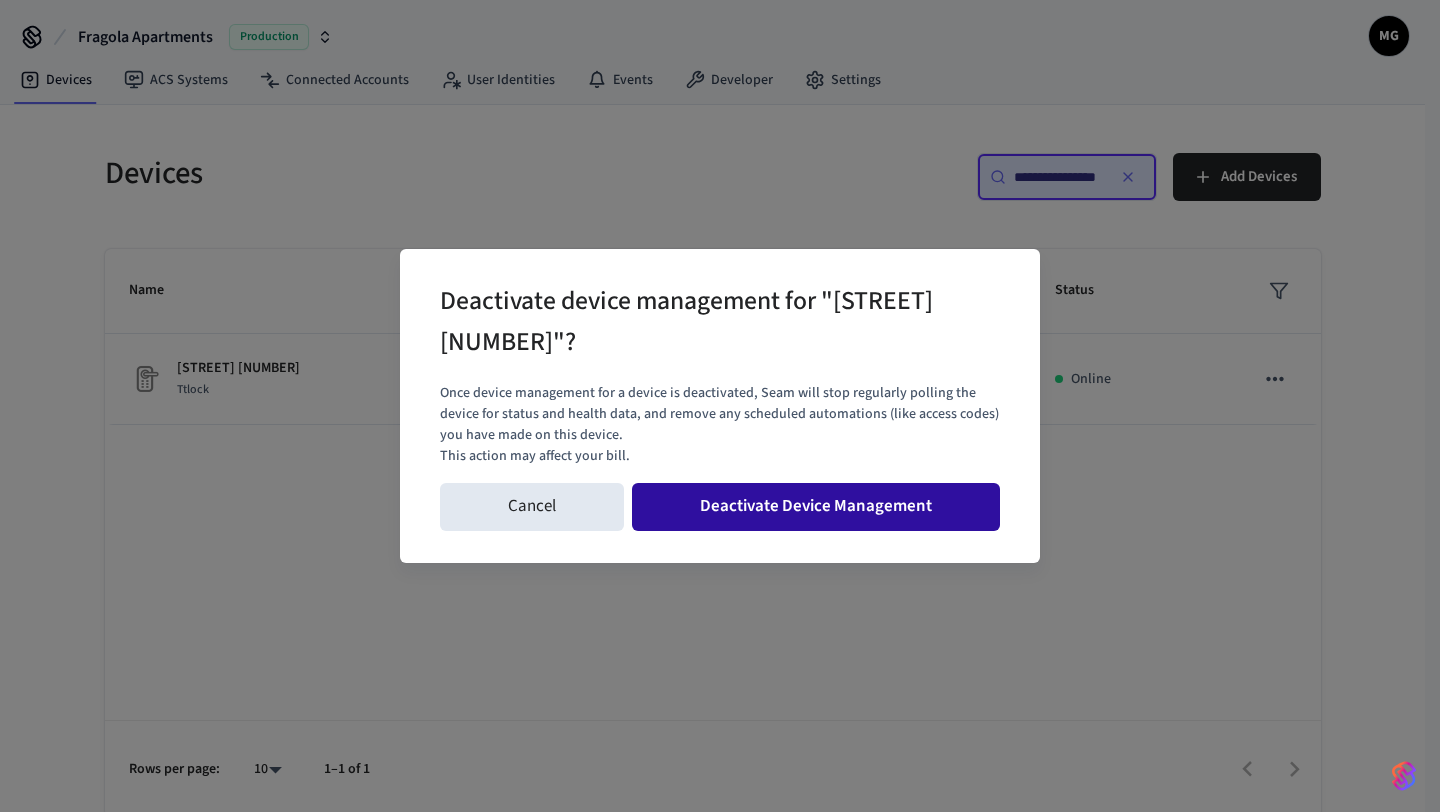 click on "Deactivate Device Management" at bounding box center [816, 507] 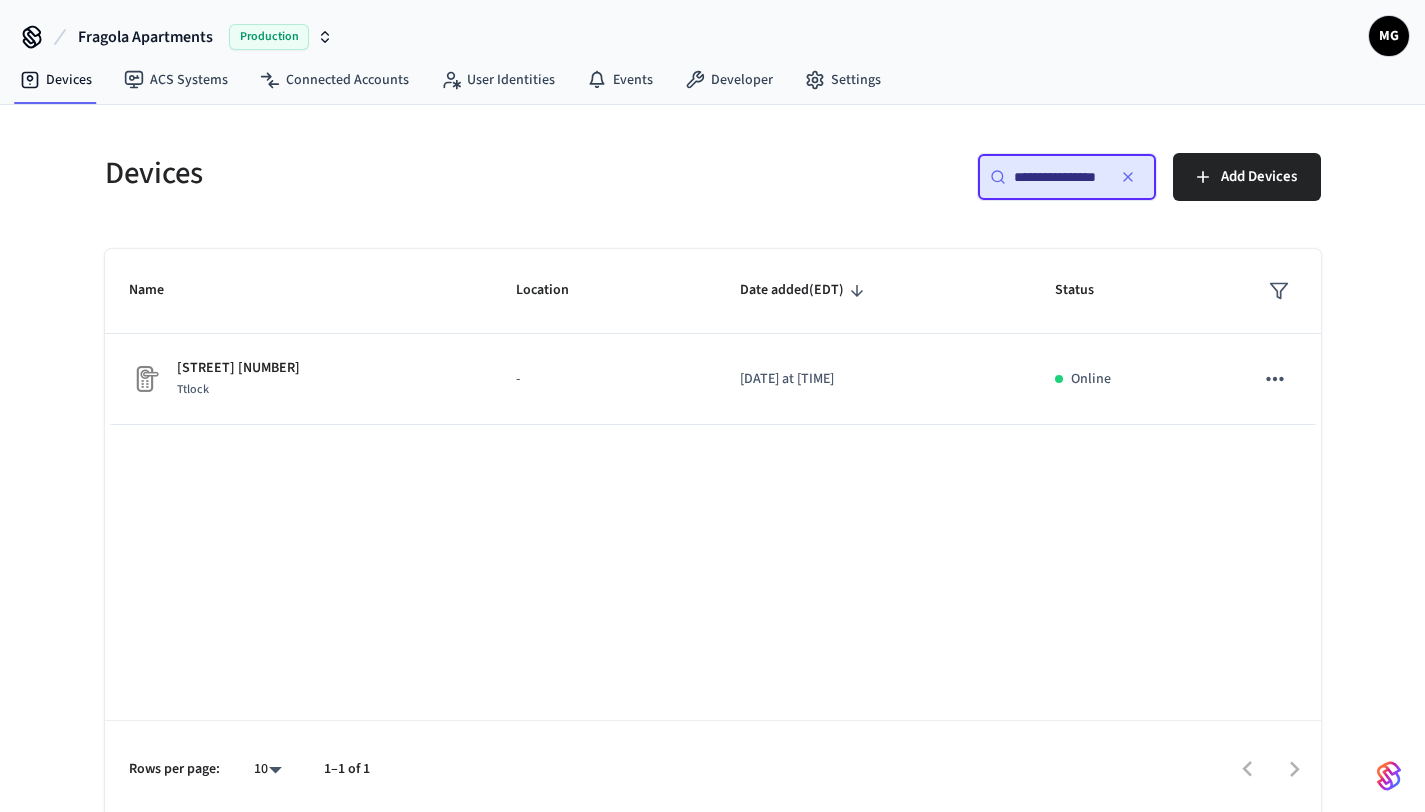 click on "**********" at bounding box center [1059, 177] 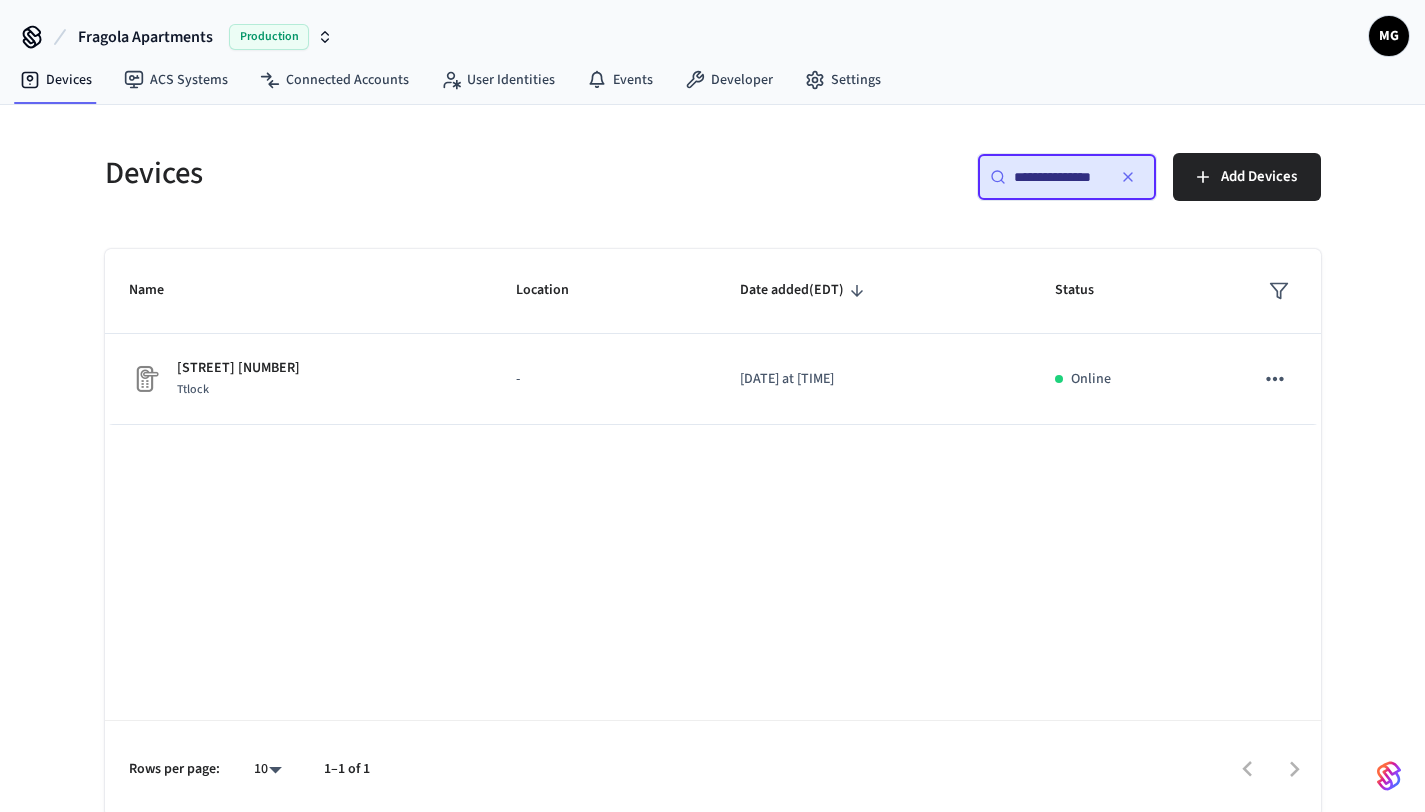 scroll, scrollTop: 0, scrollLeft: 3, axis: horizontal 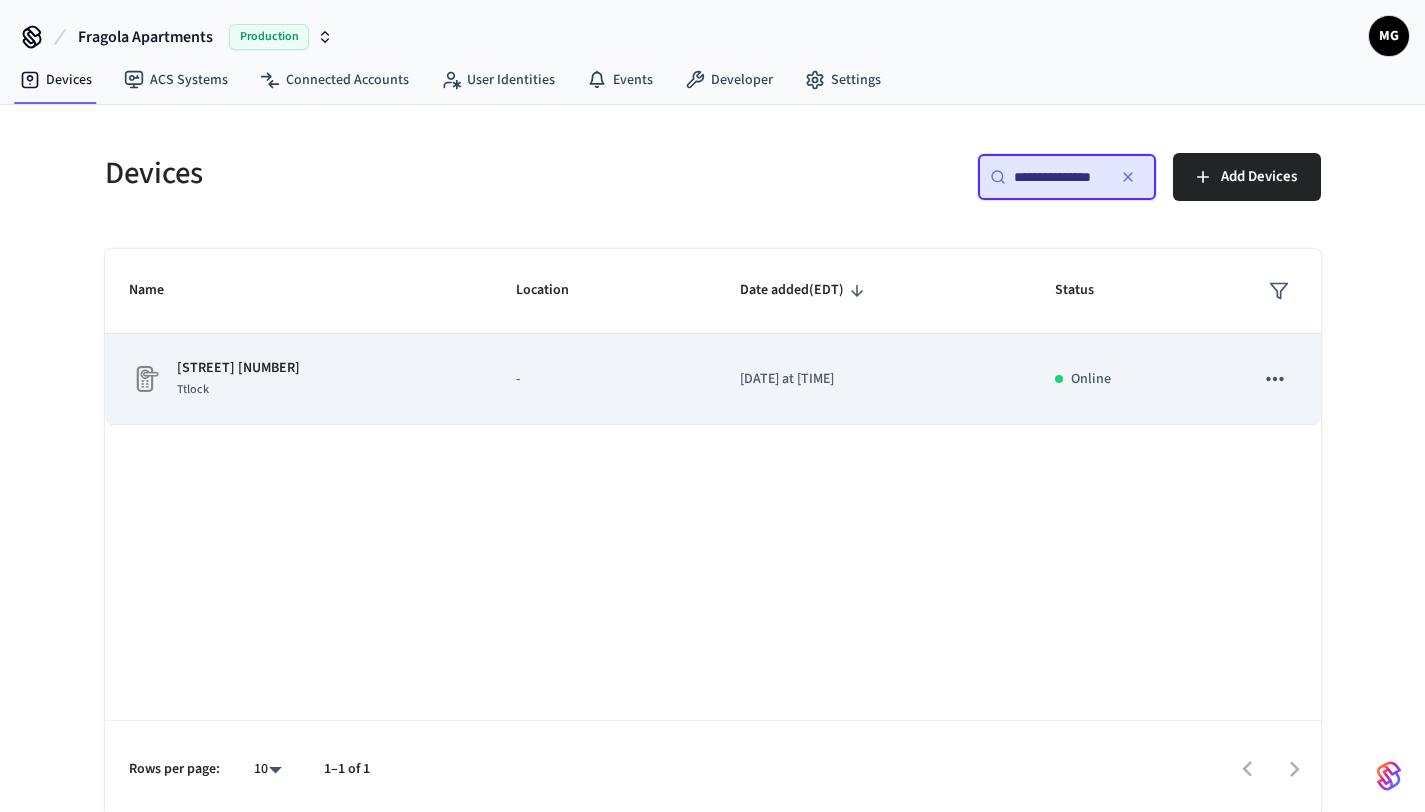 click 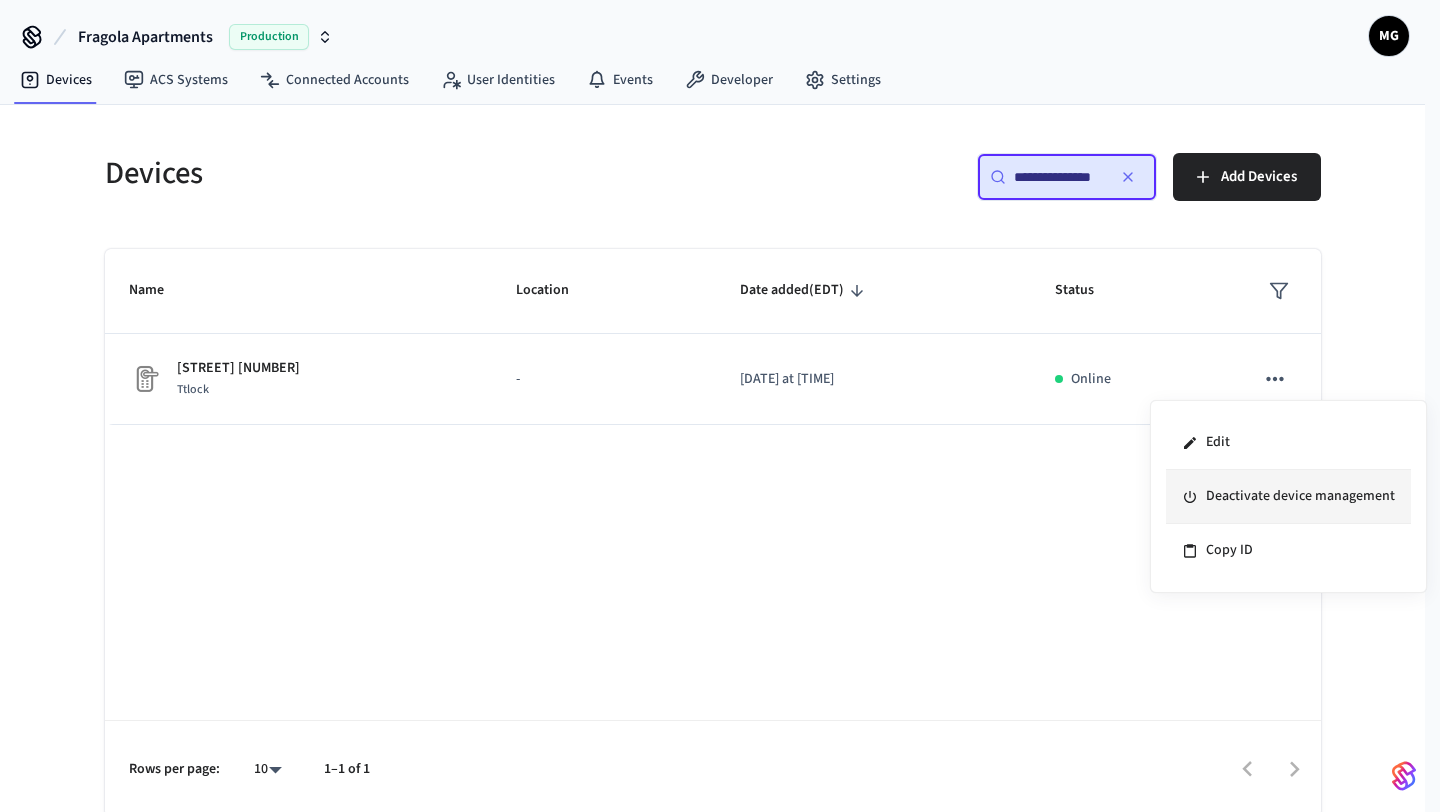 click on "Deactivate device management" at bounding box center [1288, 497] 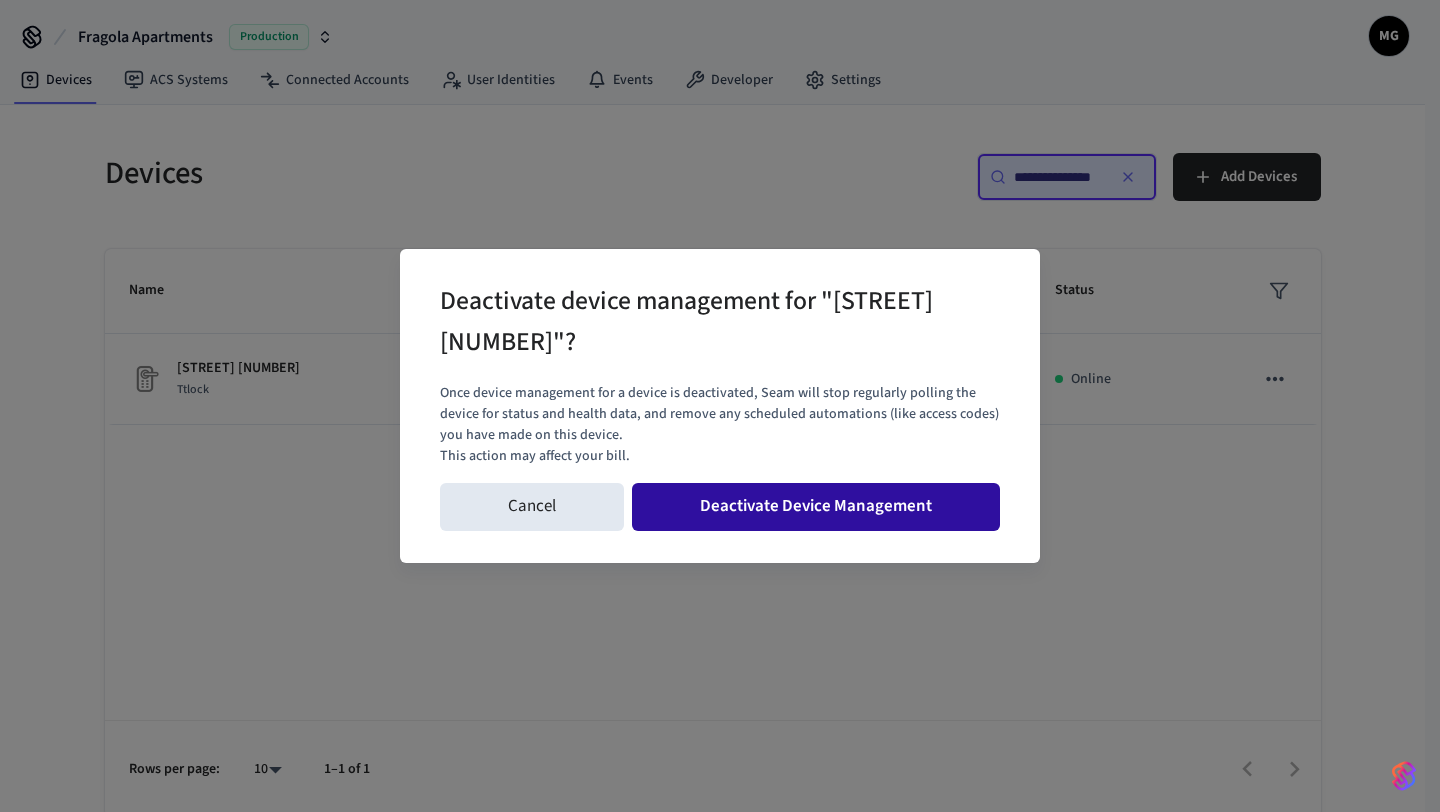 click on "Deactivate Device Management" at bounding box center [816, 507] 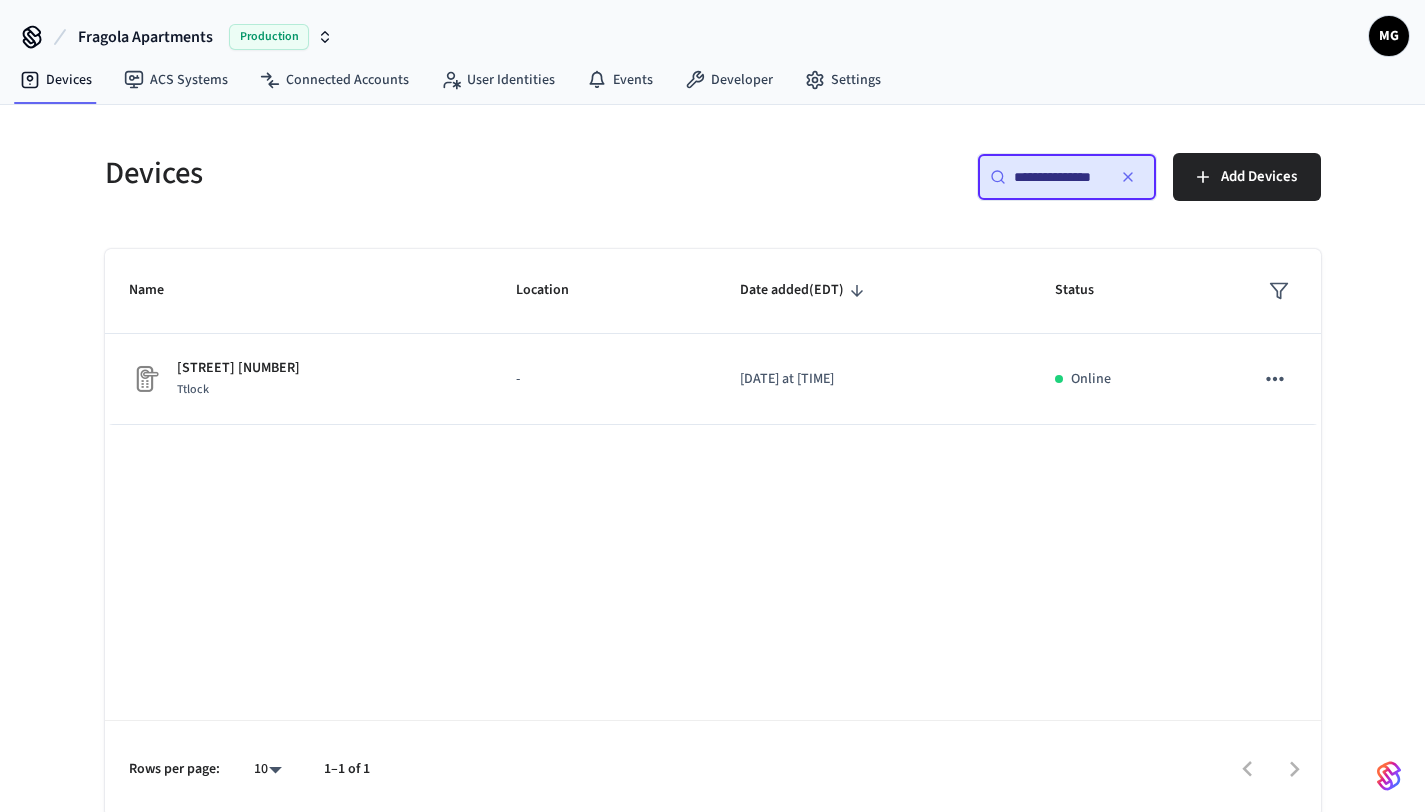 click on "**********" at bounding box center (1067, 177) 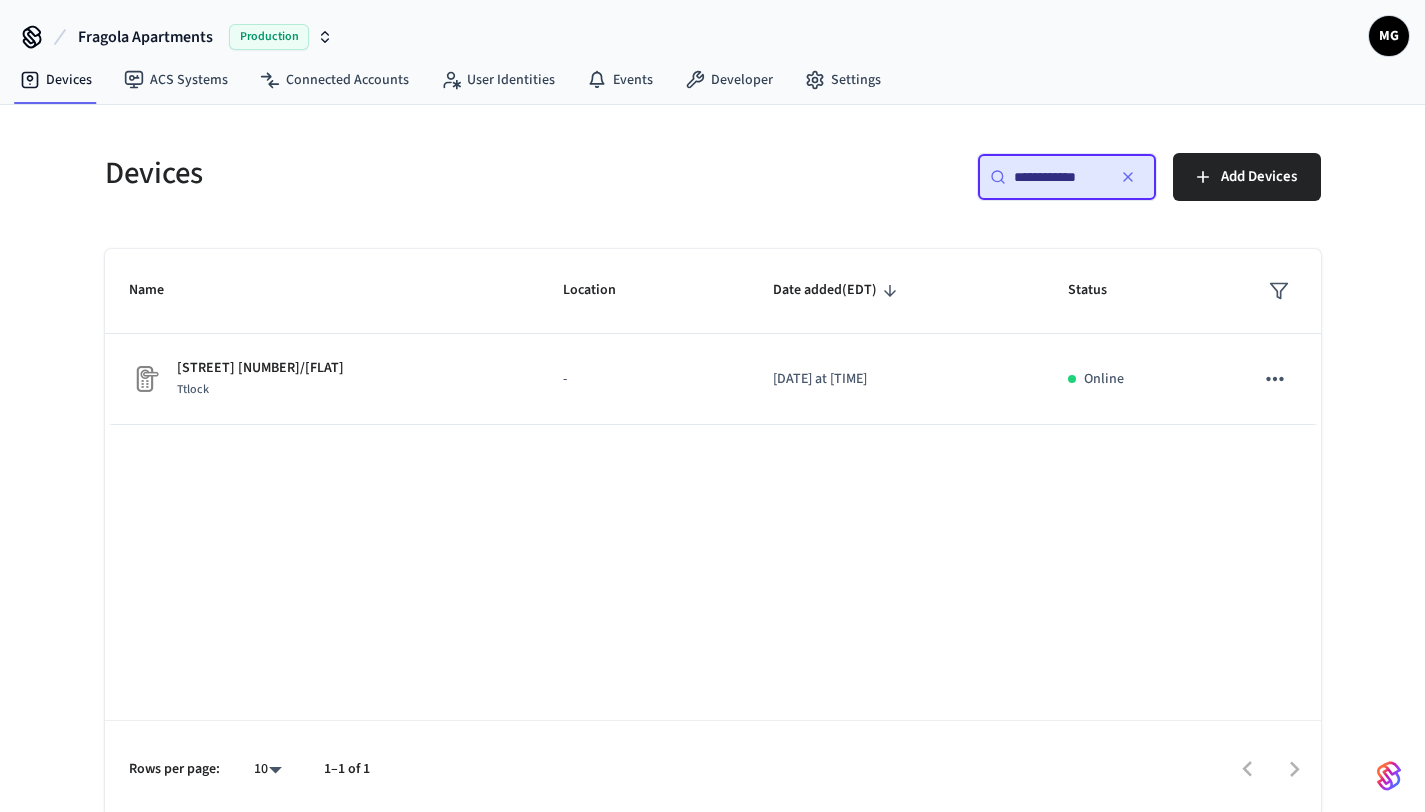 scroll, scrollTop: 0, scrollLeft: 0, axis: both 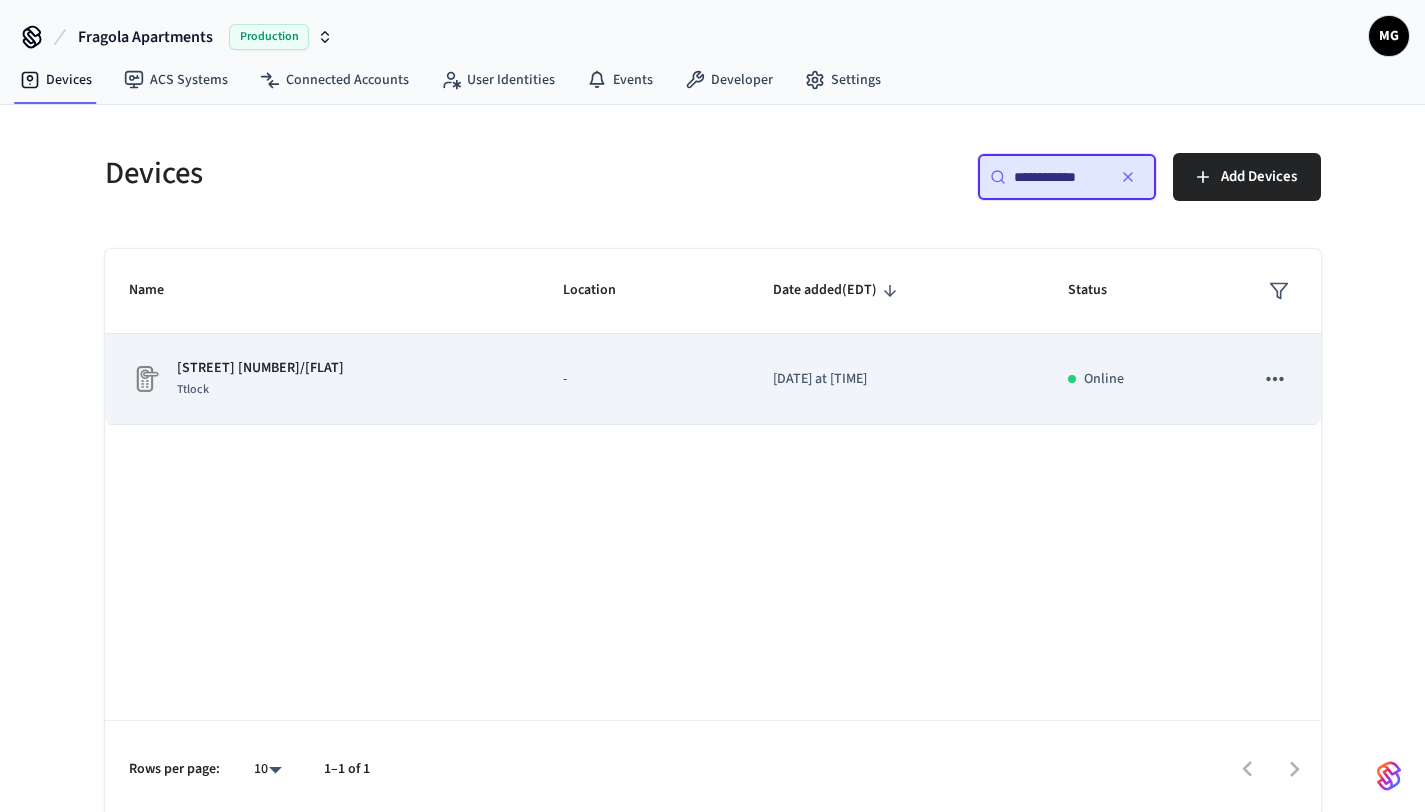 click 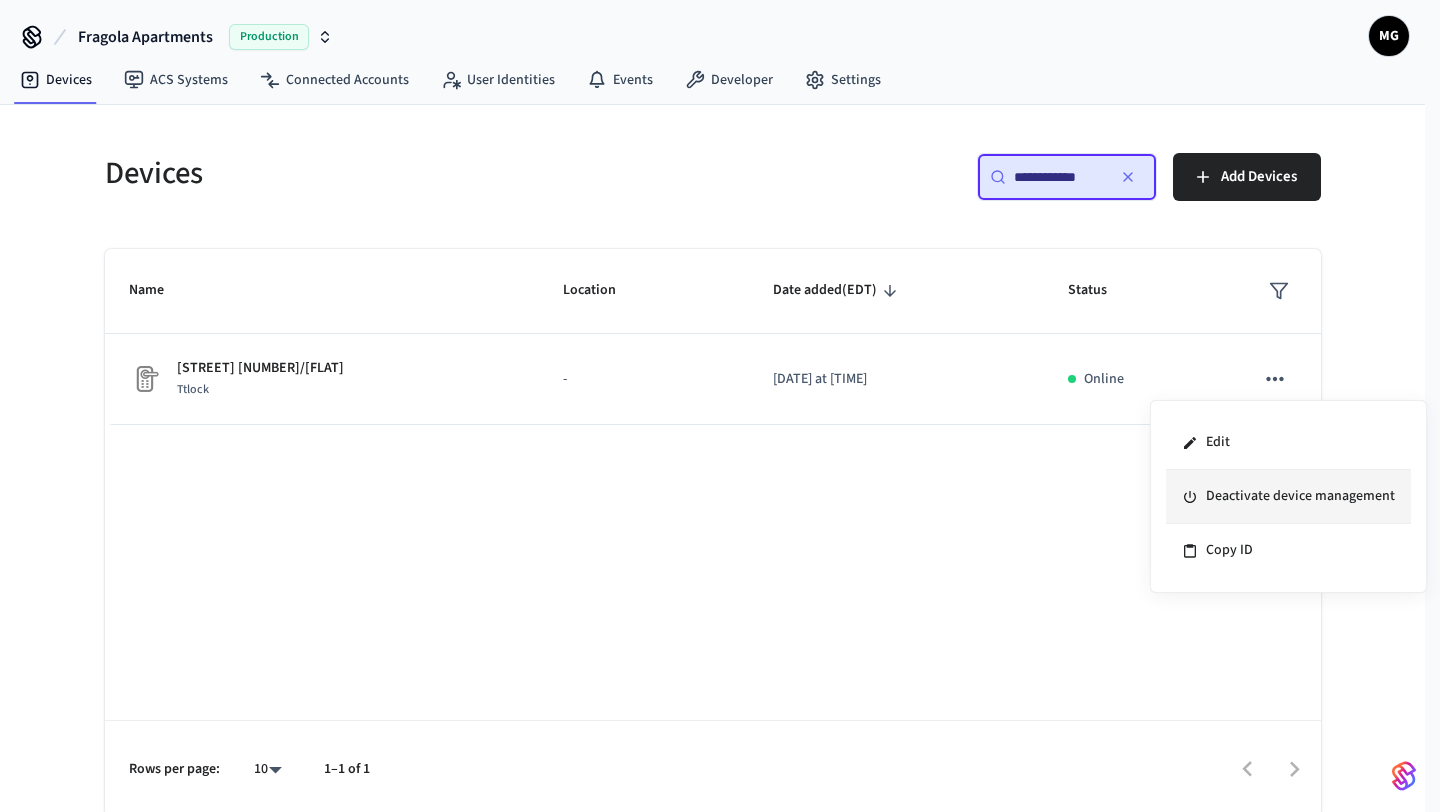 click 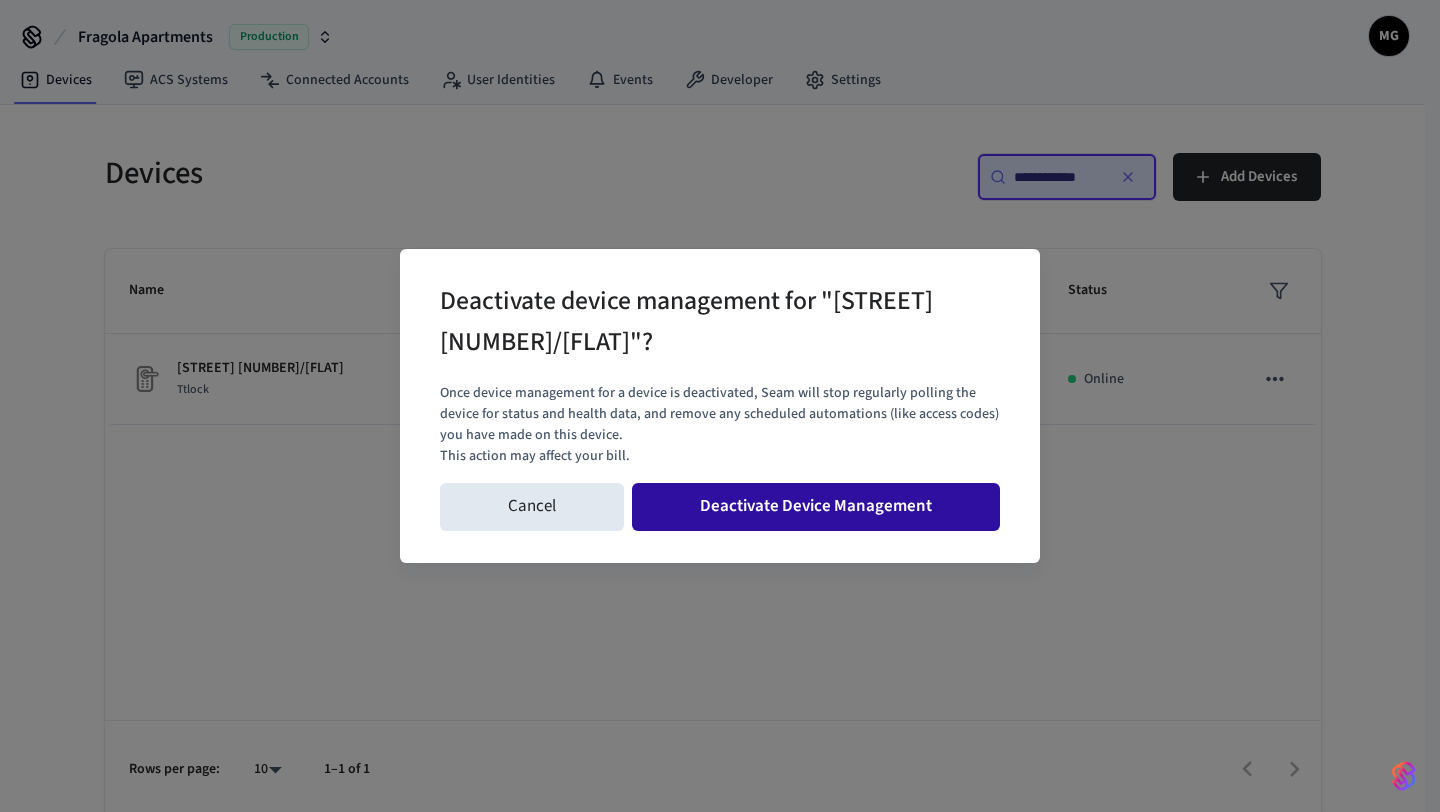 click on "Deactivate Device Management" at bounding box center [816, 507] 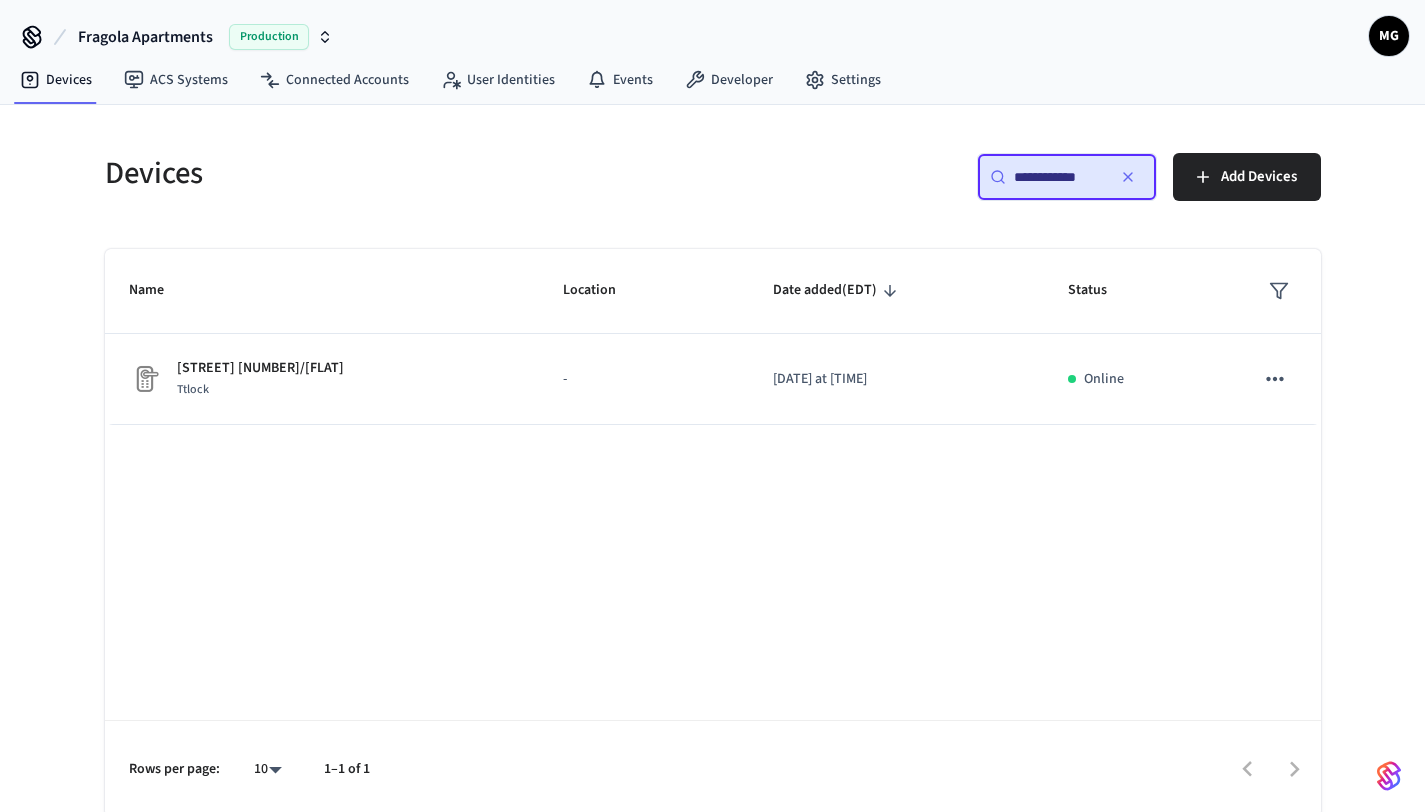 click on "**********" at bounding box center [1059, 177] 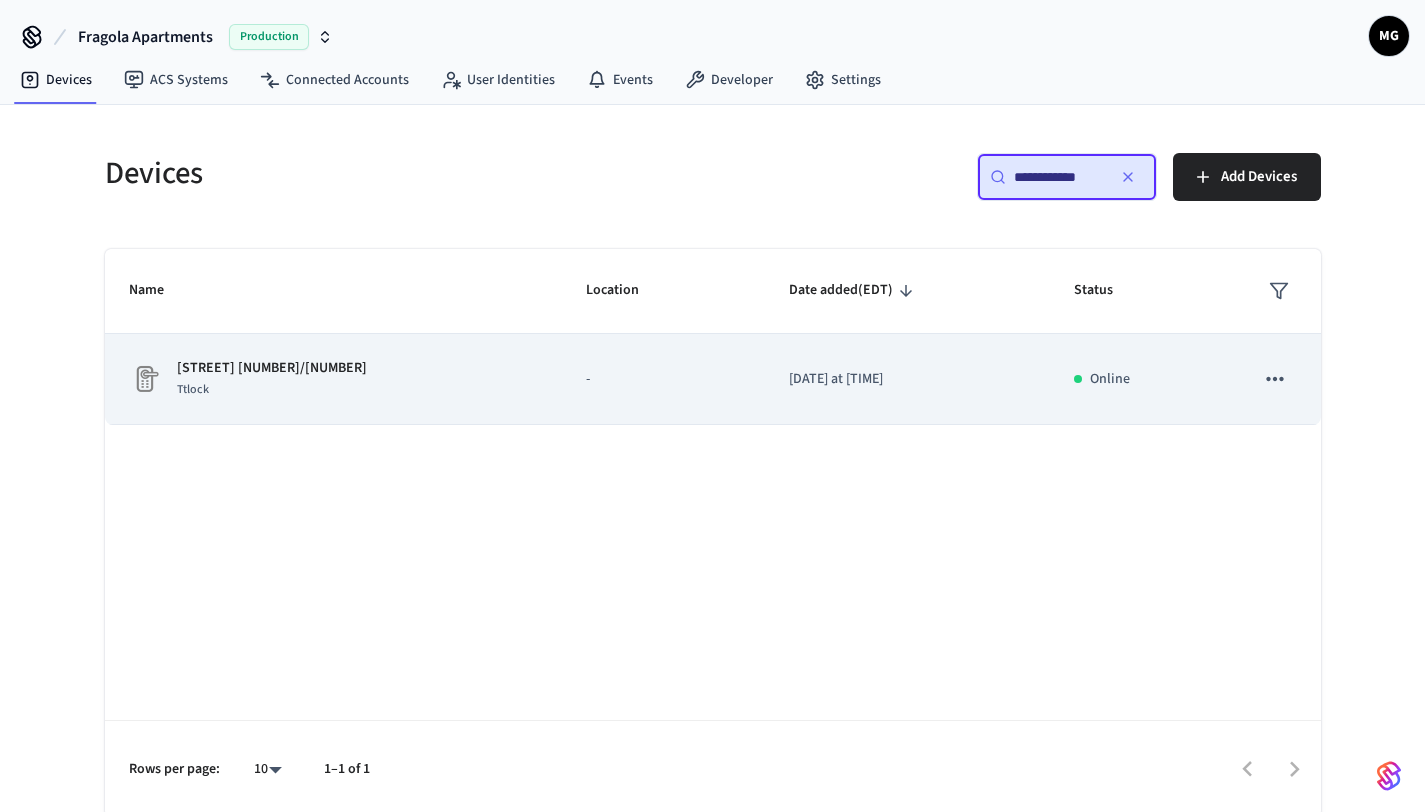 click 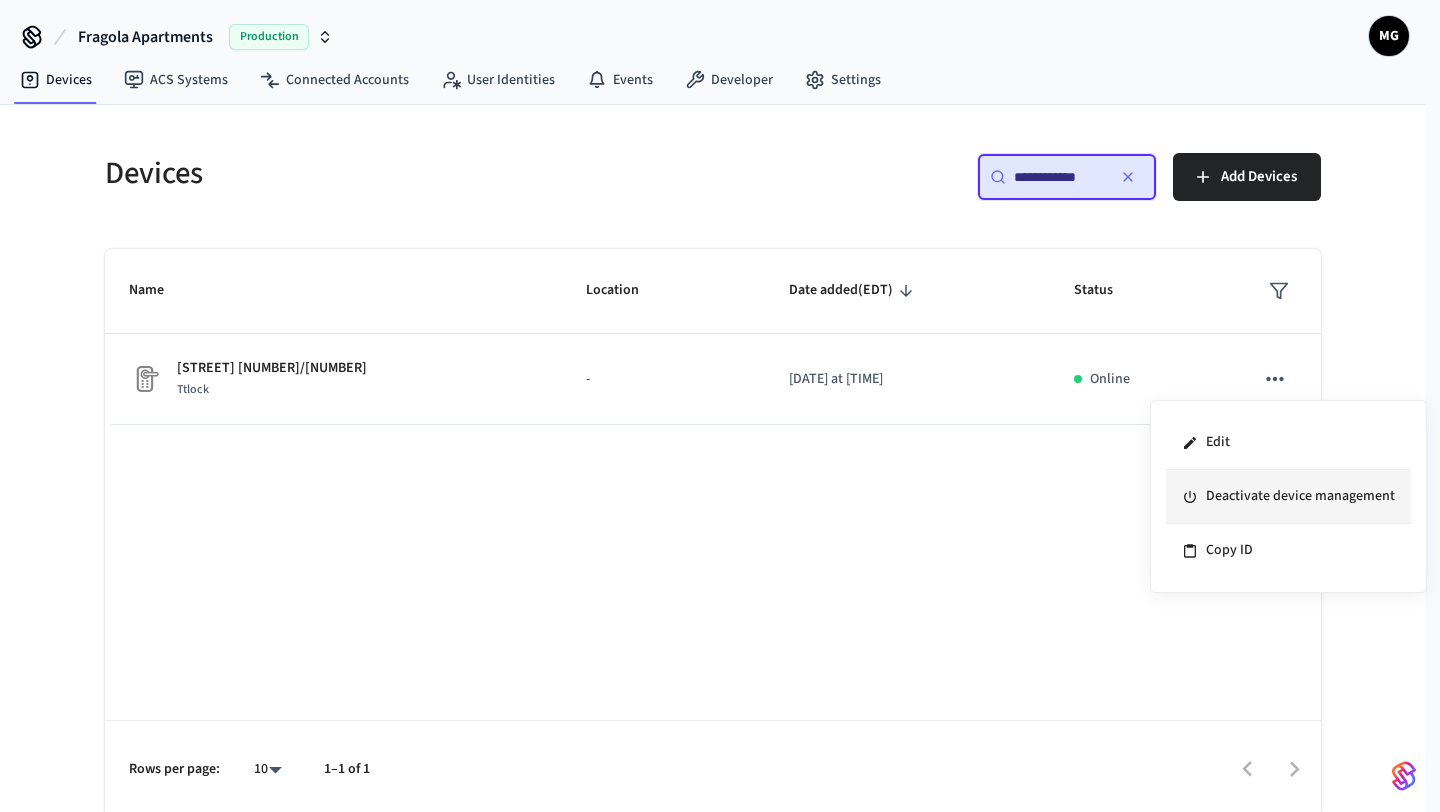 click on "Deactivate device management" at bounding box center (1288, 497) 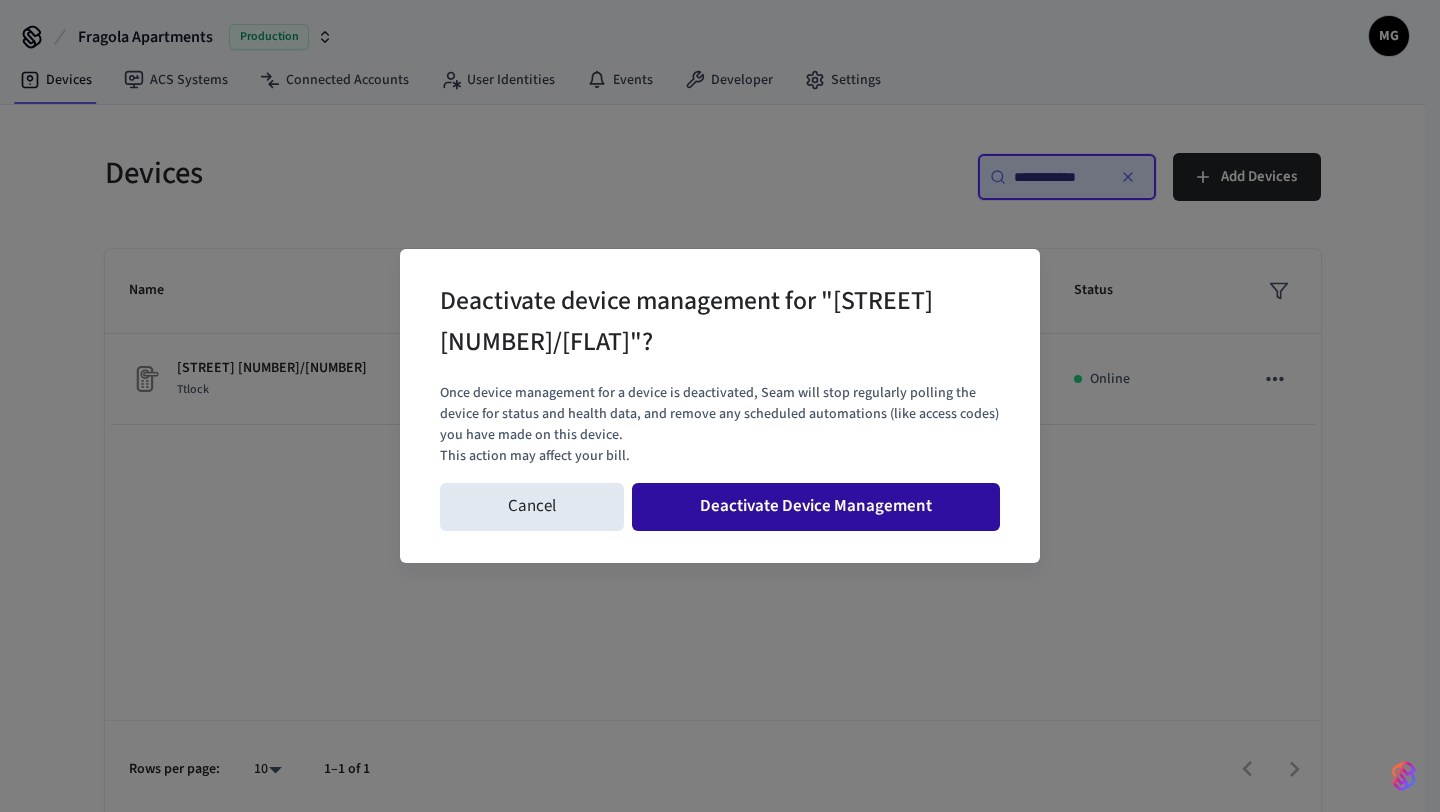 click on "Deactivate Device Management" at bounding box center (816, 507) 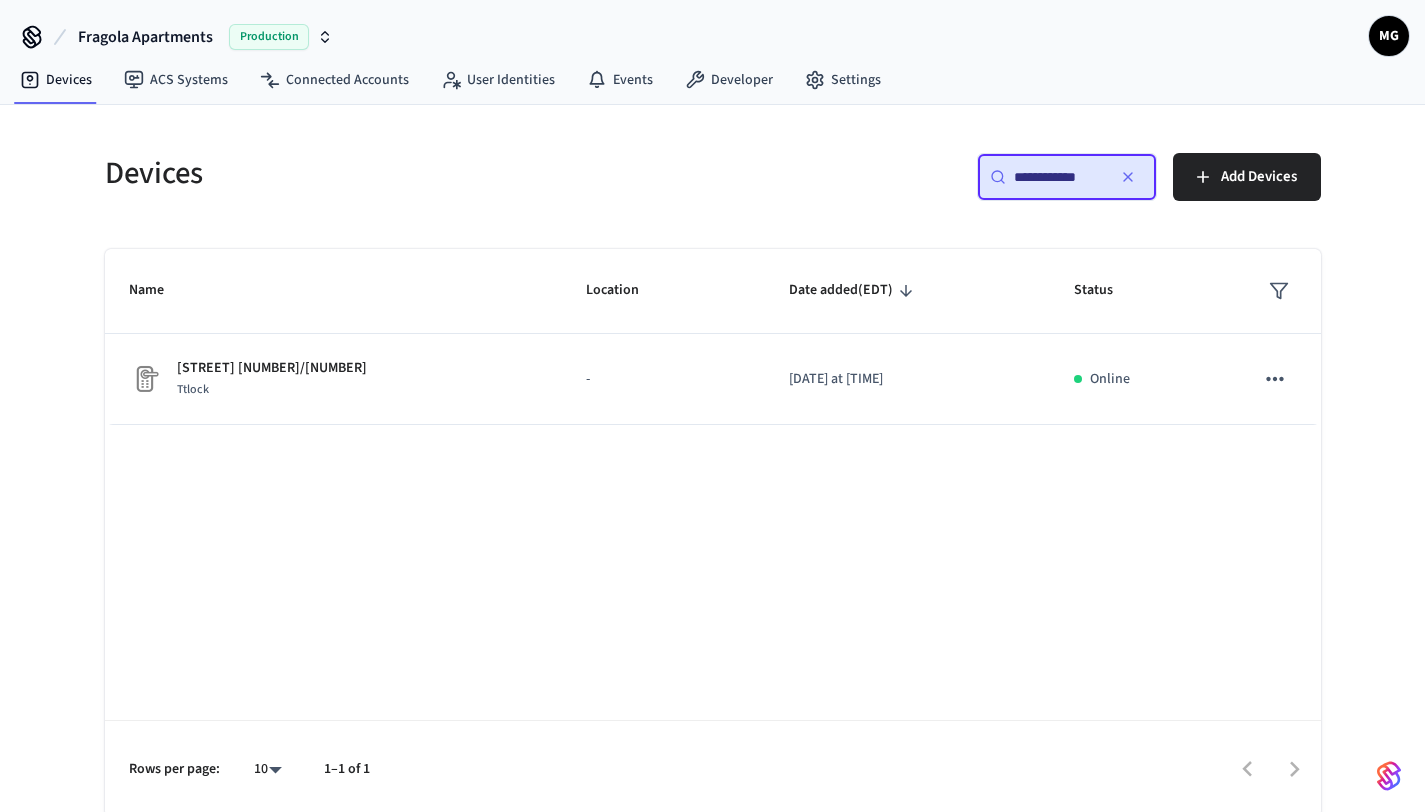 click on "[MASKED_DATA]" at bounding box center [1067, 177] 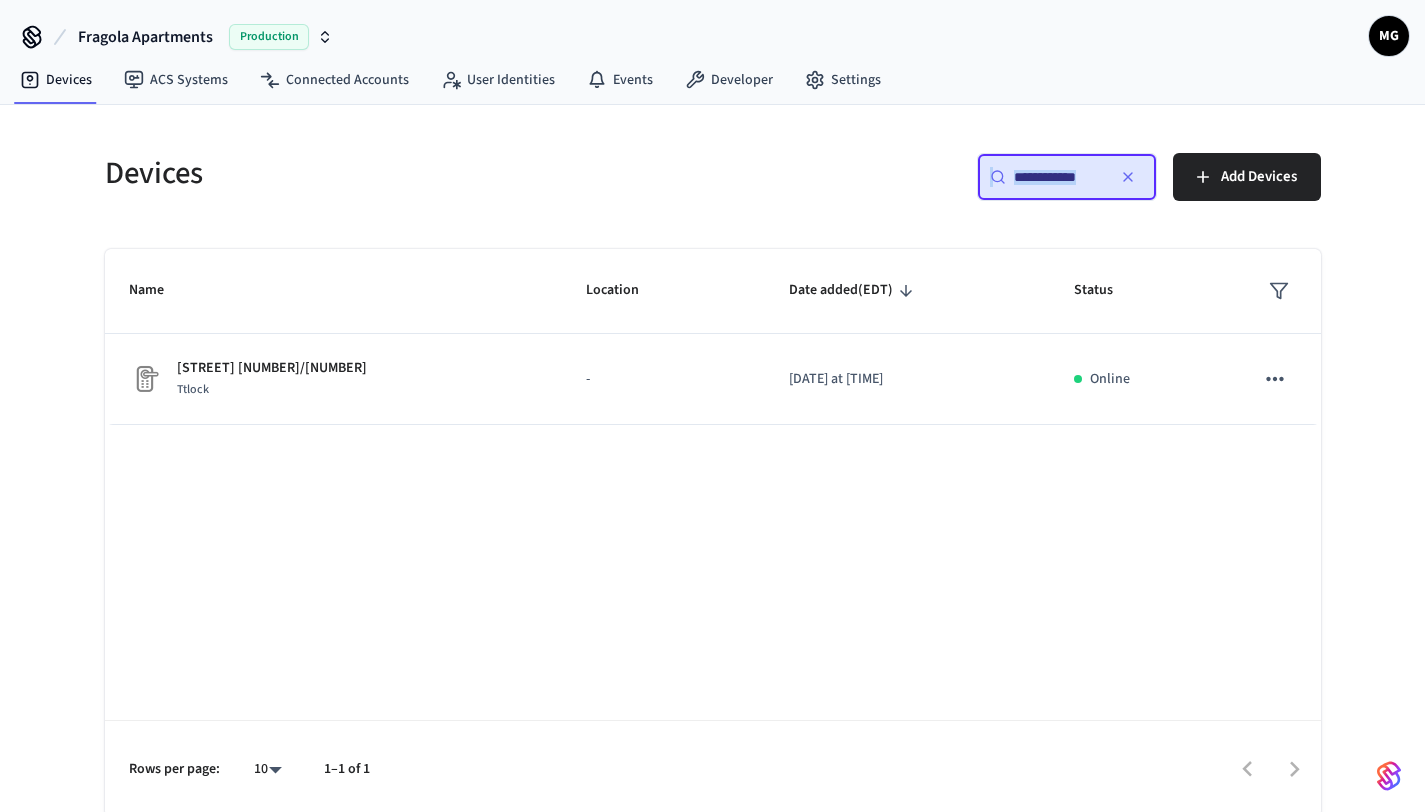 click on "[MASKED_DATA]" at bounding box center (1067, 177) 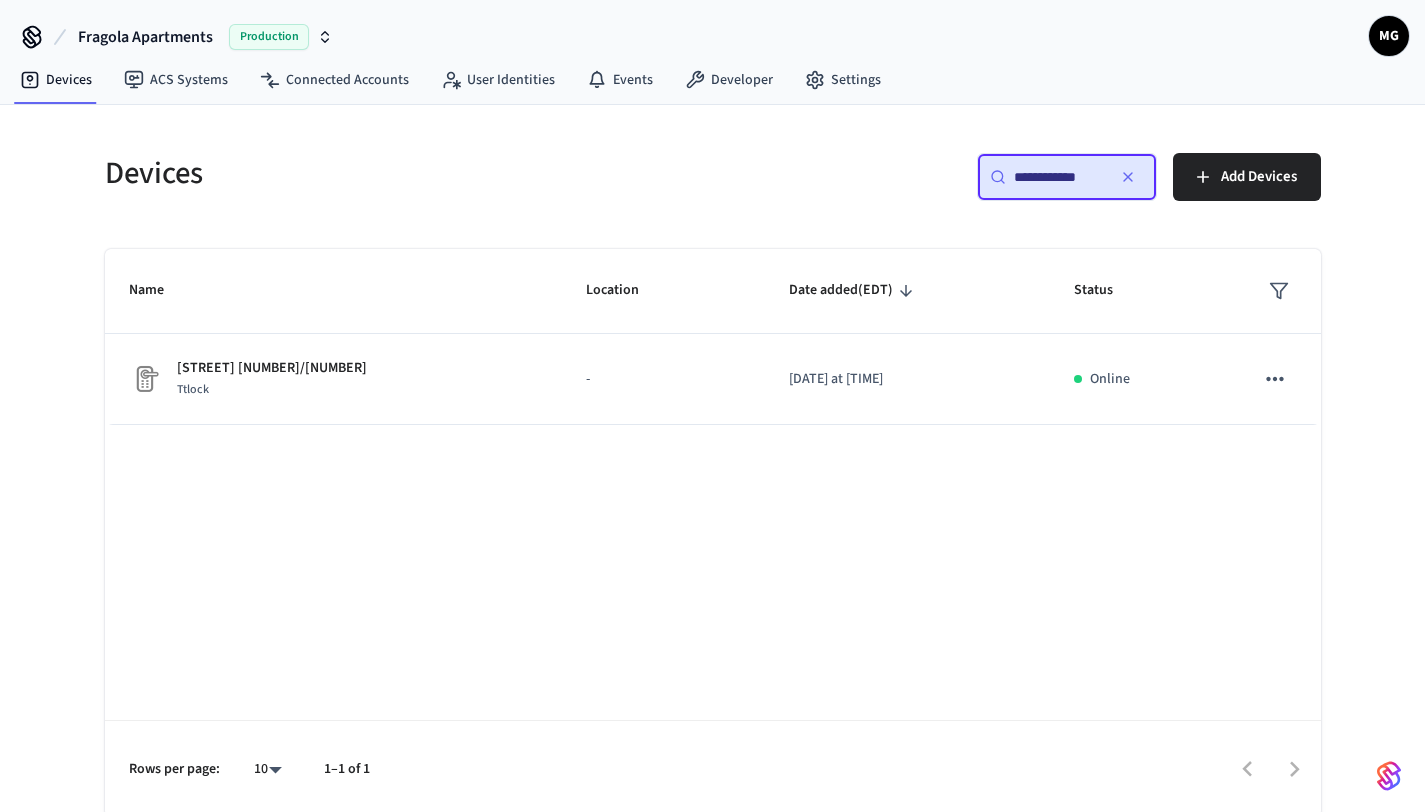 paste 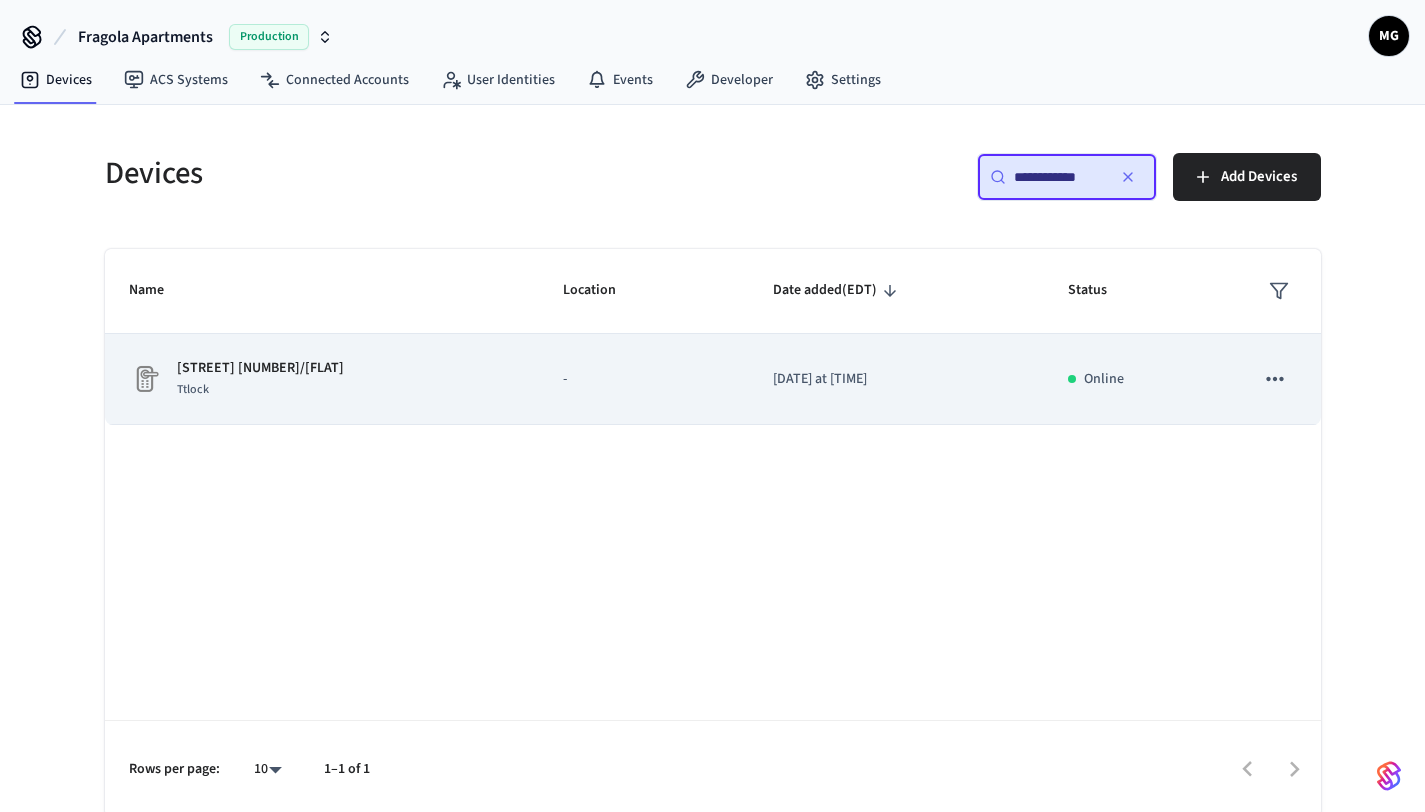 click 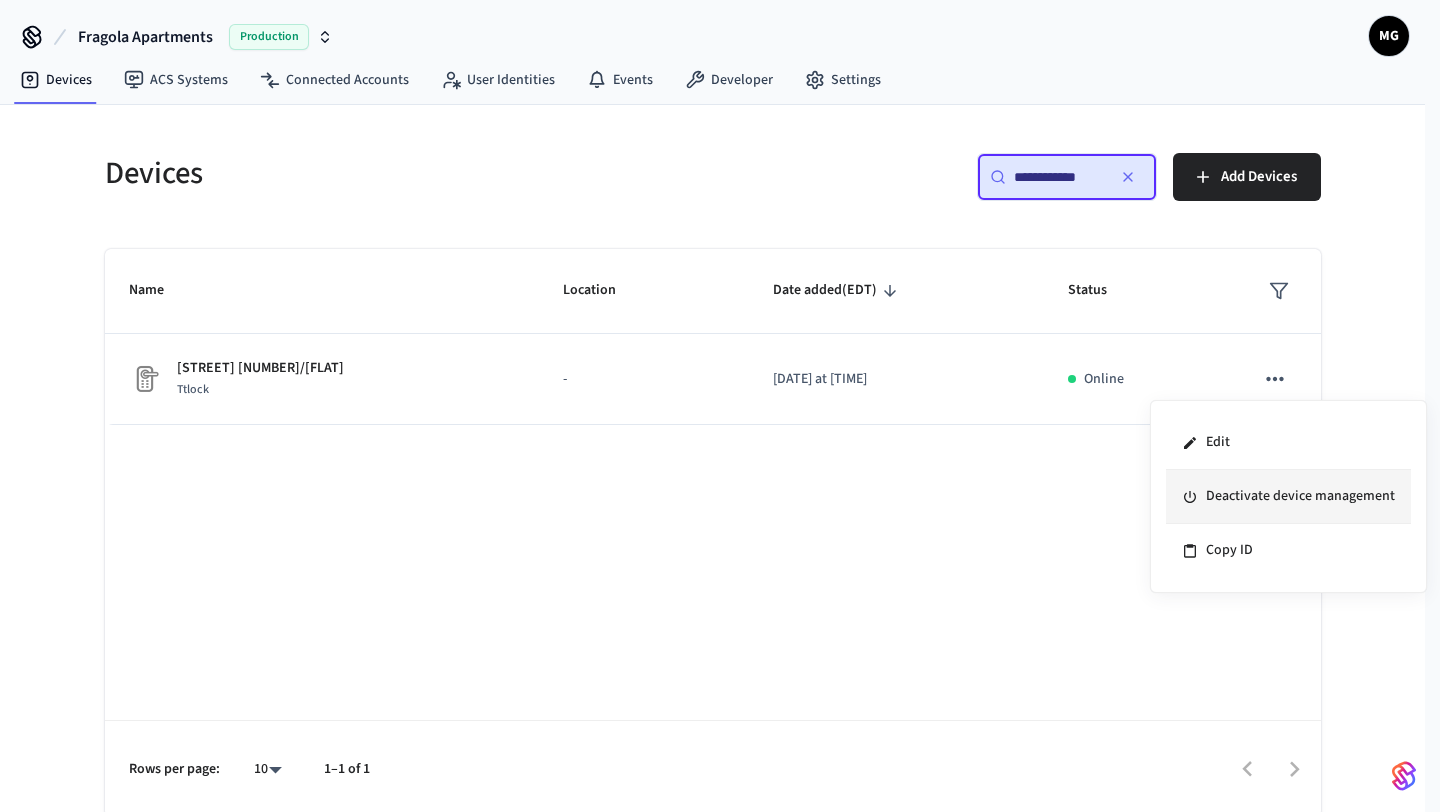 click 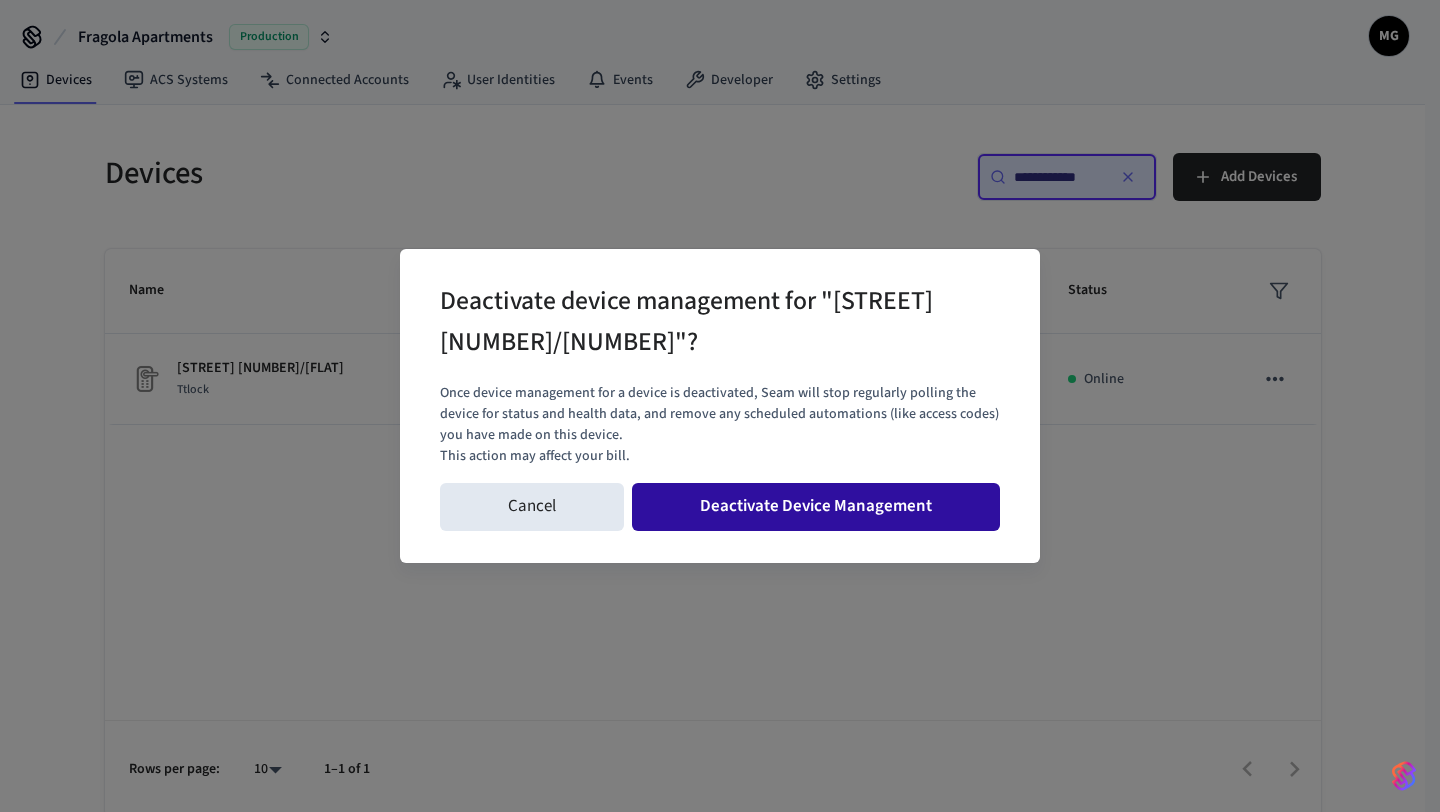 click on "Deactivate Device Management" at bounding box center (816, 507) 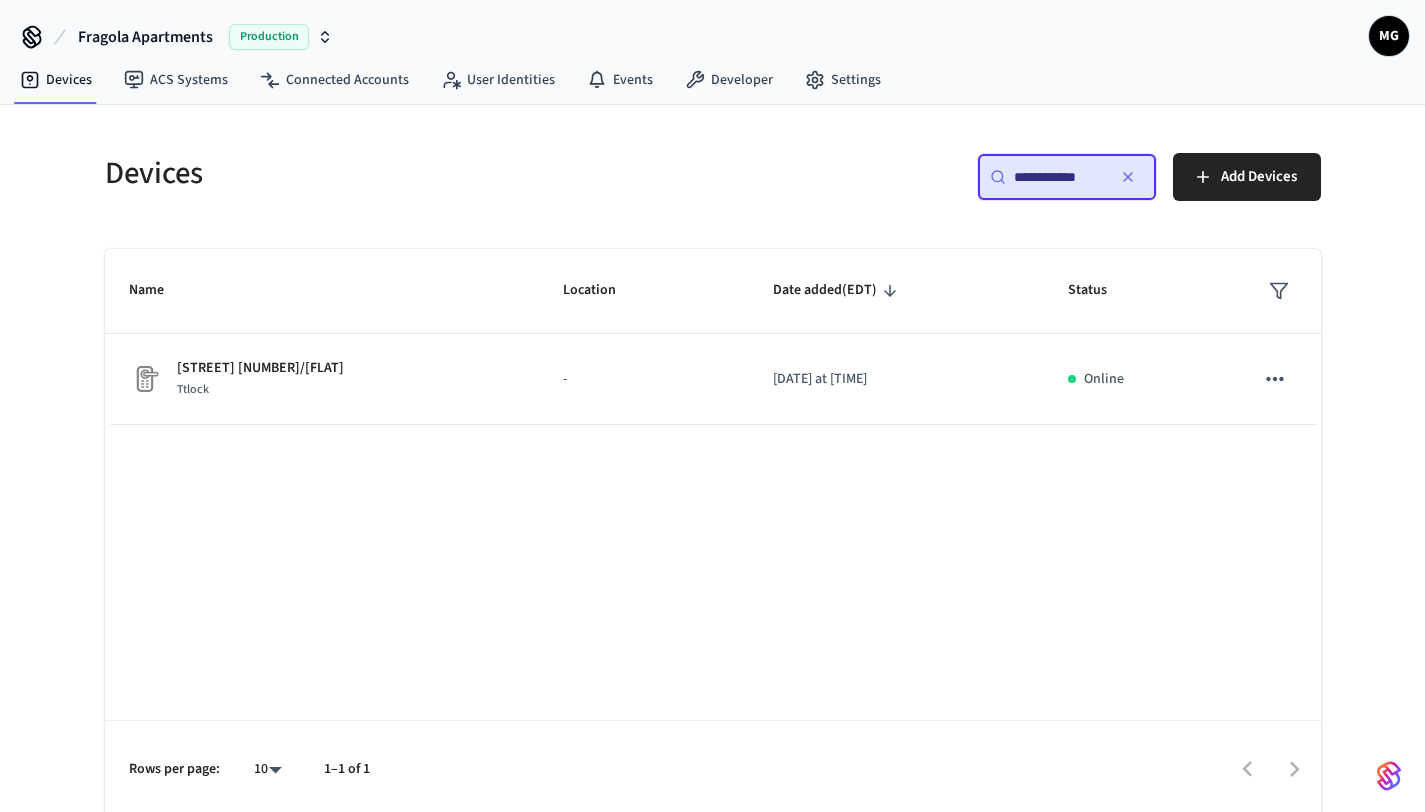 click on "**********" at bounding box center [1059, 177] 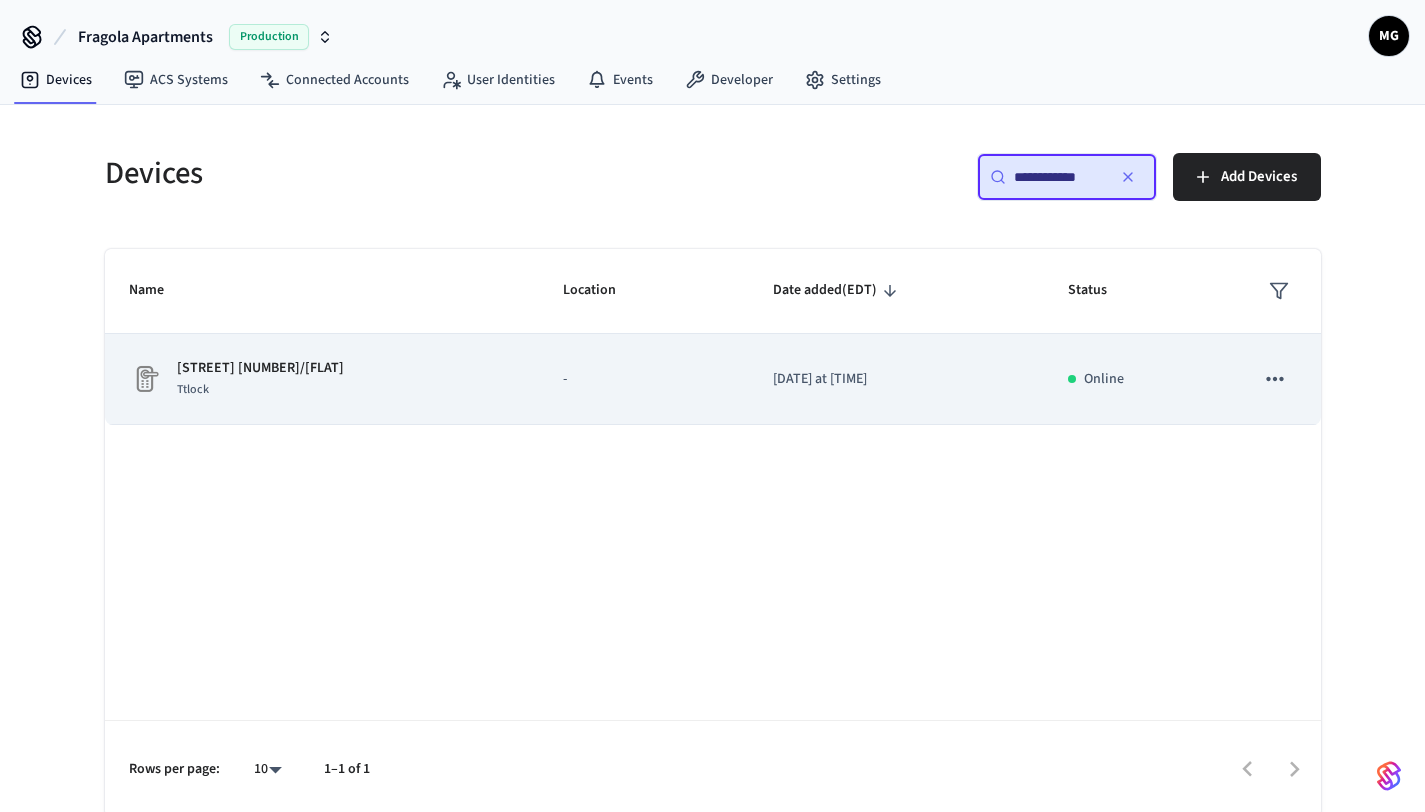 click 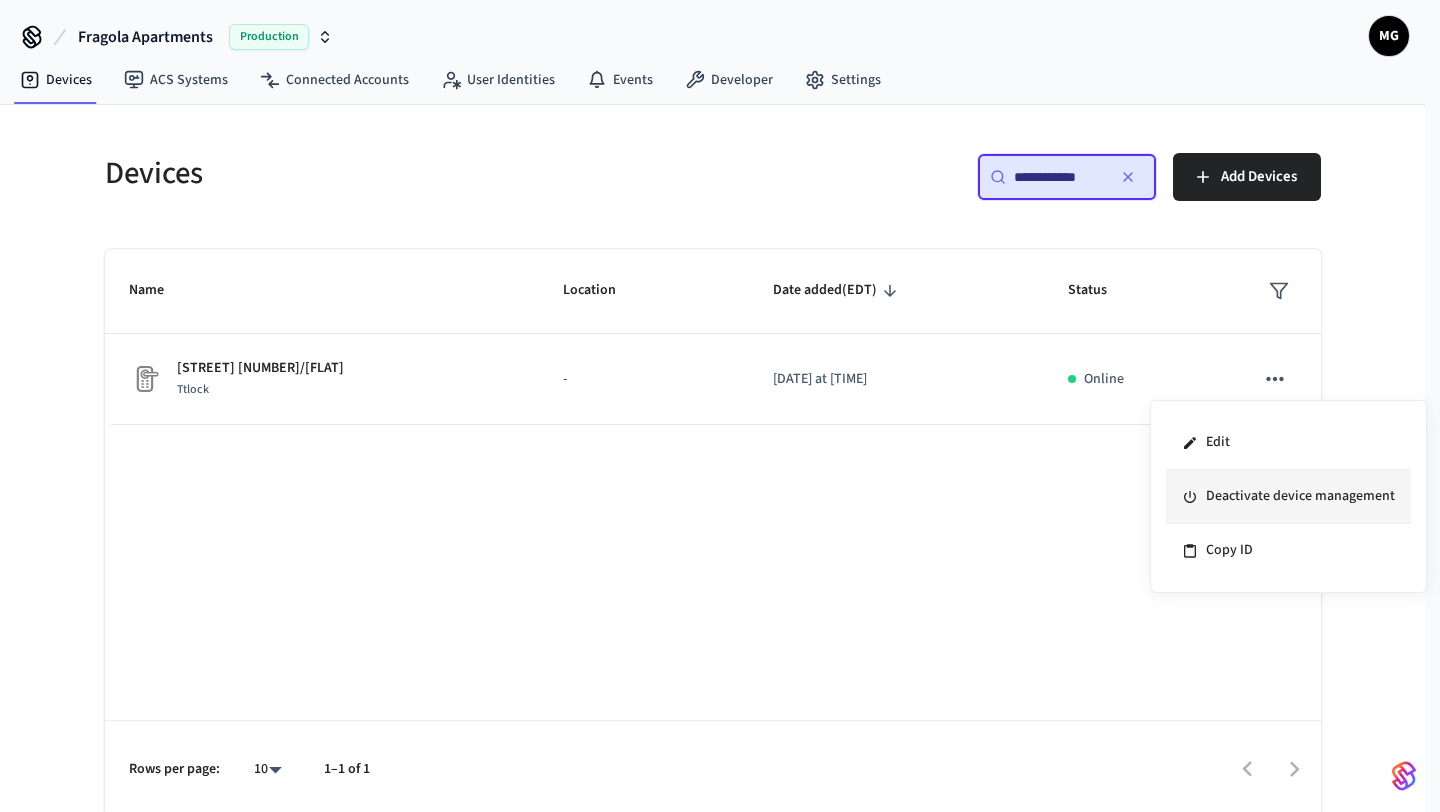 click on "Deactivate device management" at bounding box center [1288, 497] 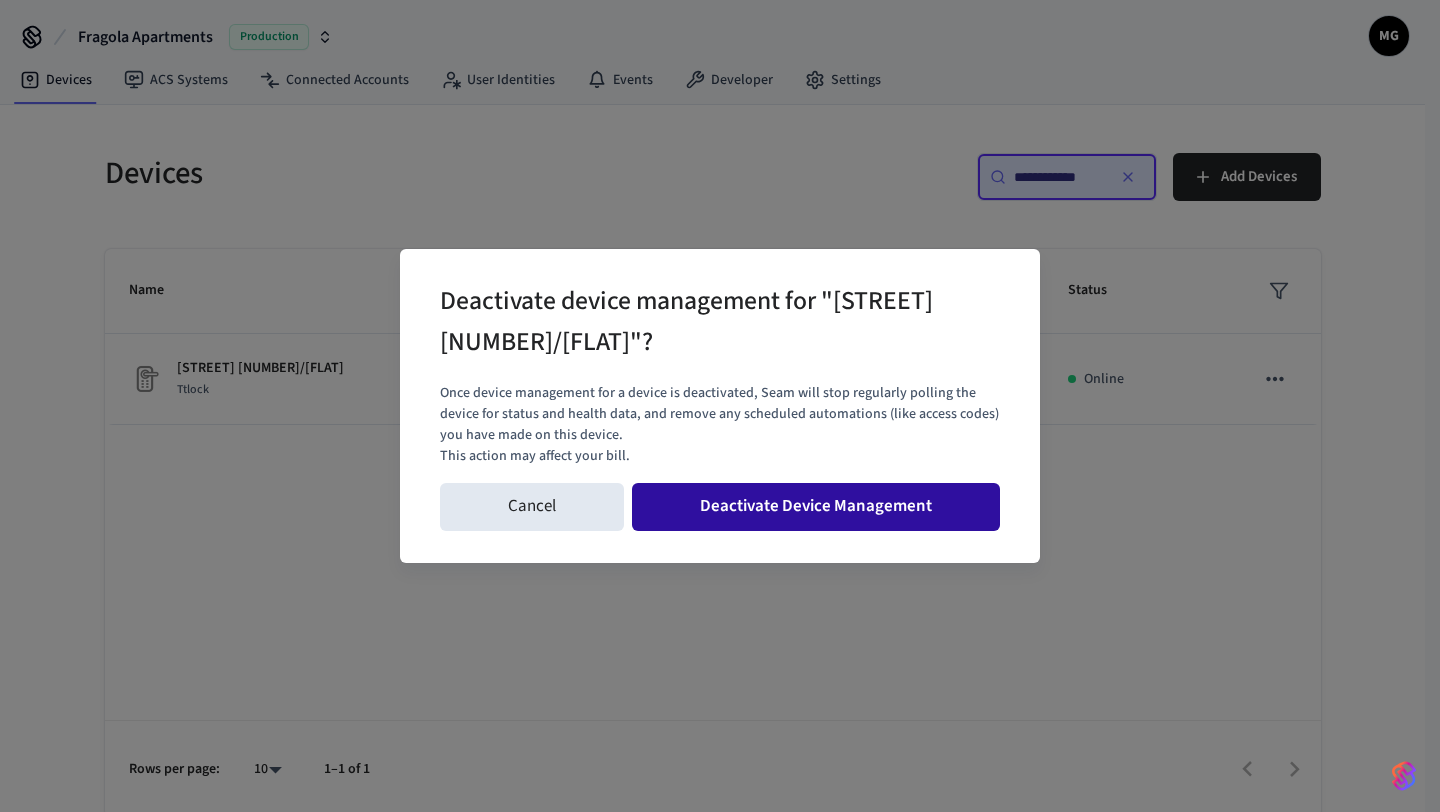 click on "Deactivate Device Management" at bounding box center [816, 507] 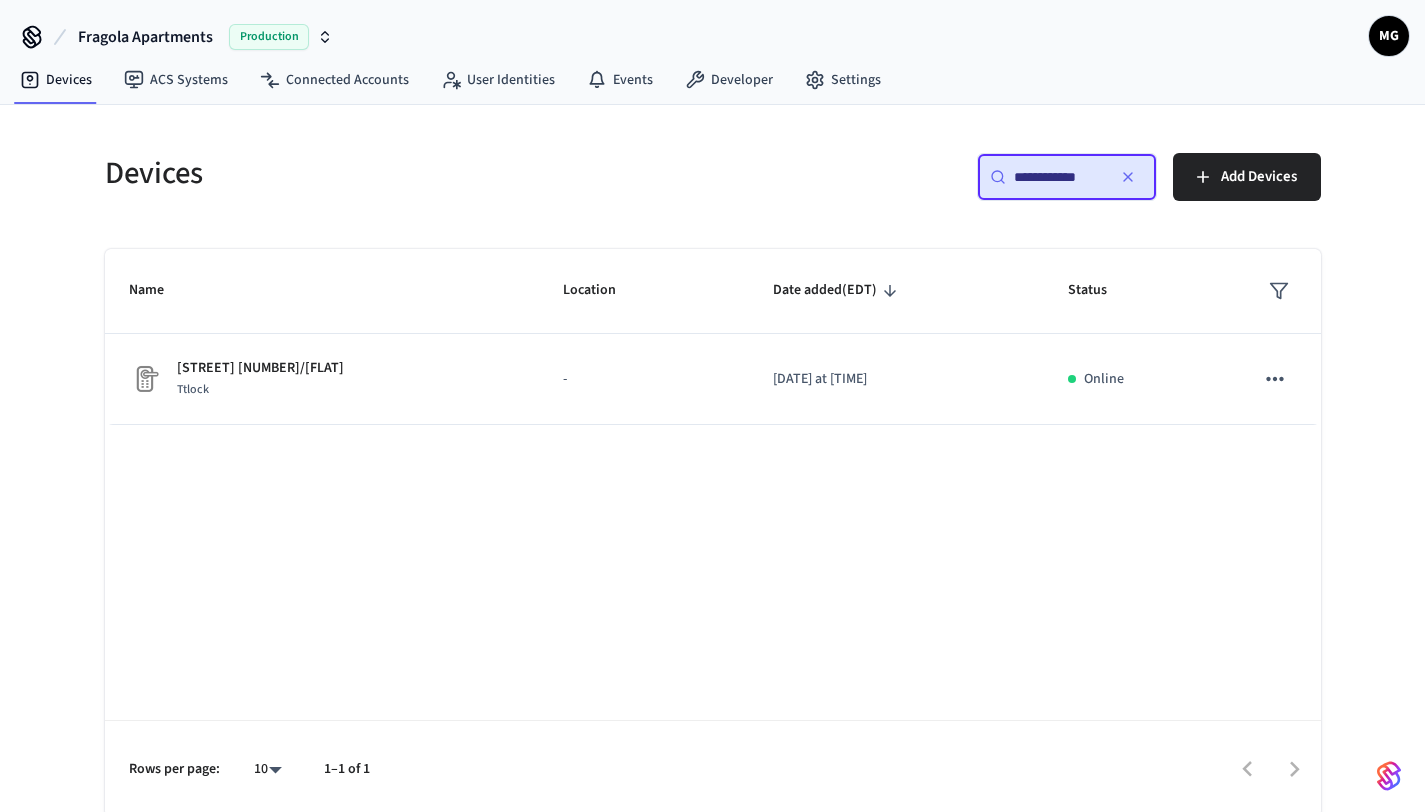 click on "**********" at bounding box center [1059, 177] 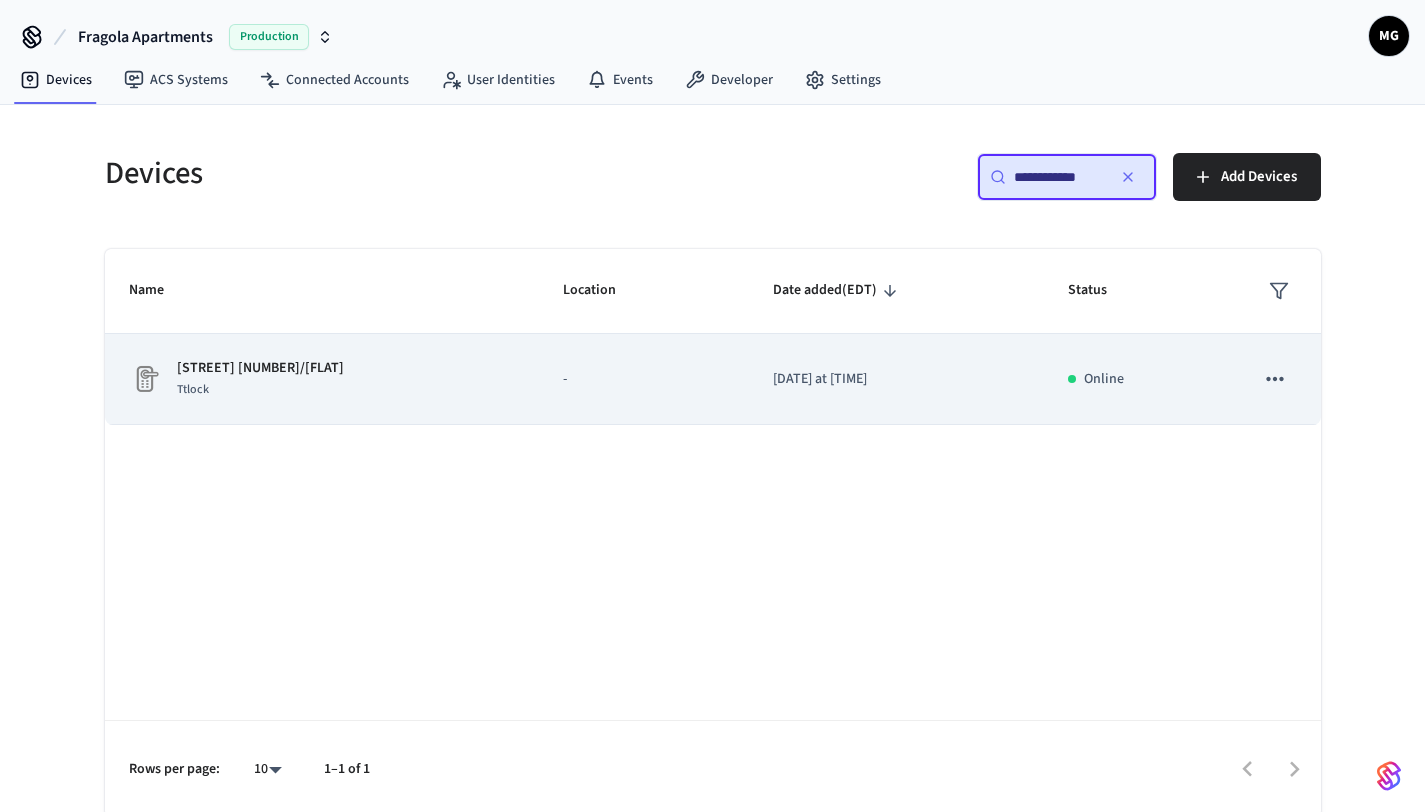 click 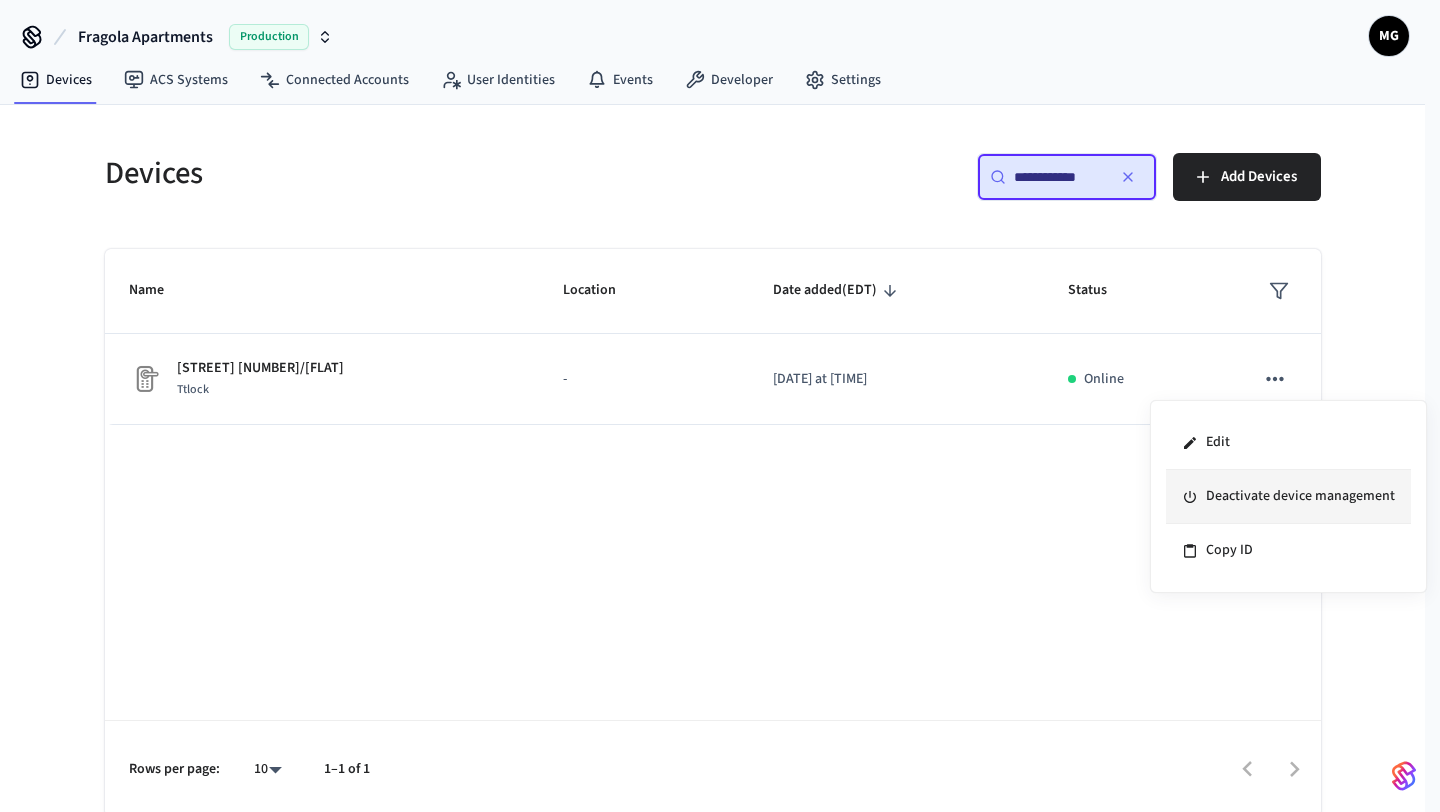 click on "Deactivate device management" at bounding box center (1288, 497) 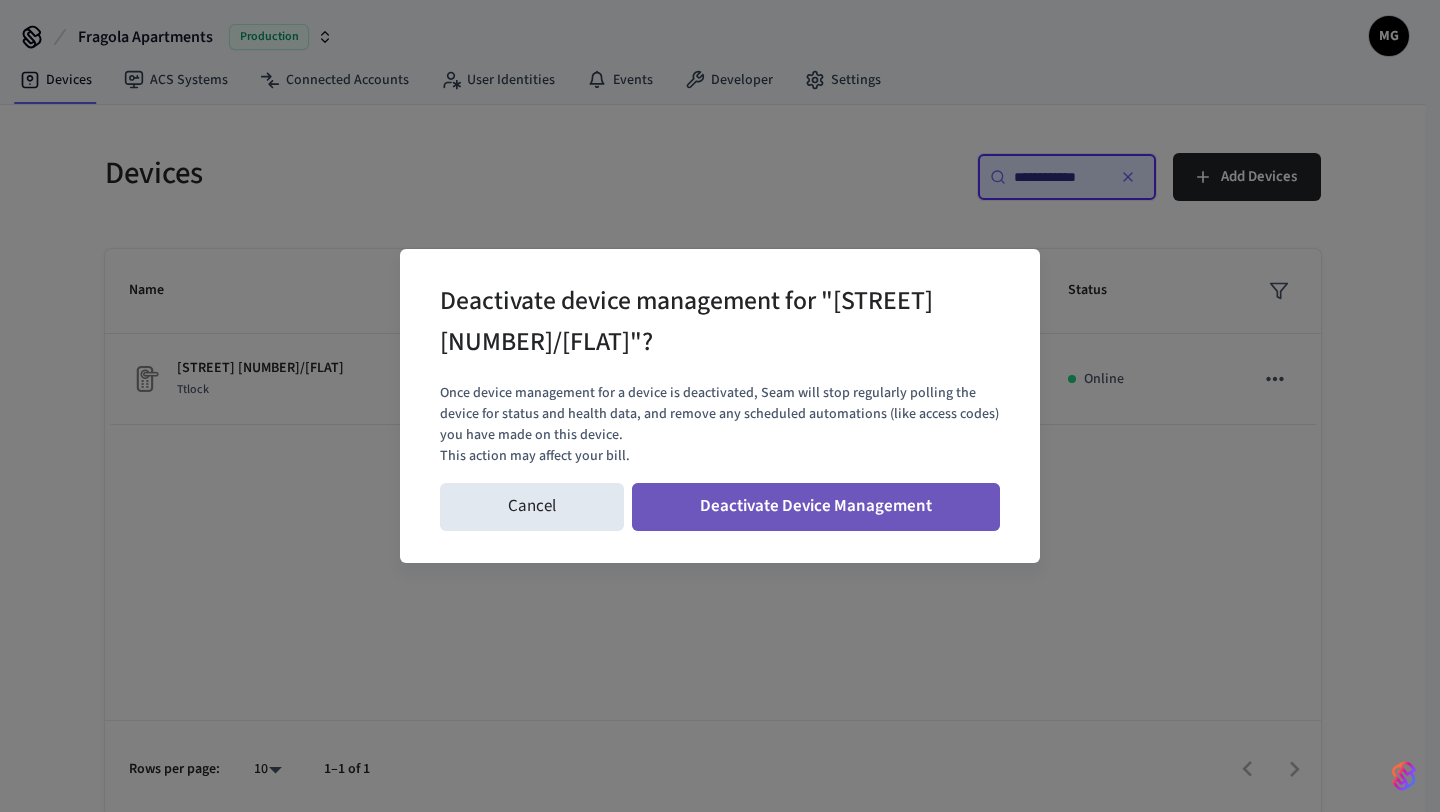 click on "Deactivate Device Management" at bounding box center [816, 507] 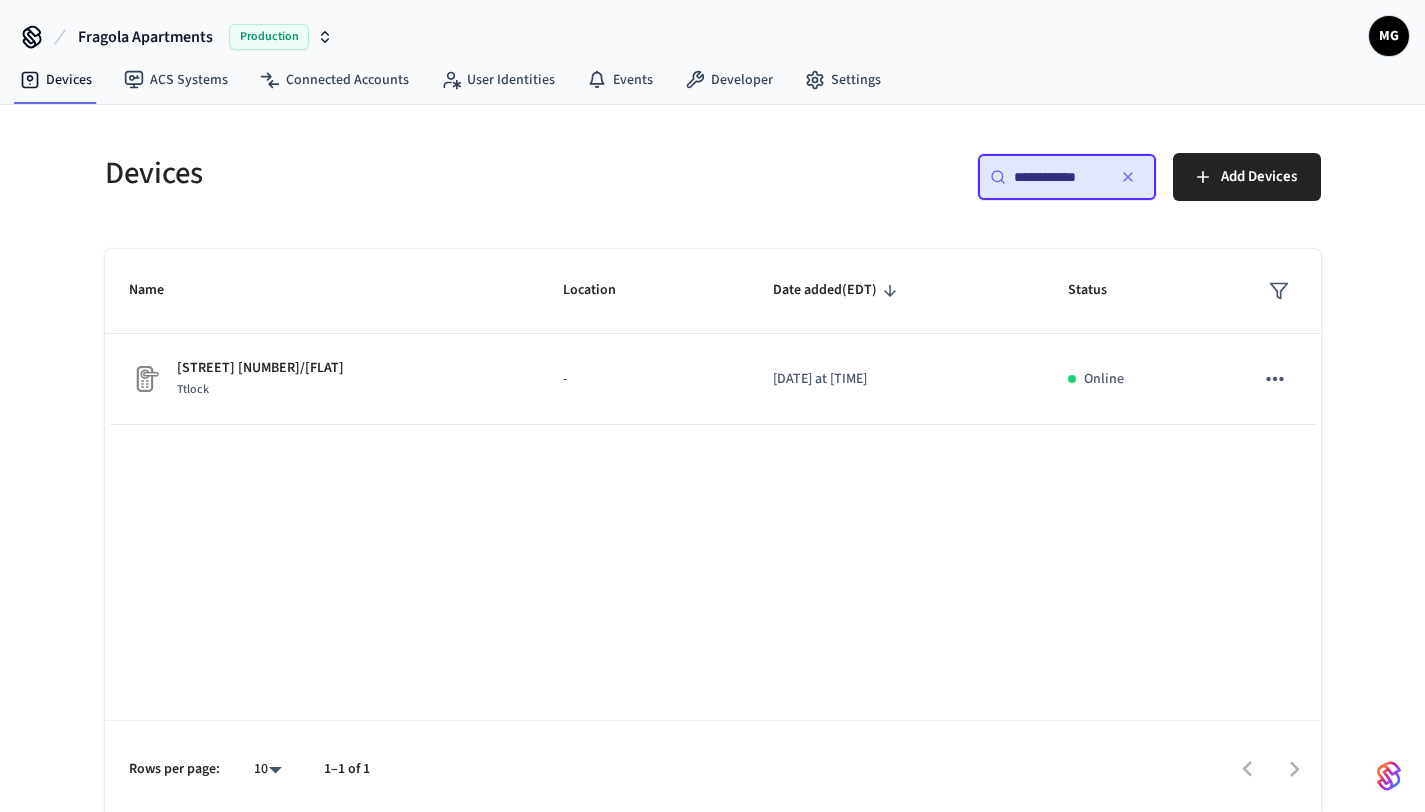 click on "[MASKED_DATA]" at bounding box center [1067, 177] 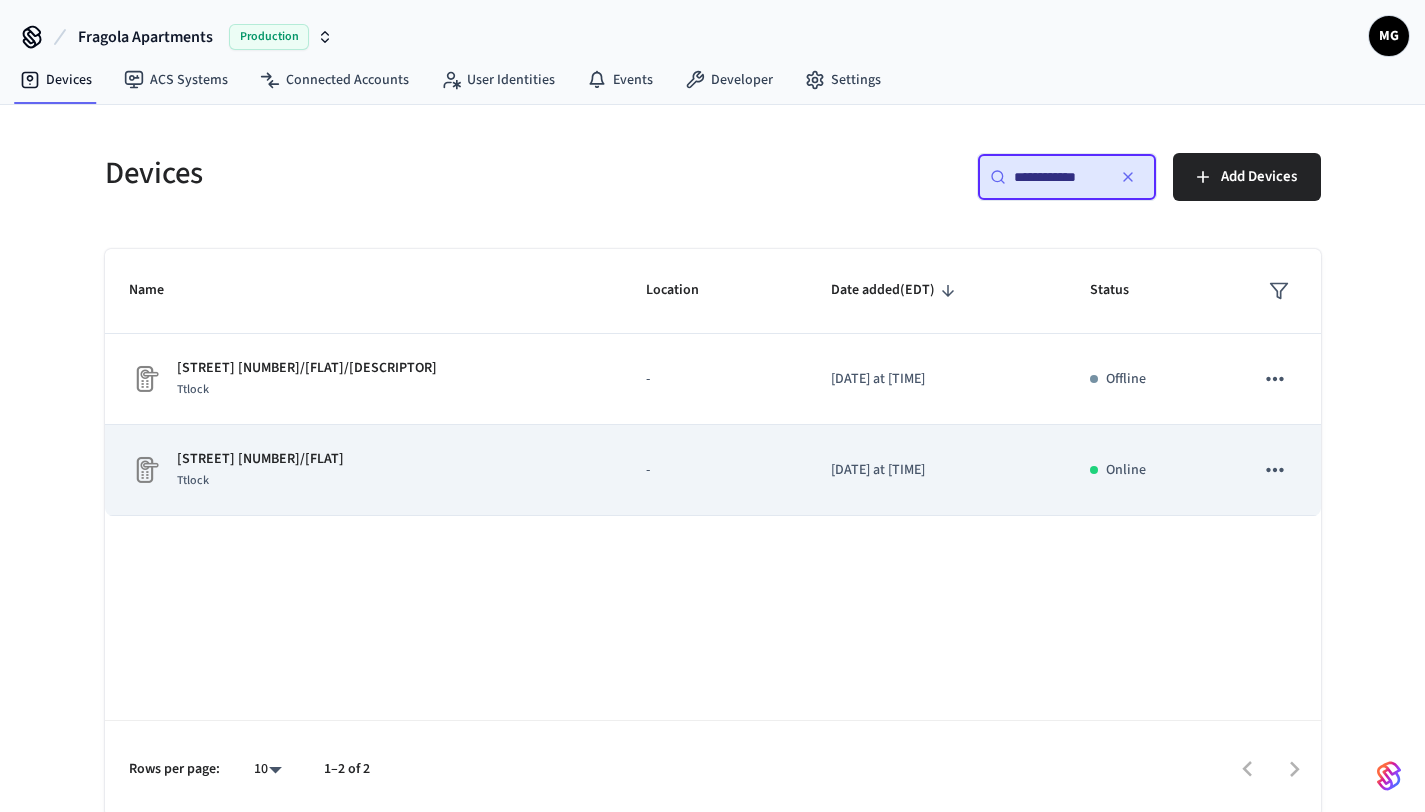 click 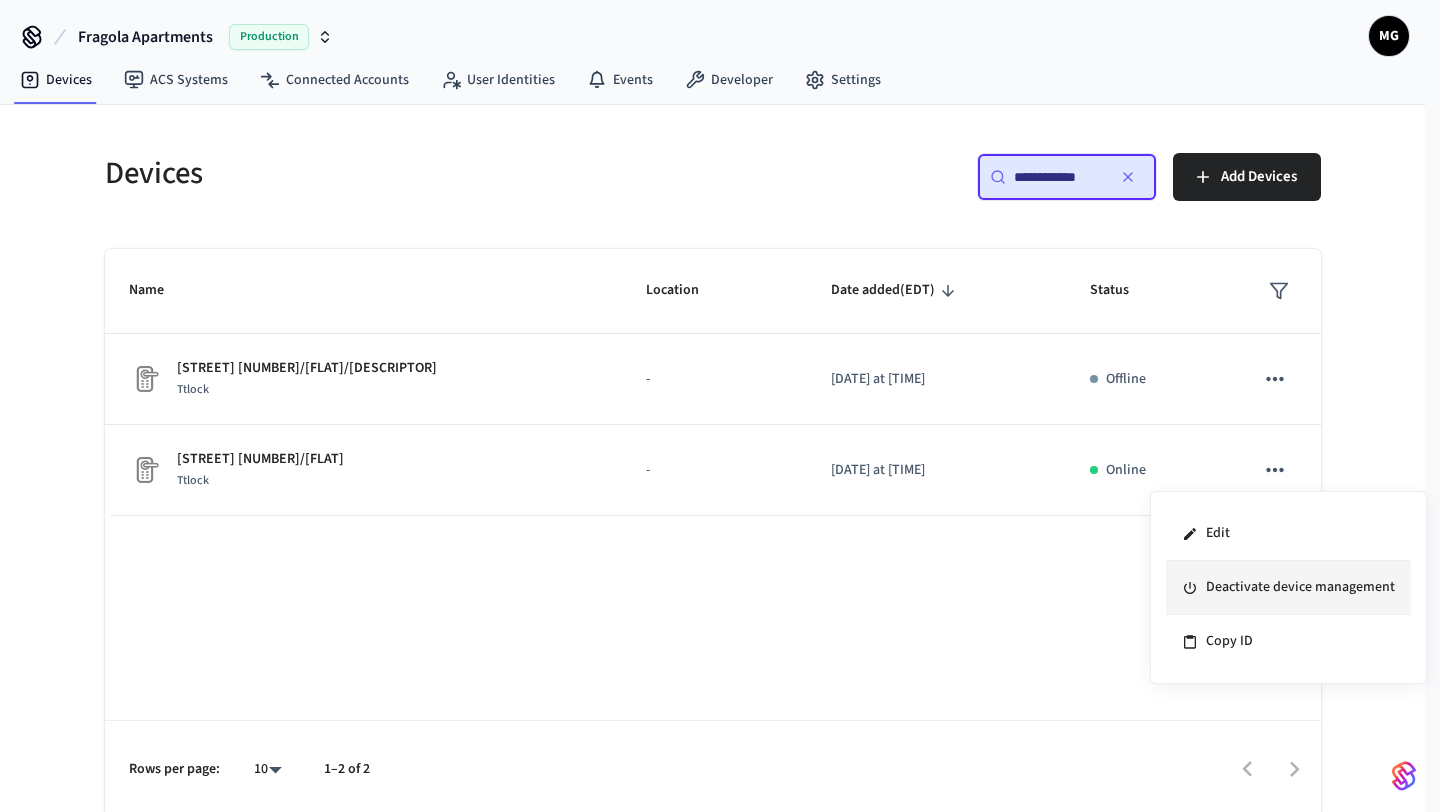 click on "Deactivate device management" at bounding box center (1288, 588) 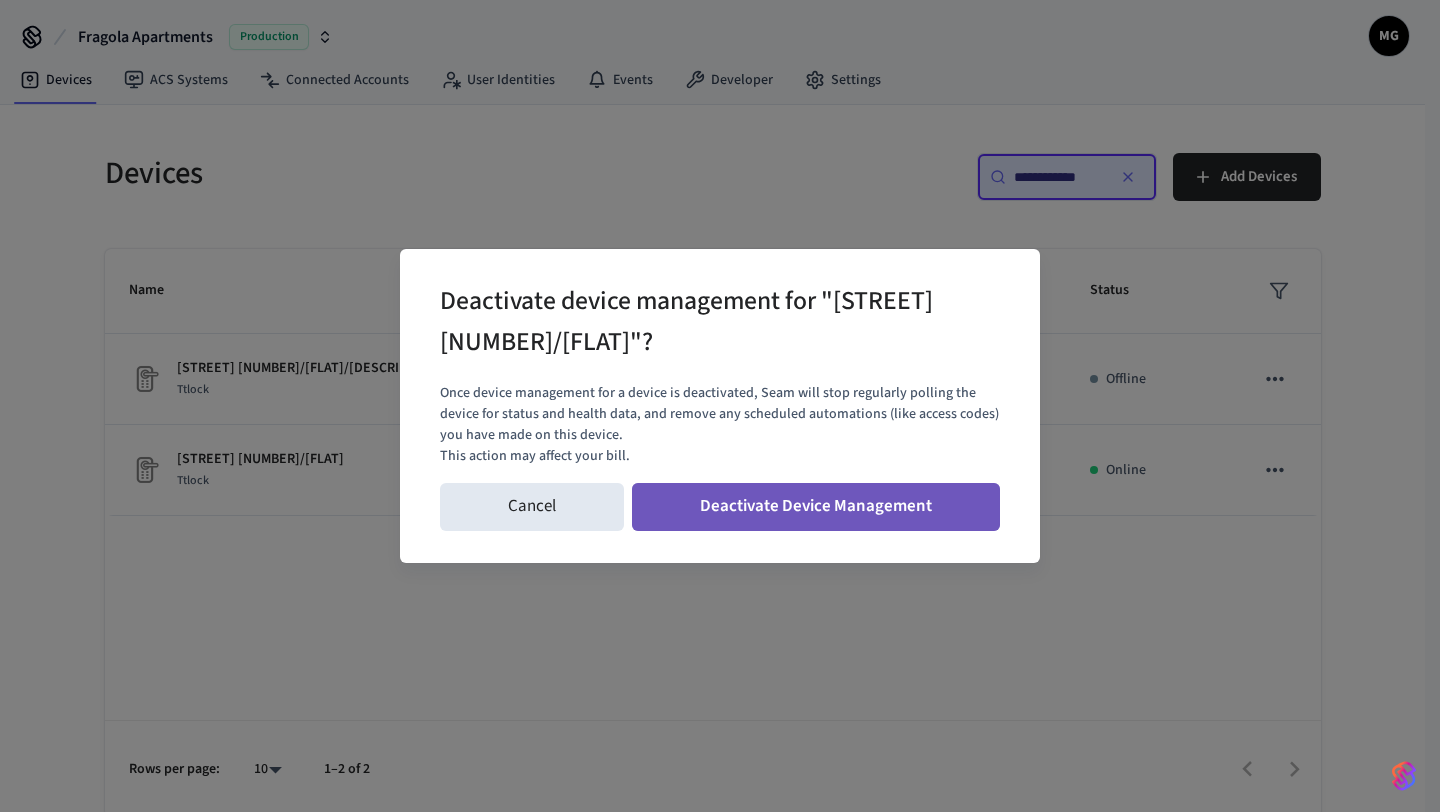 click on "Deactivate Device Management" at bounding box center [816, 507] 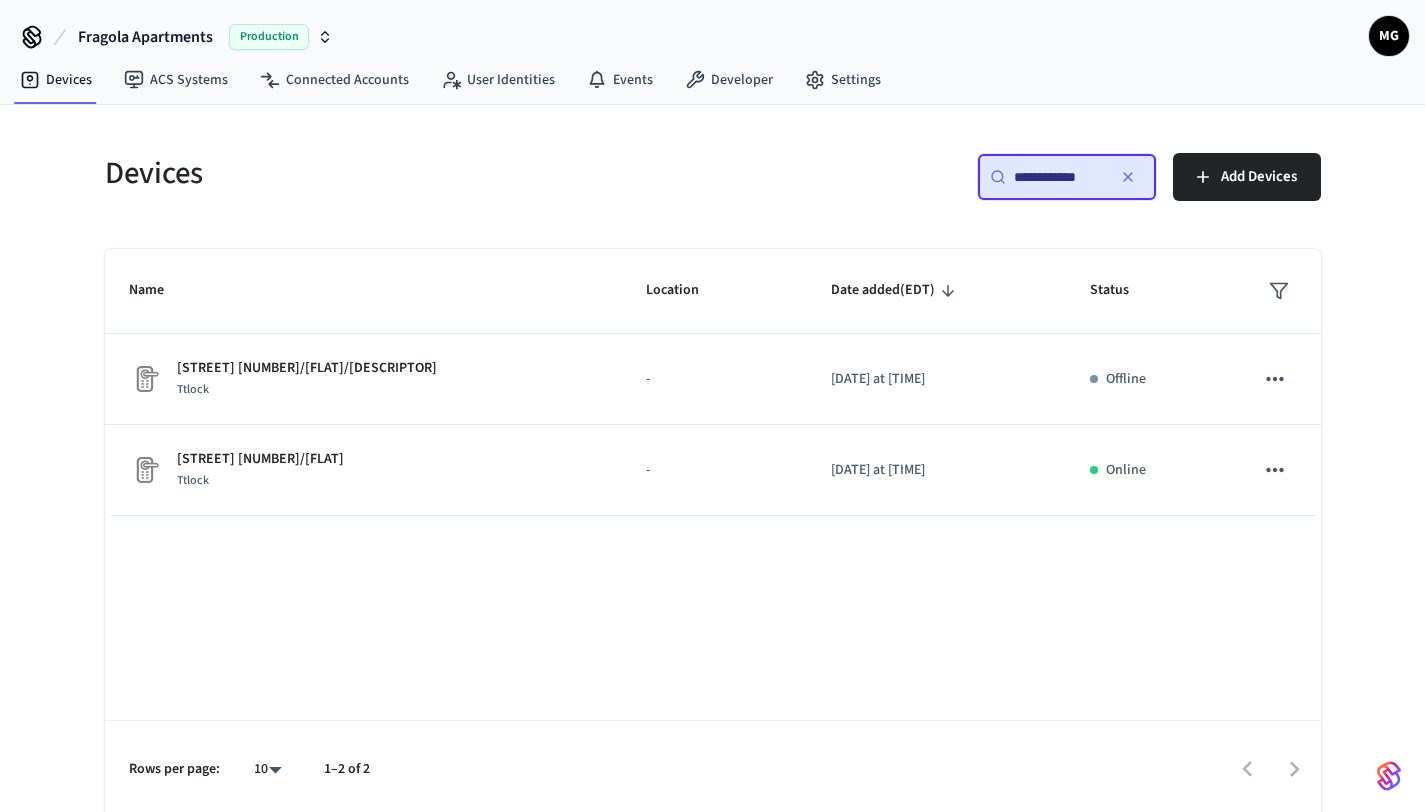 click on "**********" at bounding box center [1059, 177] 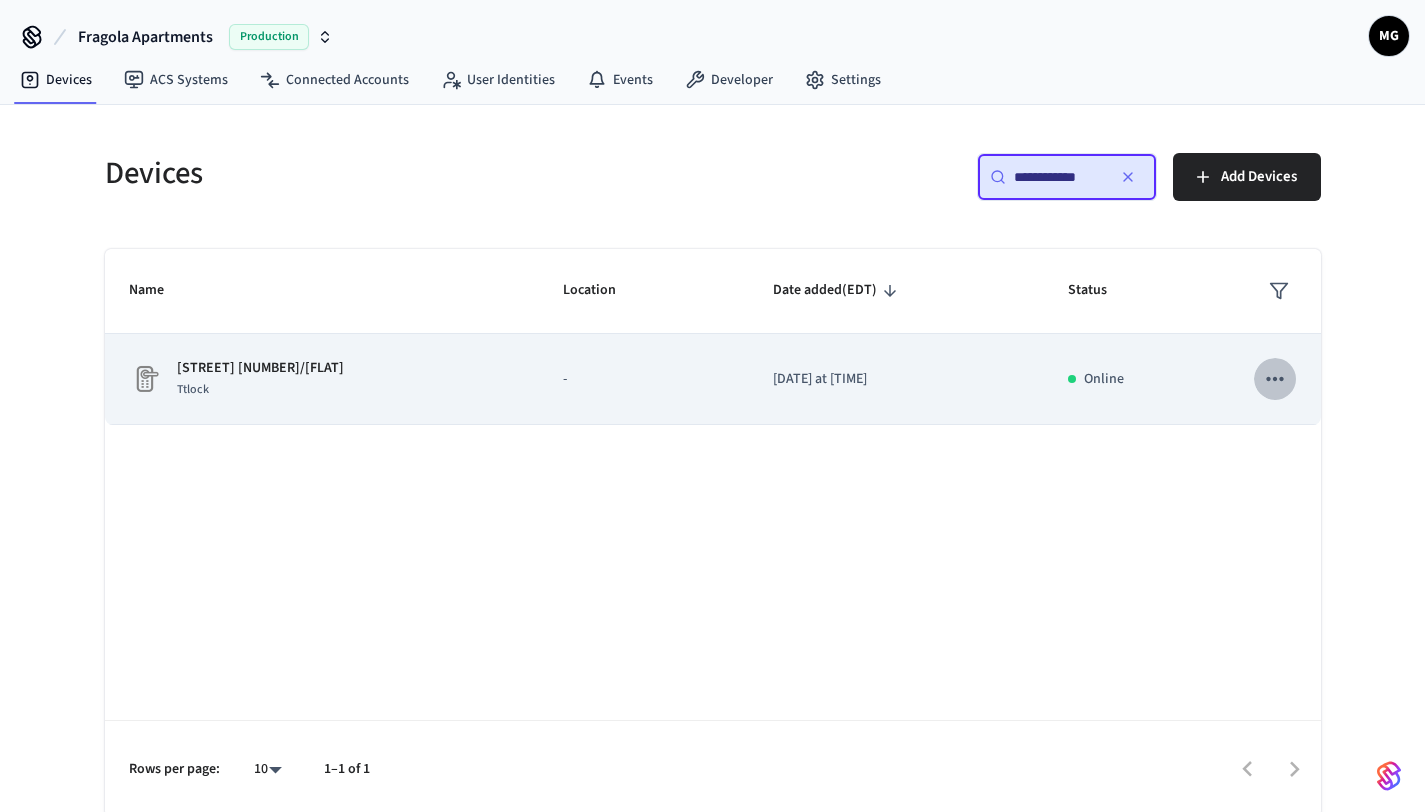 click 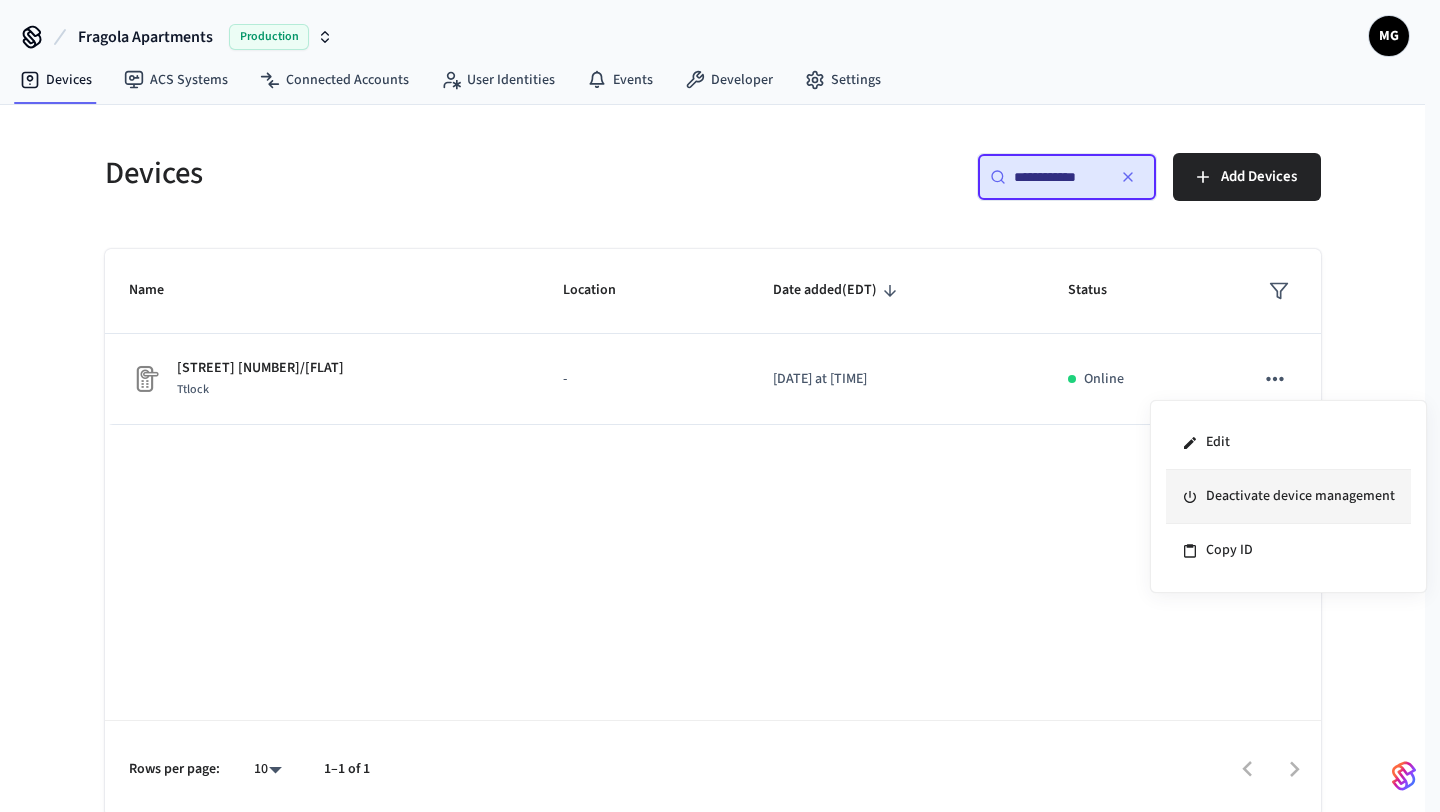click on "Deactivate device management" at bounding box center [1288, 497] 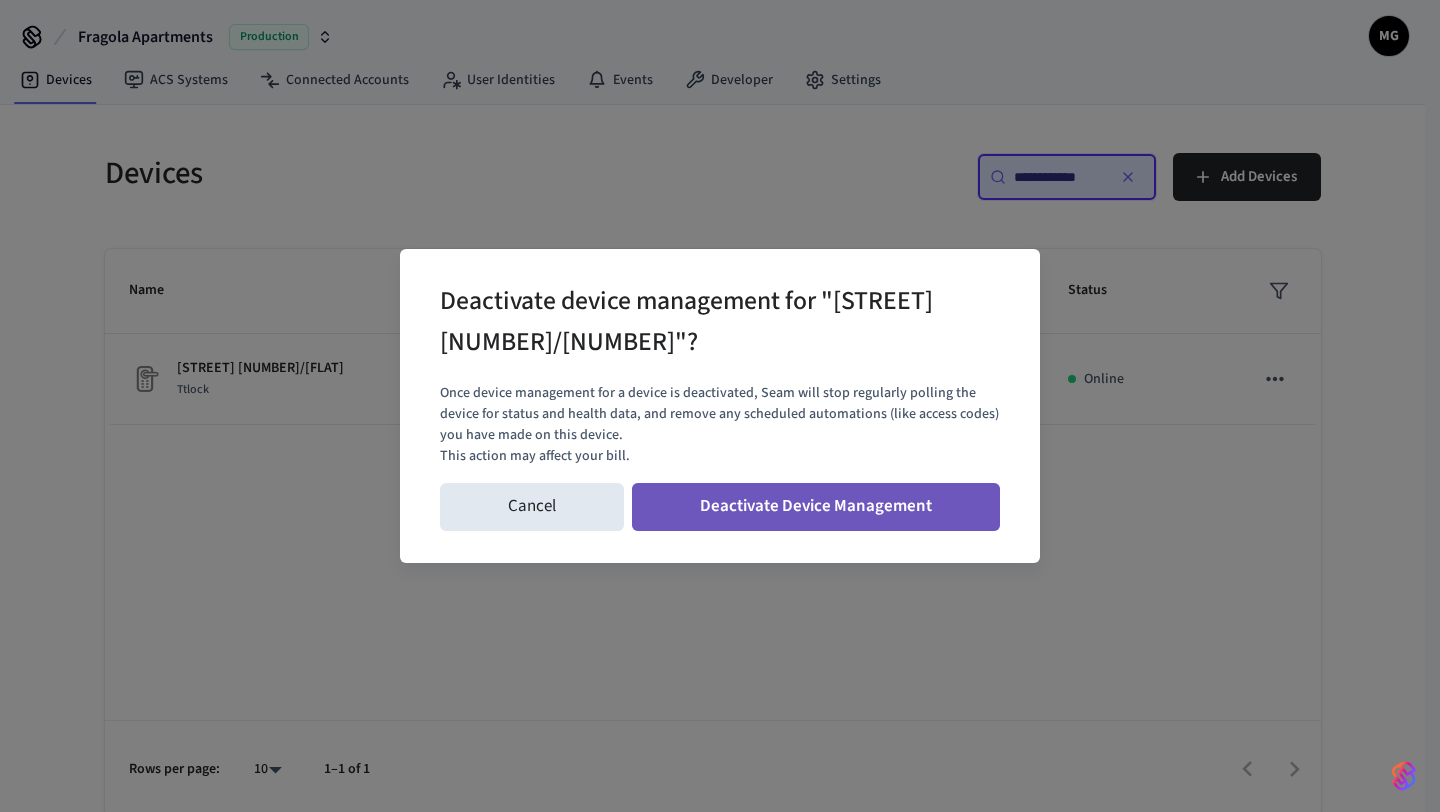 click on "Deactivate Device Management" at bounding box center [816, 507] 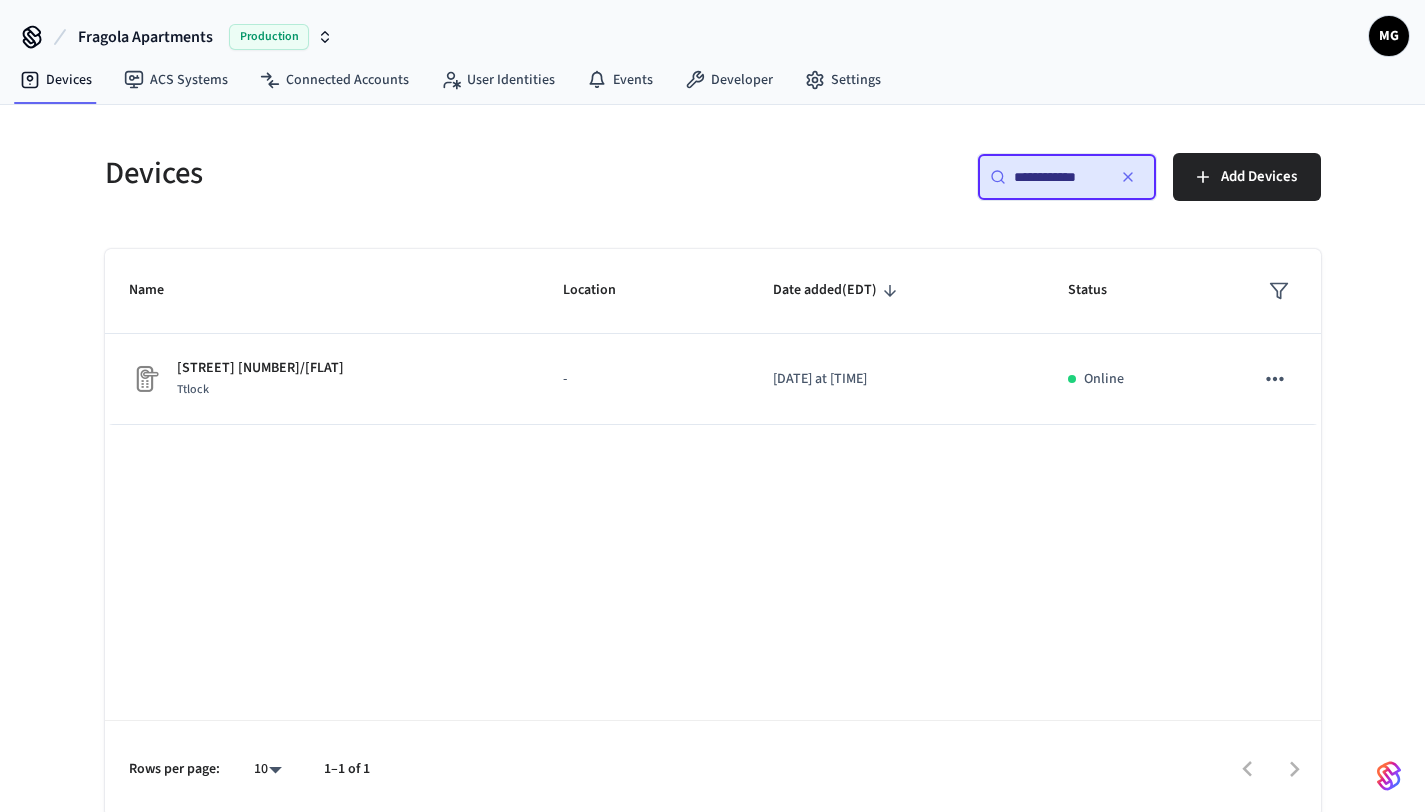 click on "**********" at bounding box center [1059, 177] 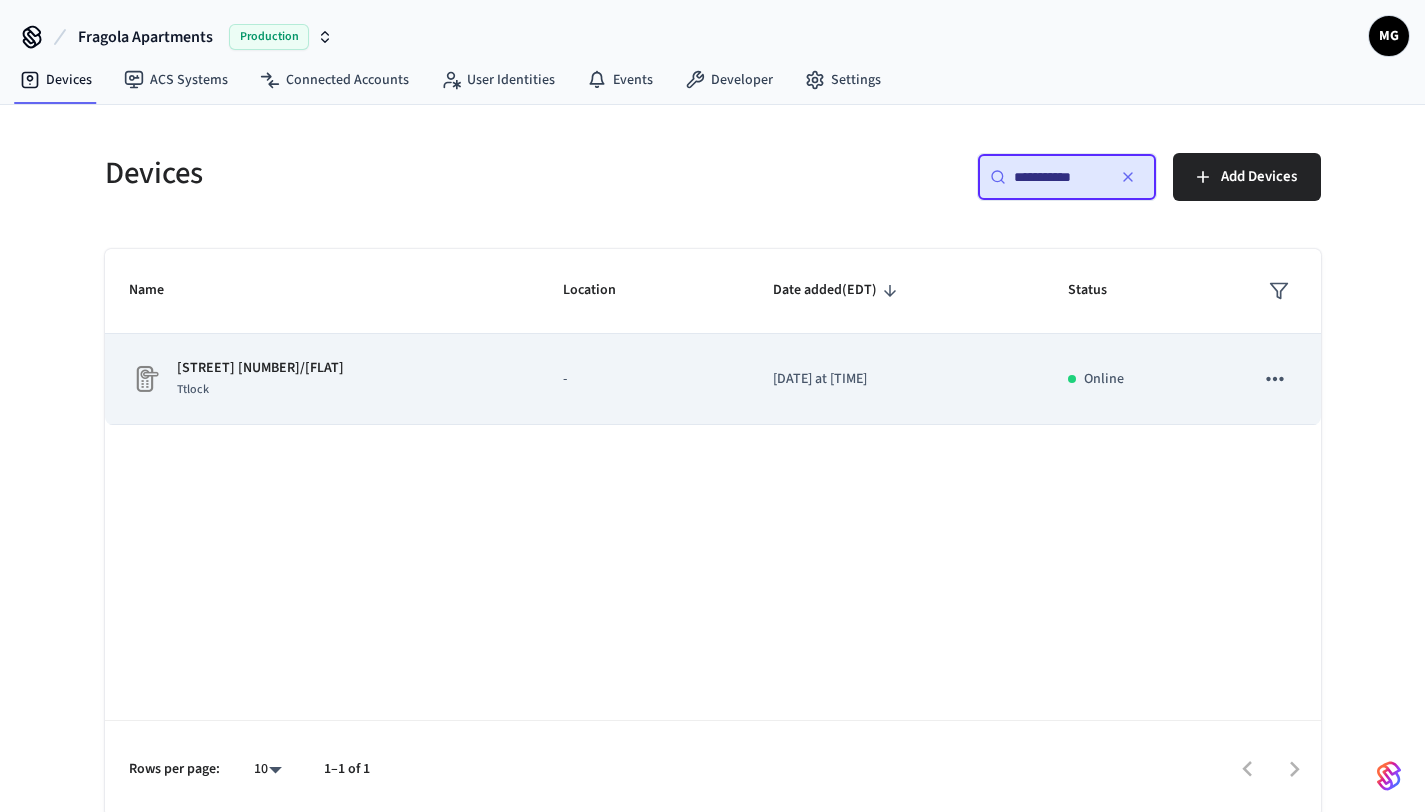click 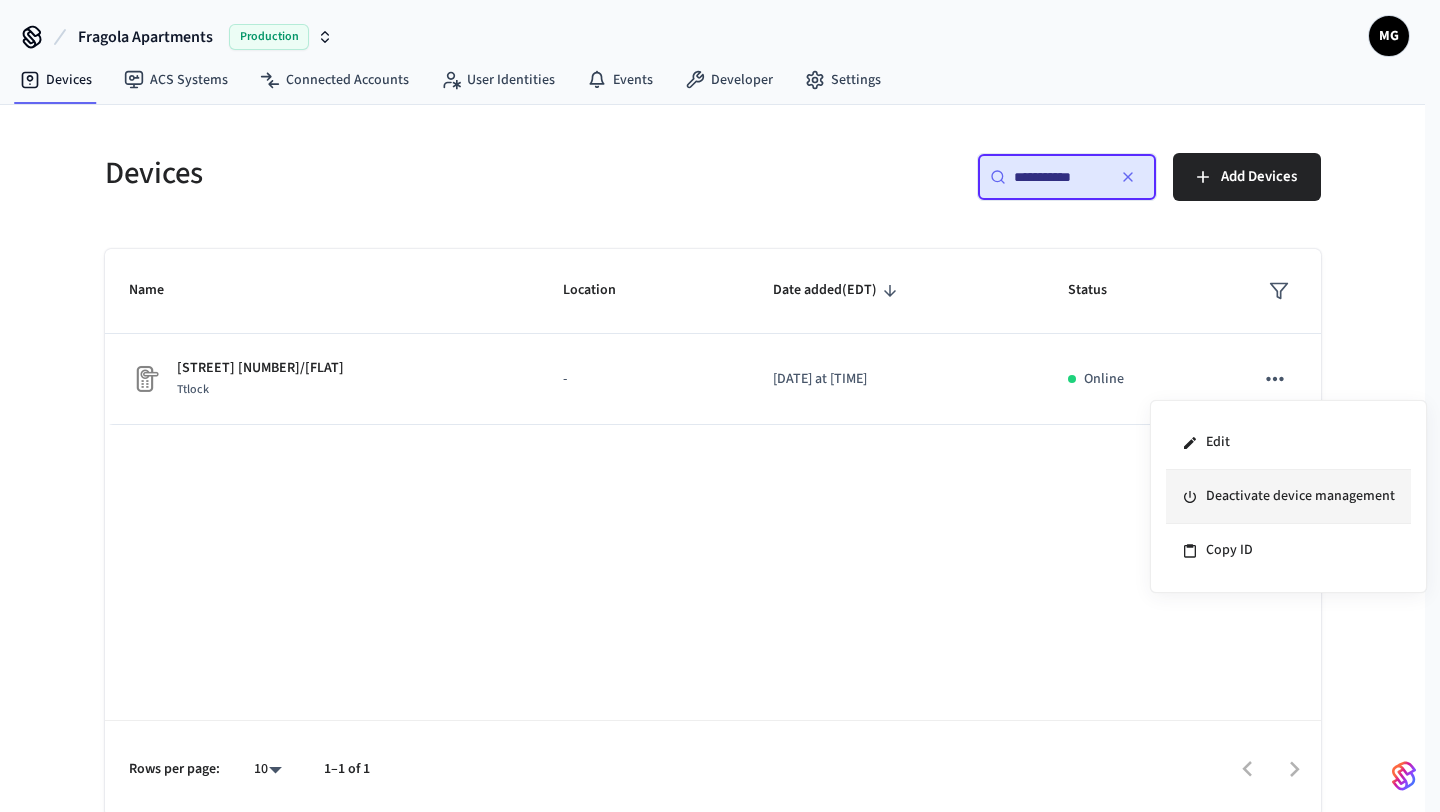 click on "Deactivate device management" at bounding box center [1288, 497] 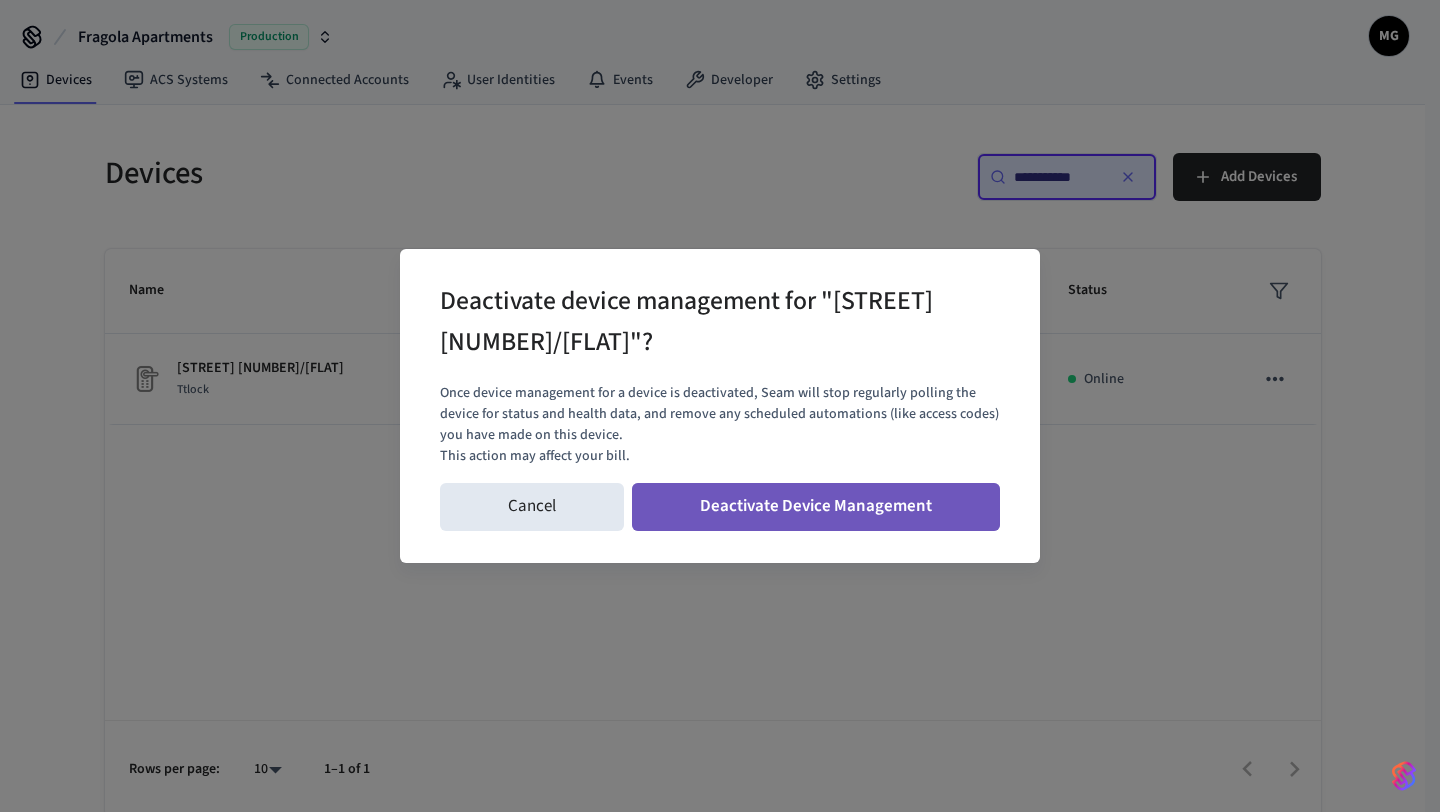 click on "Deactivate Device Management" at bounding box center [816, 507] 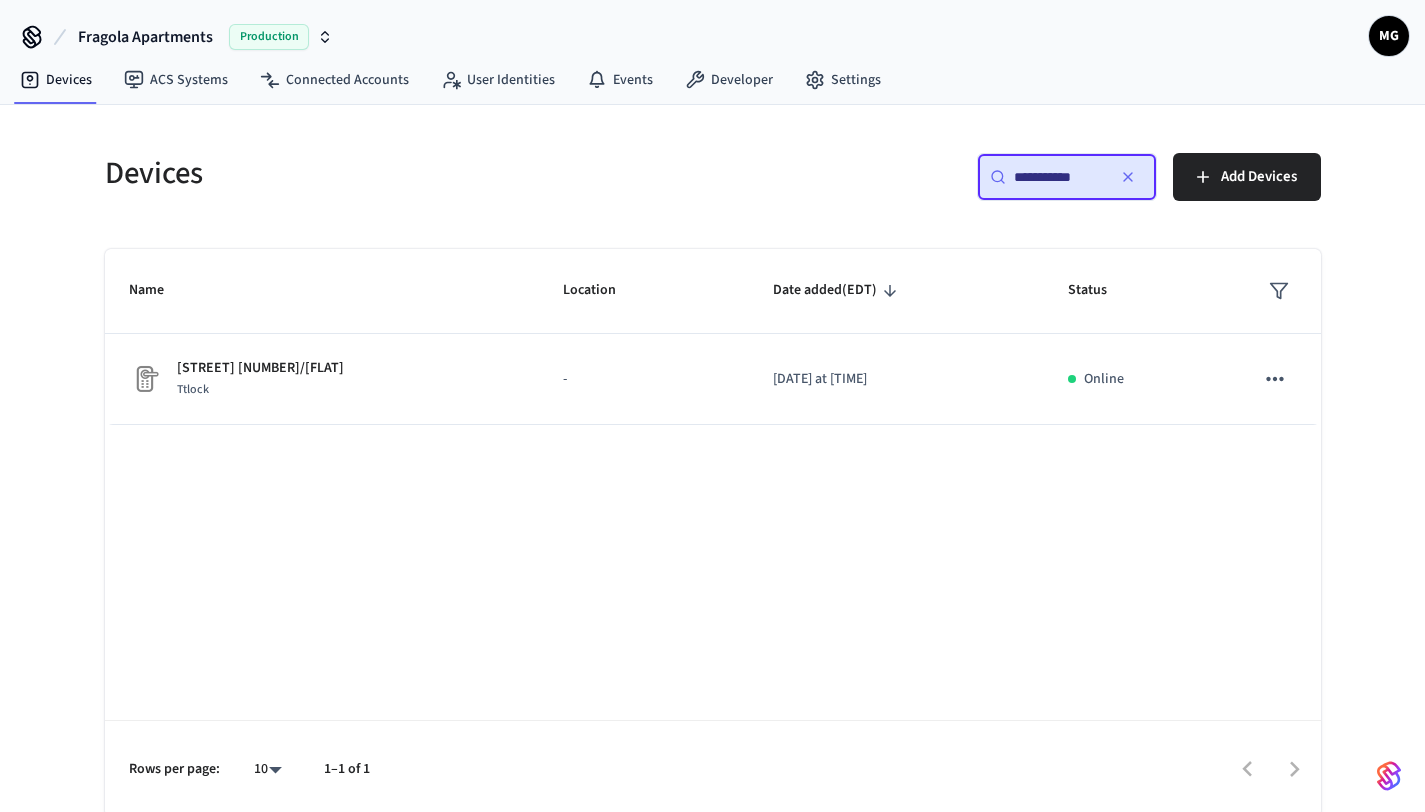 click on "**********" at bounding box center [1067, 177] 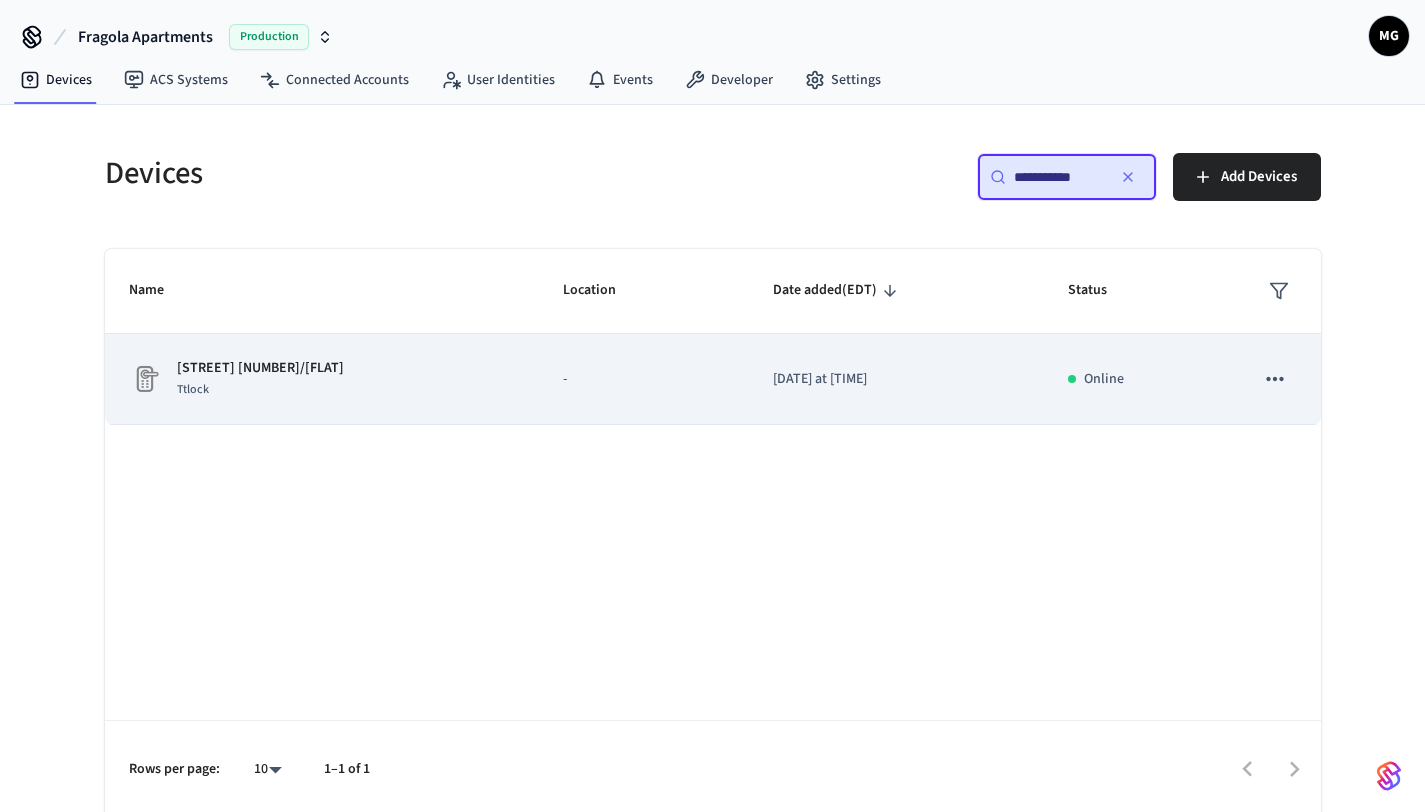 click 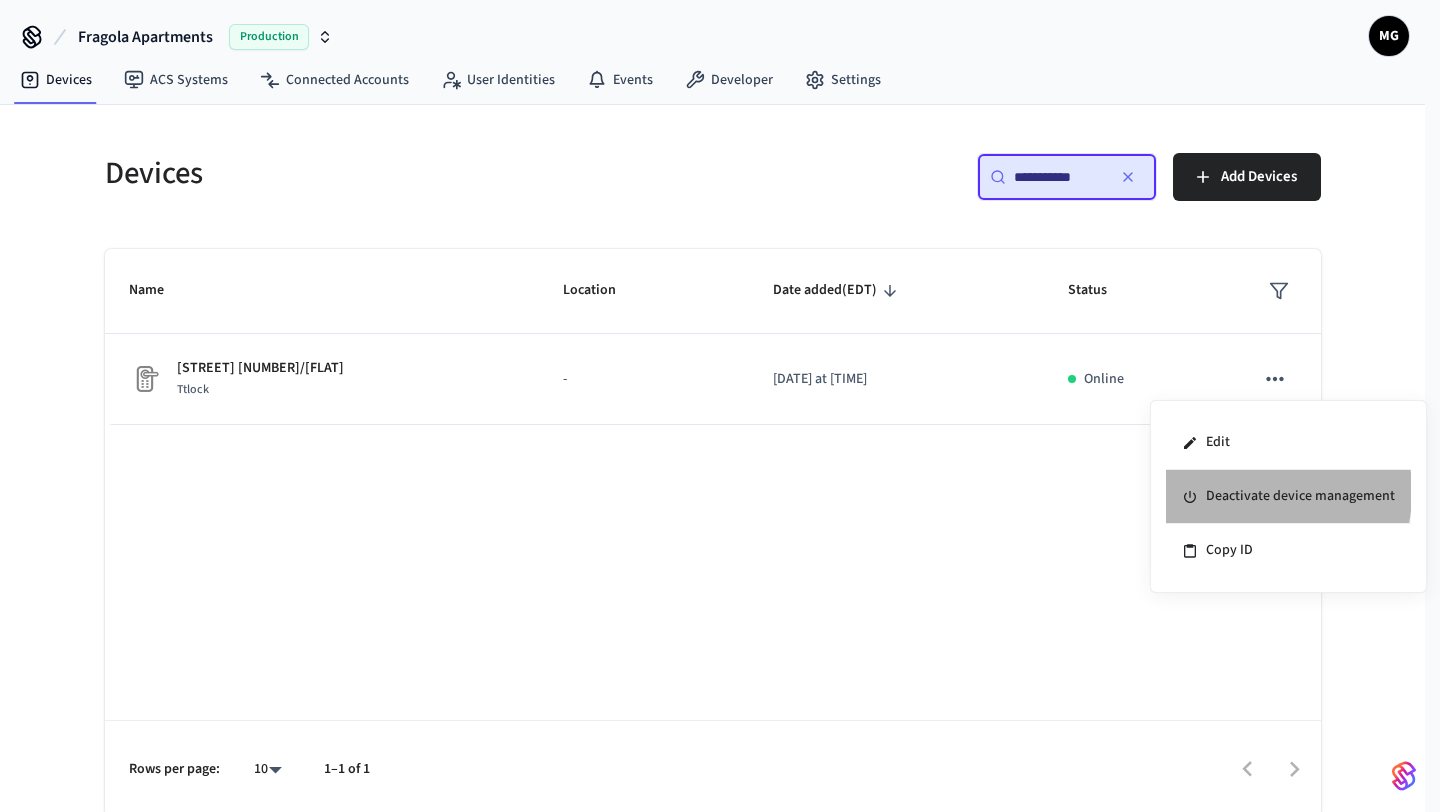 click on "Deactivate device management" at bounding box center (1288, 497) 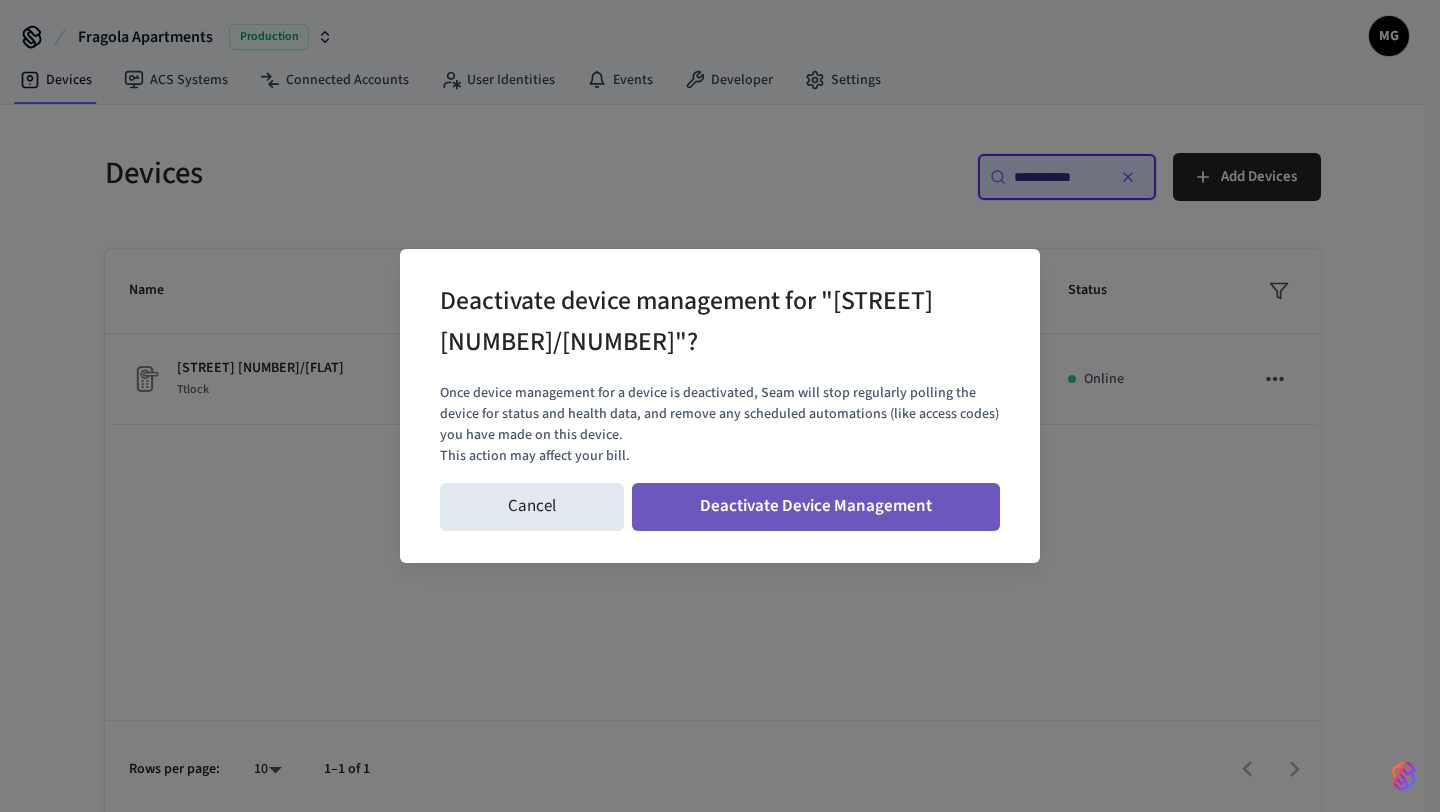 click on "Deactivate Device Management" at bounding box center [816, 507] 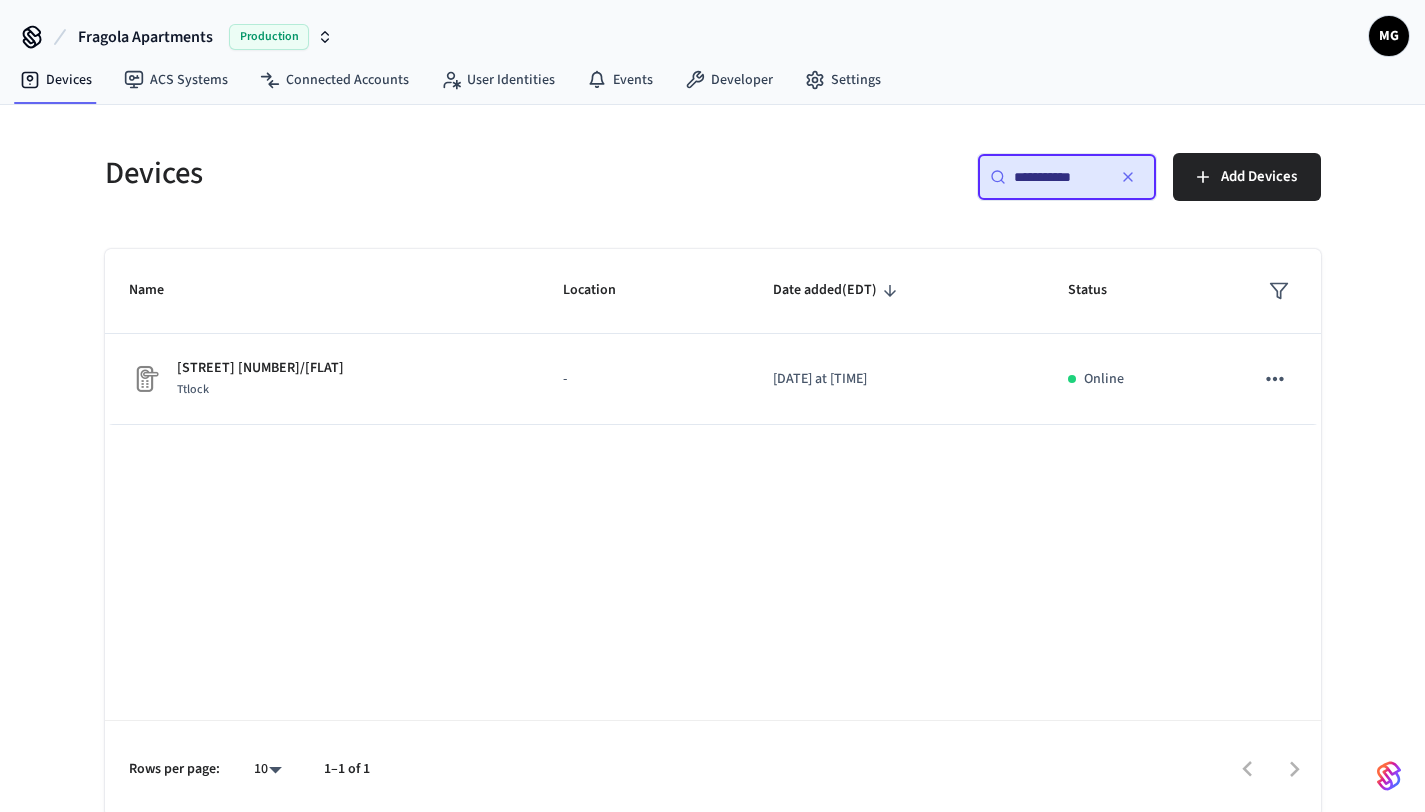 click on "**********" at bounding box center (1059, 177) 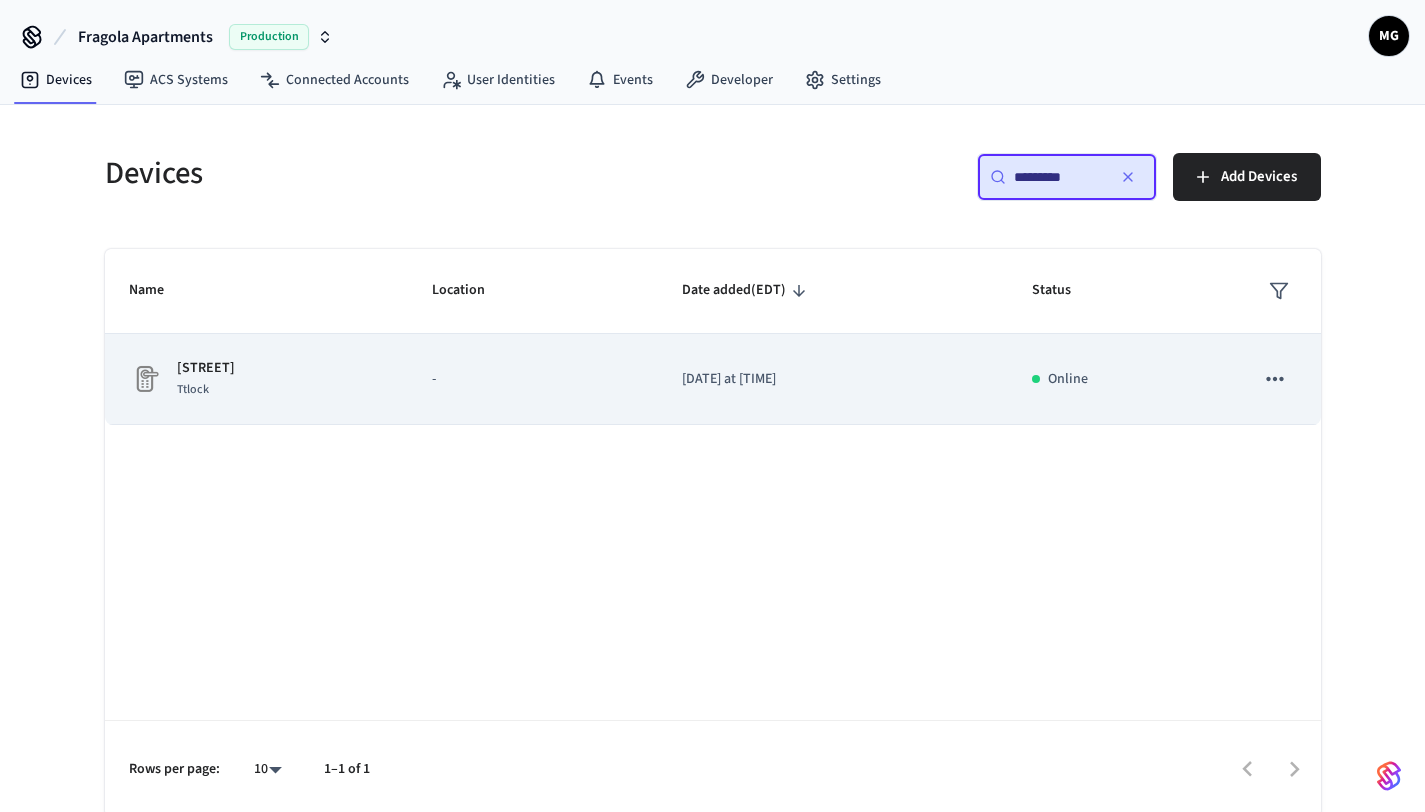 click at bounding box center [1275, 379] 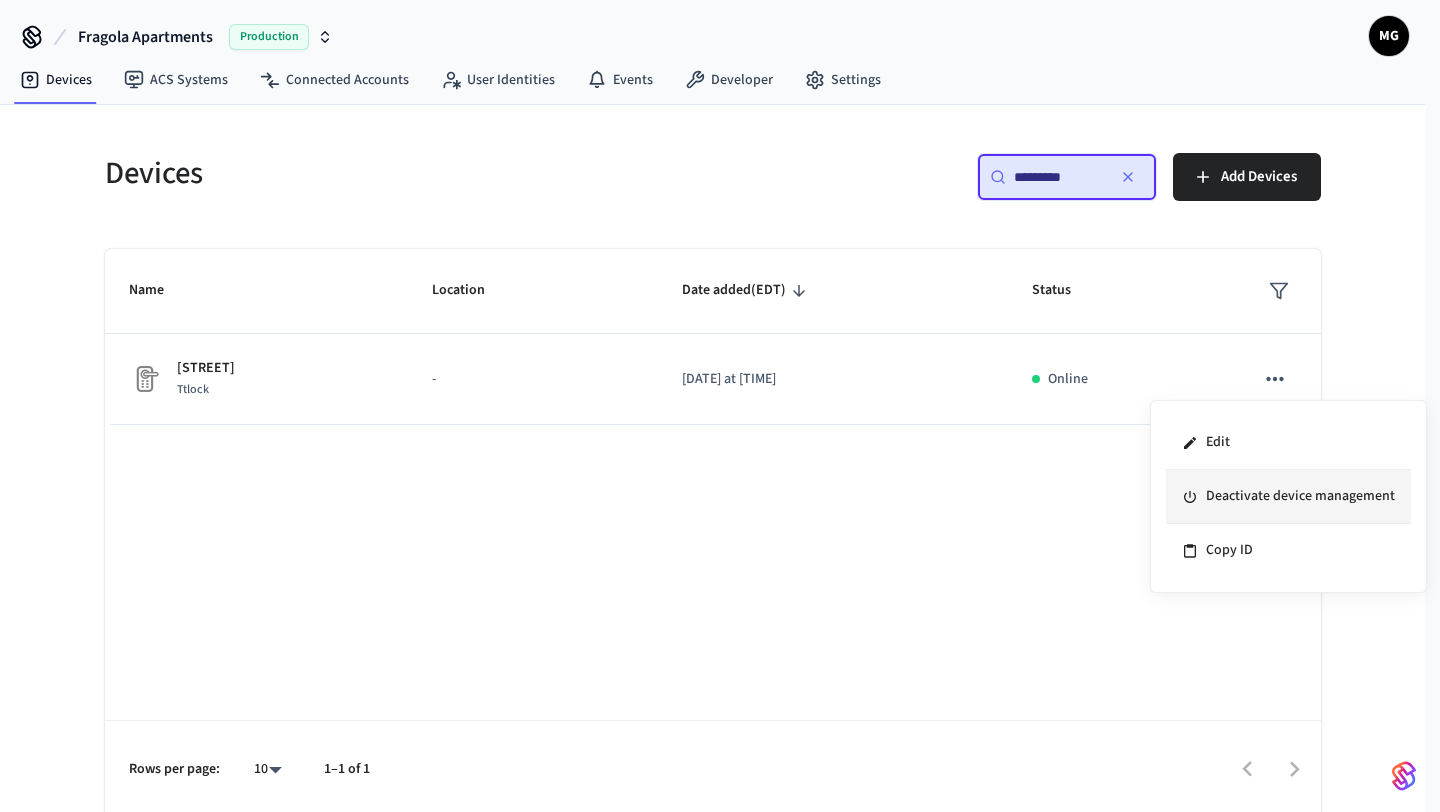 click on "Deactivate device management" at bounding box center (1288, 497) 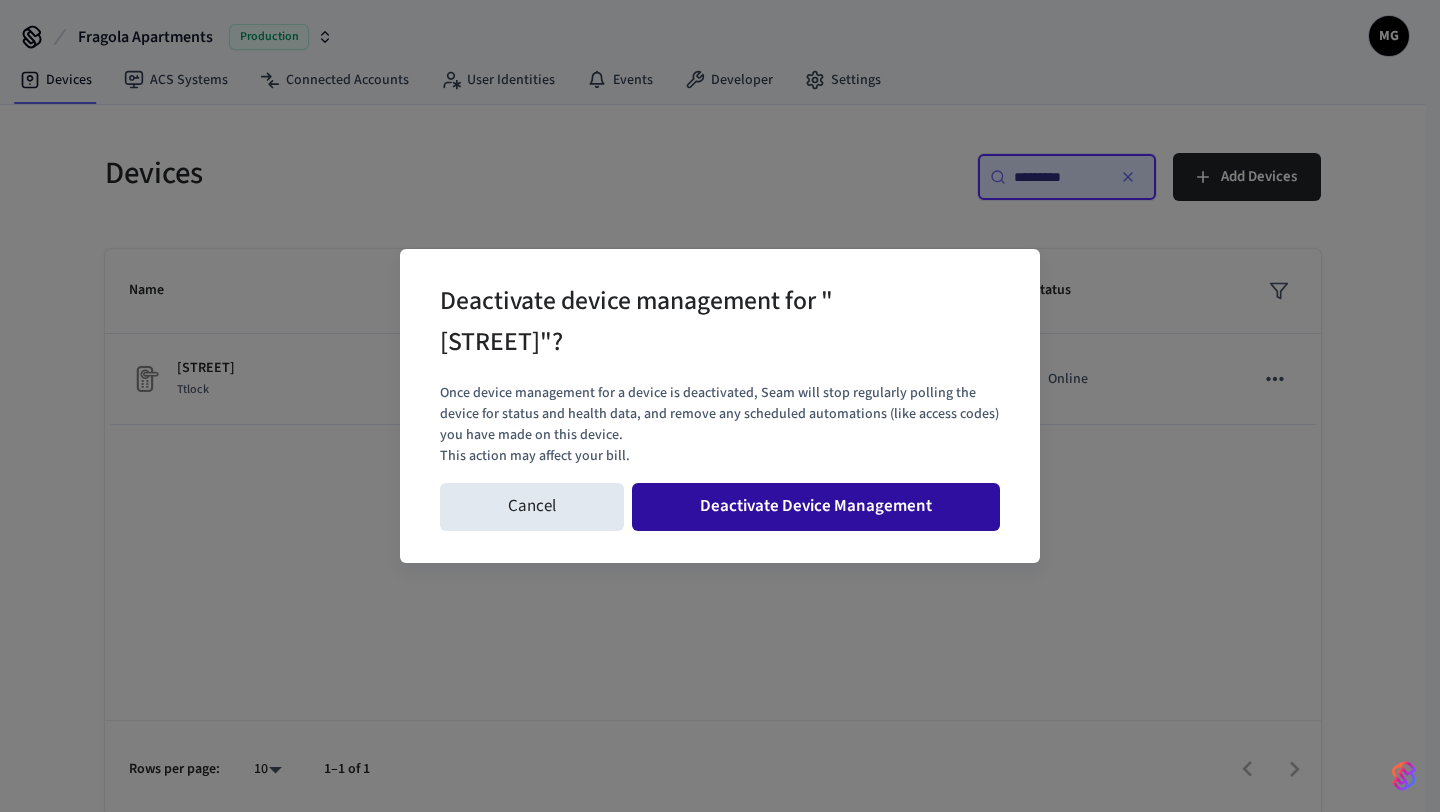 click on "Deactivate Device Management" at bounding box center [816, 507] 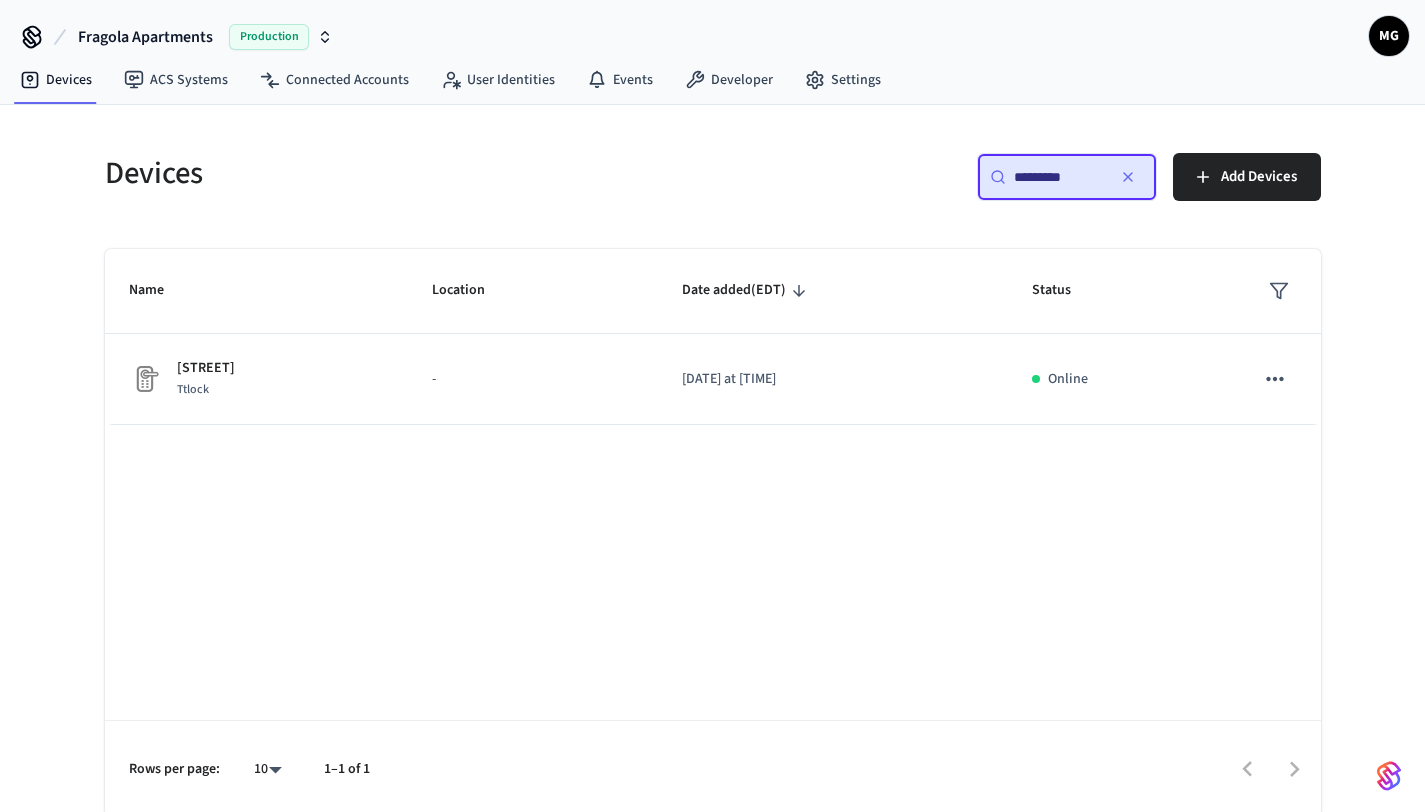 click on "*********" at bounding box center [1059, 177] 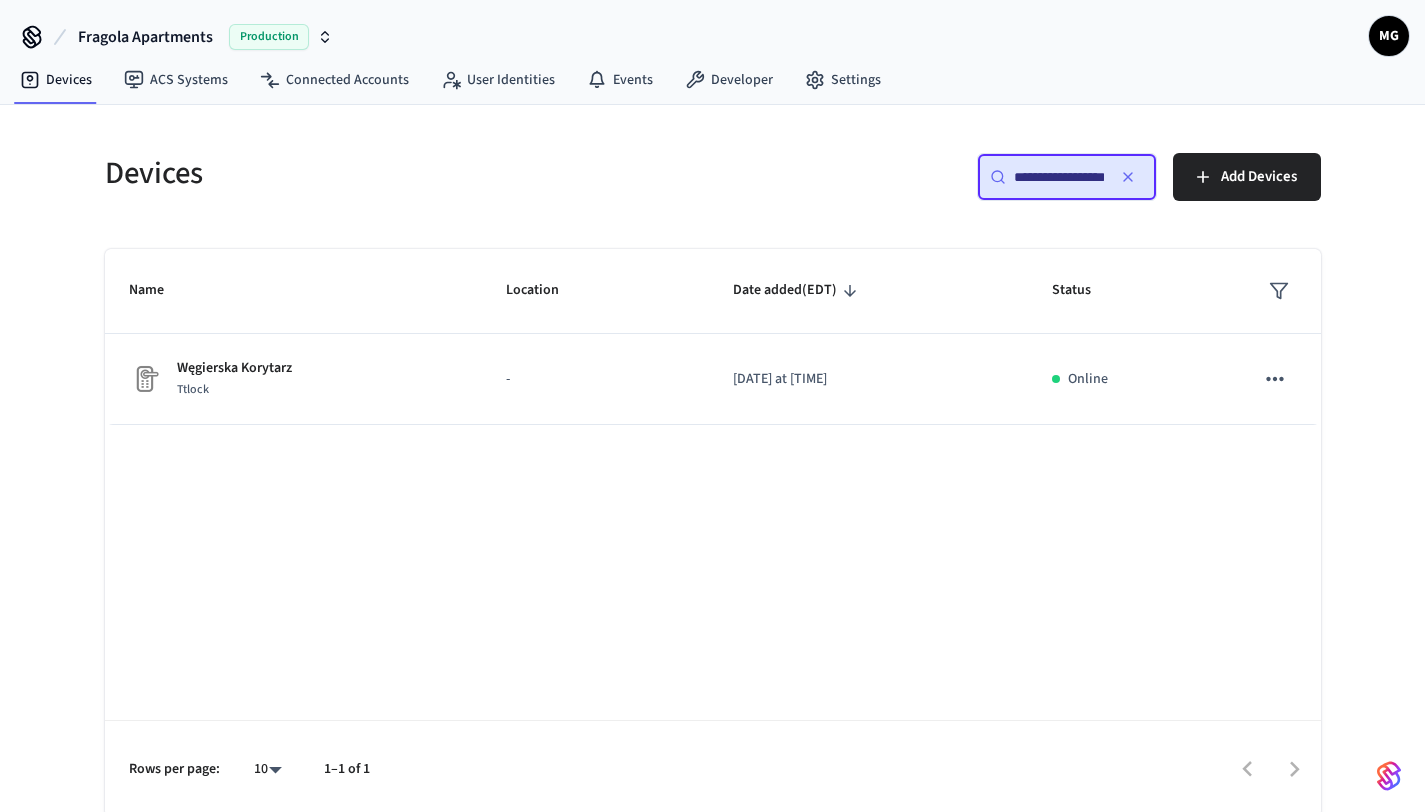 scroll, scrollTop: 0, scrollLeft: 24, axis: horizontal 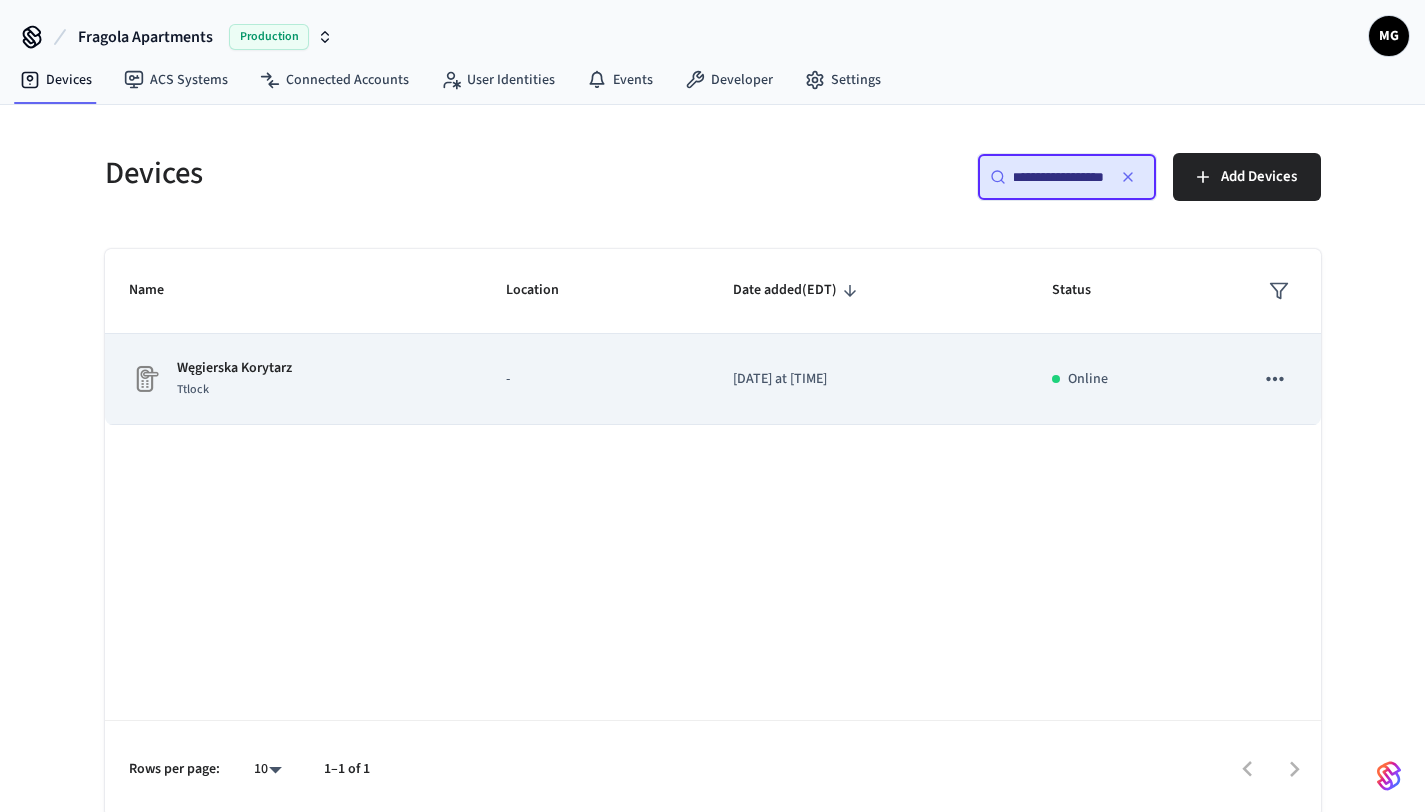 click 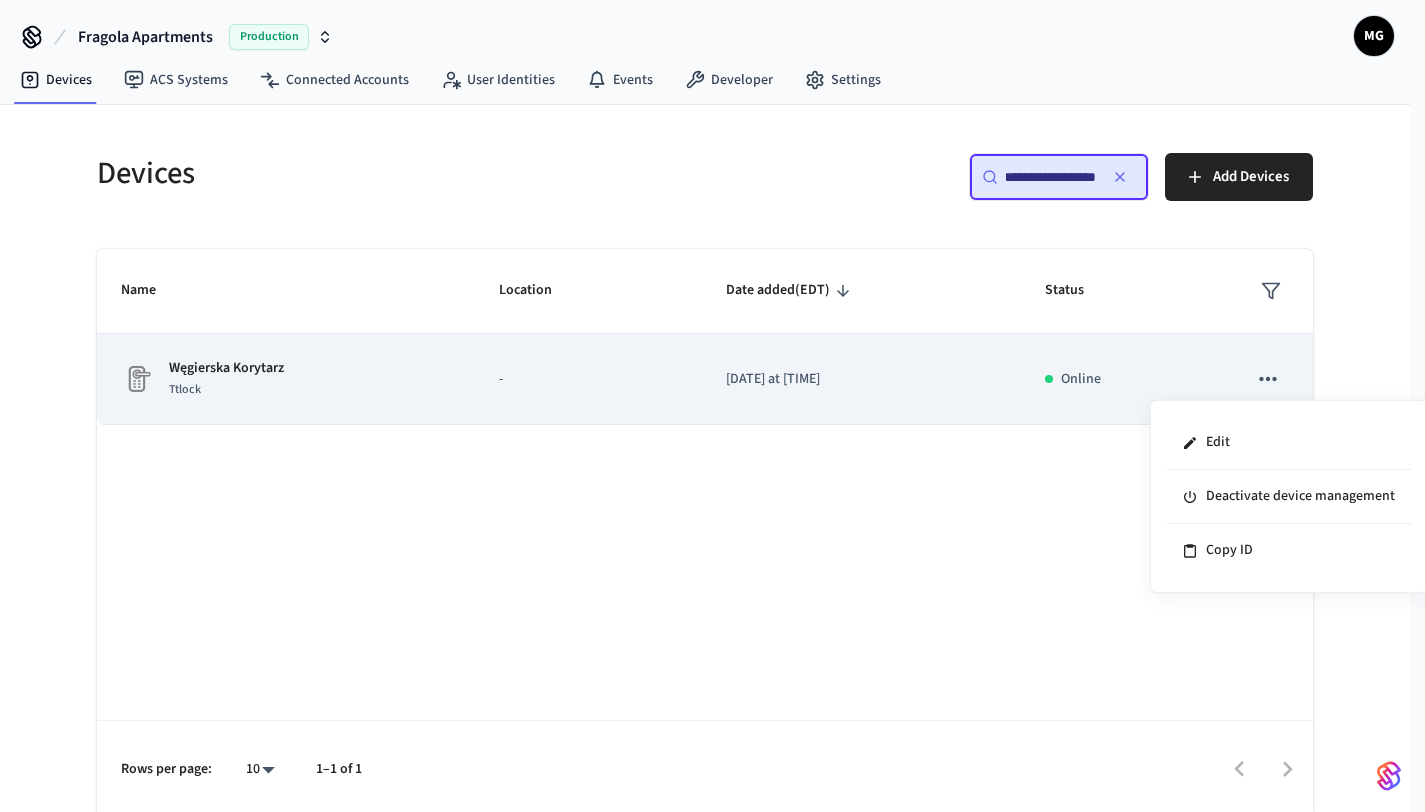 scroll, scrollTop: 0, scrollLeft: 0, axis: both 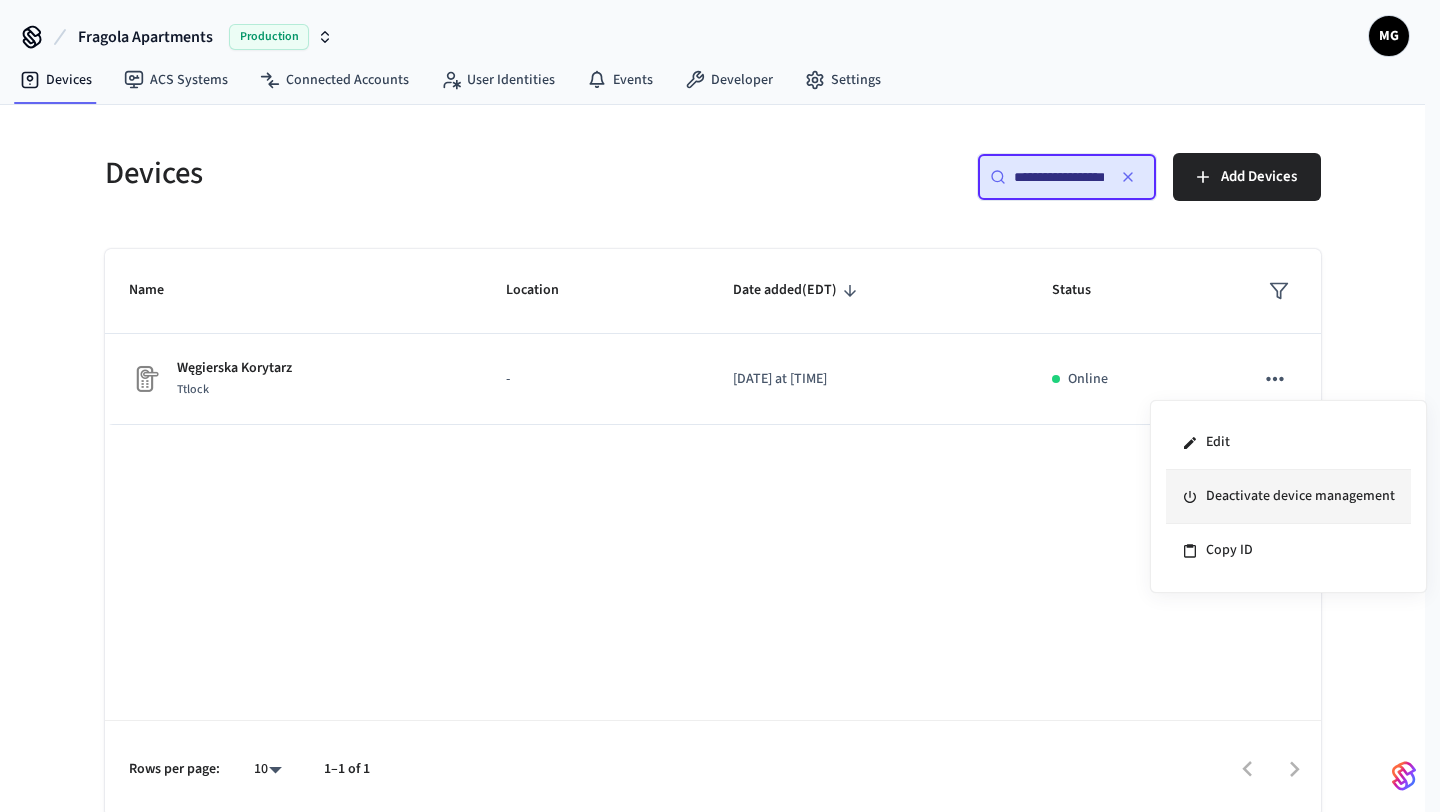 click 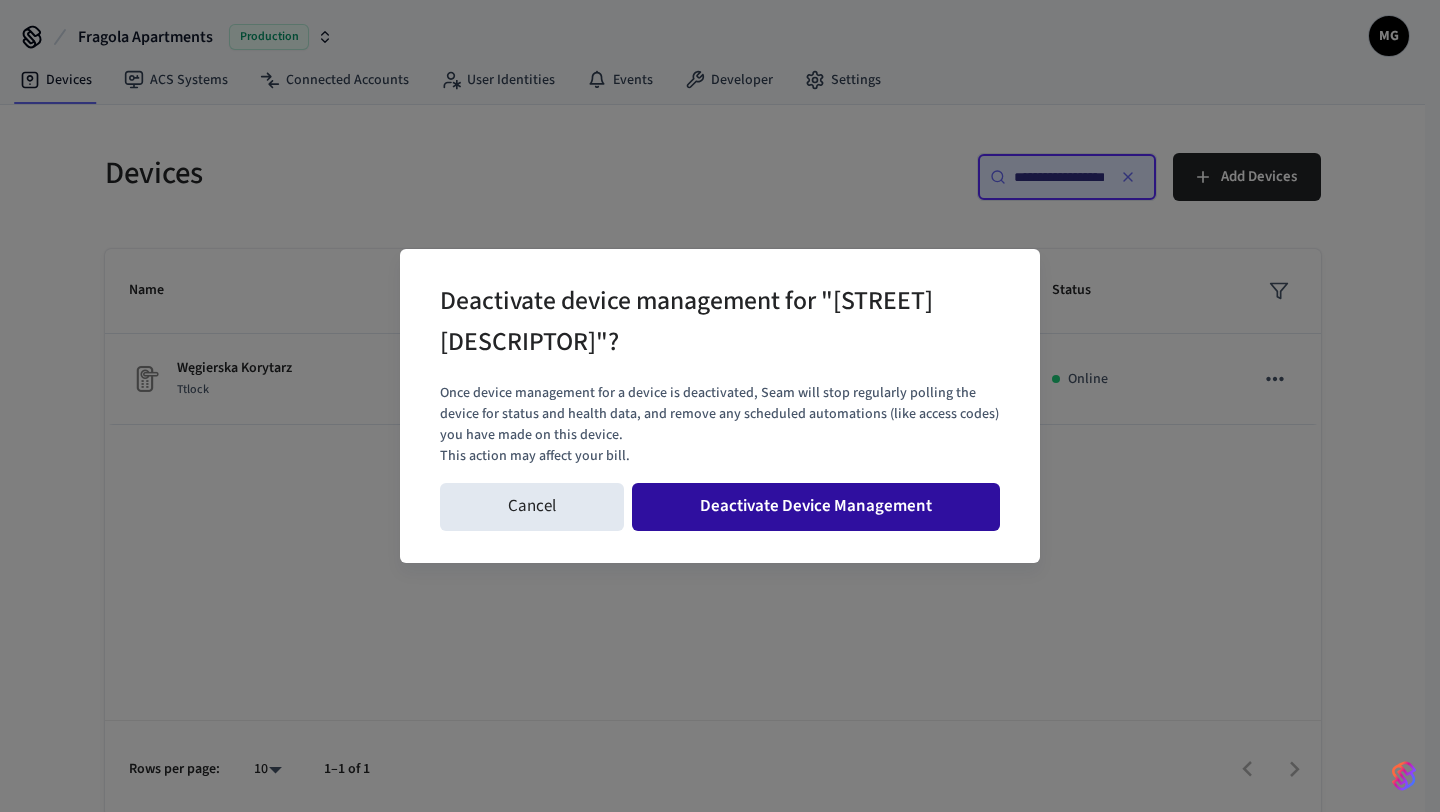 click on "Deactivate Device Management" at bounding box center [816, 507] 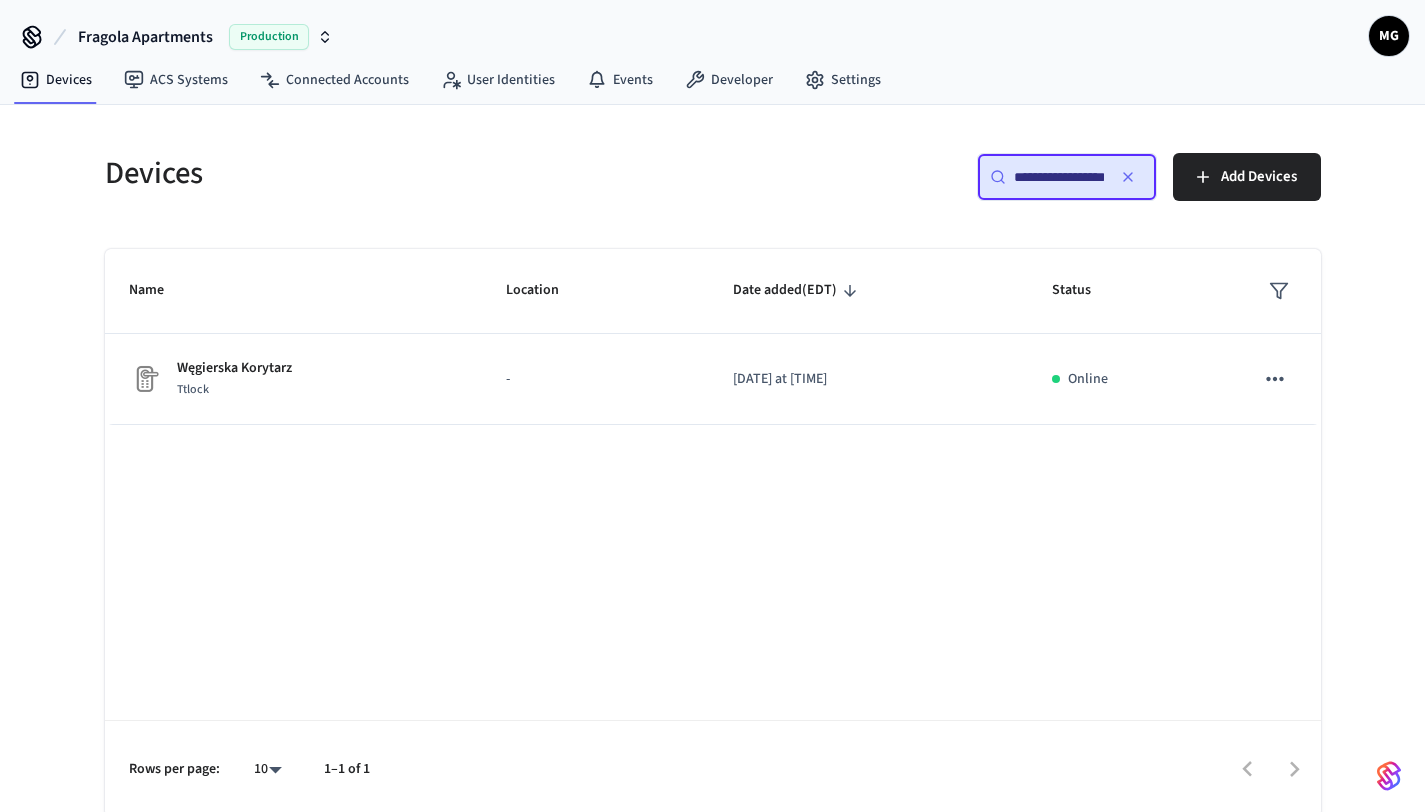 click on "**********" at bounding box center [1059, 177] 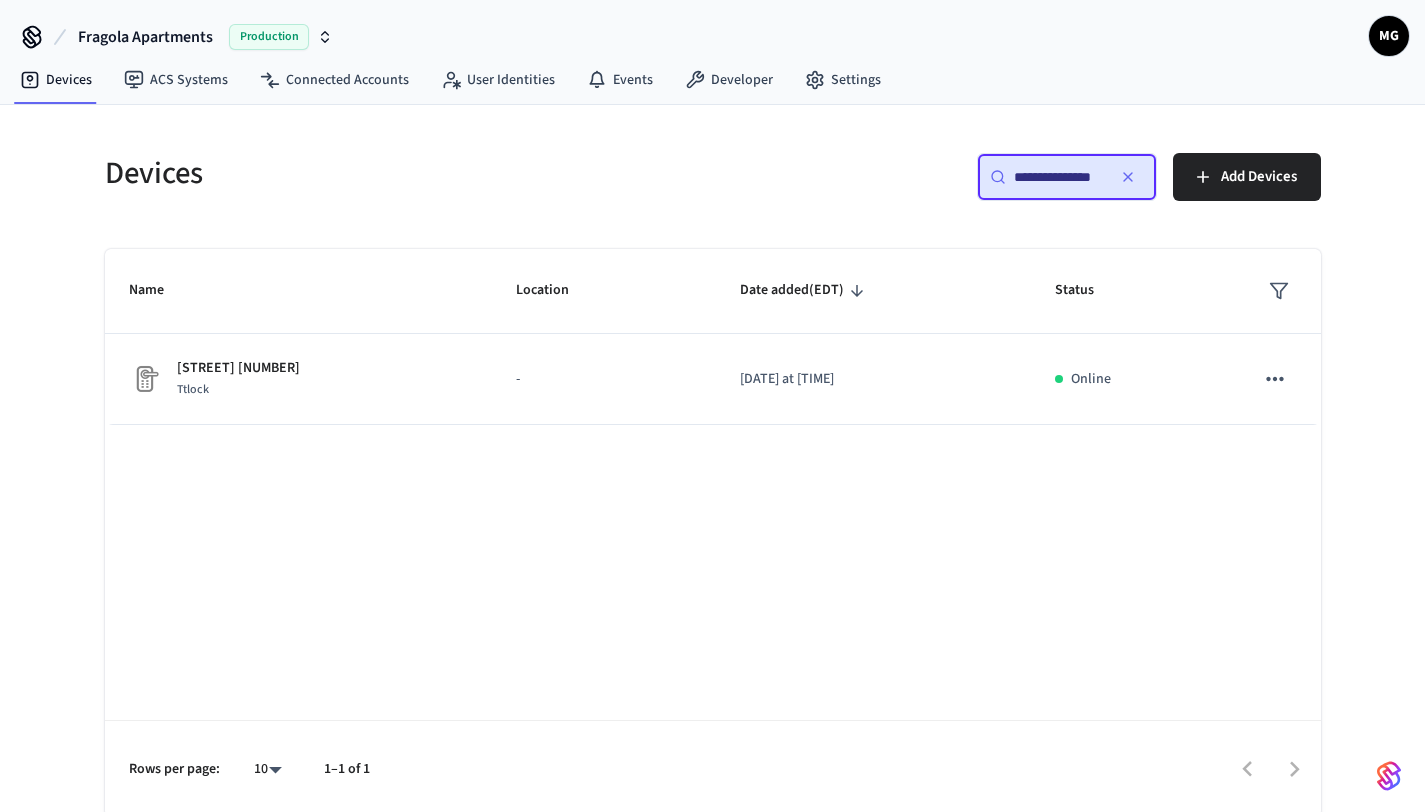 scroll, scrollTop: 0, scrollLeft: 4, axis: horizontal 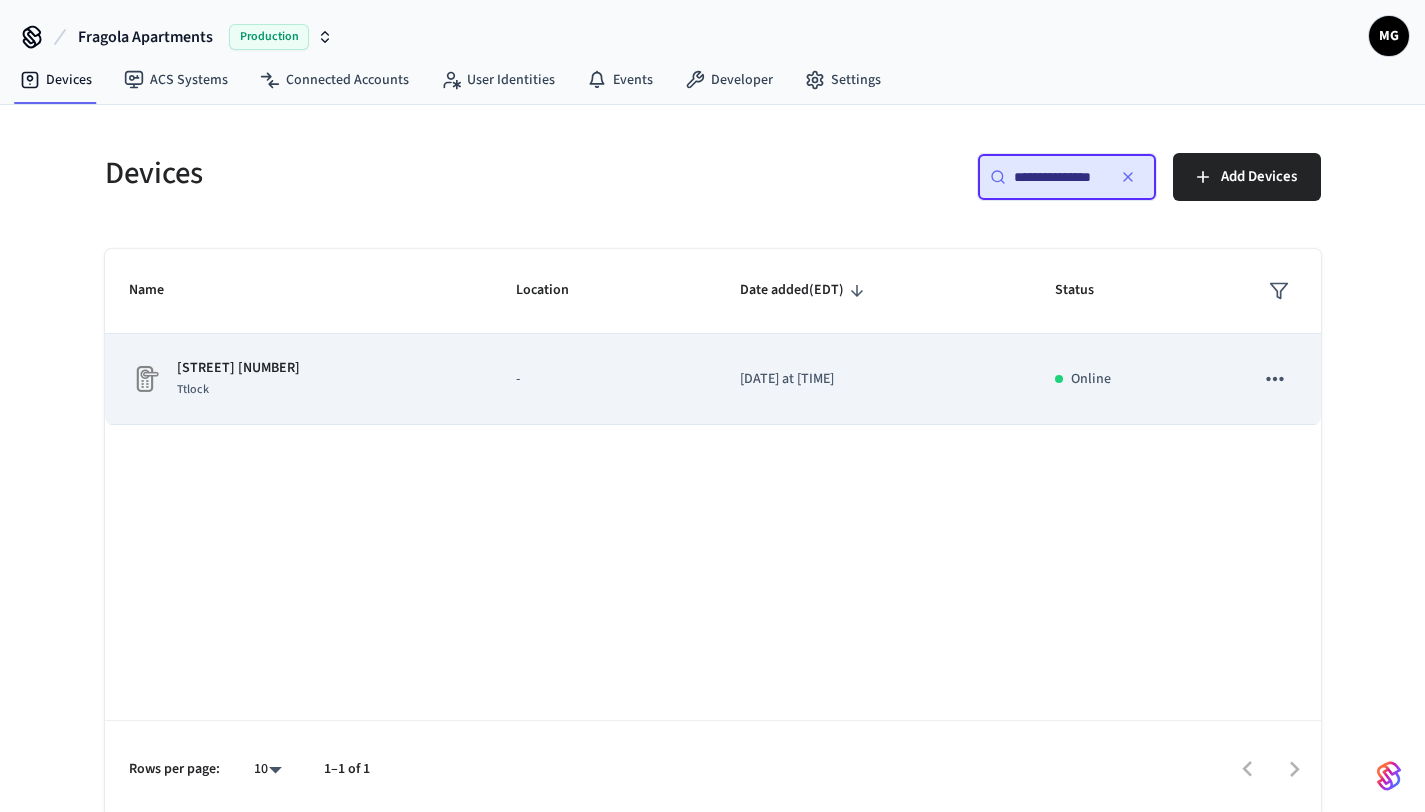 click 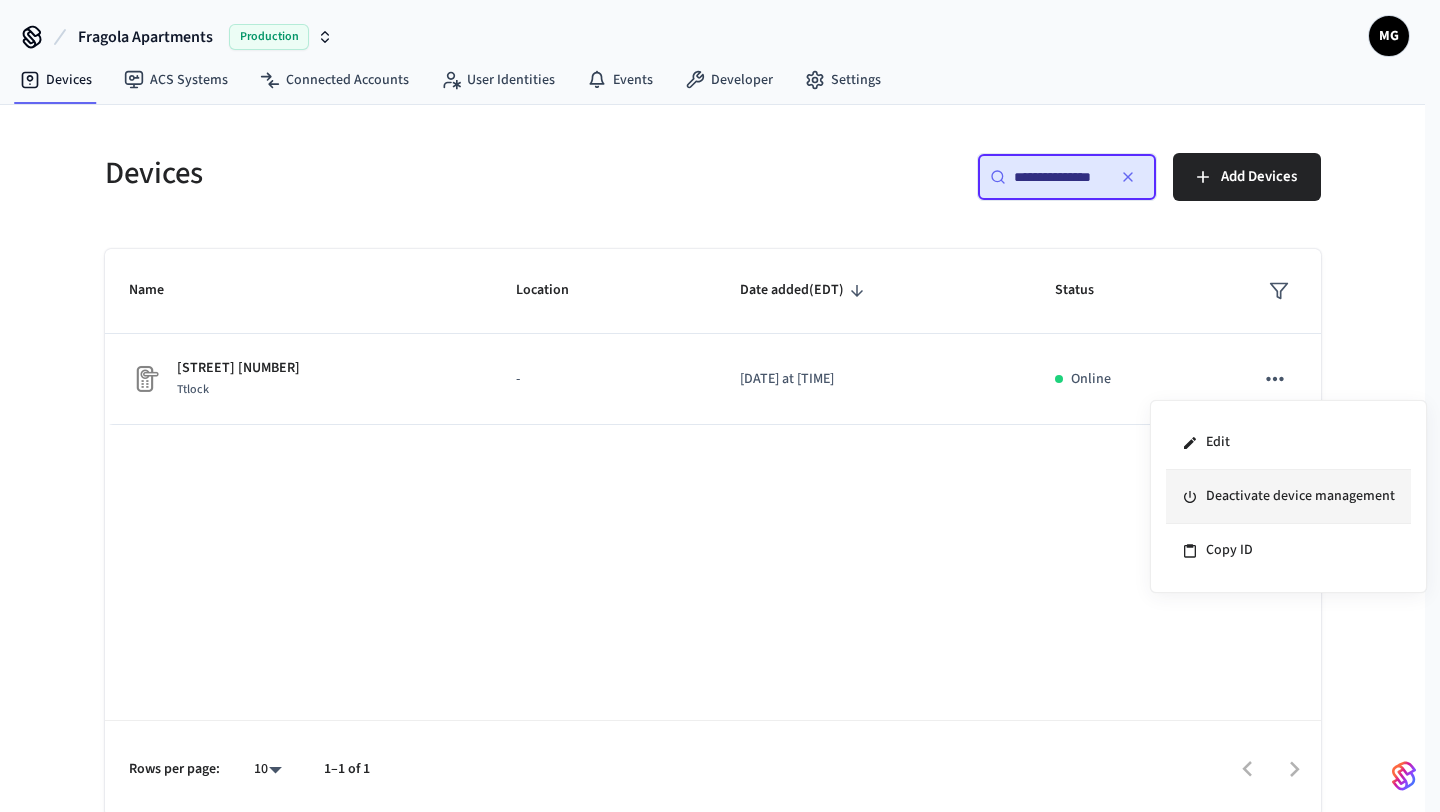 click on "Deactivate device management" at bounding box center [1288, 497] 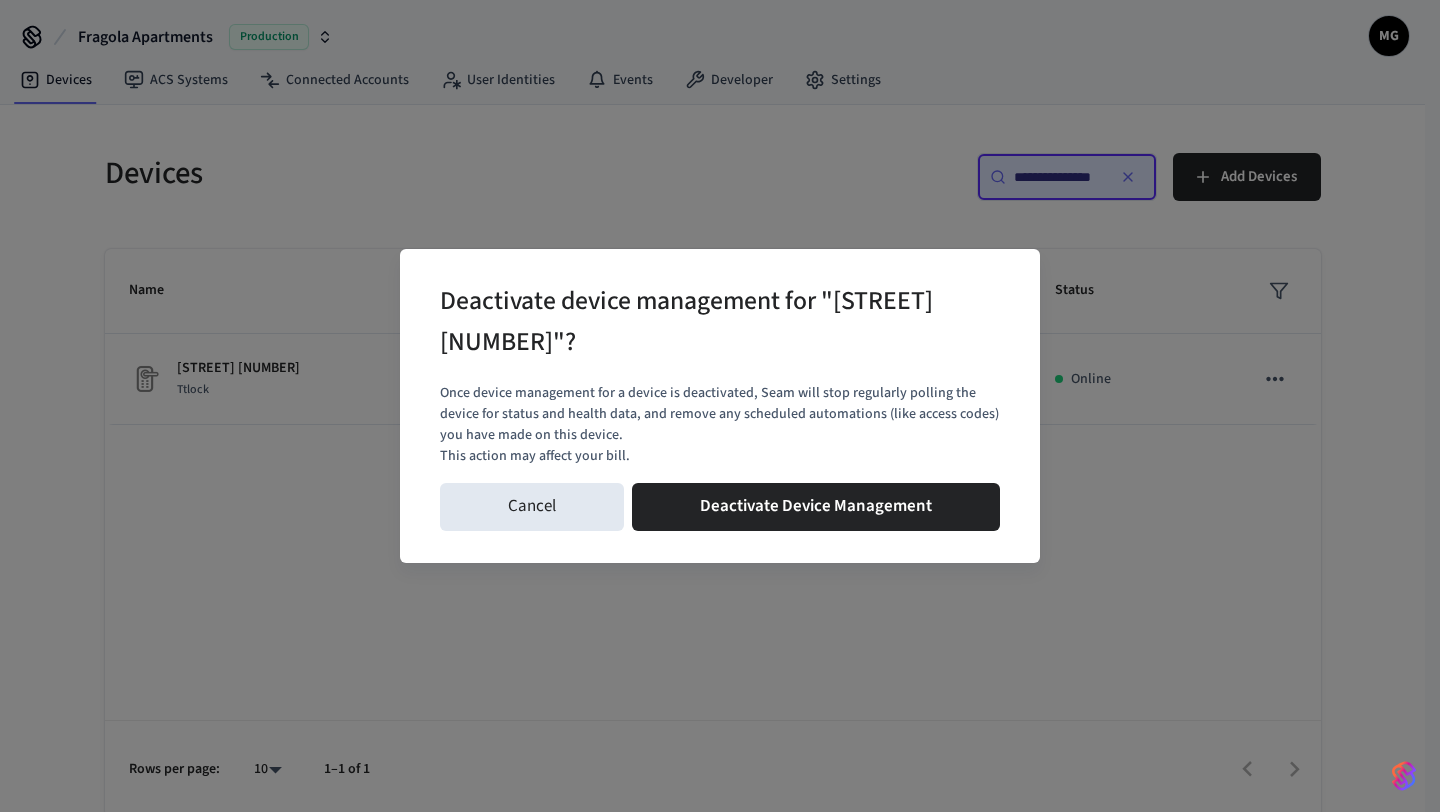 click on "Deactivate device management for "[STREET] [NUMBER]/[FLAT]"? Once device management for a device is deactivated, Seam will stop regularly polling the device for status and health data, and remove any scheduled automations (like access codes) you have made on this device. This action may affect your bill. Cancel Deactivate Device Management" at bounding box center [720, 406] 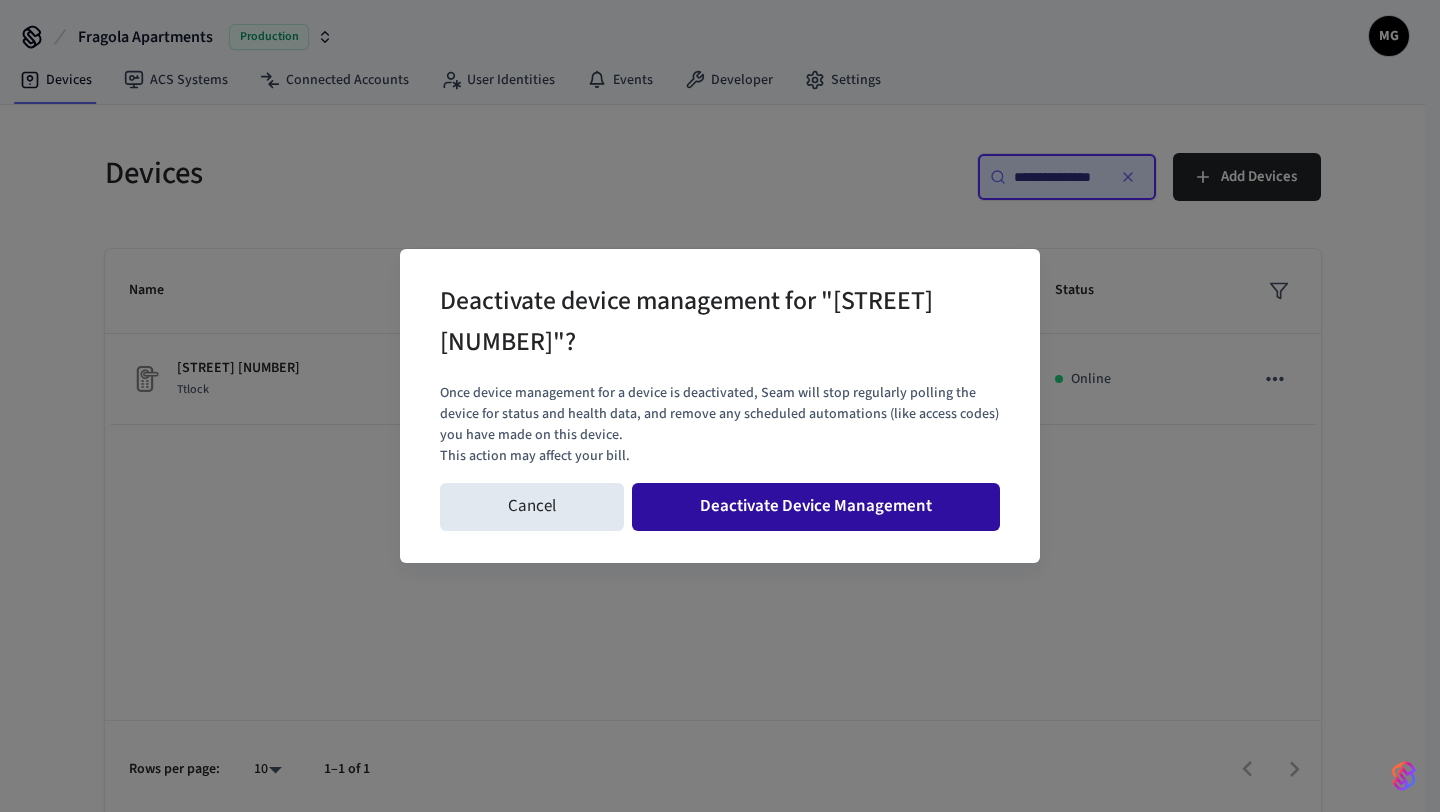 click on "Deactivate Device Management" at bounding box center [816, 507] 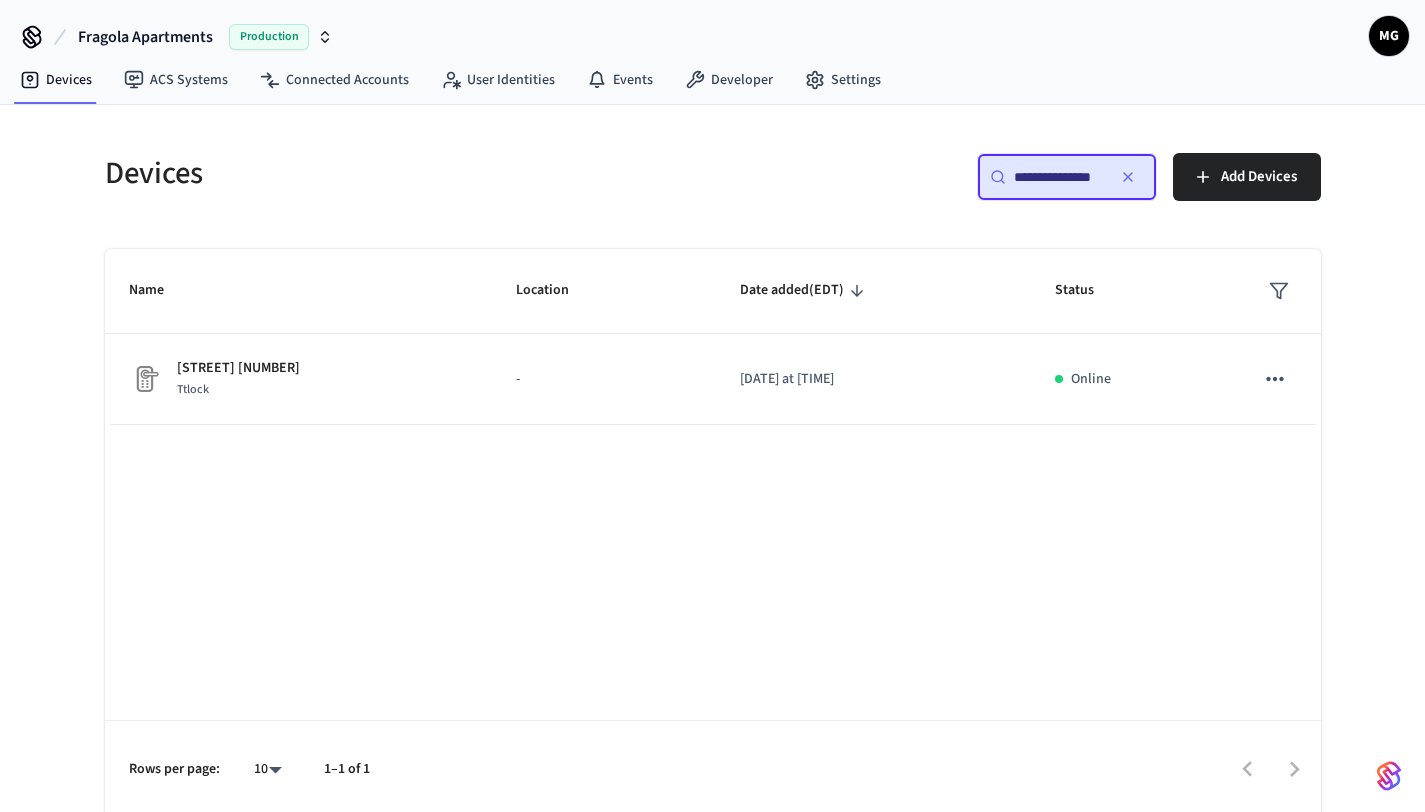 click on "**********" at bounding box center (1067, 177) 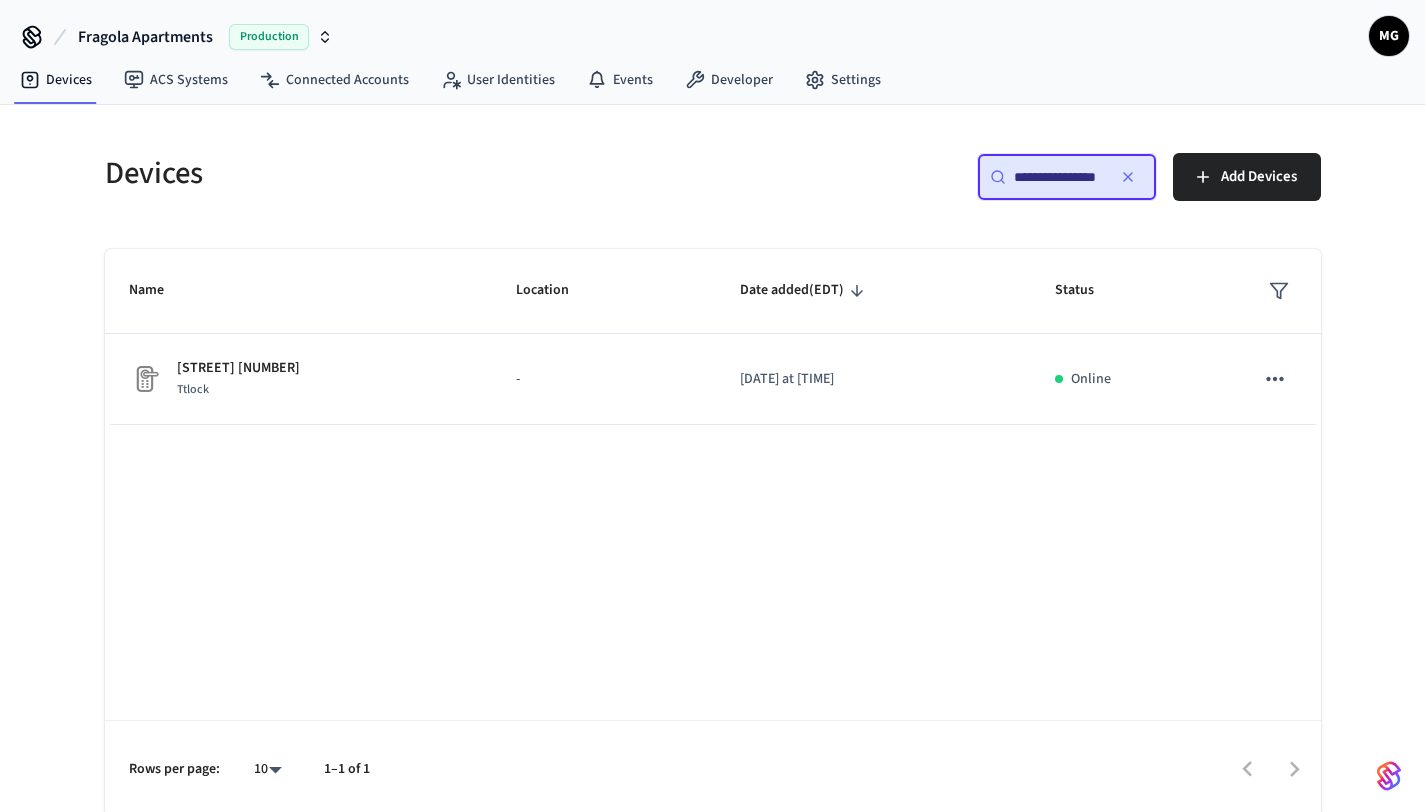 scroll, scrollTop: 0, scrollLeft: 12, axis: horizontal 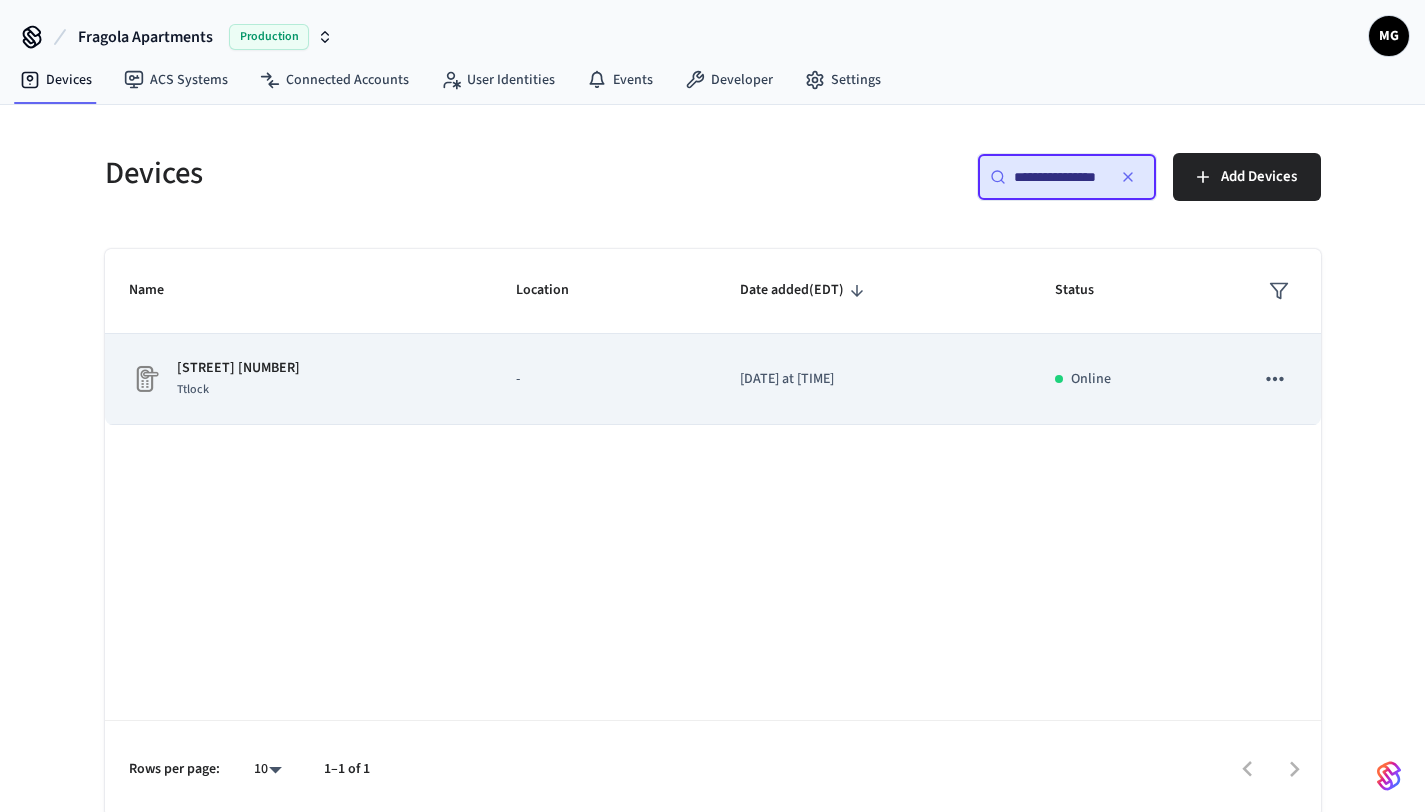 click 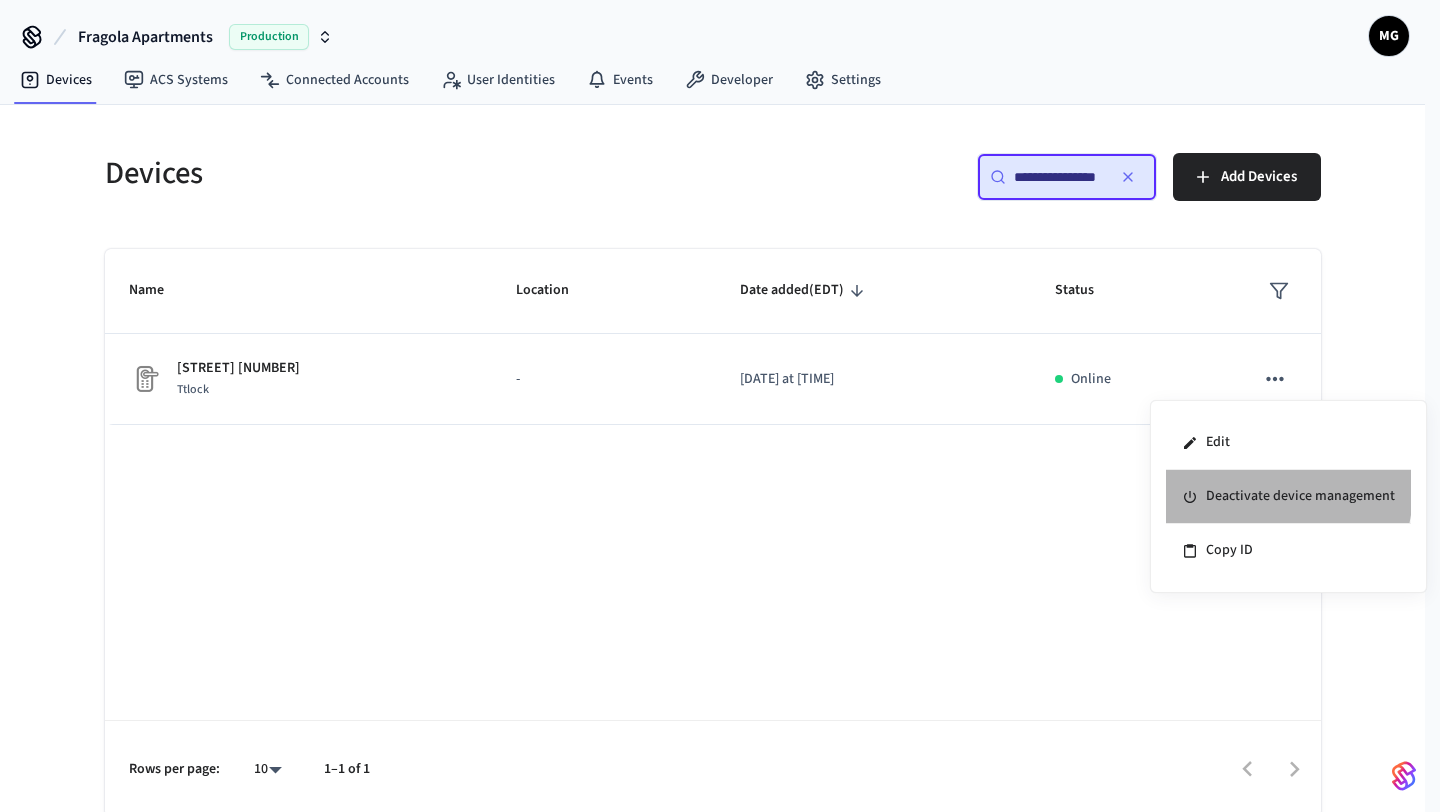 click on "Deactivate device management" at bounding box center [1288, 497] 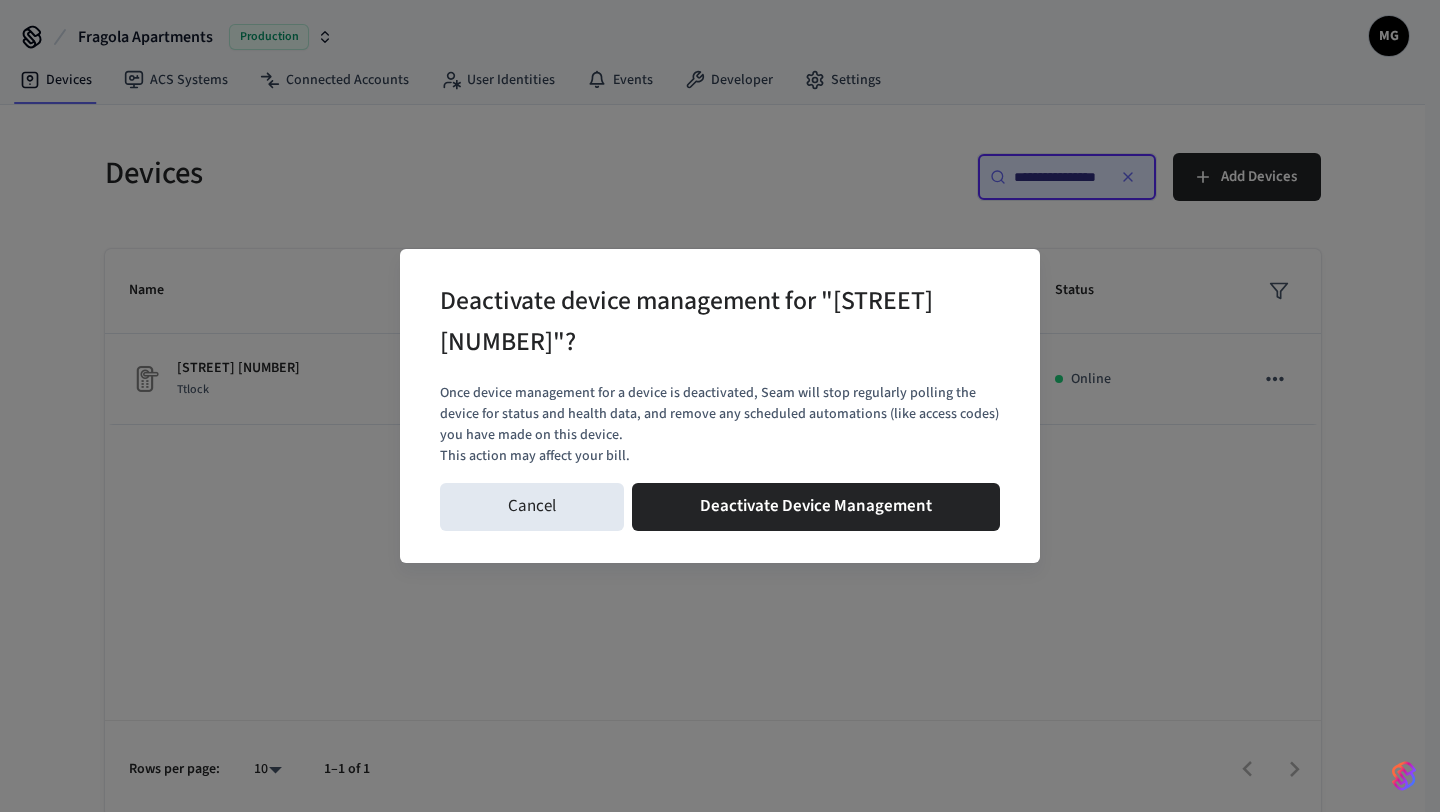 click on "Cancel Deactivate Device Management" at bounding box center [720, 507] 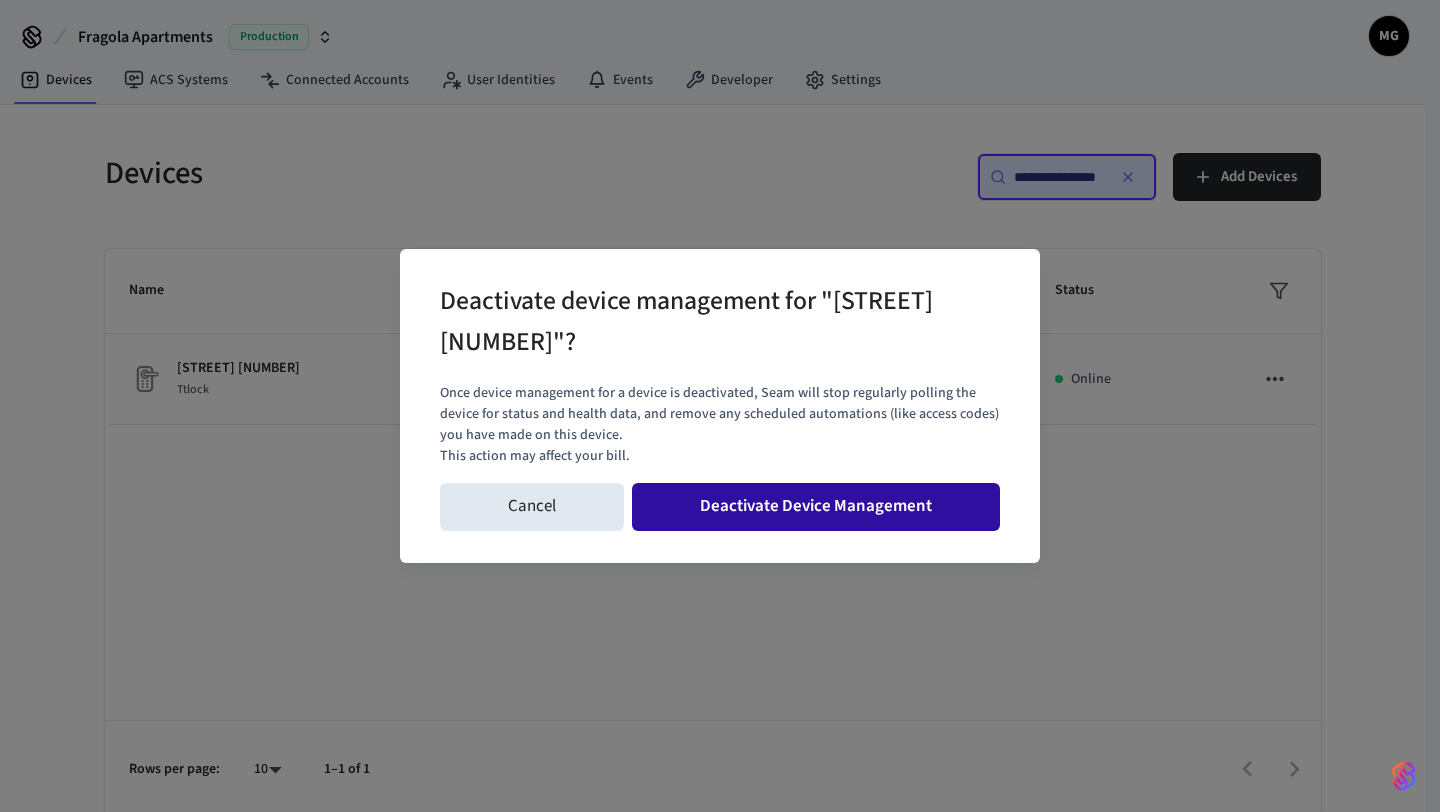 click on "Deactivate Device Management" at bounding box center [816, 507] 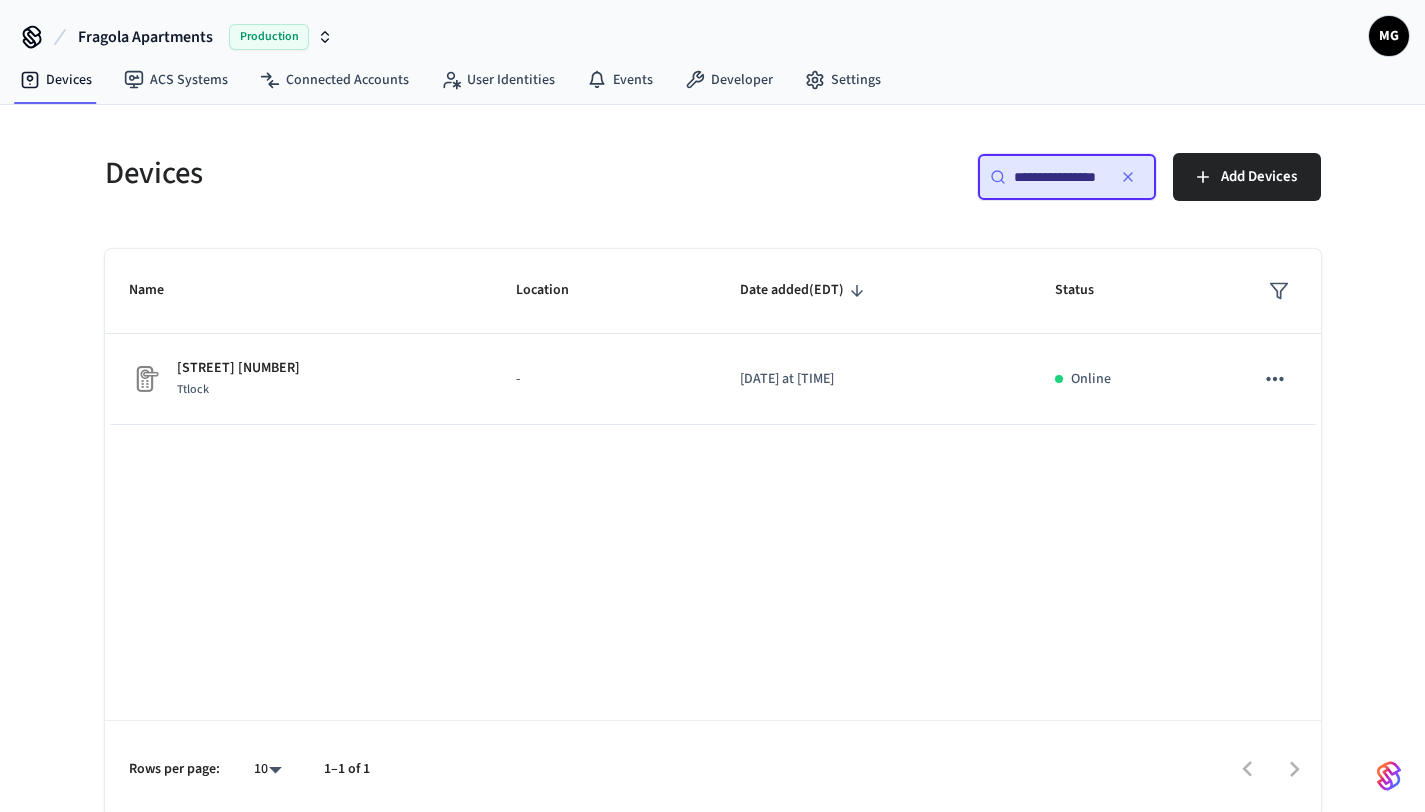 click on "**********" at bounding box center [1059, 177] 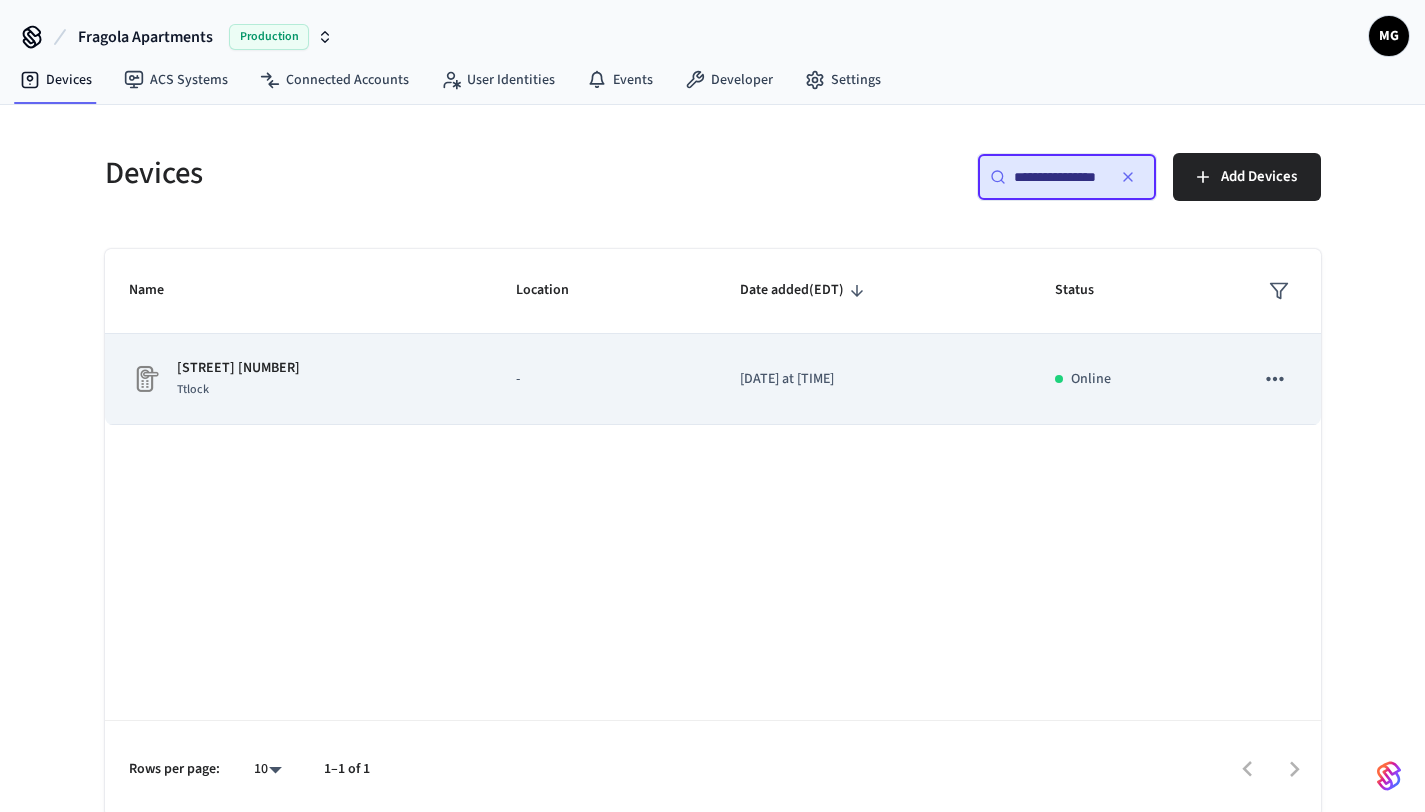 click 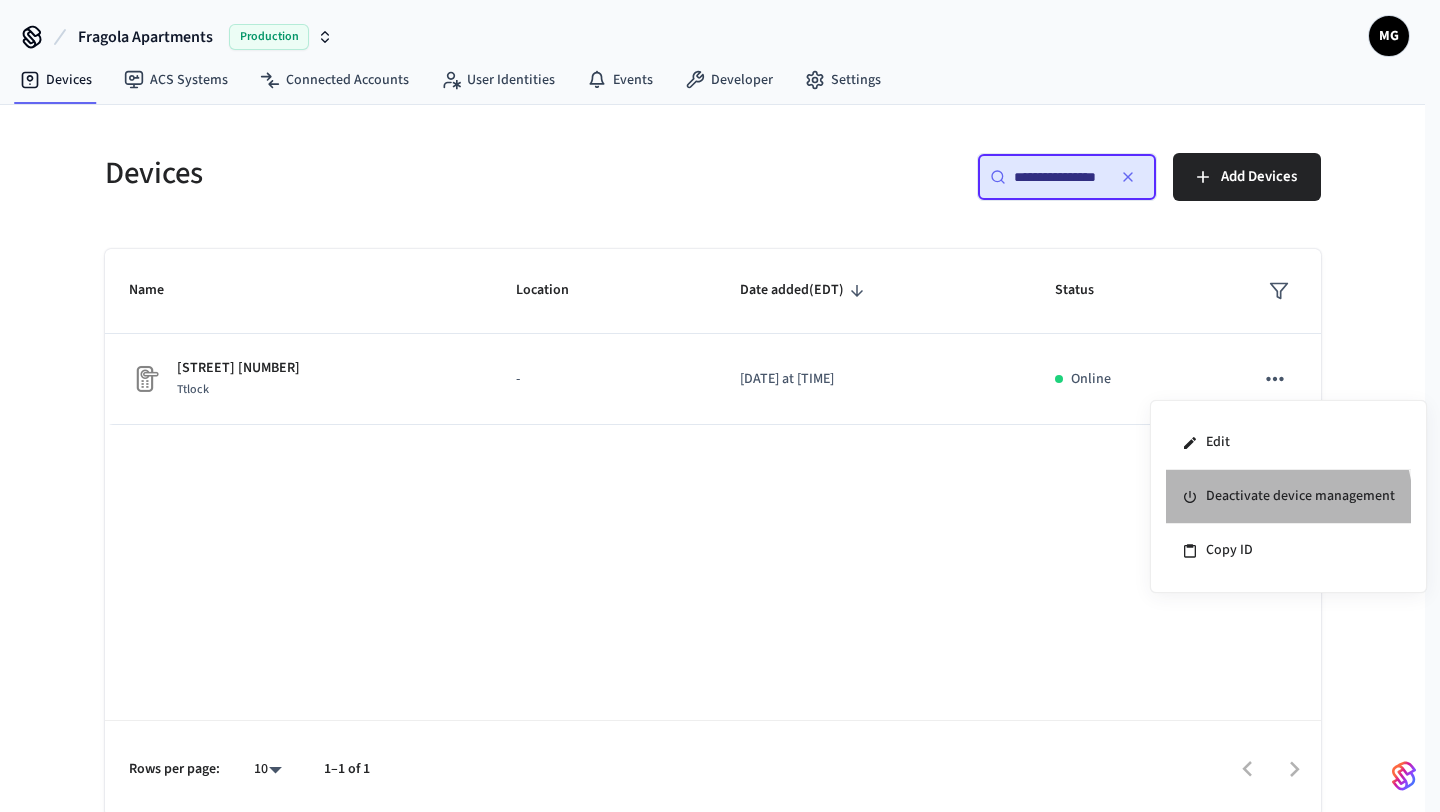 click on "Deactivate device management" at bounding box center [1288, 497] 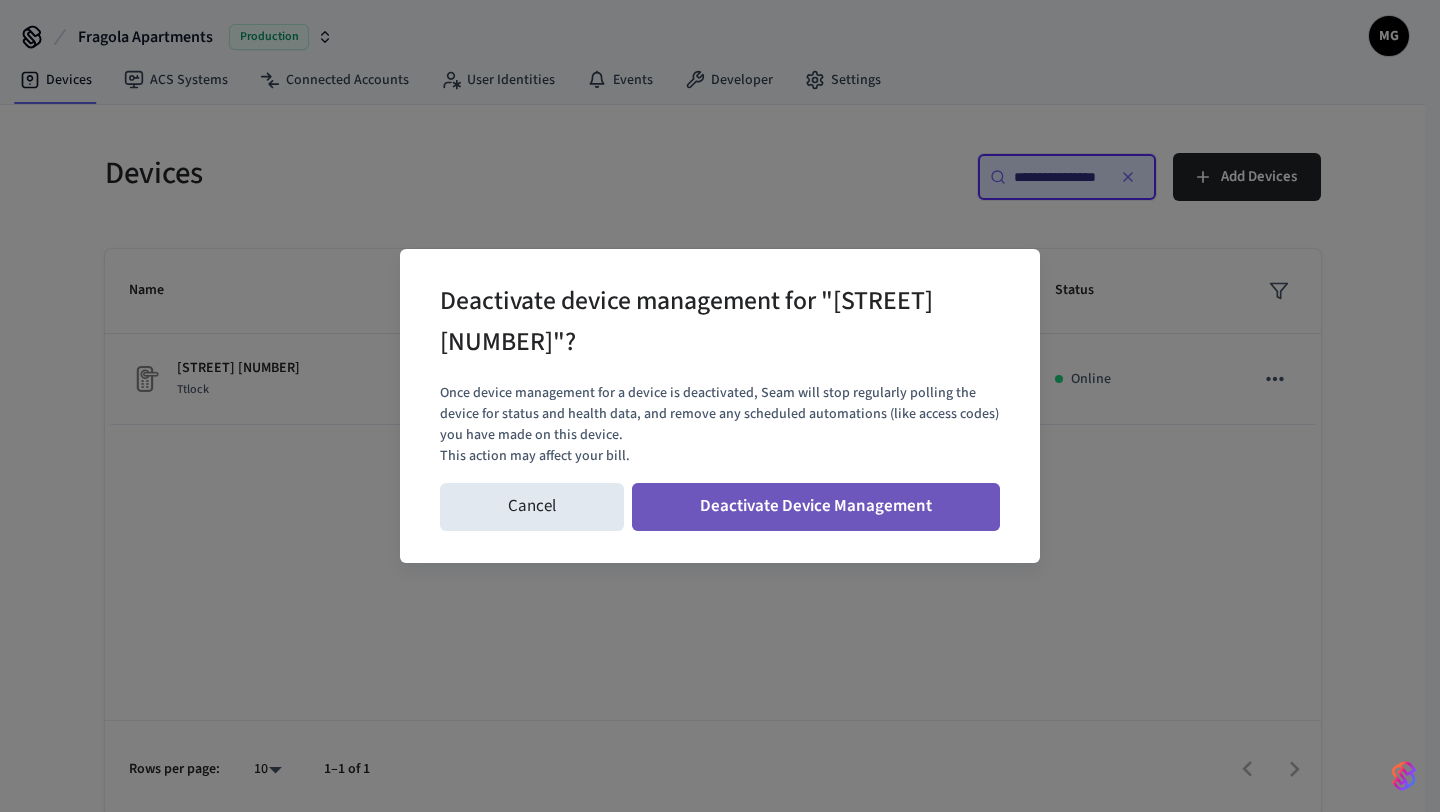 click on "Deactivate Device Management" at bounding box center [816, 507] 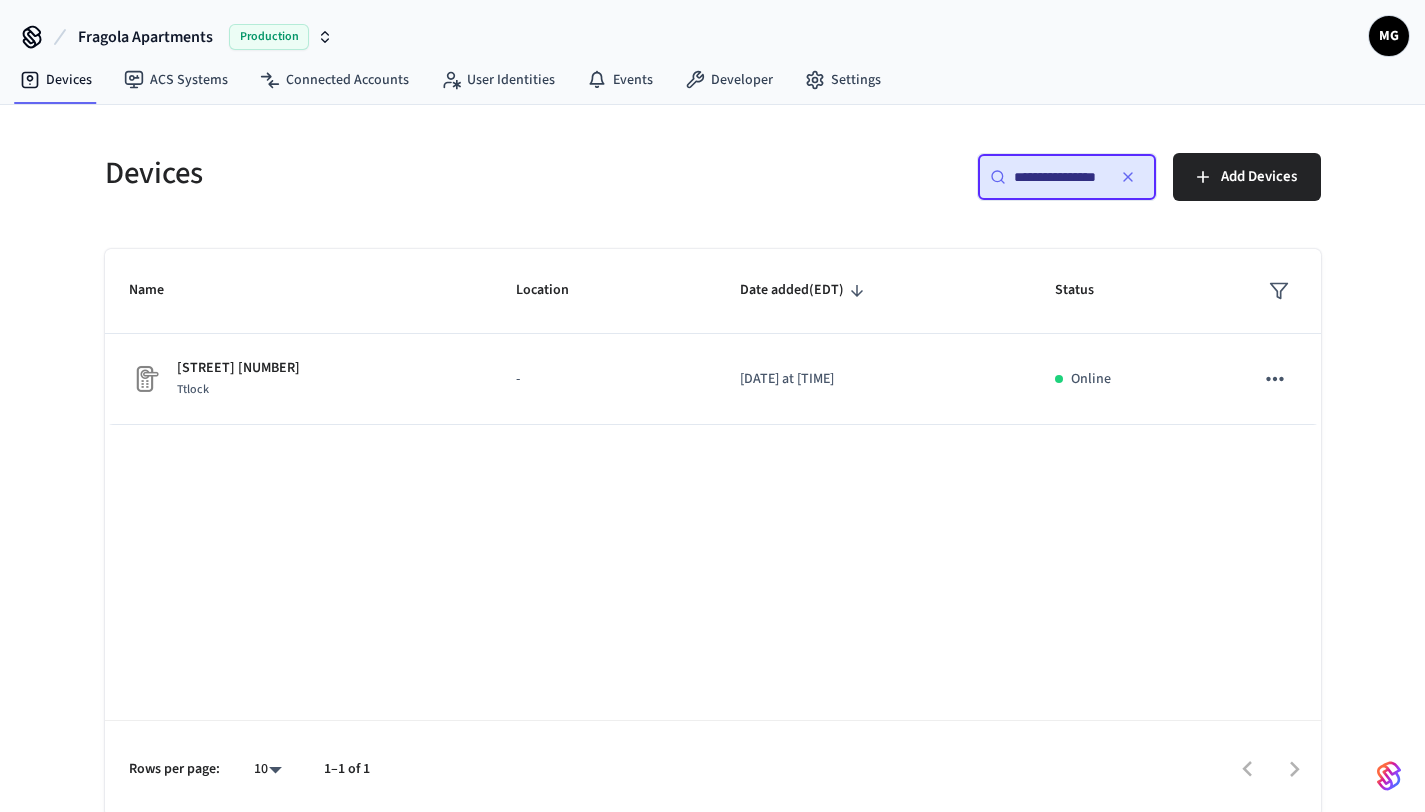 click on "**********" at bounding box center (1059, 177) 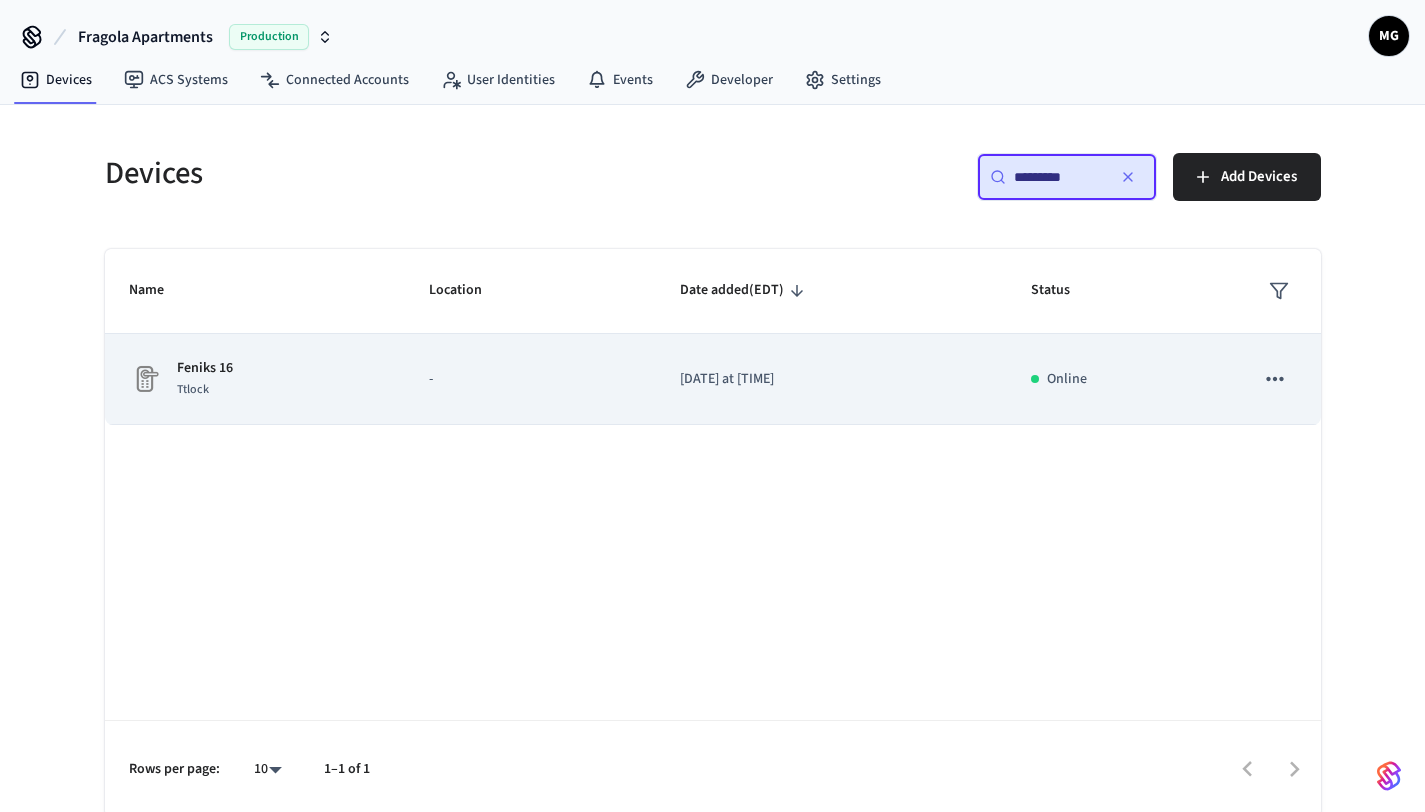 click 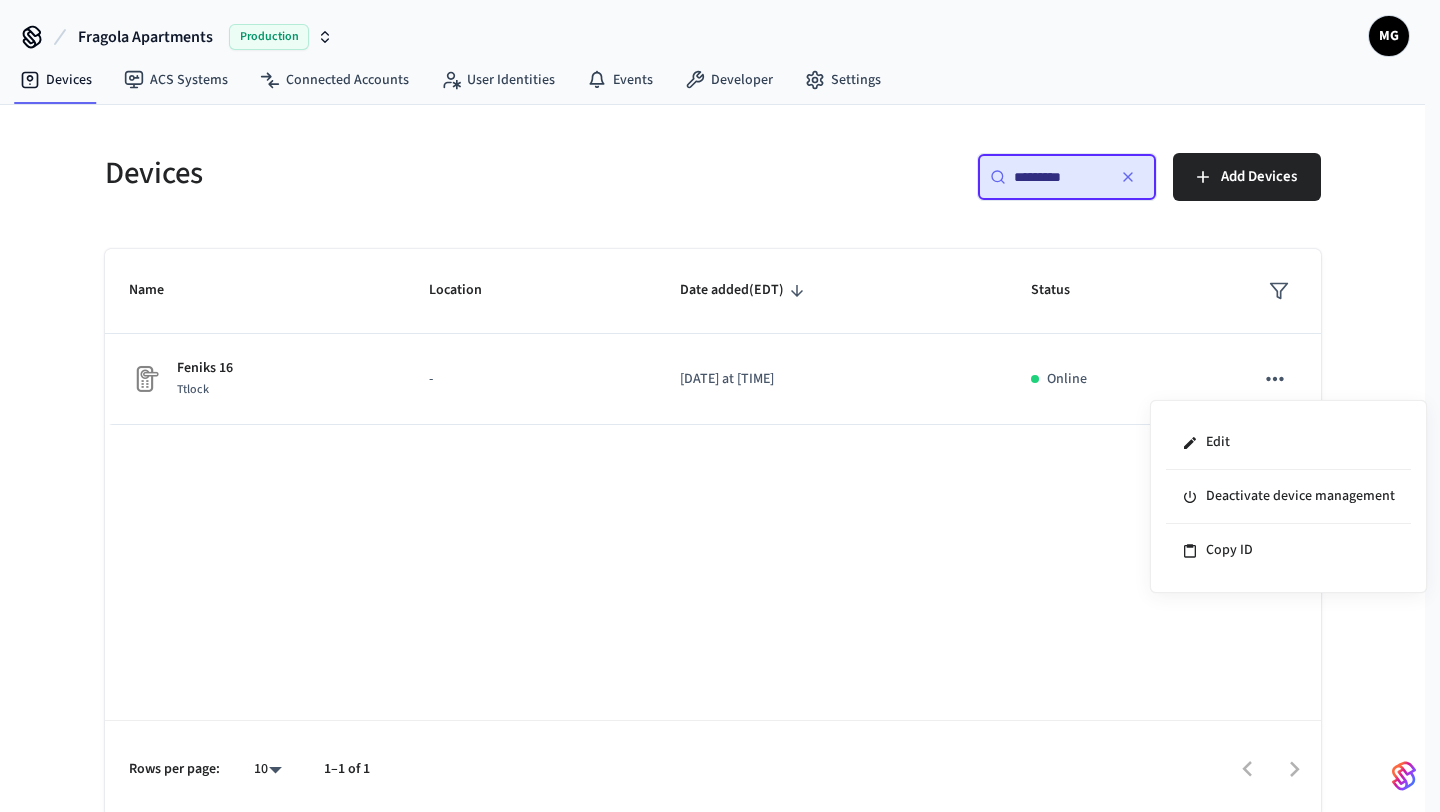 click on "Edit Deactivate device management Copy ID" at bounding box center [1288, 496] 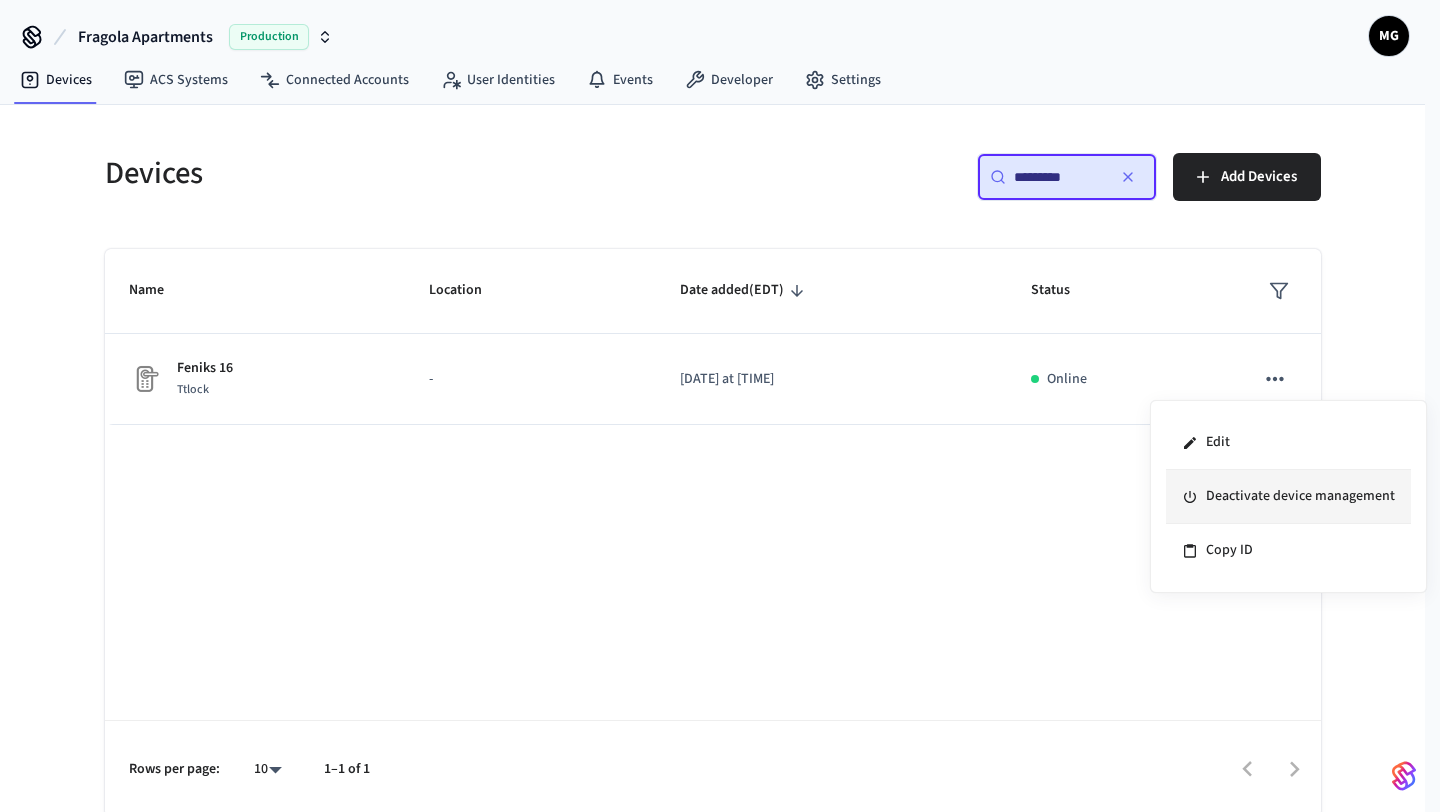 click 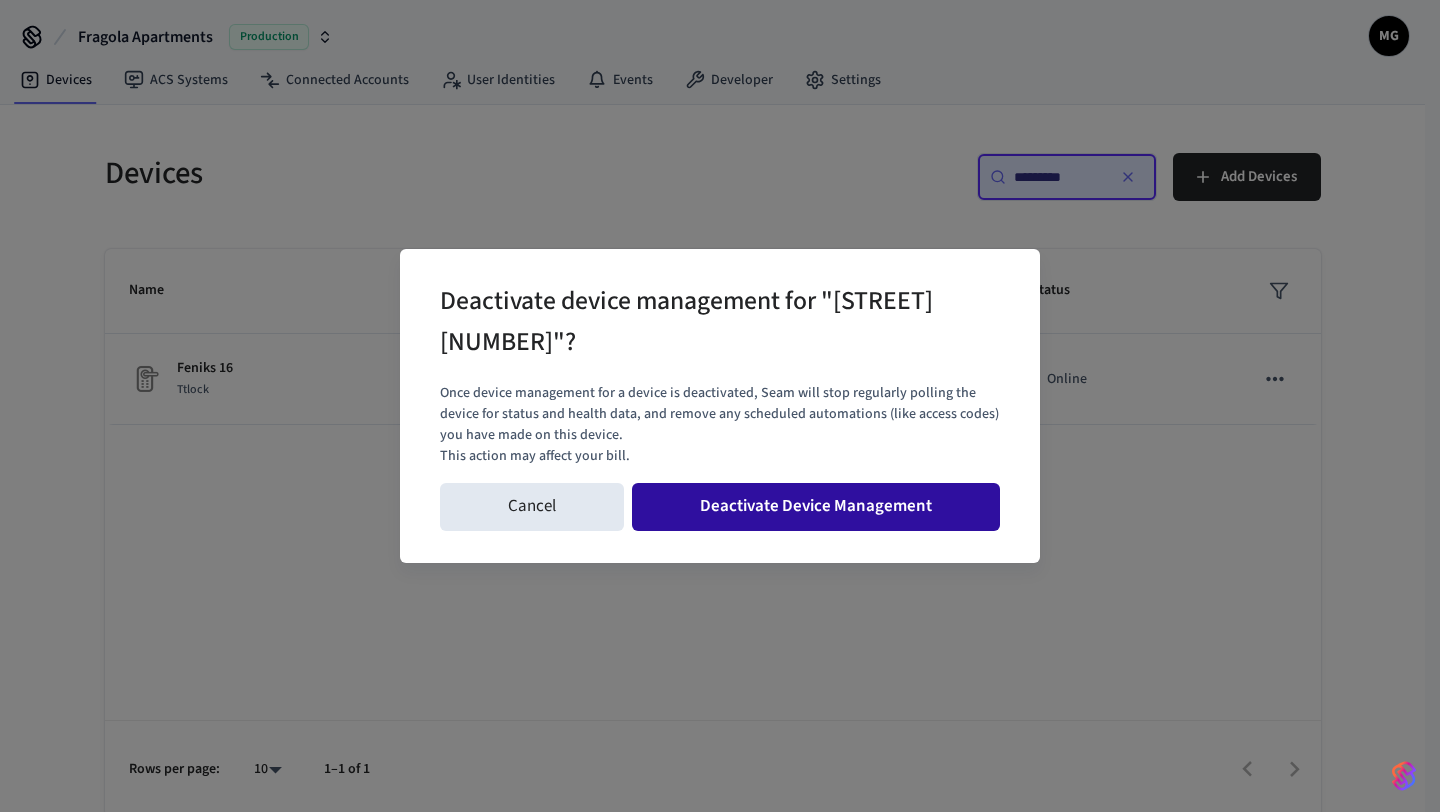 click on "Deactivate Device Management" at bounding box center (816, 507) 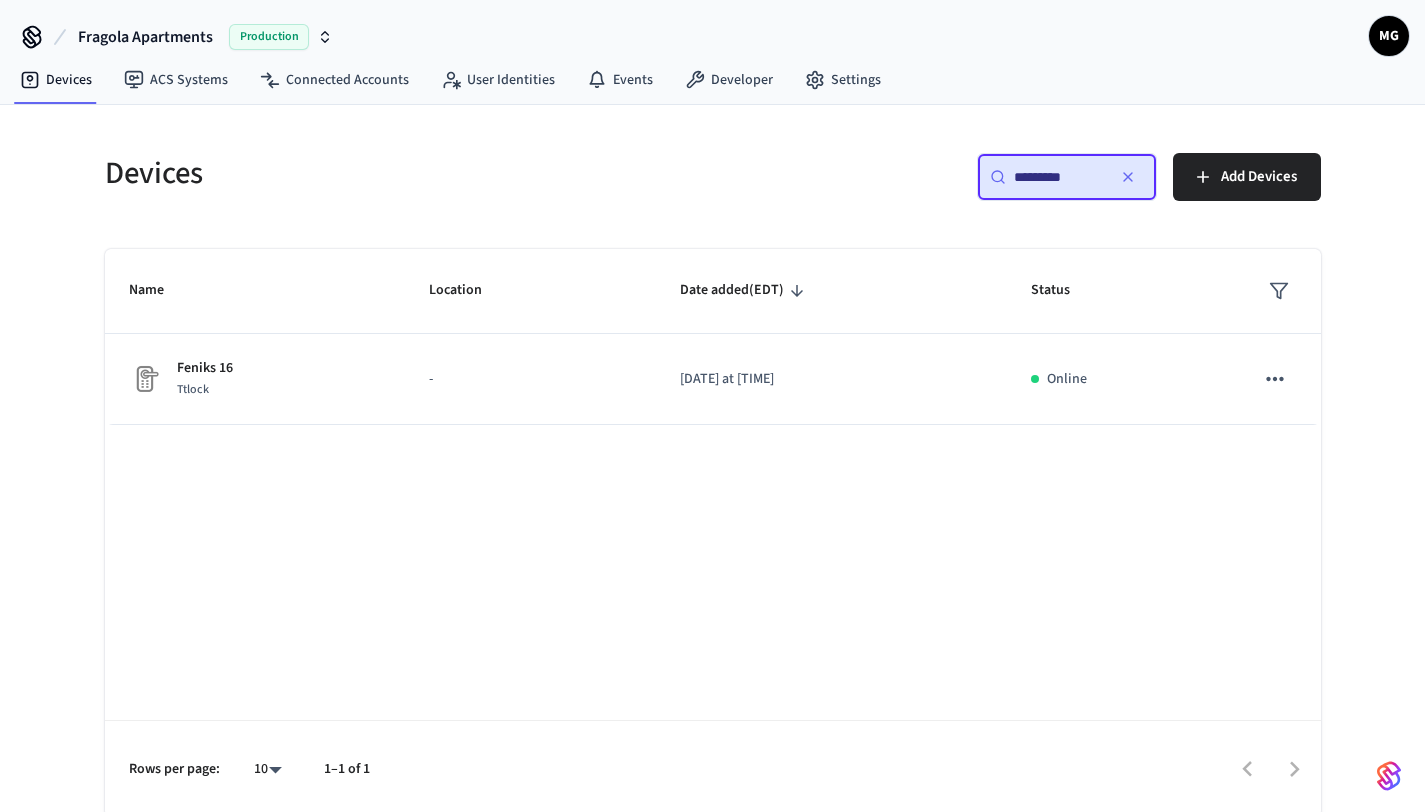 click on "*********" at bounding box center (1059, 177) 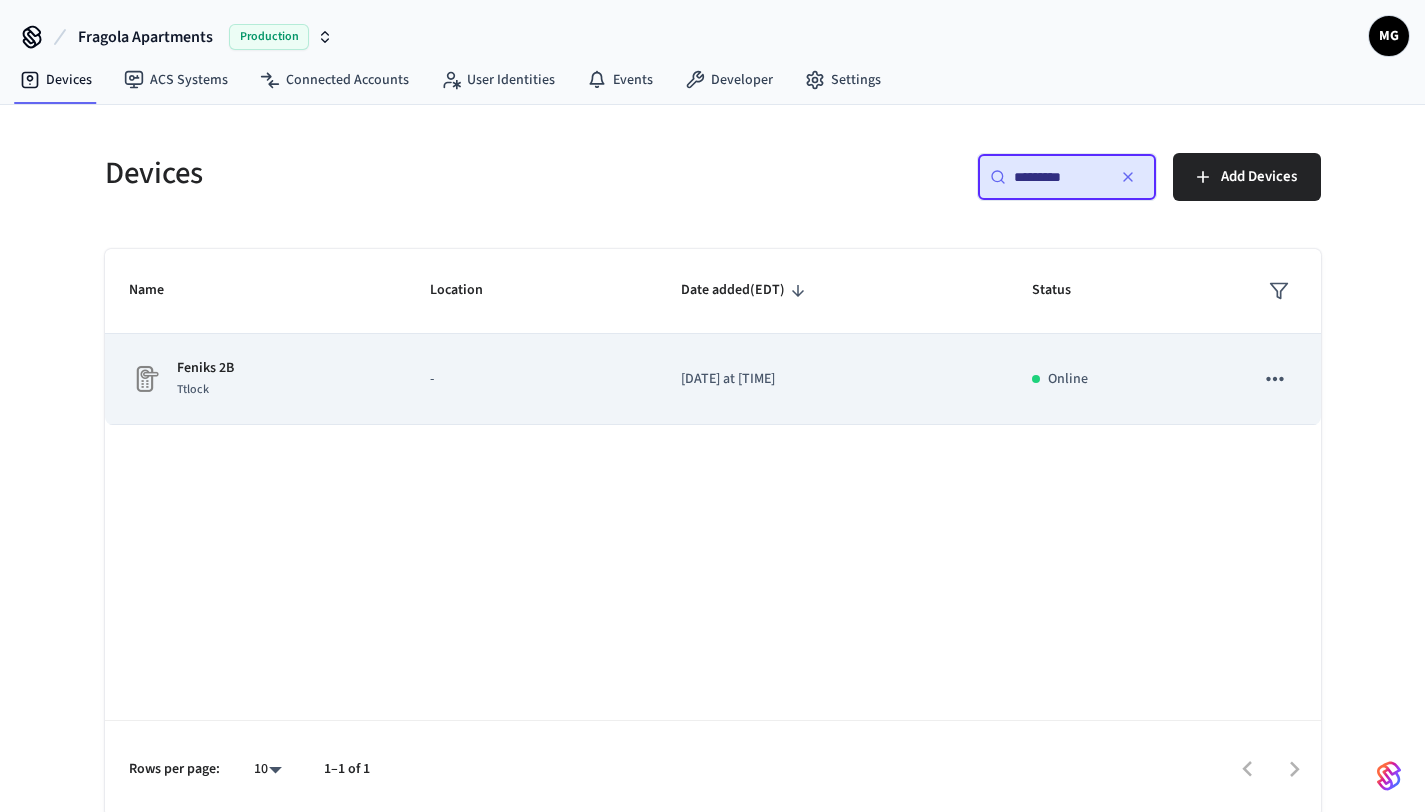 click 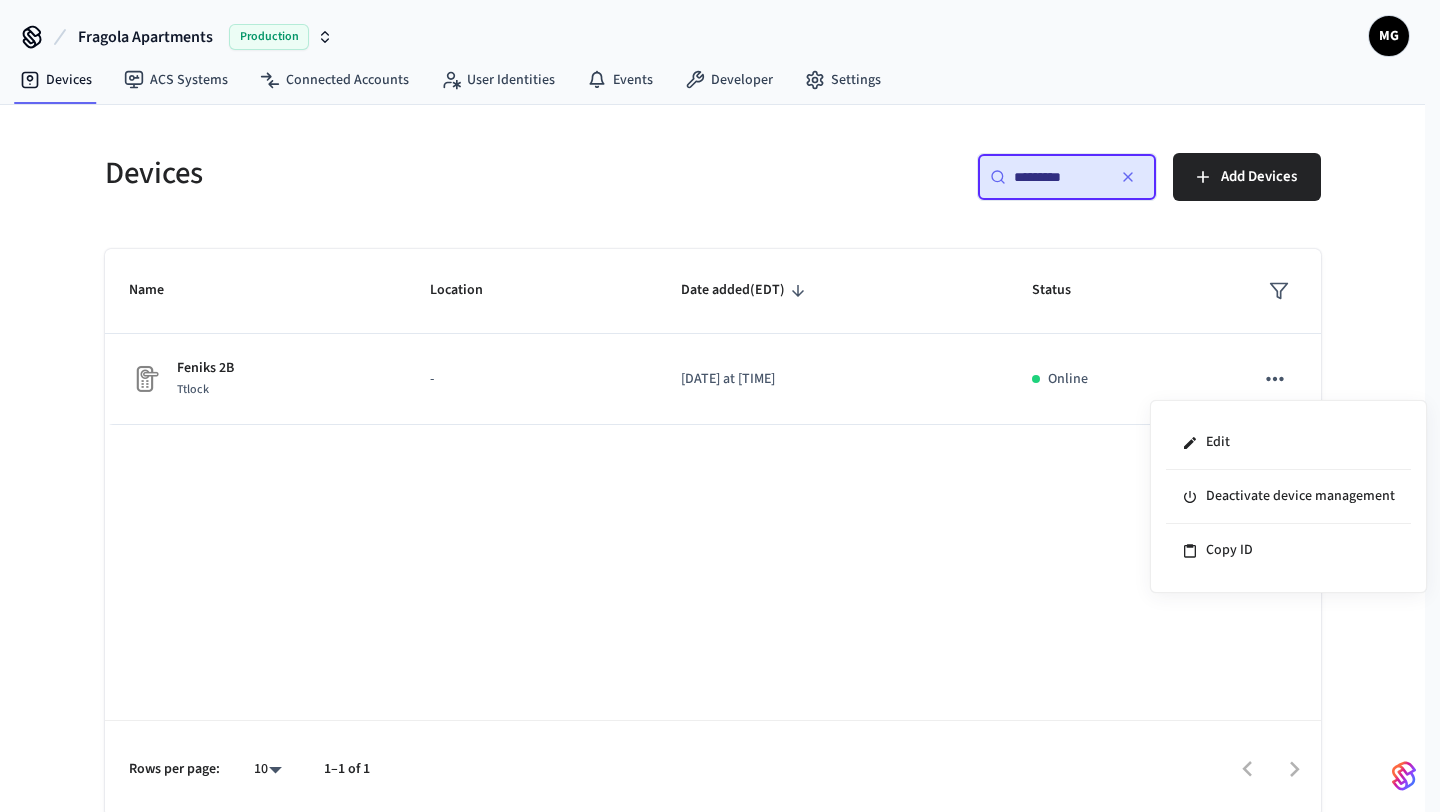 click on "Edit Deactivate device management Copy ID" at bounding box center (1288, 496) 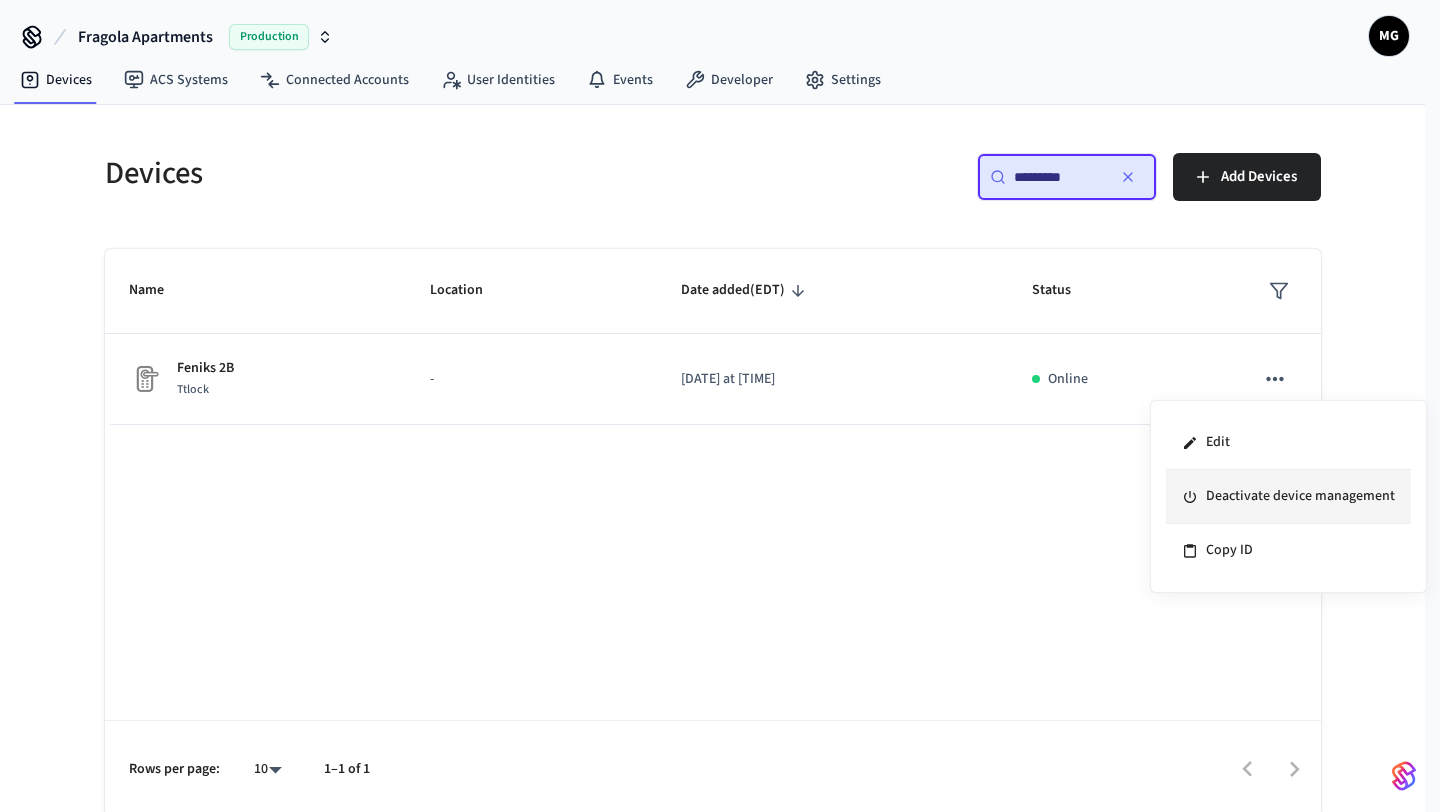 click on "Deactivate device management" at bounding box center (1288, 497) 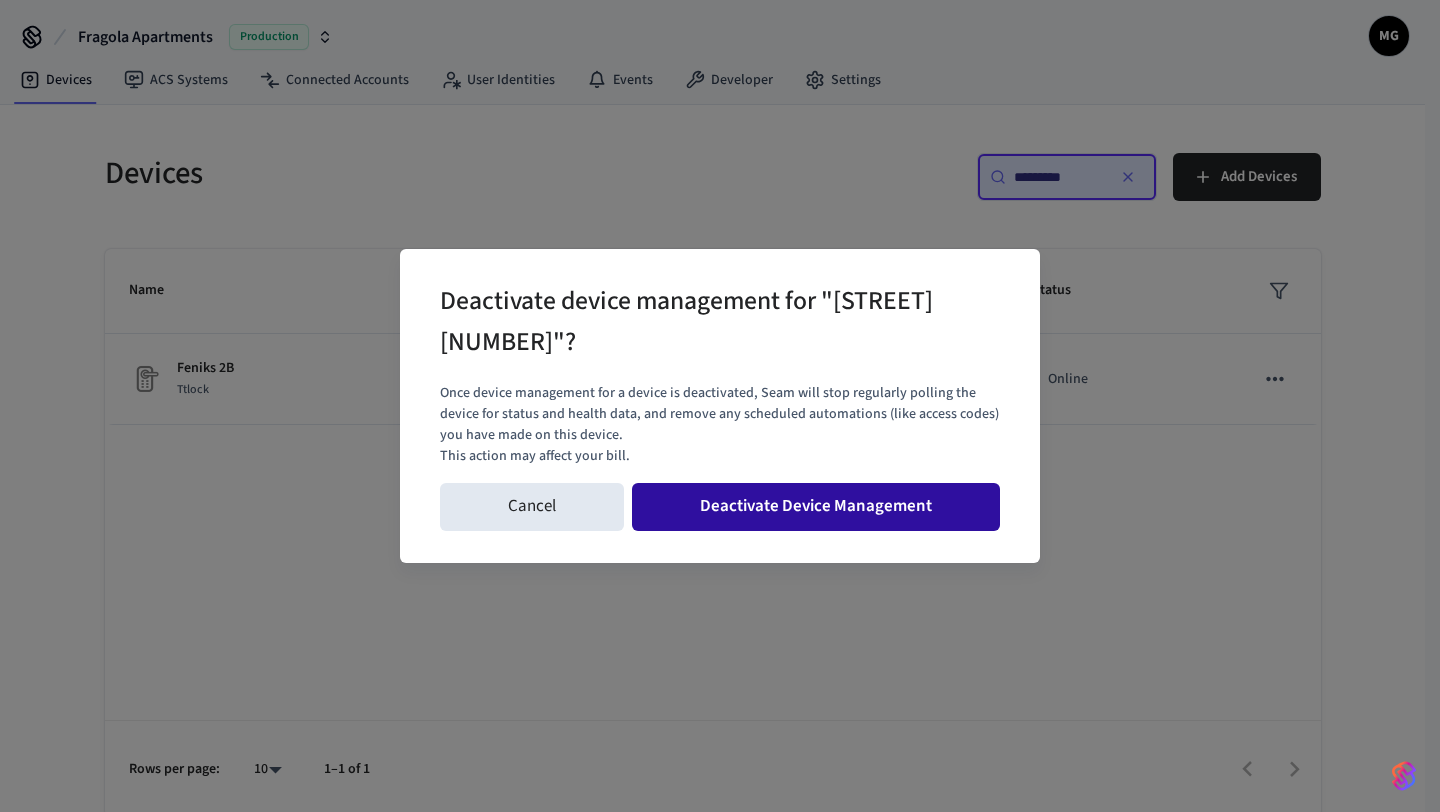 click on "Deactivate Device Management" at bounding box center [816, 507] 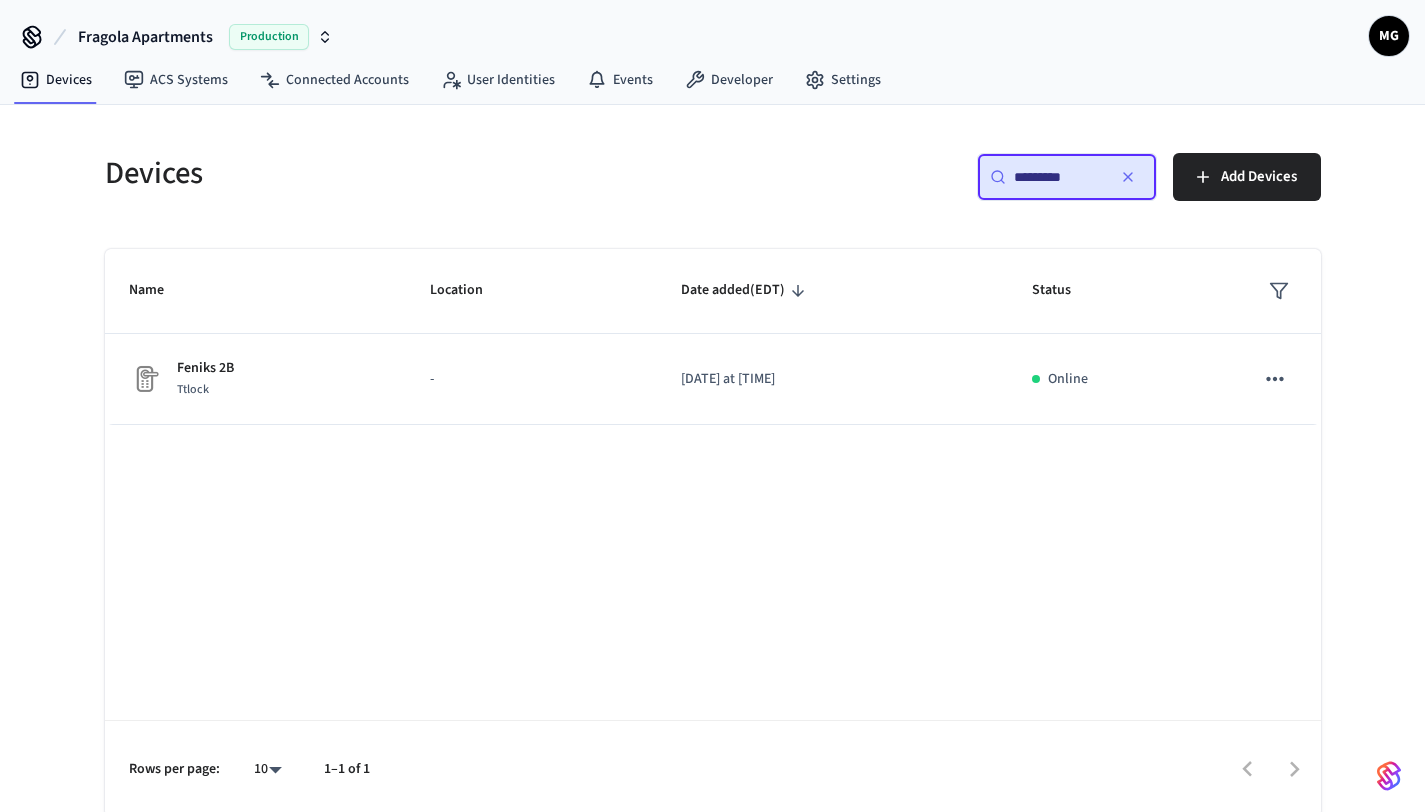 click on "*********" at bounding box center (1059, 177) 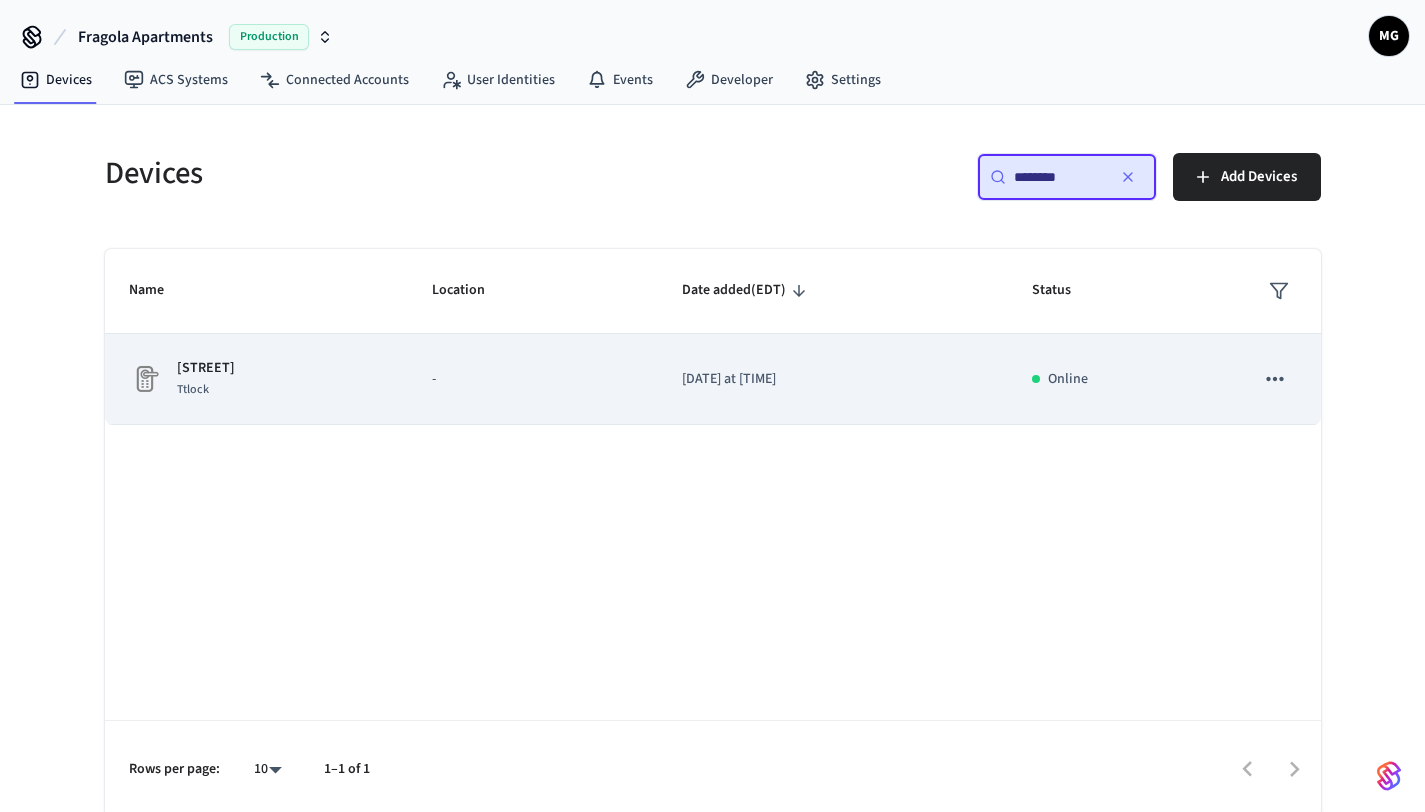 click 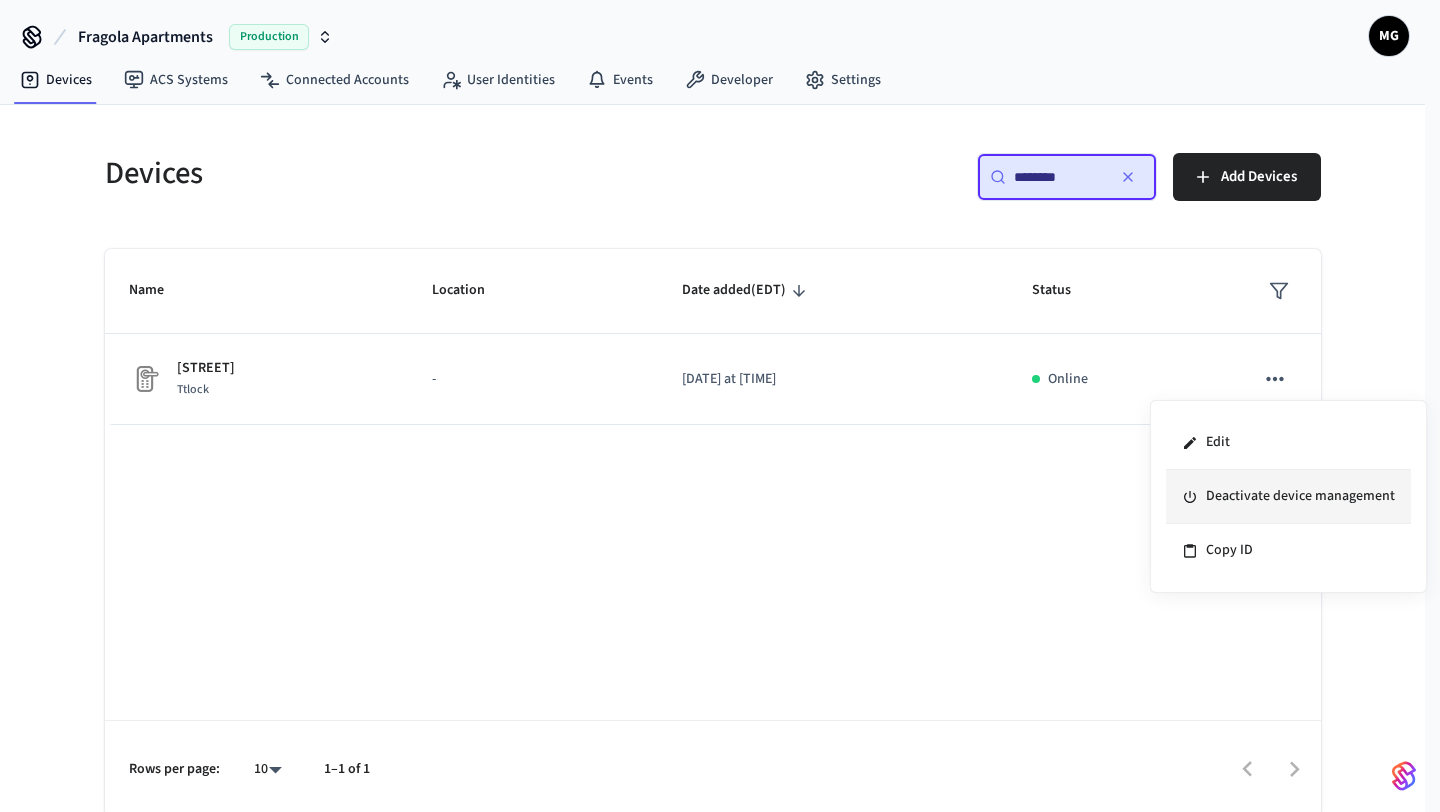 click on "Deactivate device management" at bounding box center (1288, 497) 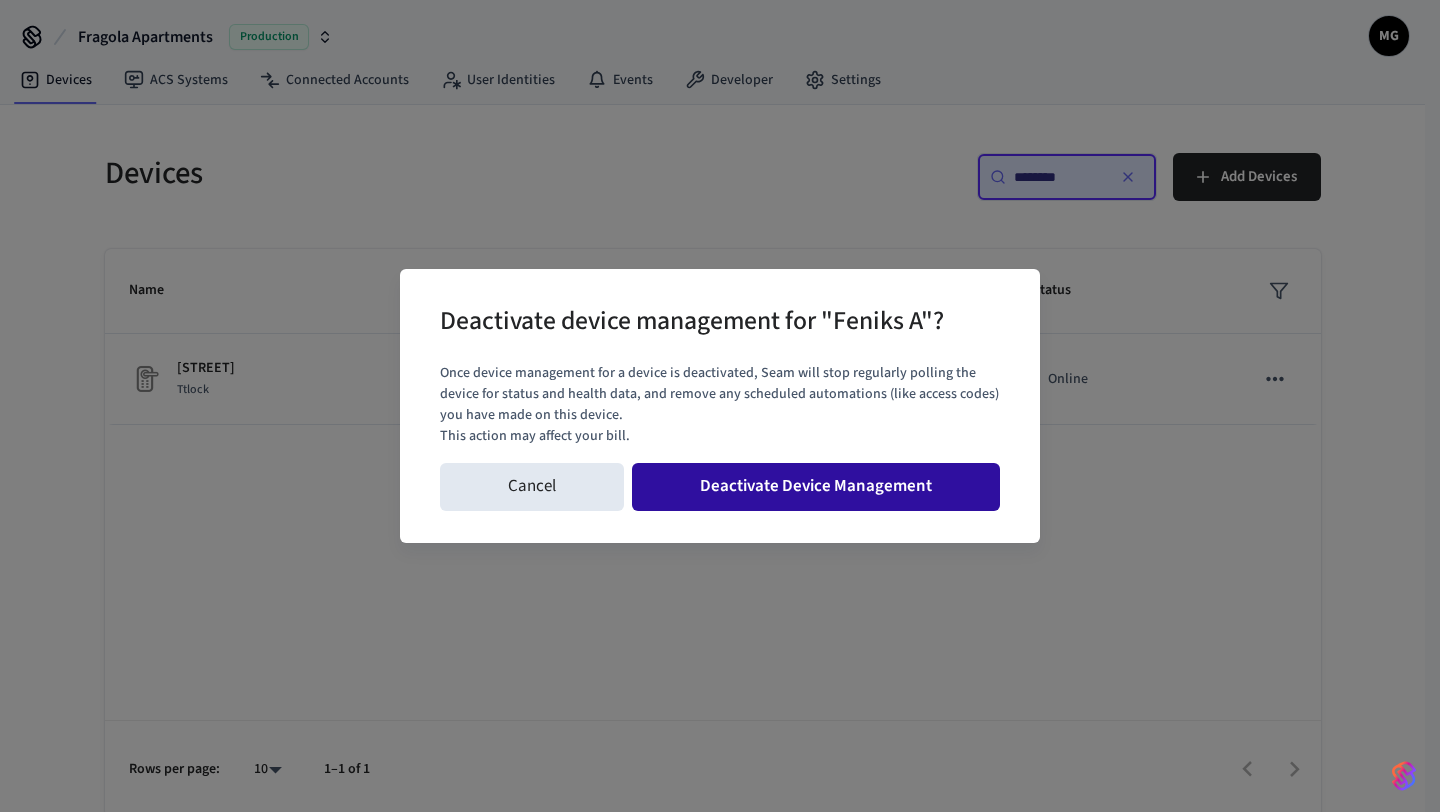 click on "Deactivate Device Management" at bounding box center (816, 487) 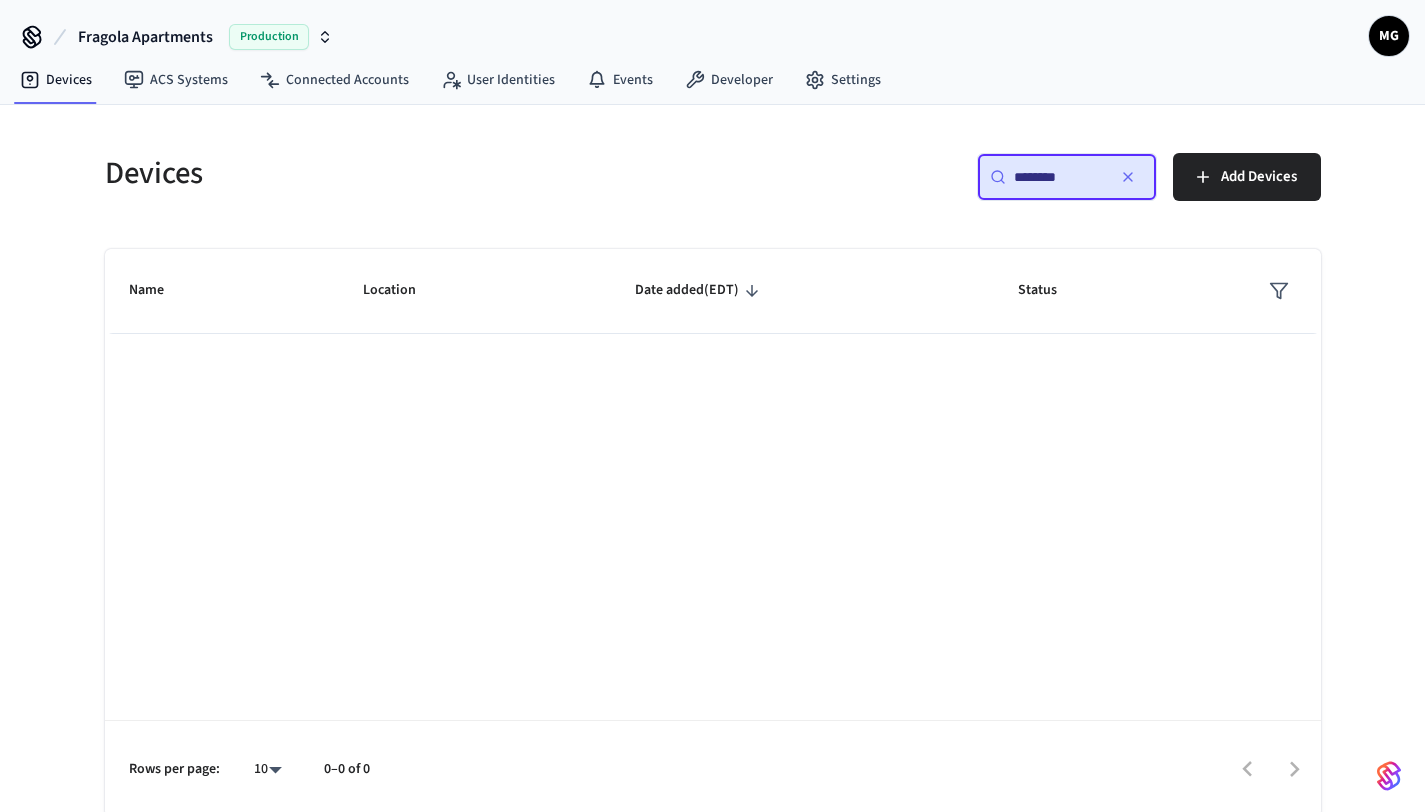 click on "********" at bounding box center [1059, 177] 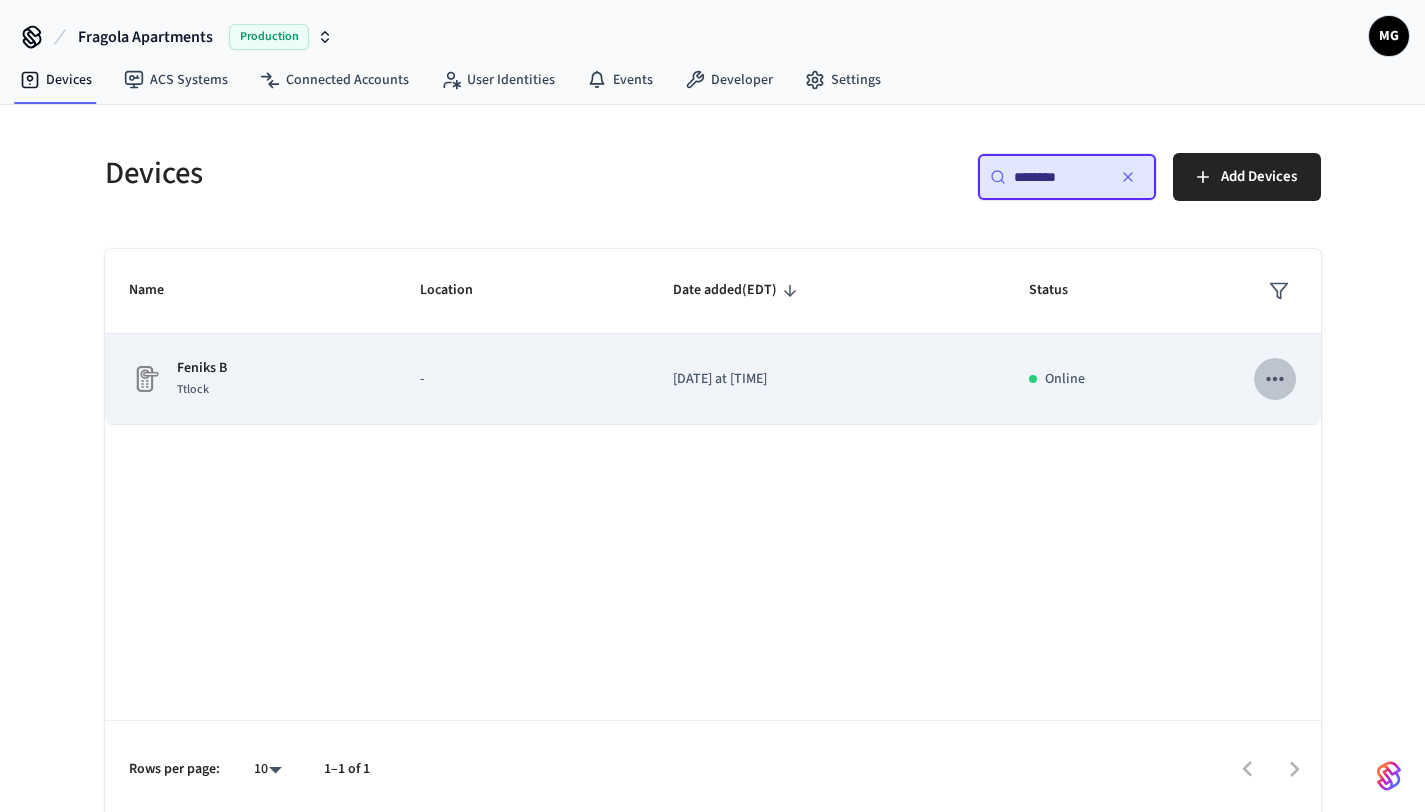 click 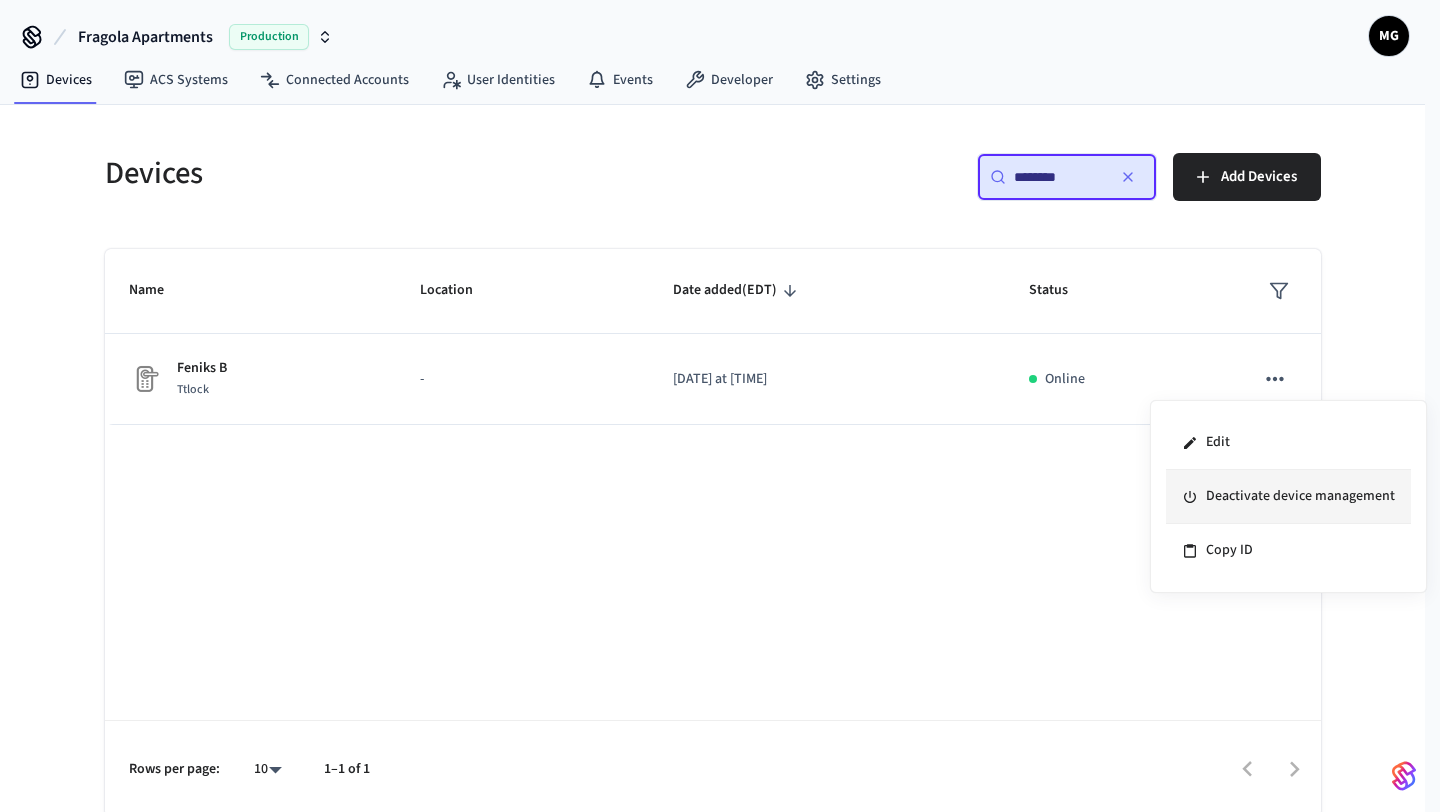 click on "Deactivate device management" at bounding box center (1288, 497) 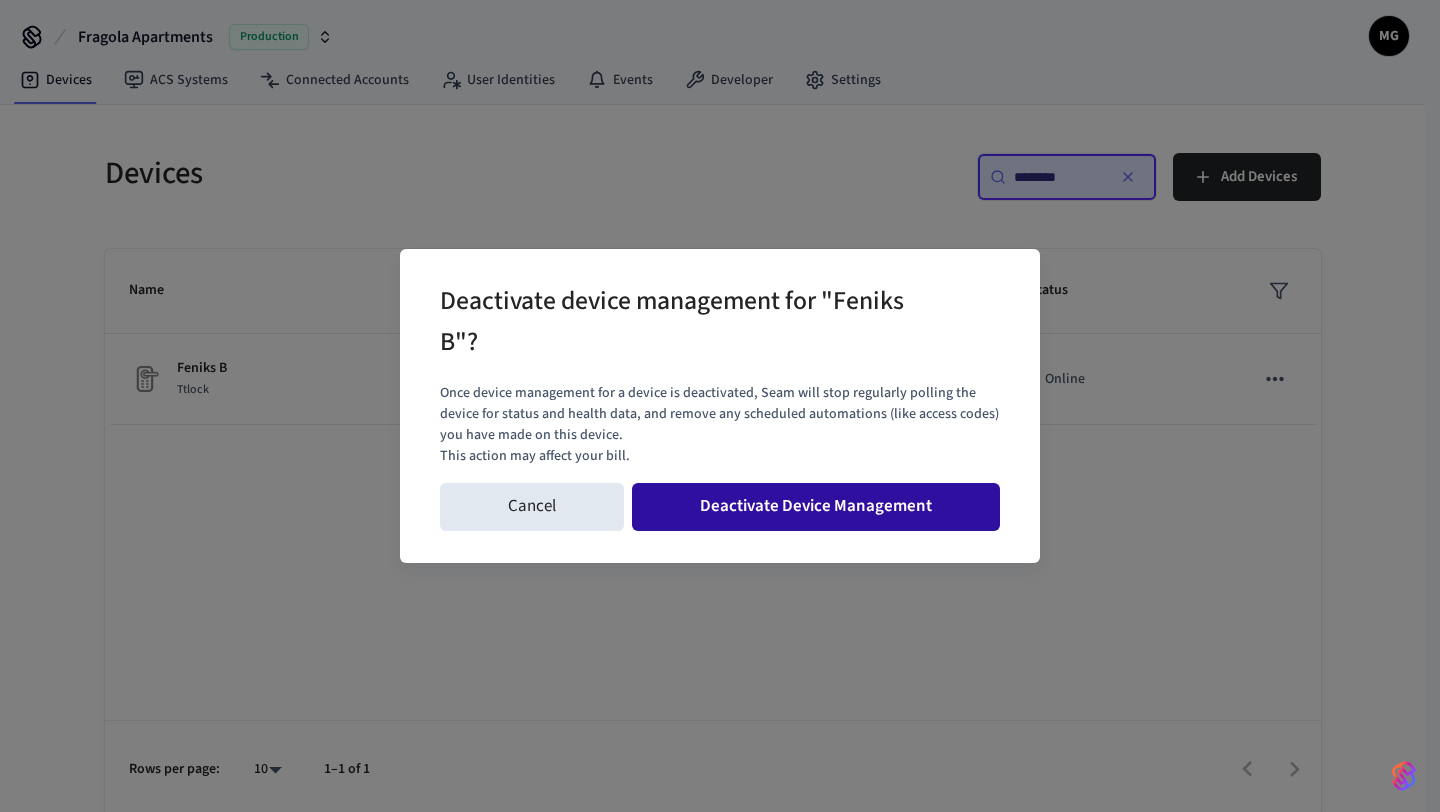 click on "Deactivate Device Management" at bounding box center [816, 507] 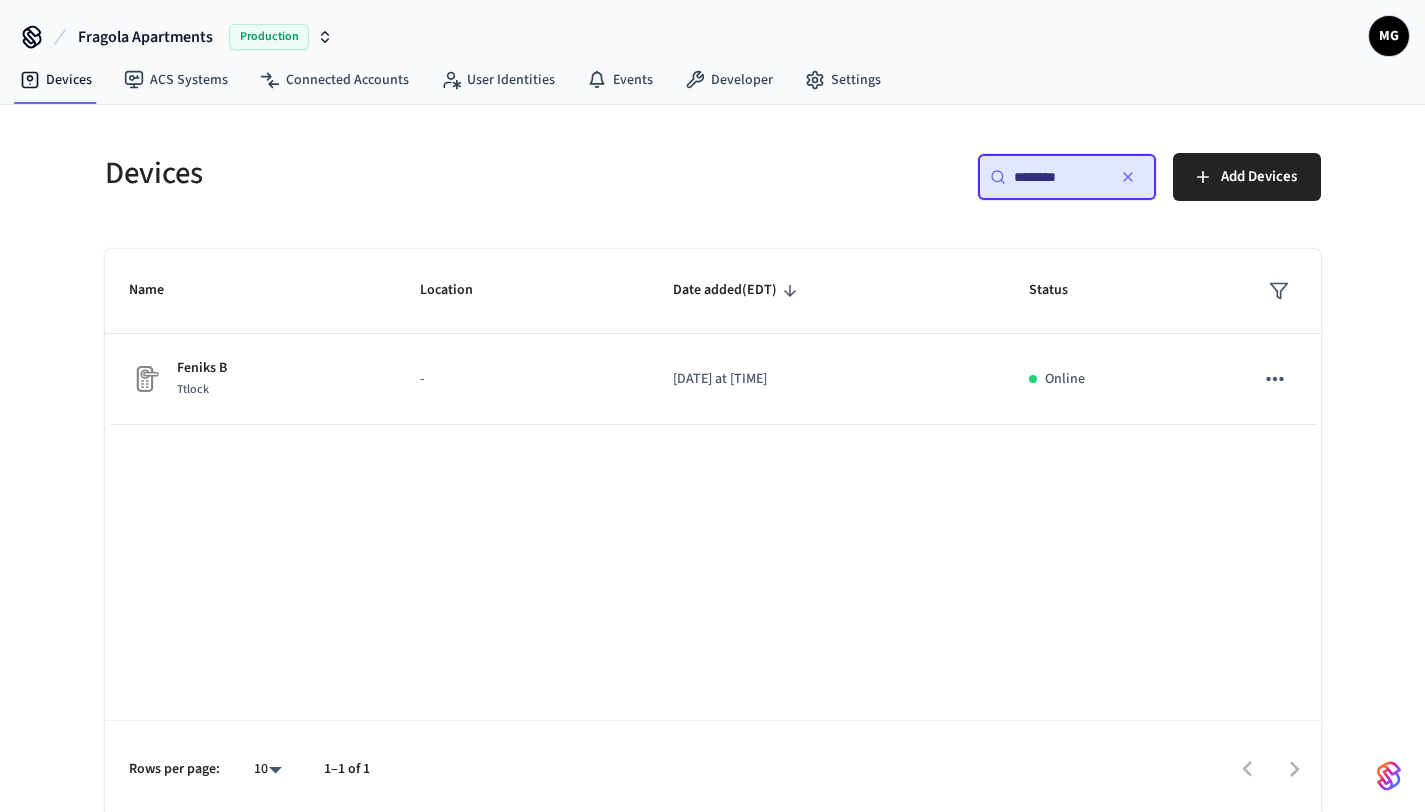 click on "********" at bounding box center (1059, 177) 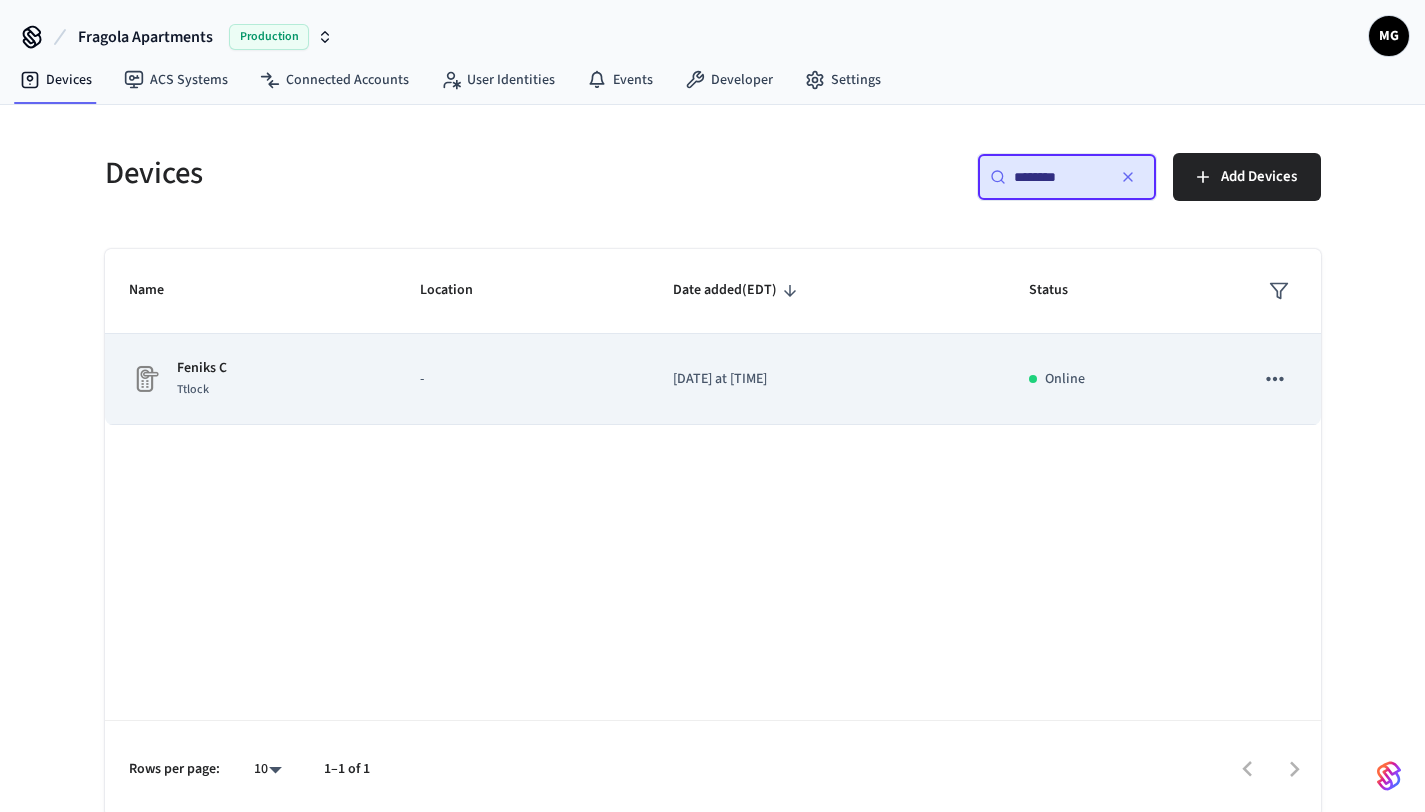 click 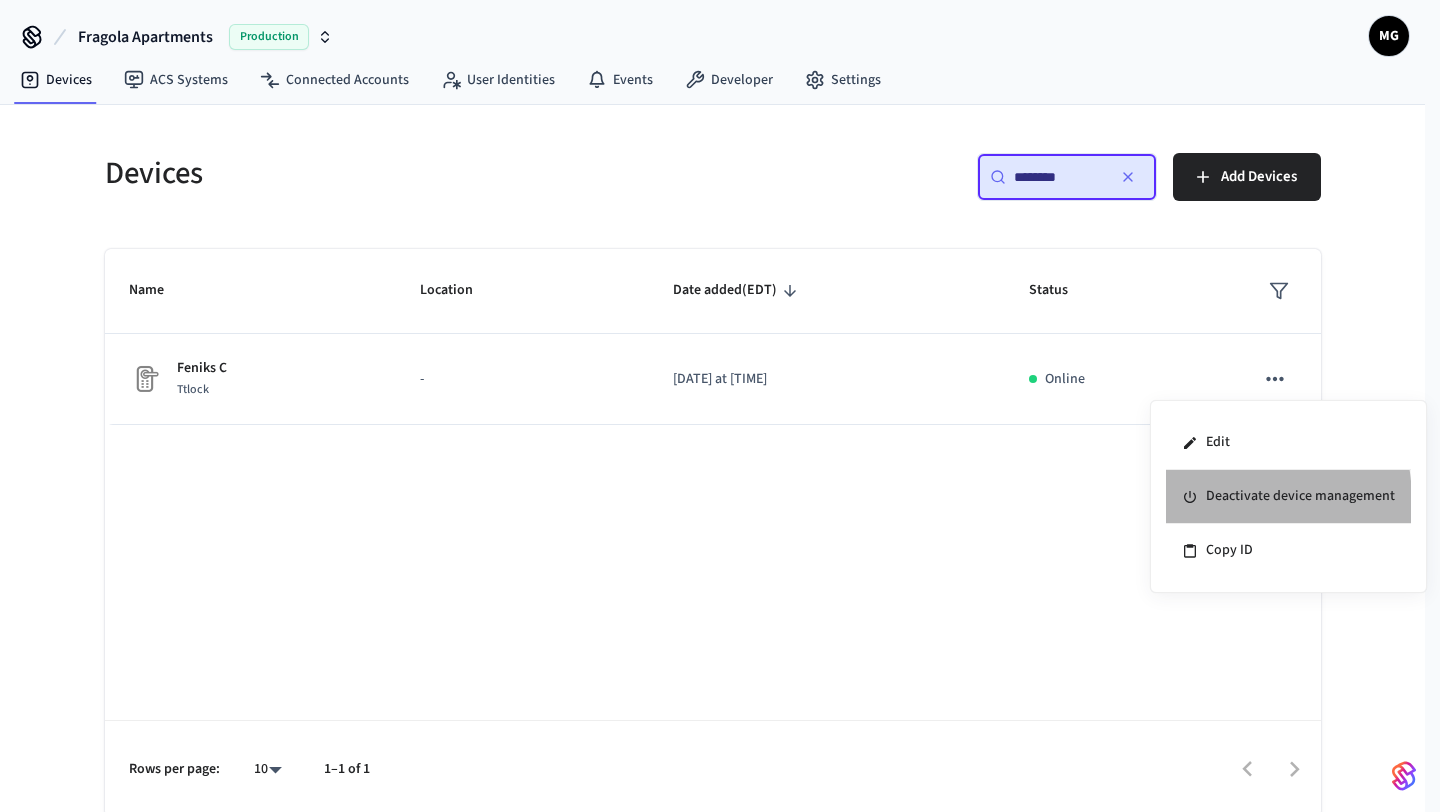 click on "Deactivate device management" at bounding box center (1288, 497) 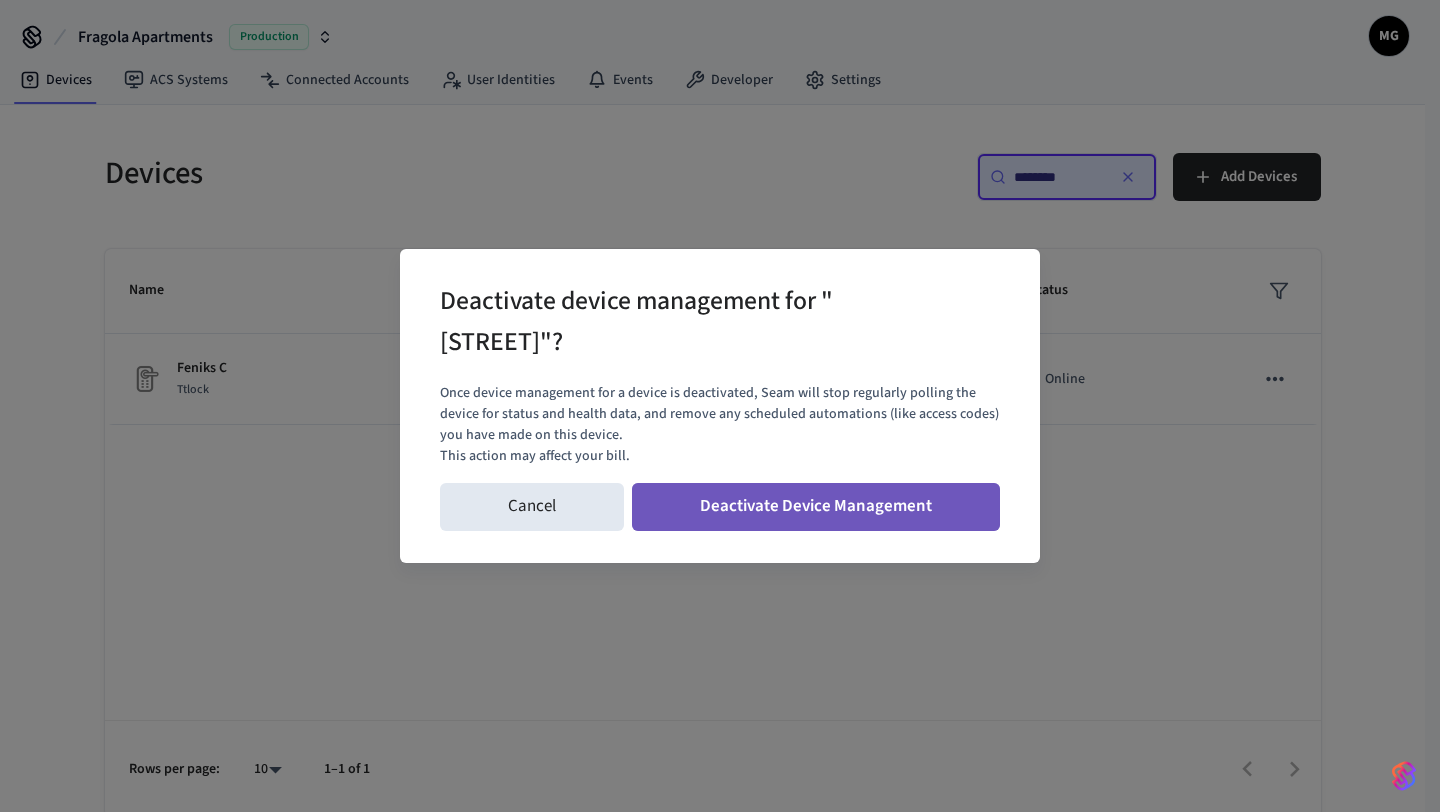 click on "Deactivate Device Management" at bounding box center (816, 507) 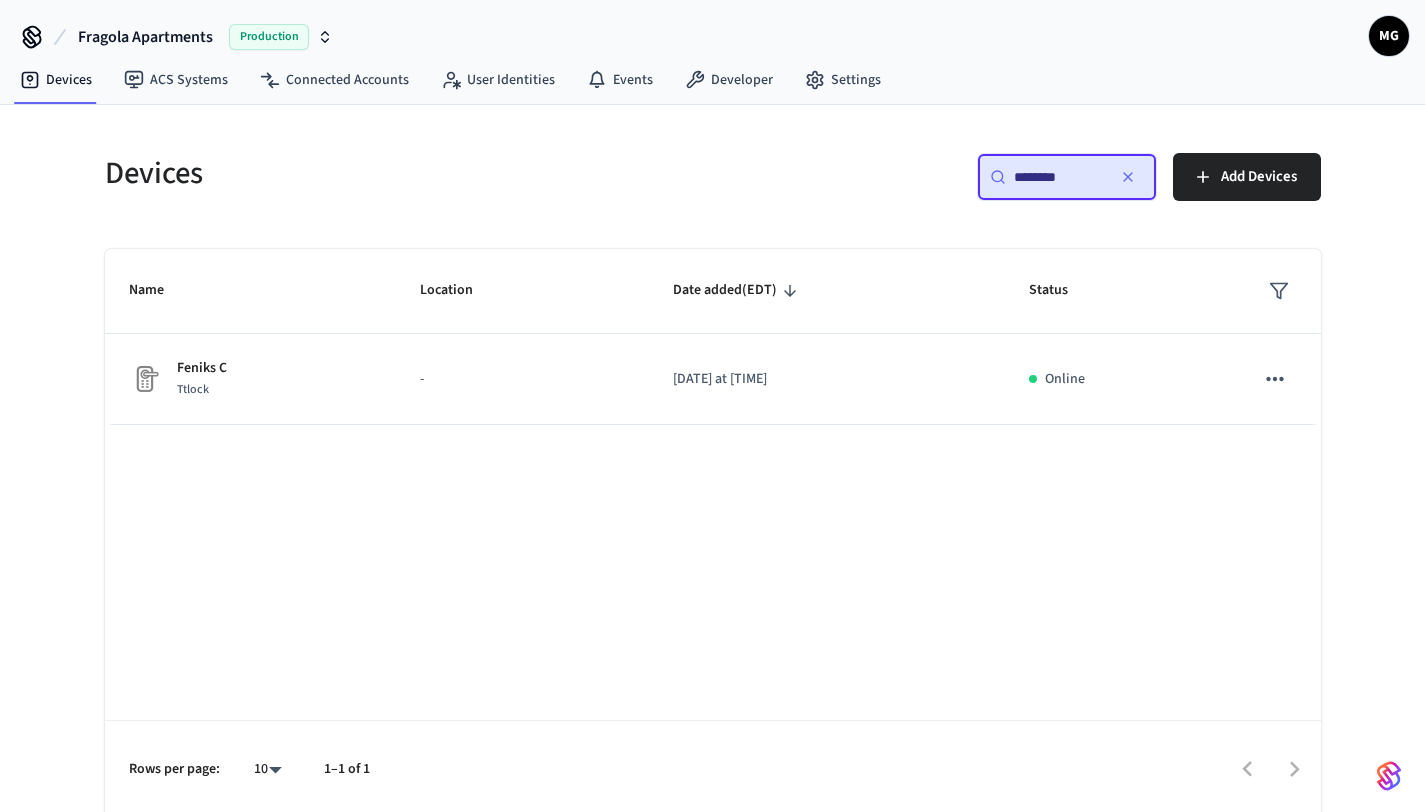 click on "********" at bounding box center [1059, 177] 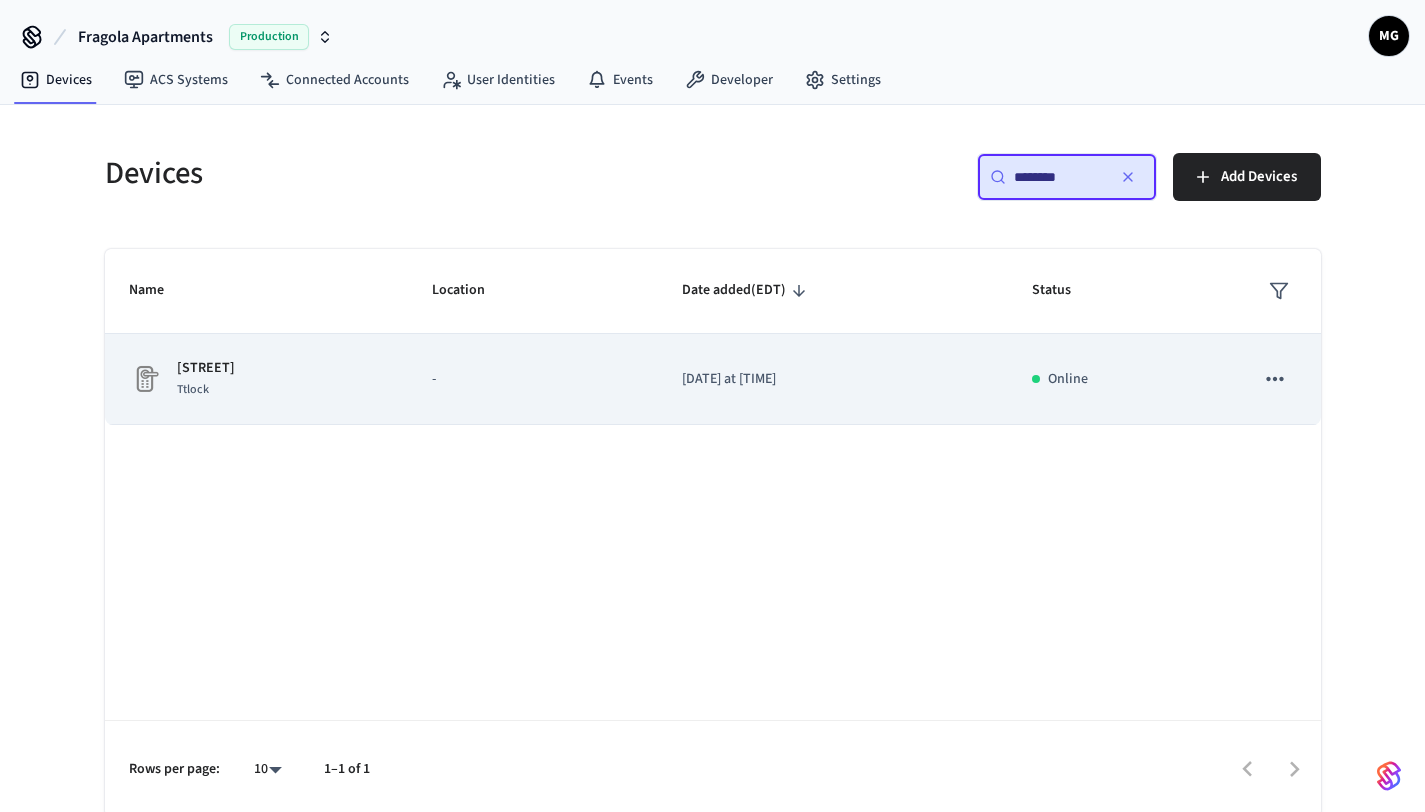 type on "********" 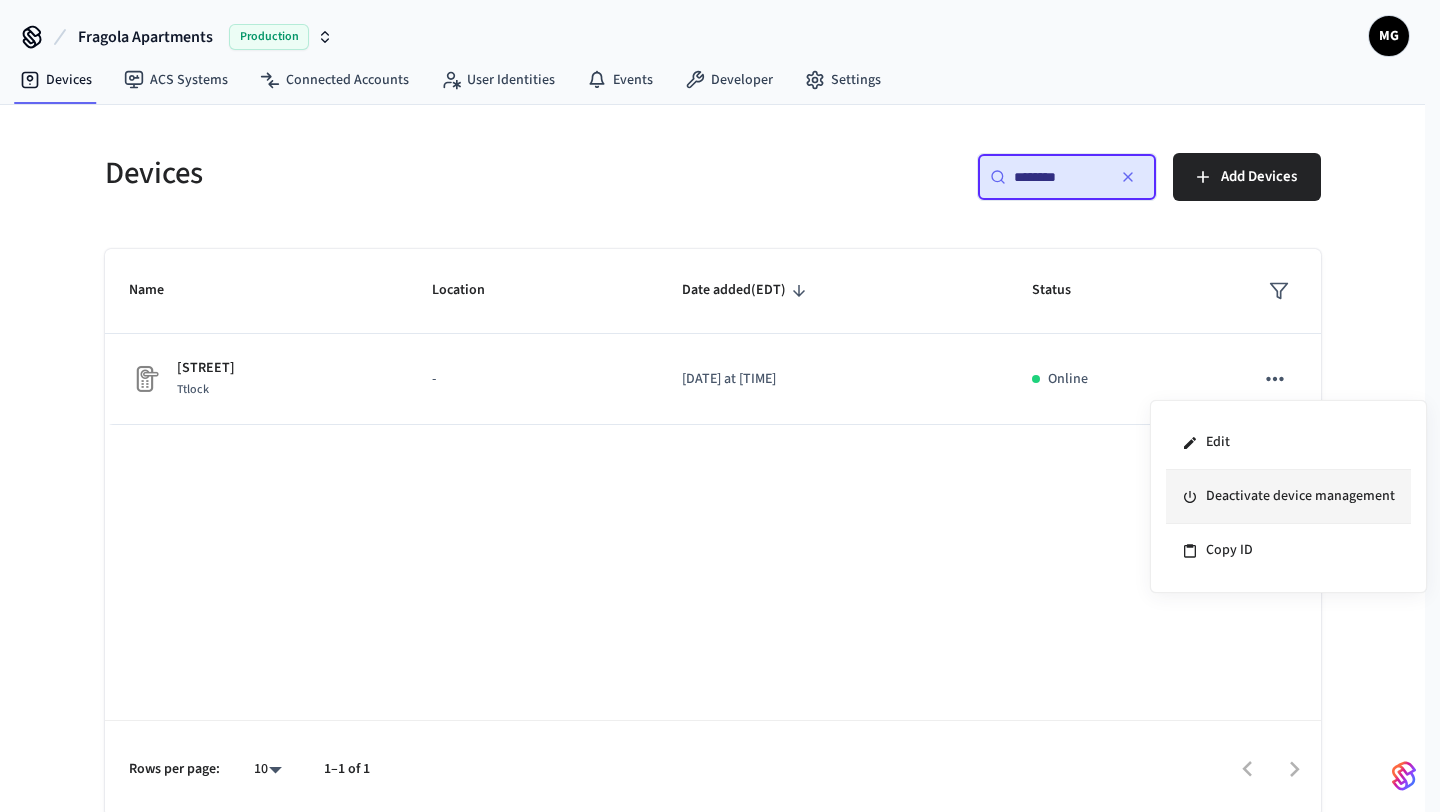 click on "Deactivate device management" at bounding box center (1288, 497) 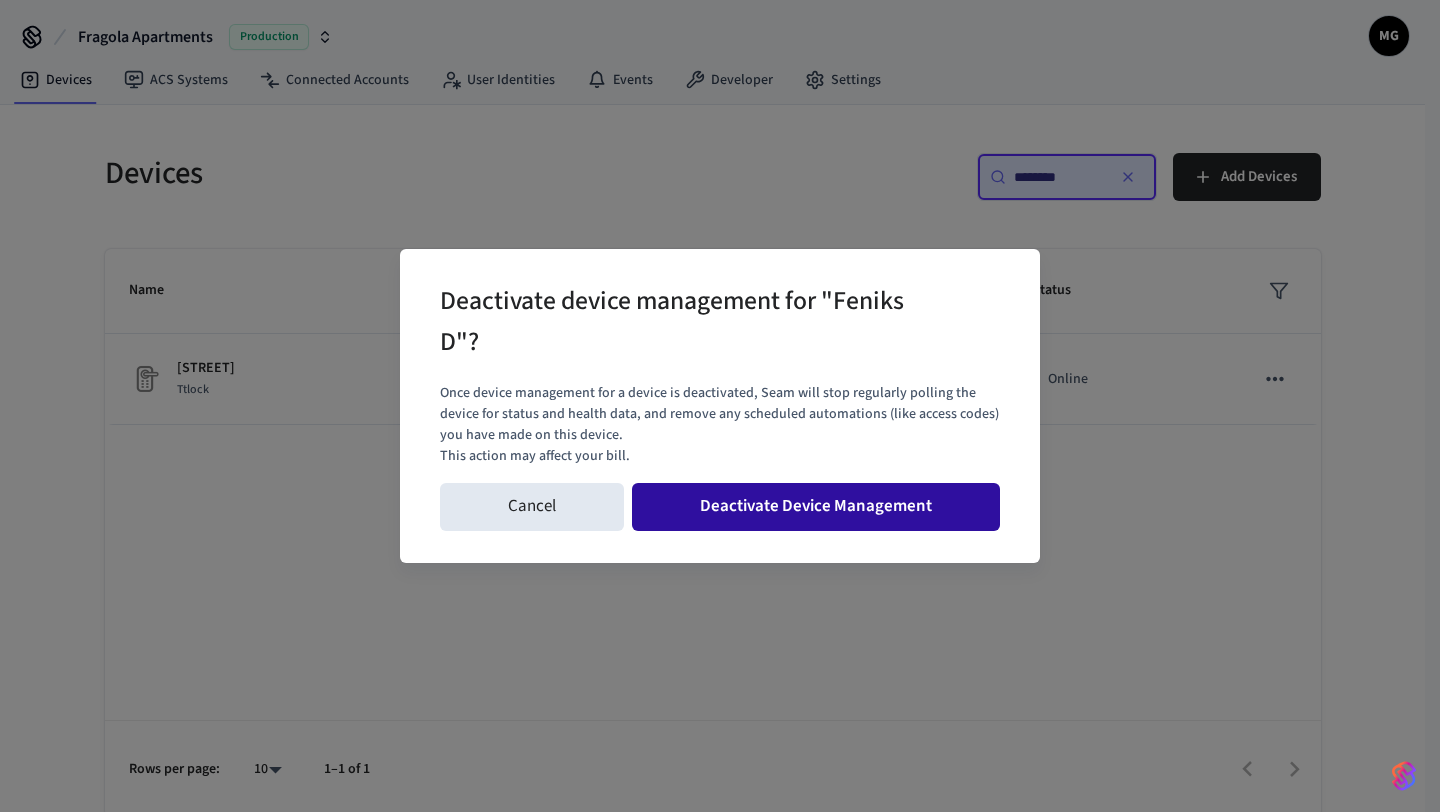 click on "Deactivate Device Management" at bounding box center [816, 507] 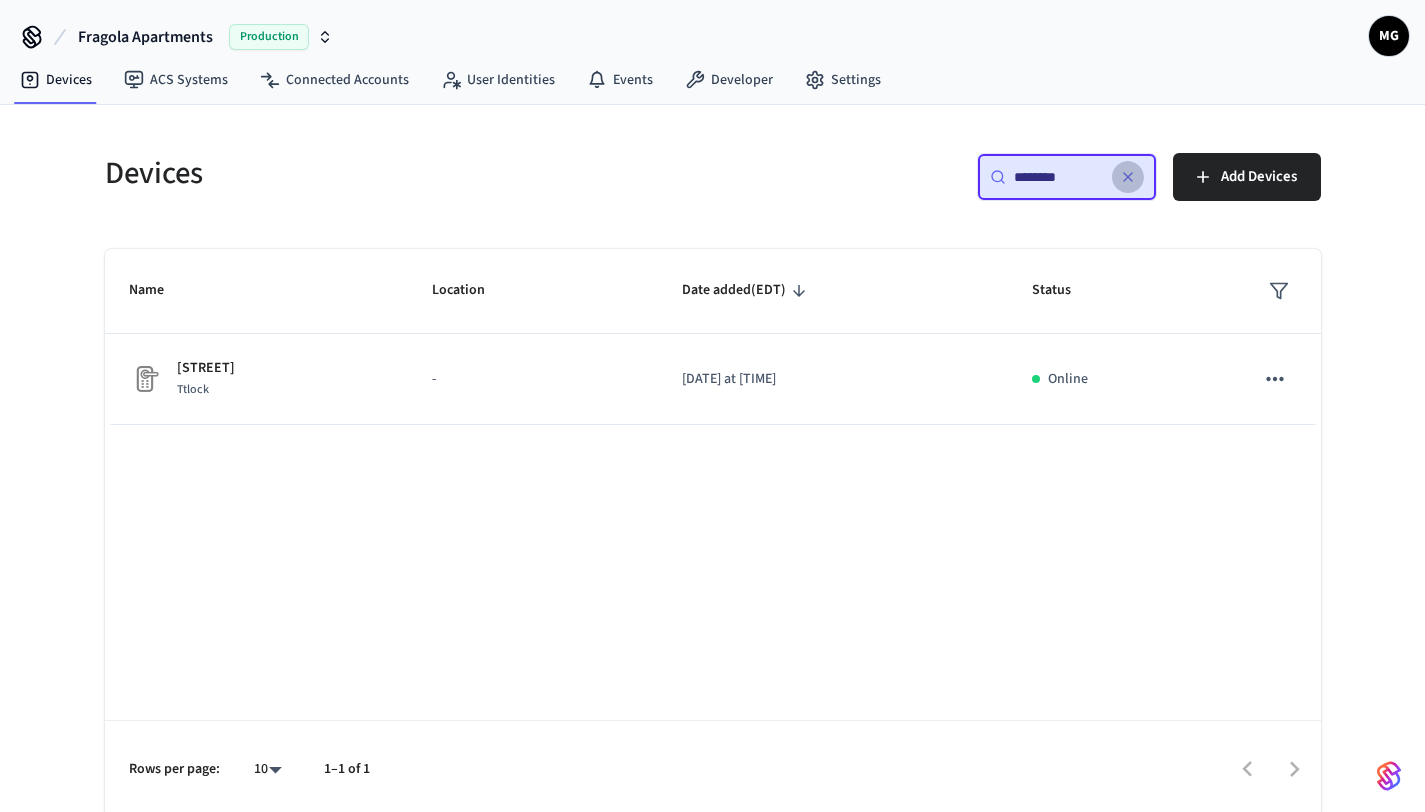 click at bounding box center [1128, 177] 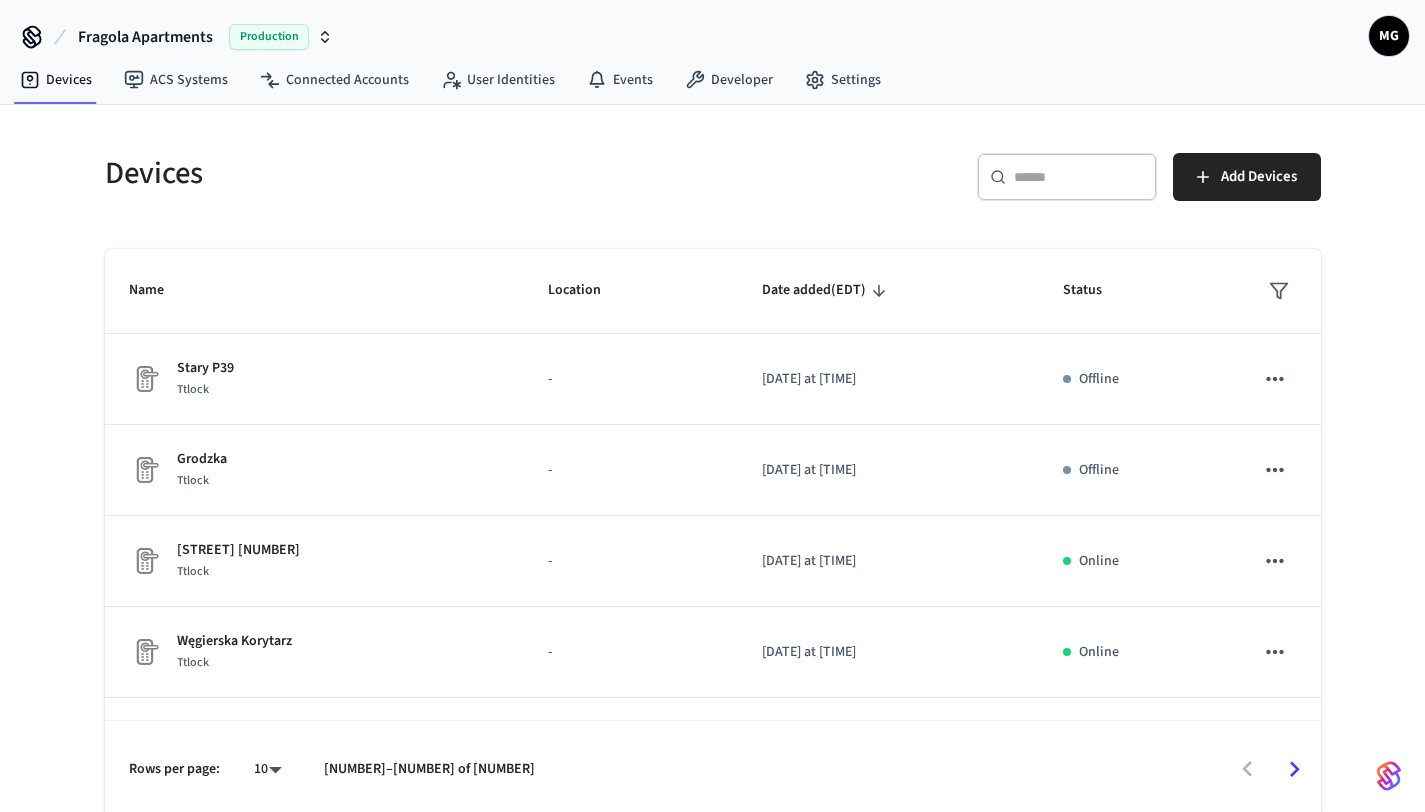 click at bounding box center [1079, 177] 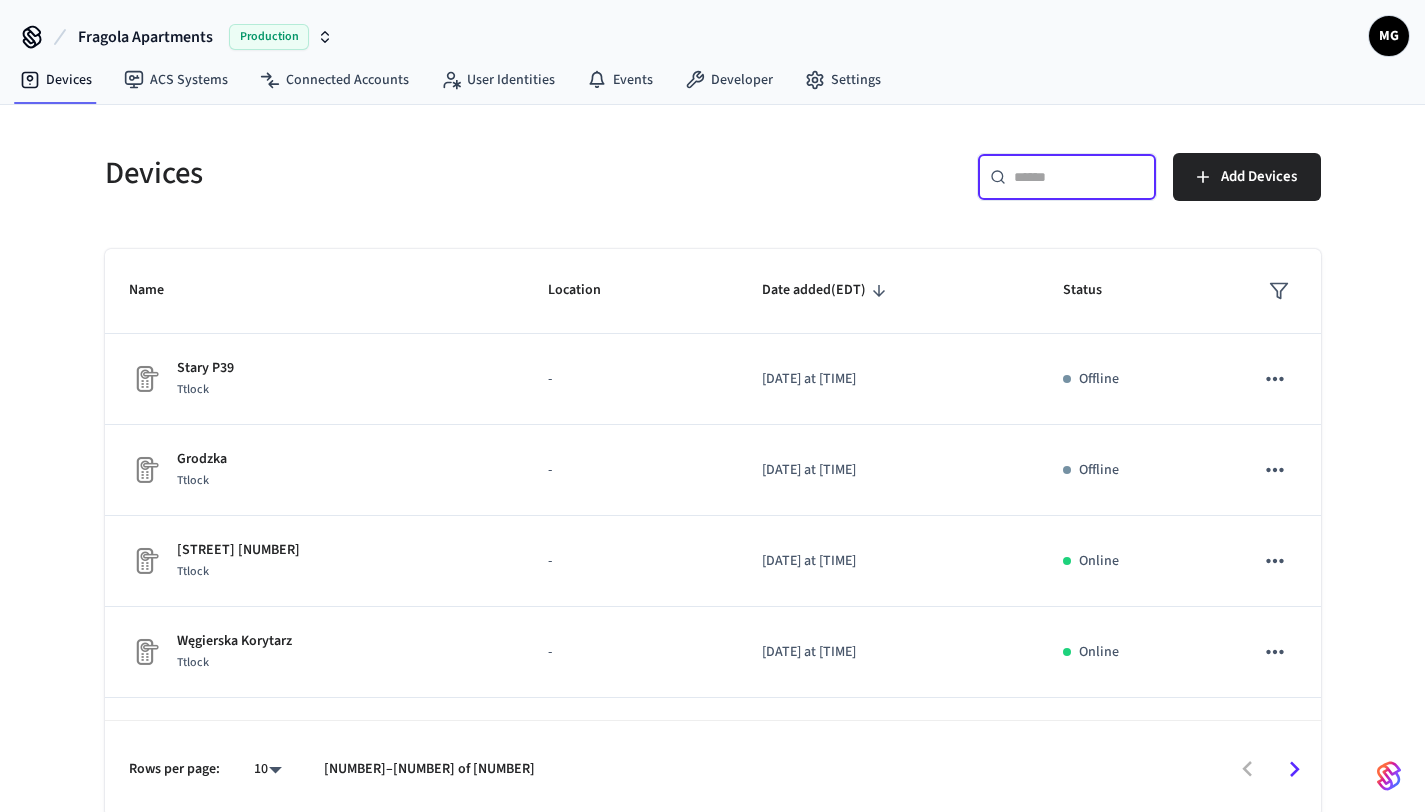 paste on "**********" 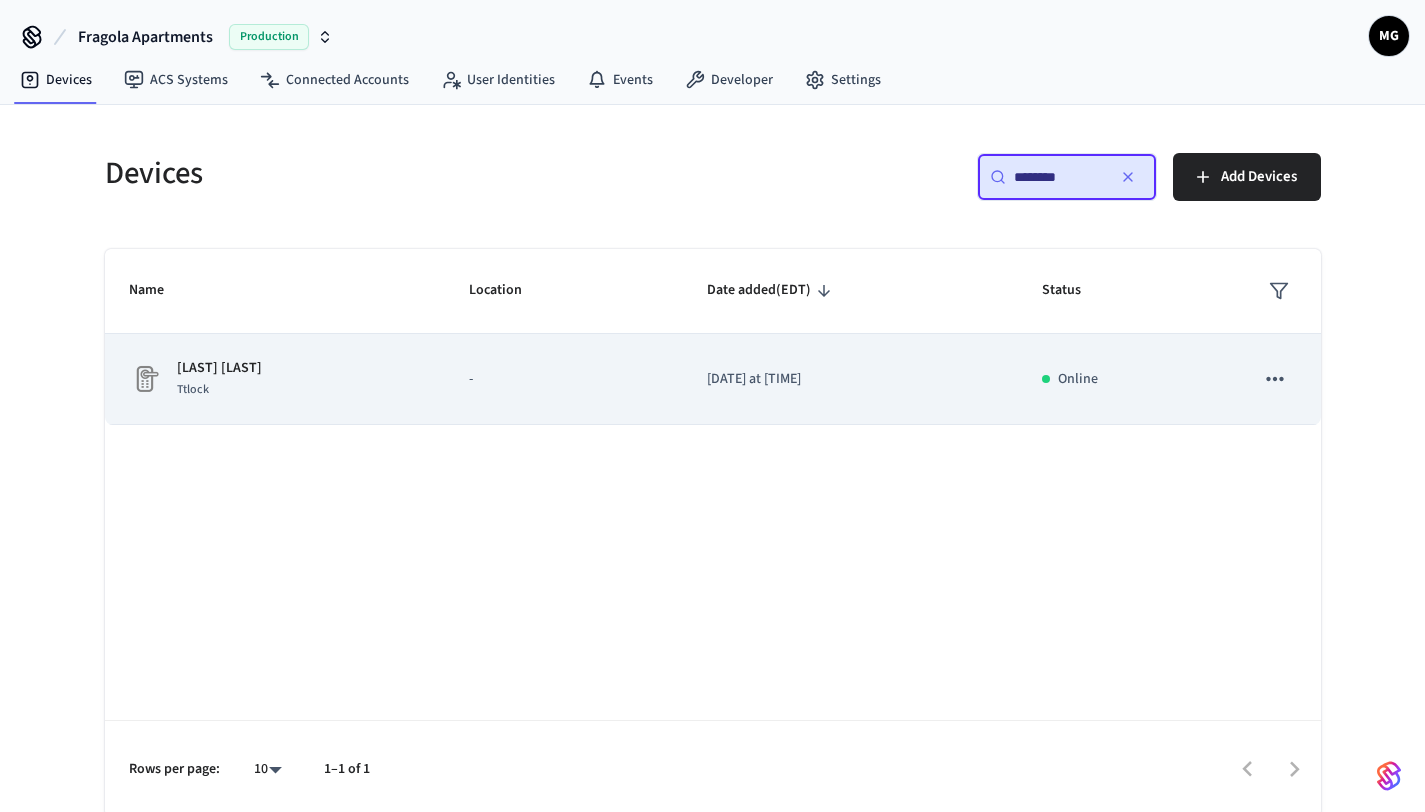 click 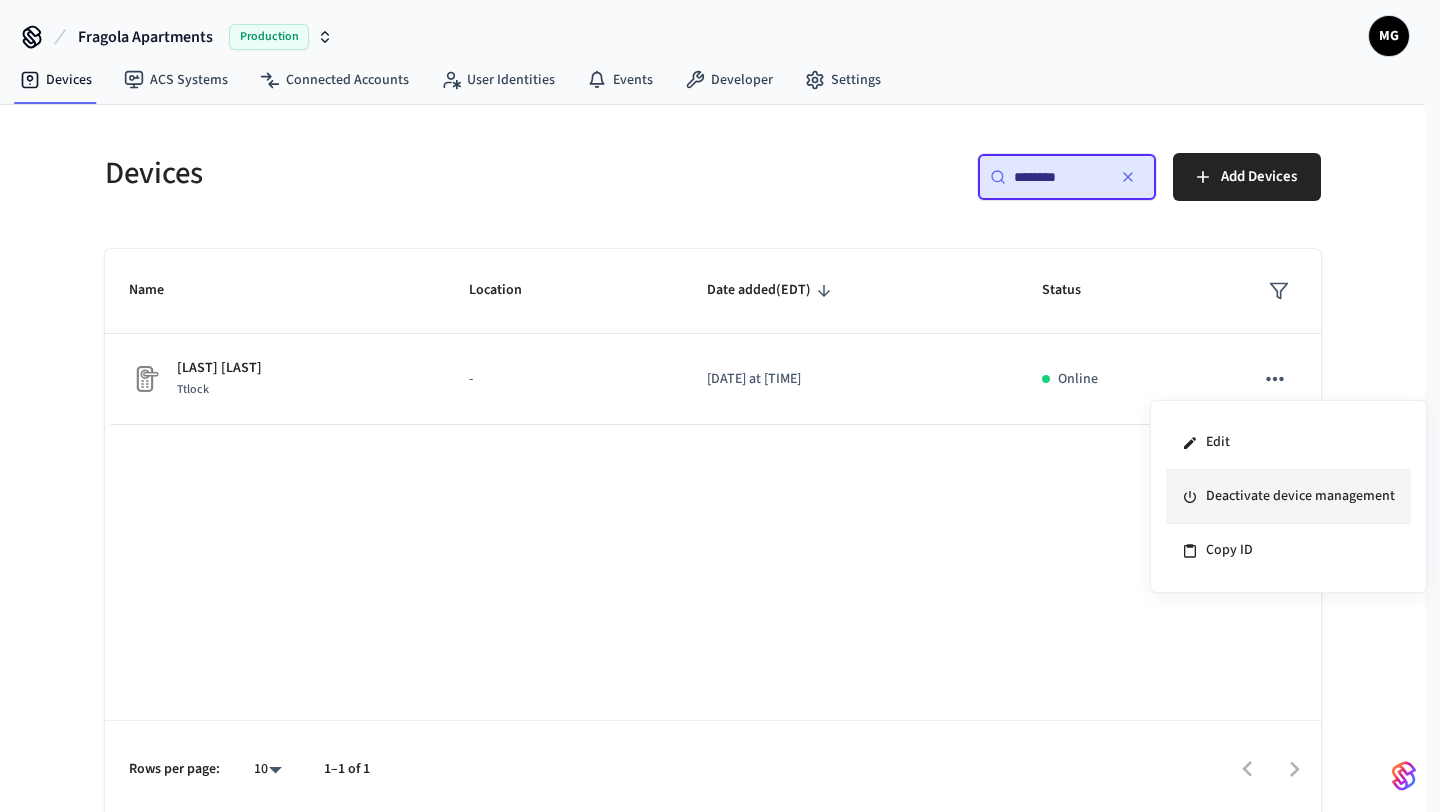 click on "Deactivate device management" at bounding box center [1288, 497] 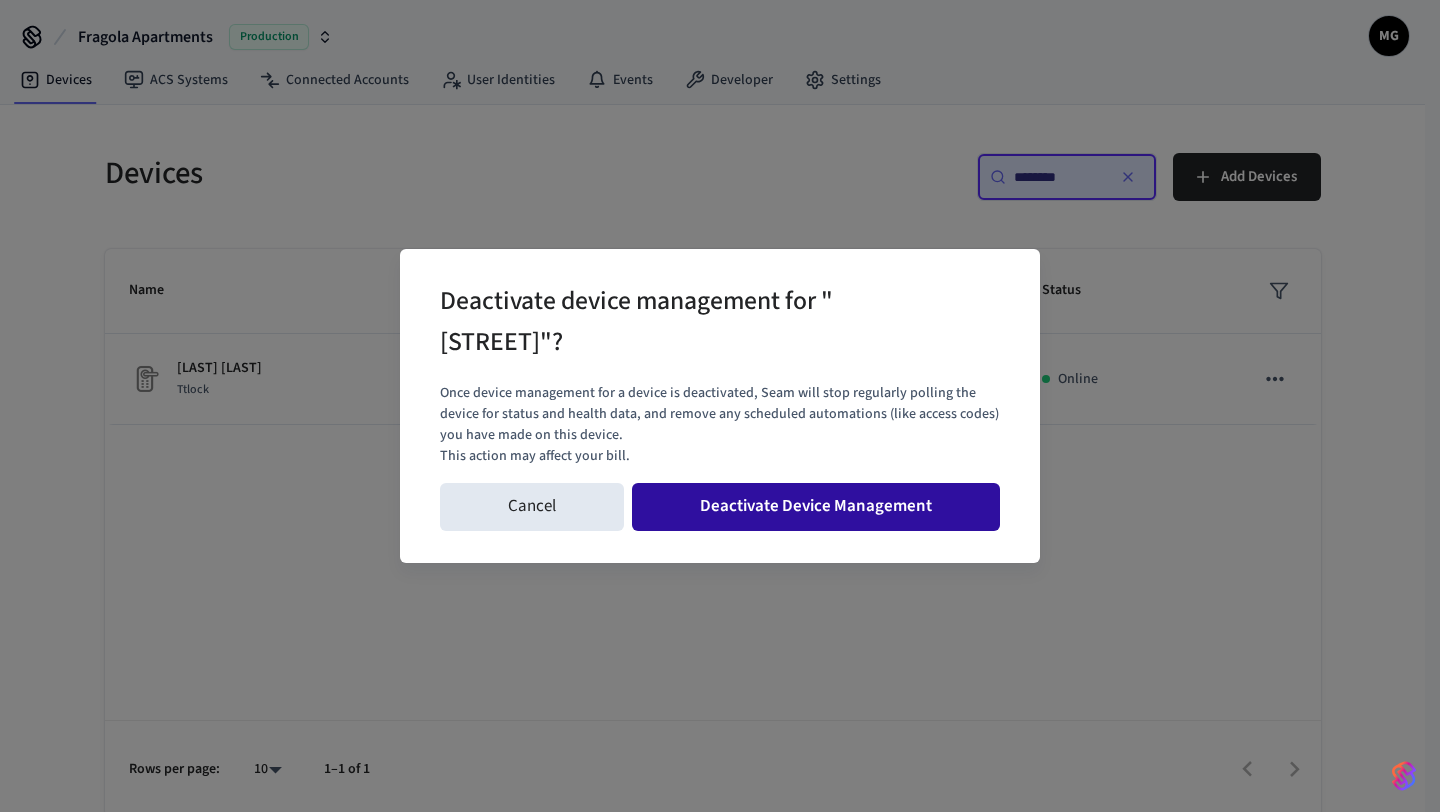 click on "Deactivate Device Management" at bounding box center [816, 507] 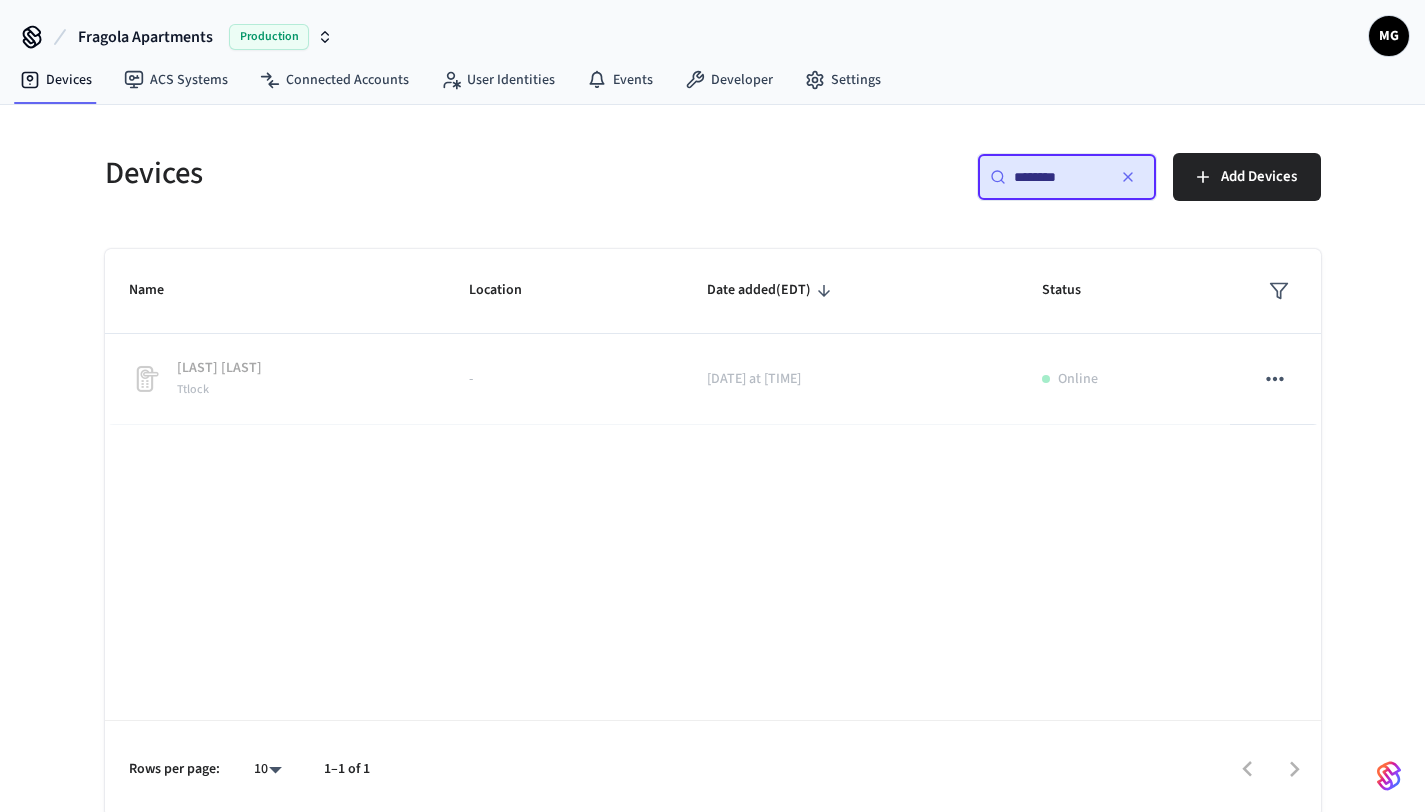 click on "********" at bounding box center [1059, 177] 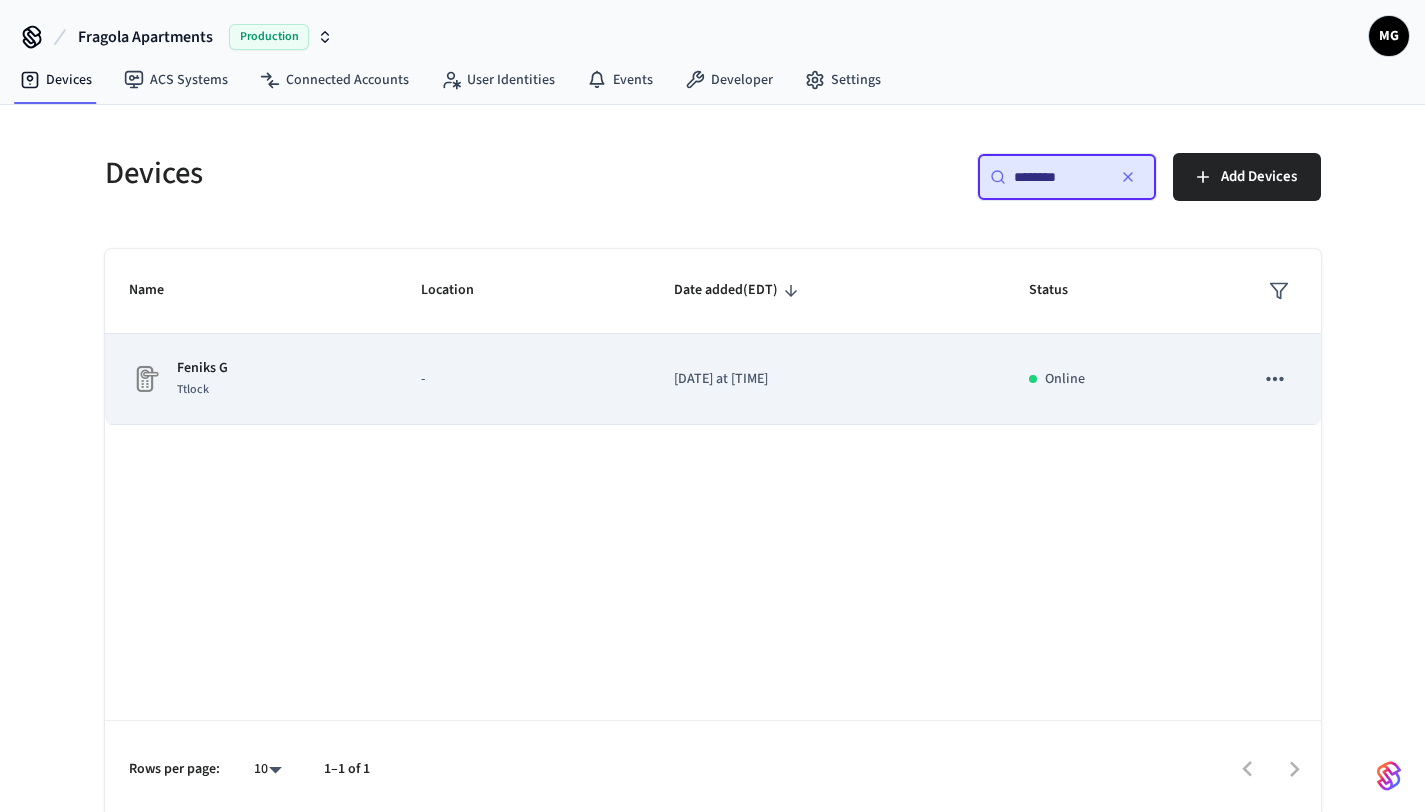 click 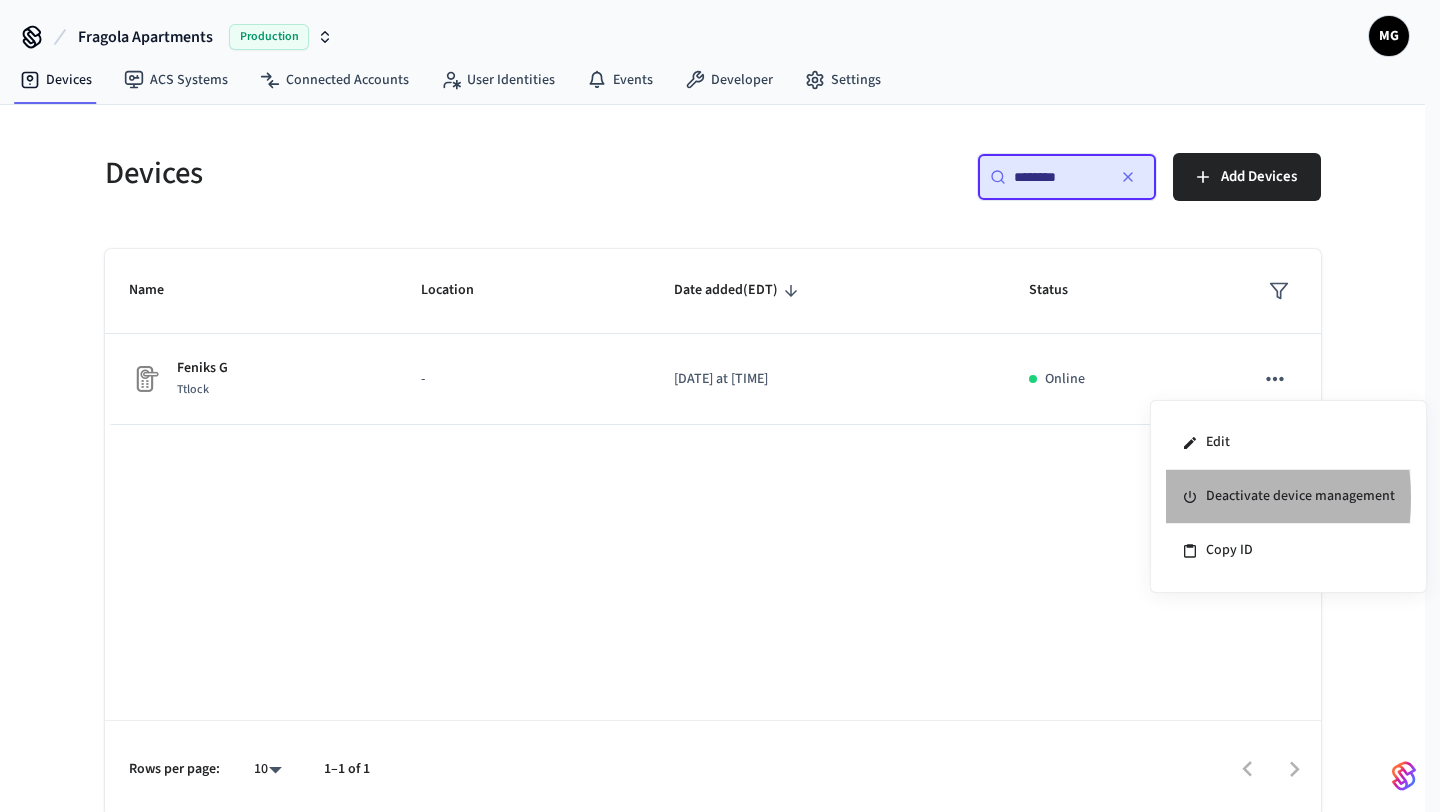 click on "Deactivate device management" at bounding box center [1288, 497] 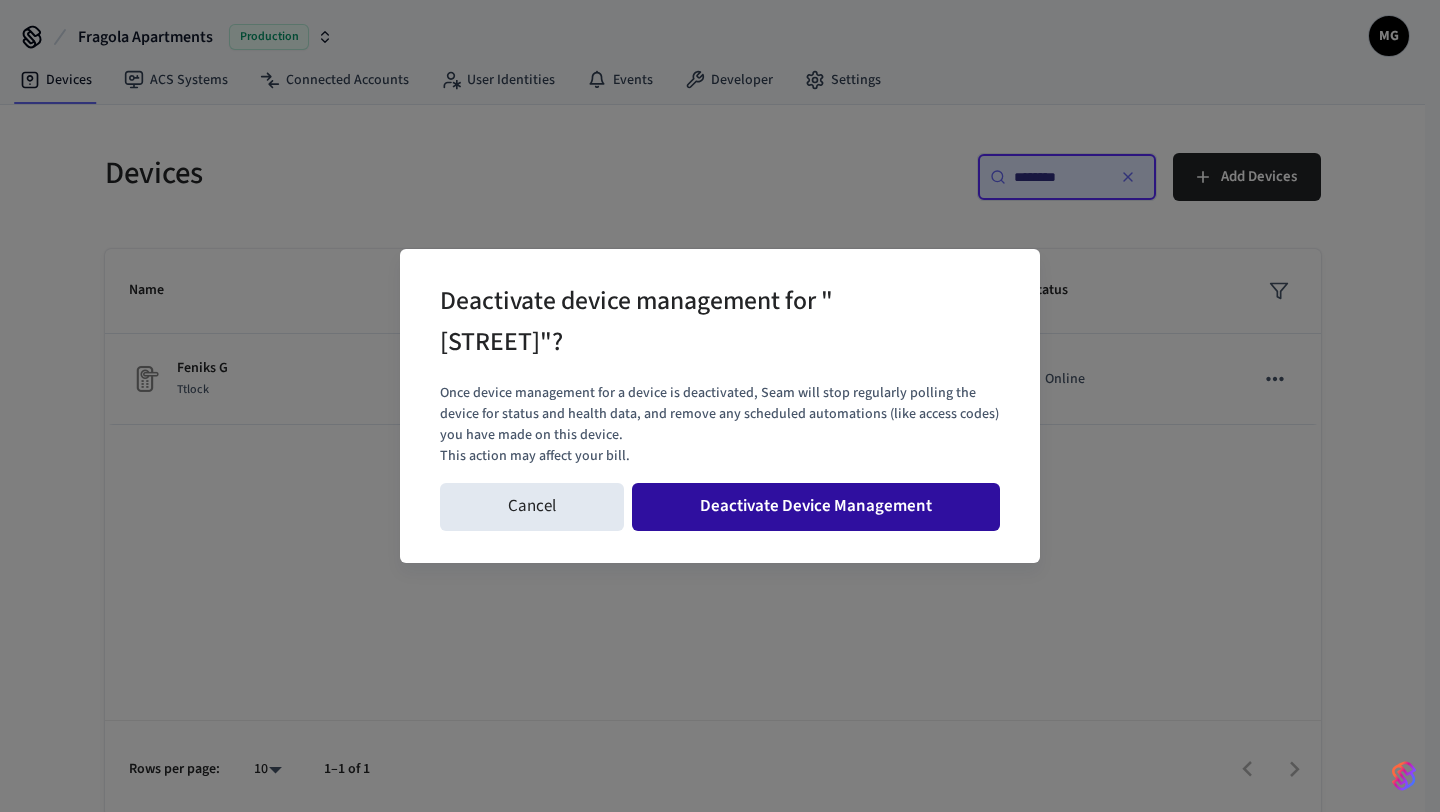 click on "Deactivate Device Management" at bounding box center [816, 507] 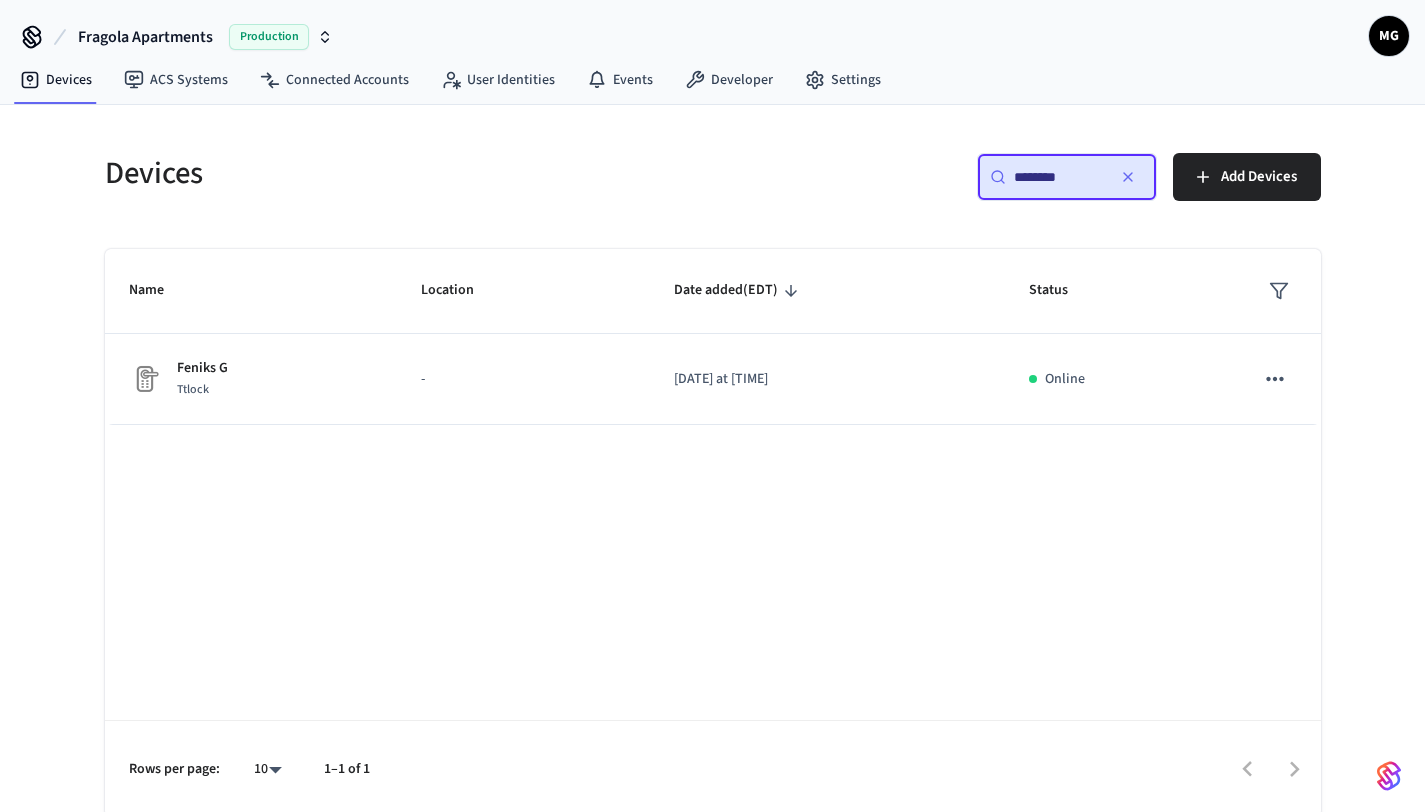 click on "********" at bounding box center (1059, 177) 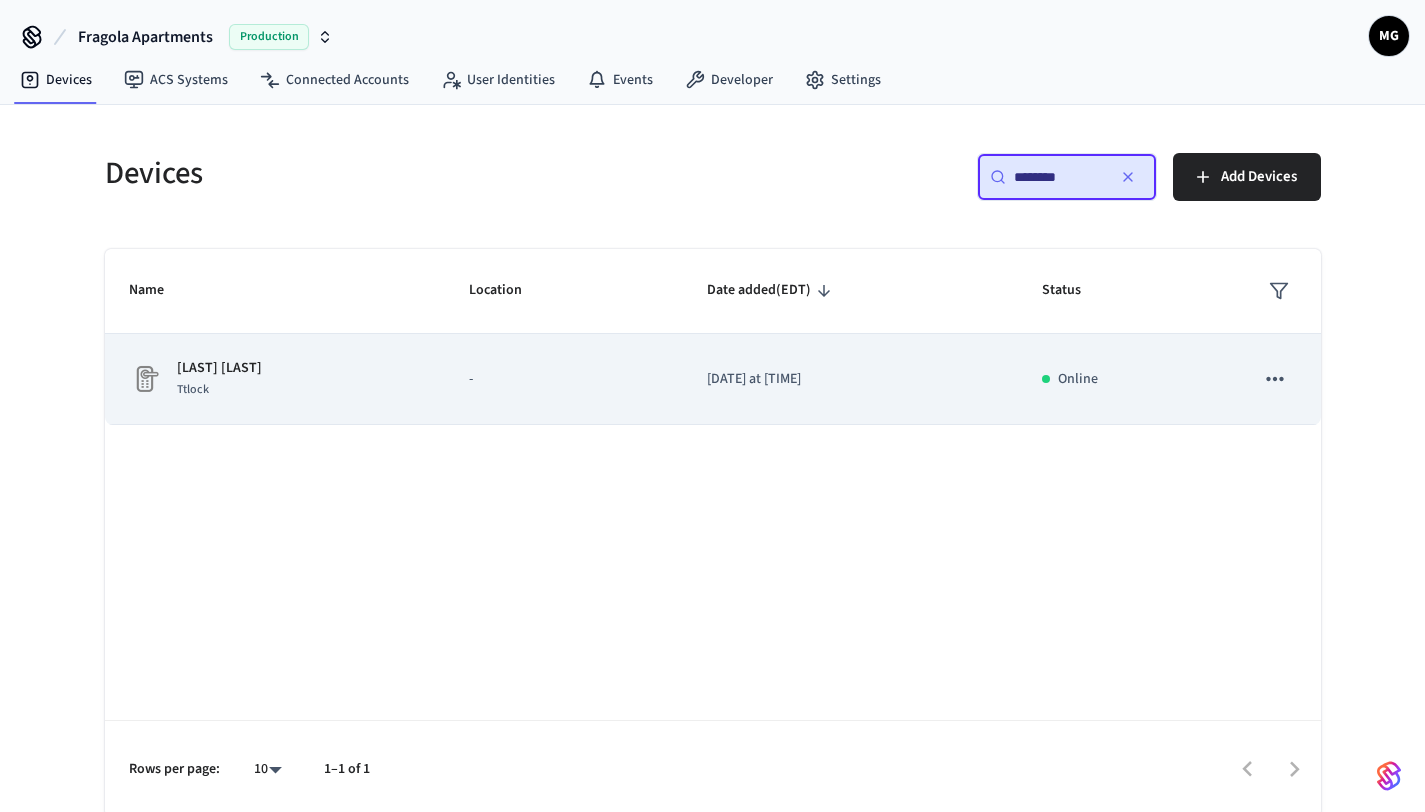 type on "********" 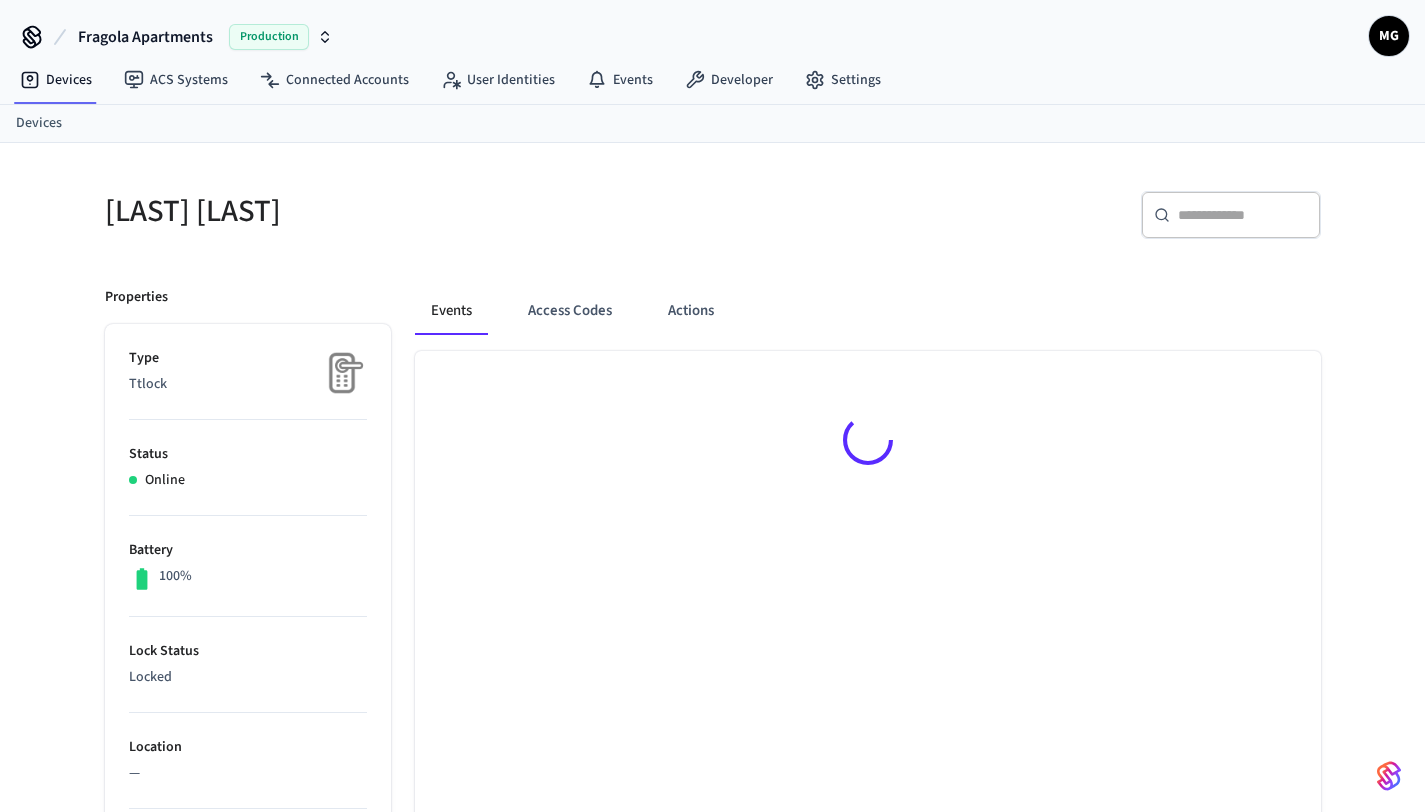 click at bounding box center (868, 443) 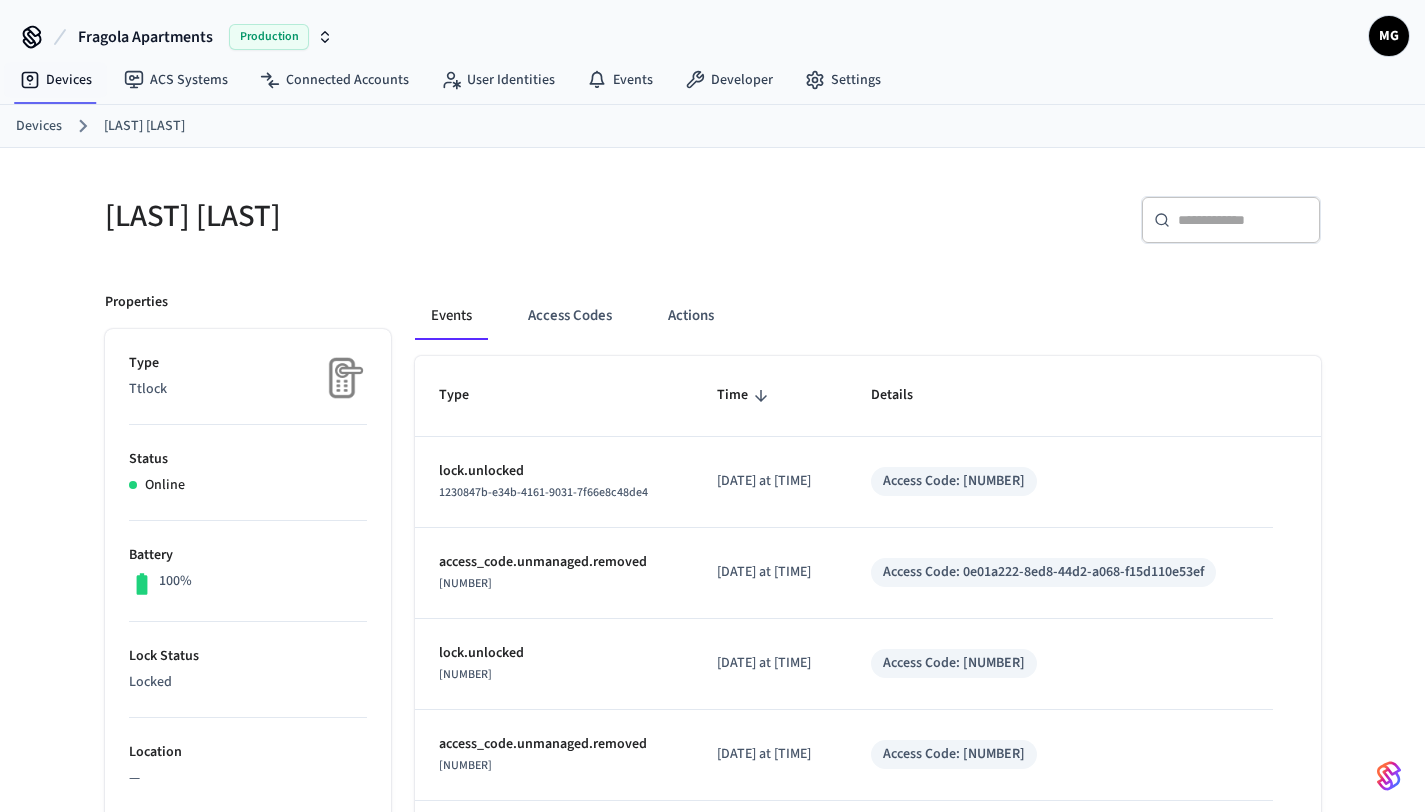 click on "Devices" at bounding box center [39, 126] 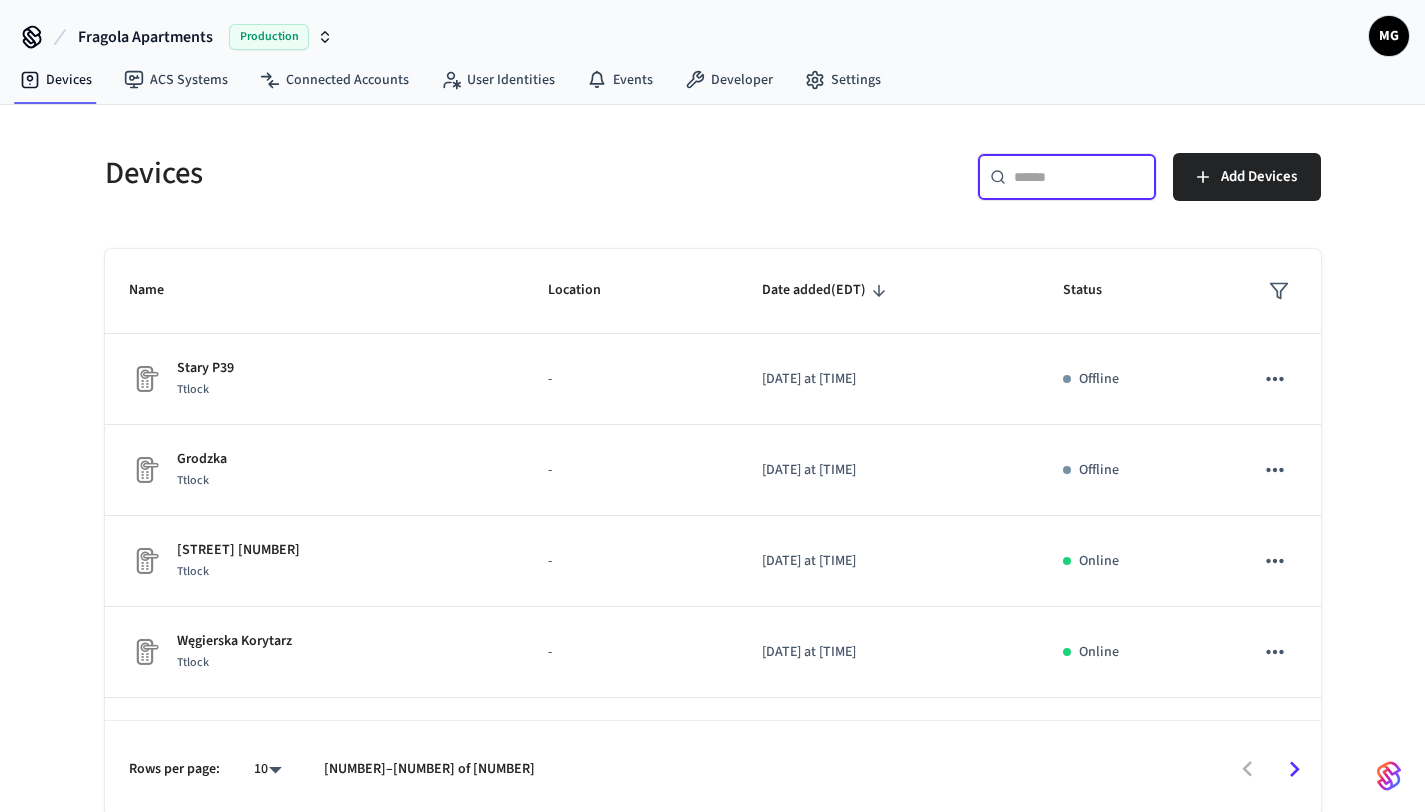 click at bounding box center [1079, 177] 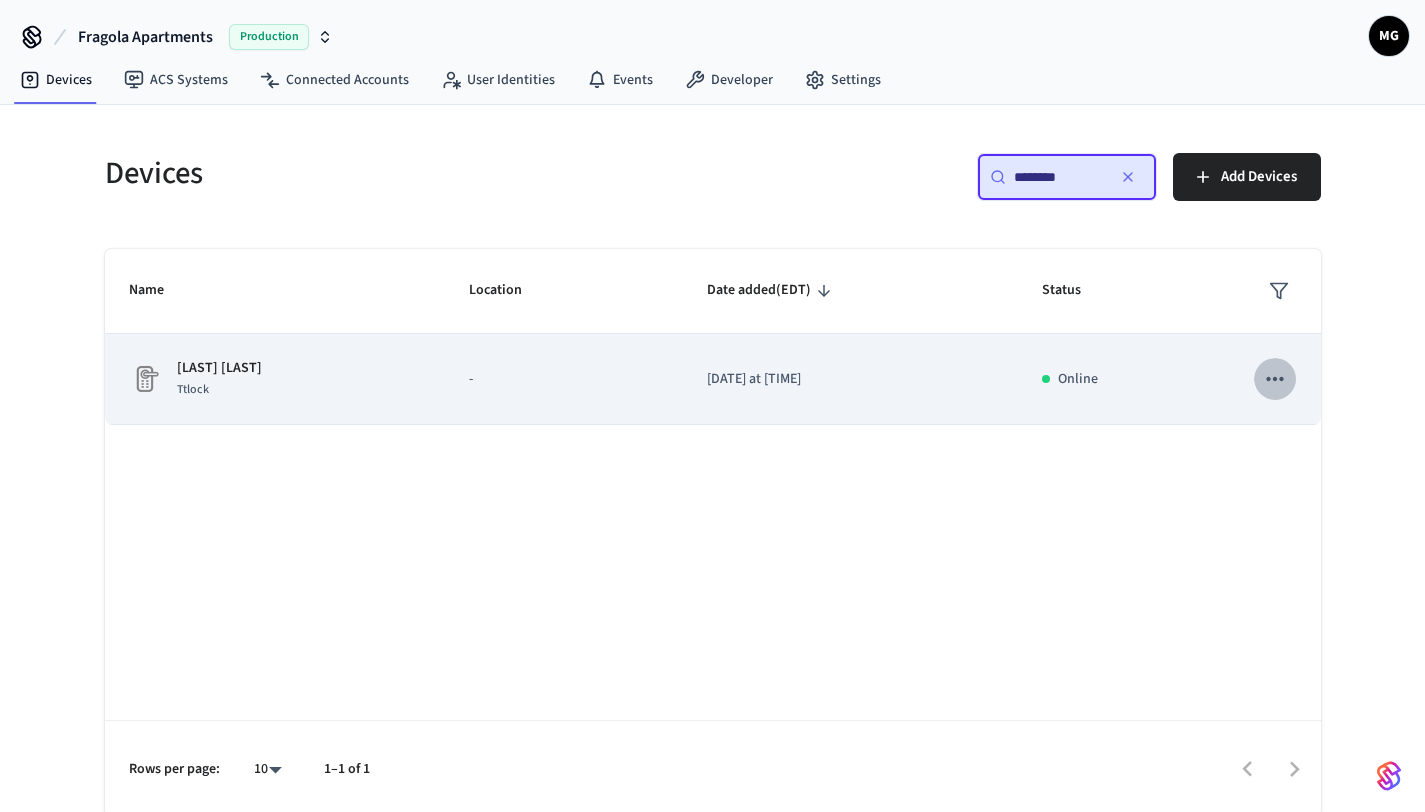 click 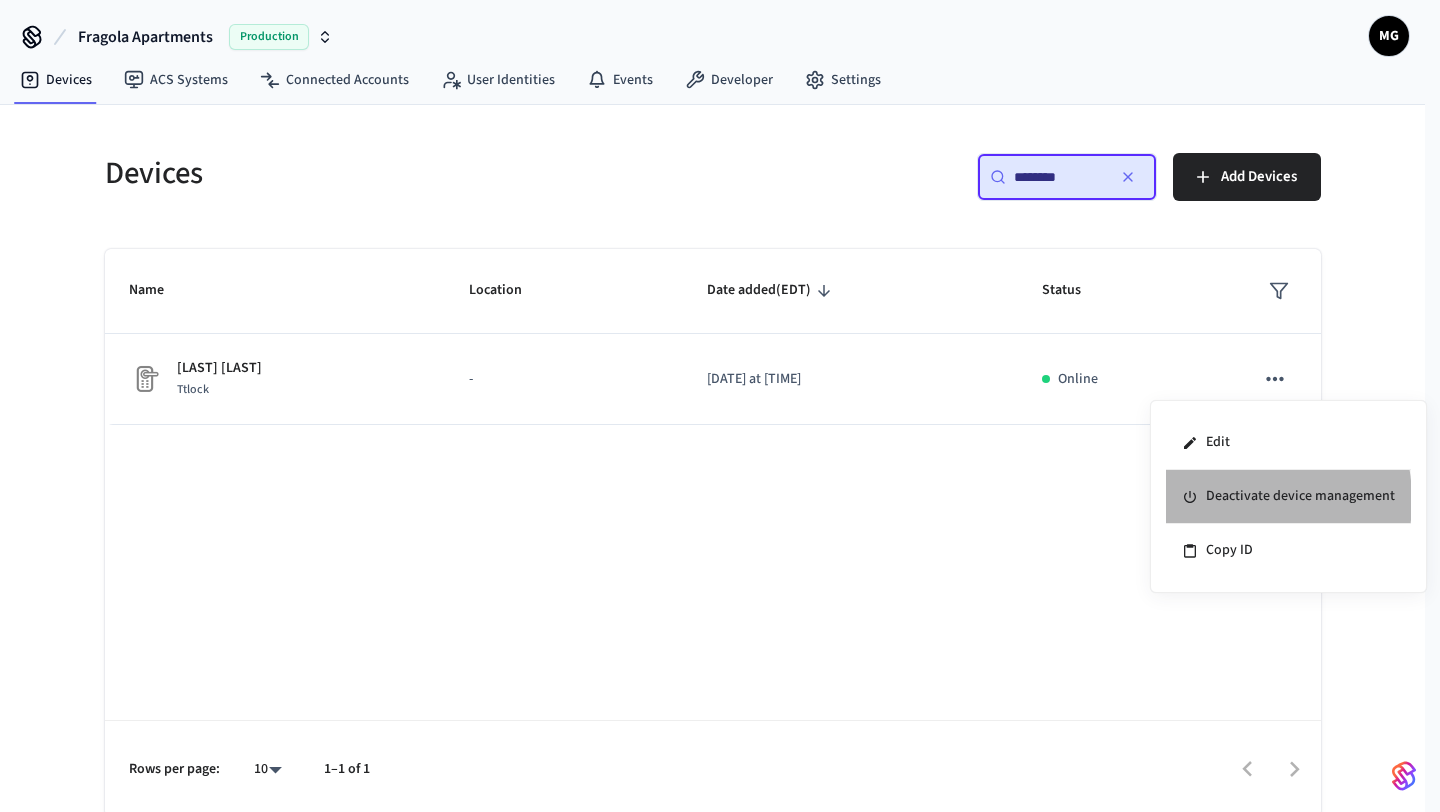 click on "Deactivate device management" at bounding box center (1288, 497) 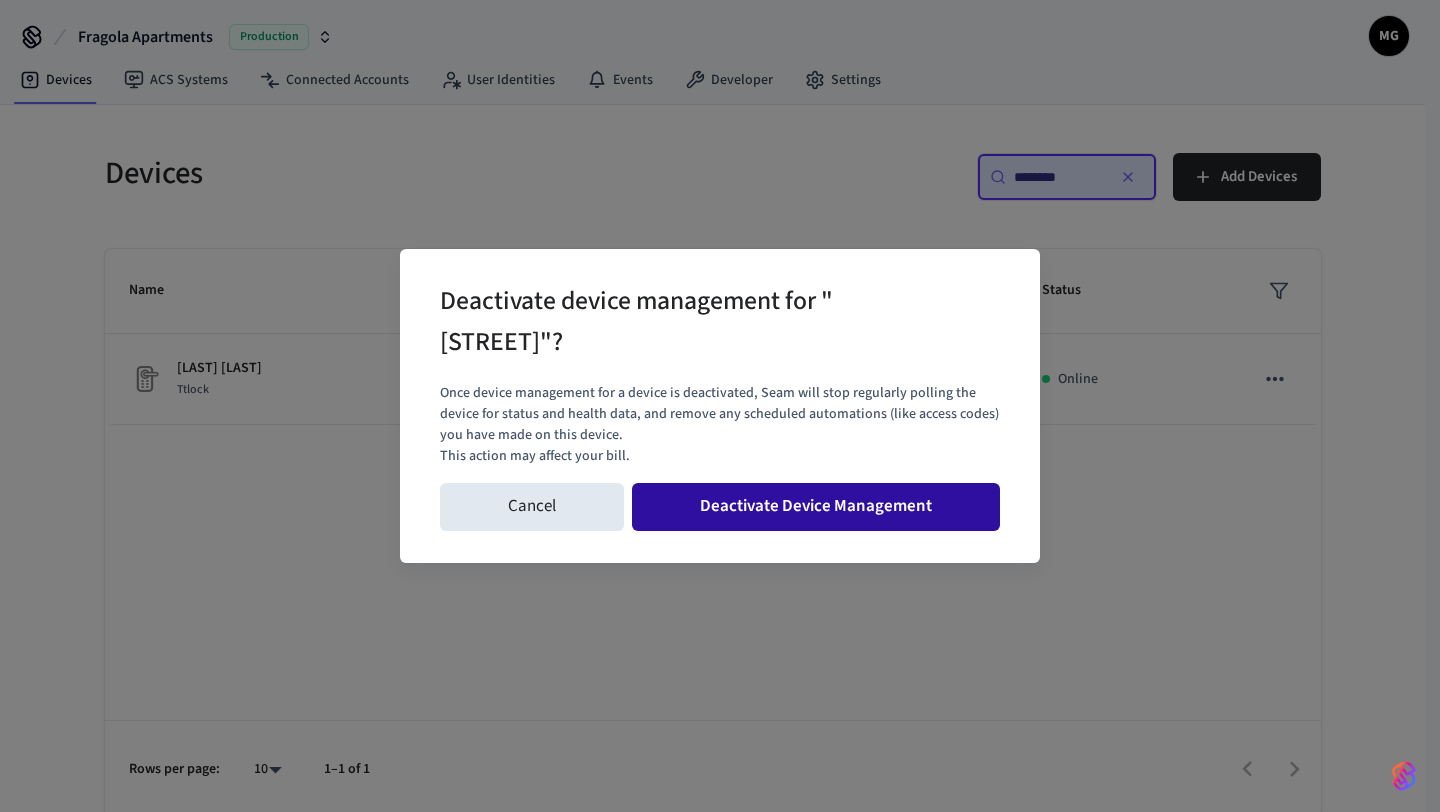 click on "Deactivate Device Management" at bounding box center (816, 507) 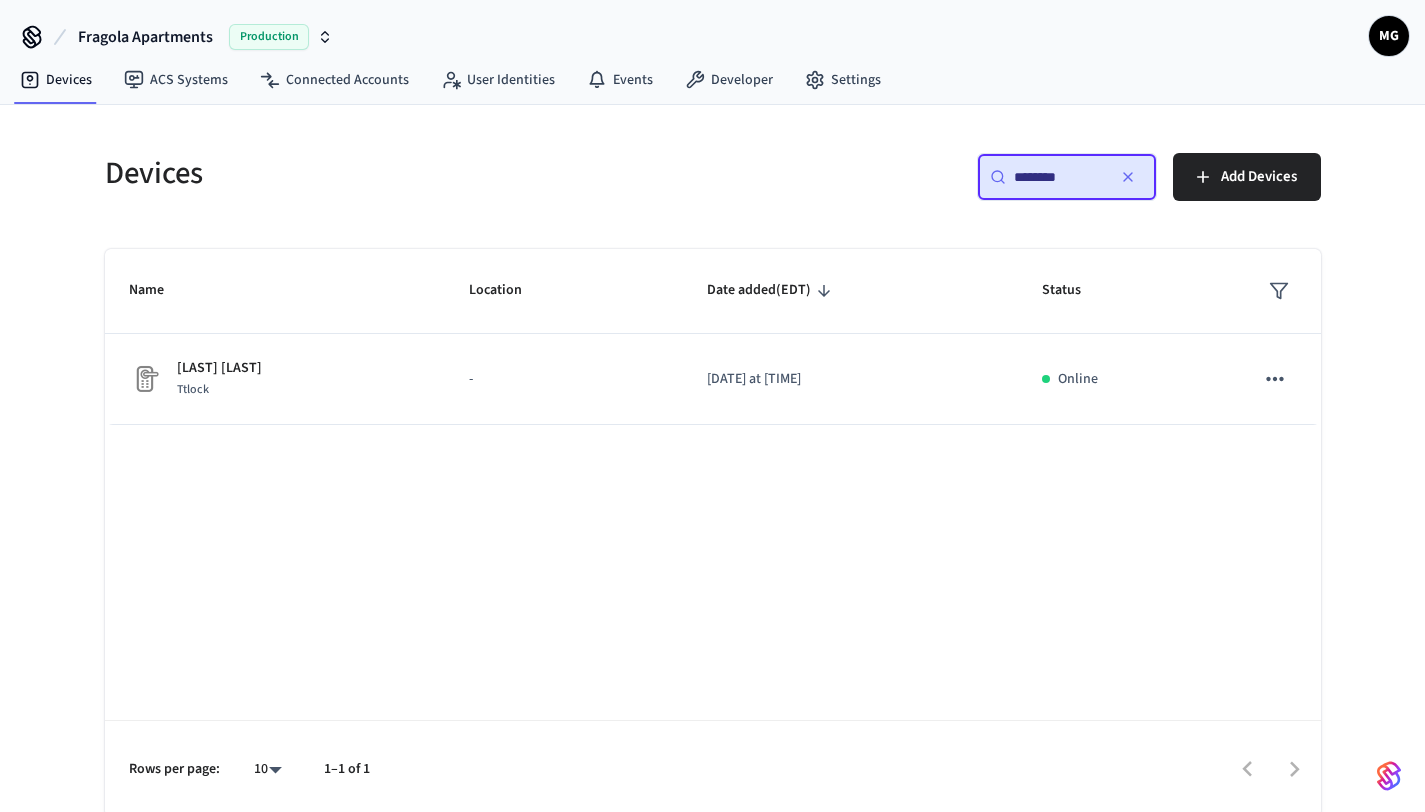 click on "********" at bounding box center (1059, 177) 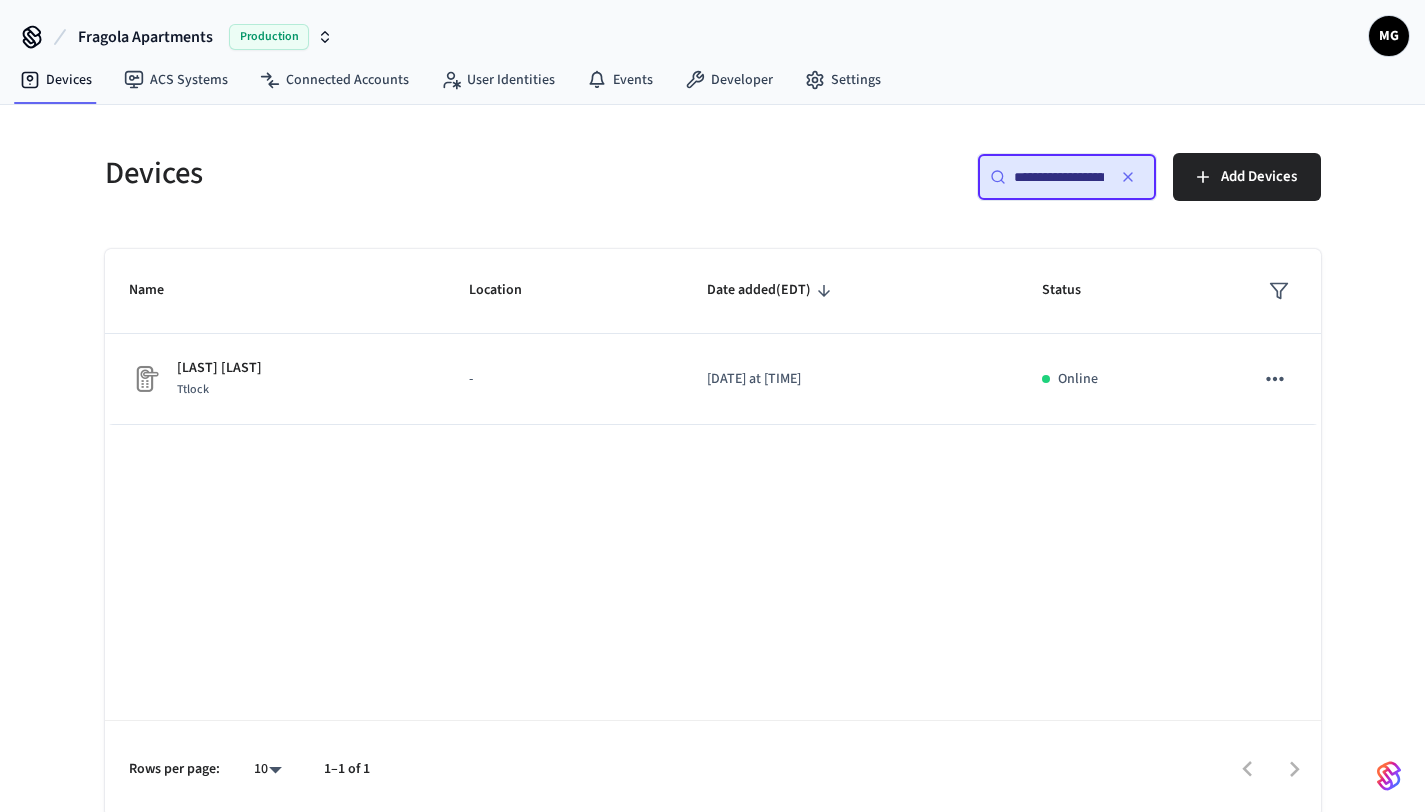 scroll, scrollTop: 0, scrollLeft: 12, axis: horizontal 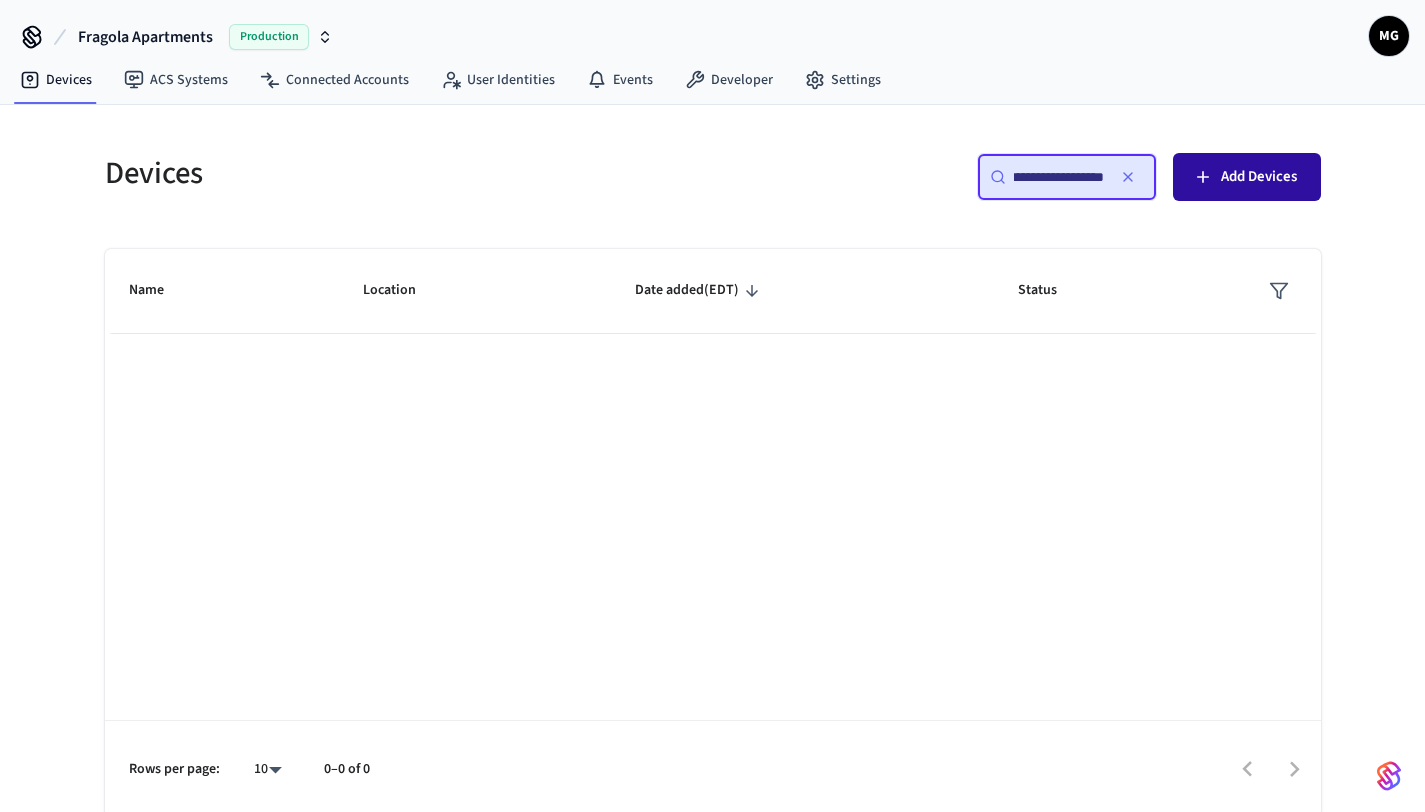 drag, startPoint x: 1054, startPoint y: 180, endPoint x: 1280, endPoint y: 180, distance: 226 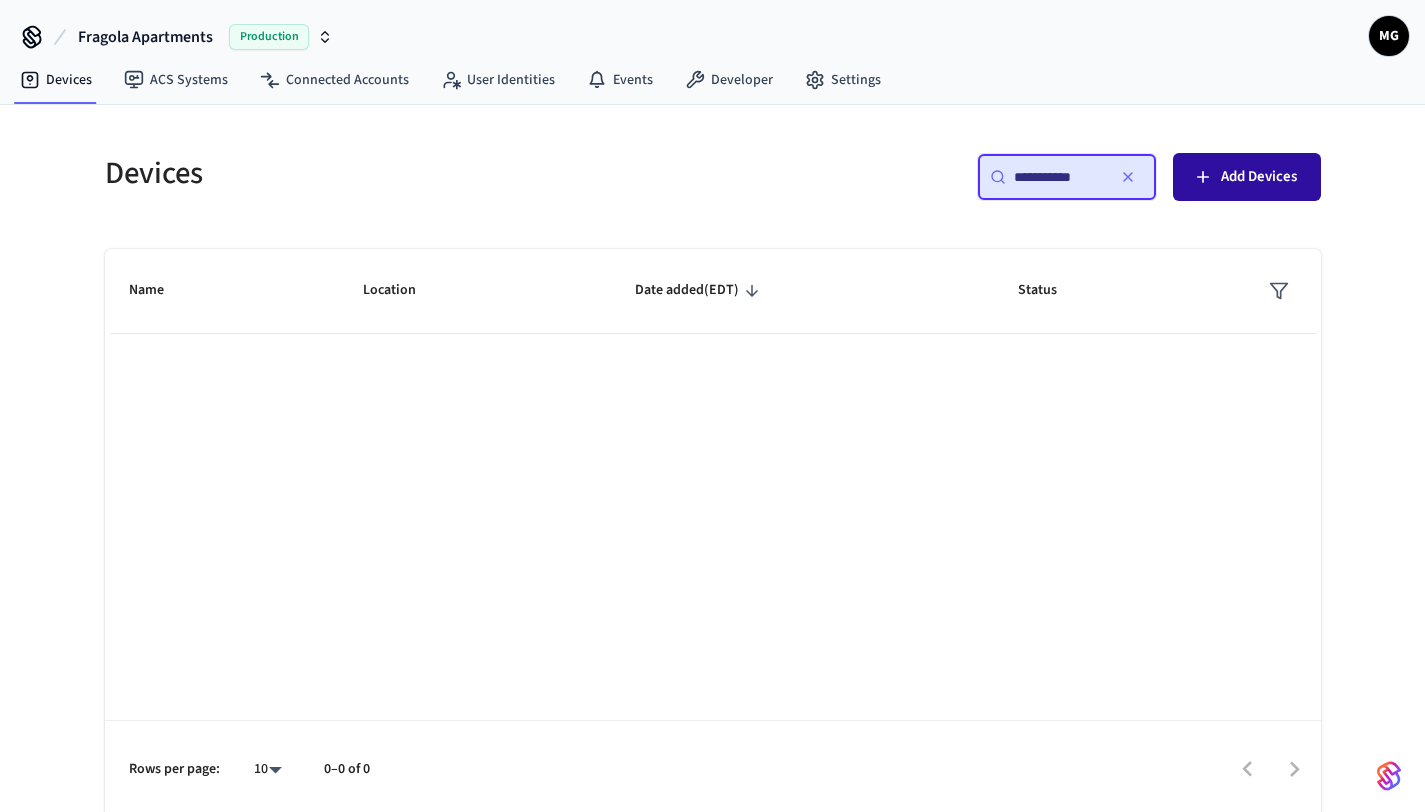 scroll, scrollTop: 0, scrollLeft: 0, axis: both 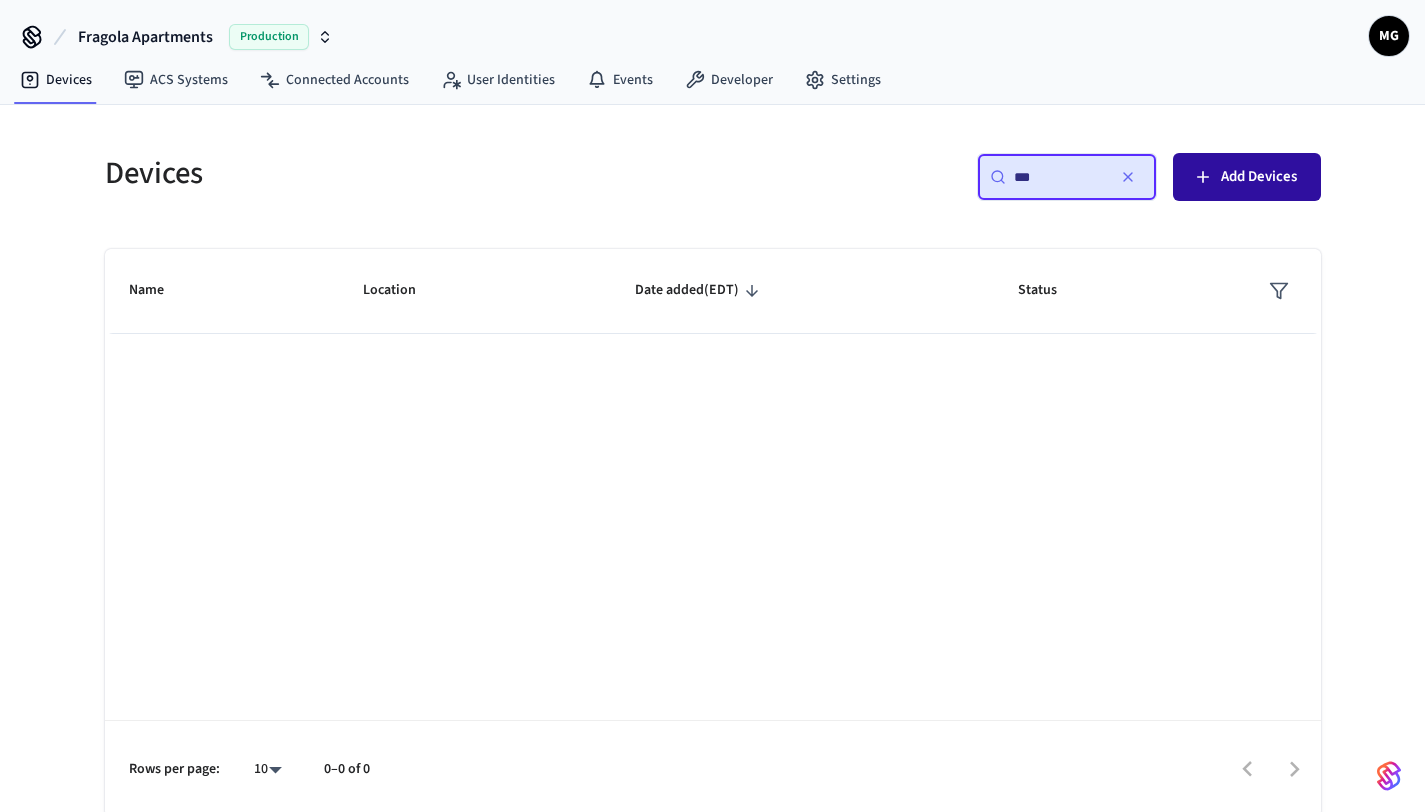 type on "*" 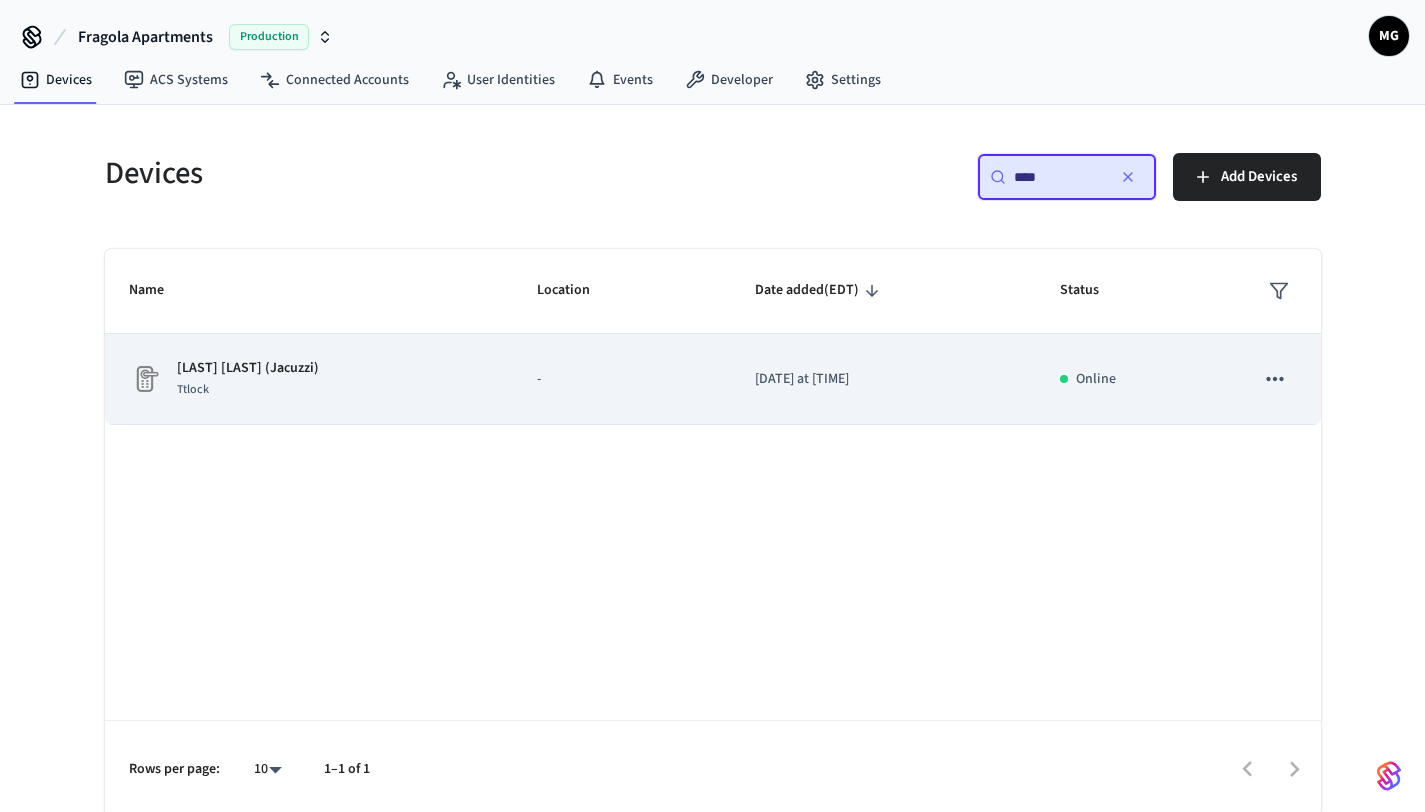 click 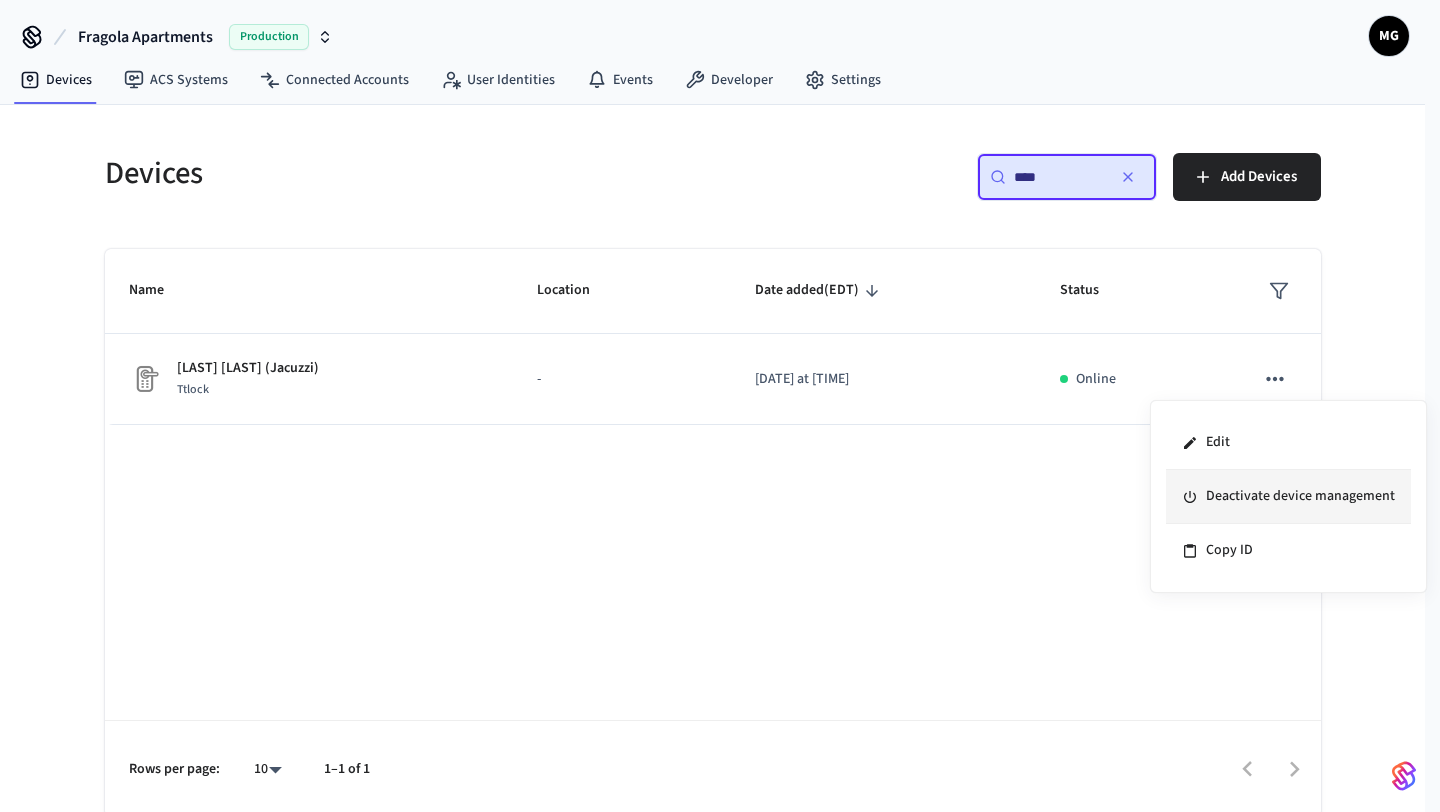 click on "Deactivate device management" at bounding box center (1288, 497) 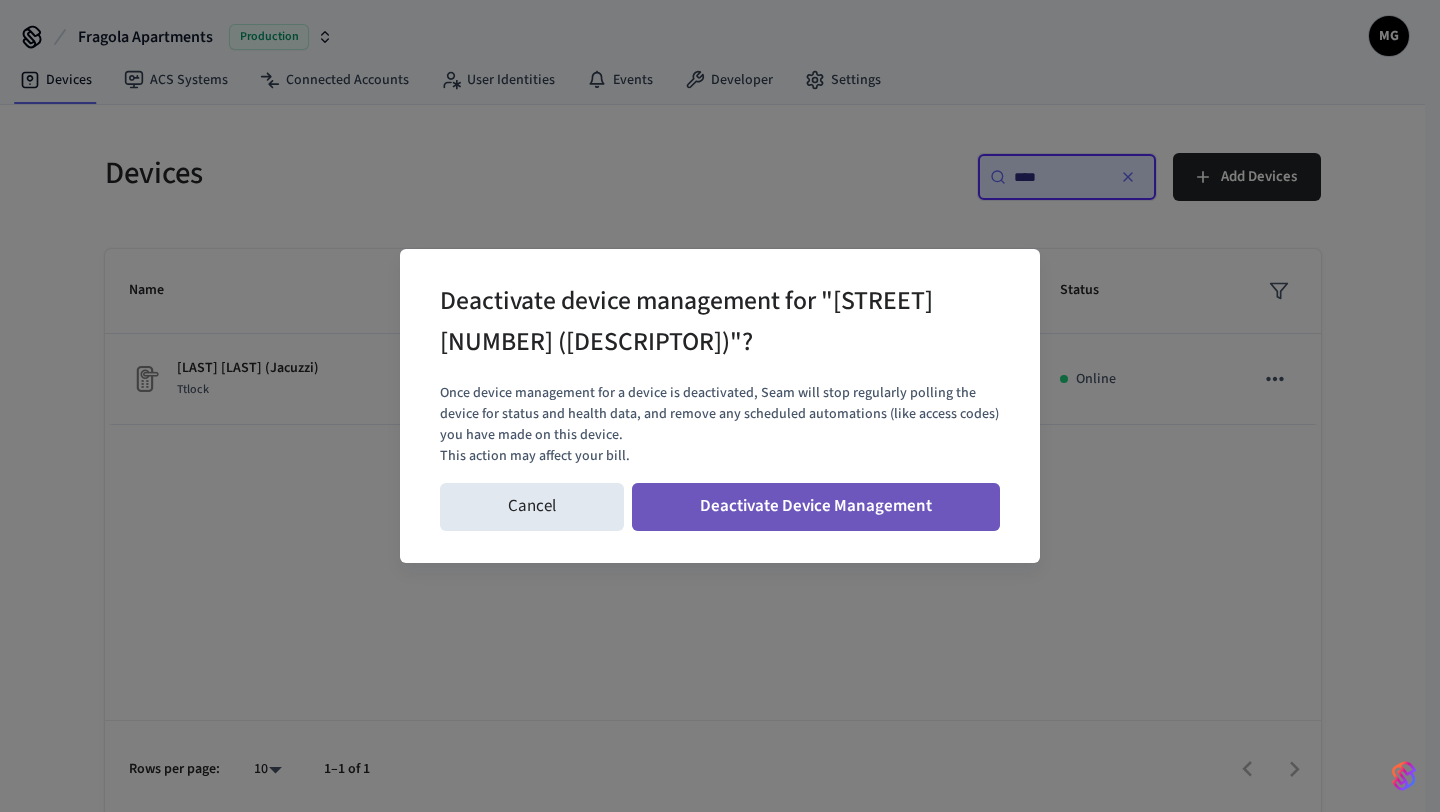 click on "Deactivate Device Management" at bounding box center (816, 507) 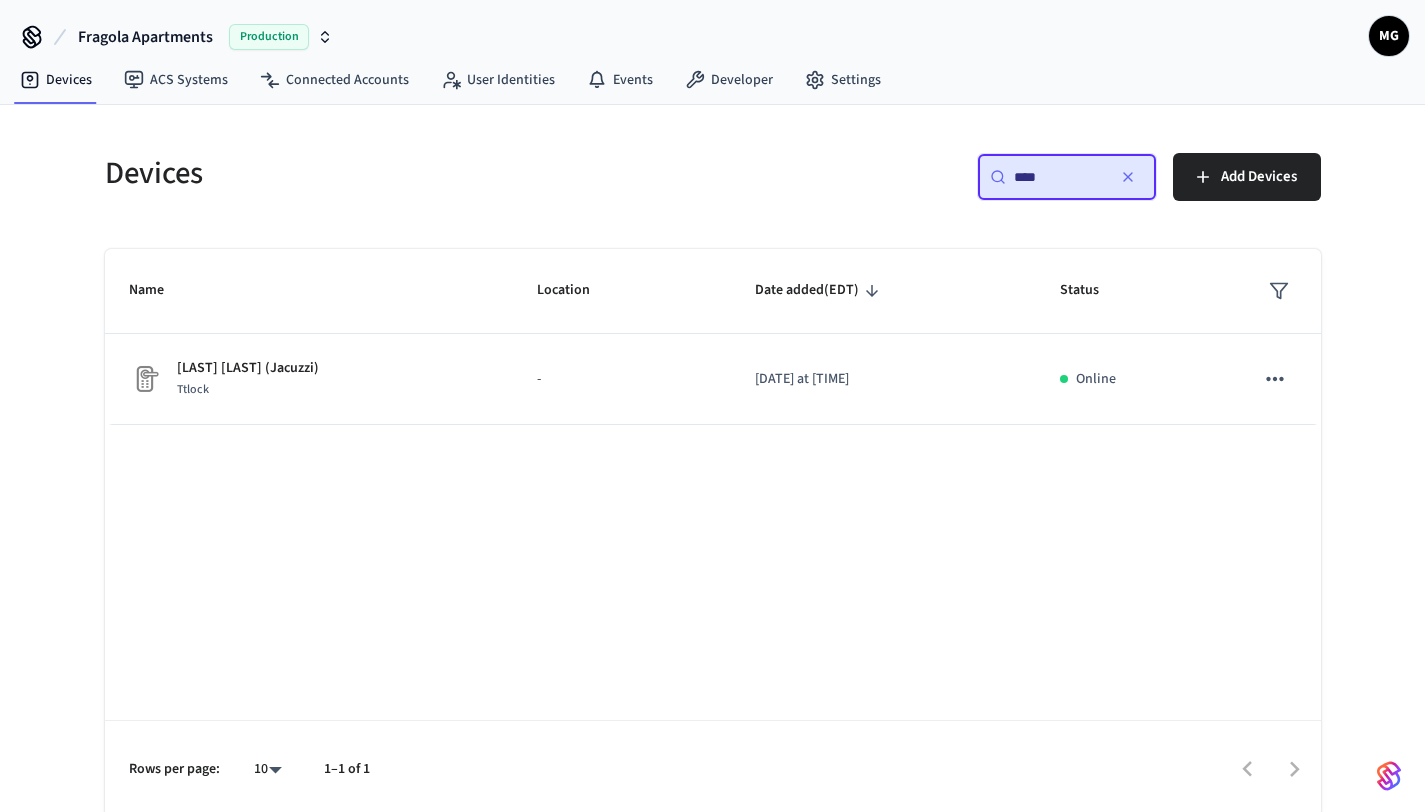 click on "****" at bounding box center [1059, 177] 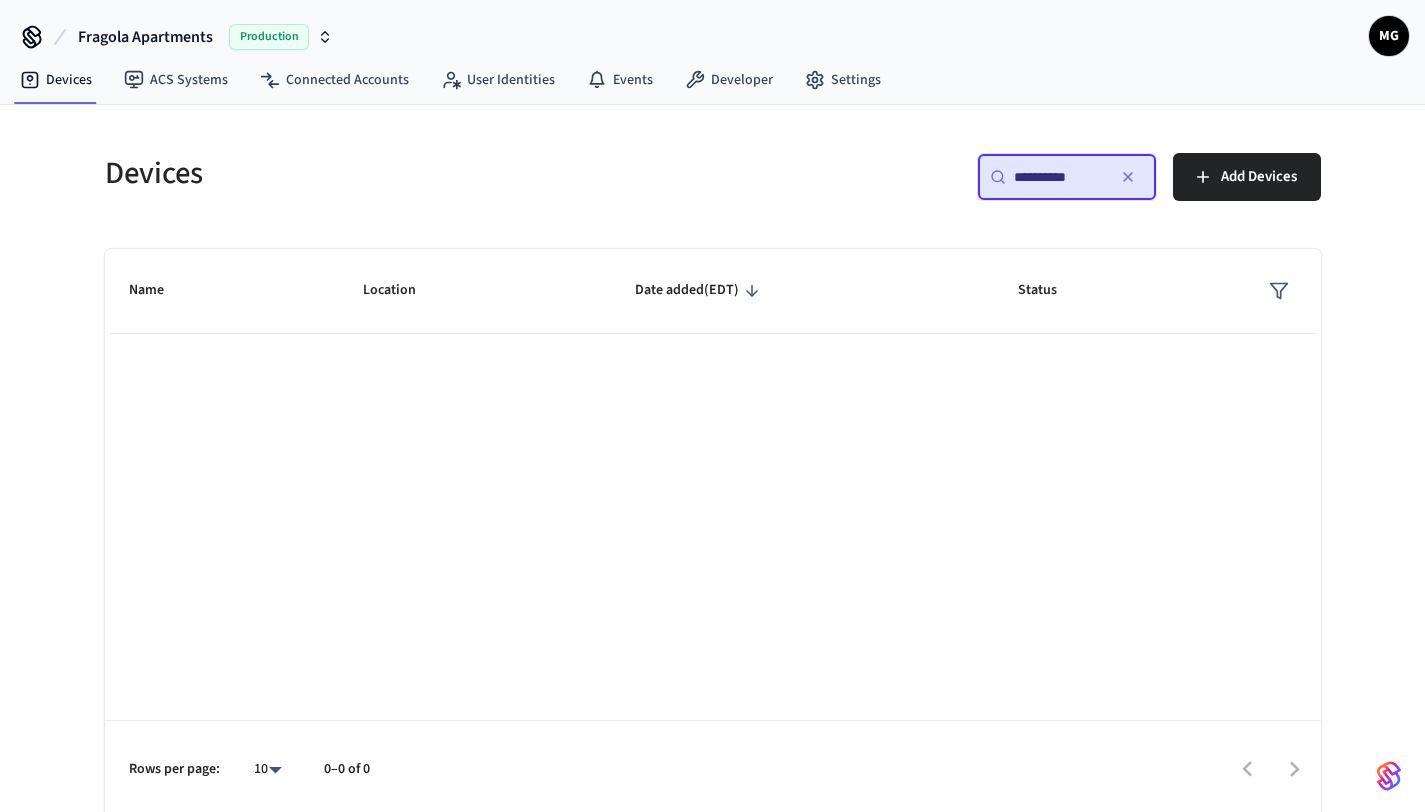 drag, startPoint x: 1023, startPoint y: 176, endPoint x: 959, endPoint y: 173, distance: 64.070274 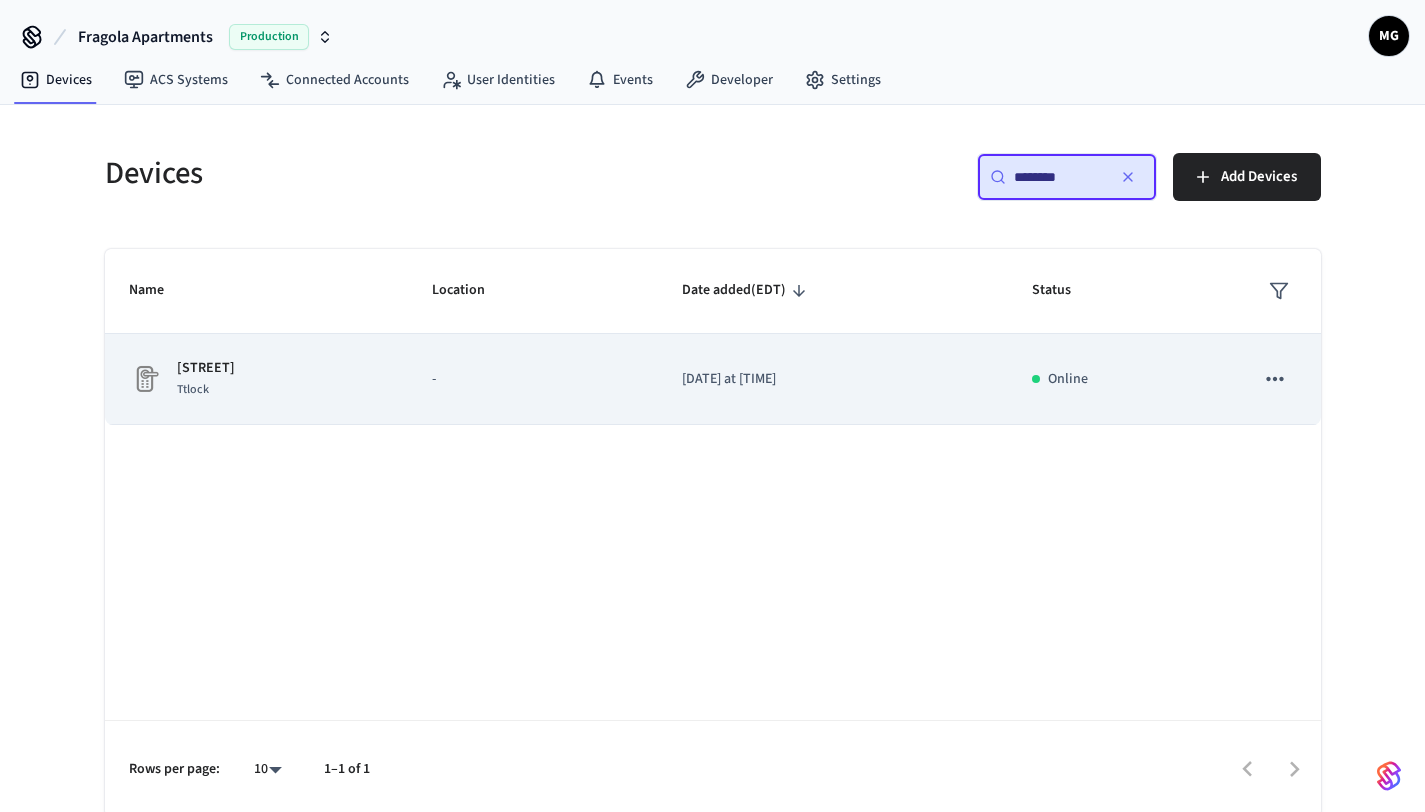 click 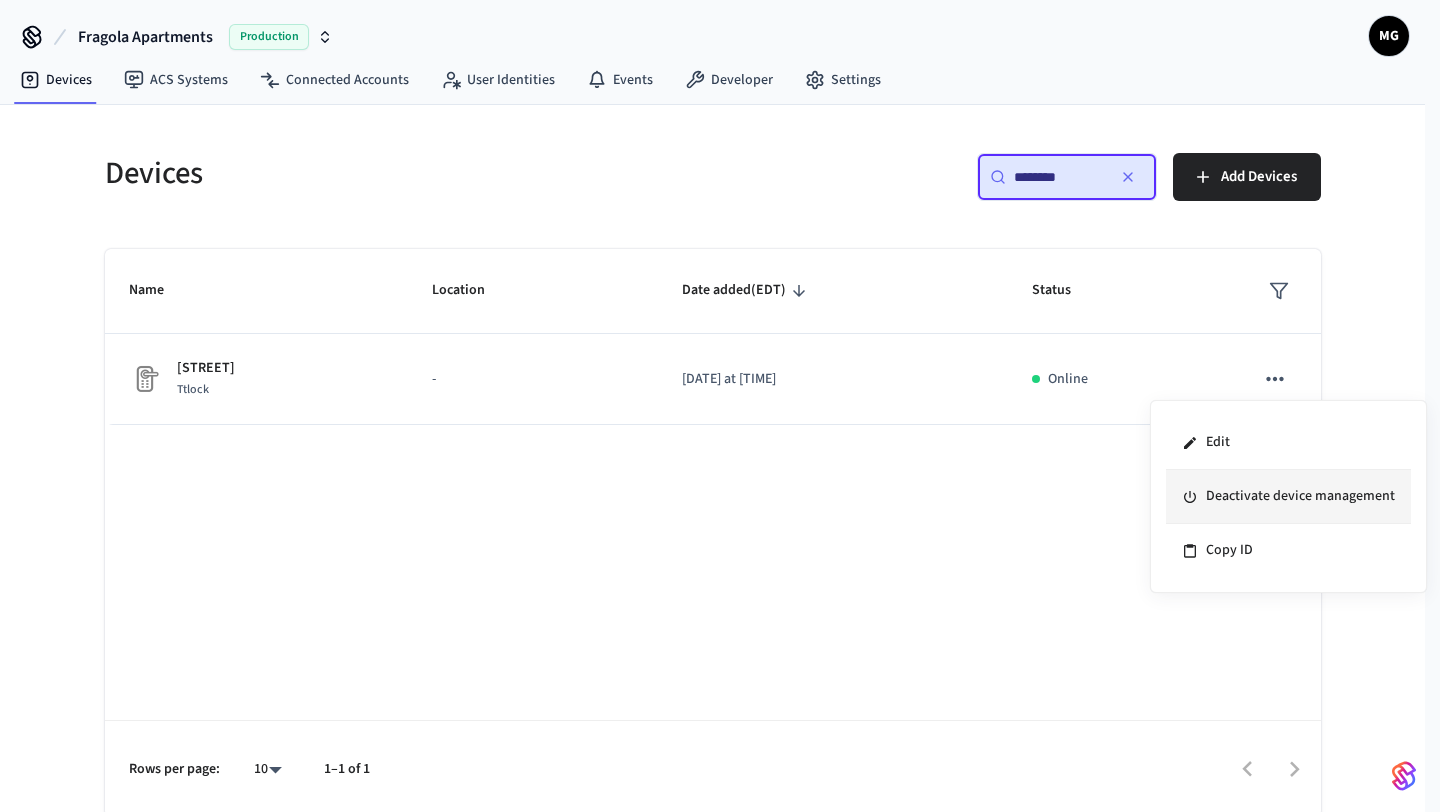 click on "Deactivate device management" at bounding box center (1288, 497) 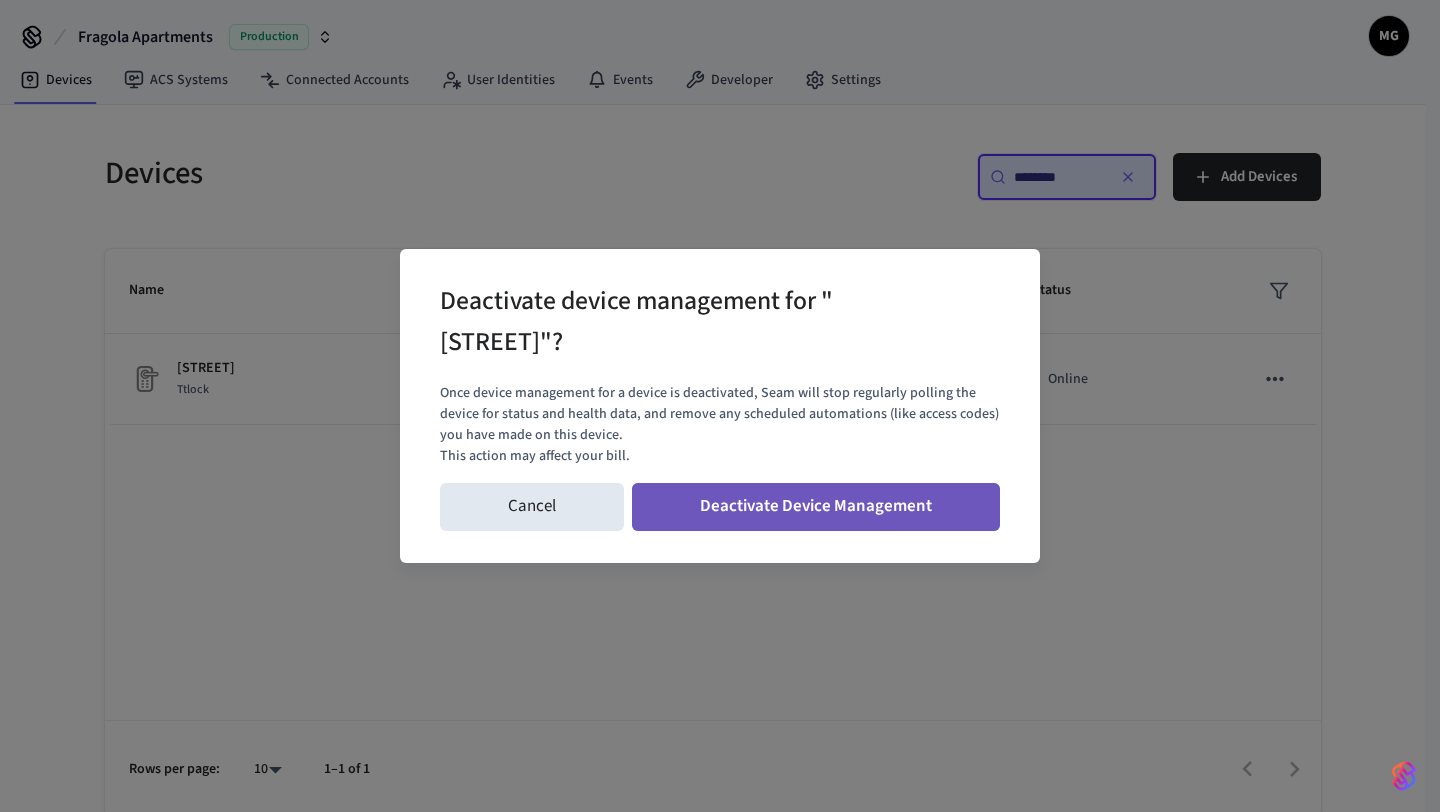 click on "Deactivate Device Management" at bounding box center [816, 507] 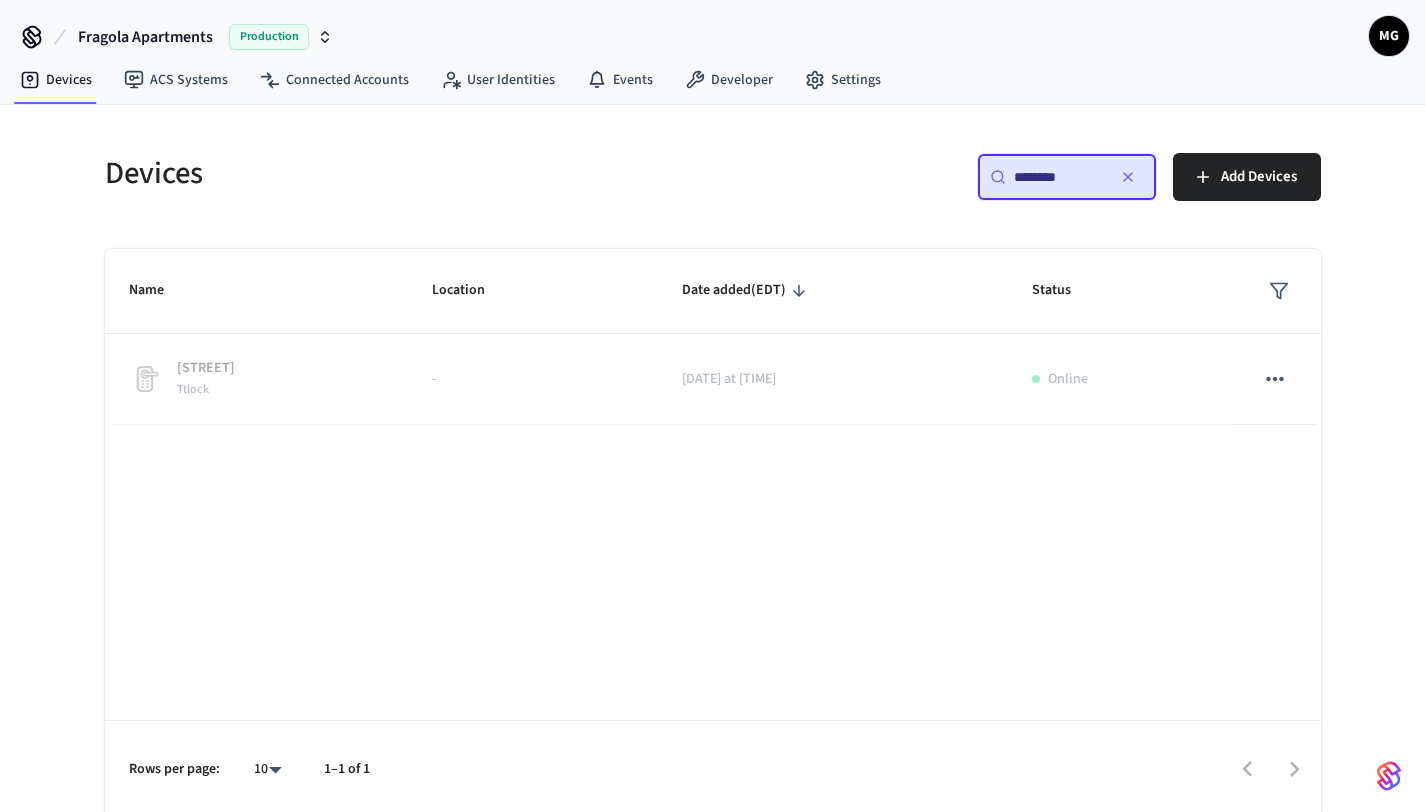 click on "********" at bounding box center [1059, 177] 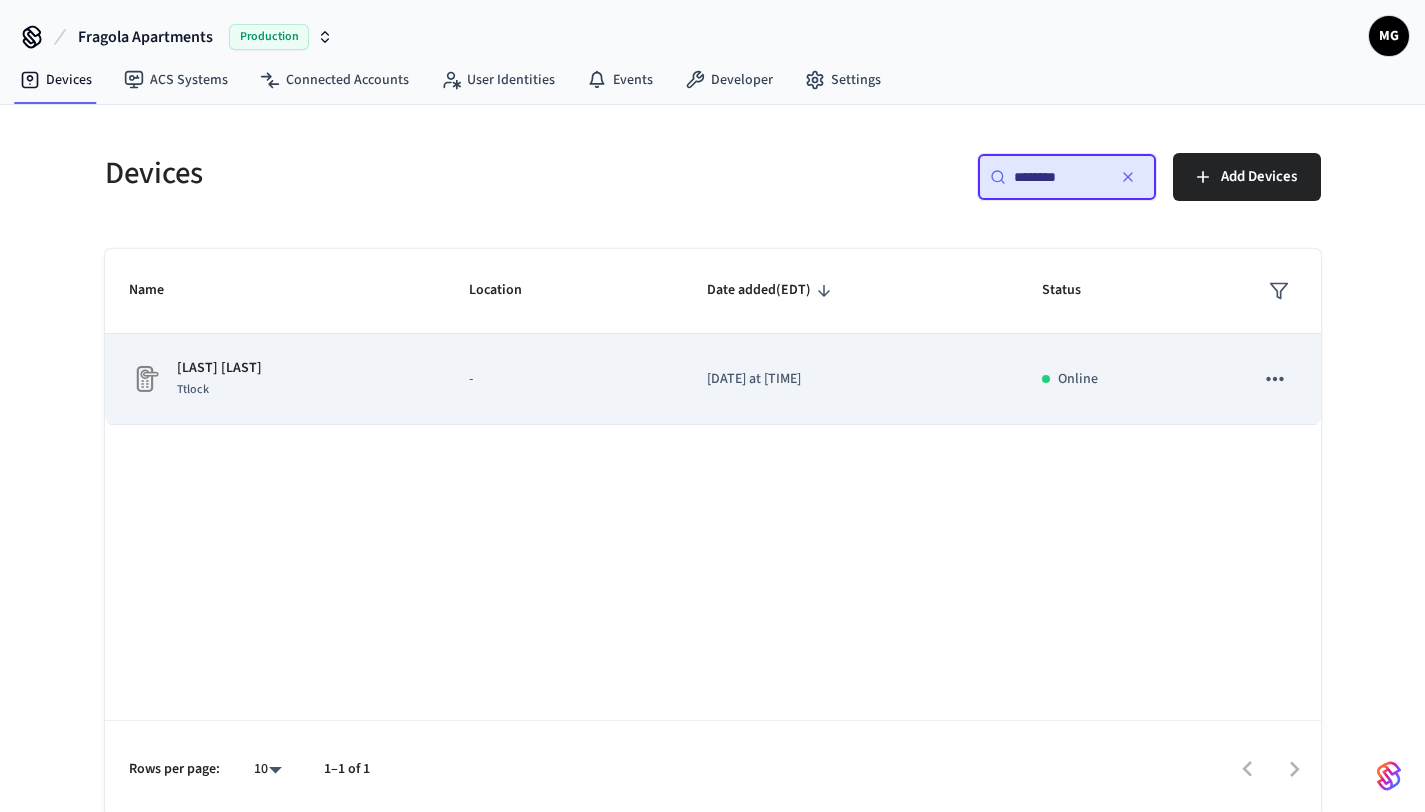 click at bounding box center (1275, 379) 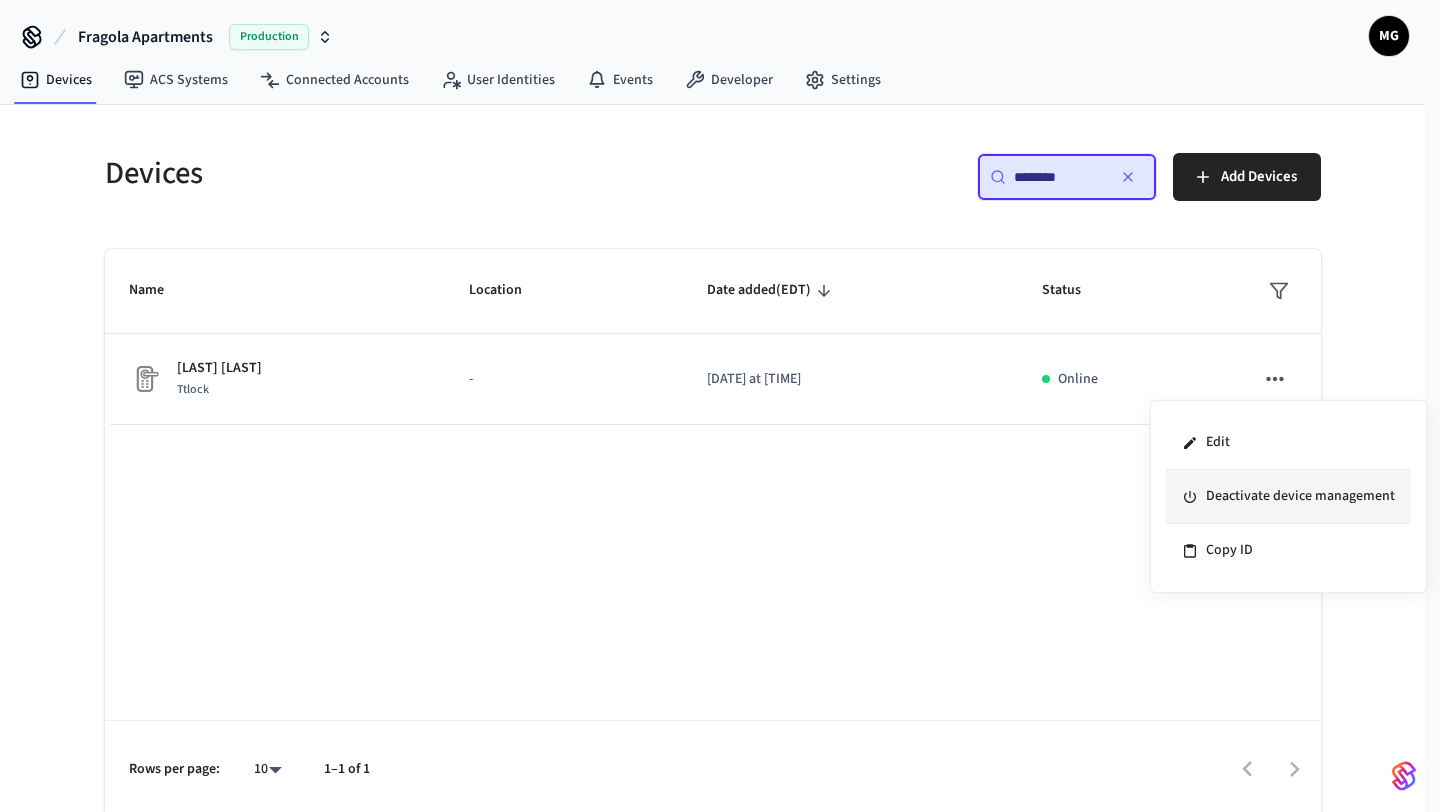 click on "Deactivate device management" at bounding box center [1288, 497] 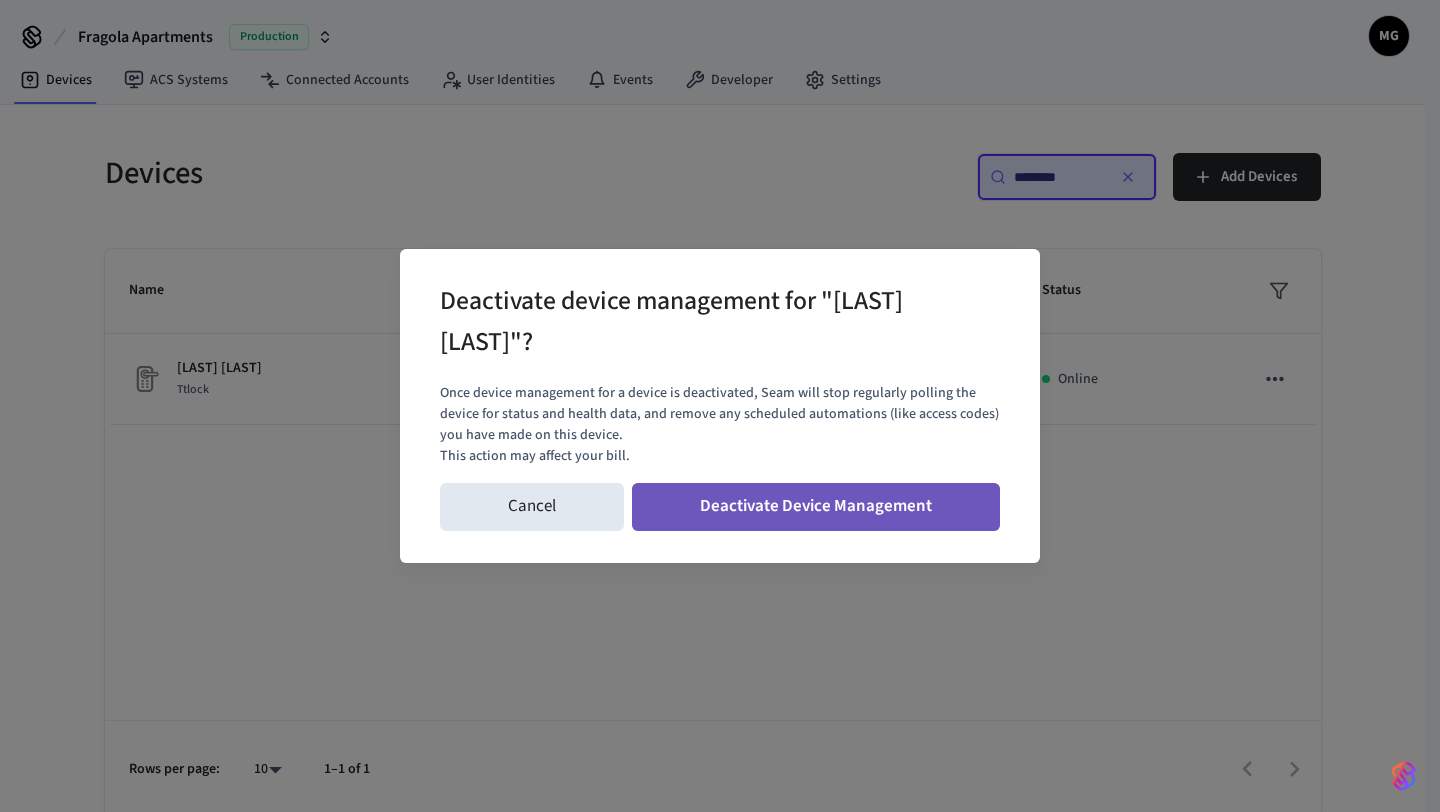 click on "Deactivate Device Management" at bounding box center (816, 507) 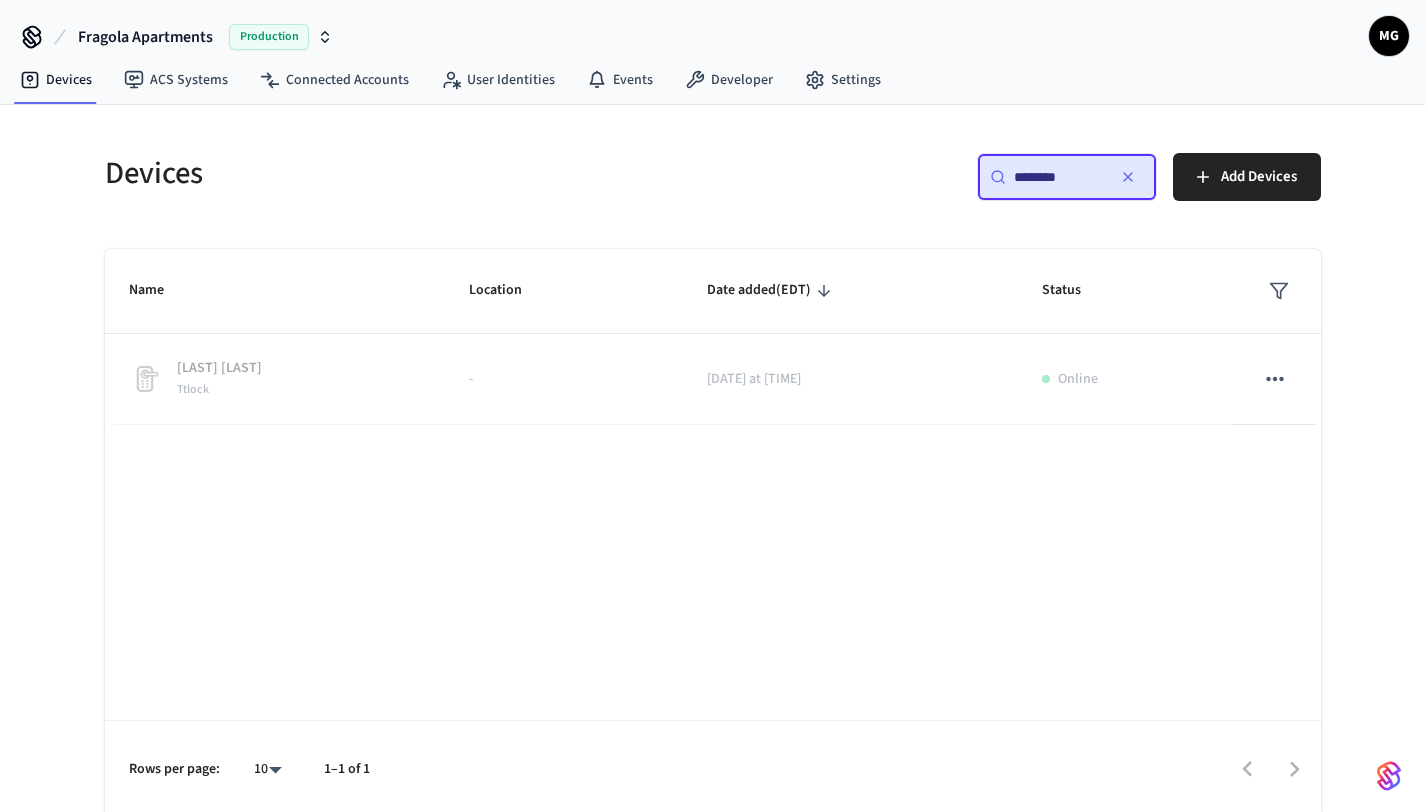 click on "[MASKED_DATA]" at bounding box center [1067, 177] 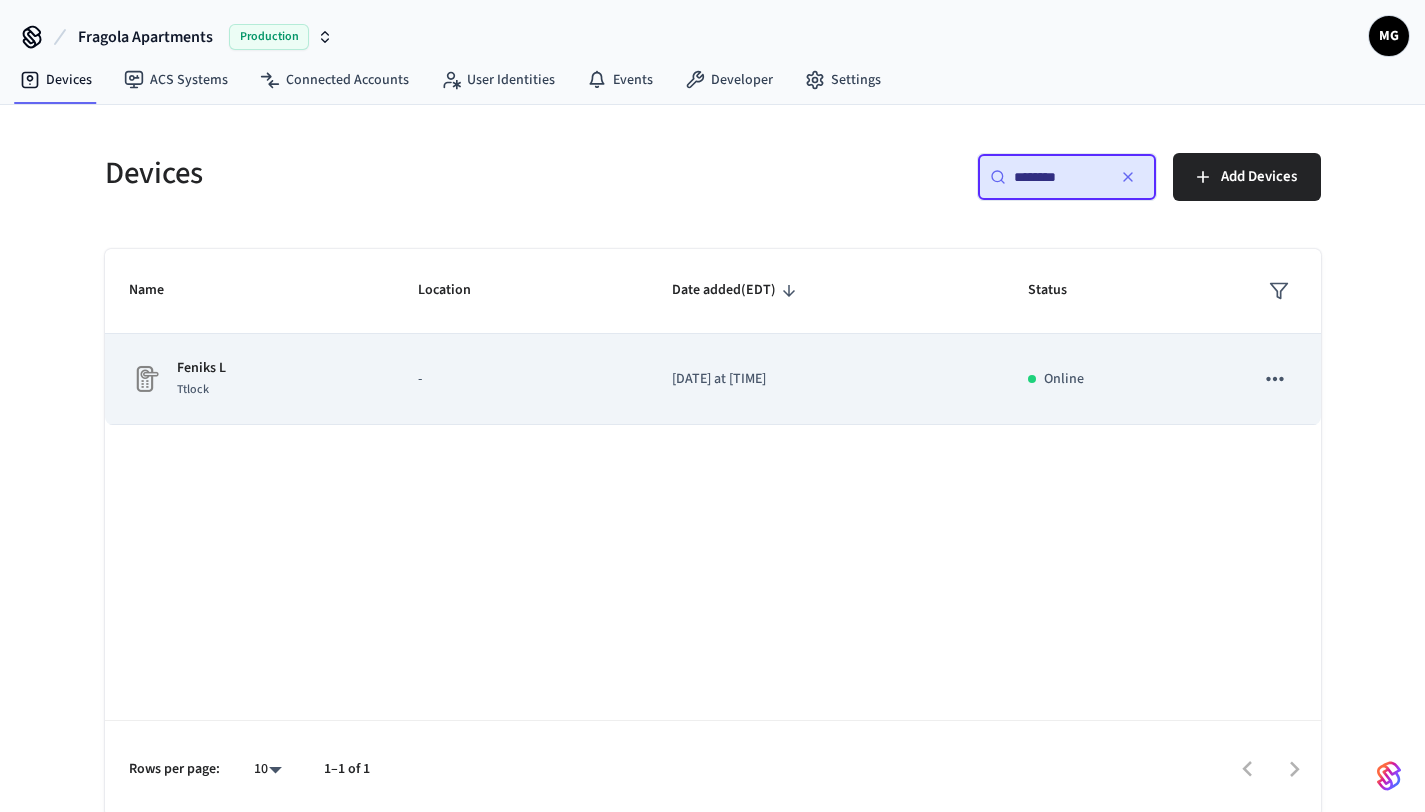 click 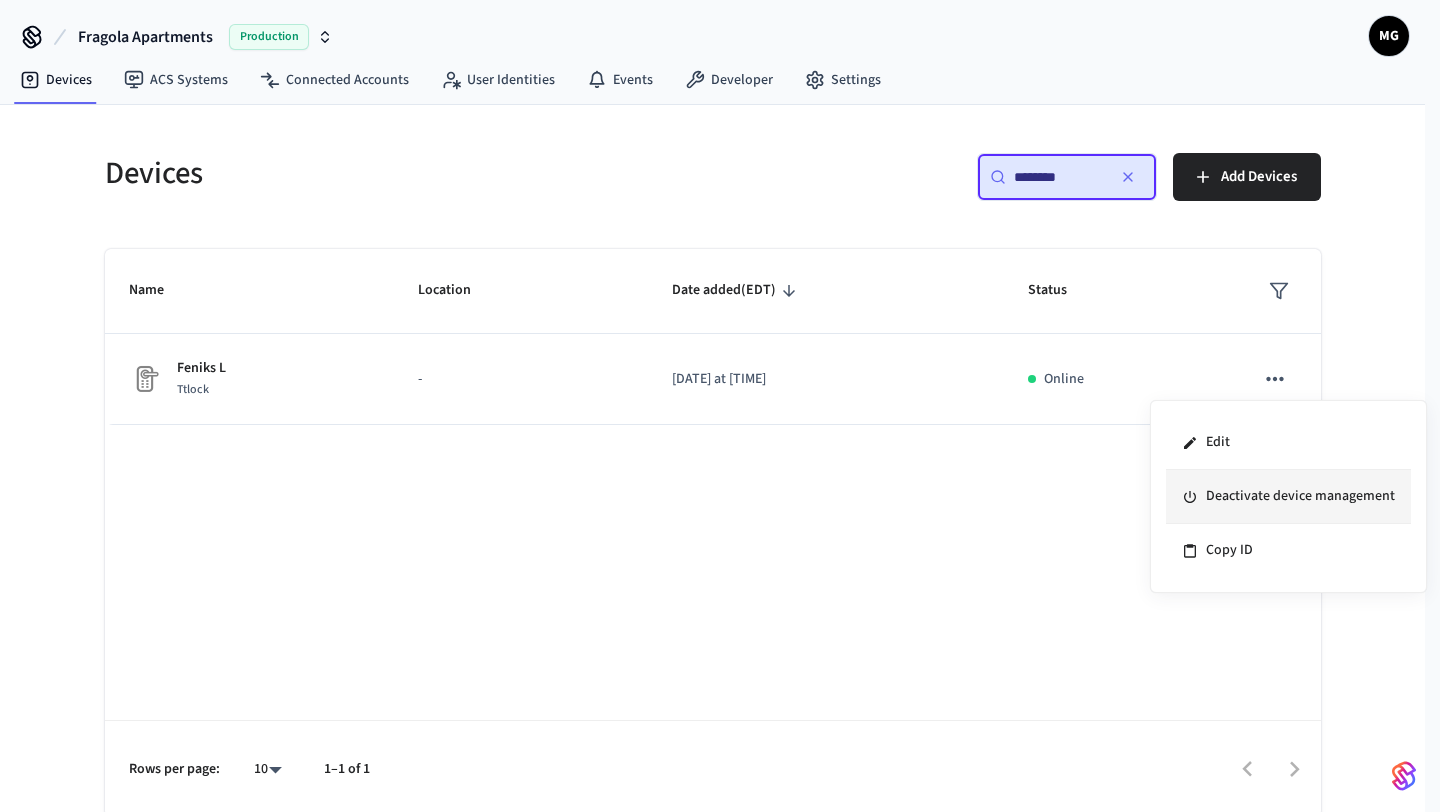 click 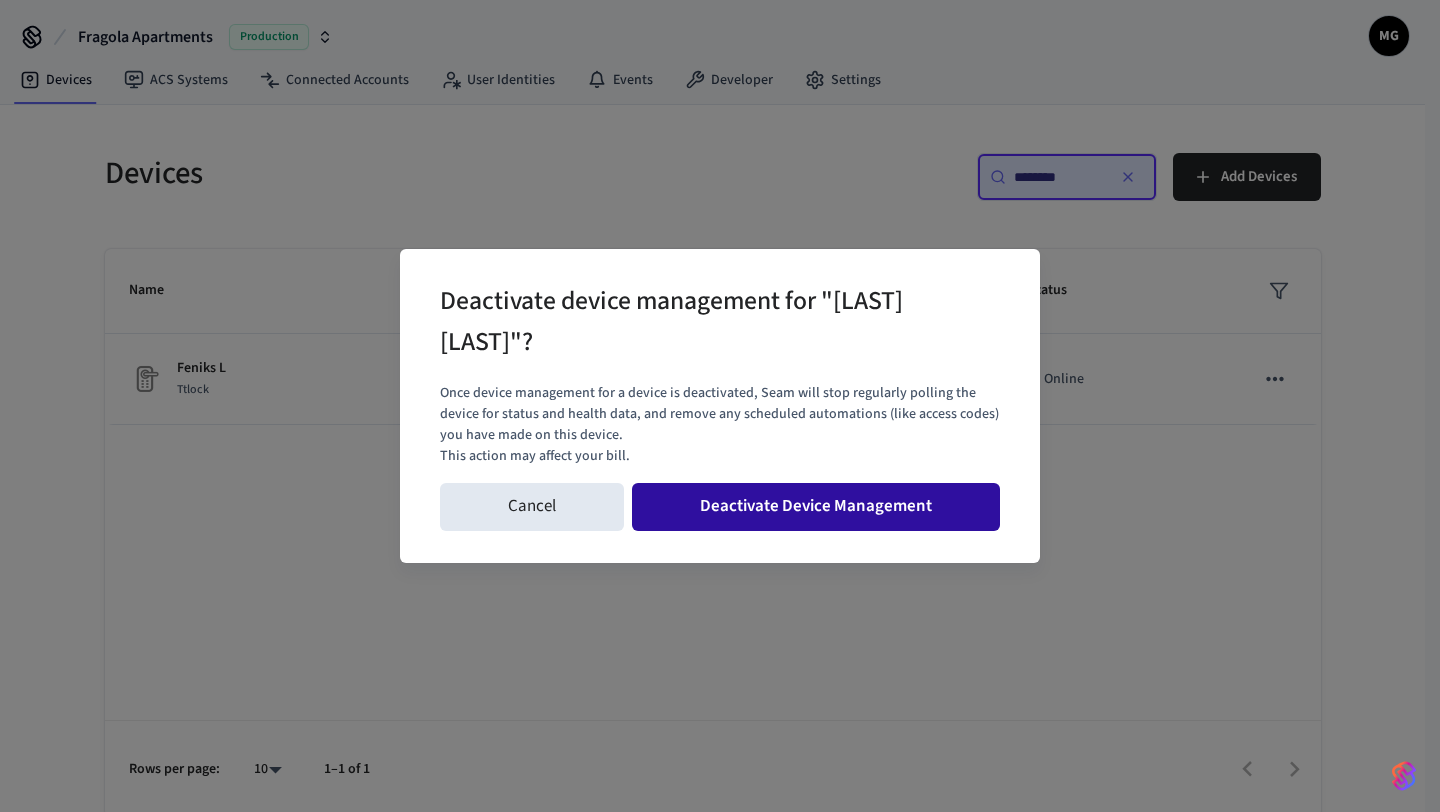 click on "Deactivate Device Management" at bounding box center (816, 507) 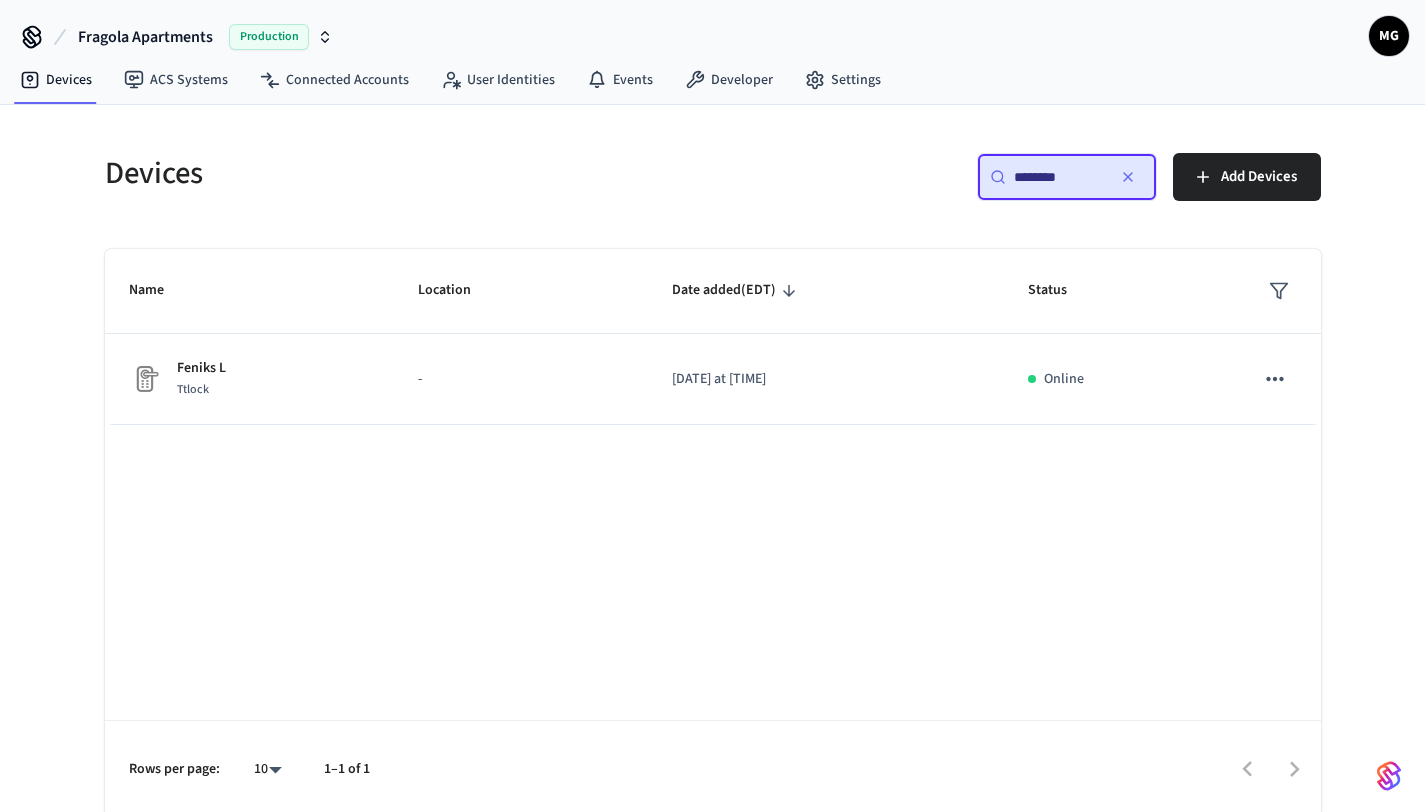 click on "********" at bounding box center [1059, 177] 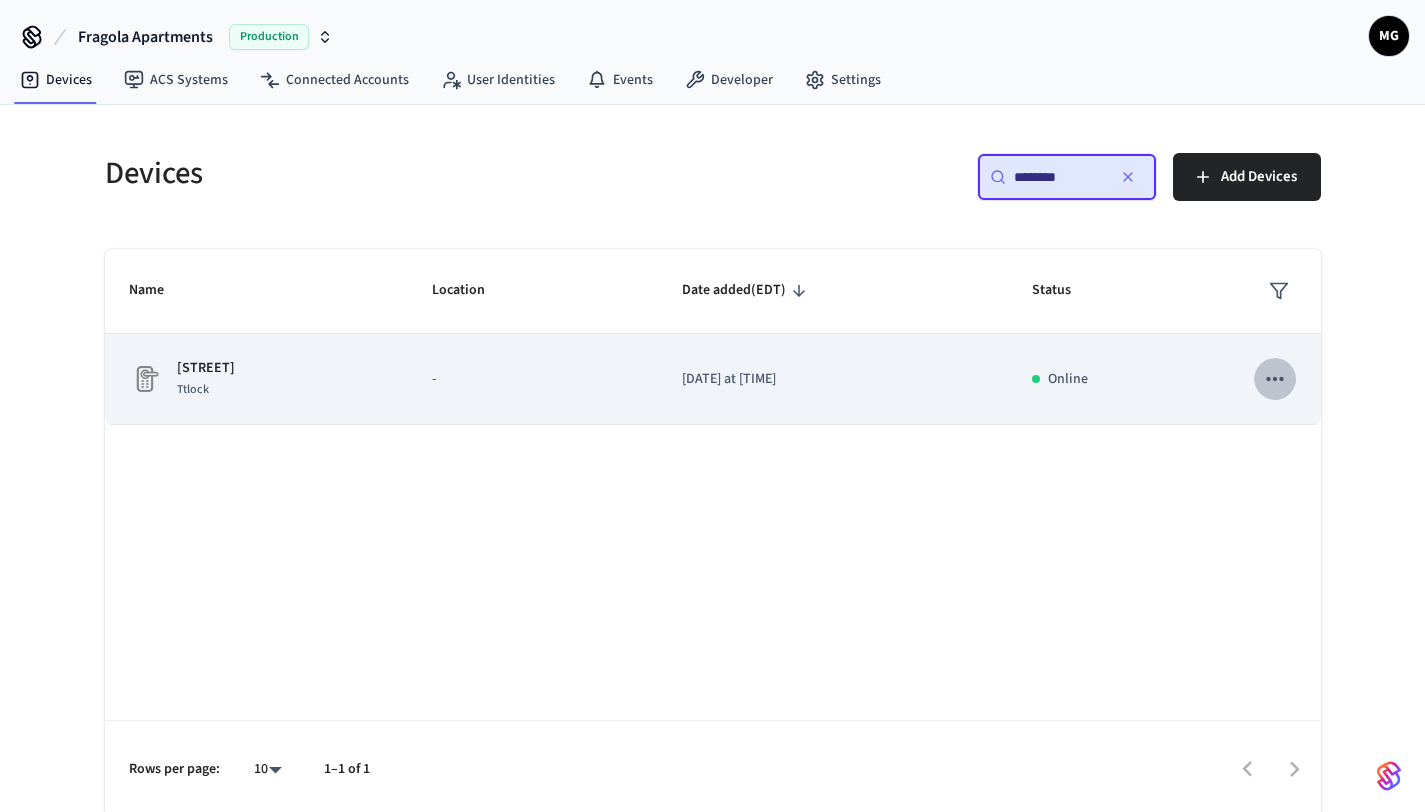click 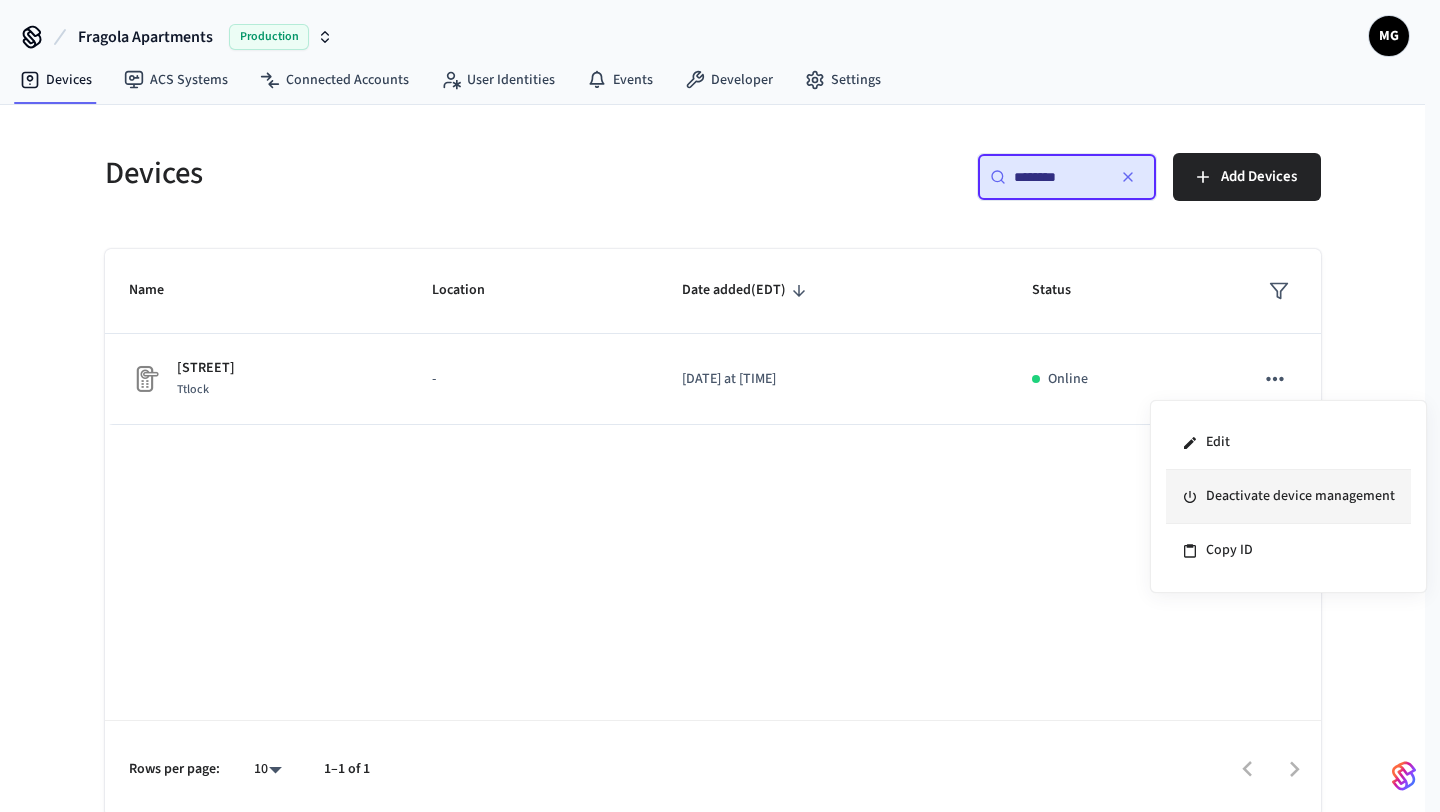 click 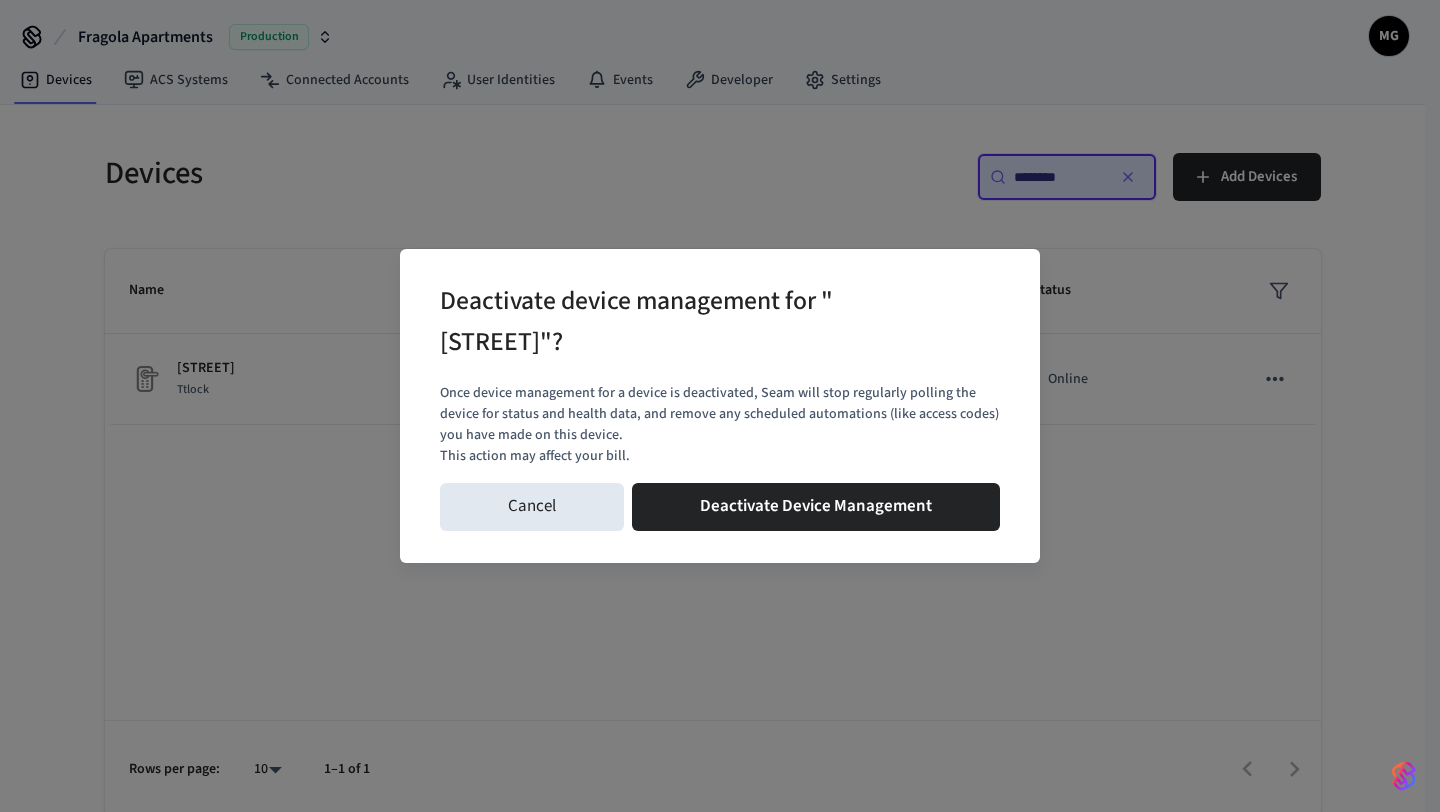 click on "Cancel Deactivate Device Management" at bounding box center [720, 507] 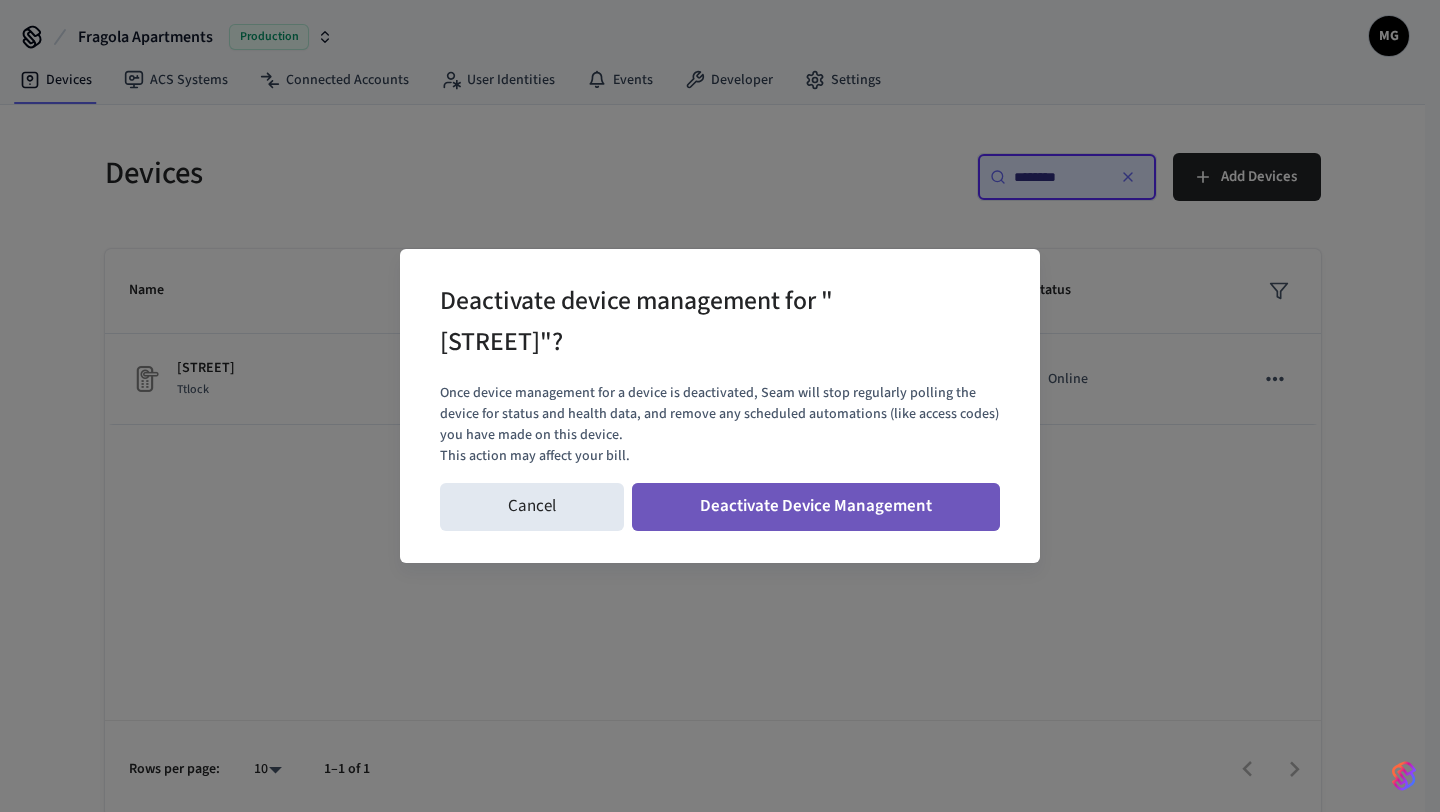 click on "Deactivate Device Management" at bounding box center [816, 507] 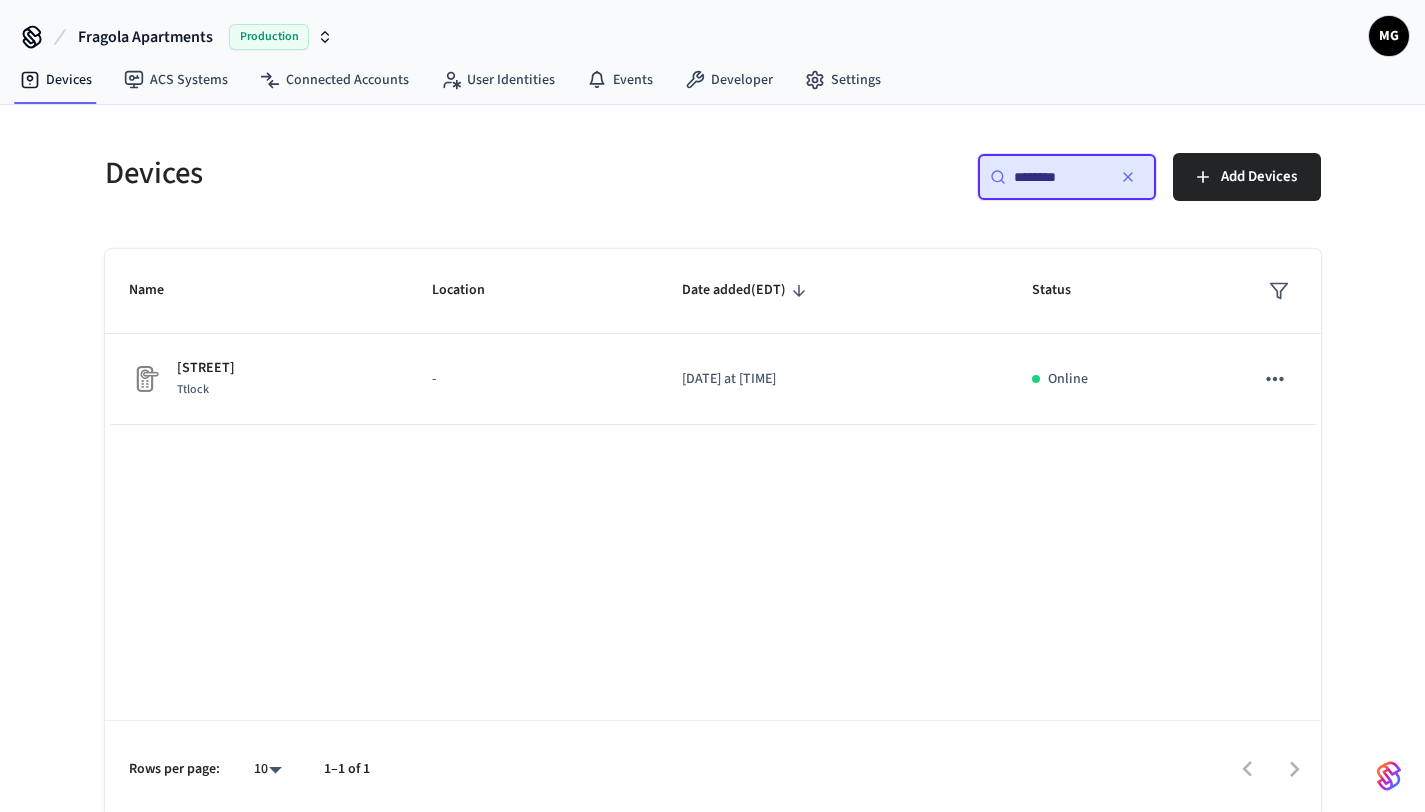 click on "********" at bounding box center [1059, 177] 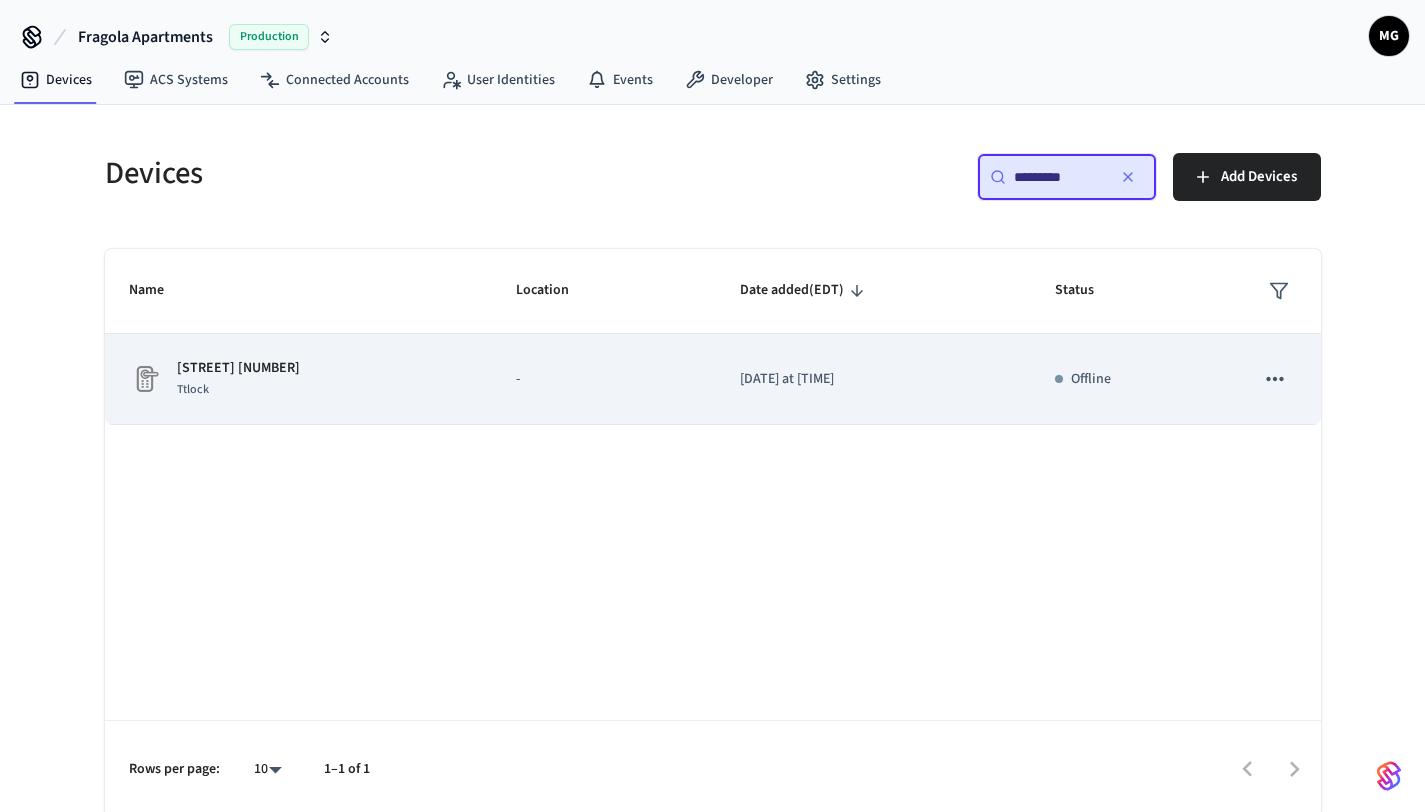 click 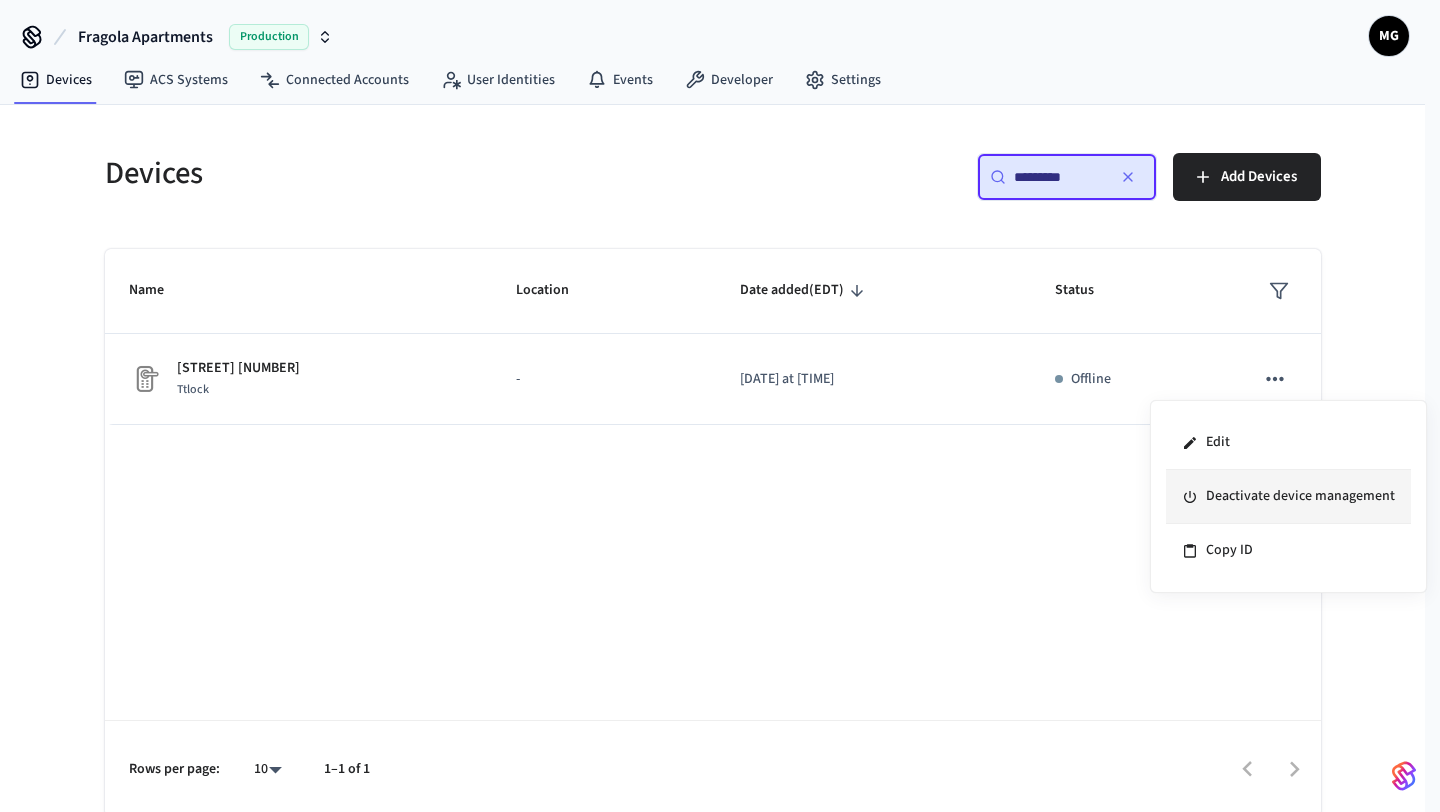 click on "Deactivate device management" at bounding box center [1288, 497] 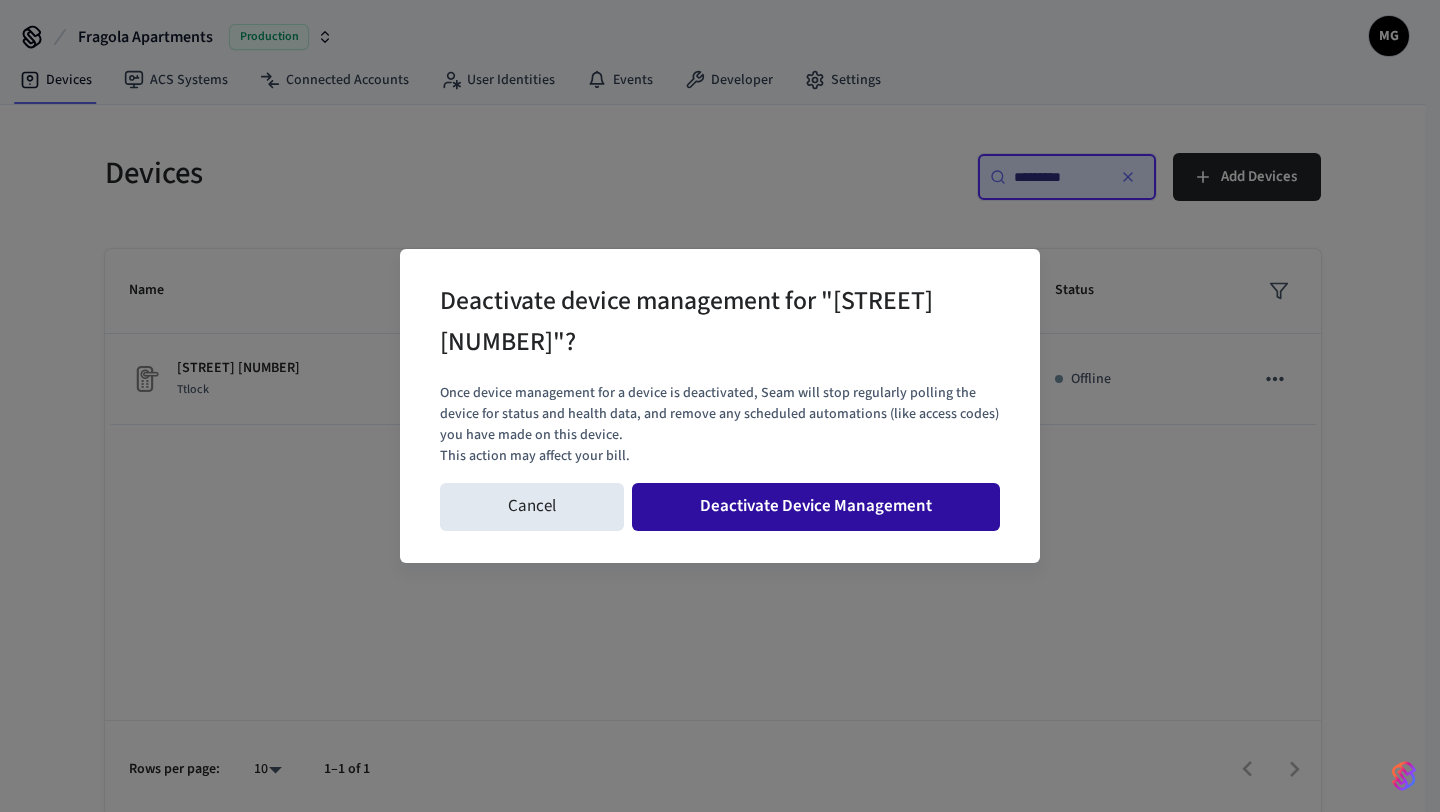click on "Deactivate Device Management" at bounding box center [816, 507] 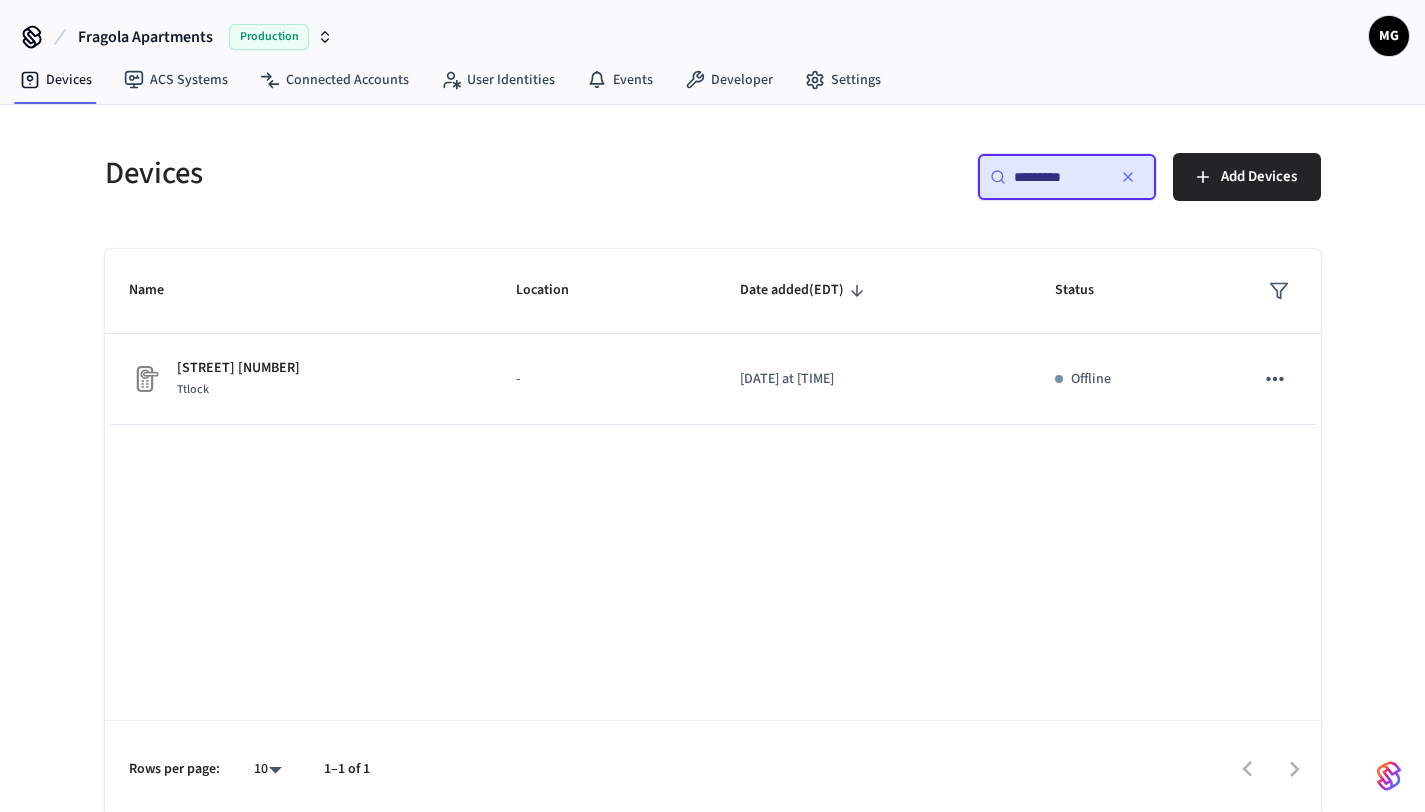 click on "*********" at bounding box center [1059, 177] 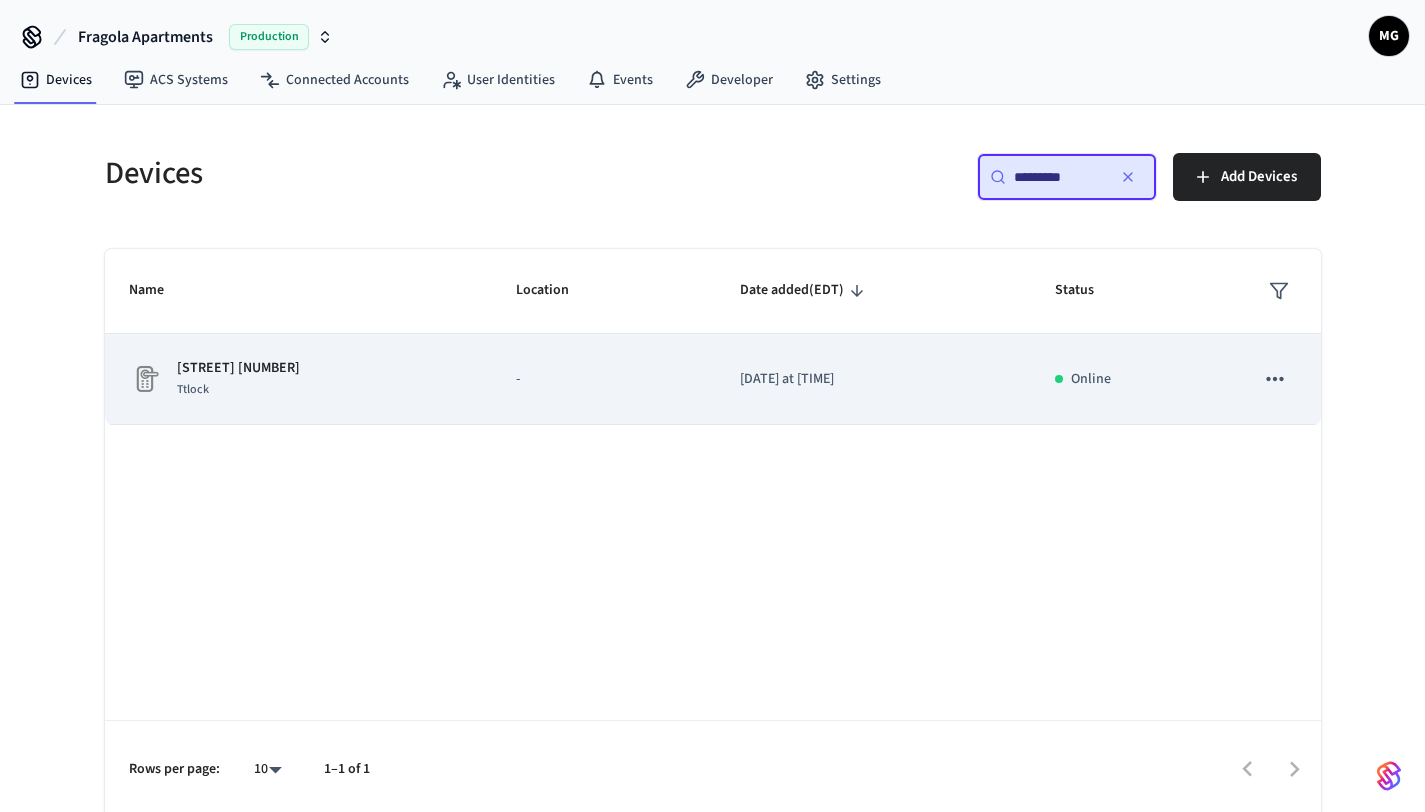 click 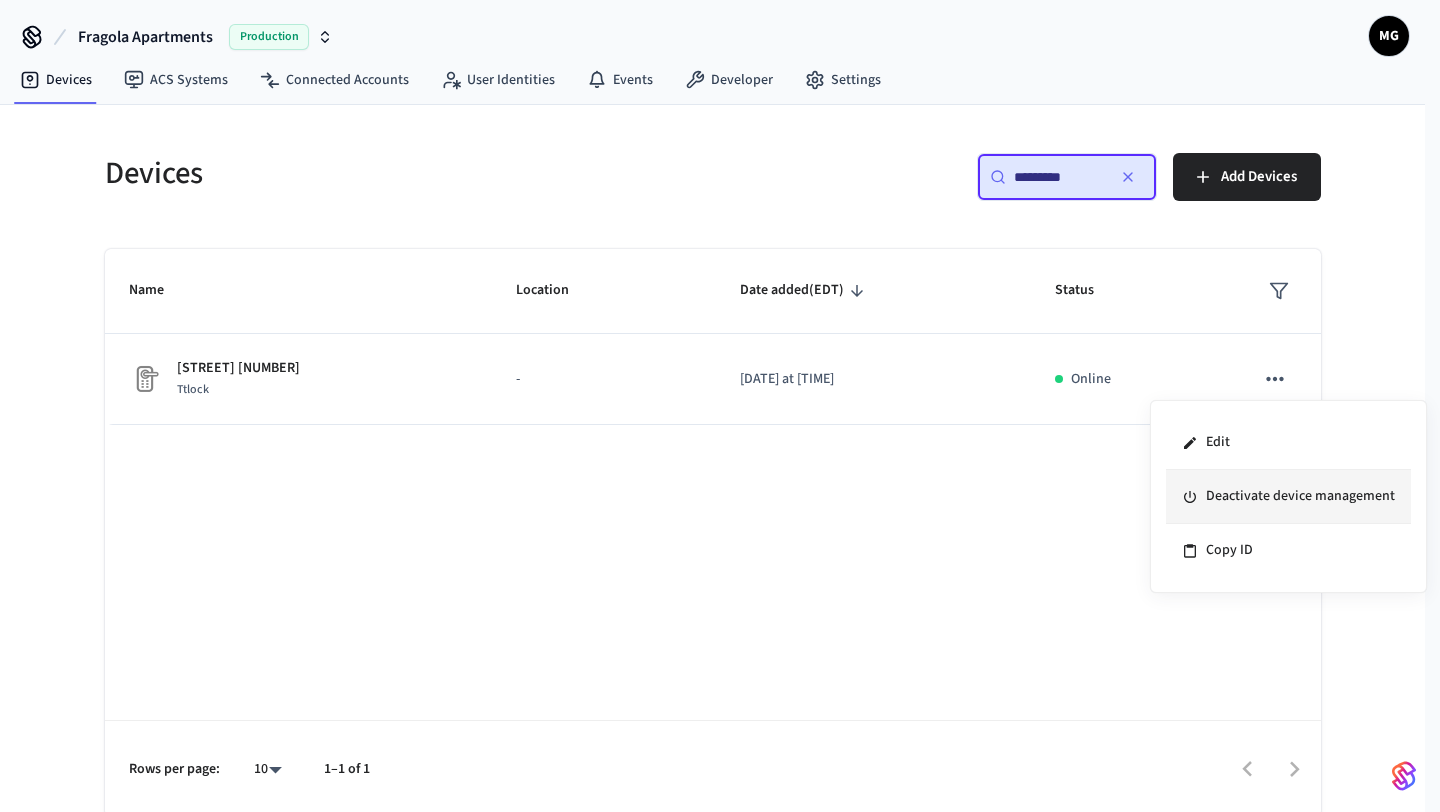 click on "Deactivate device management" at bounding box center (1288, 497) 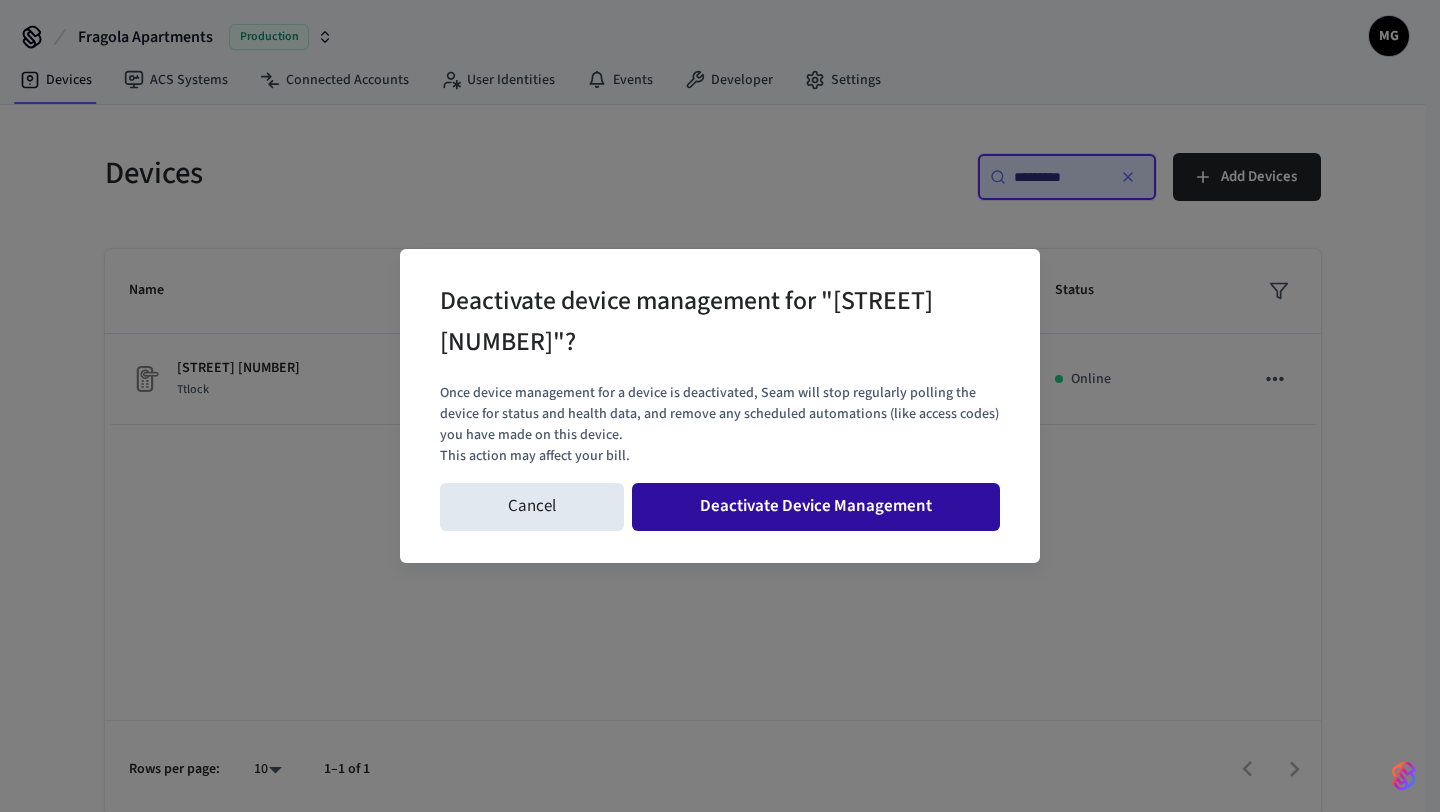 click on "Deactivate Device Management" at bounding box center (816, 507) 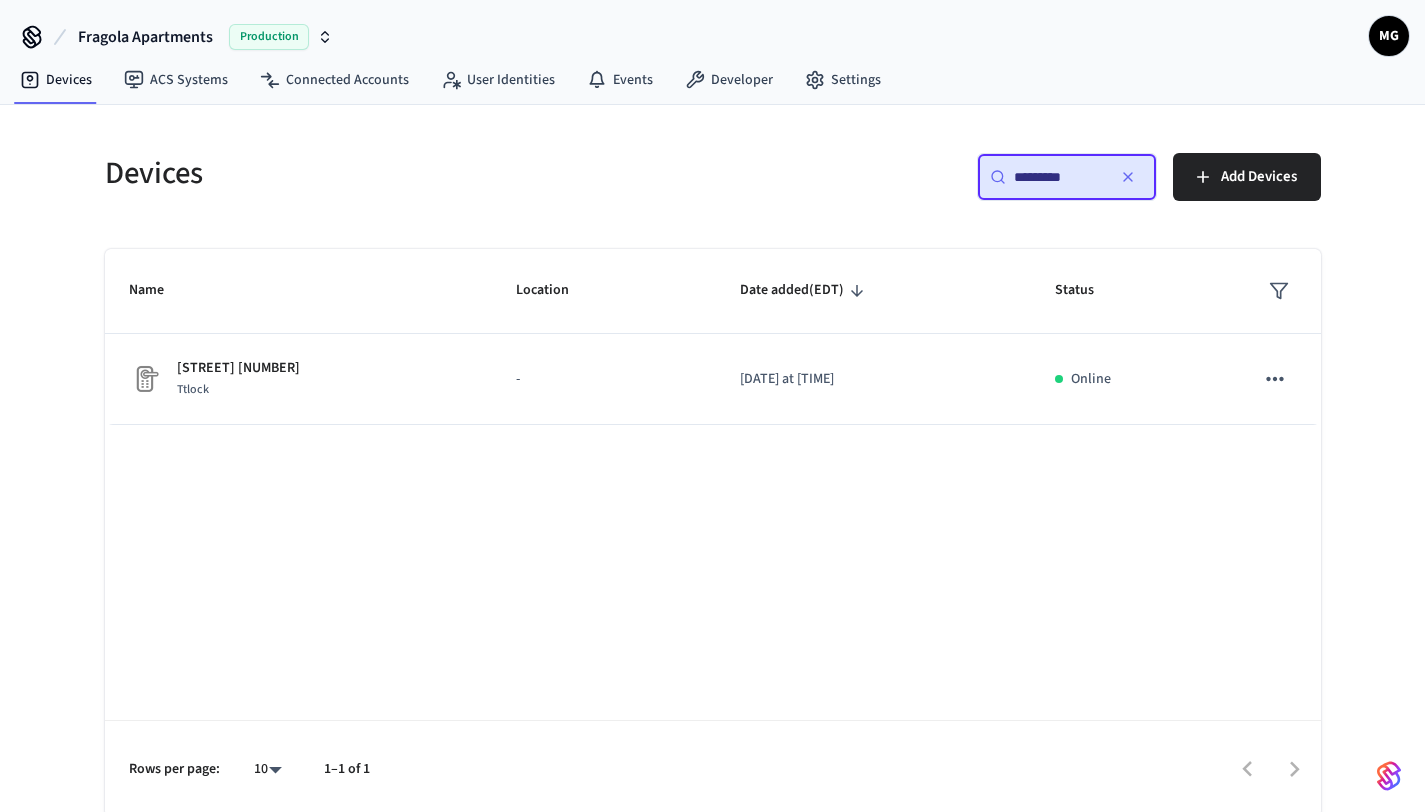 click on "*********" at bounding box center (1059, 177) 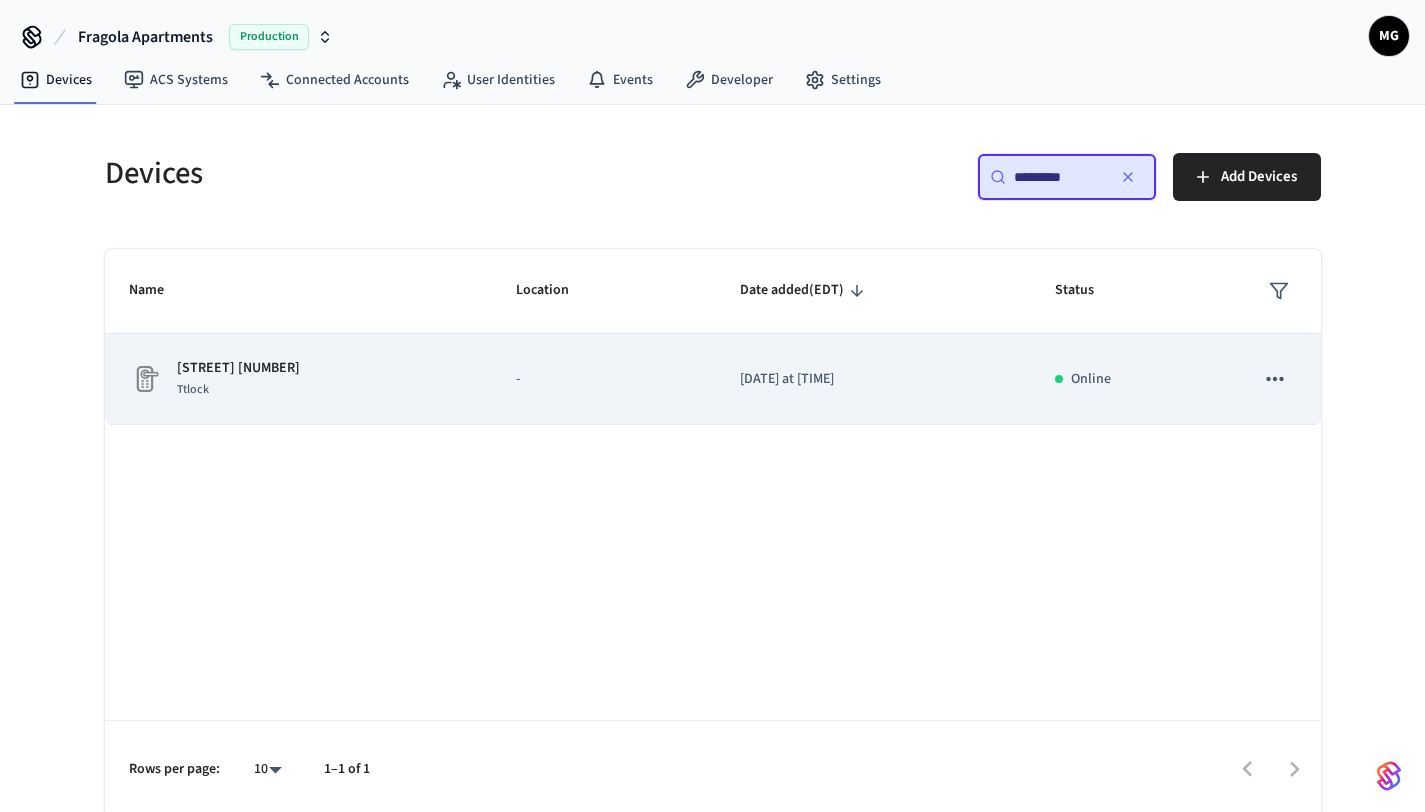 click 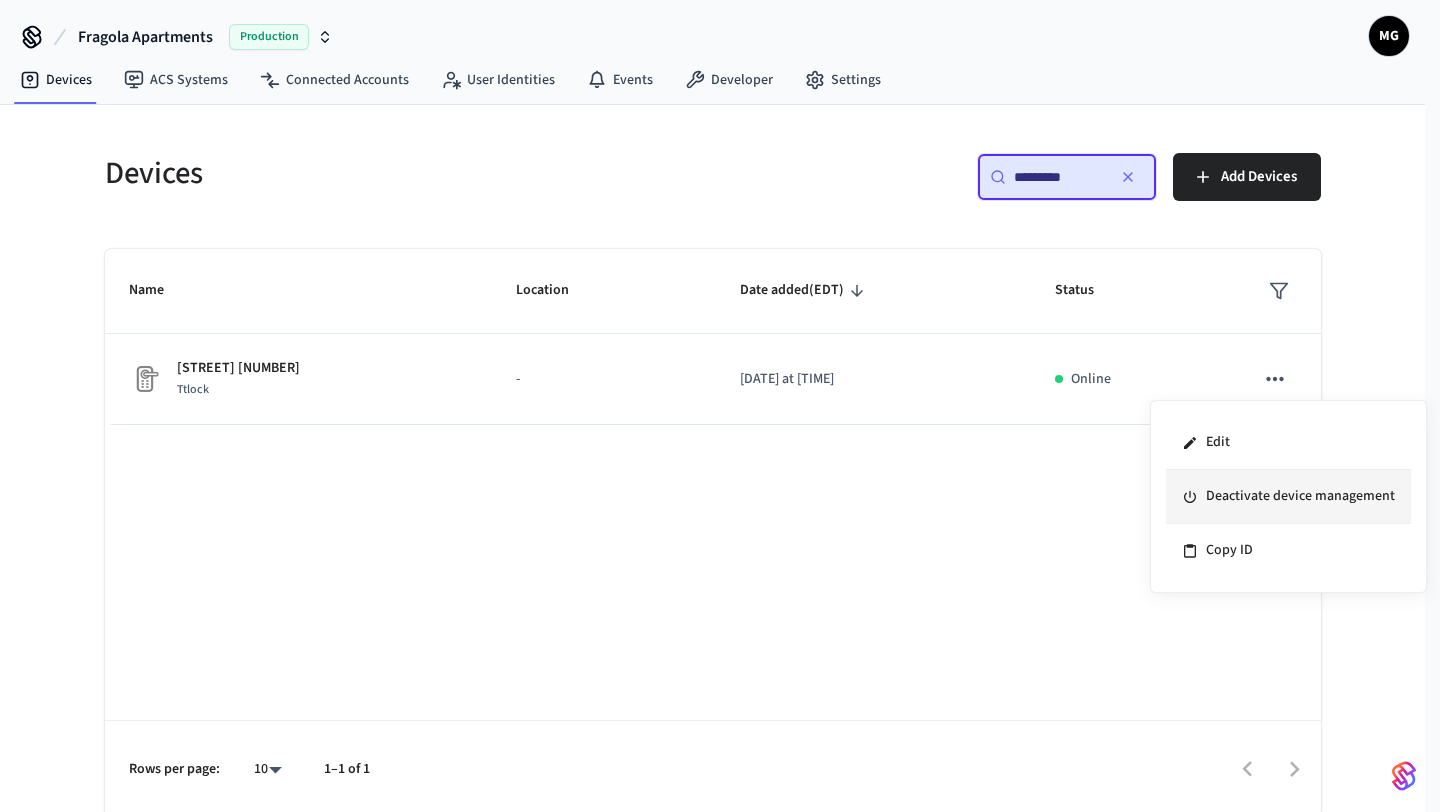 click on "Deactivate device management" at bounding box center (1288, 497) 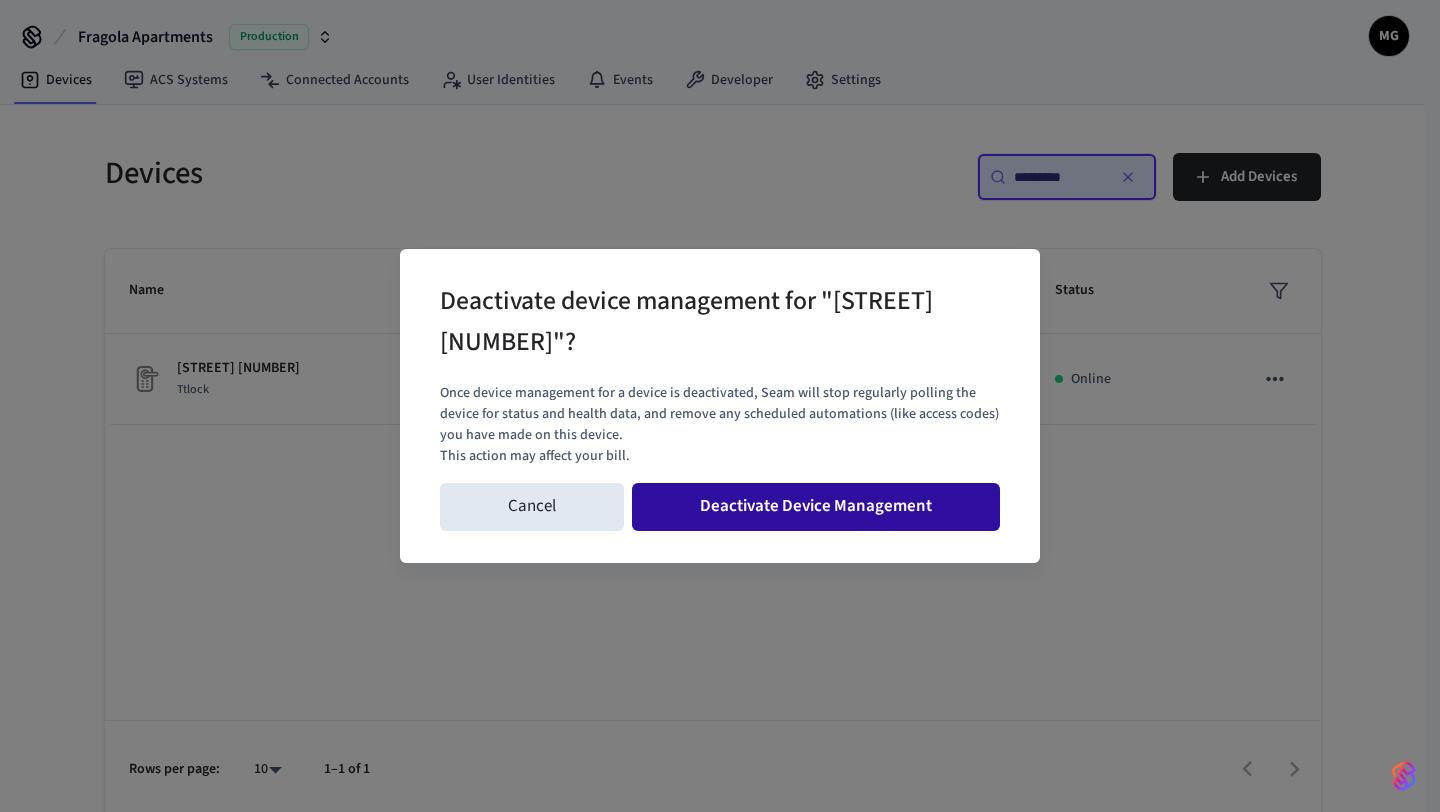 click on "Deactivate Device Management" at bounding box center [816, 507] 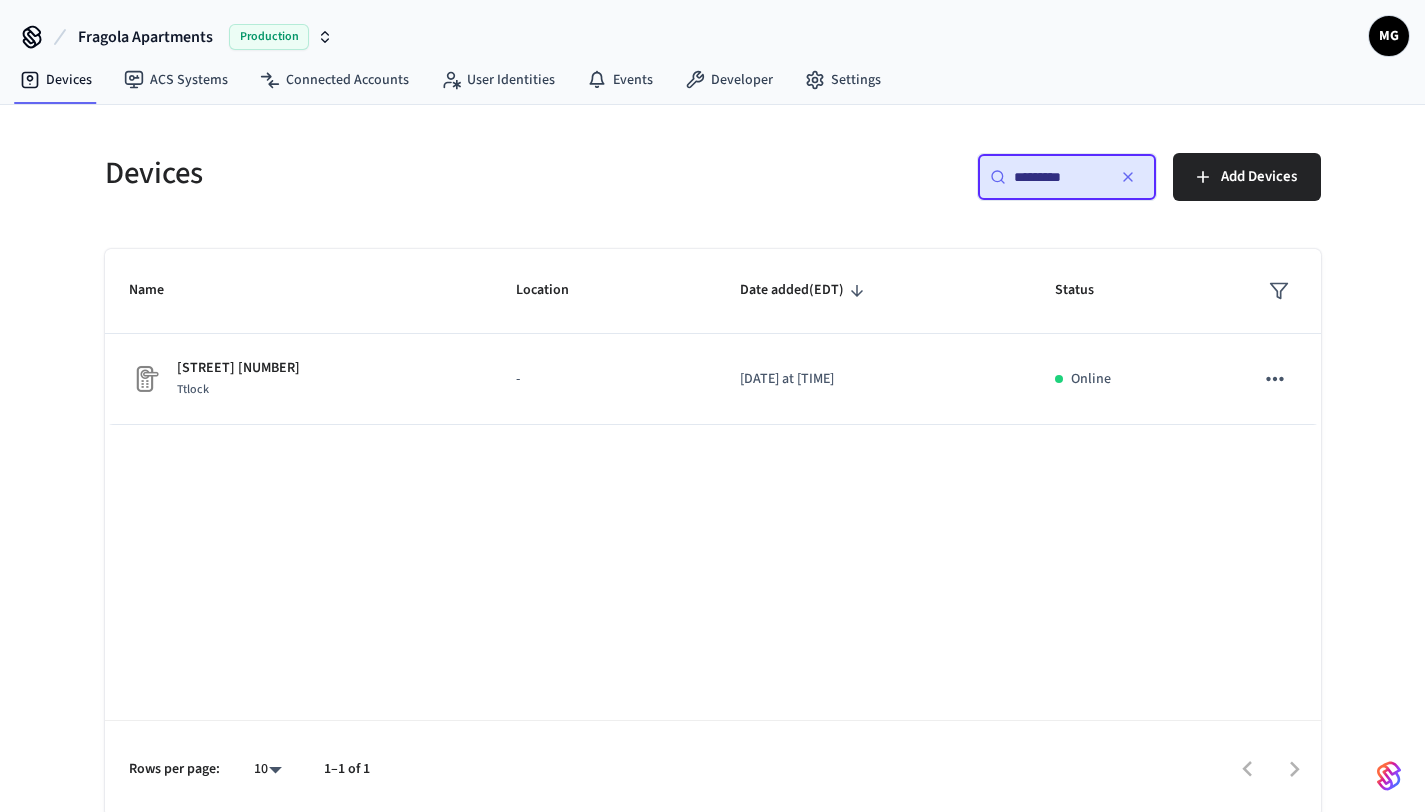 click on "*********" at bounding box center [1059, 177] 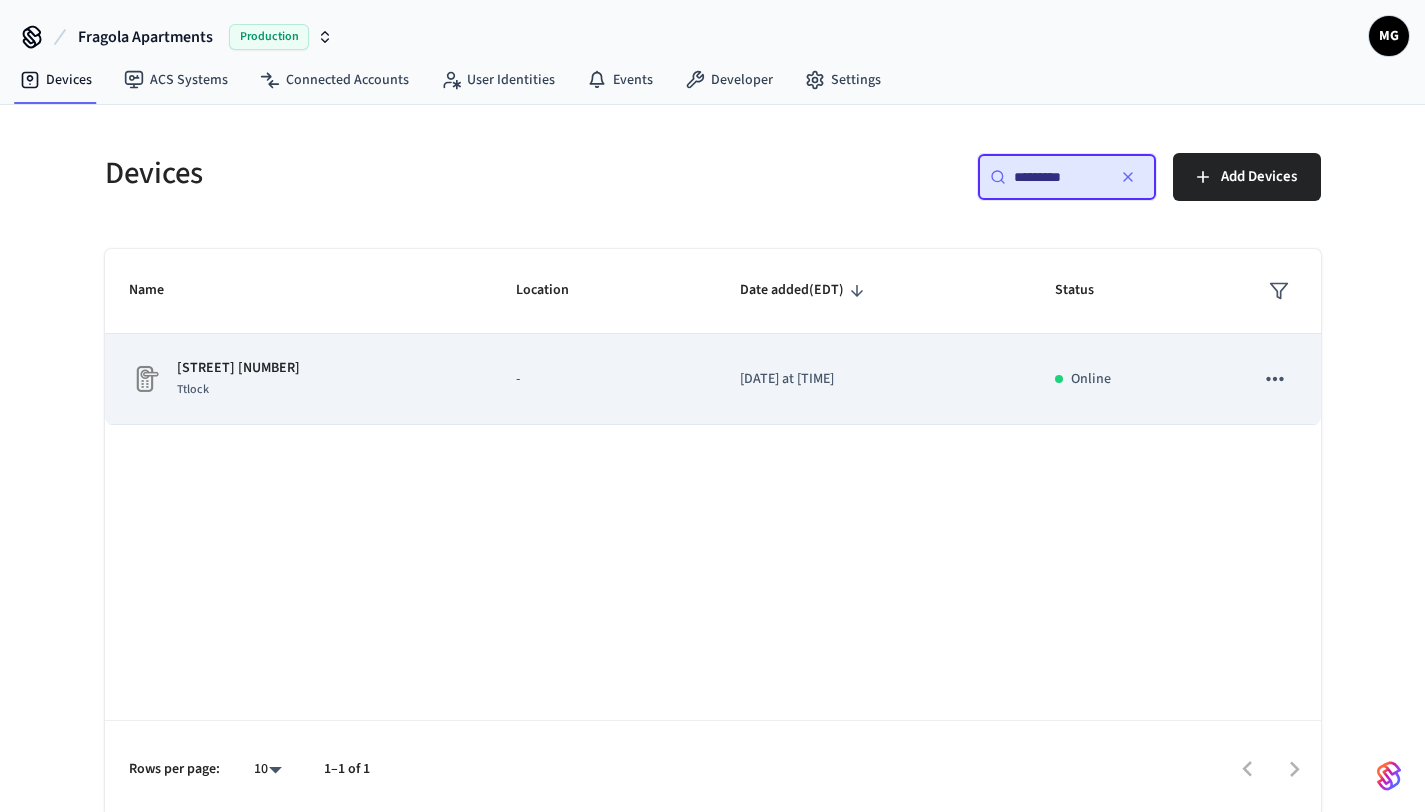 click 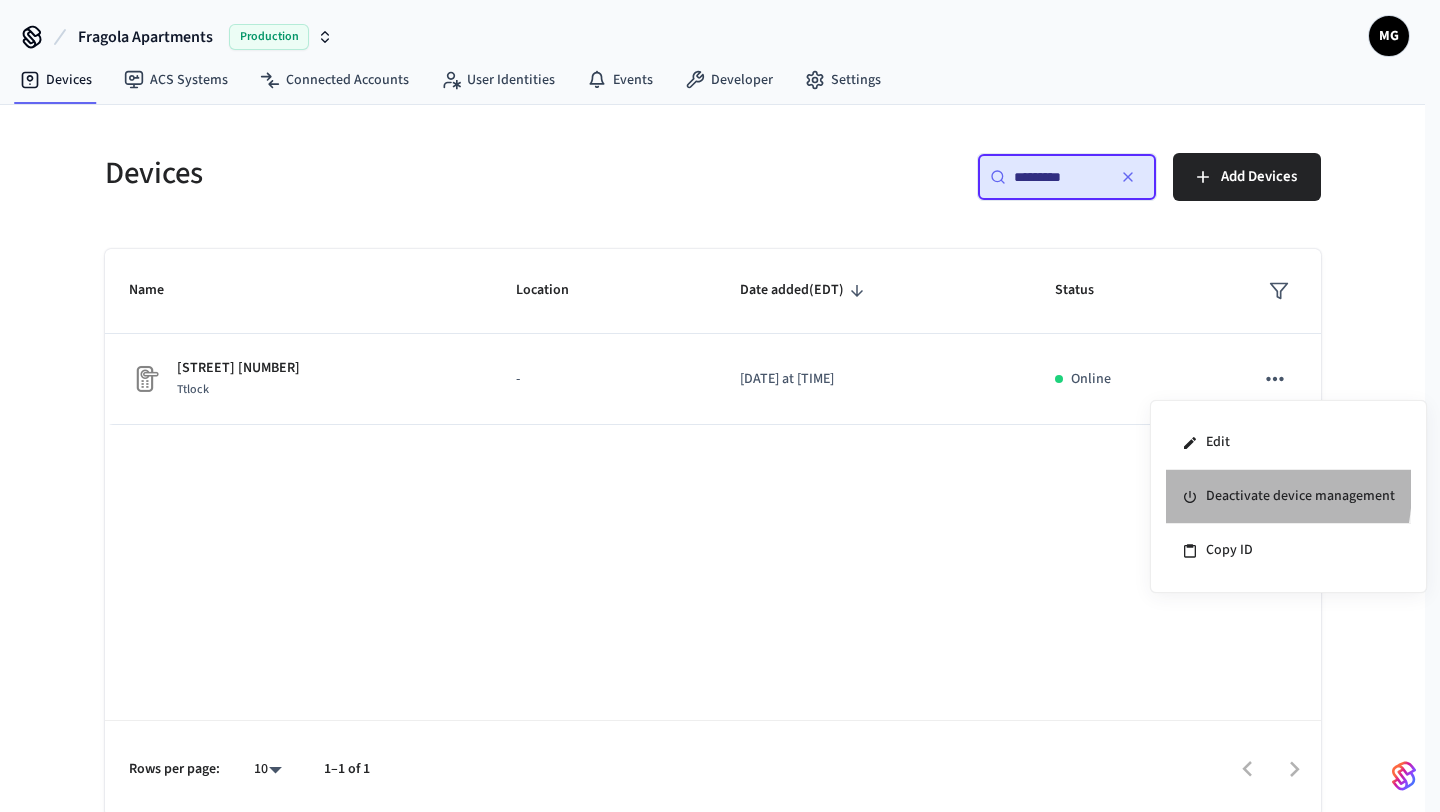 click on "Deactivate device management" at bounding box center (1288, 497) 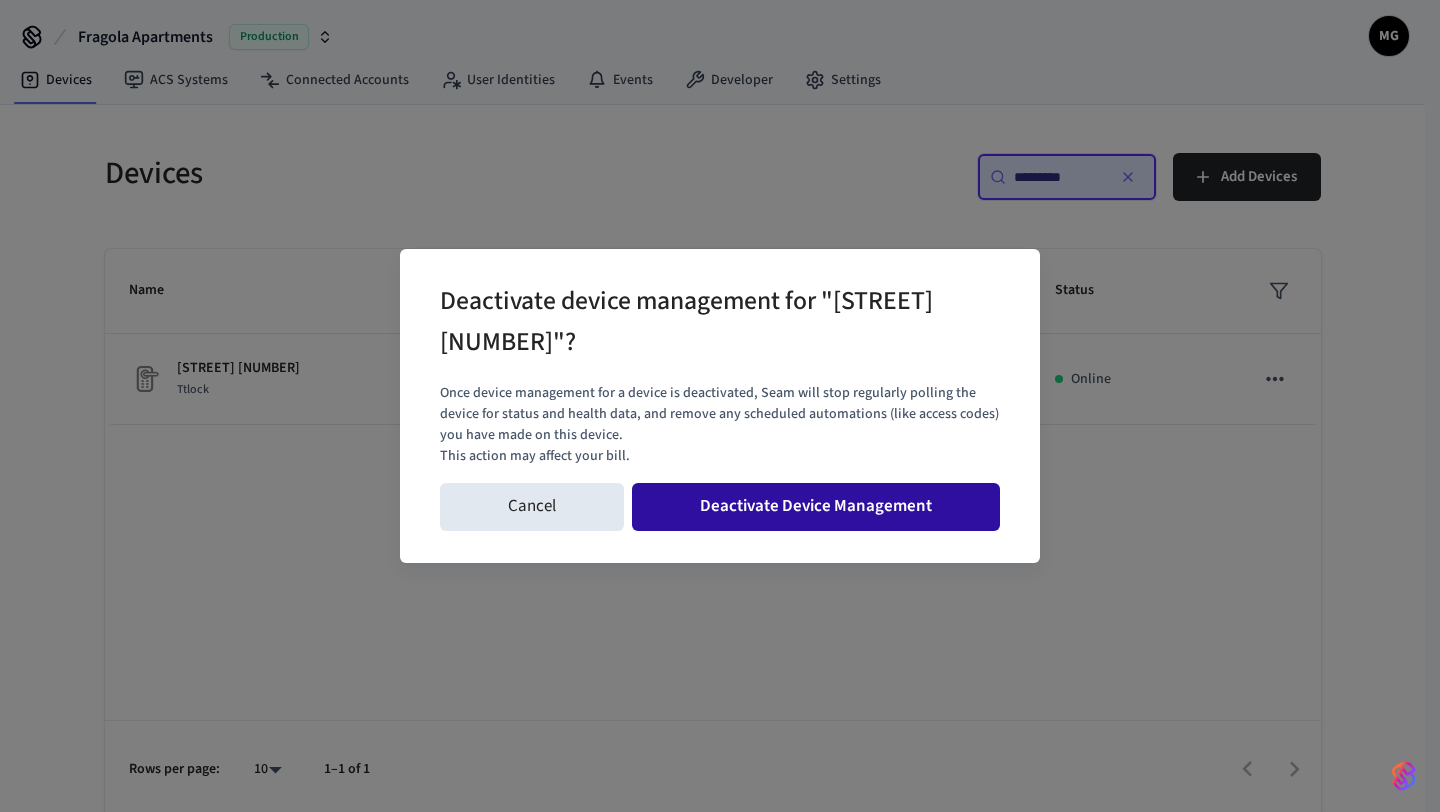 click on "Deactivate Device Management" at bounding box center [816, 507] 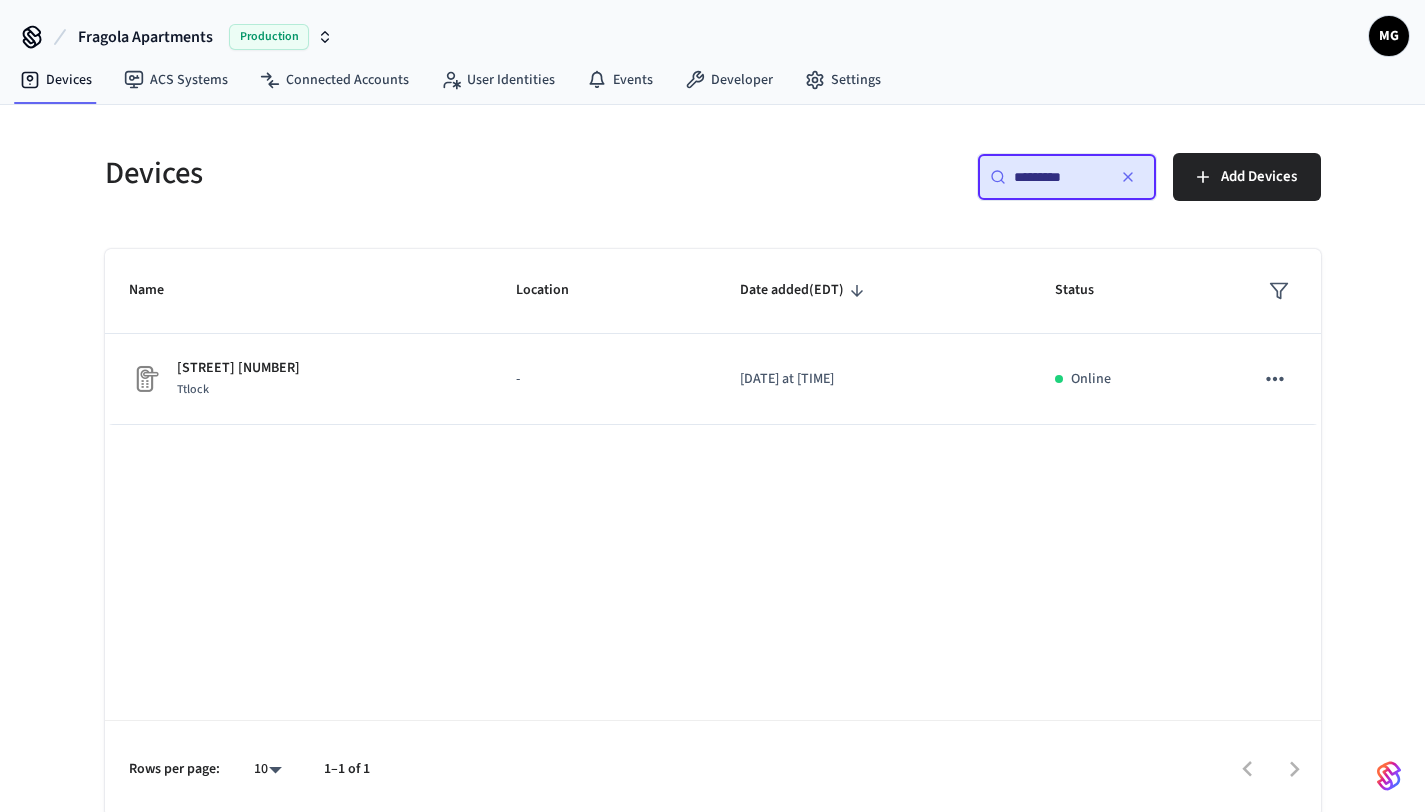 click on "*********" at bounding box center [1059, 177] 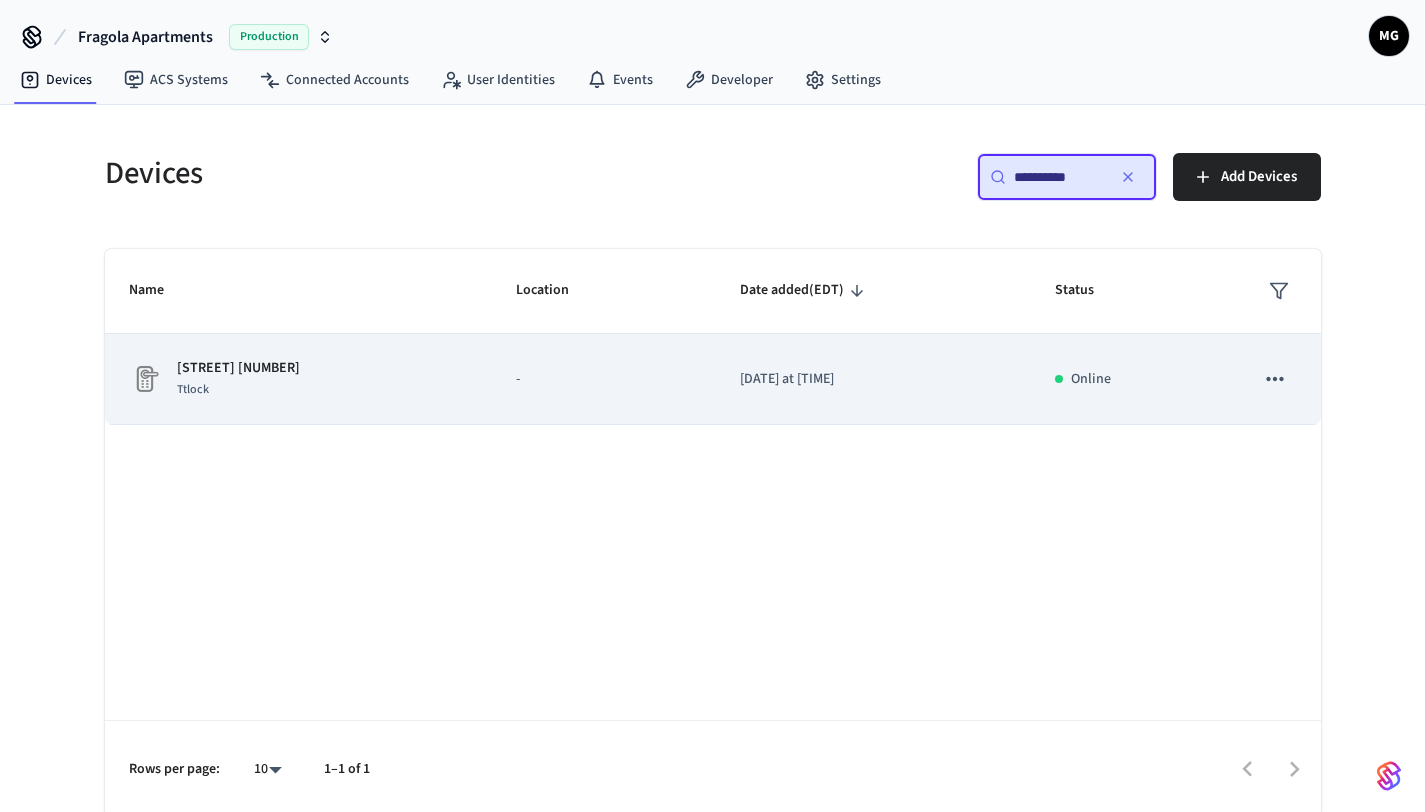 click 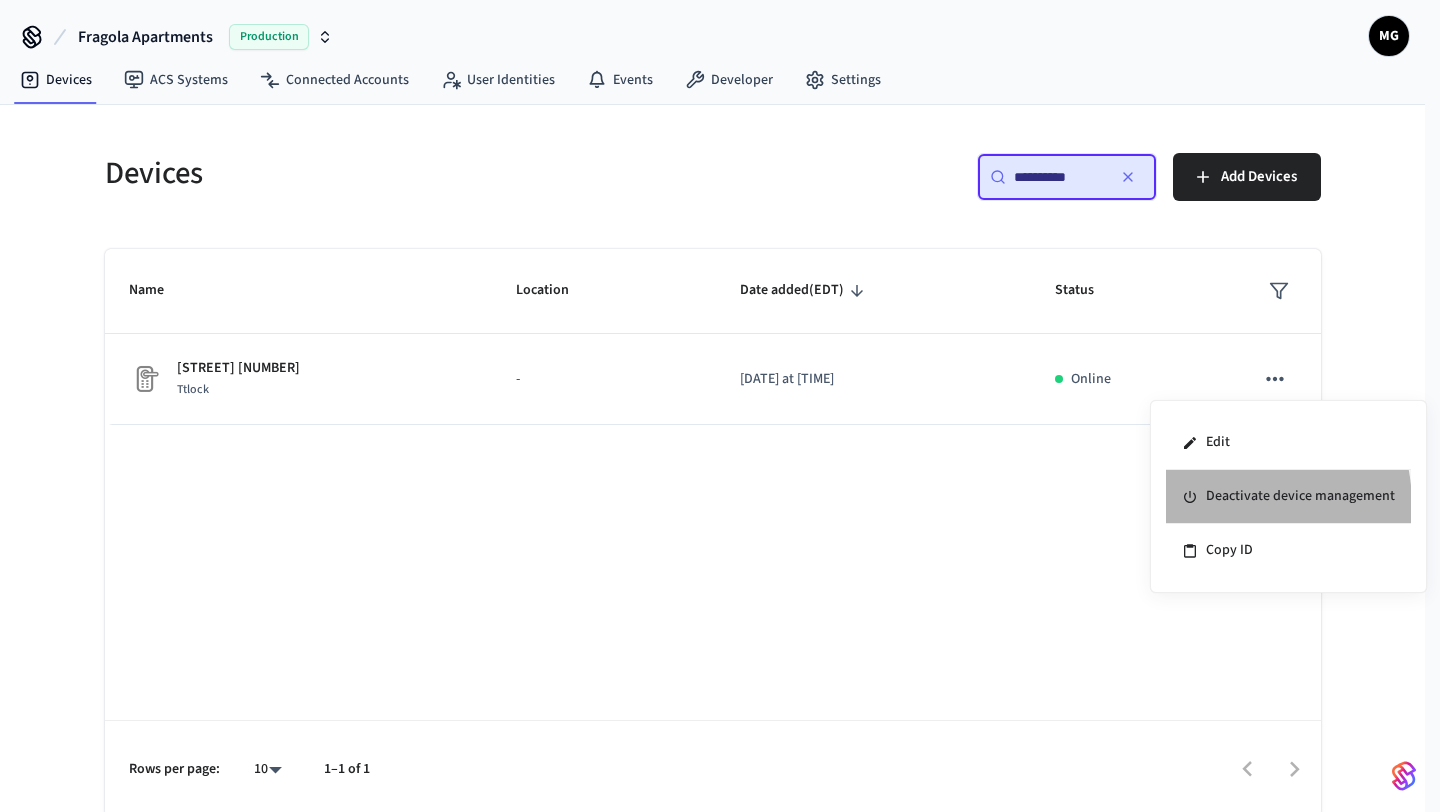 click on "Deactivate device management" at bounding box center (1288, 497) 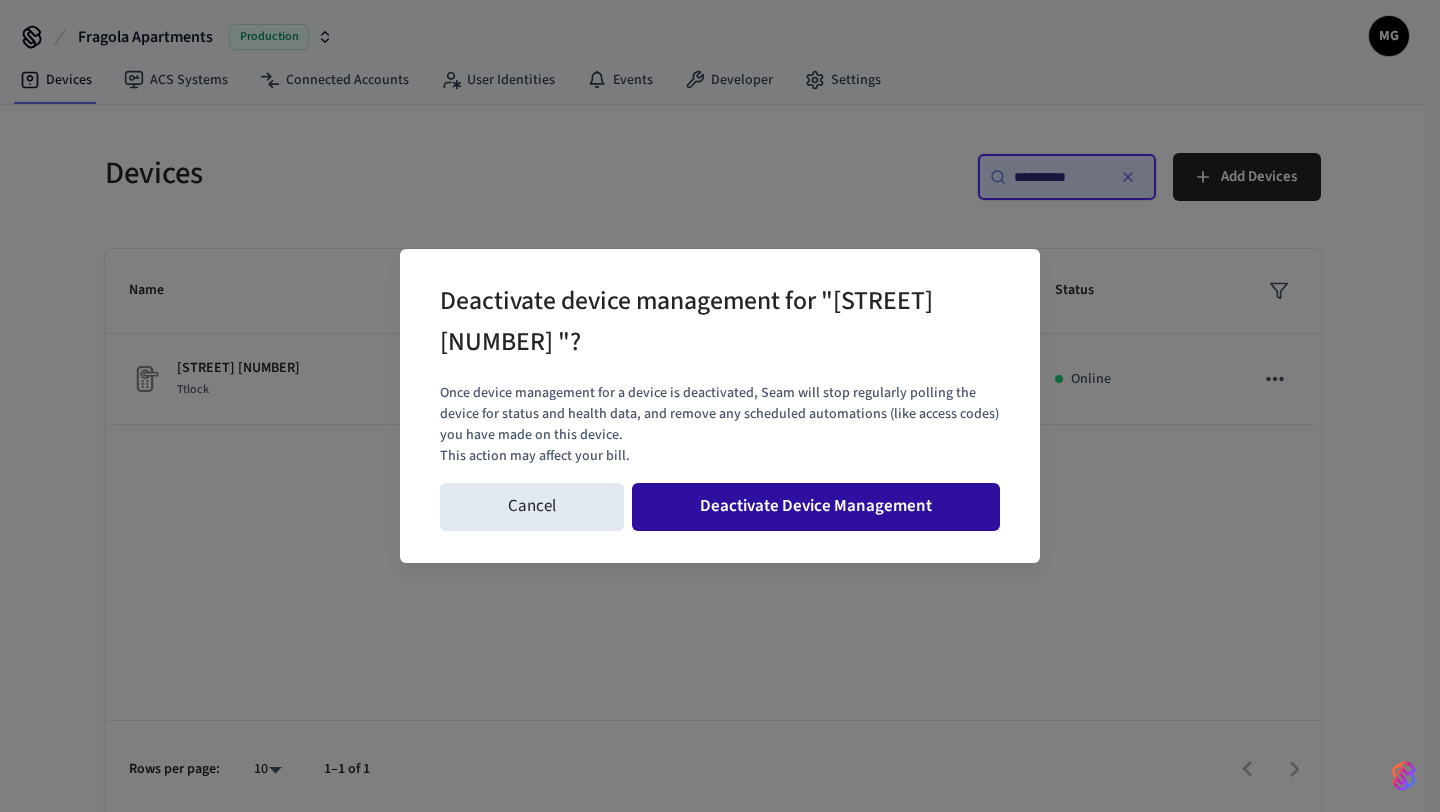 click on "Deactivate Device Management" at bounding box center [816, 507] 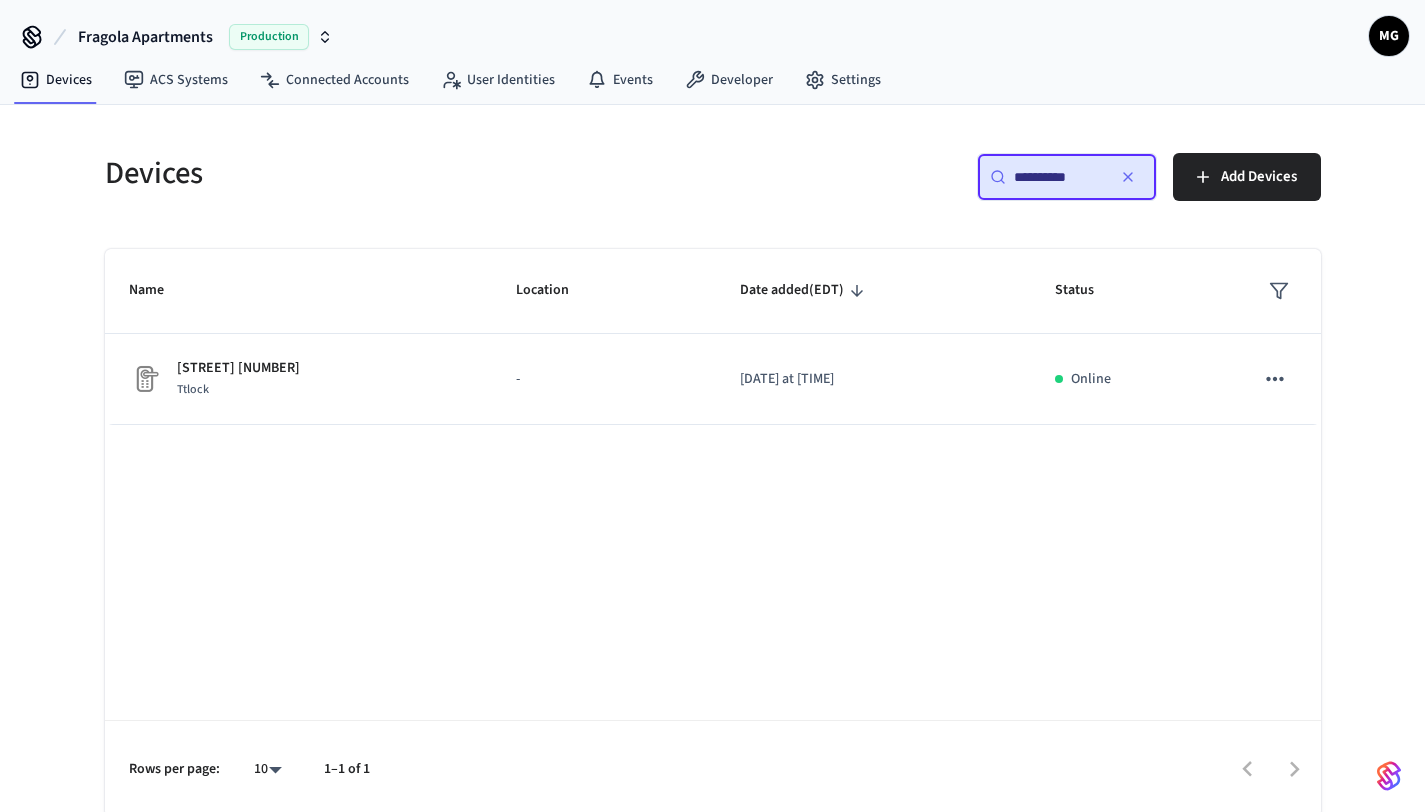 click on "**********" at bounding box center (1059, 177) 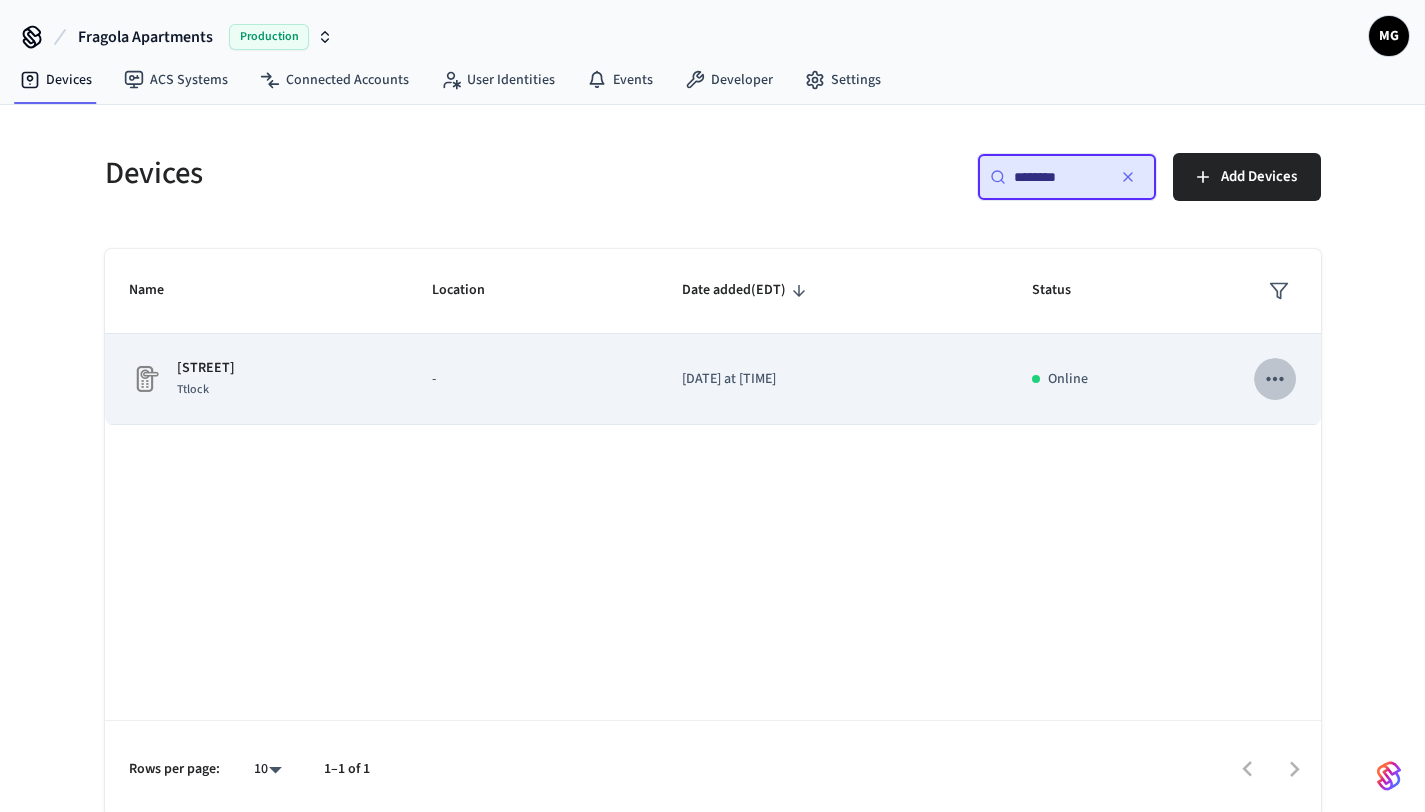 click 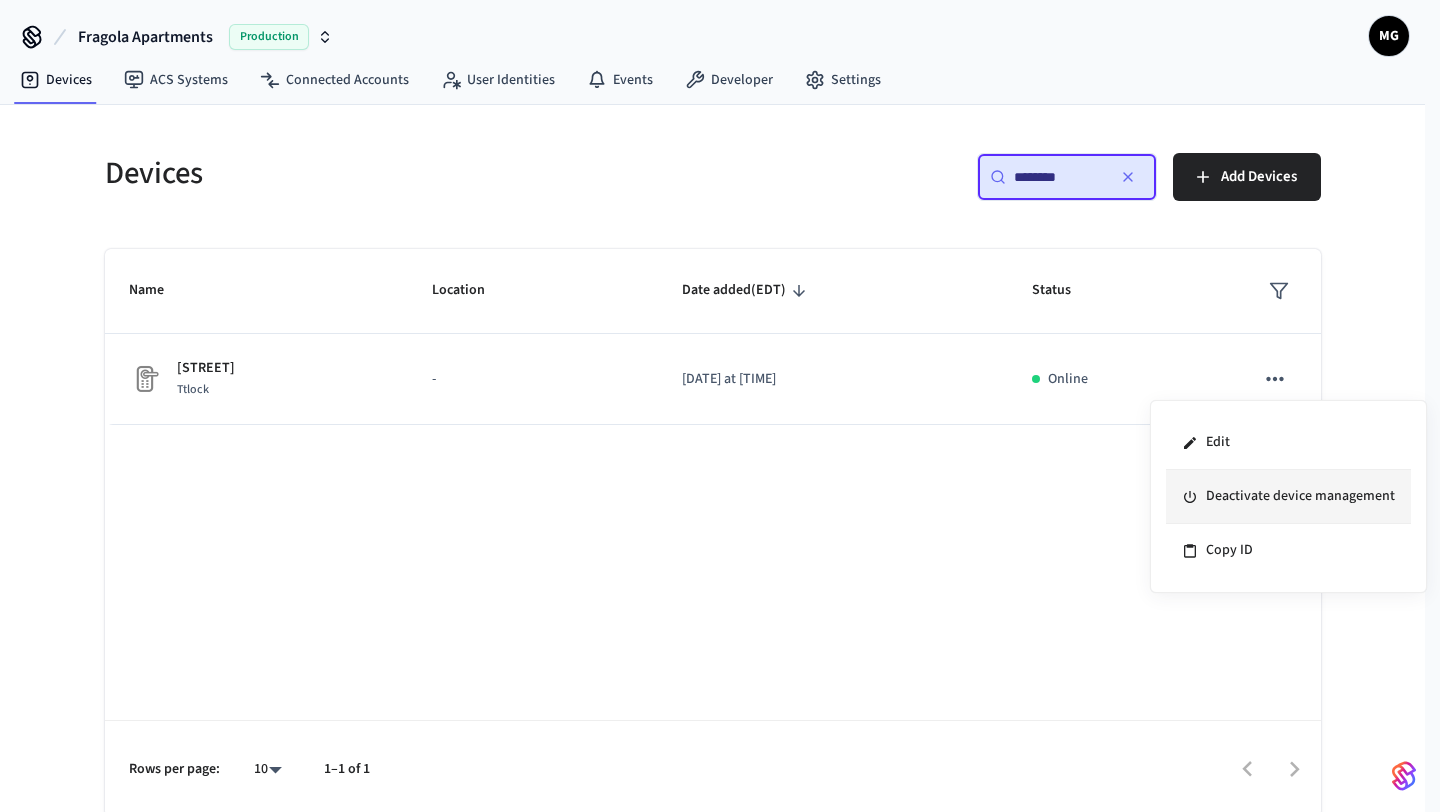 click on "Deactivate device management" at bounding box center (1288, 497) 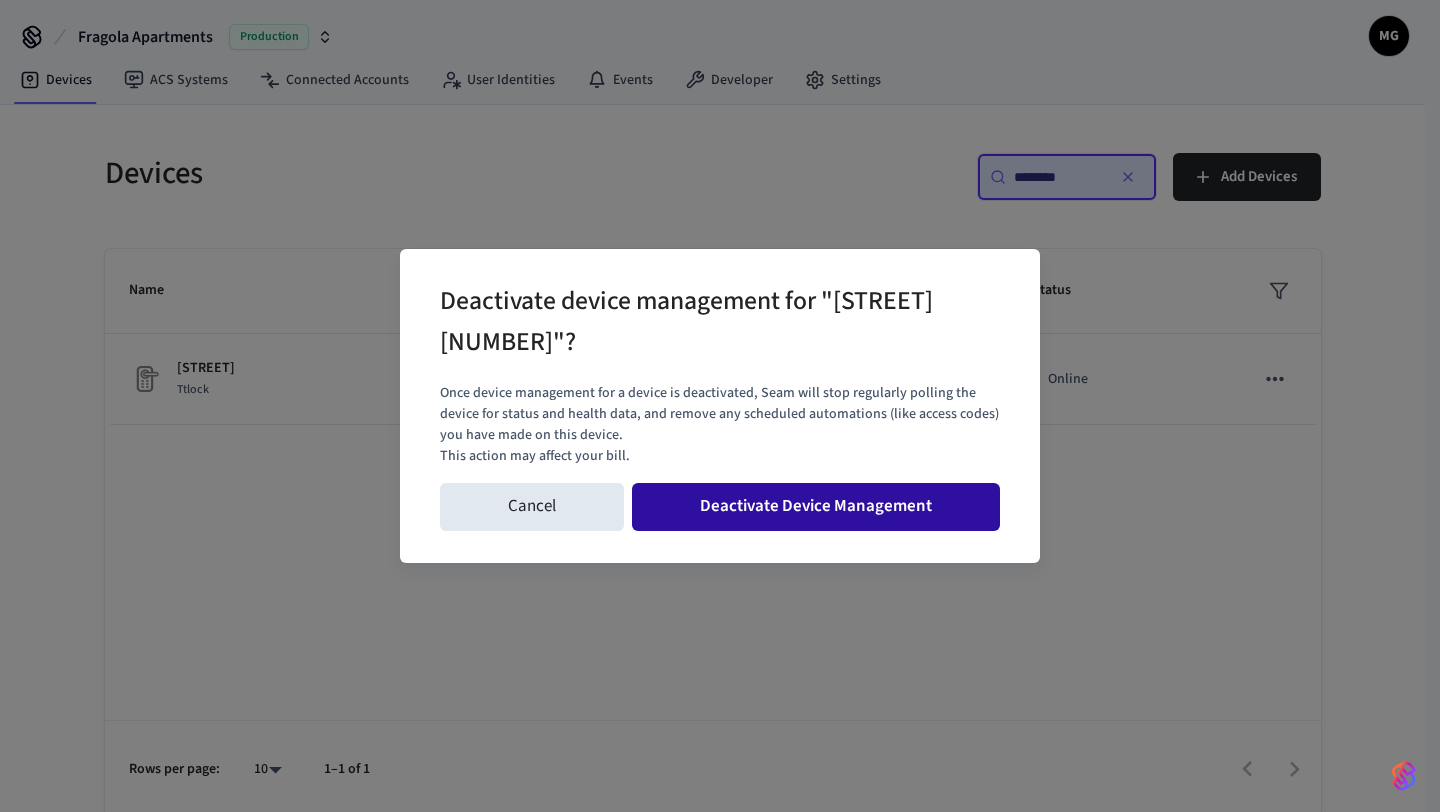 click on "Deactivate Device Management" at bounding box center (816, 507) 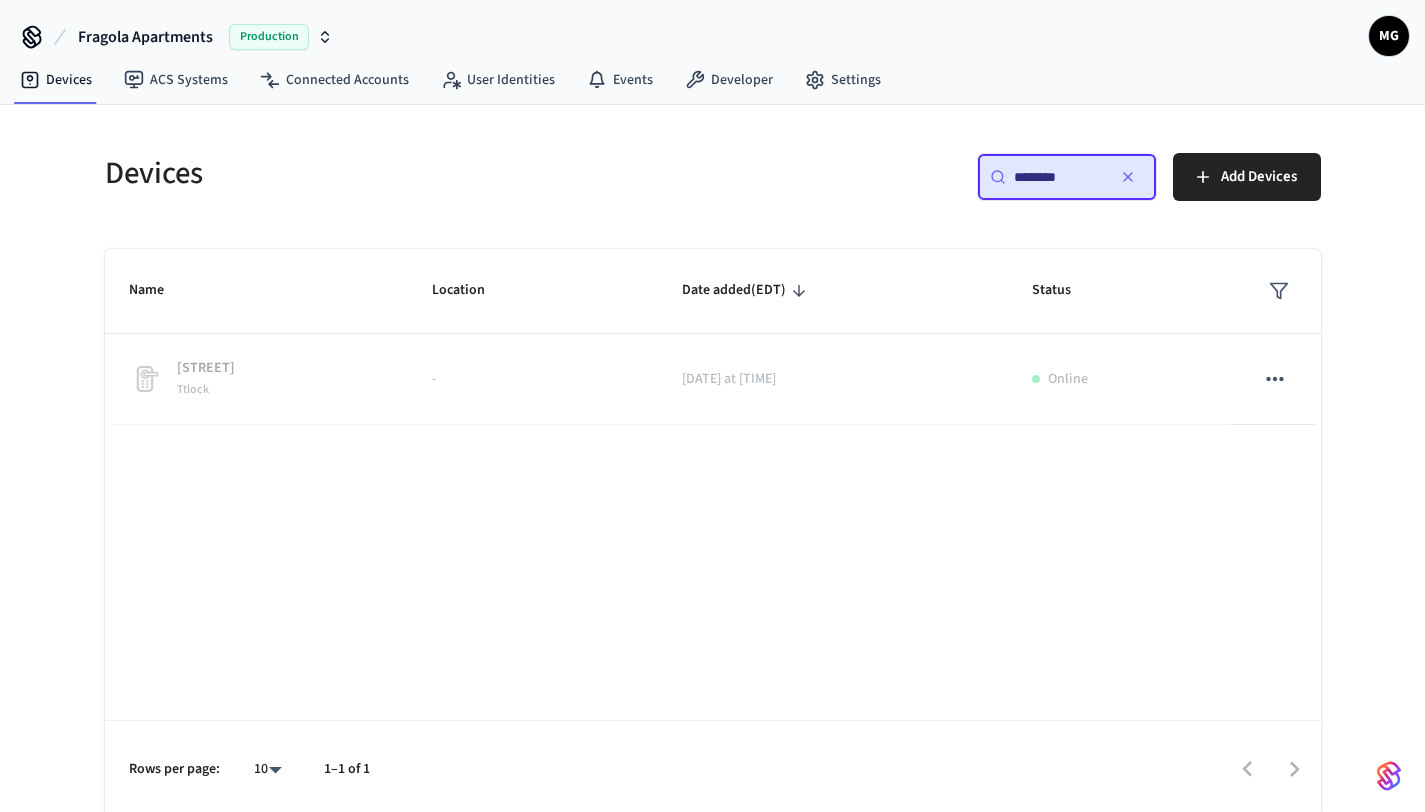 click on "********" at bounding box center [1059, 177] 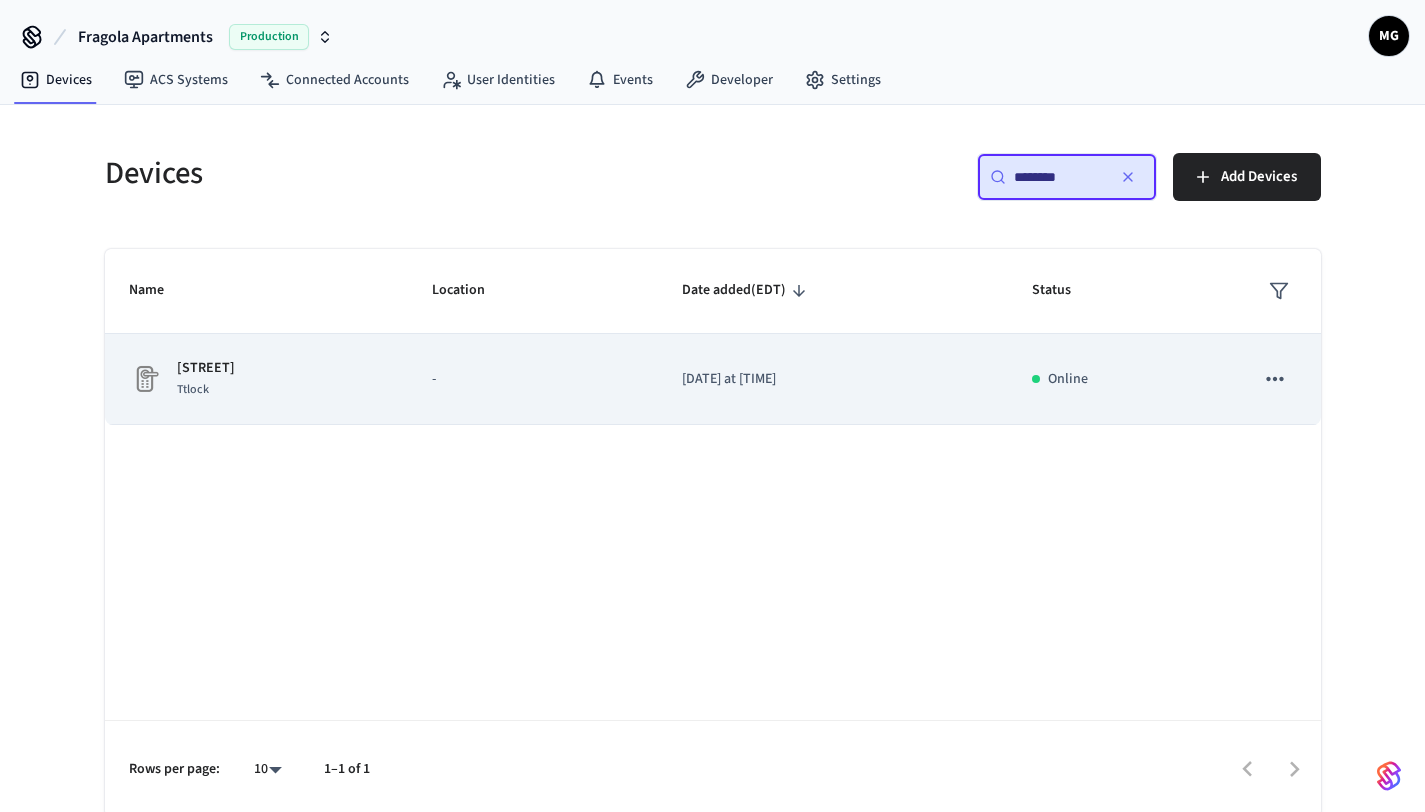 click 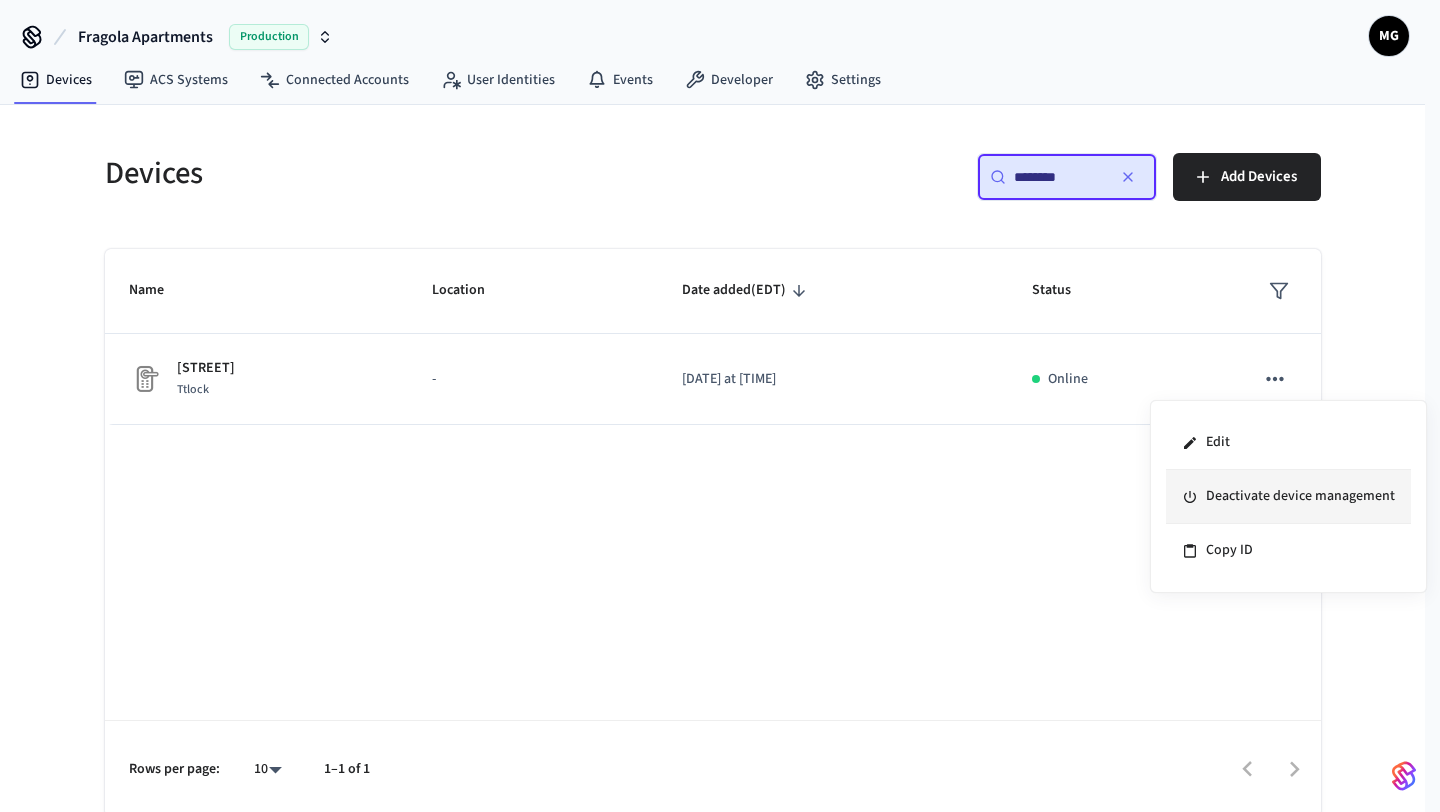 click on "Deactivate device management" at bounding box center [1288, 497] 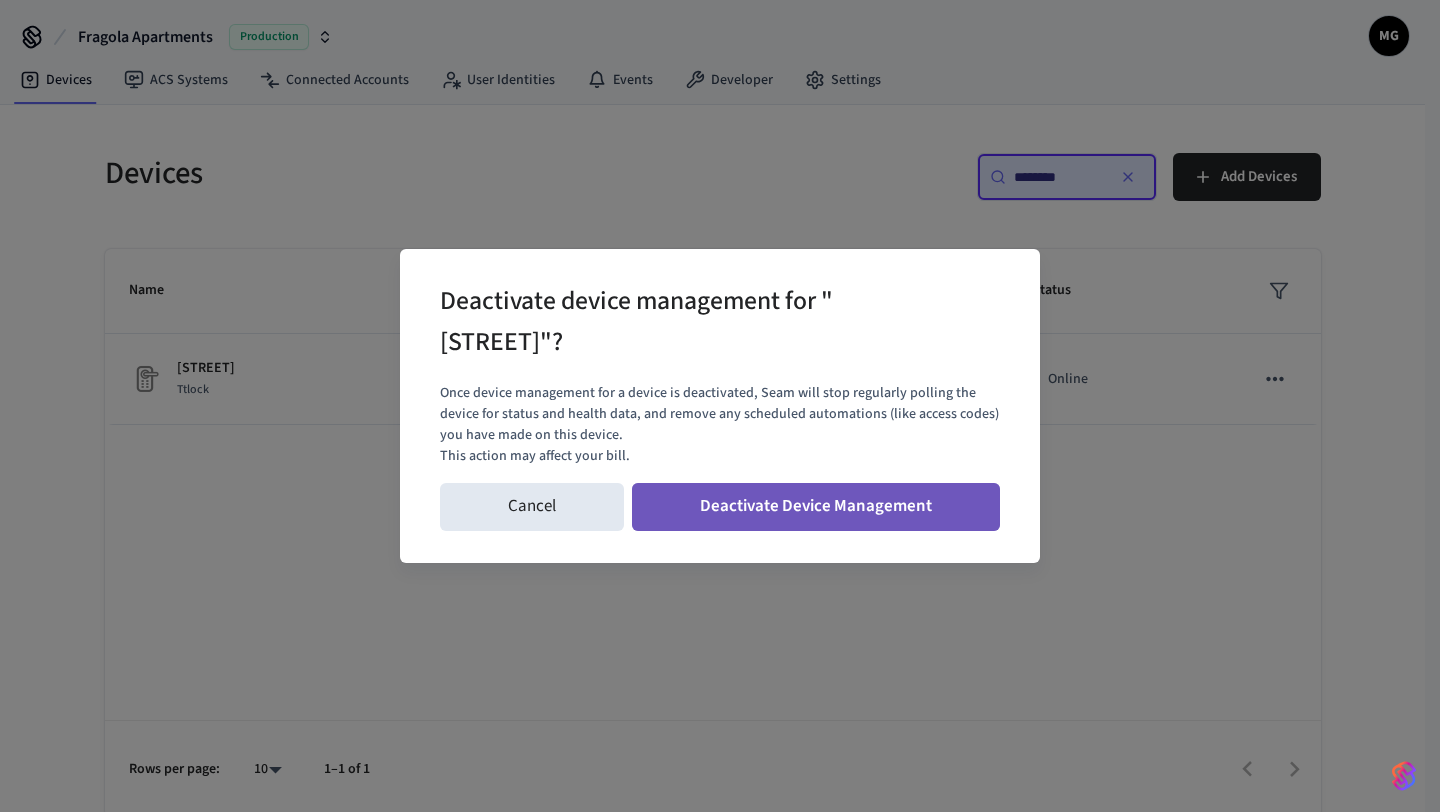 click on "Deactivate Device Management" at bounding box center (816, 507) 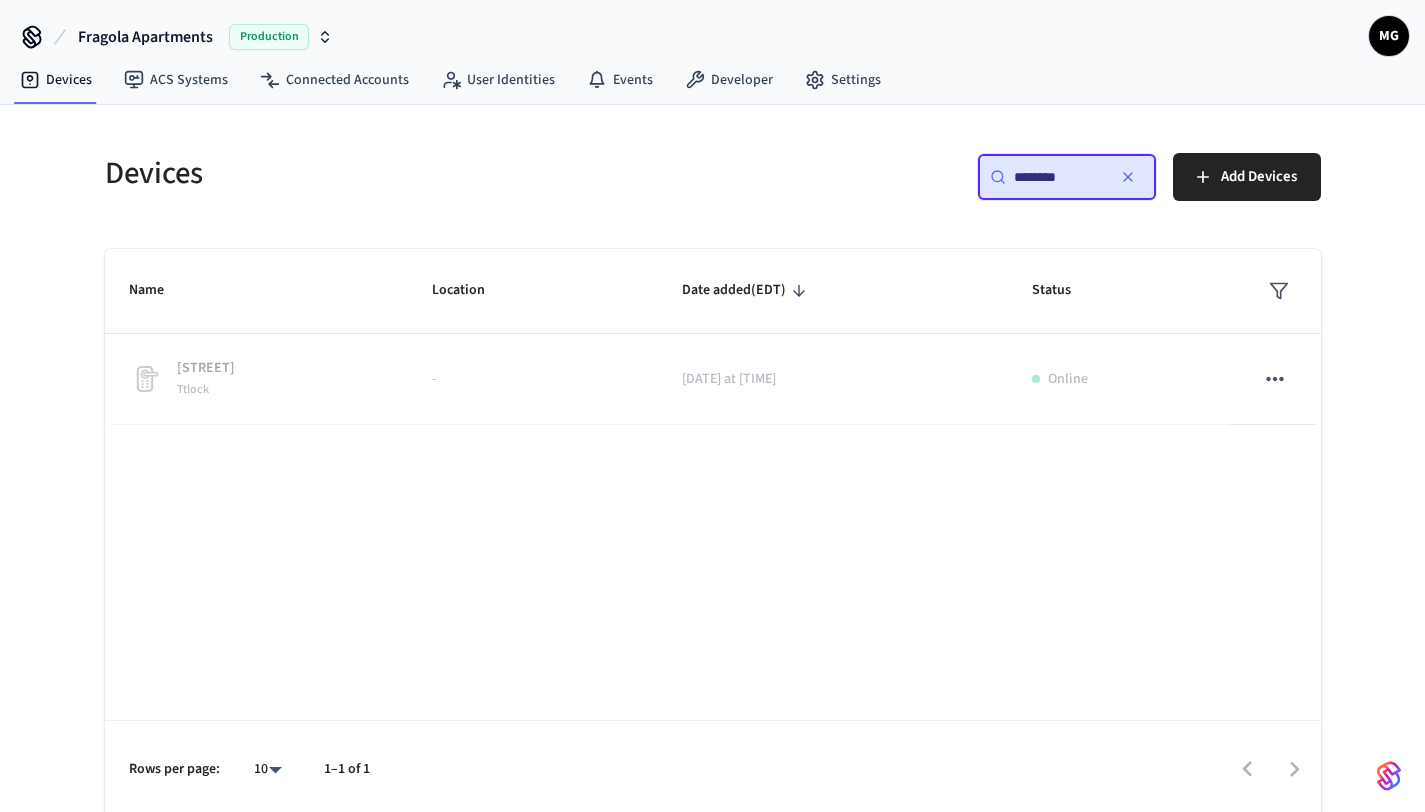 click on "********" at bounding box center (1059, 177) 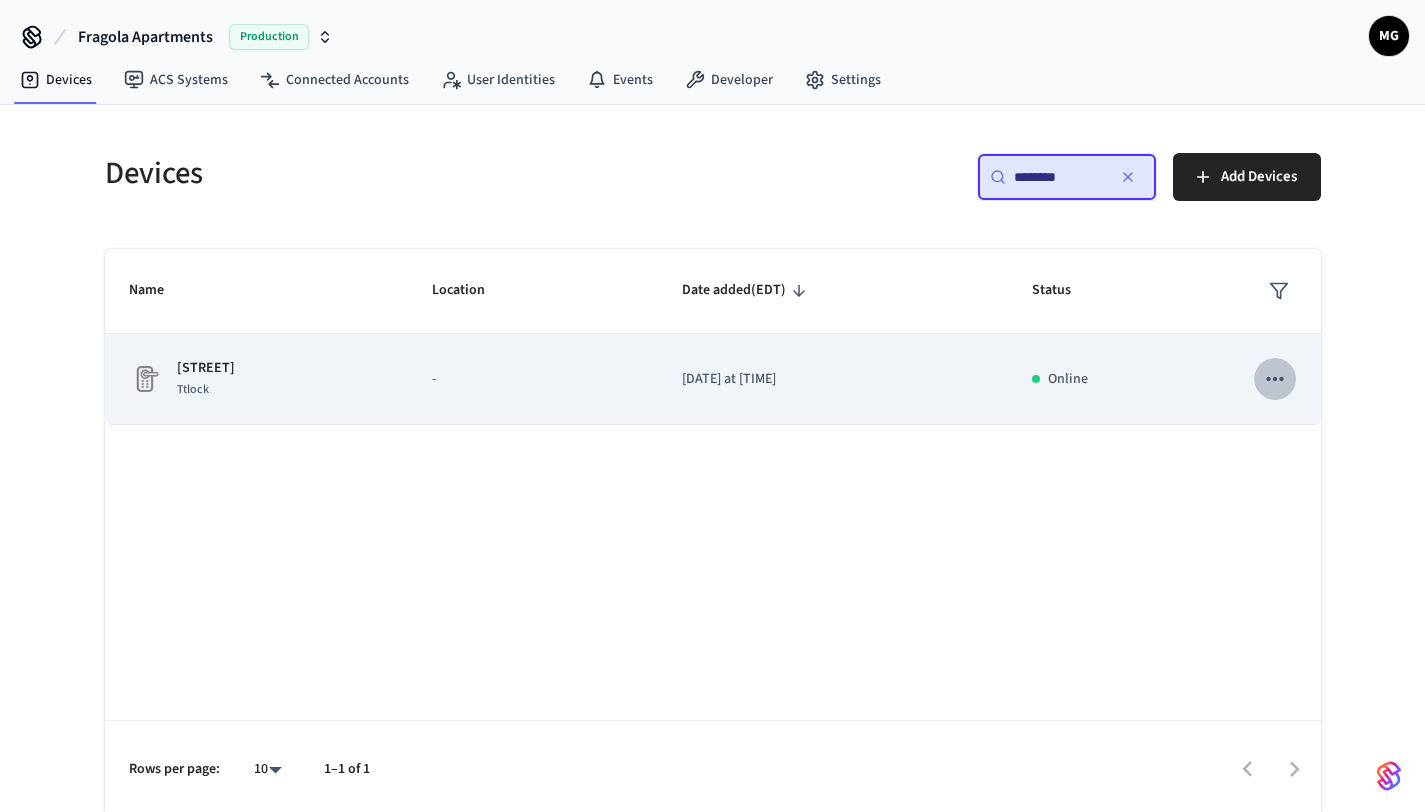 click 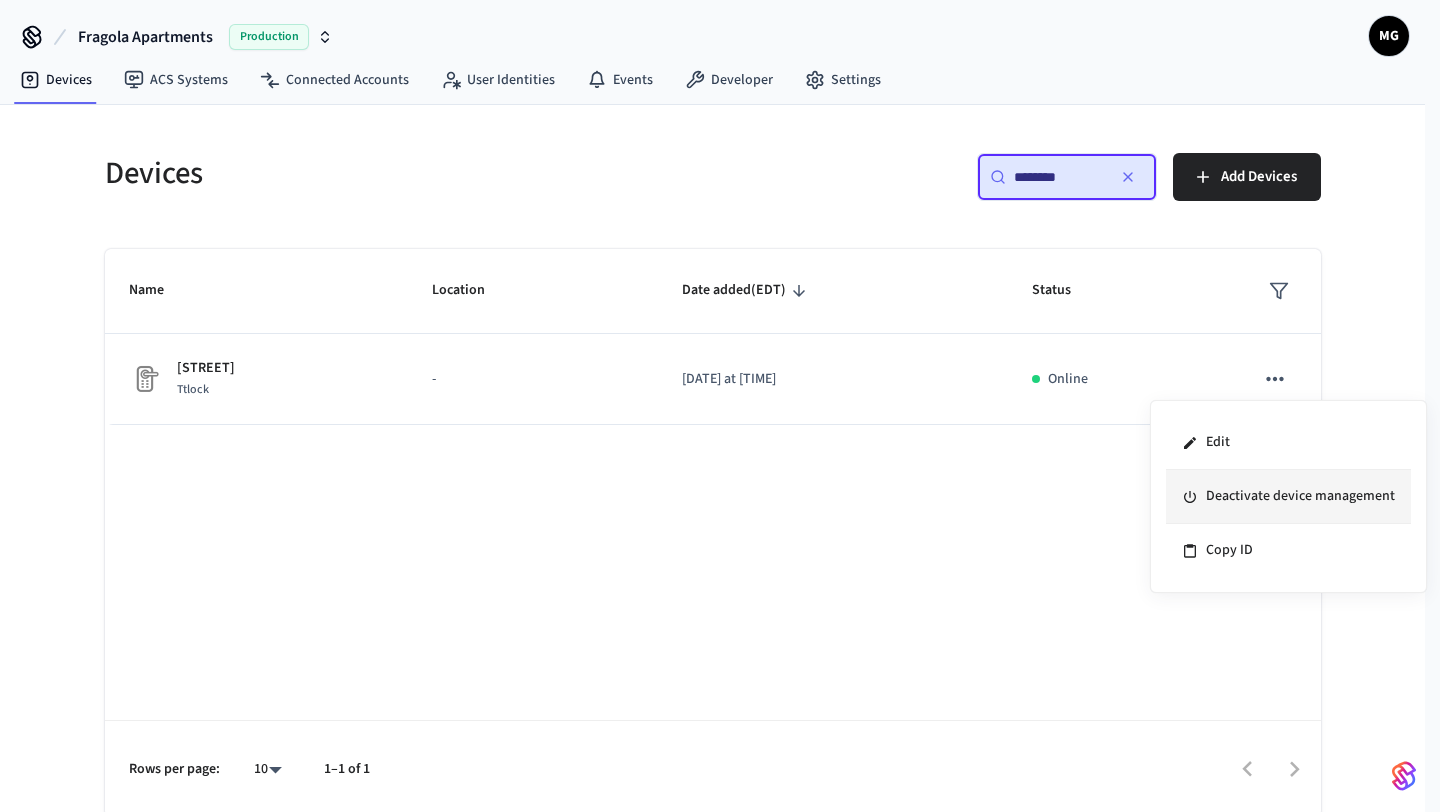 click on "Deactivate device management" at bounding box center (1288, 497) 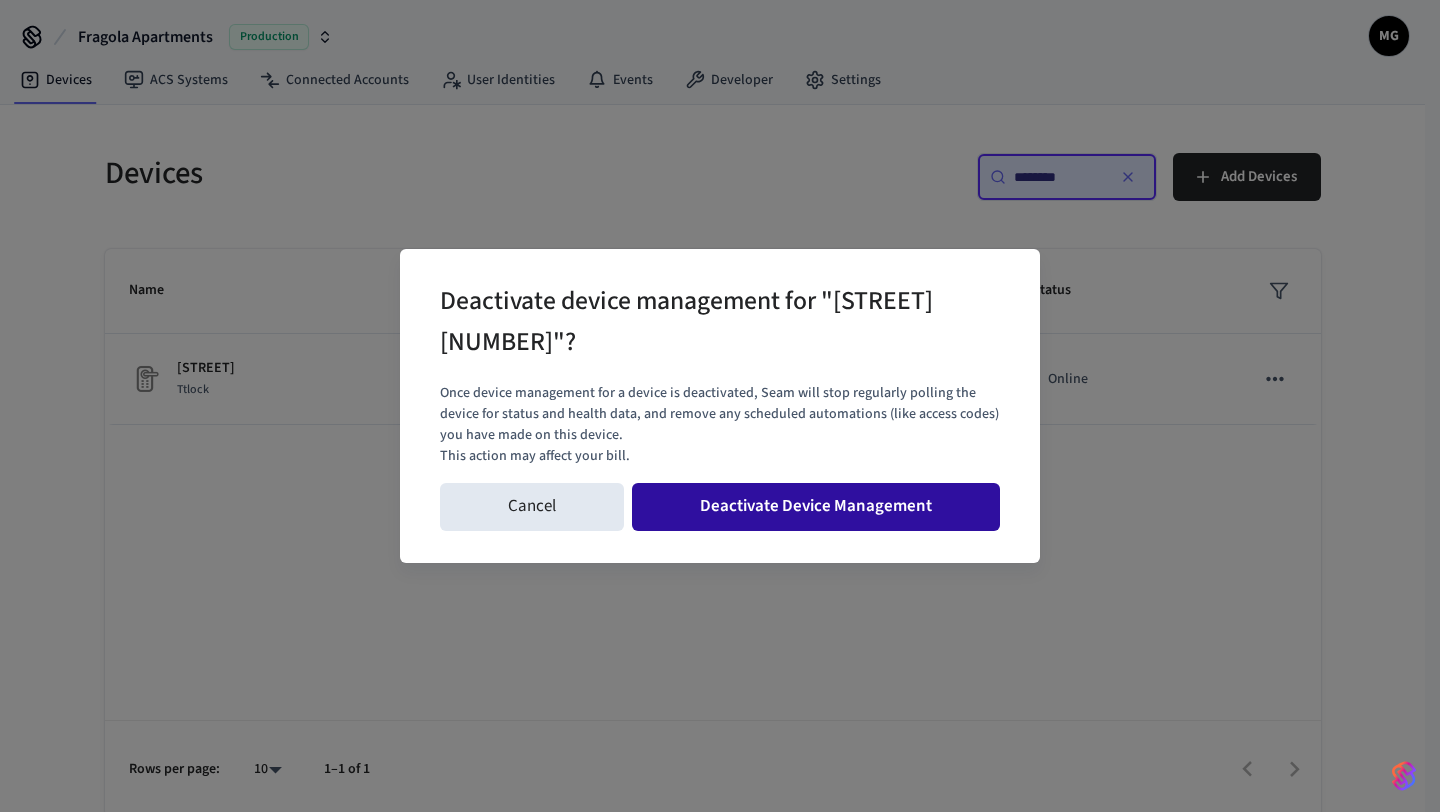 click on "Deactivate Device Management" at bounding box center (816, 507) 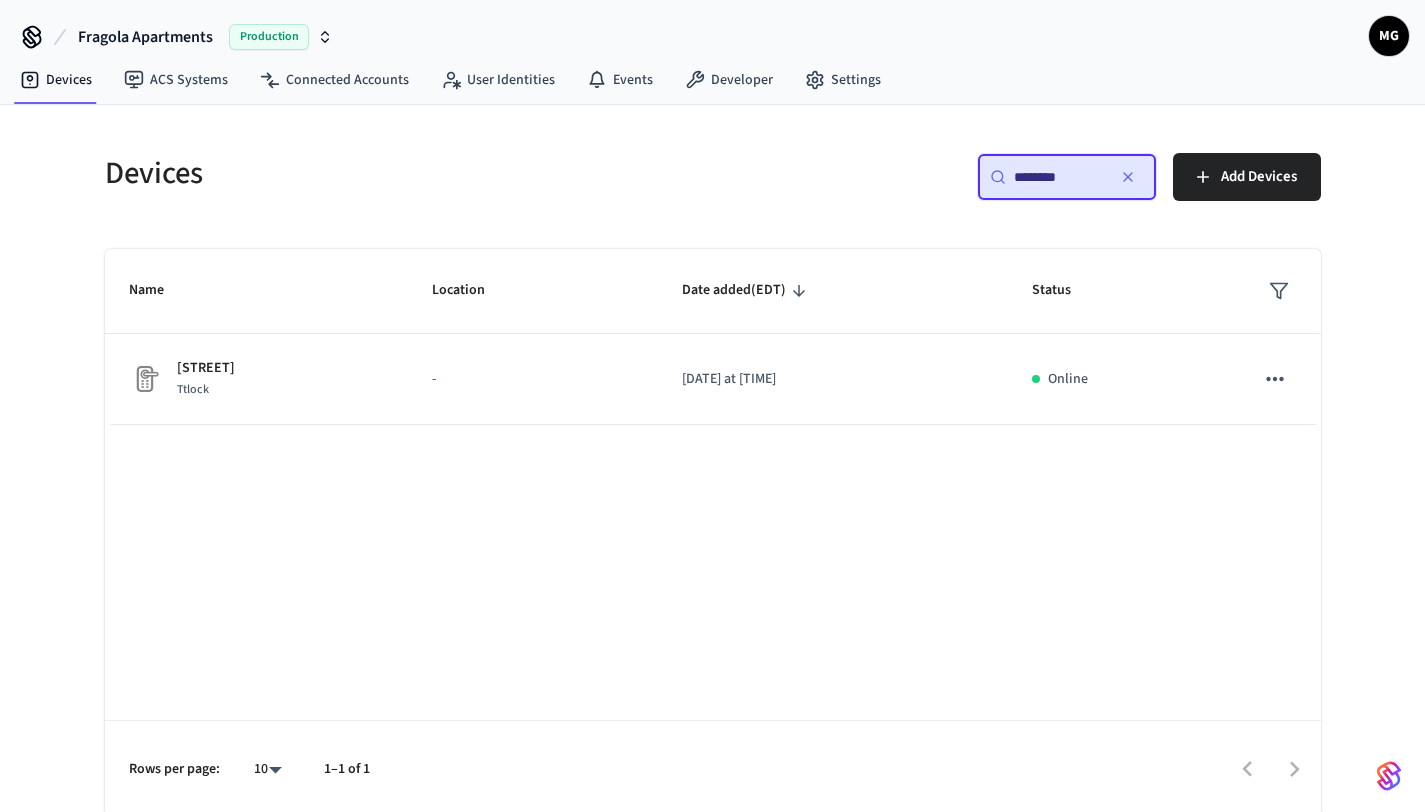 click on "********" at bounding box center (1059, 177) 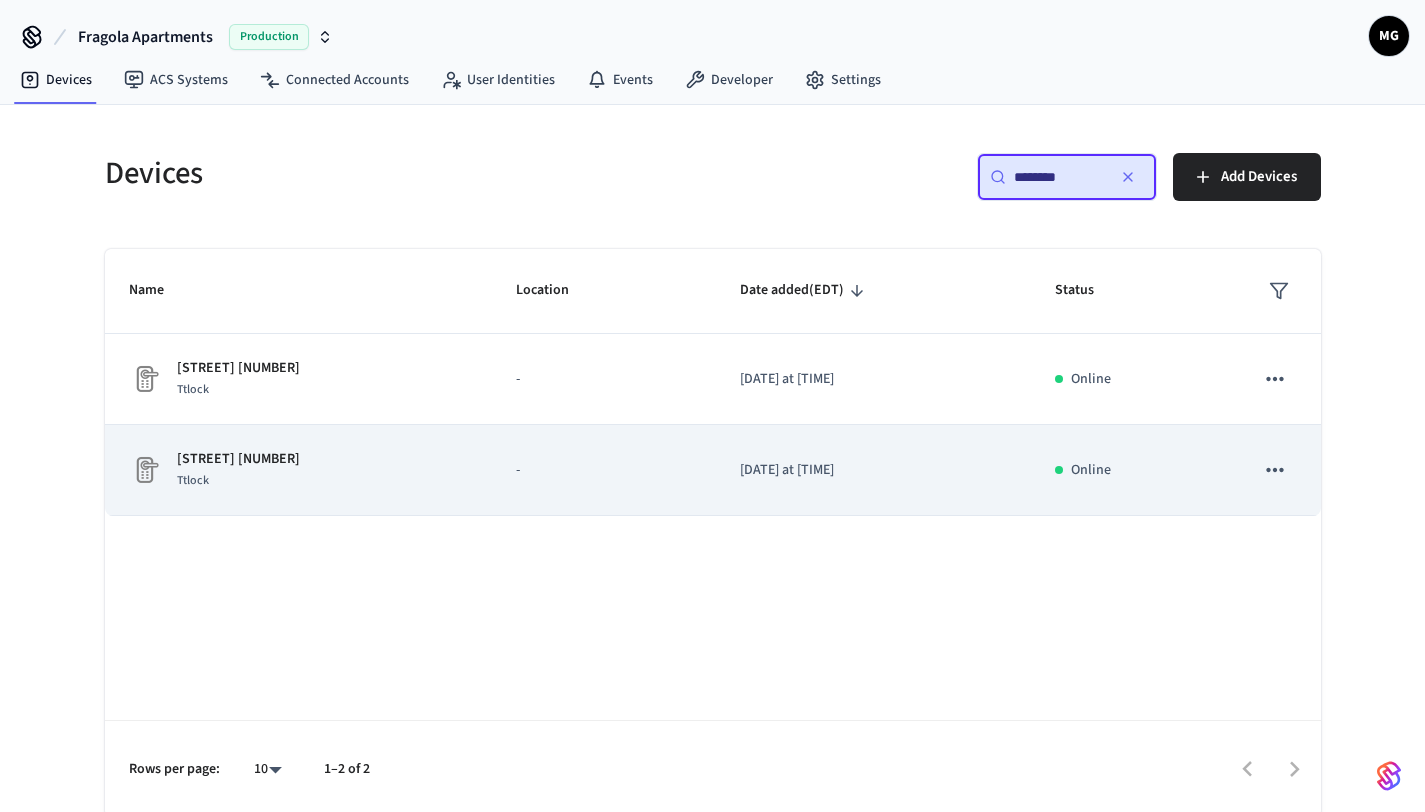 click 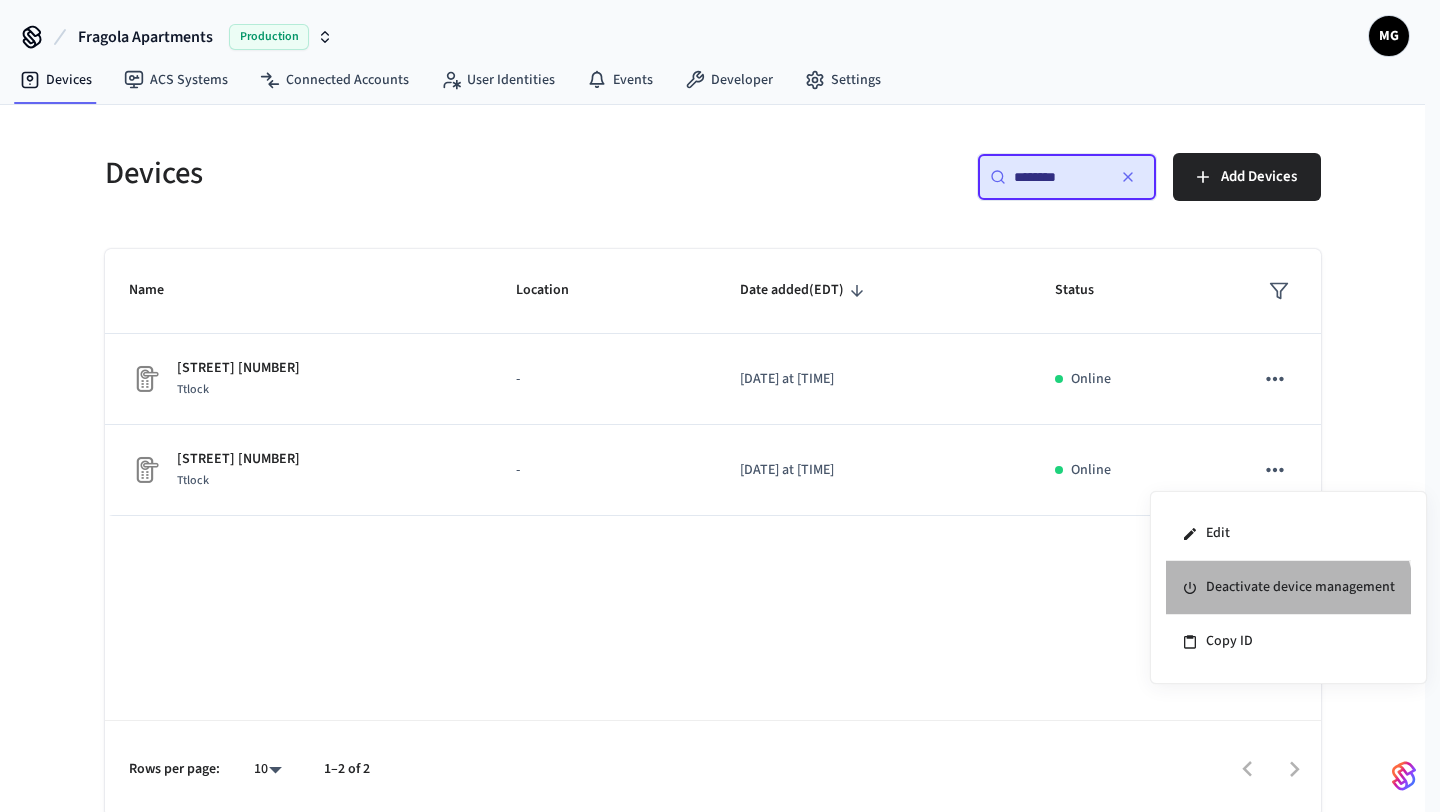 click on "Deactivate device management" at bounding box center [1288, 588] 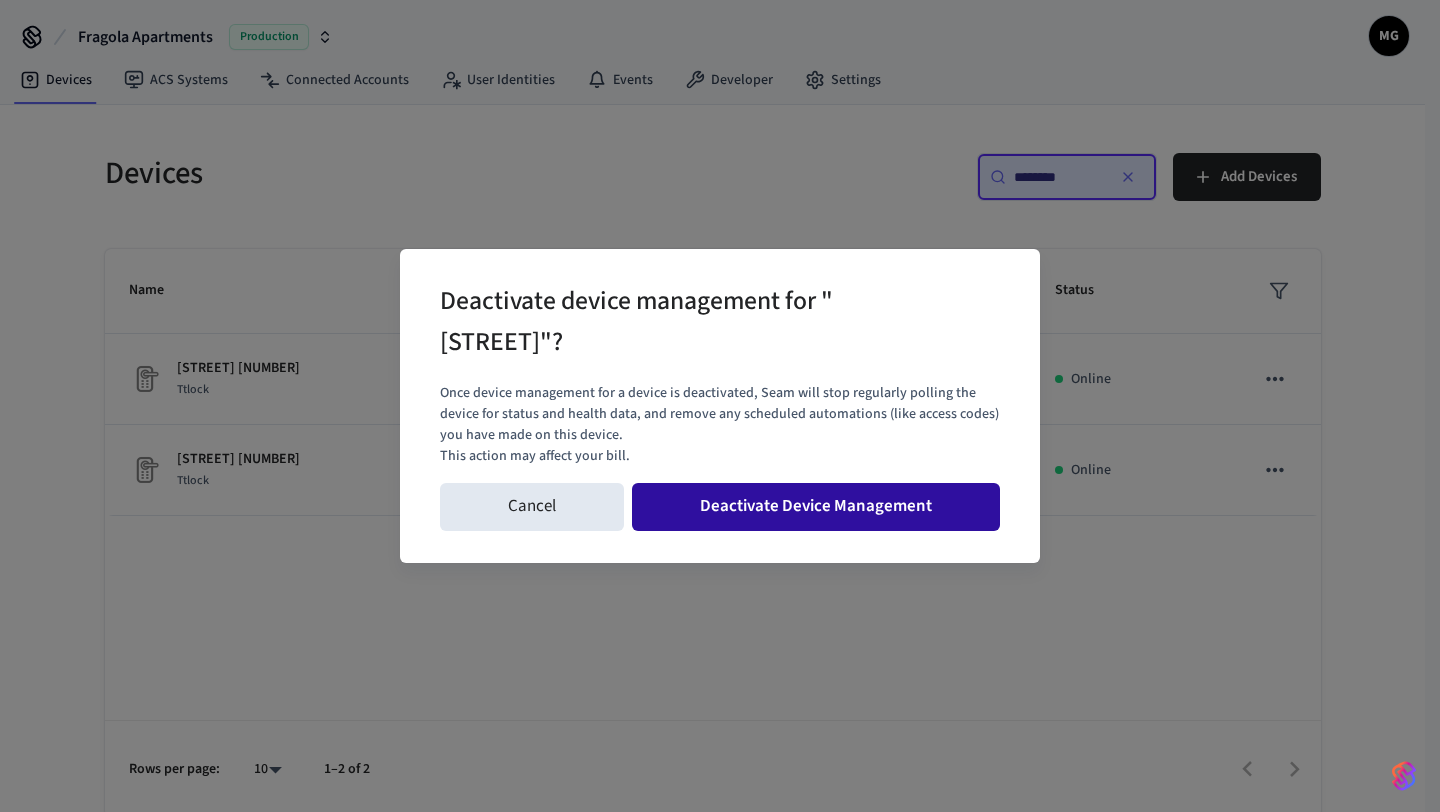 click on "Deactivate Device Management" at bounding box center (816, 507) 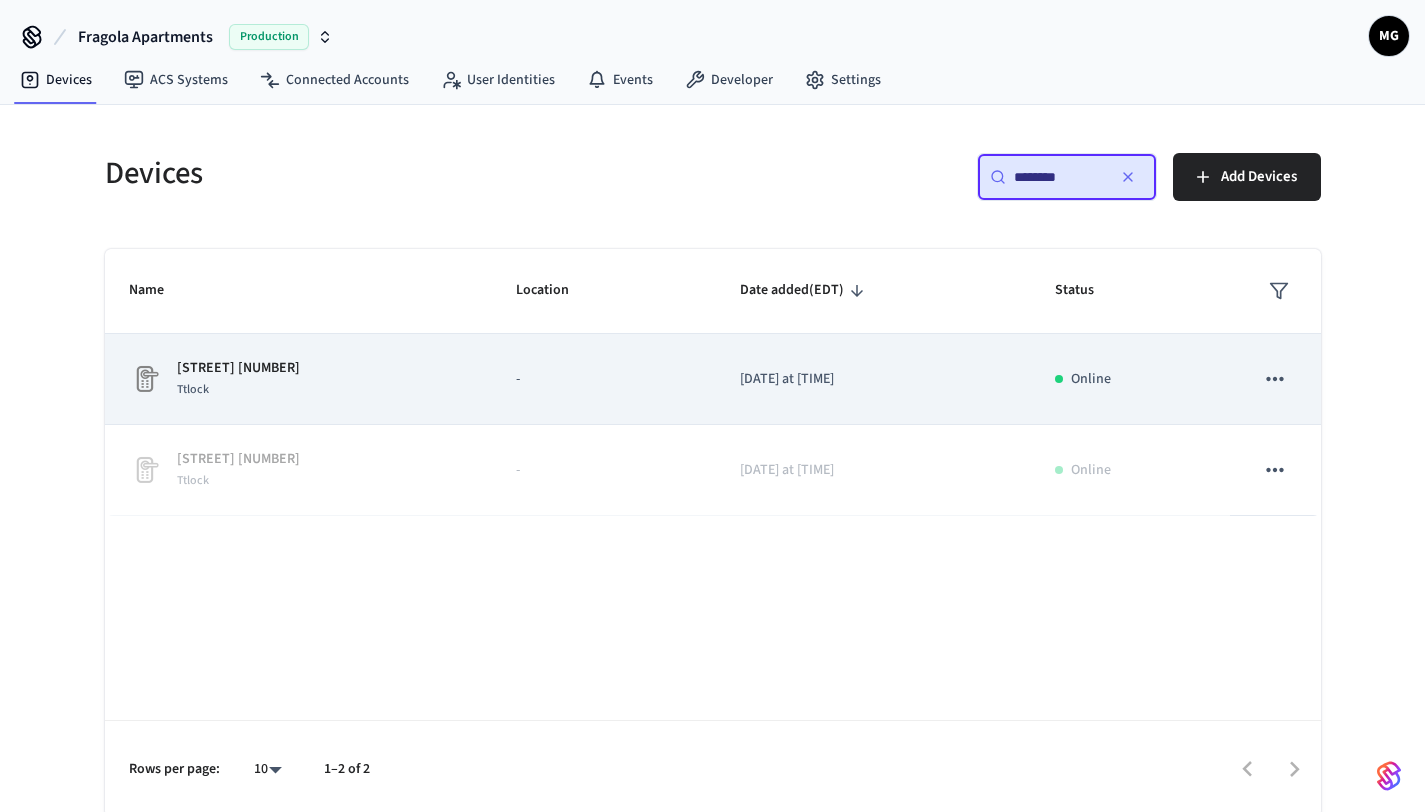 click 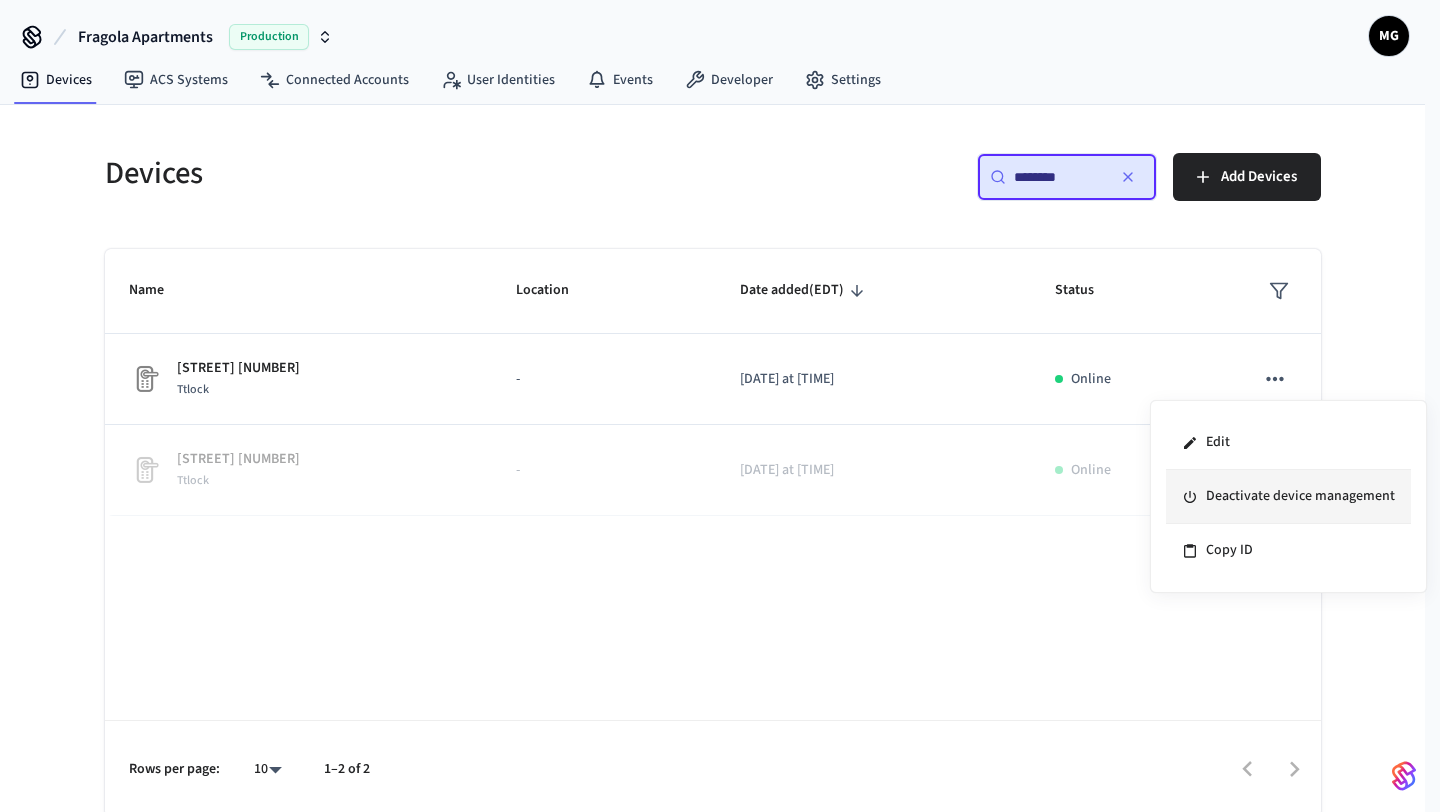 click on "Deactivate device management" at bounding box center [1288, 497] 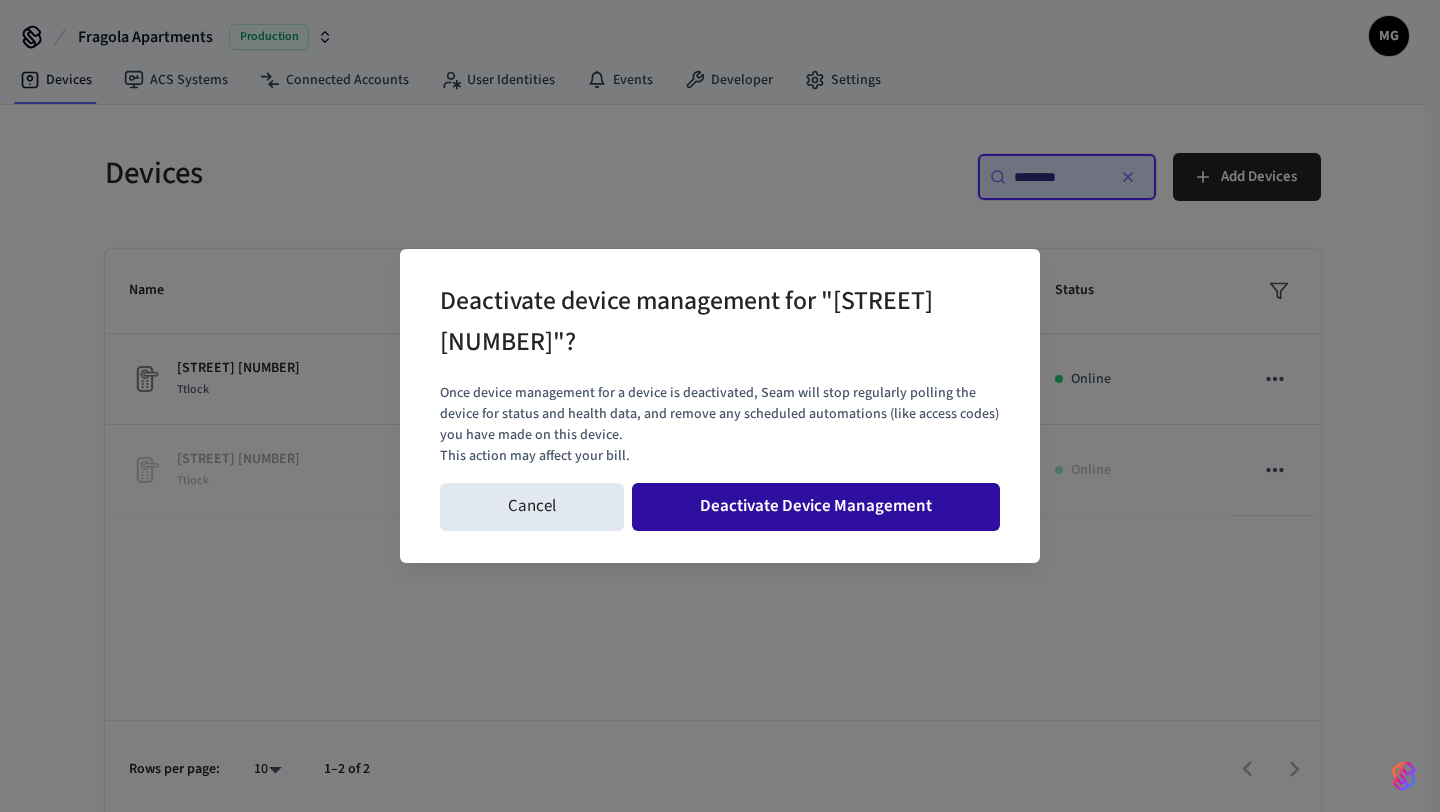 click on "Deactivate Device Management" at bounding box center [816, 507] 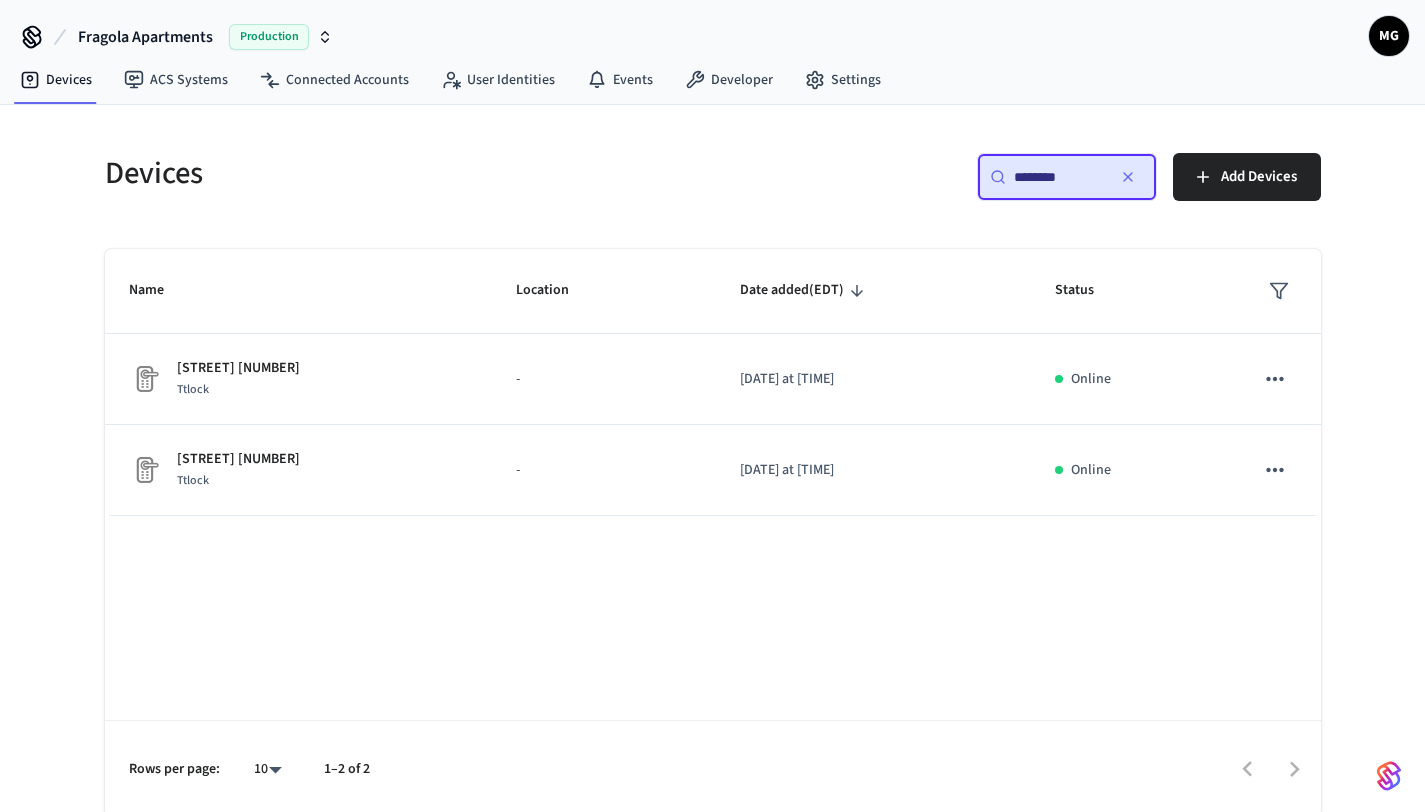 click on "********" at bounding box center (1059, 177) 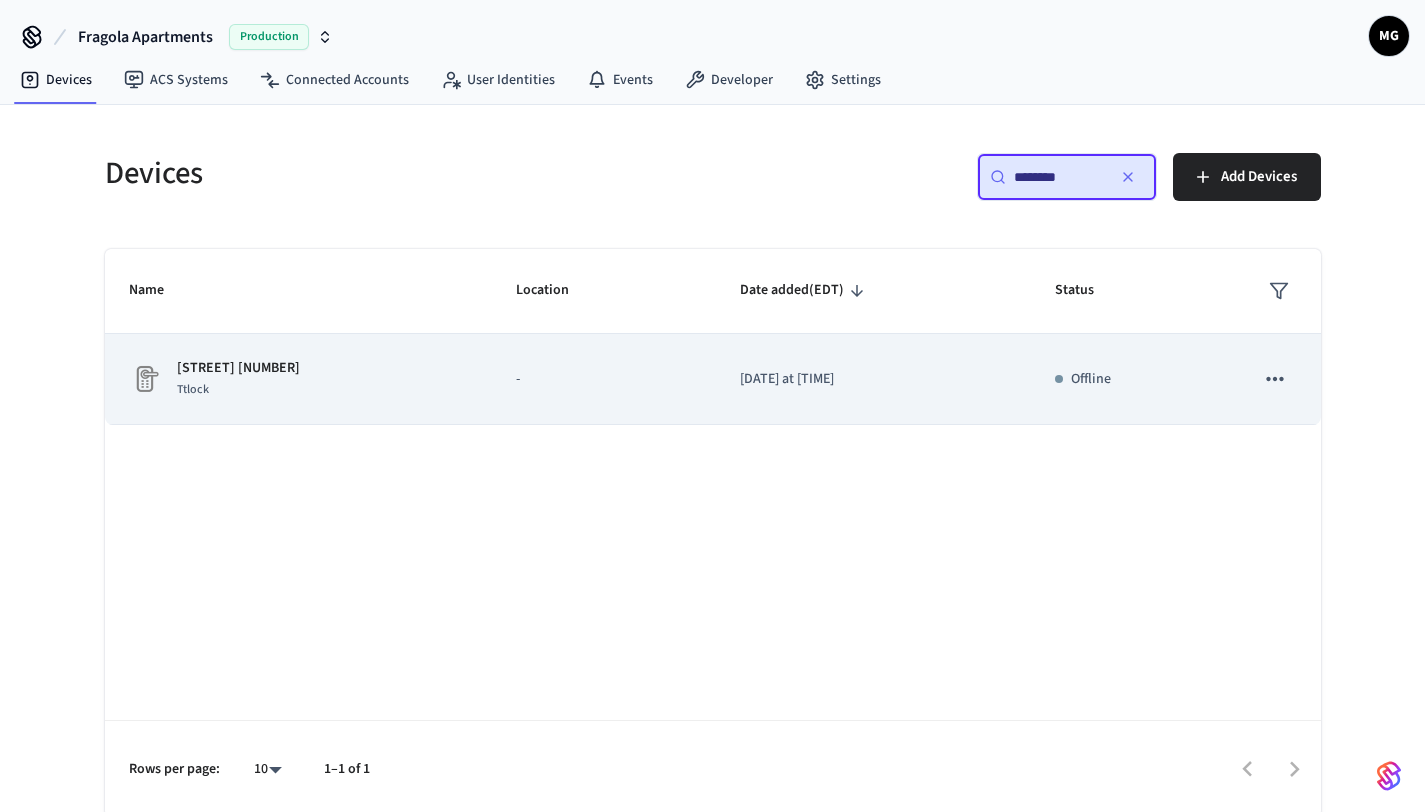 click 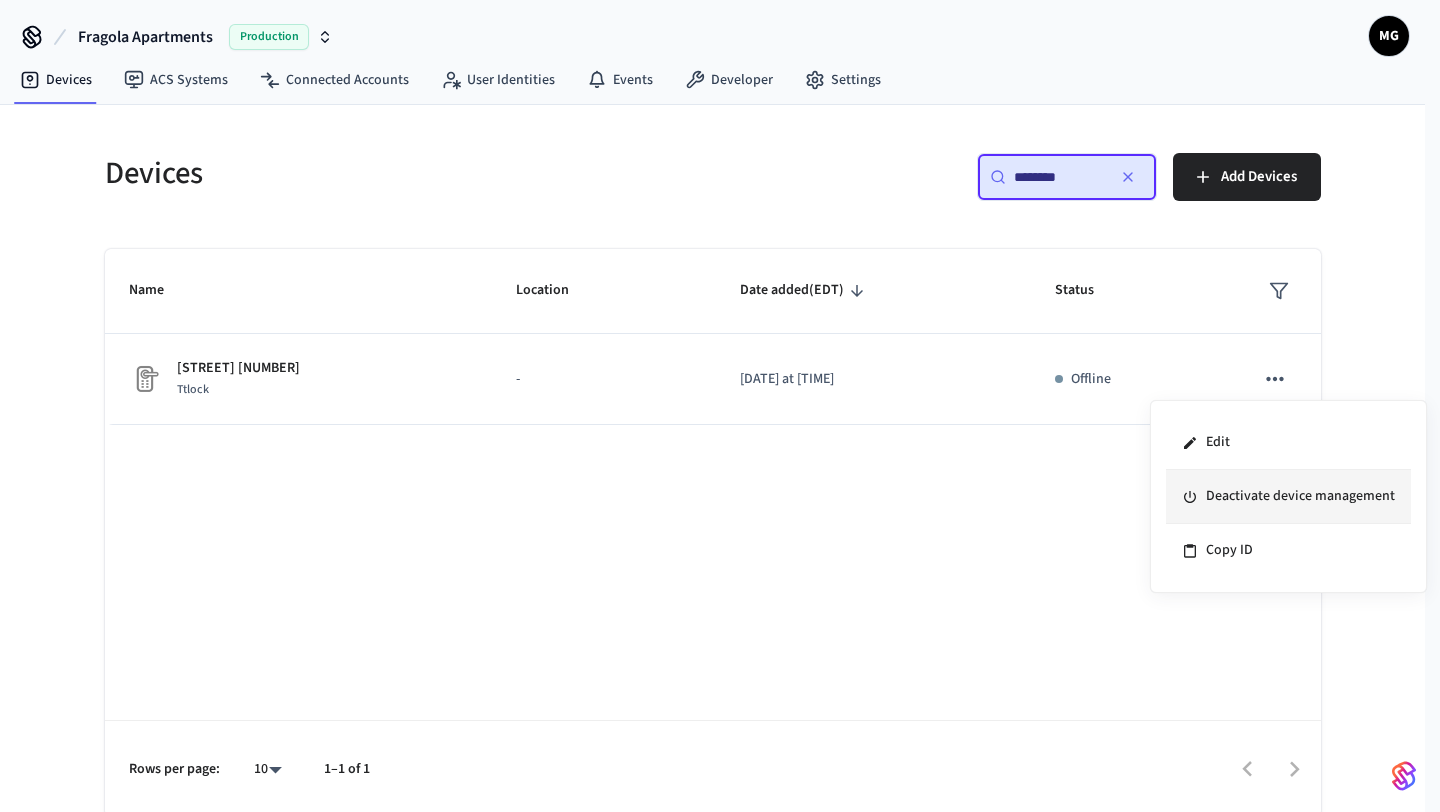 click on "Deactivate device management" at bounding box center (1288, 497) 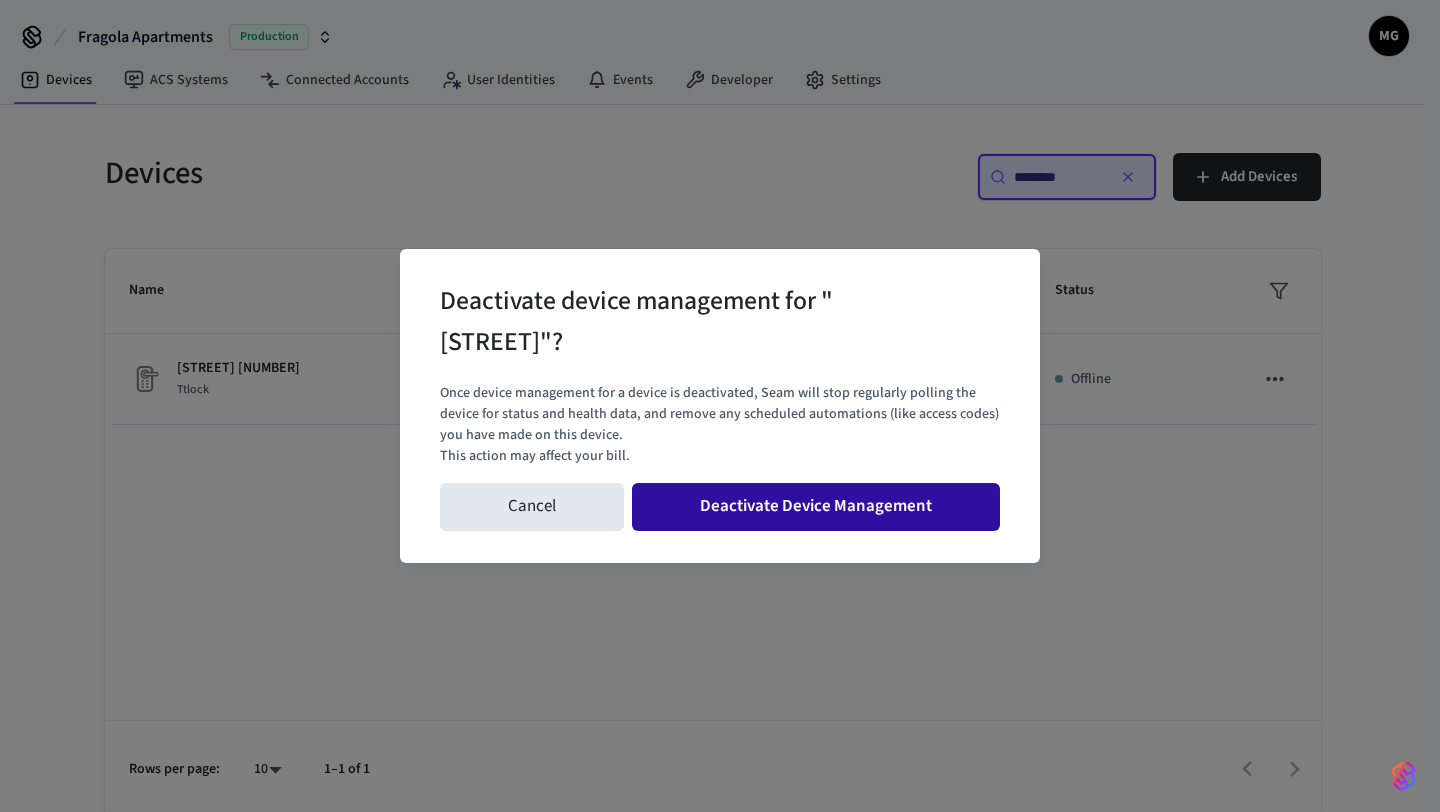 click on "Deactivate Device Management" at bounding box center [816, 507] 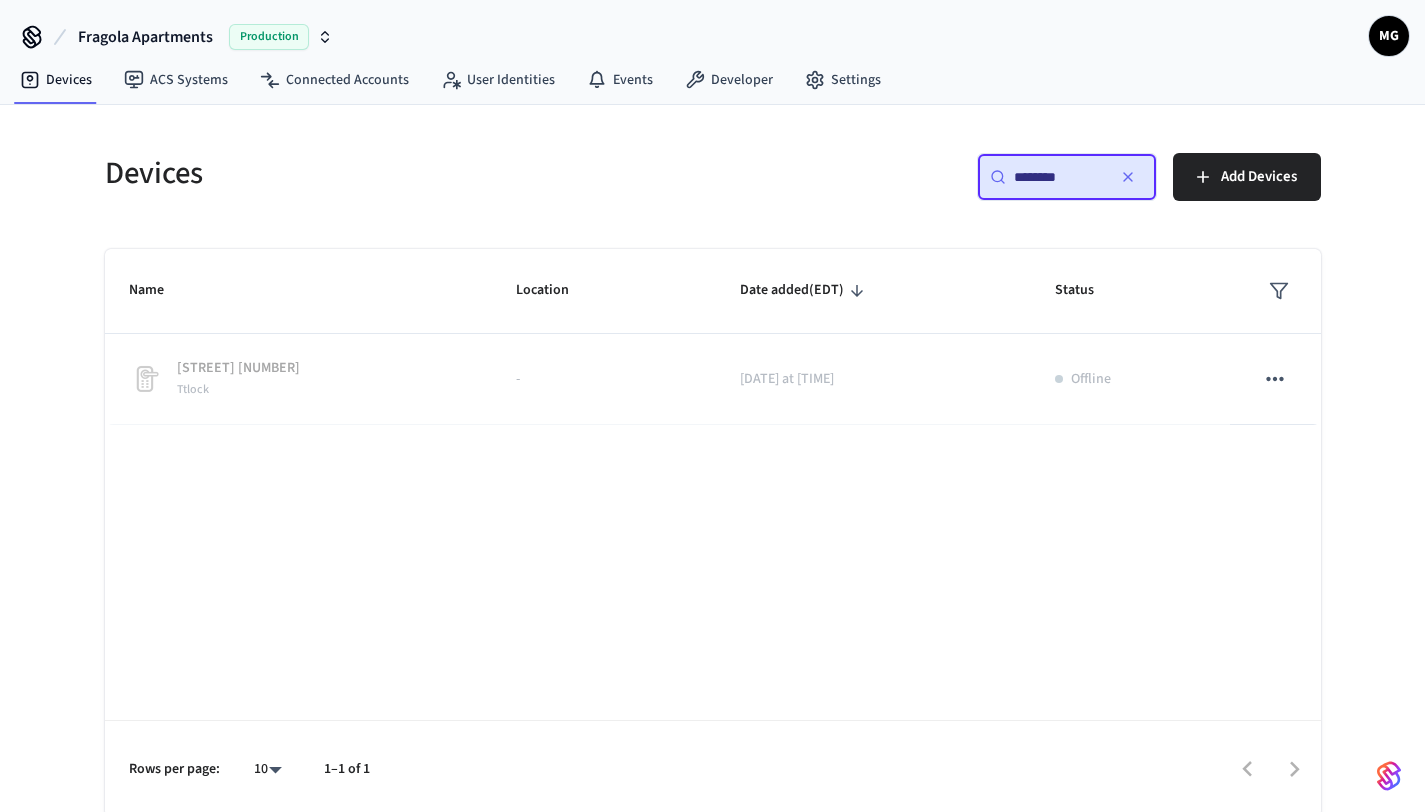 click on "********" at bounding box center (1059, 177) 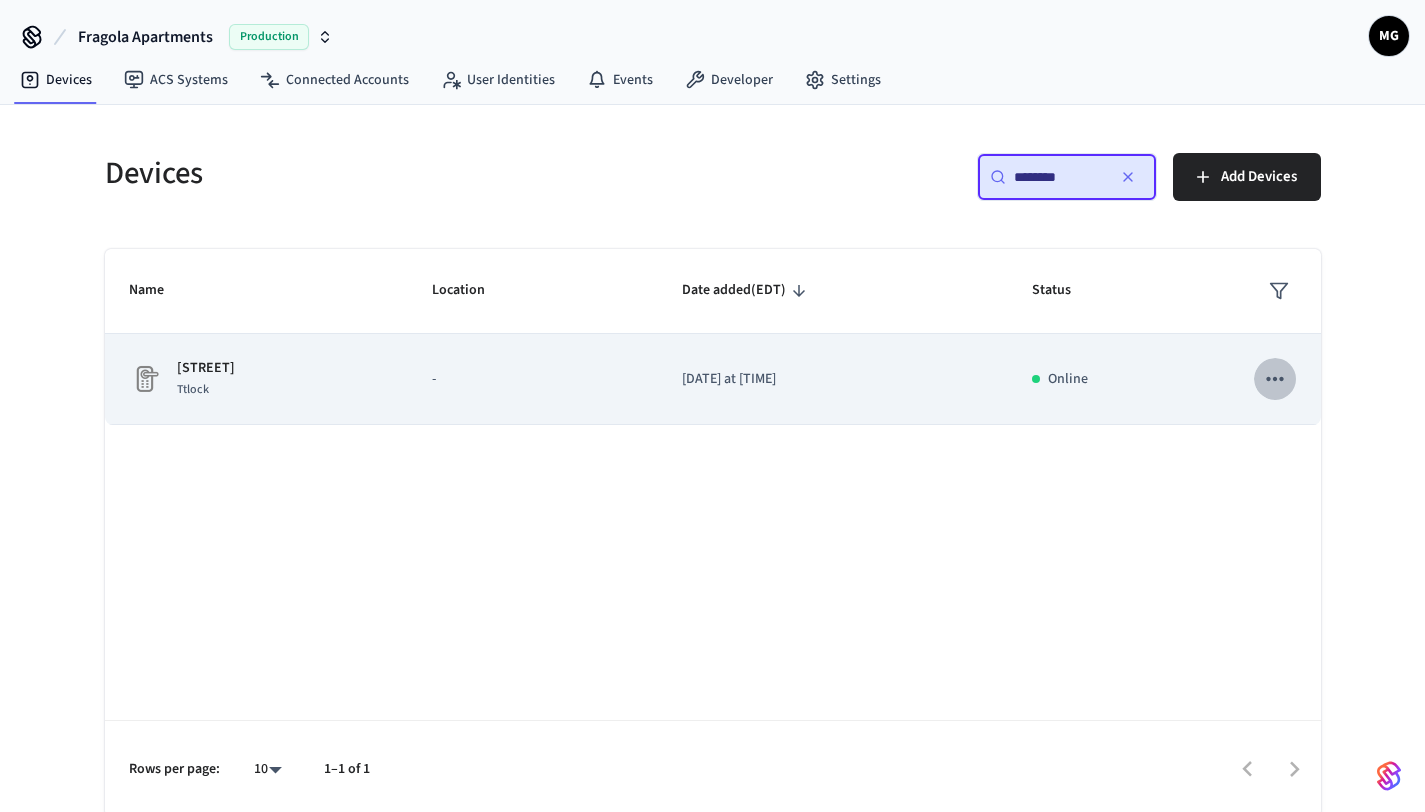 click 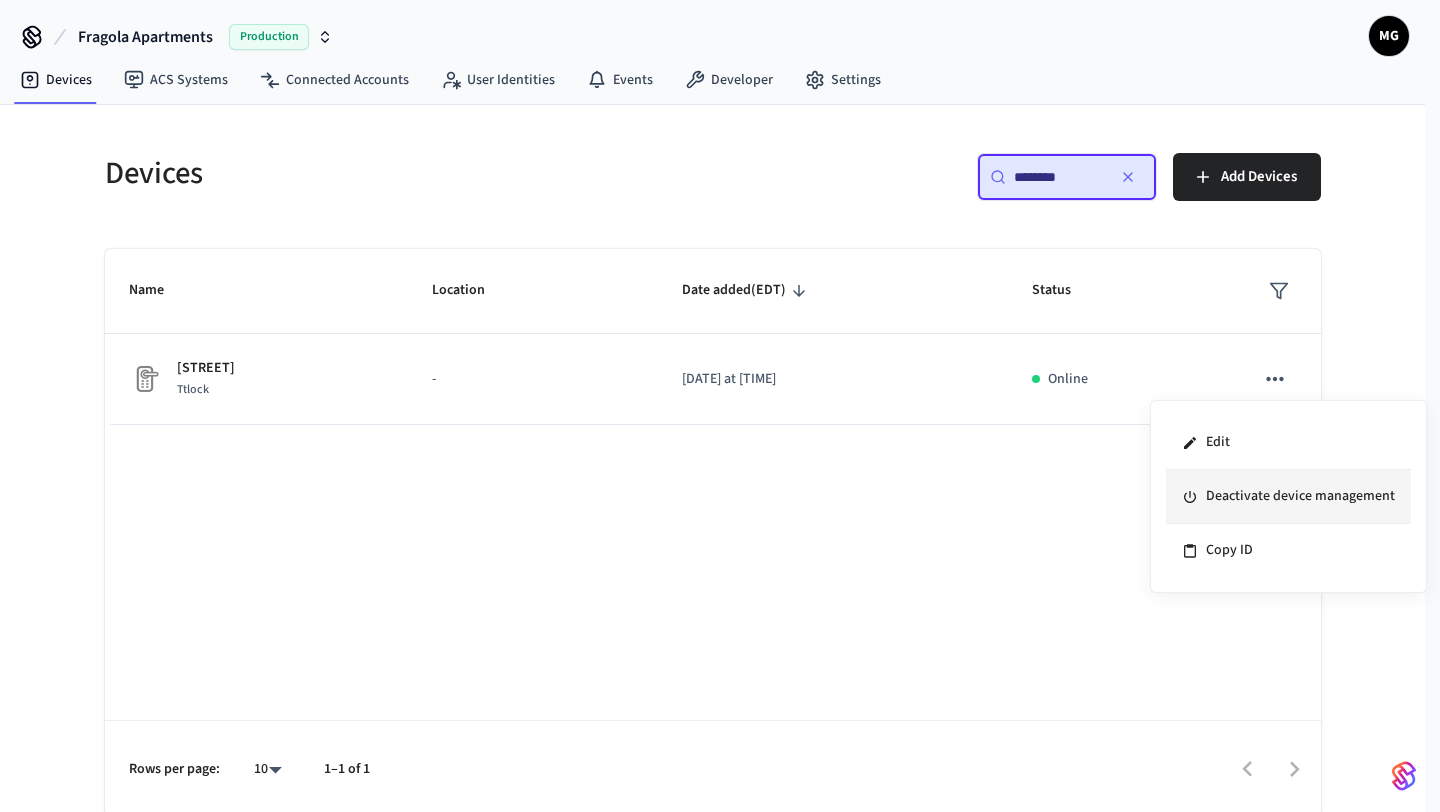 click on "Deactivate device management" at bounding box center (1288, 497) 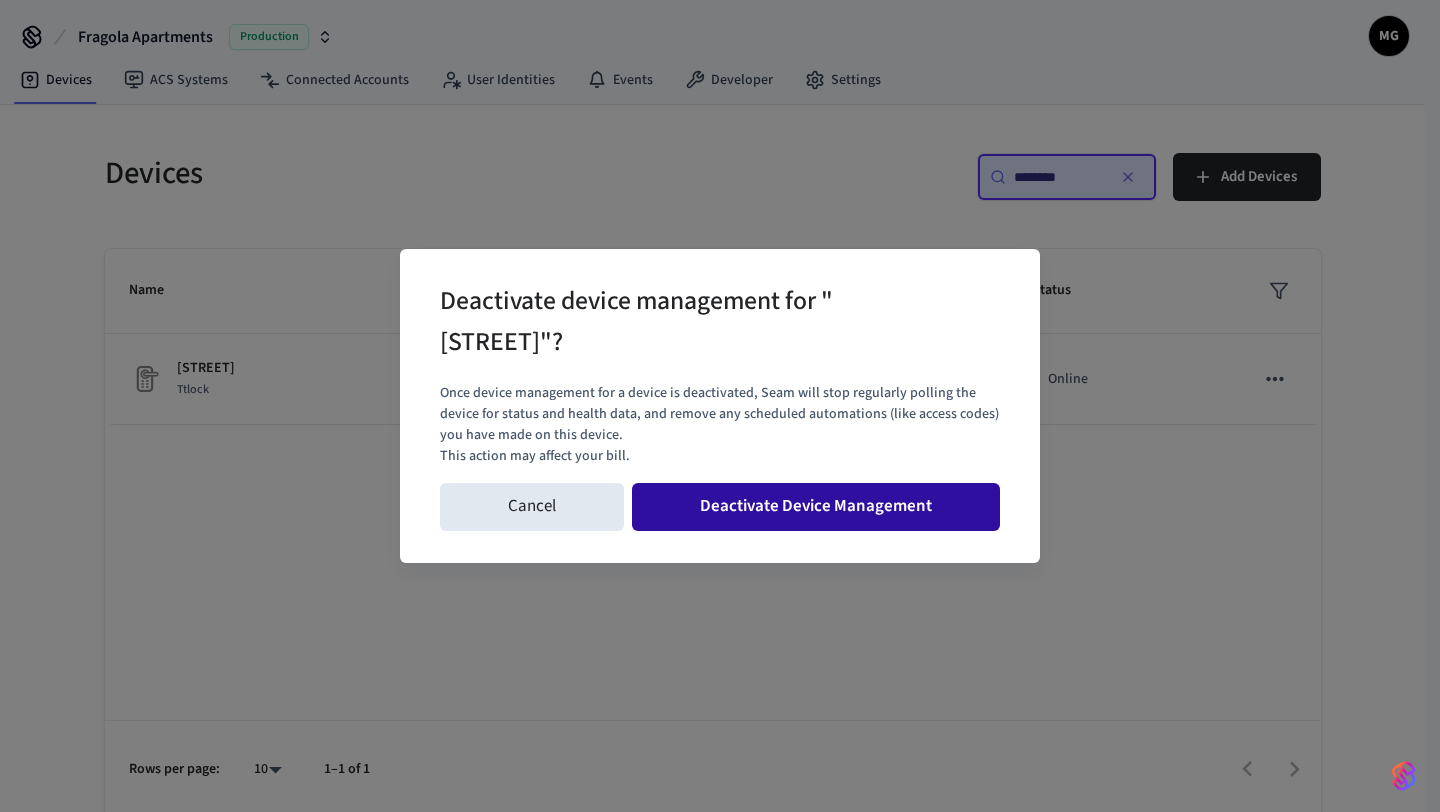 click on "Deactivate Device Management" at bounding box center [816, 507] 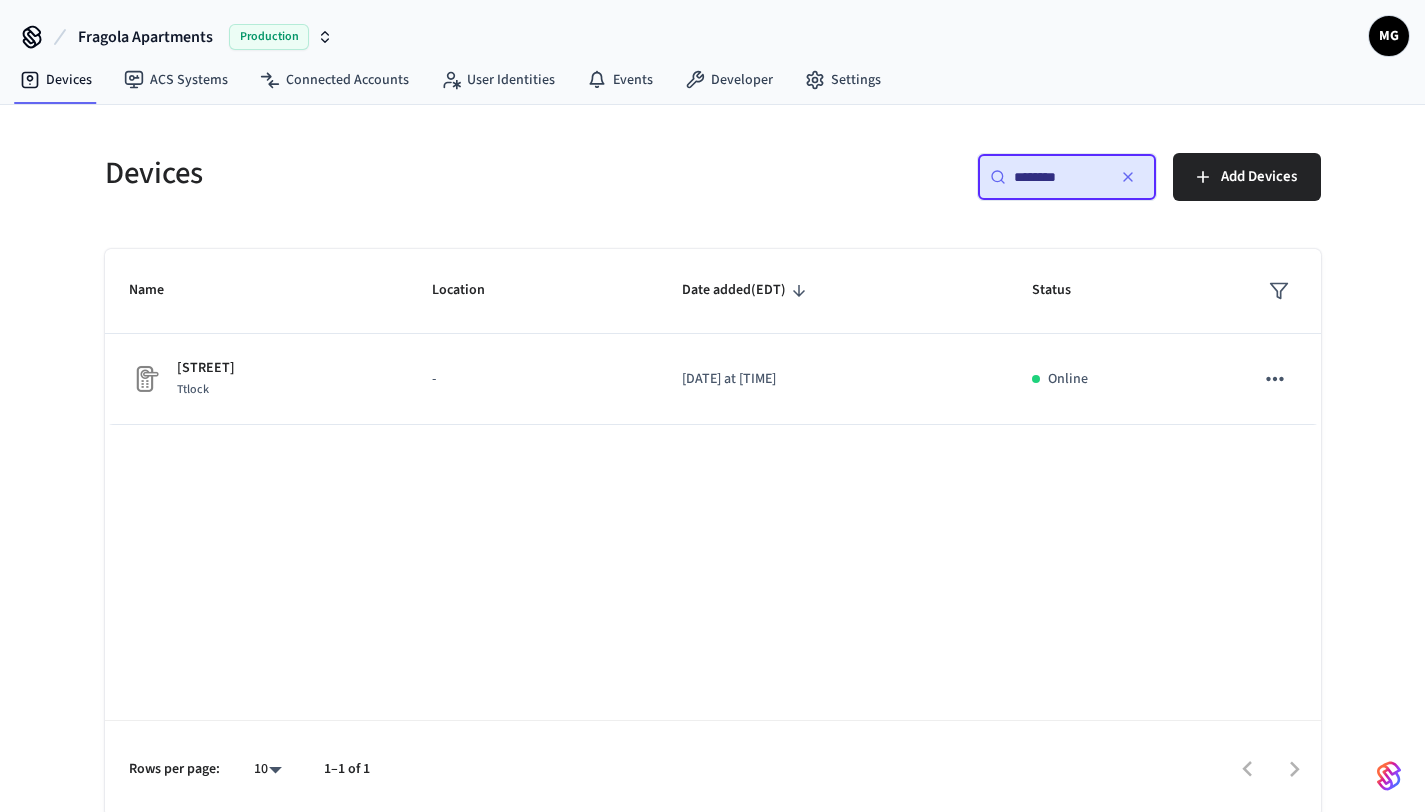 click on "[MASKED_DATA]" at bounding box center (1067, 177) 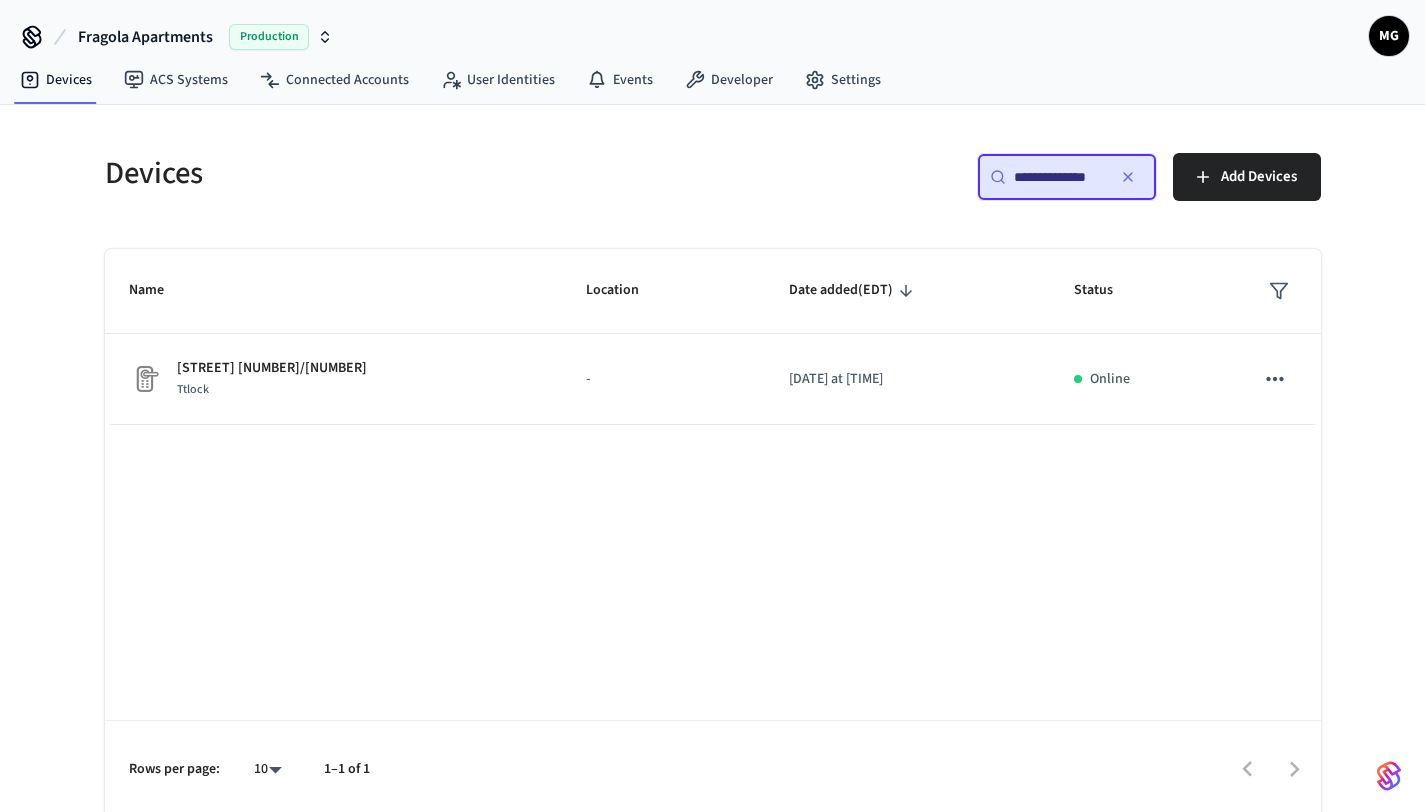 scroll, scrollTop: 0, scrollLeft: 3, axis: horizontal 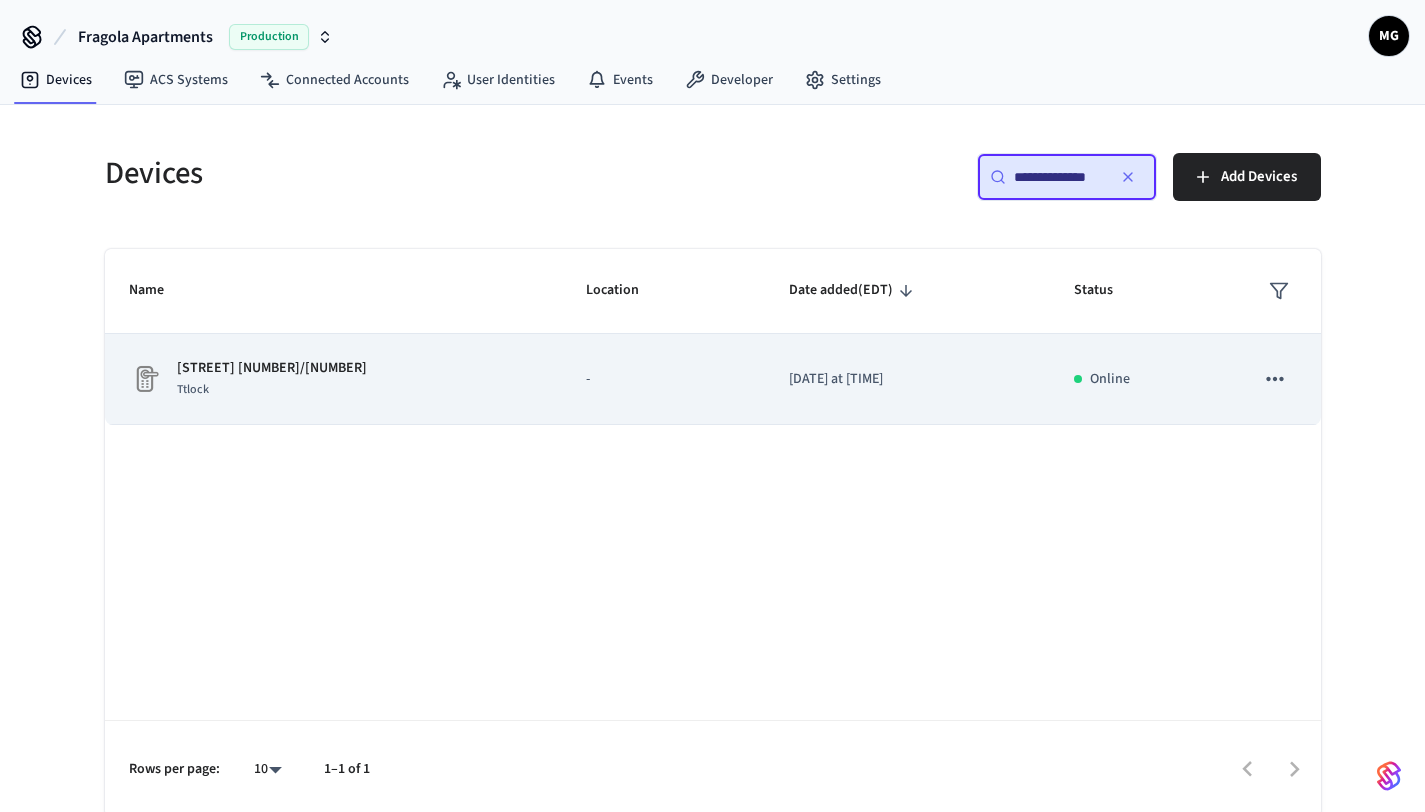 click 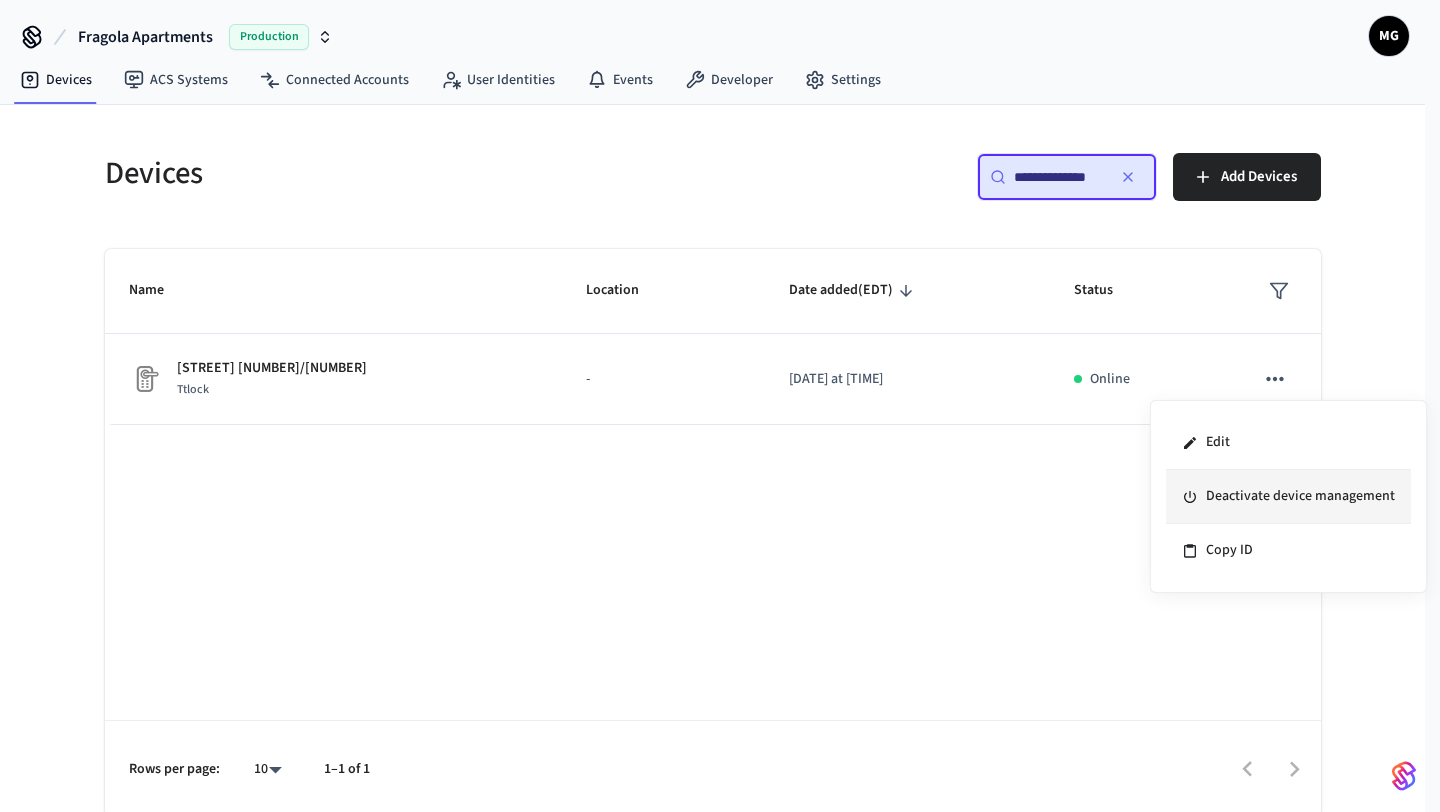 click 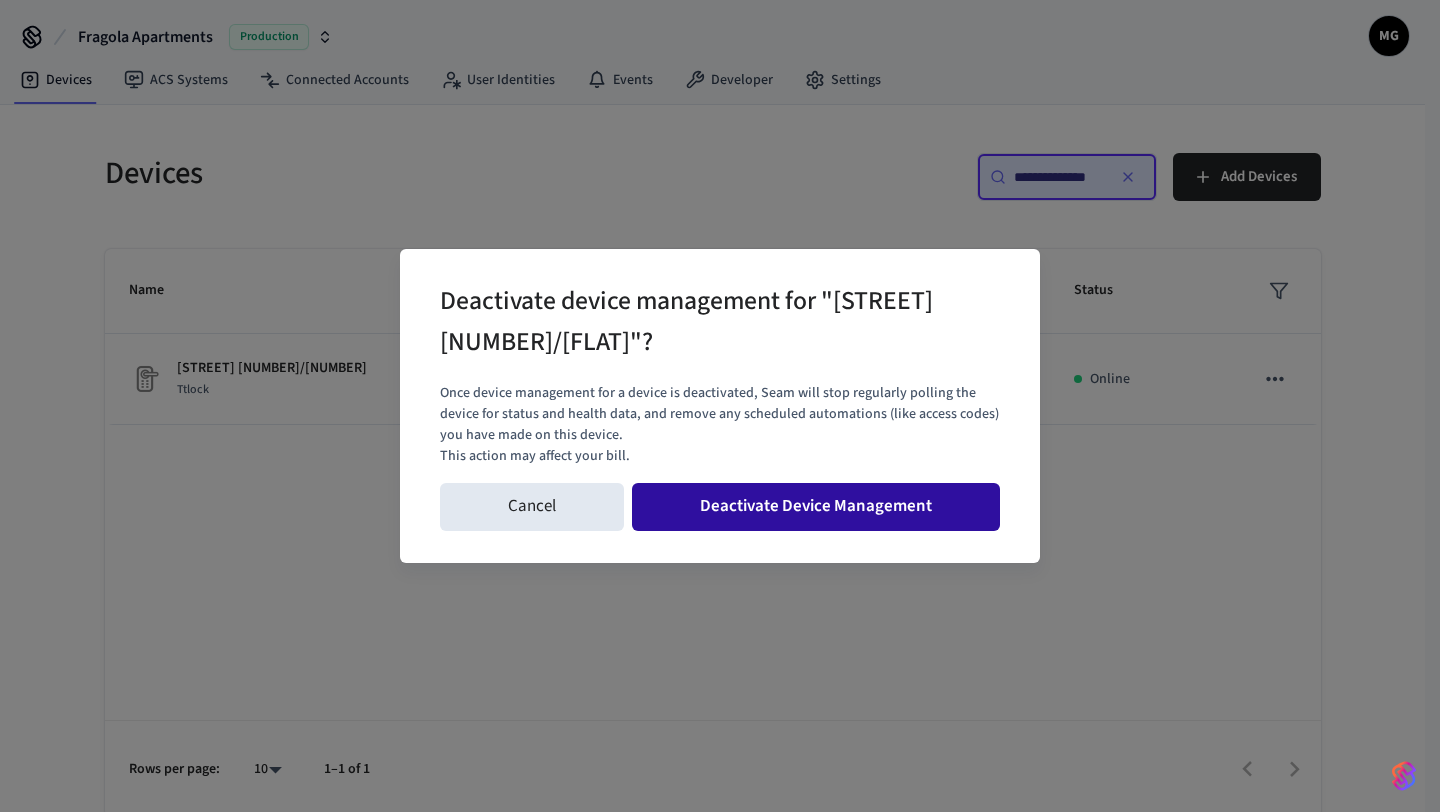 click on "Deactivate Device Management" at bounding box center (816, 507) 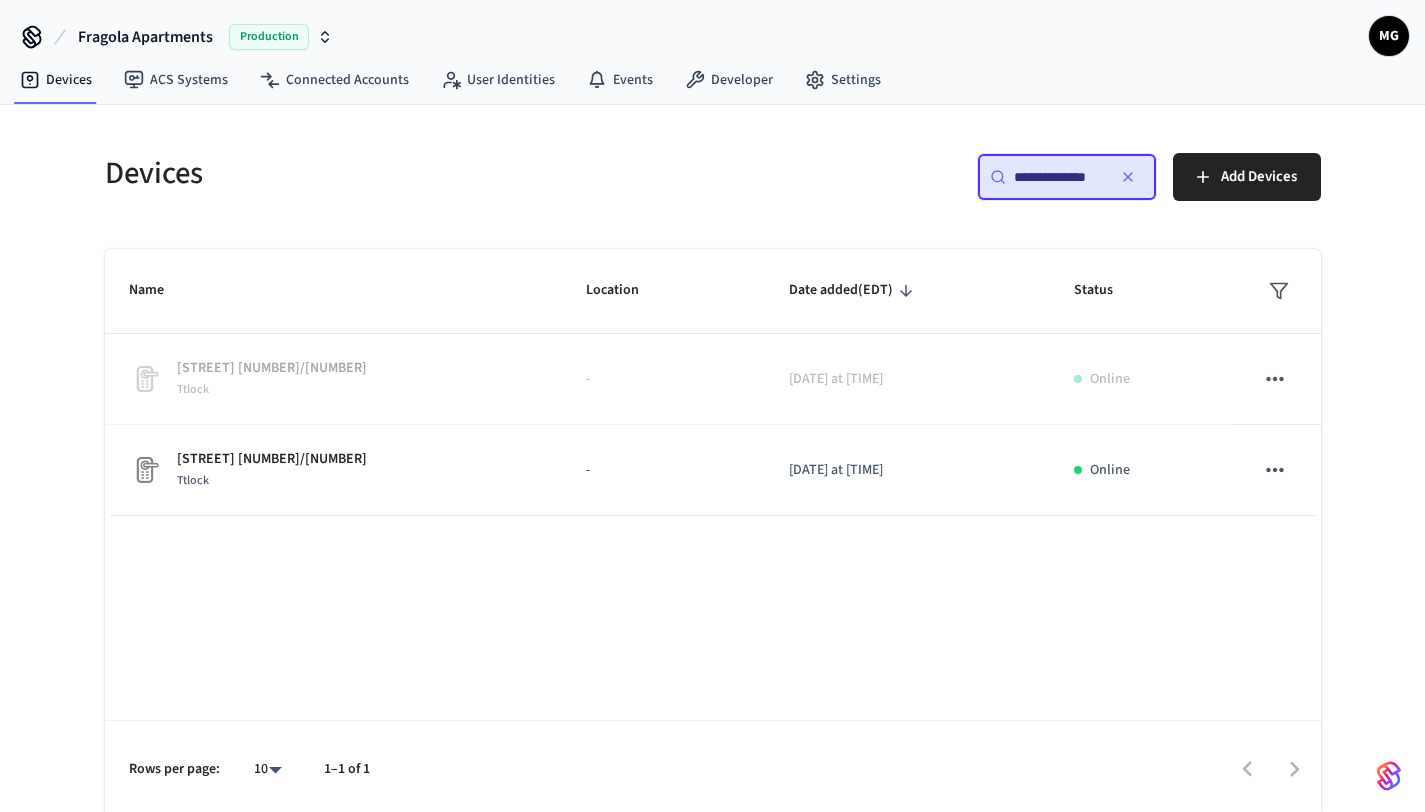 click on "**********" at bounding box center [1059, 177] 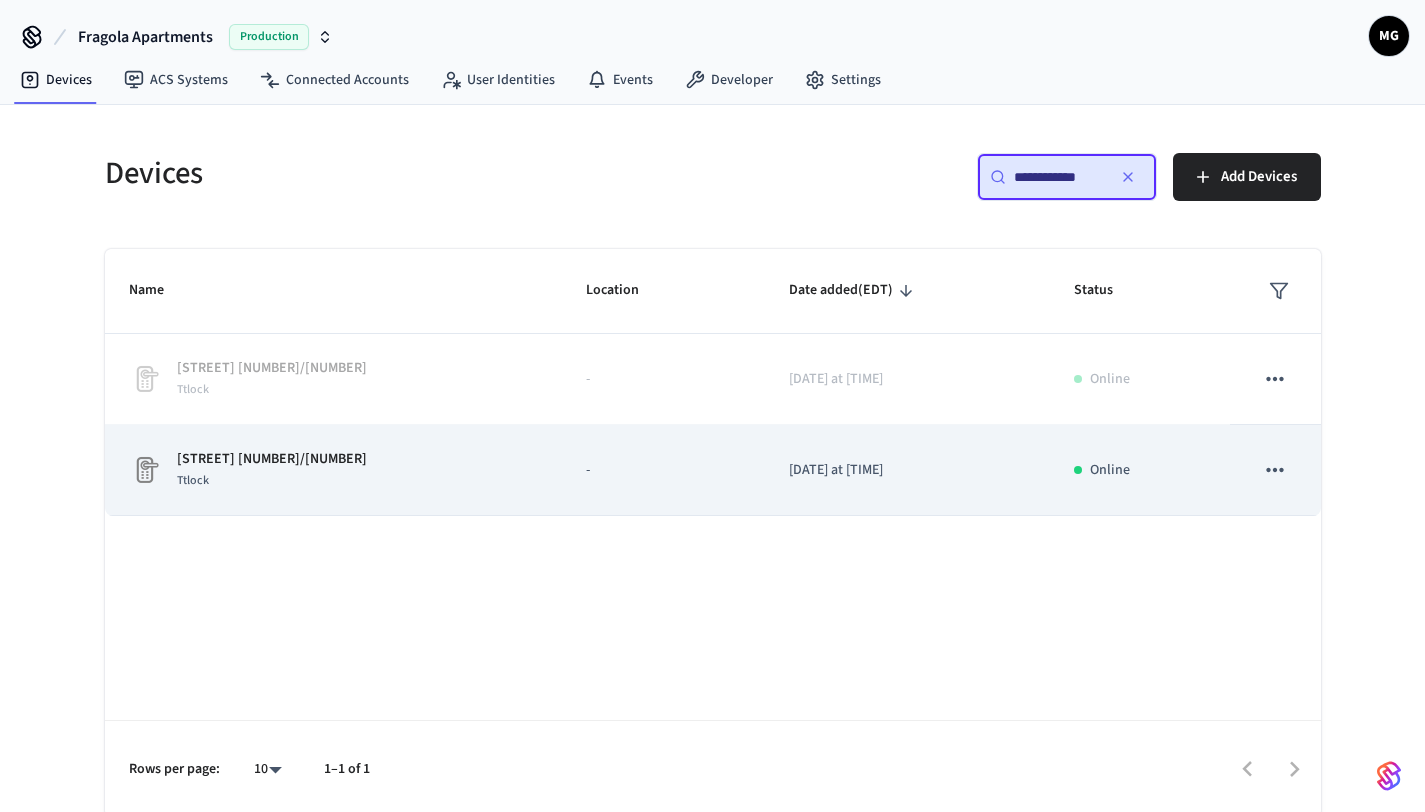 type on "**********" 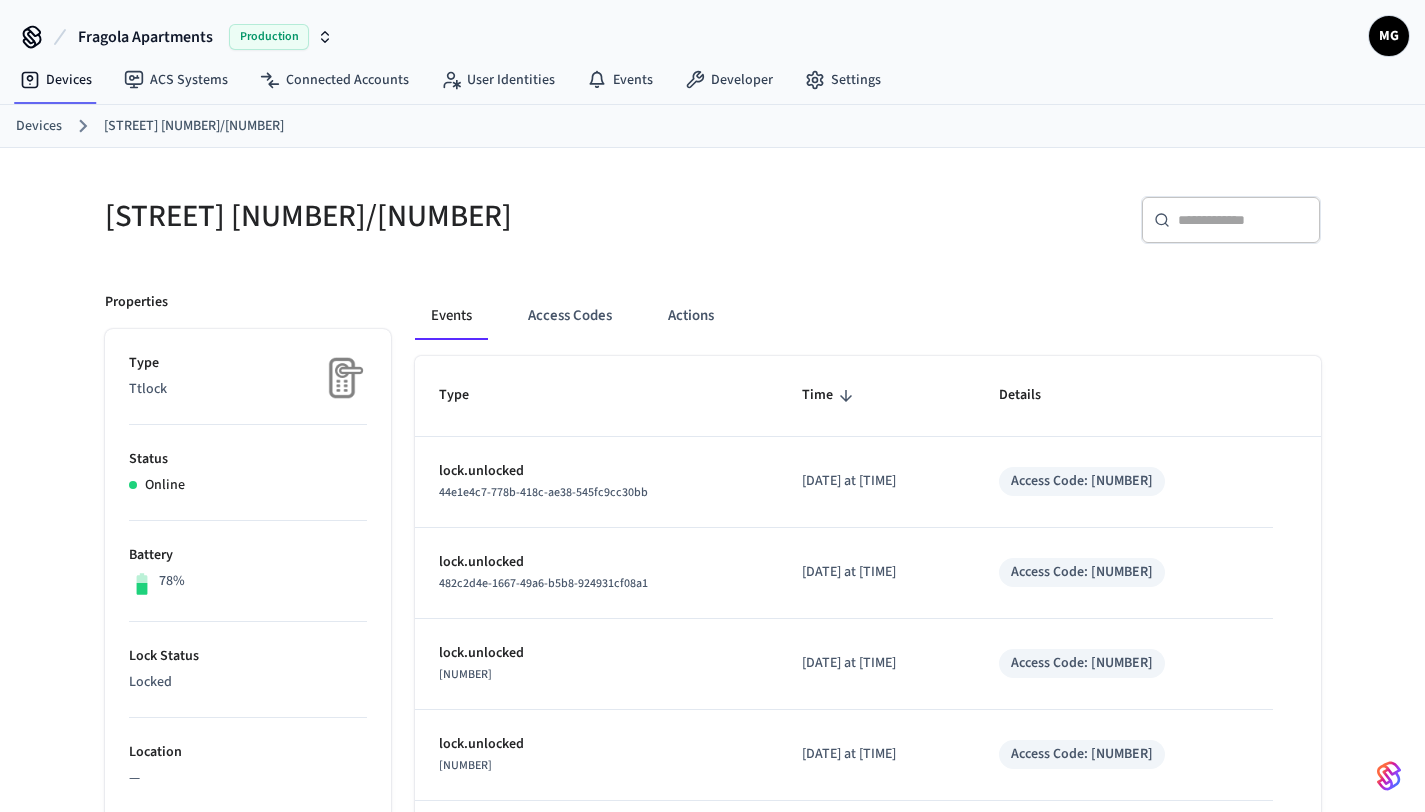 click on "Devices" at bounding box center (39, 126) 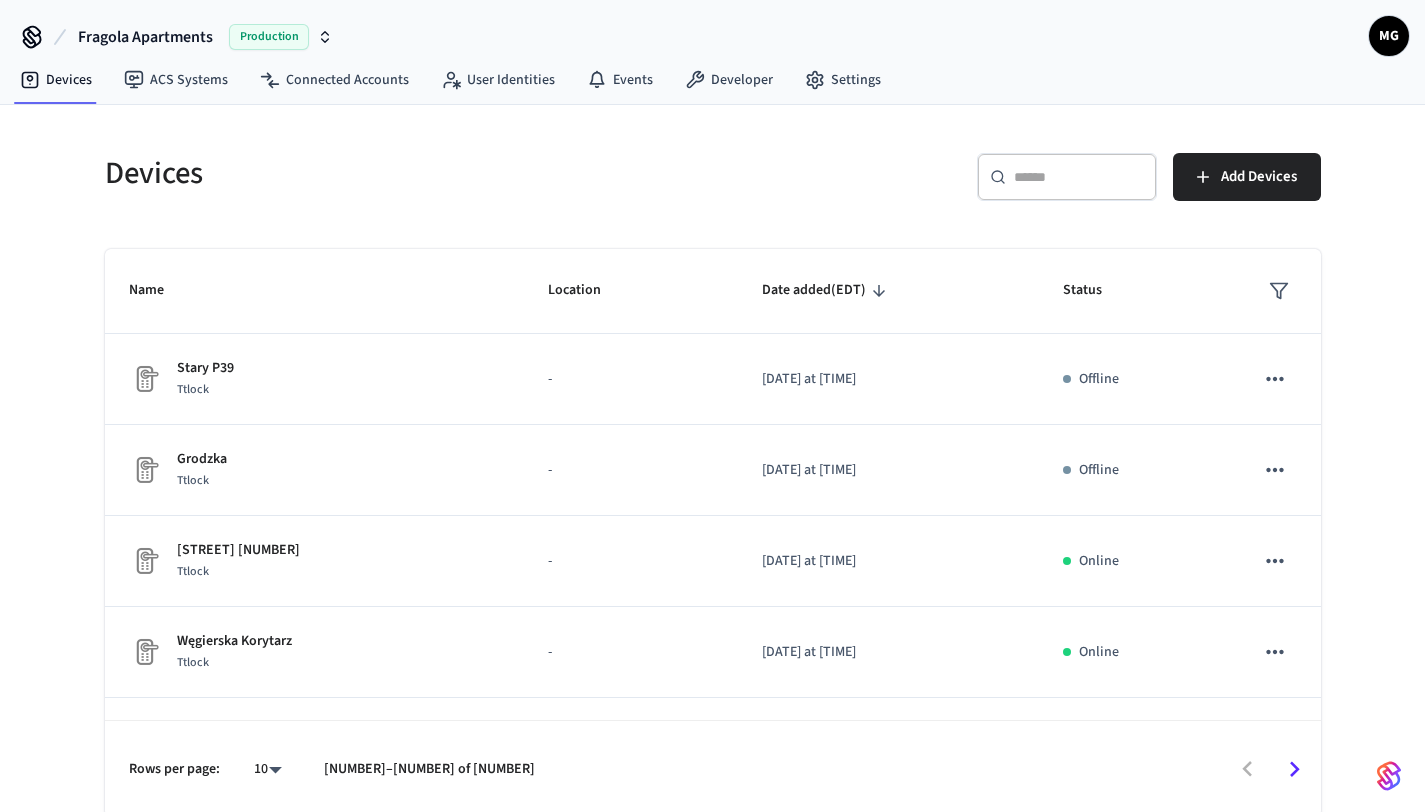 click on "​ ​" at bounding box center (1067, 177) 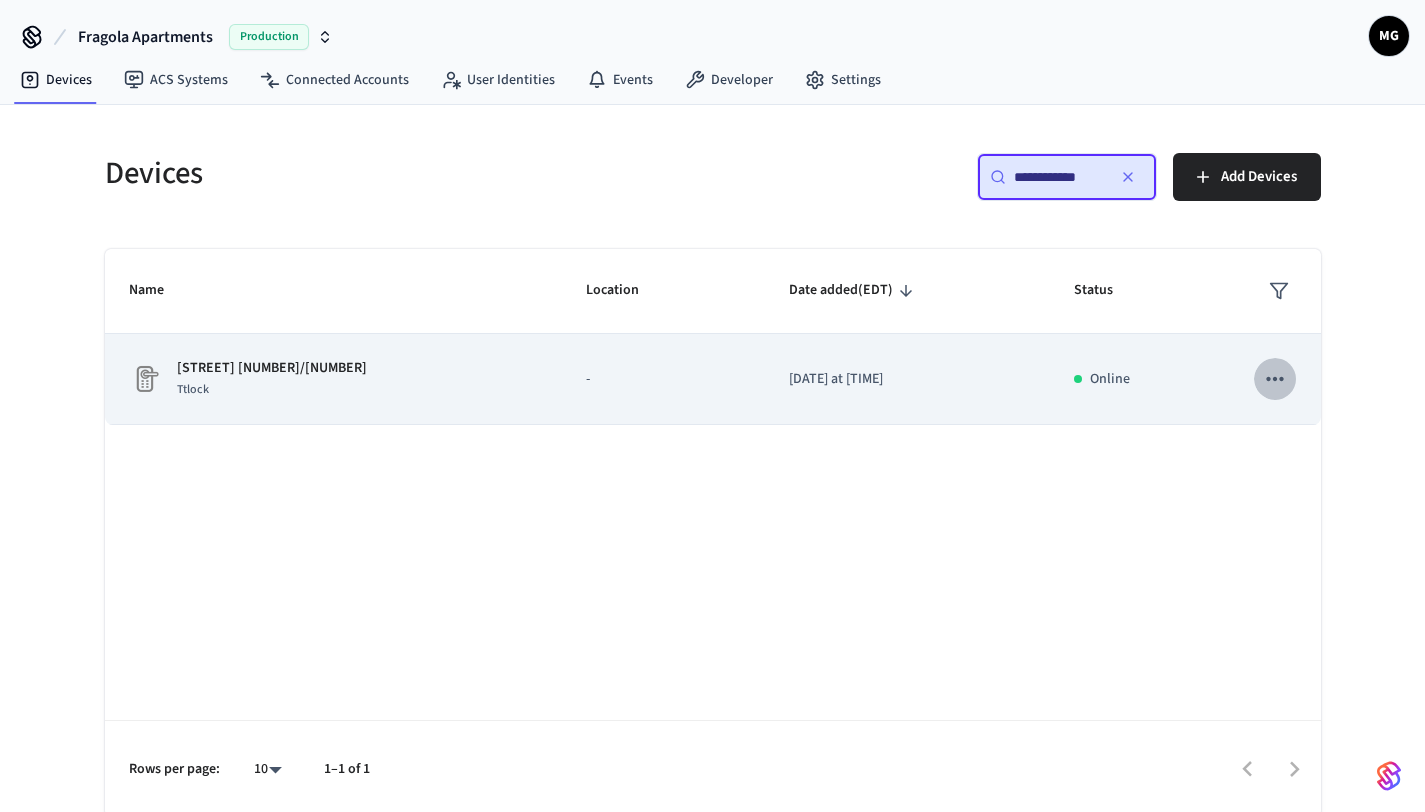 click 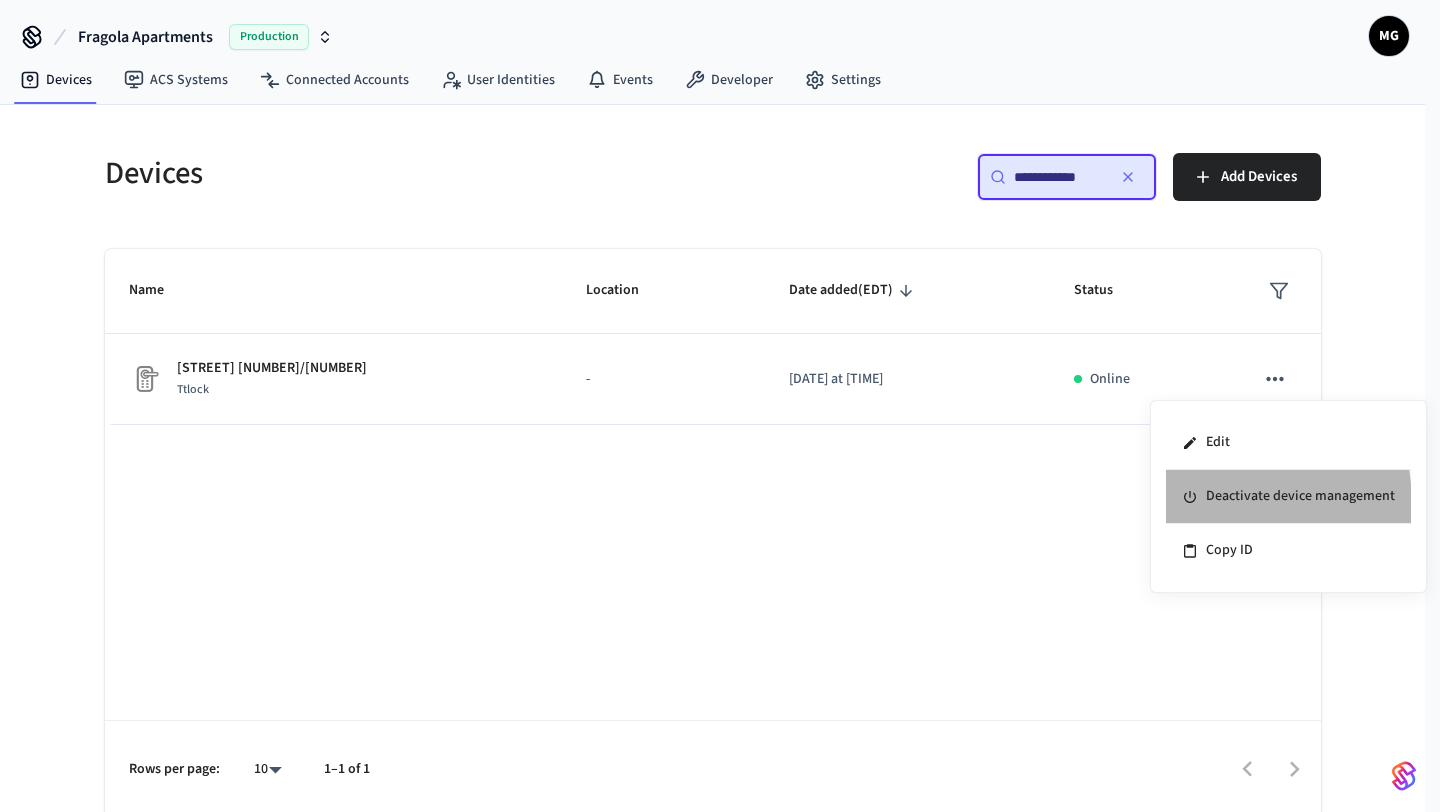 click on "Deactivate device management" at bounding box center (1288, 497) 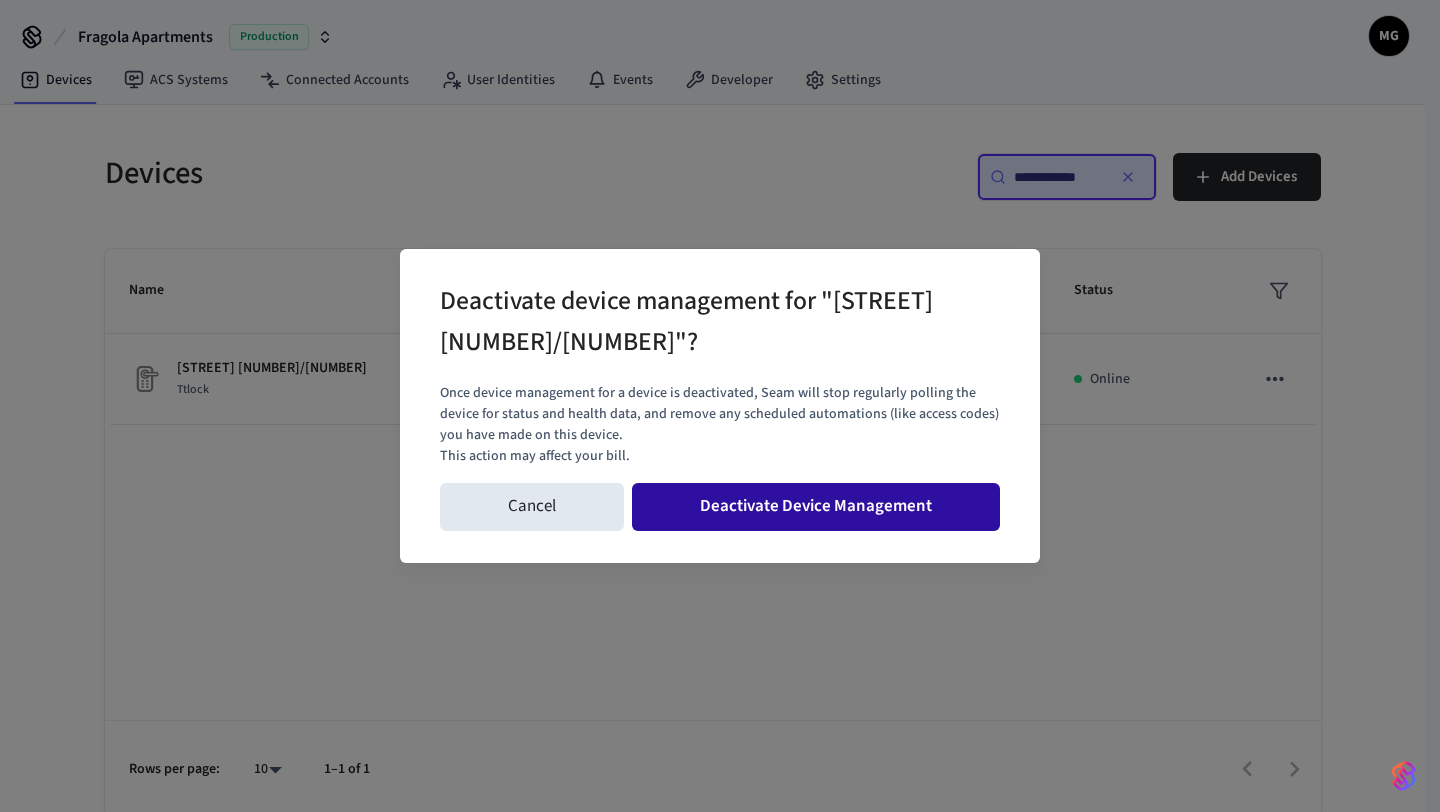 click on "Deactivate Device Management" at bounding box center [816, 507] 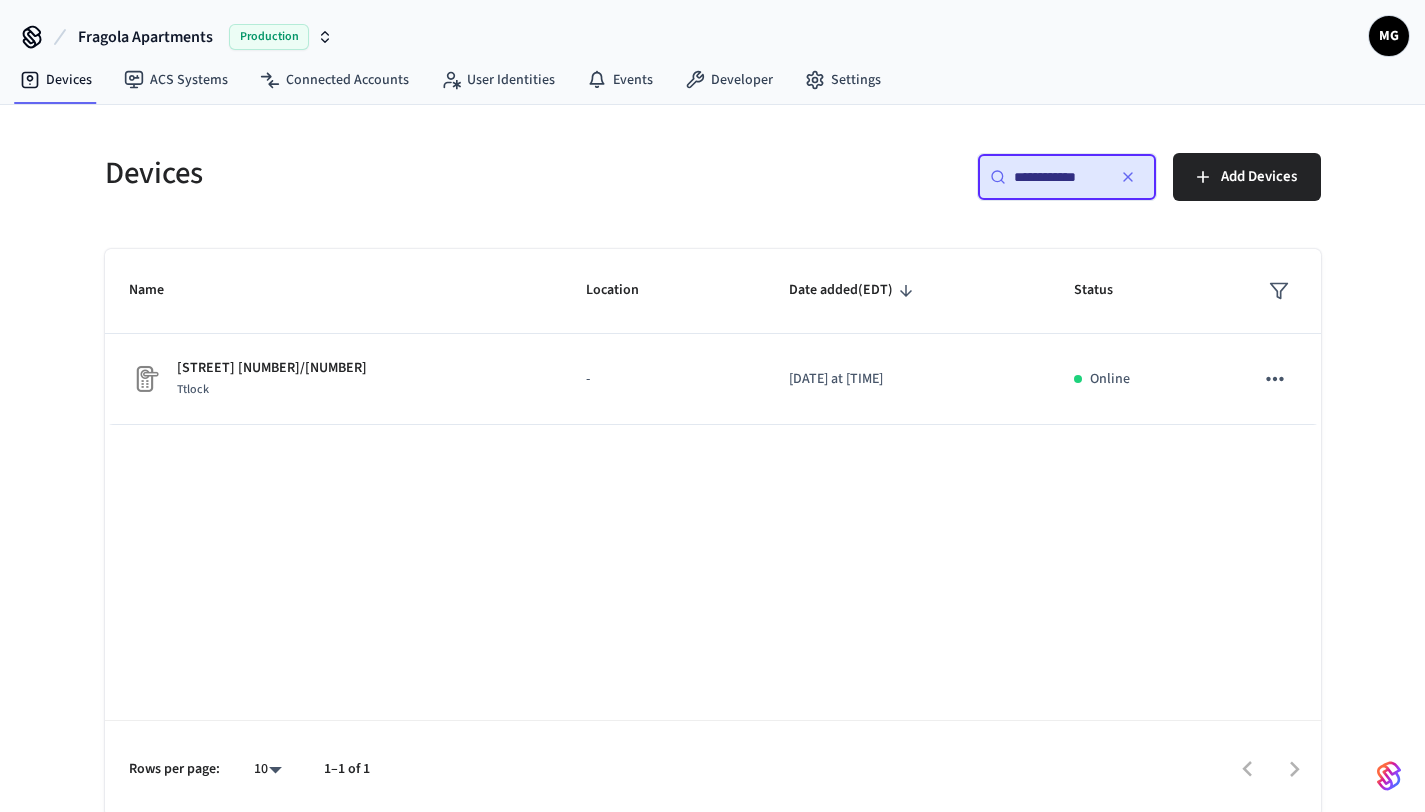click on "**********" at bounding box center [1059, 177] 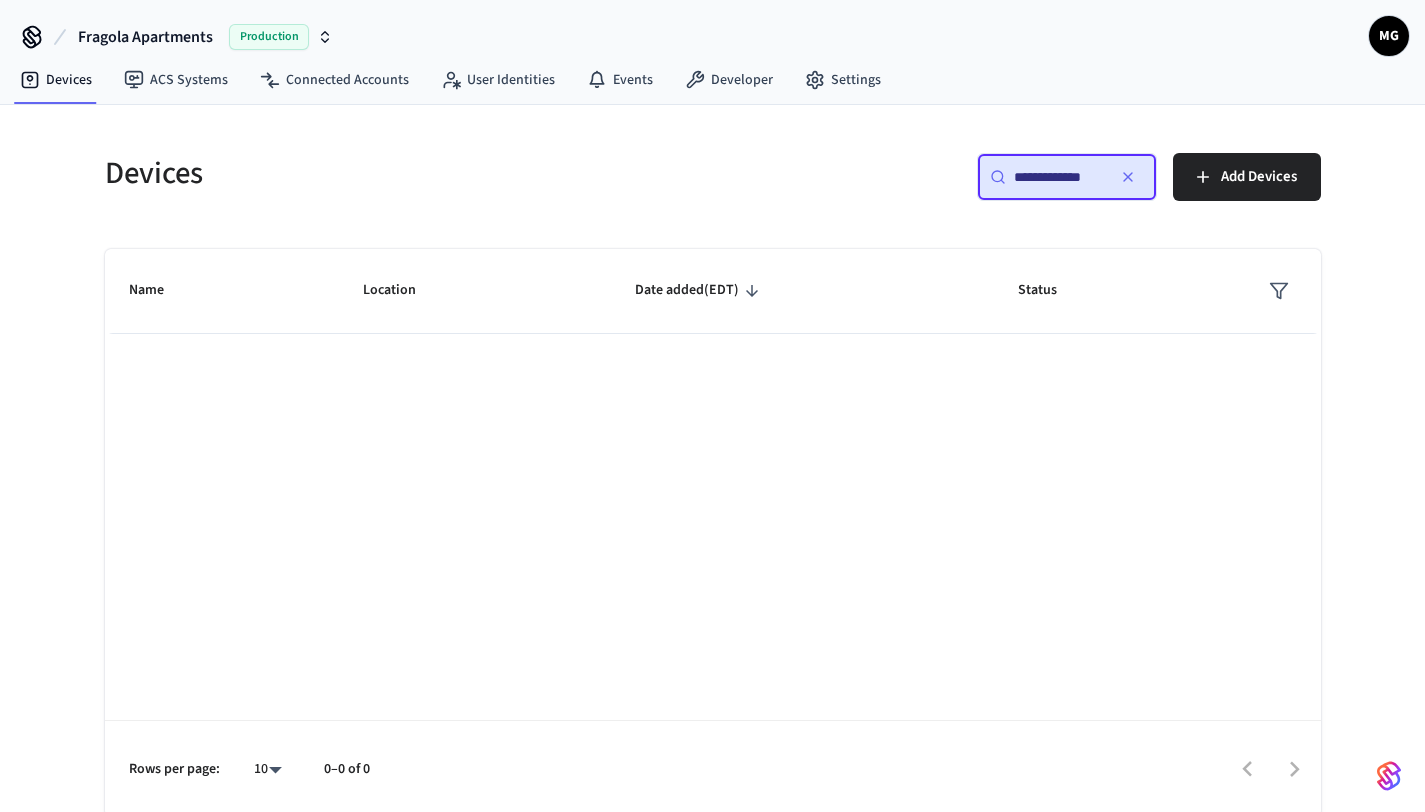 drag, startPoint x: 1066, startPoint y: 177, endPoint x: 838, endPoint y: 177, distance: 228 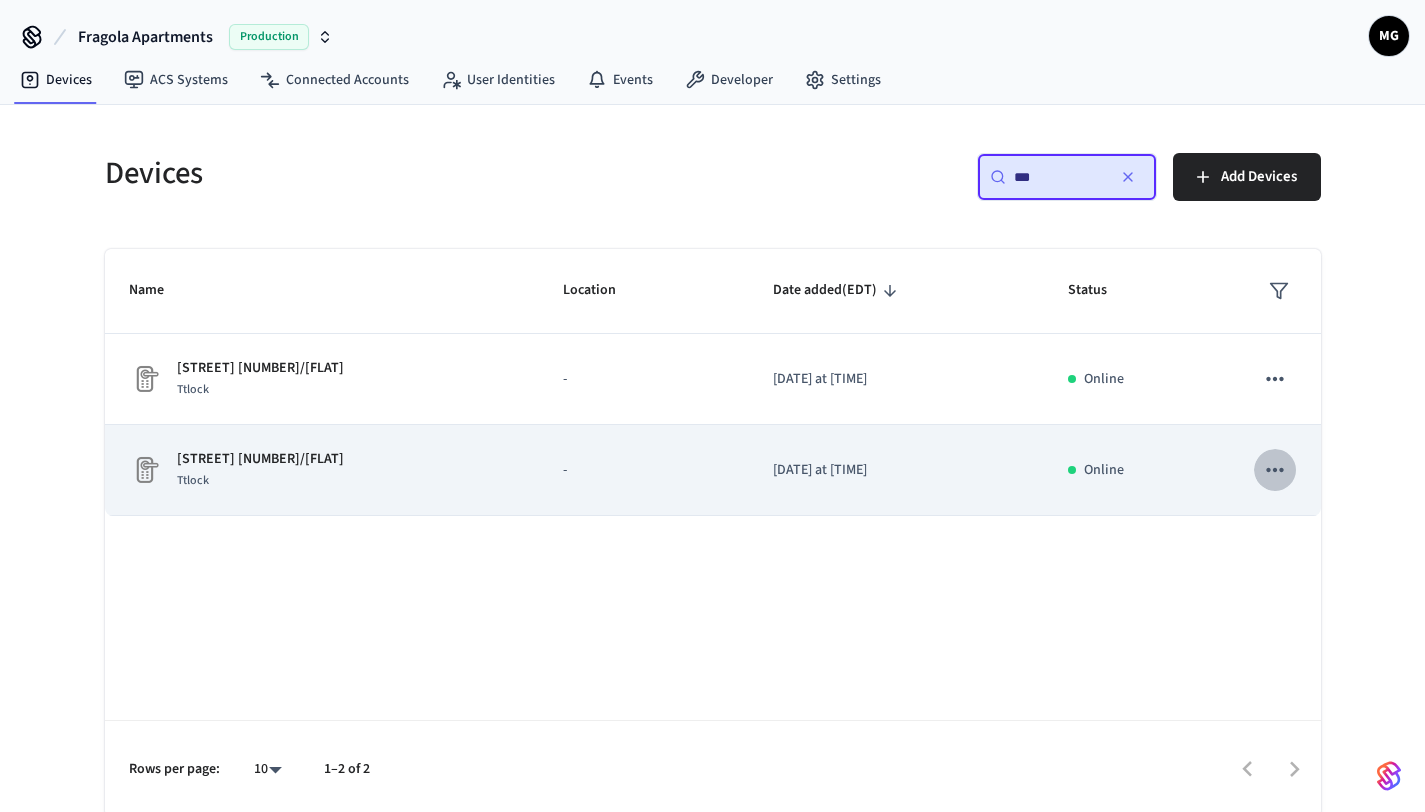 click 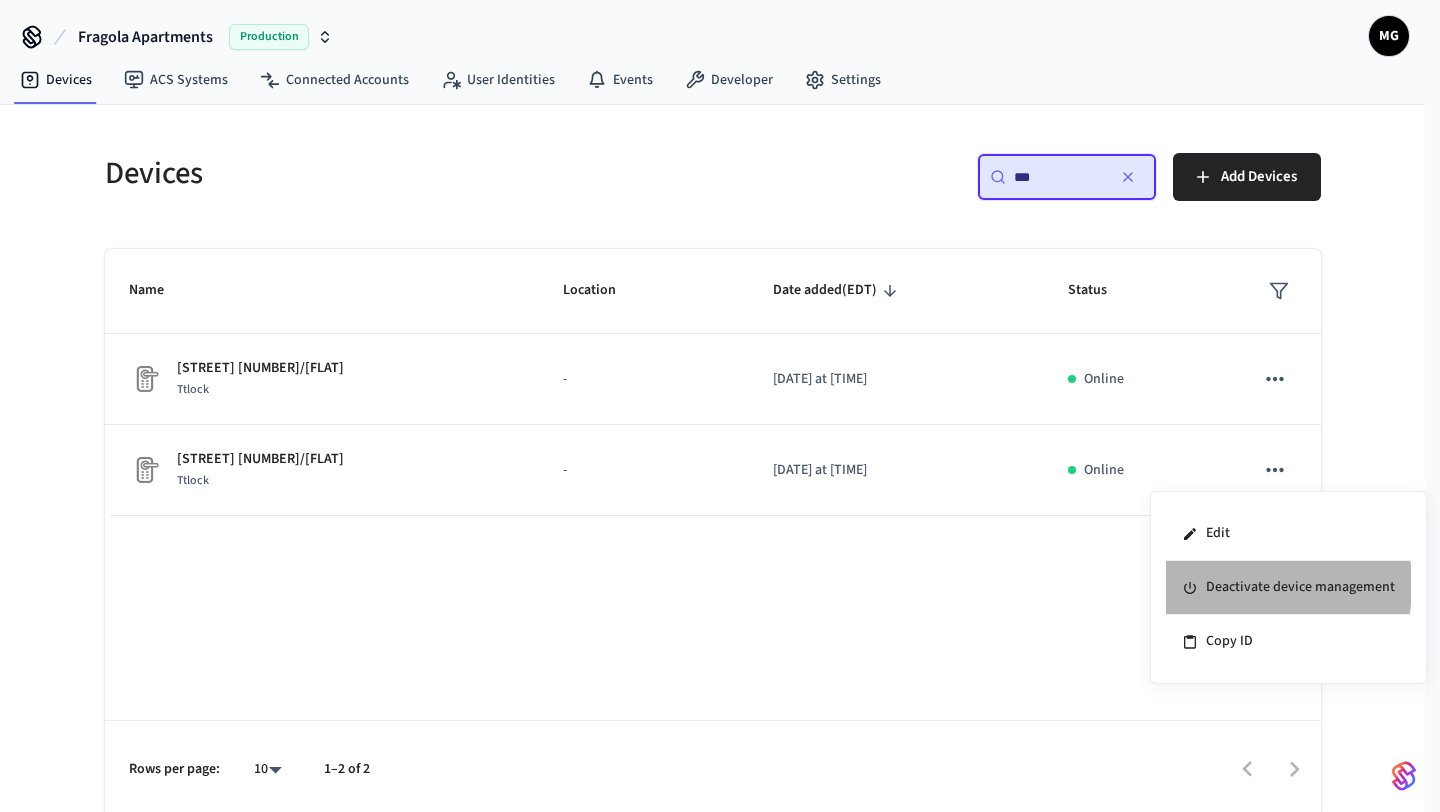 click on "Deactivate device management" at bounding box center [1288, 588] 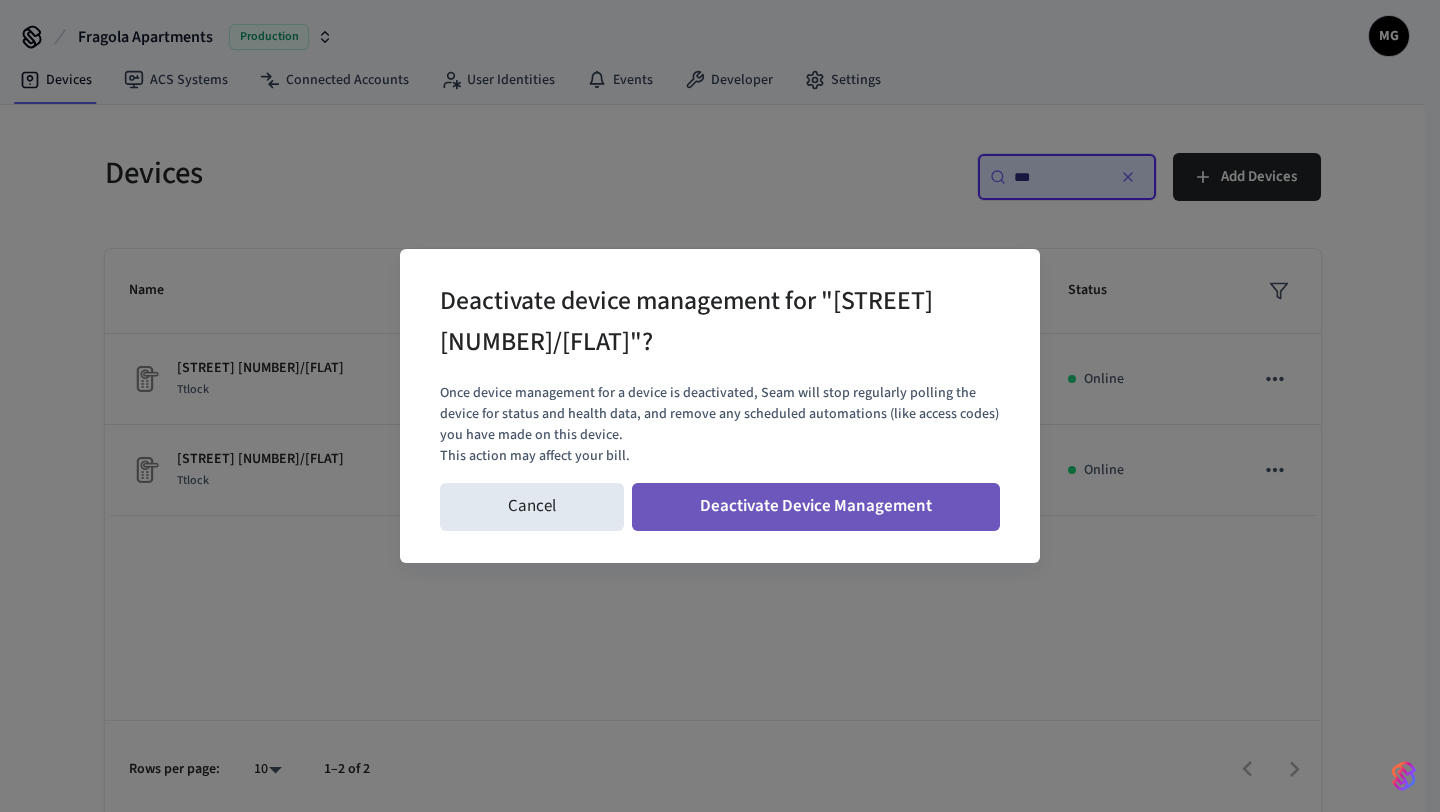 click on "Deactivate Device Management" at bounding box center [816, 507] 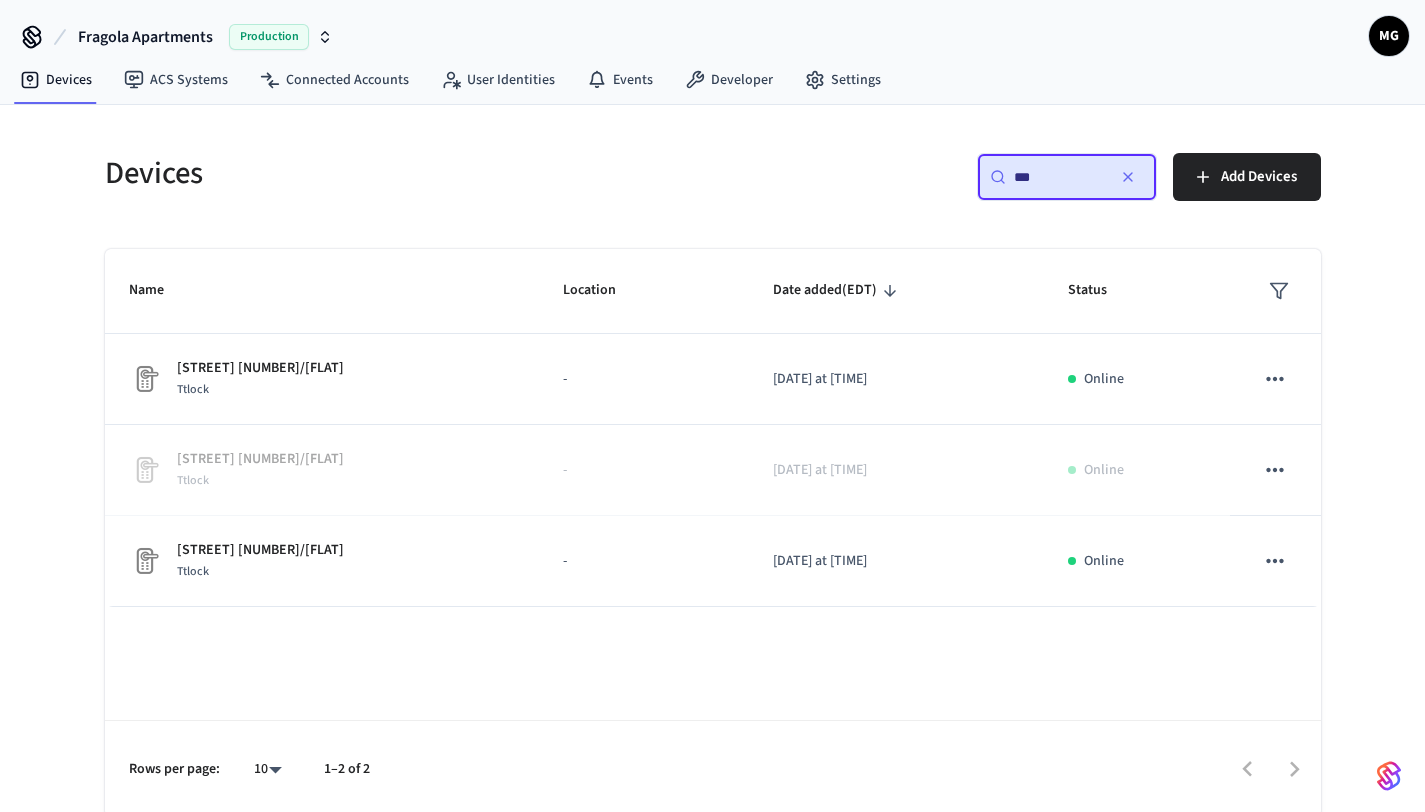 click on "​ *** ​" at bounding box center (1067, 177) 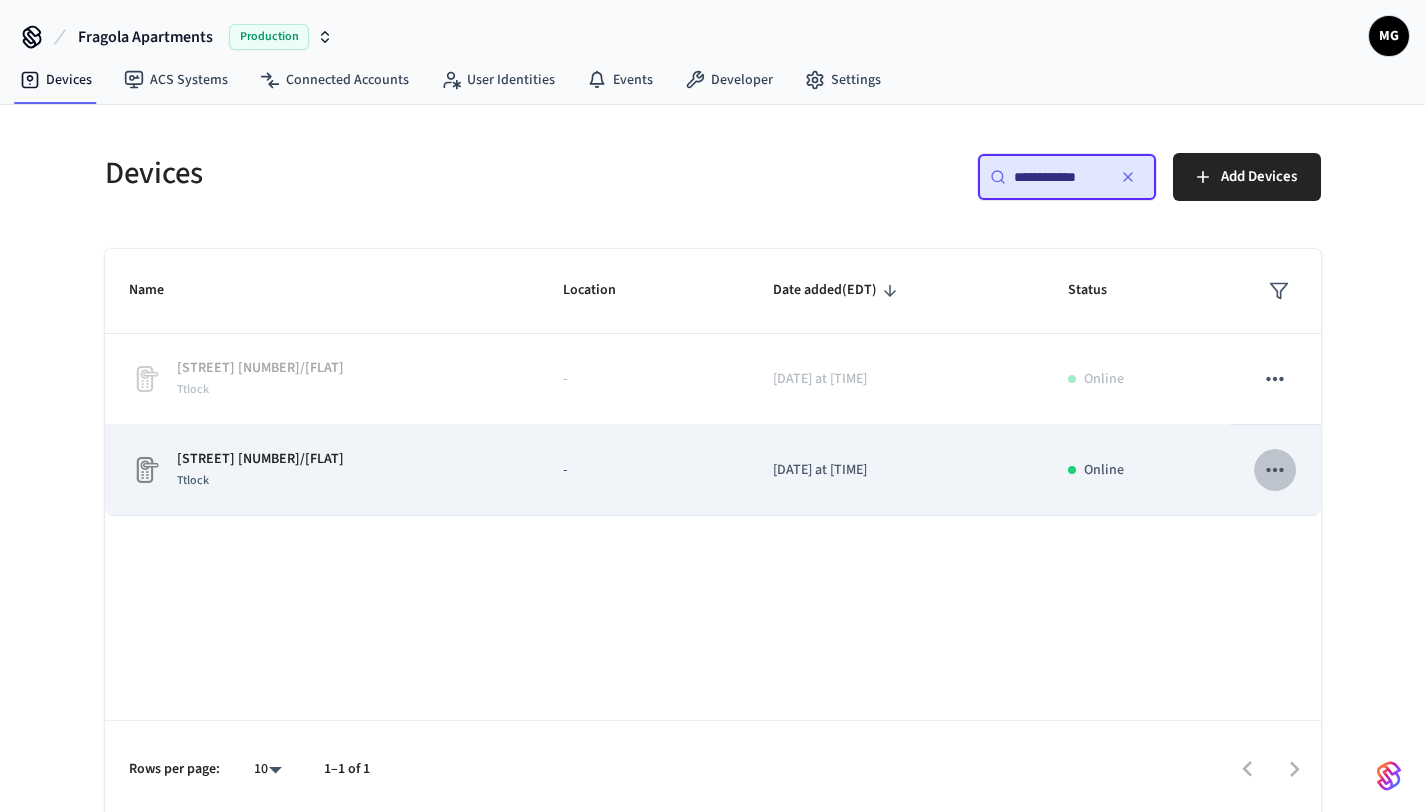 click 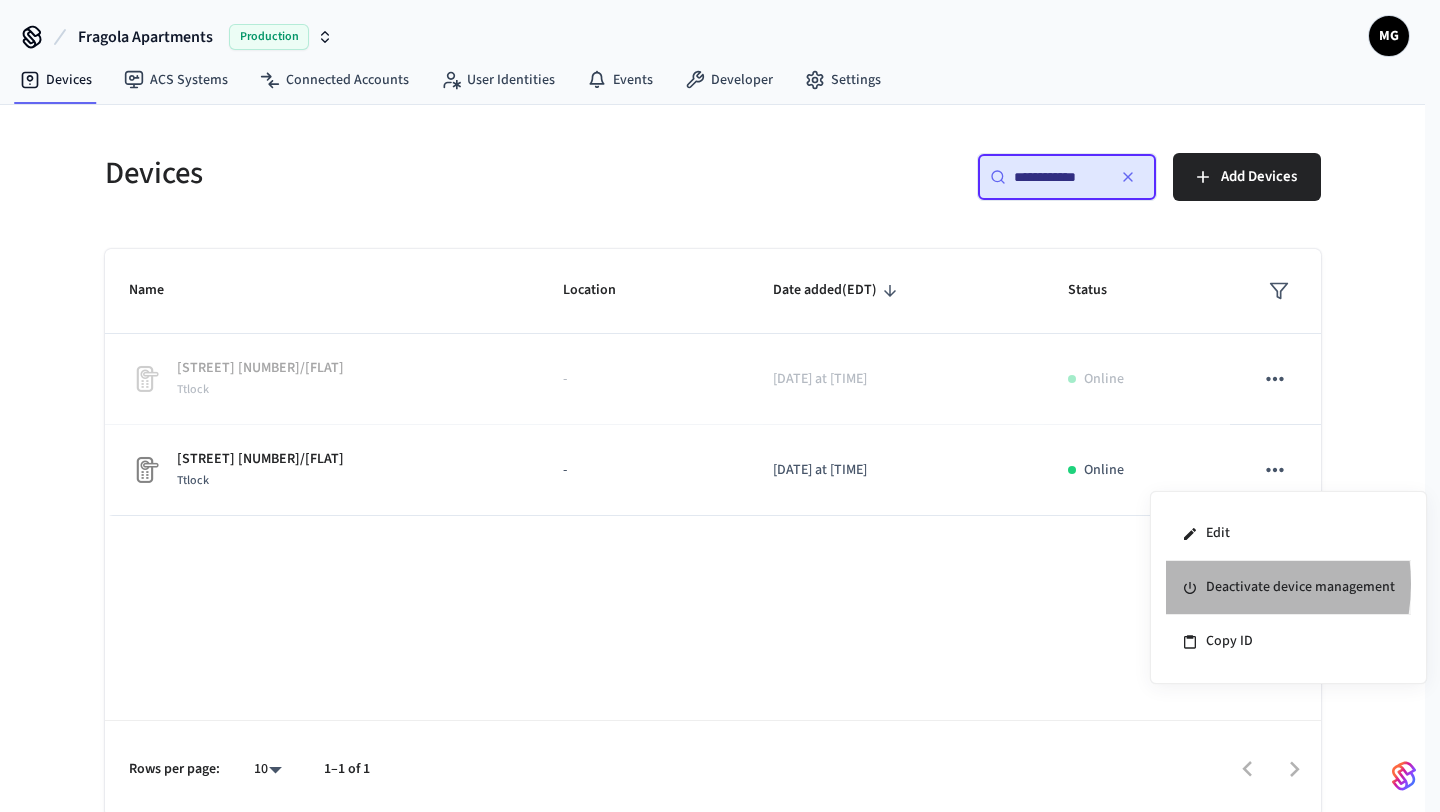 click on "Deactivate device management" at bounding box center (1288, 588) 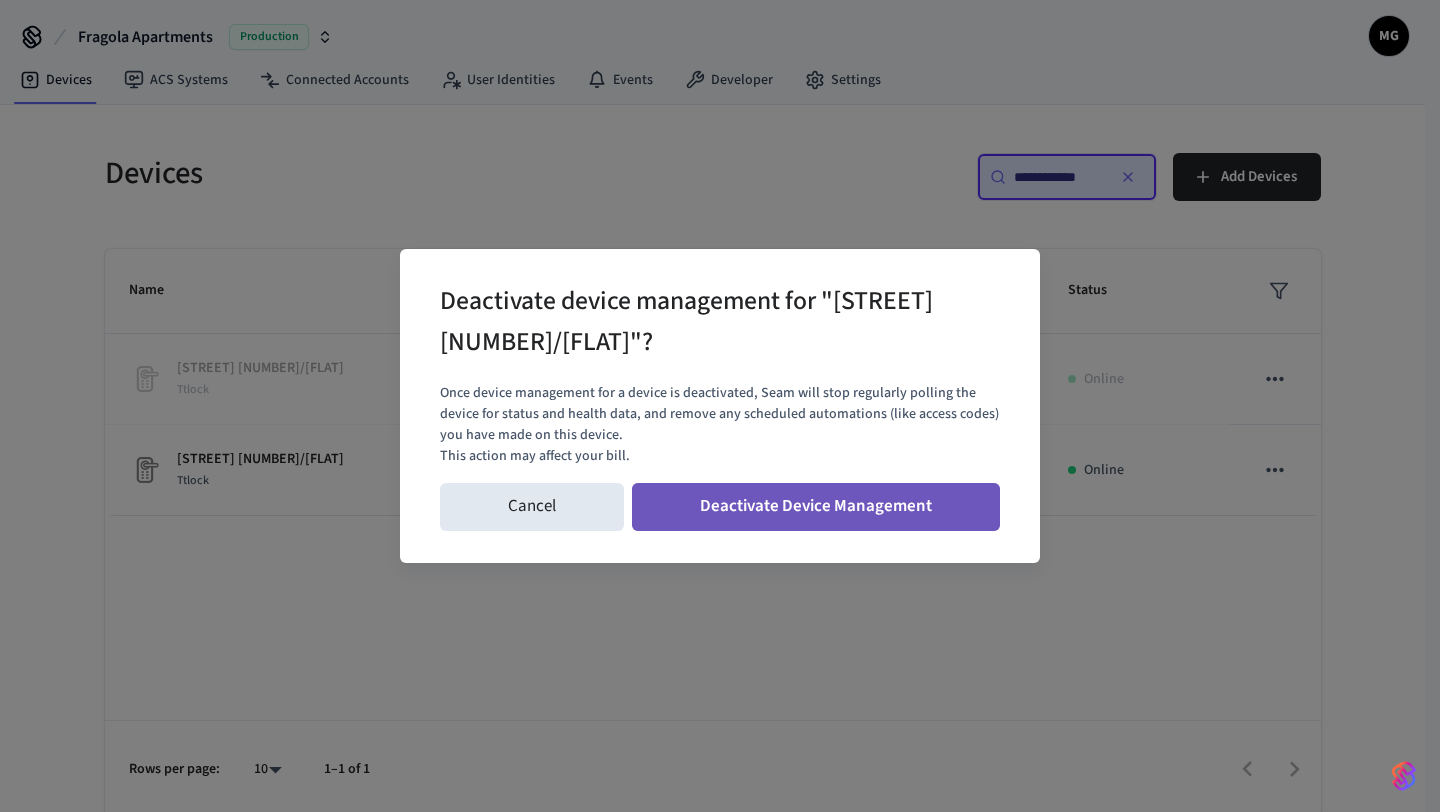 click on "Deactivate Device Management" at bounding box center (816, 507) 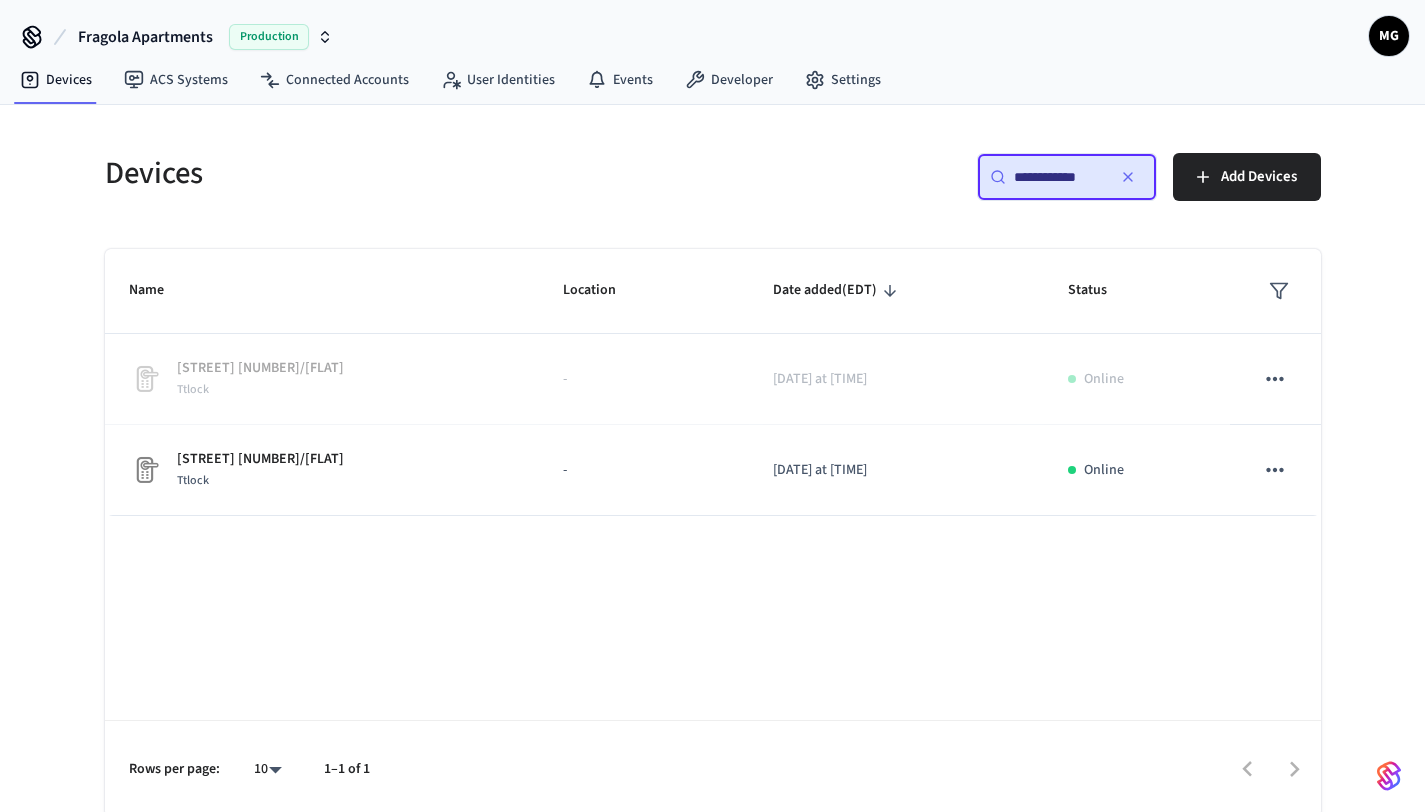 click on "**********" at bounding box center (1059, 177) 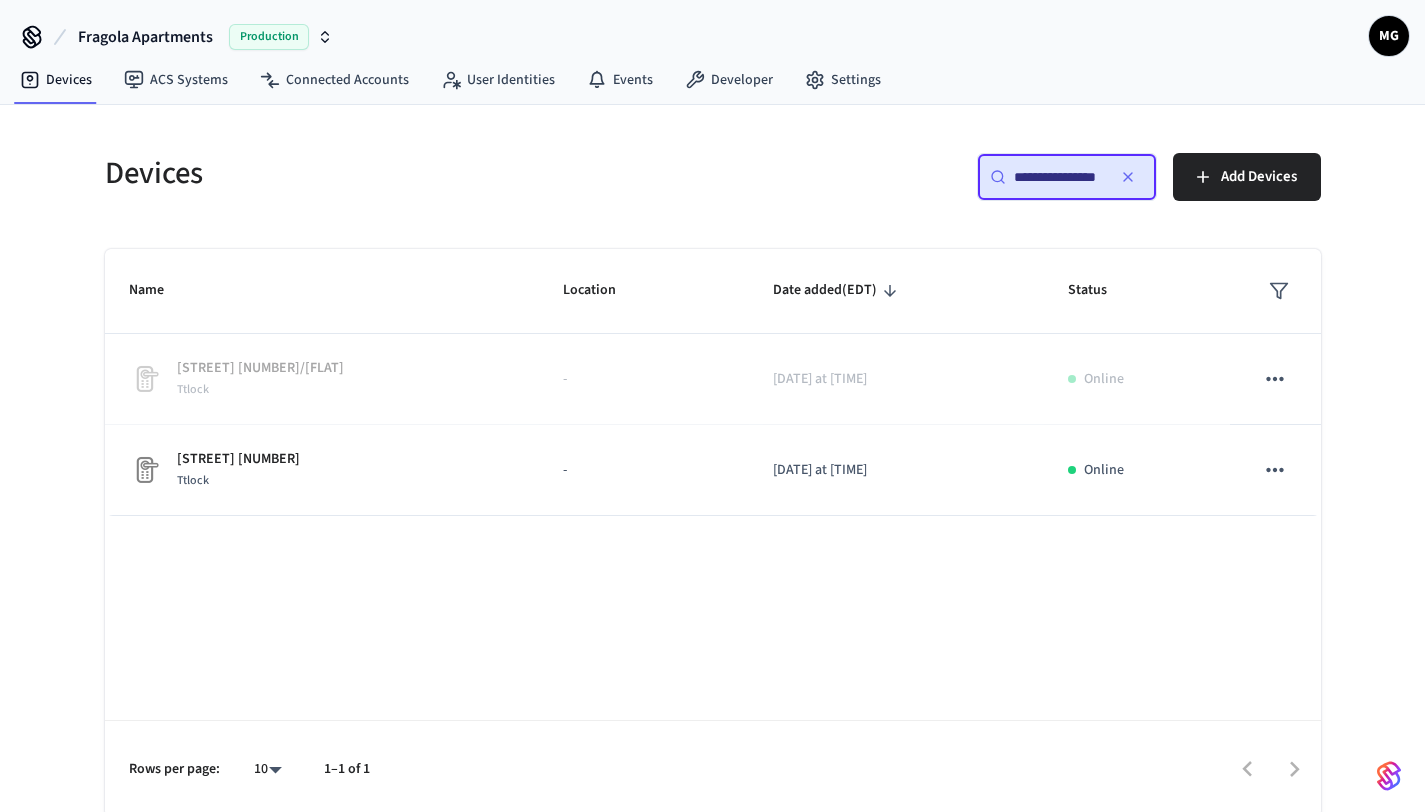 scroll, scrollTop: 0, scrollLeft: 12, axis: horizontal 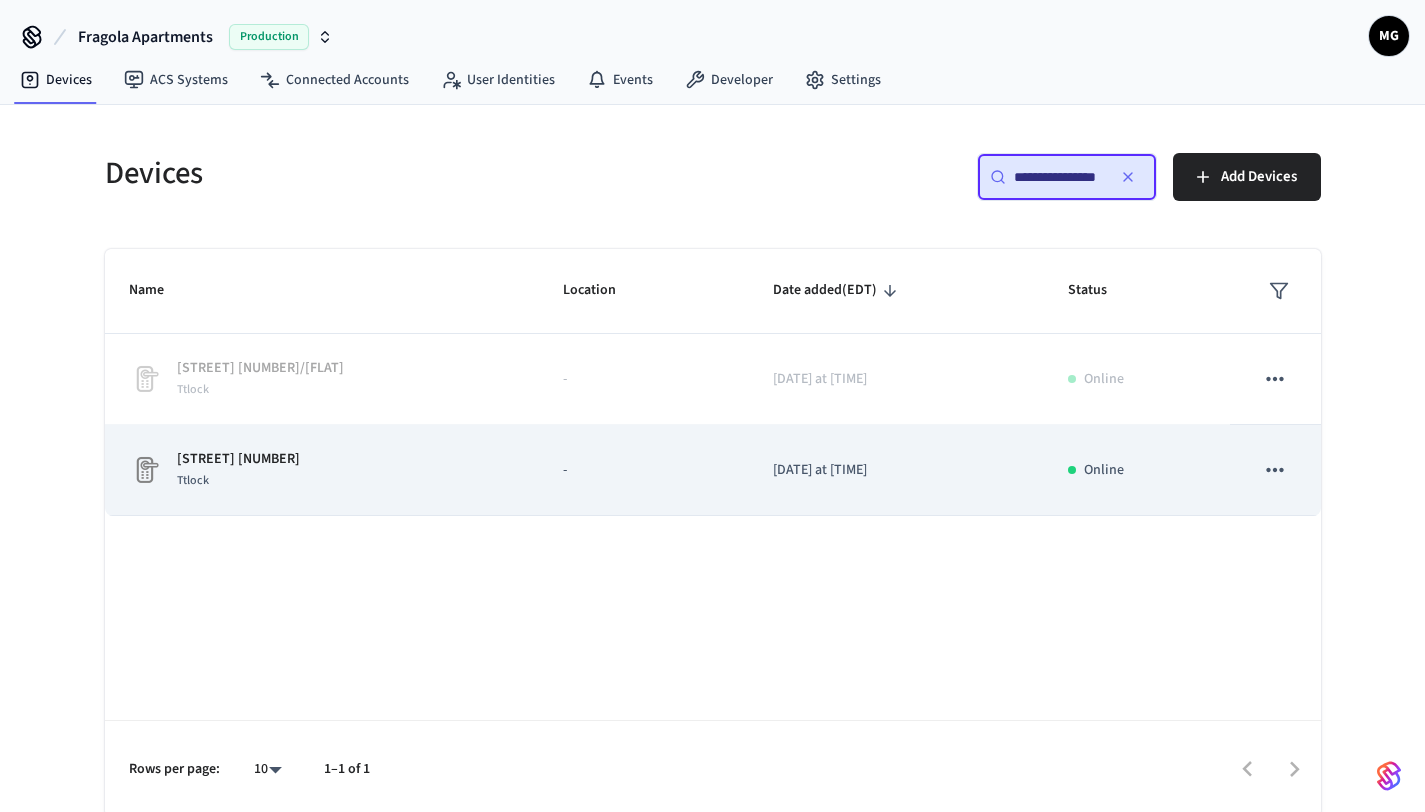 click 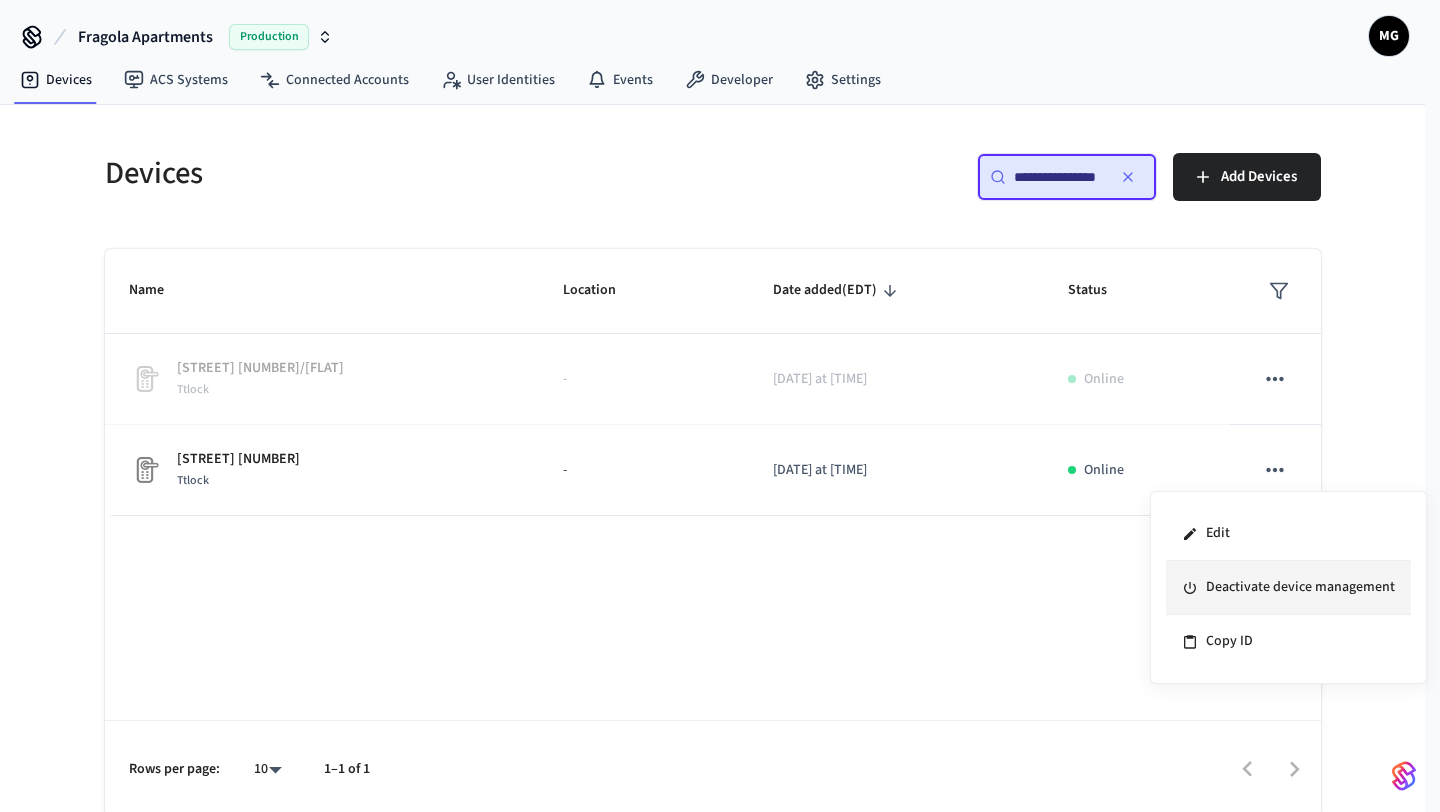 click on "Deactivate device management" at bounding box center (1288, 588) 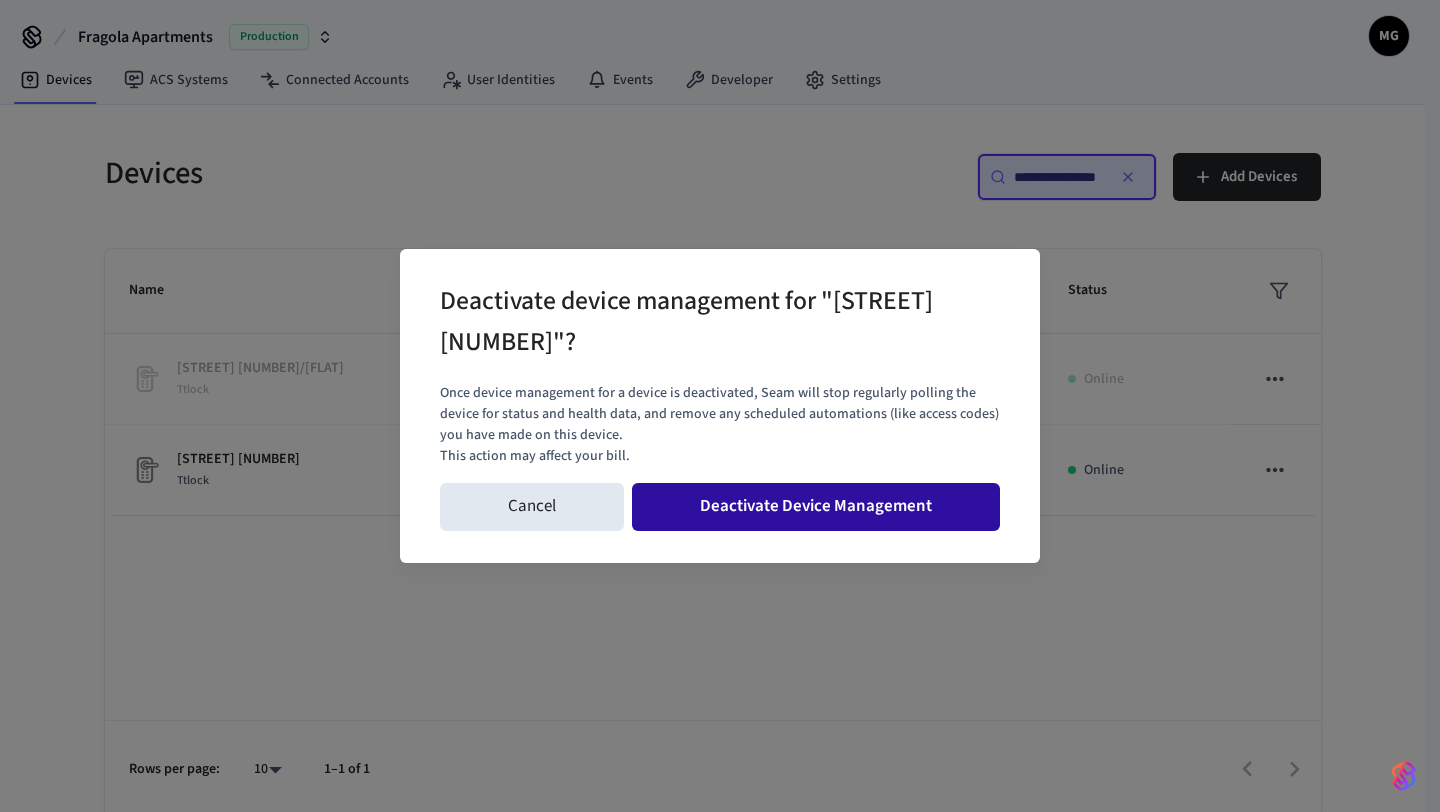 click on "Deactivate Device Management" at bounding box center [816, 507] 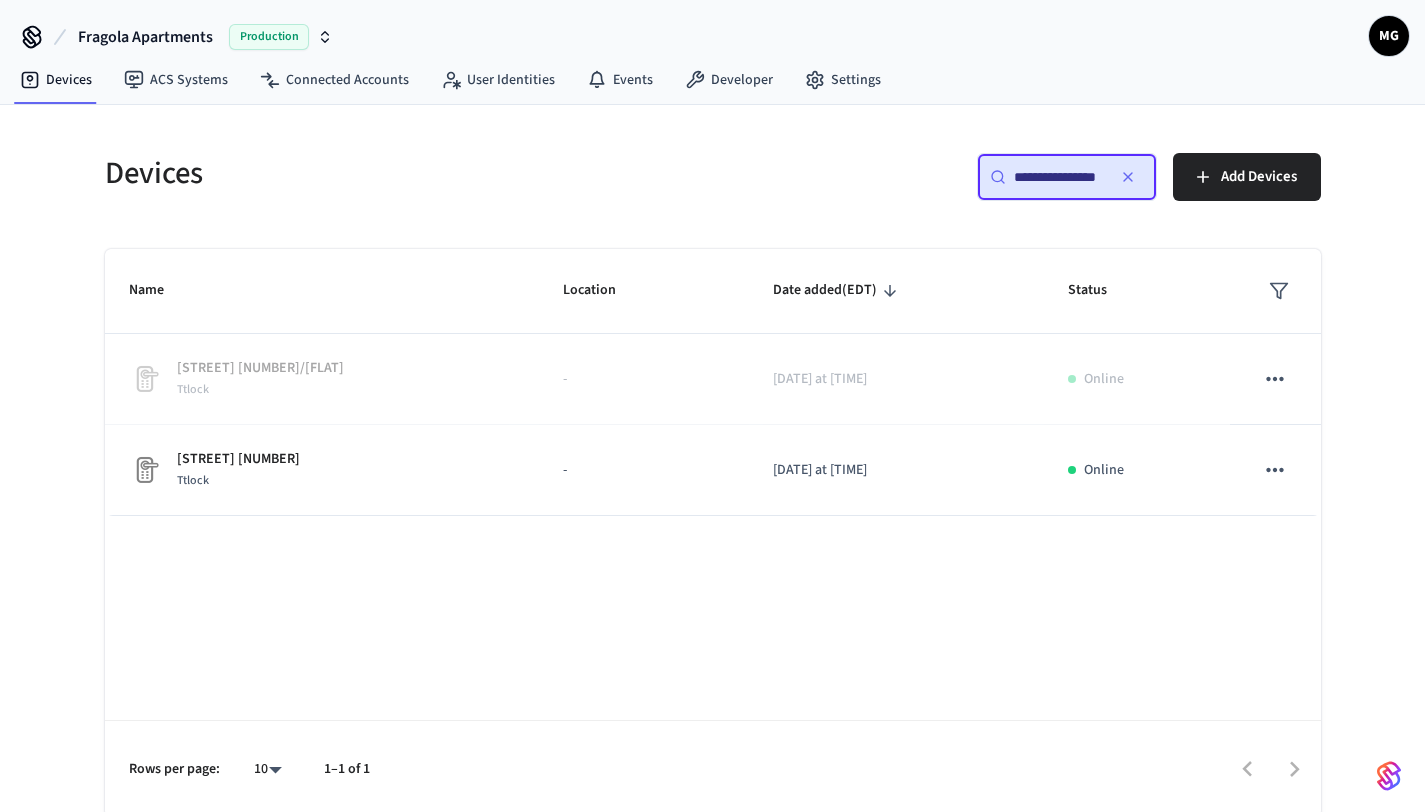 click on "**********" at bounding box center (1059, 177) 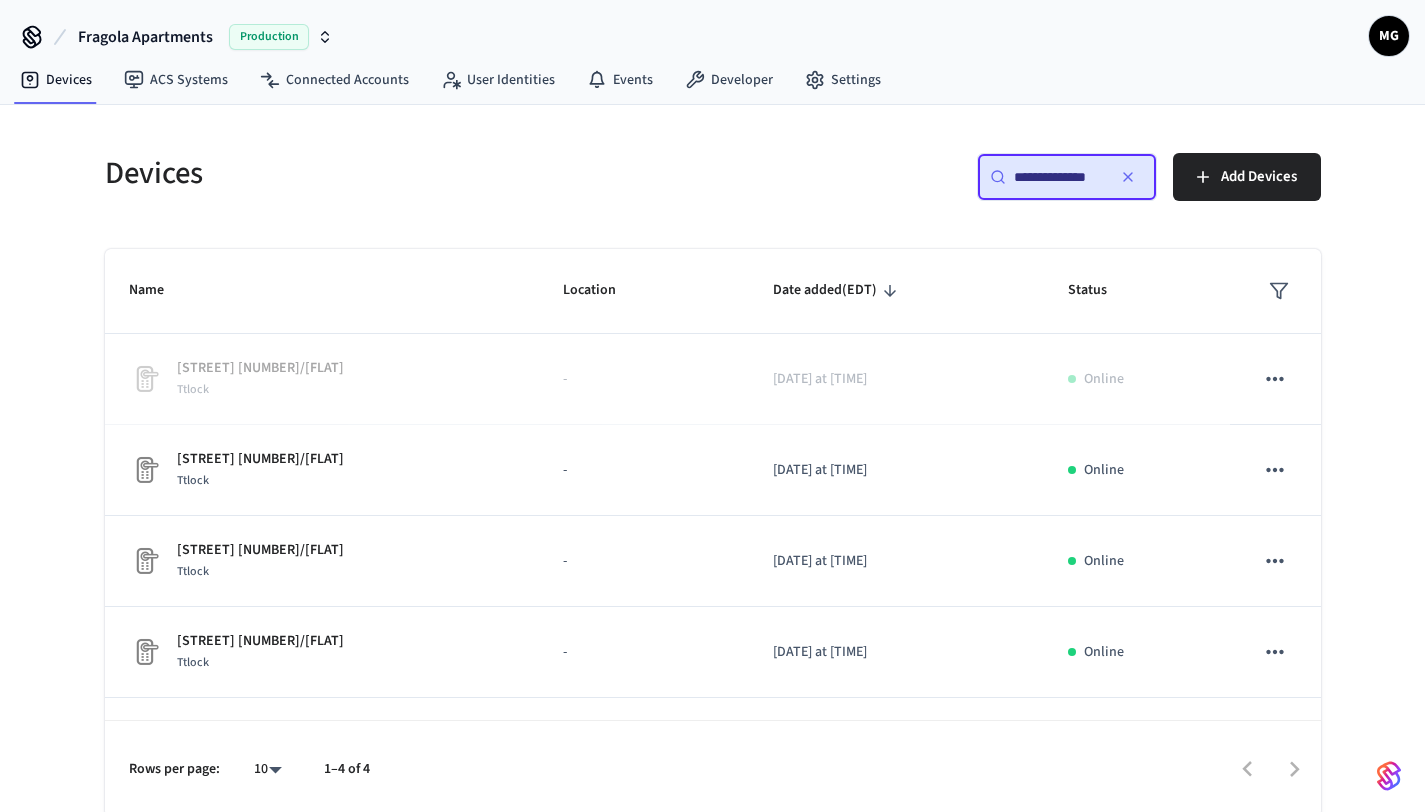 scroll, scrollTop: 0, scrollLeft: 0, axis: both 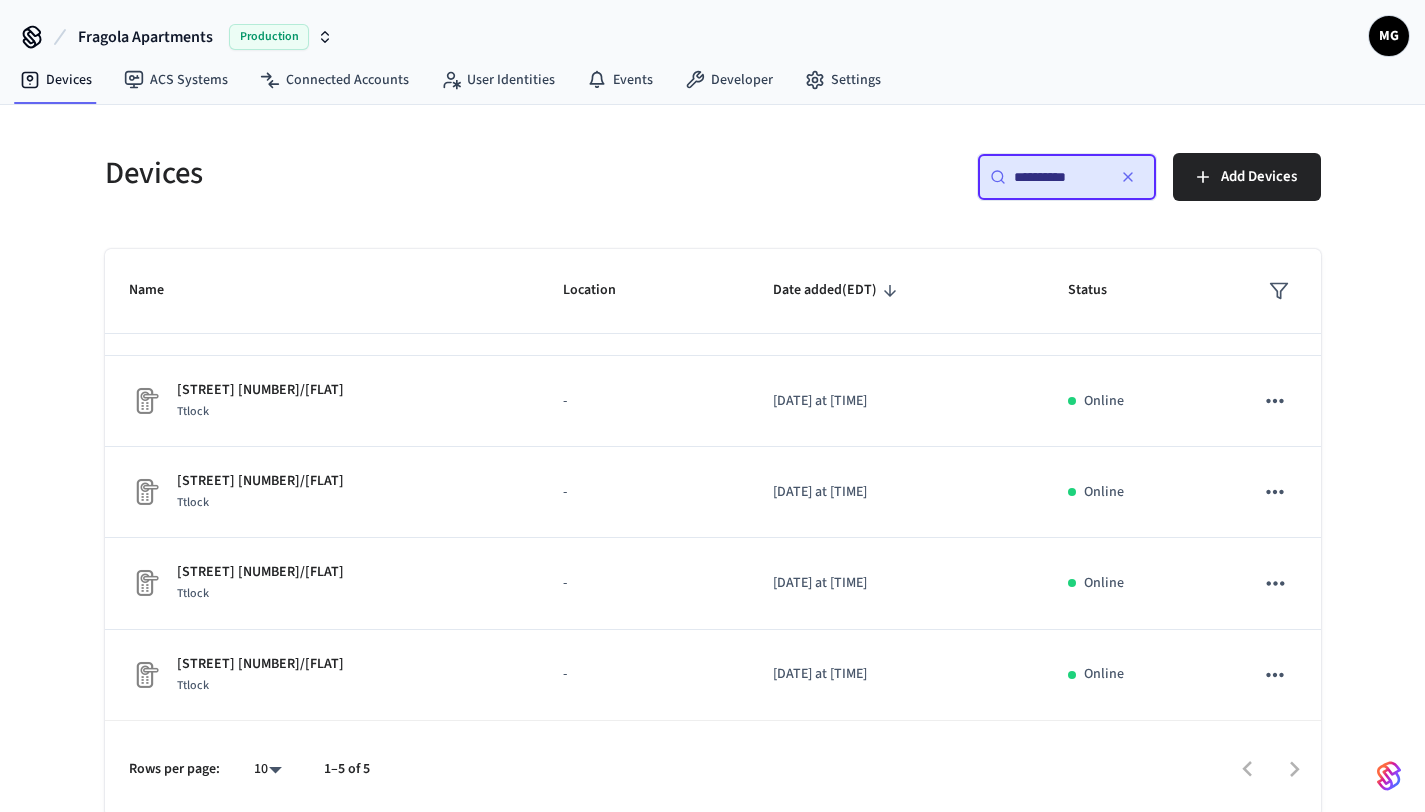click on "**********" at bounding box center (1059, 177) 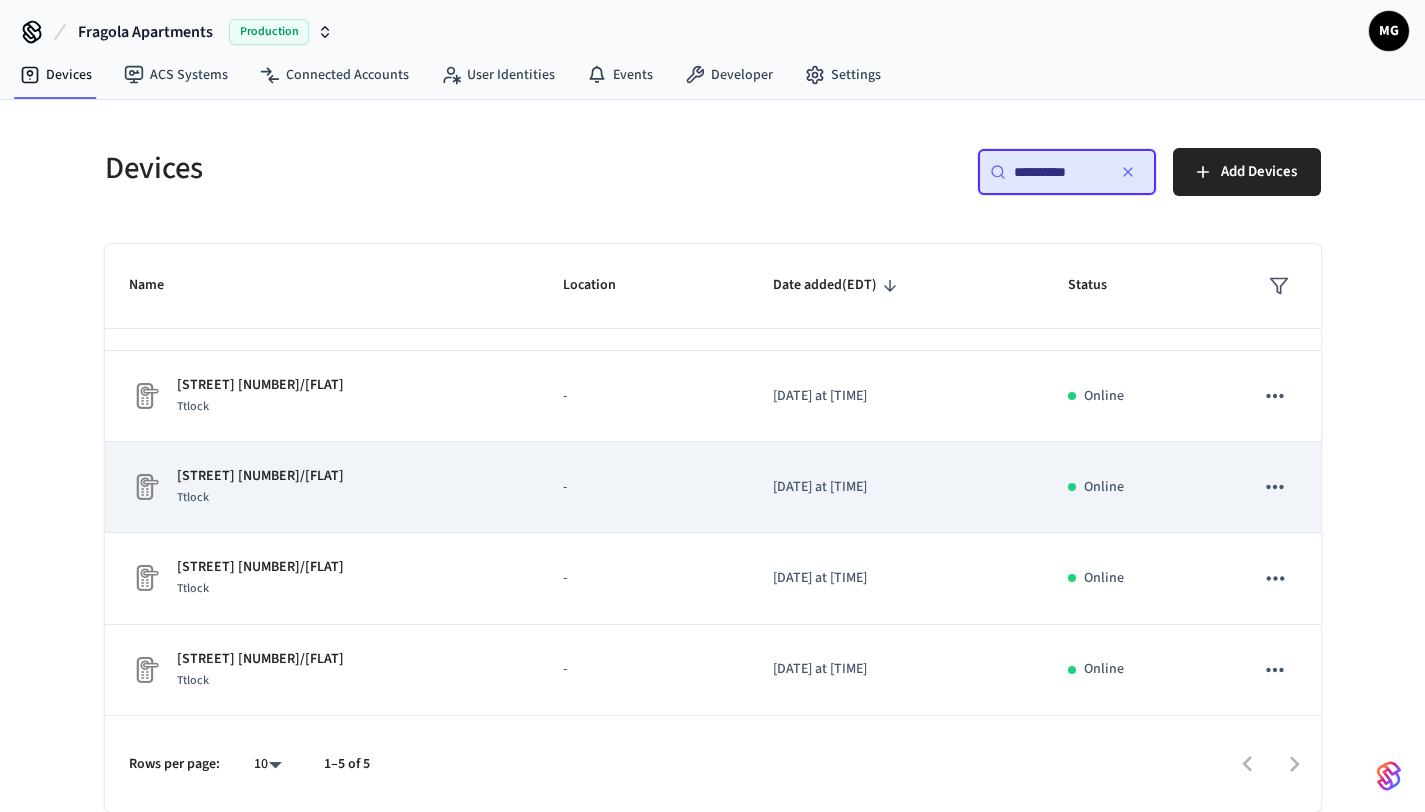 scroll, scrollTop: 5, scrollLeft: 0, axis: vertical 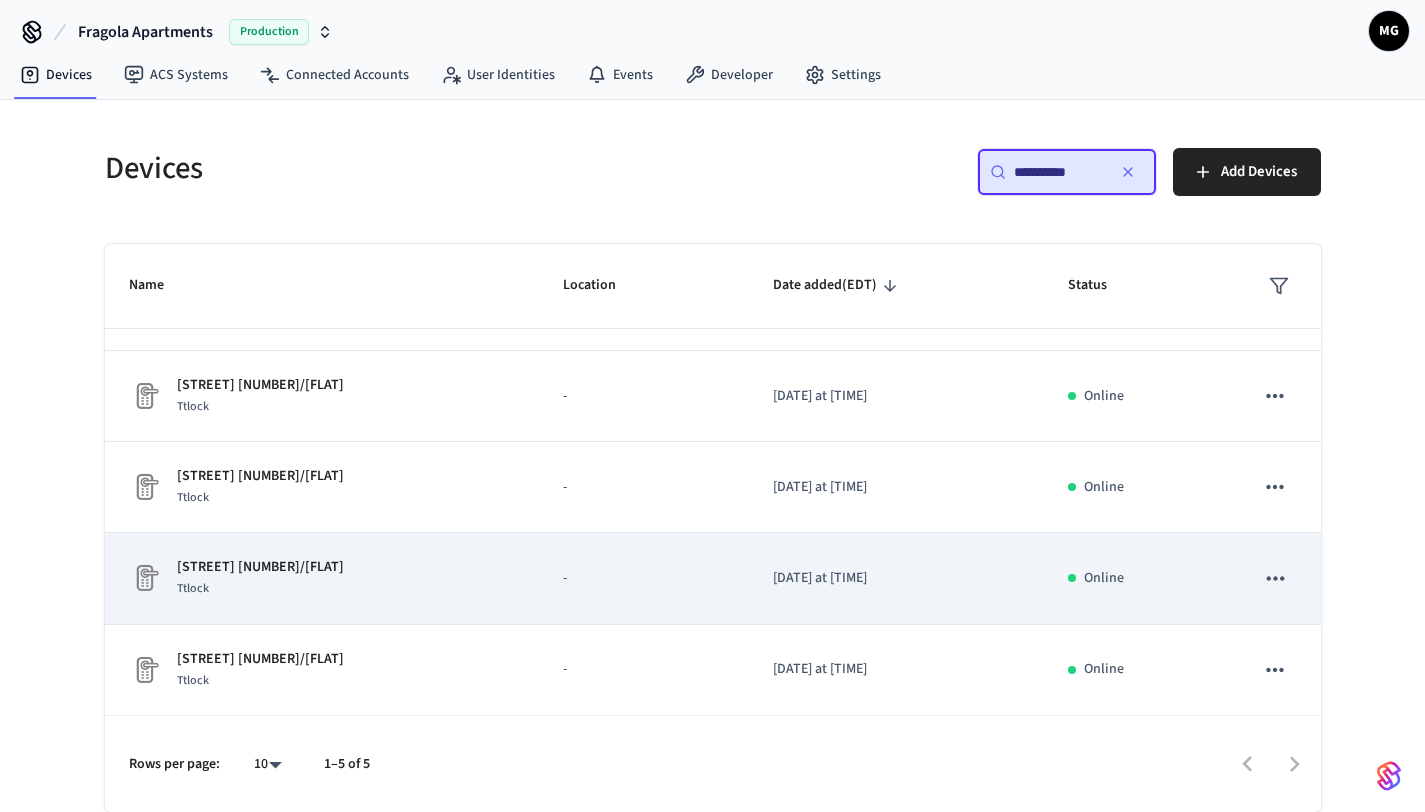 click 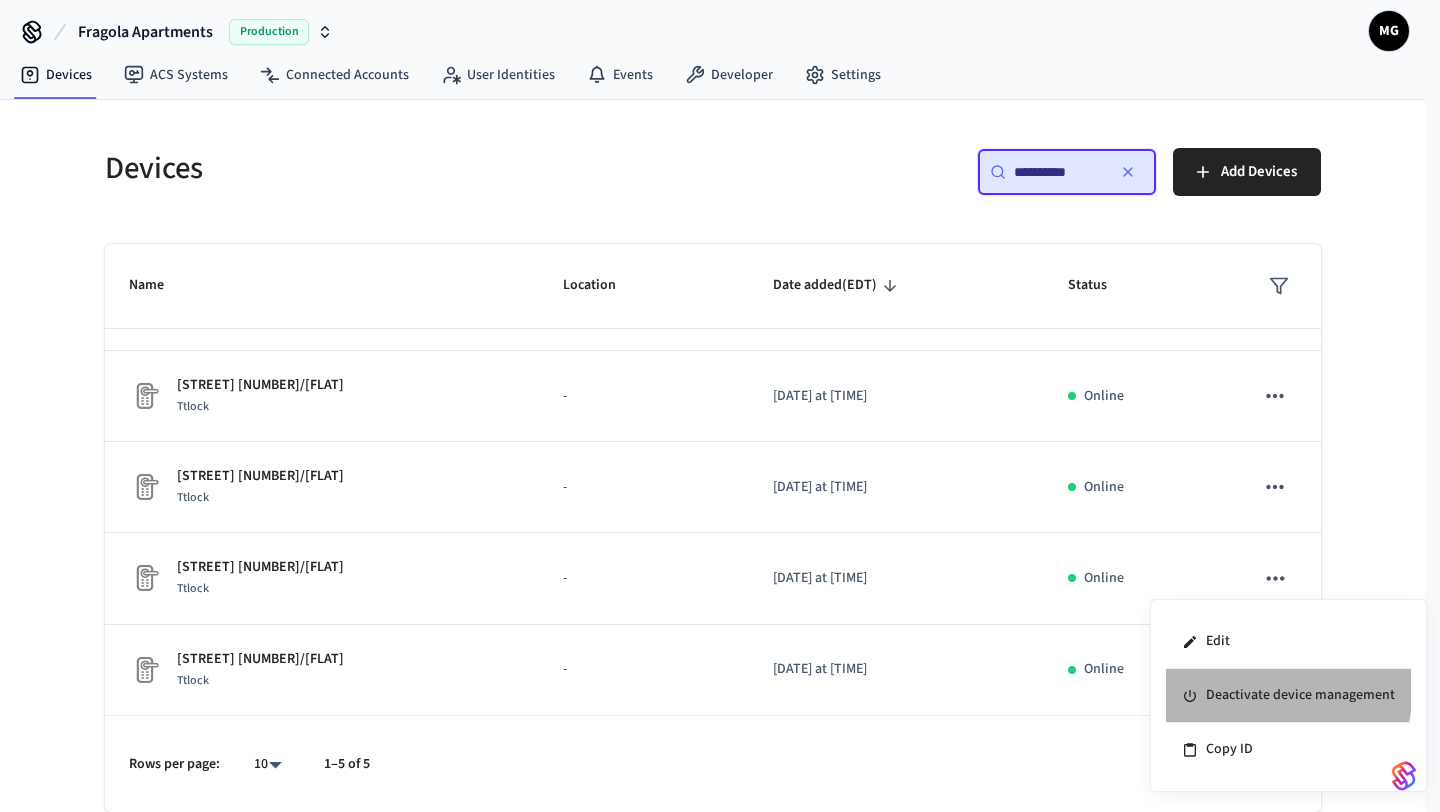 click on "Deactivate device management" at bounding box center (1288, 696) 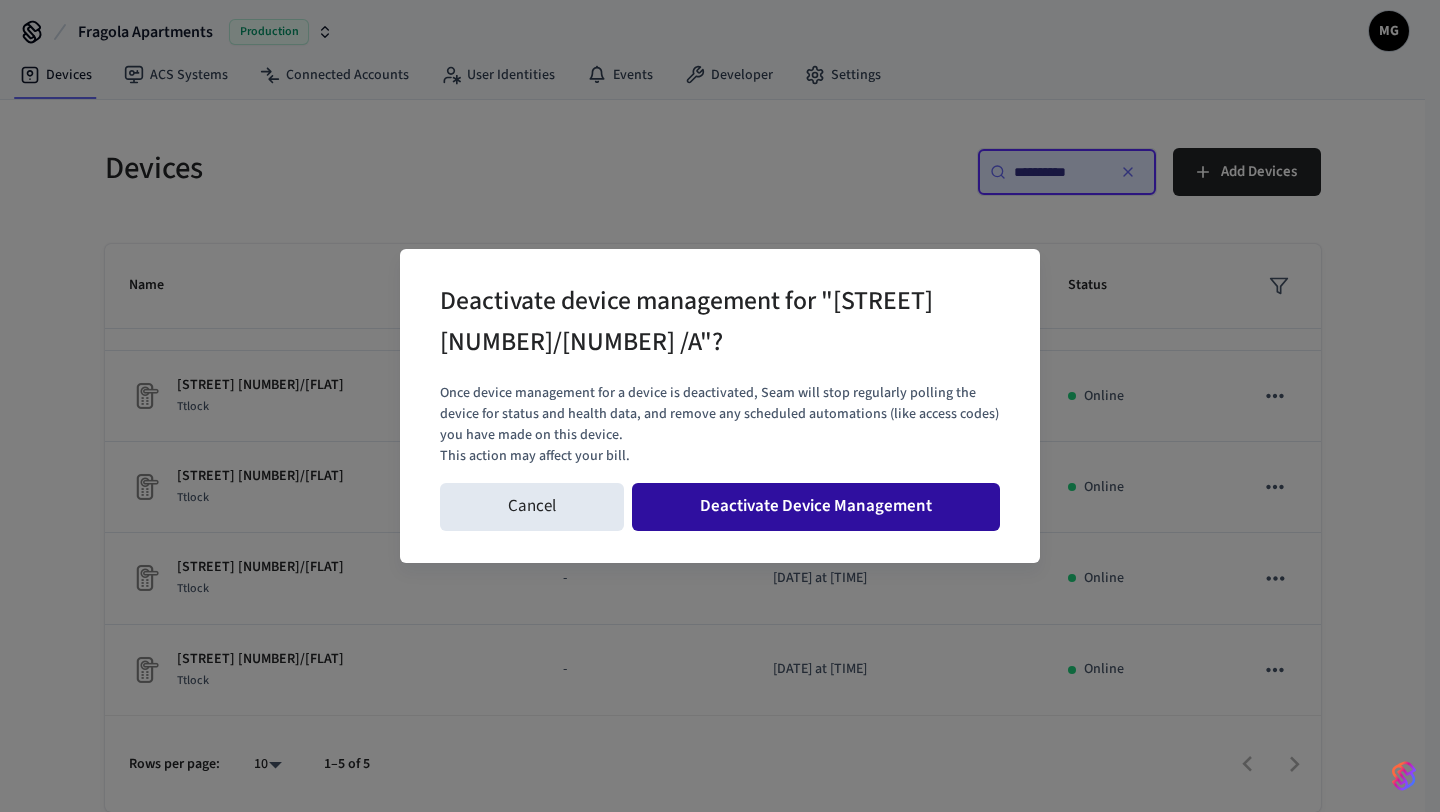 click on "Deactivate Device Management" at bounding box center [816, 507] 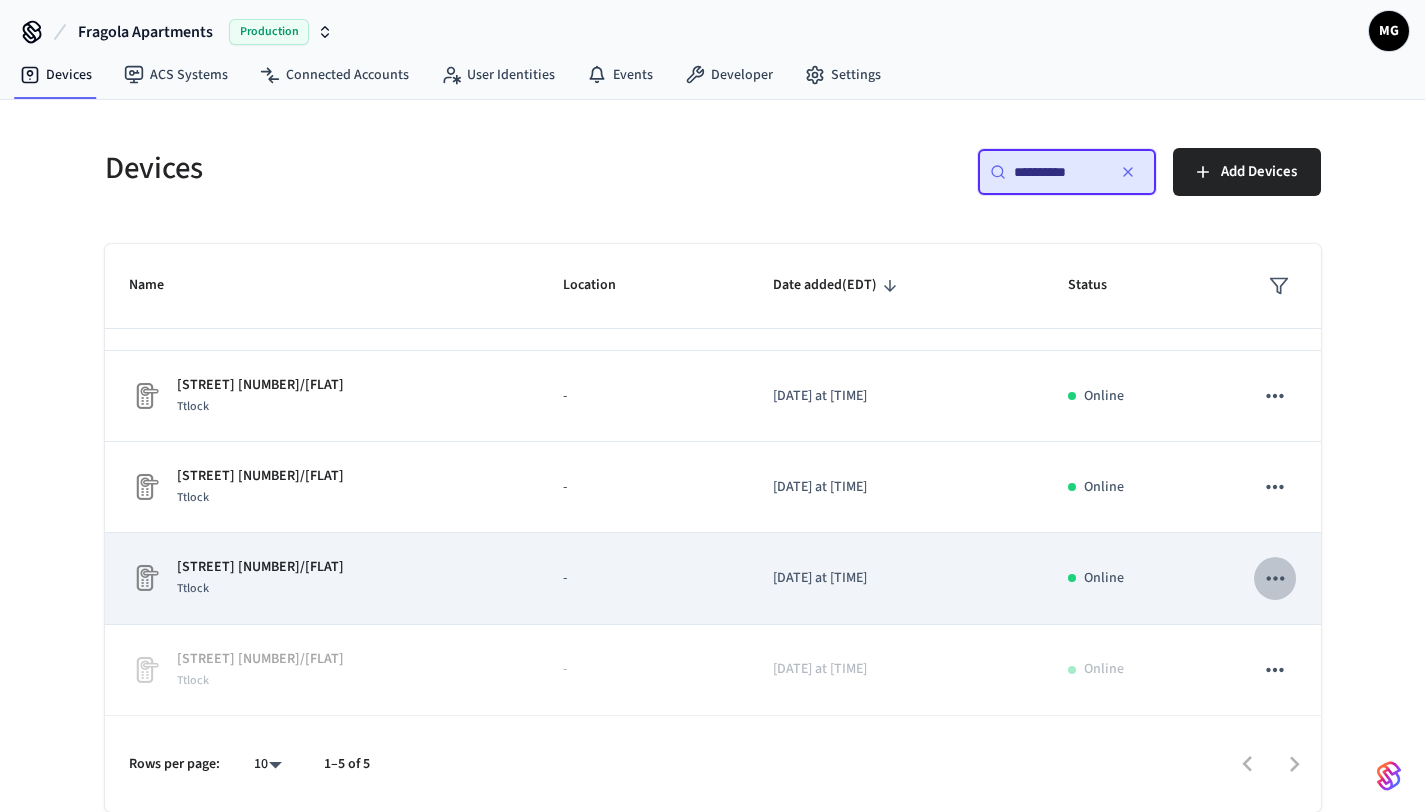 click 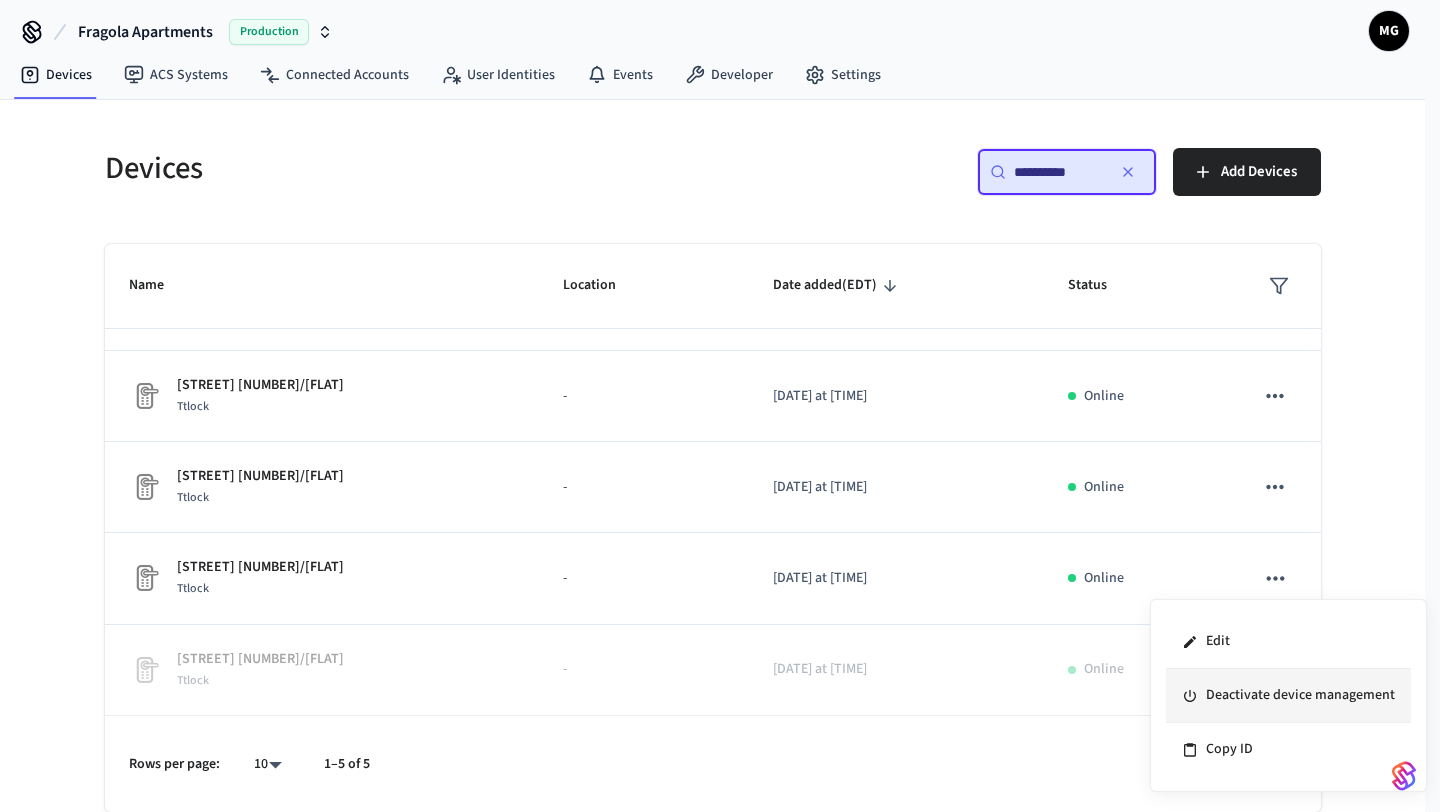 click on "Deactivate device management" at bounding box center [1288, 696] 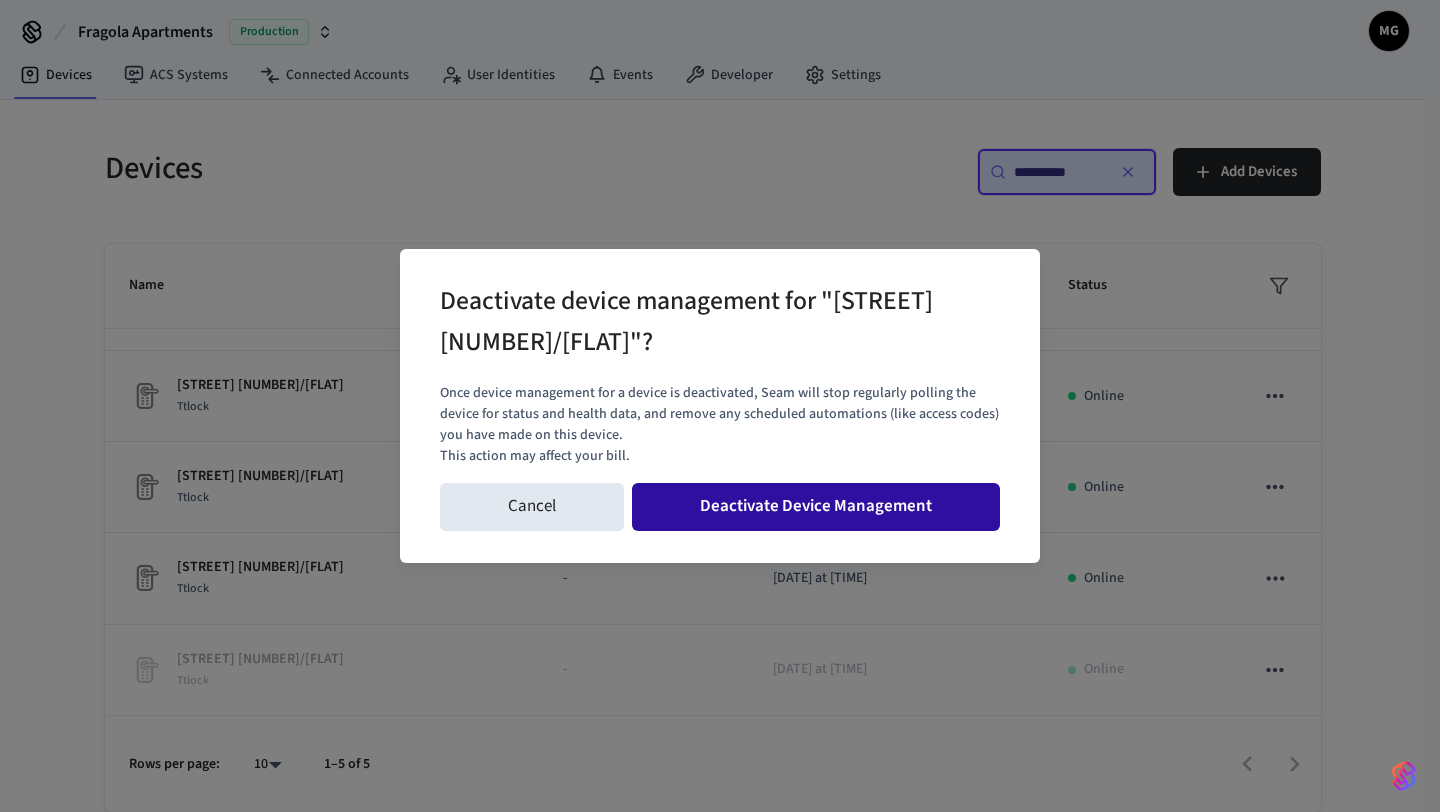 click on "Deactivate Device Management" at bounding box center (816, 507) 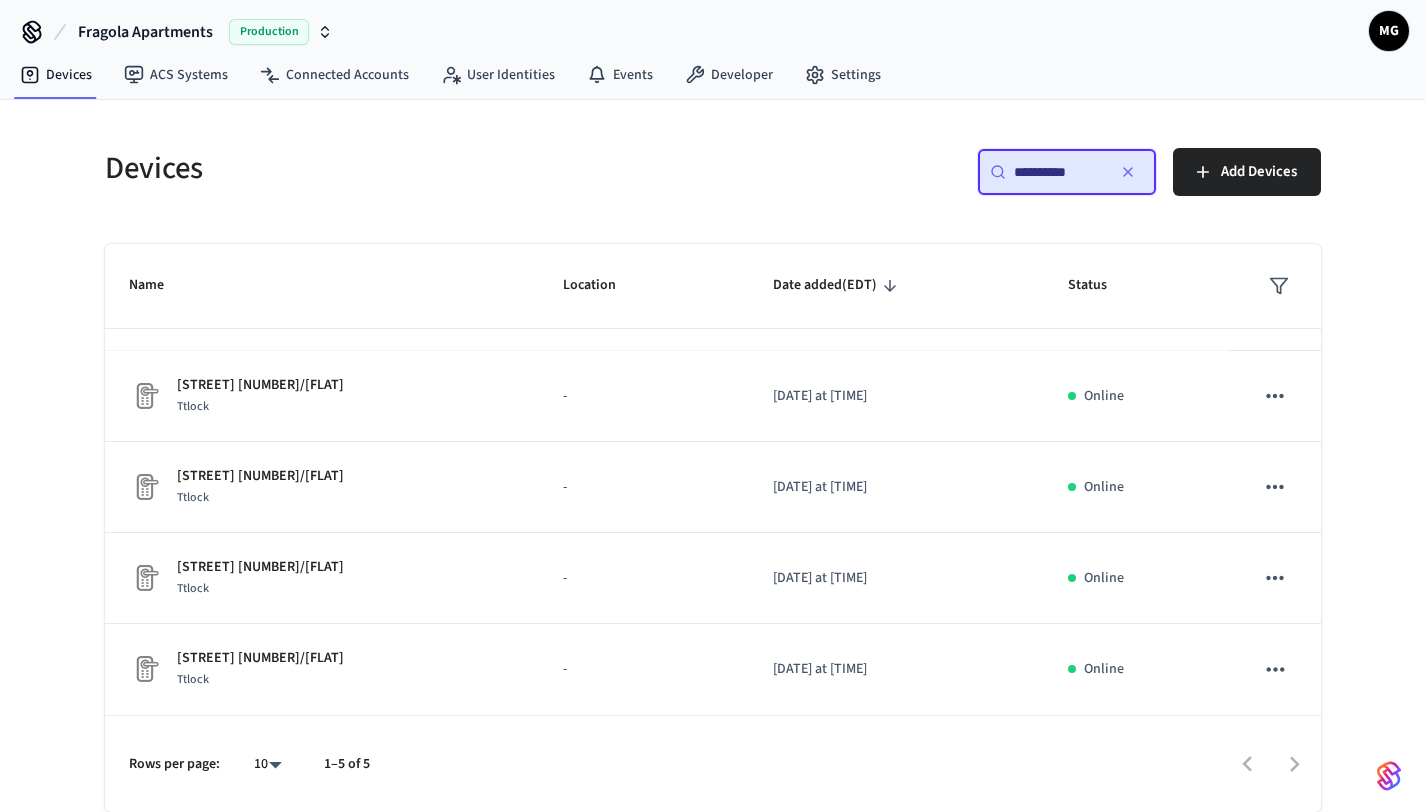 scroll, scrollTop: 160, scrollLeft: 0, axis: vertical 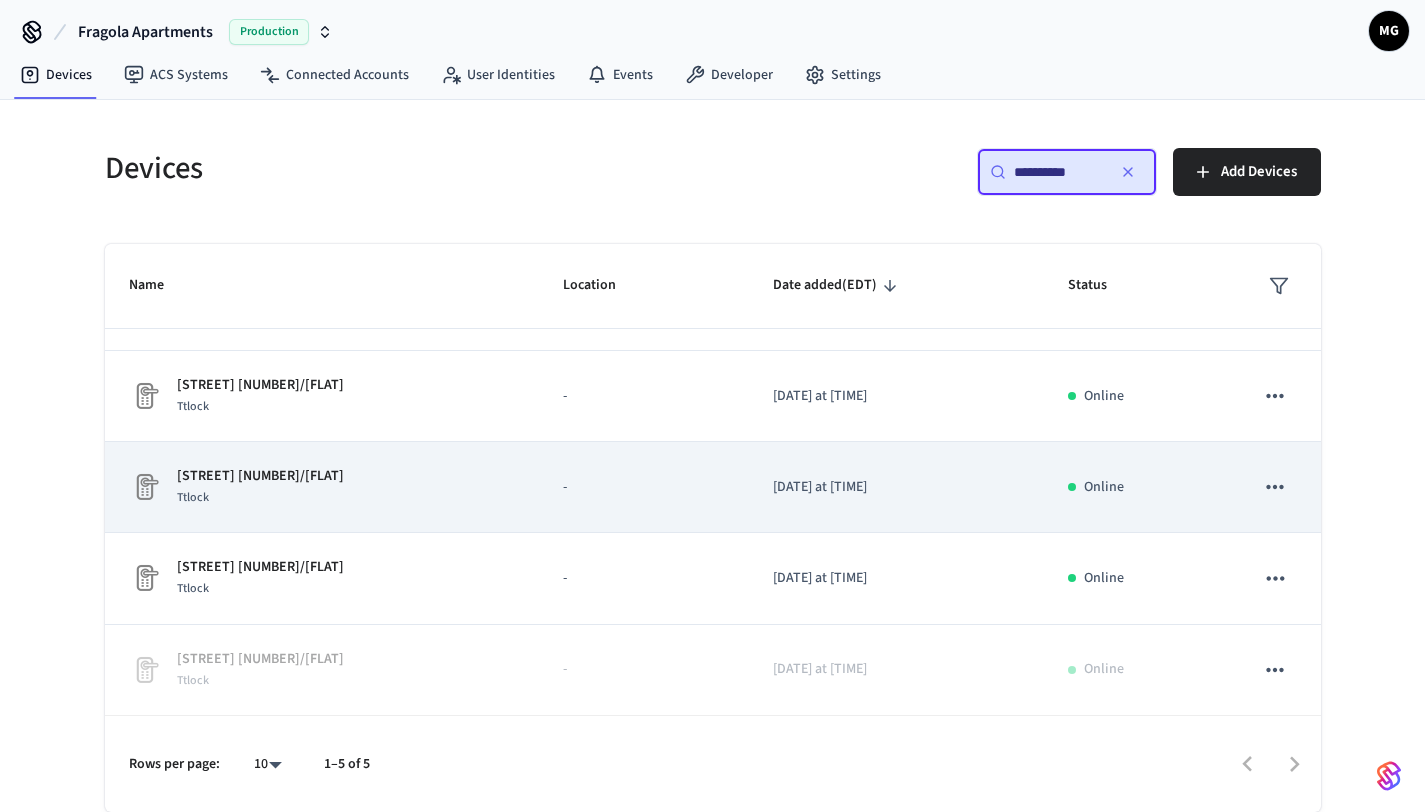 click 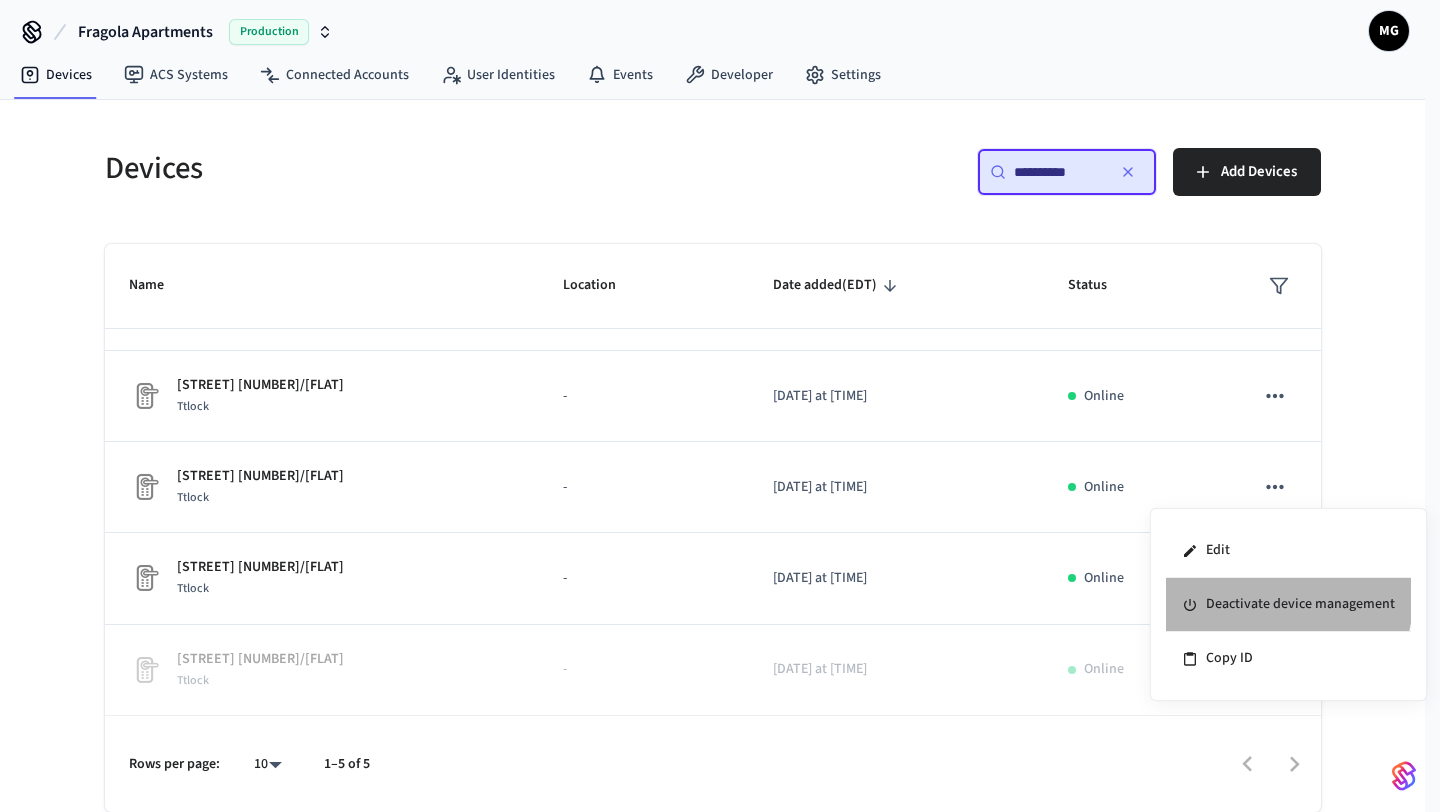 click on "Deactivate device management" at bounding box center (1288, 605) 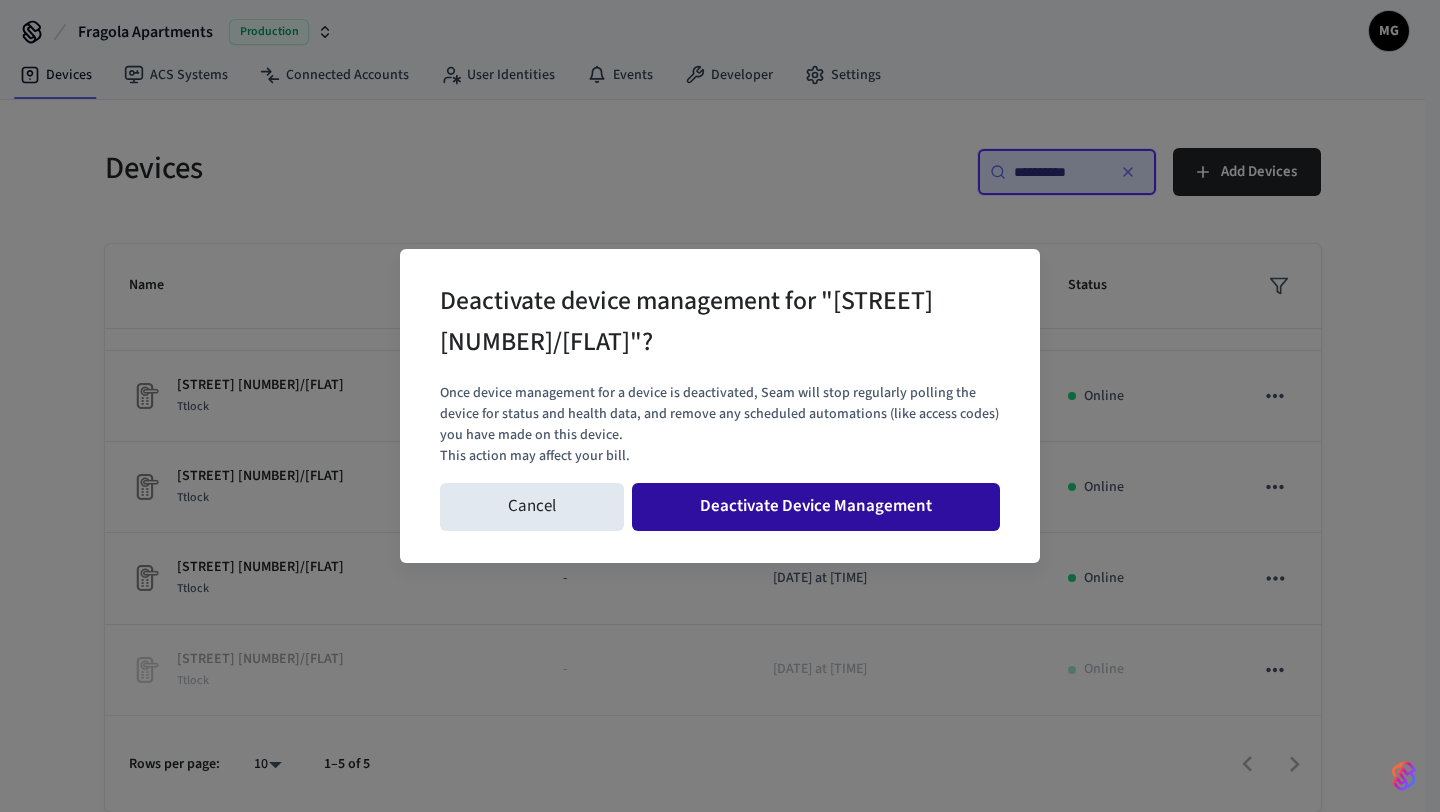 click on "Deactivate Device Management" at bounding box center (816, 507) 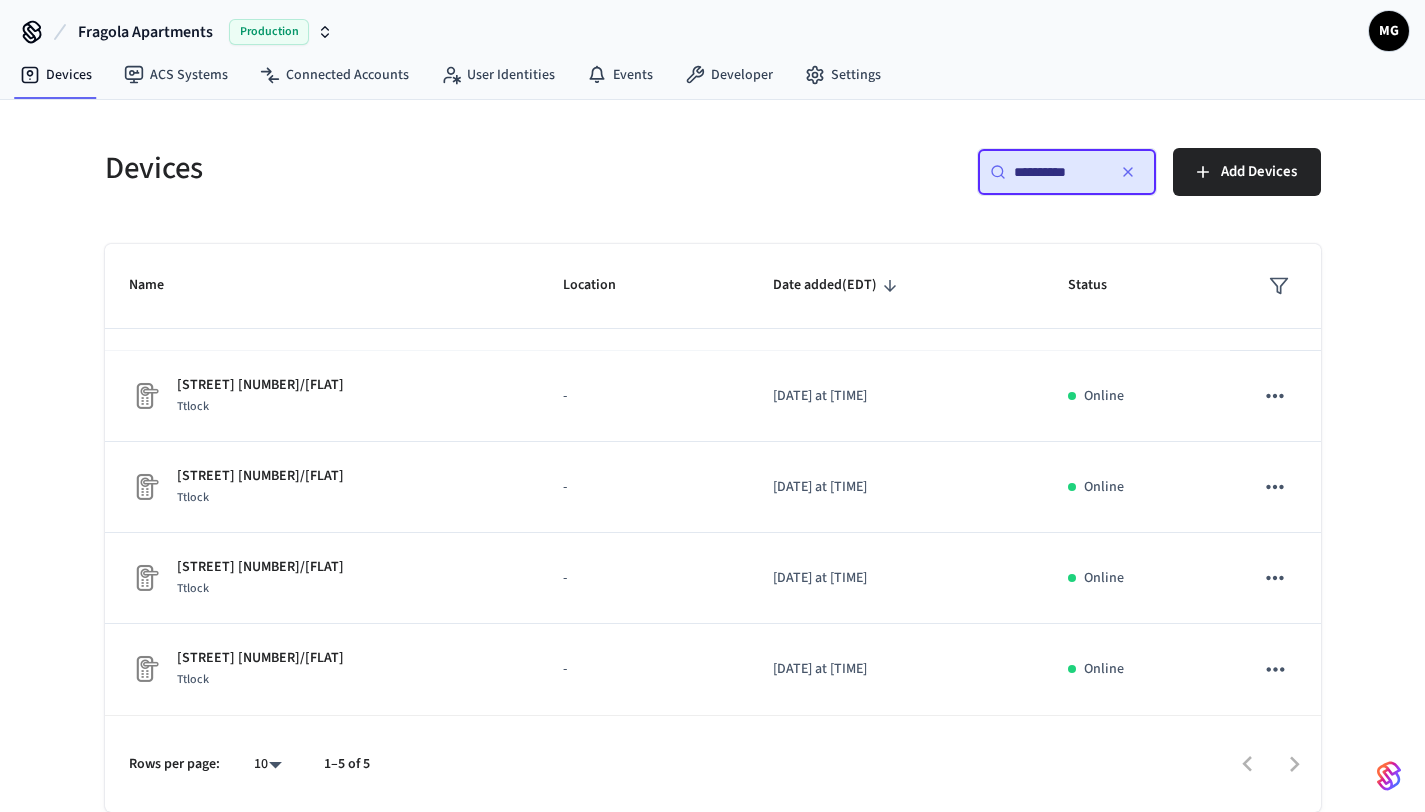 scroll, scrollTop: 160, scrollLeft: 0, axis: vertical 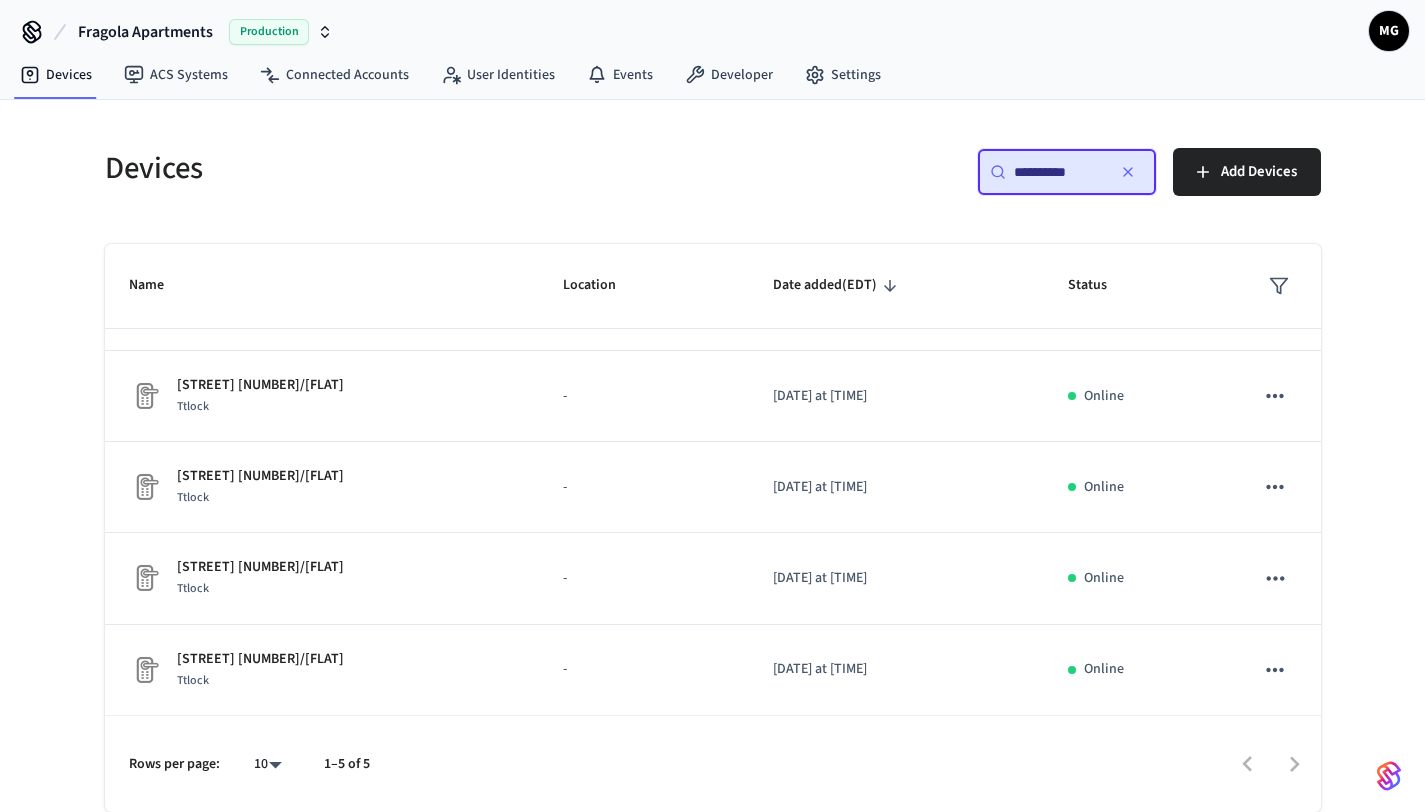 click on "**********" at bounding box center [1059, 172] 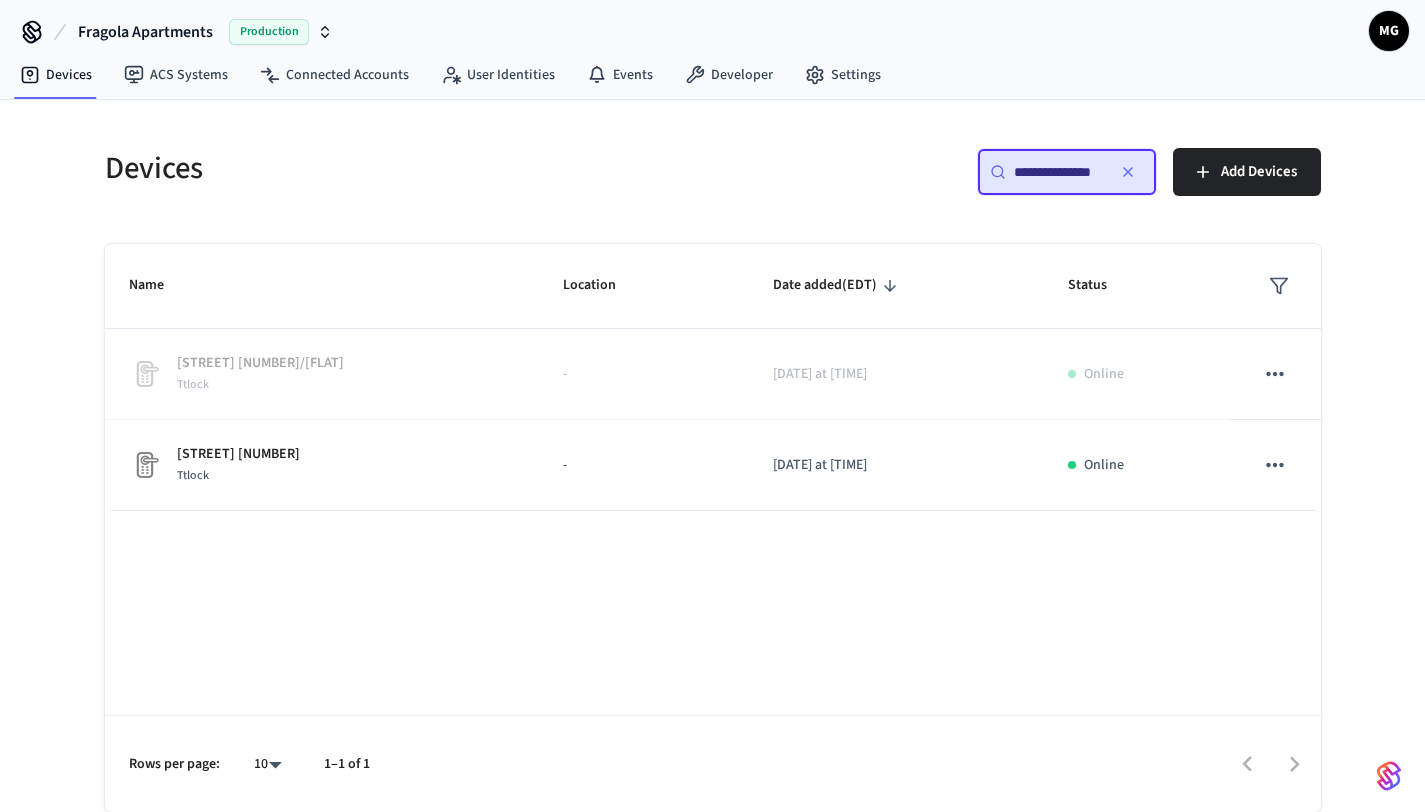 scroll, scrollTop: 0, scrollLeft: 3, axis: horizontal 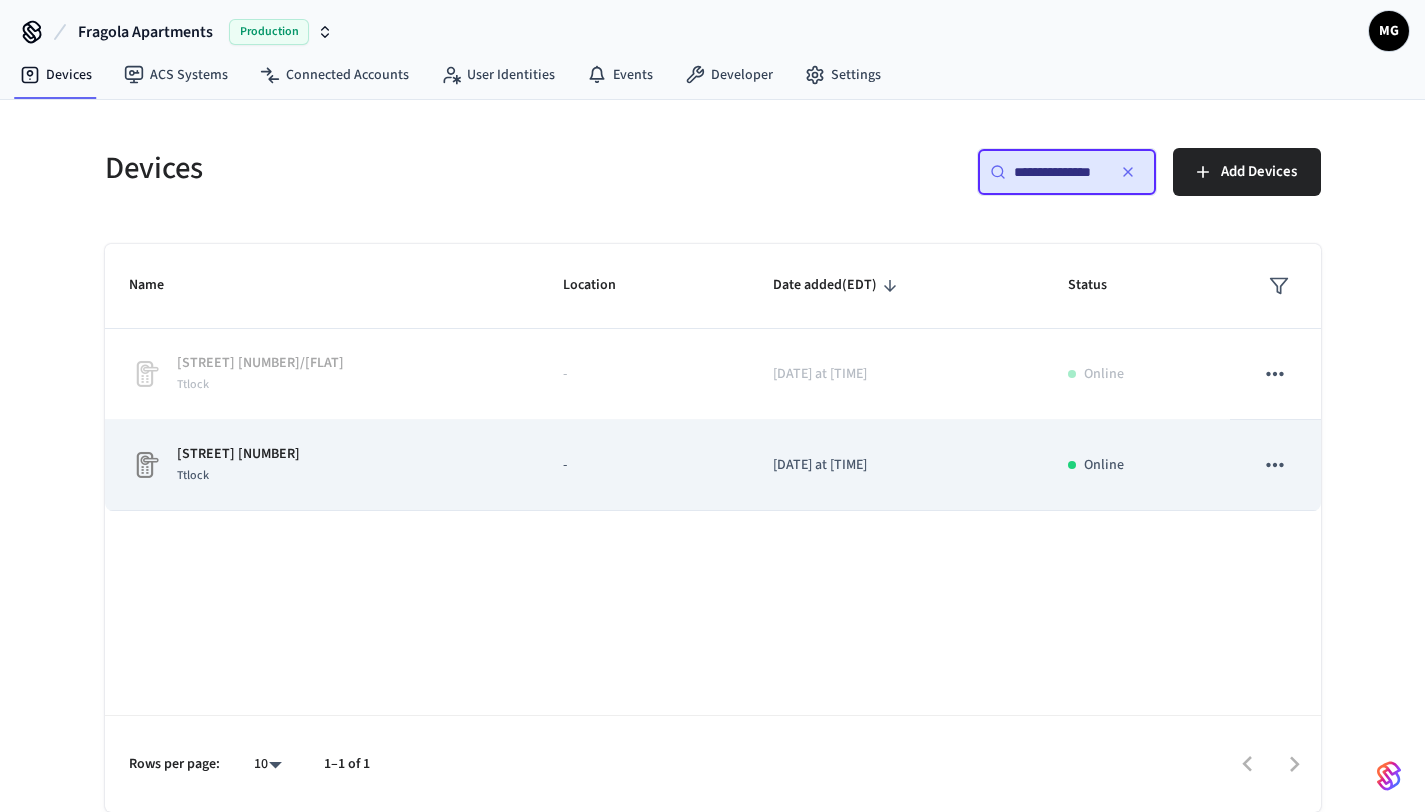 click 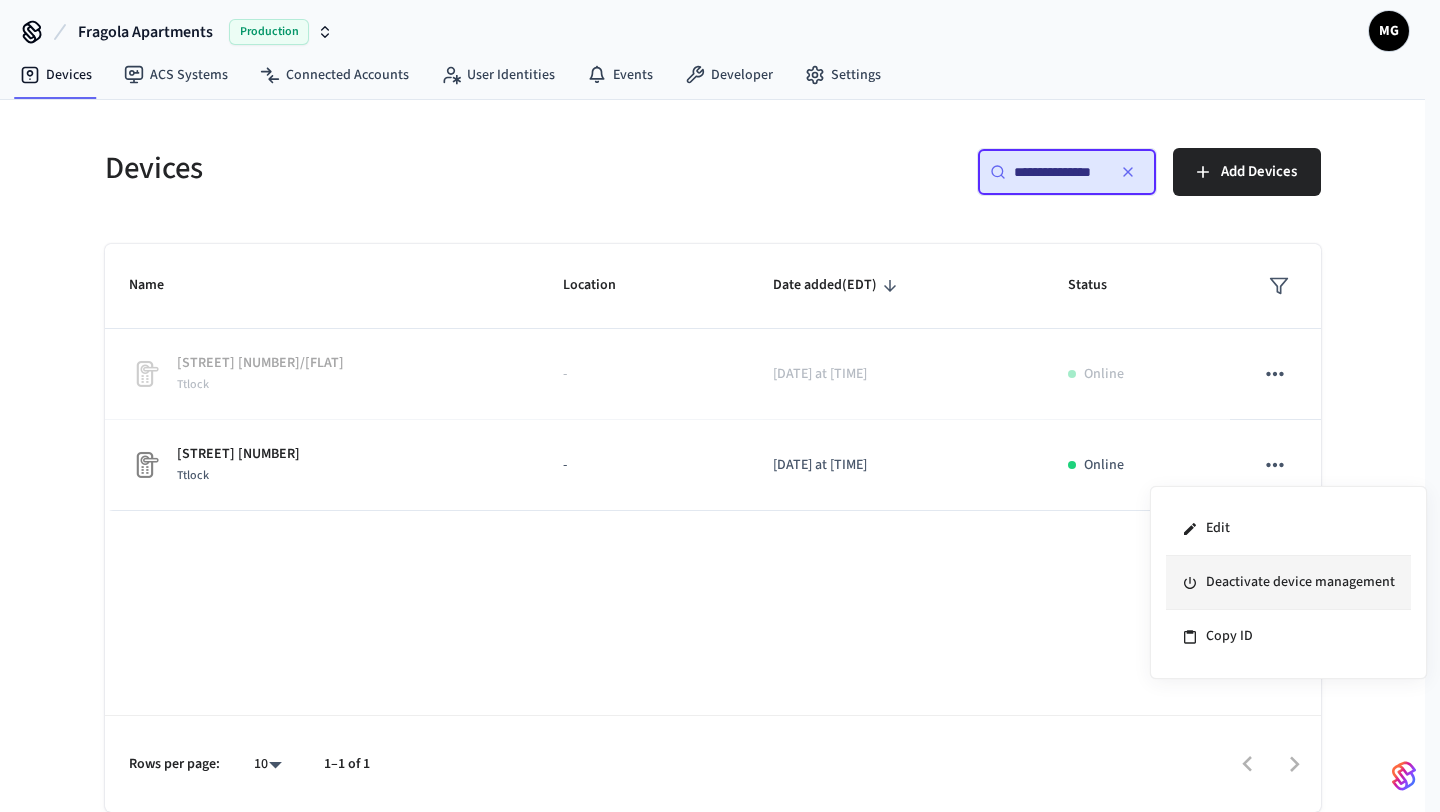 click on "Deactivate device management" at bounding box center [1288, 583] 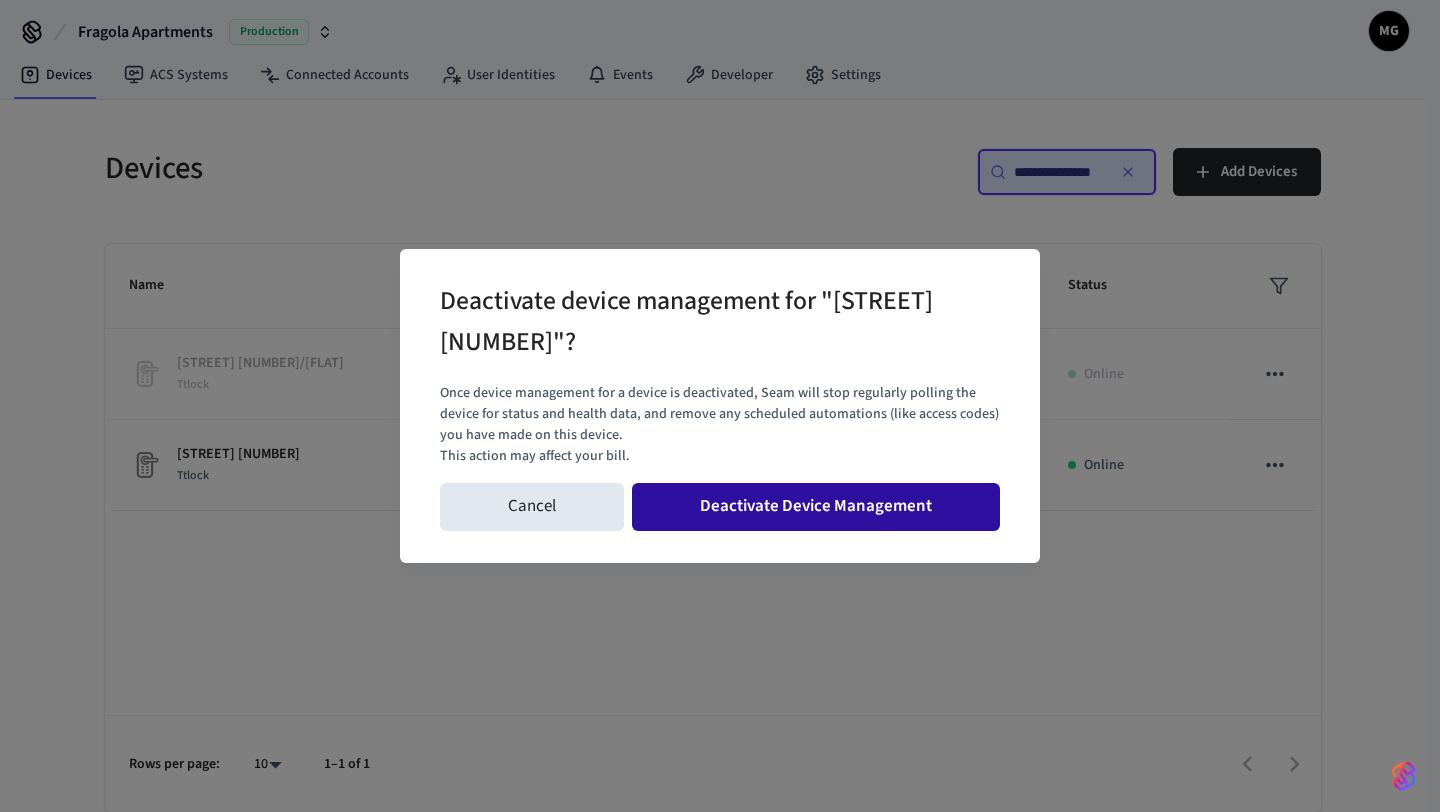 click on "Deactivate Device Management" at bounding box center [816, 507] 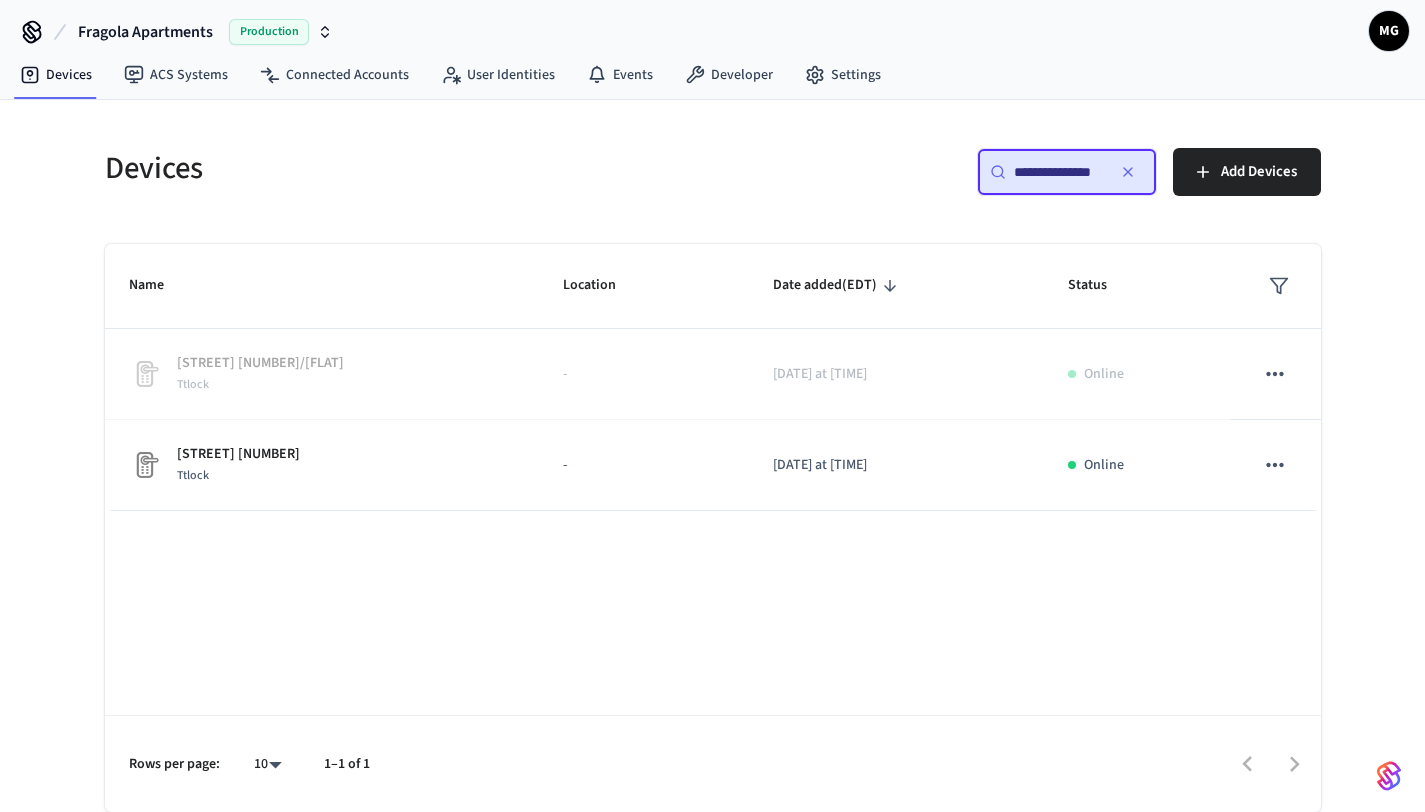 click on "**********" at bounding box center (1059, 172) 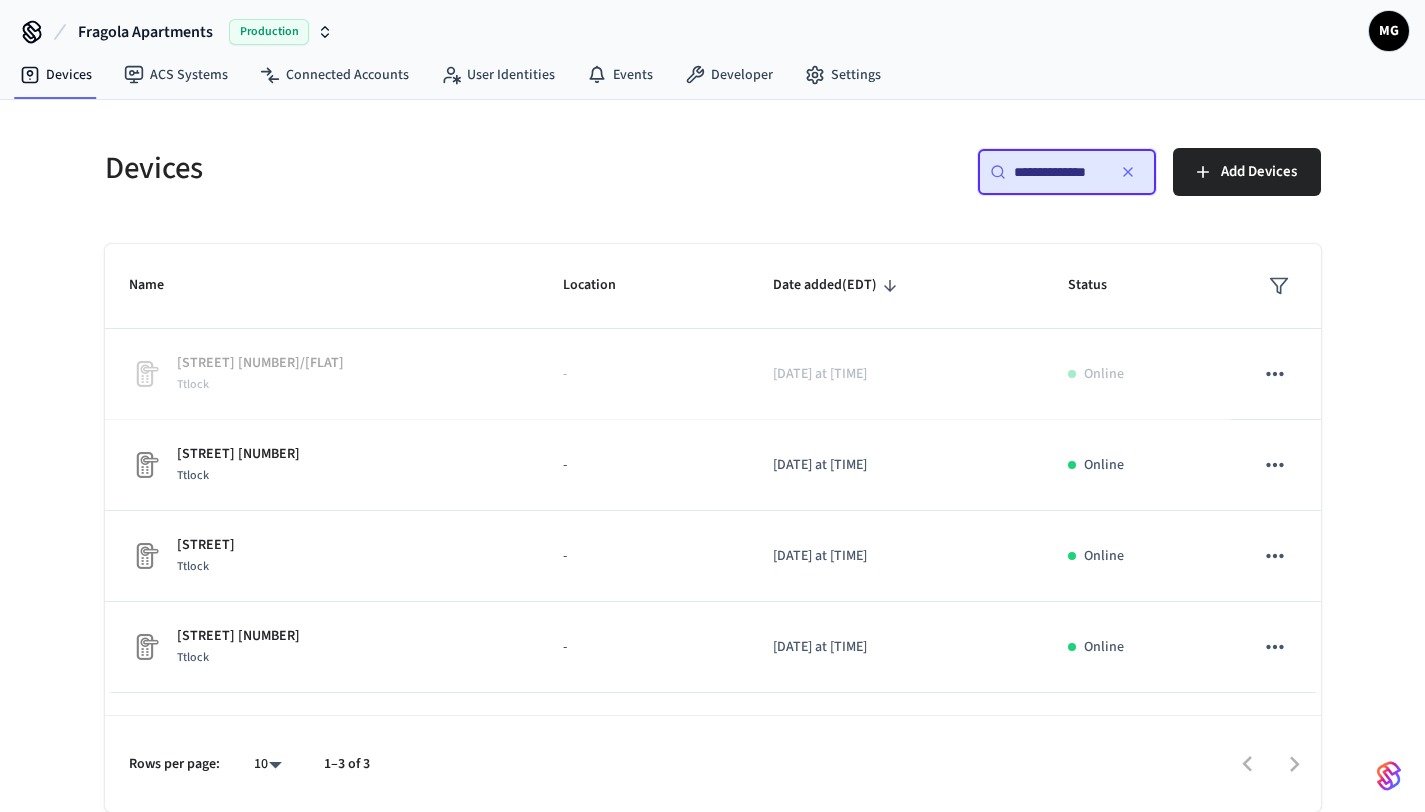 scroll, scrollTop: 0, scrollLeft: 0, axis: both 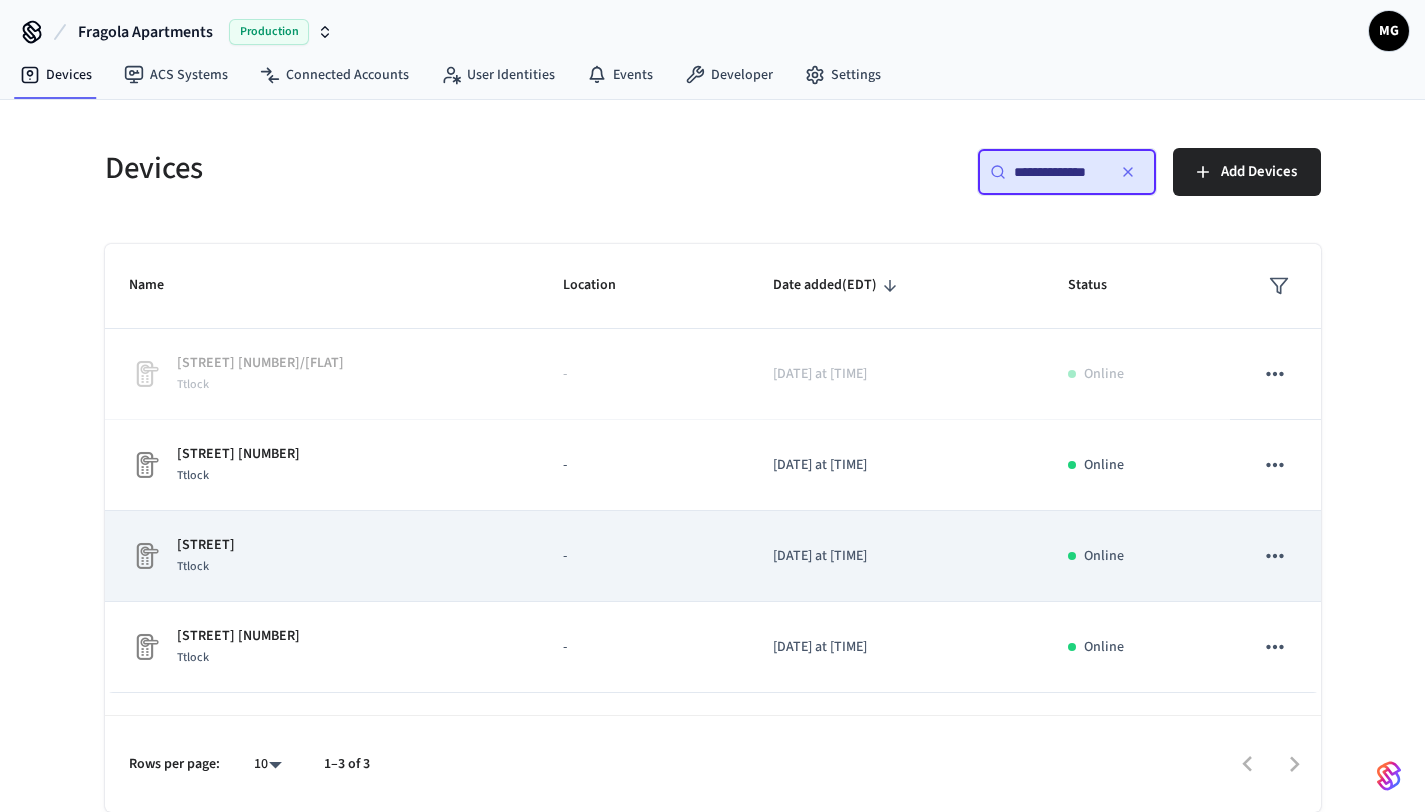 click 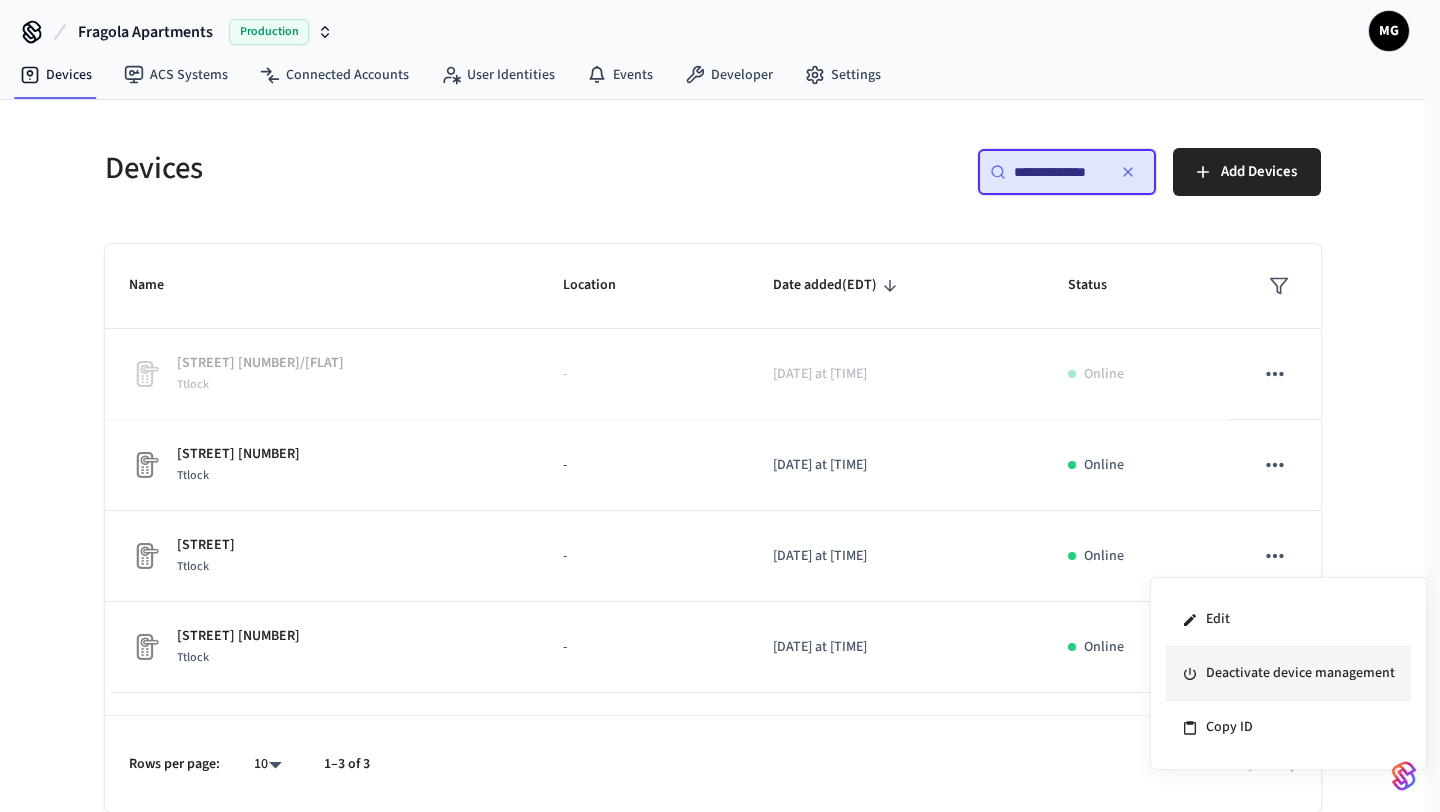 click on "Deactivate device management" at bounding box center (1288, 674) 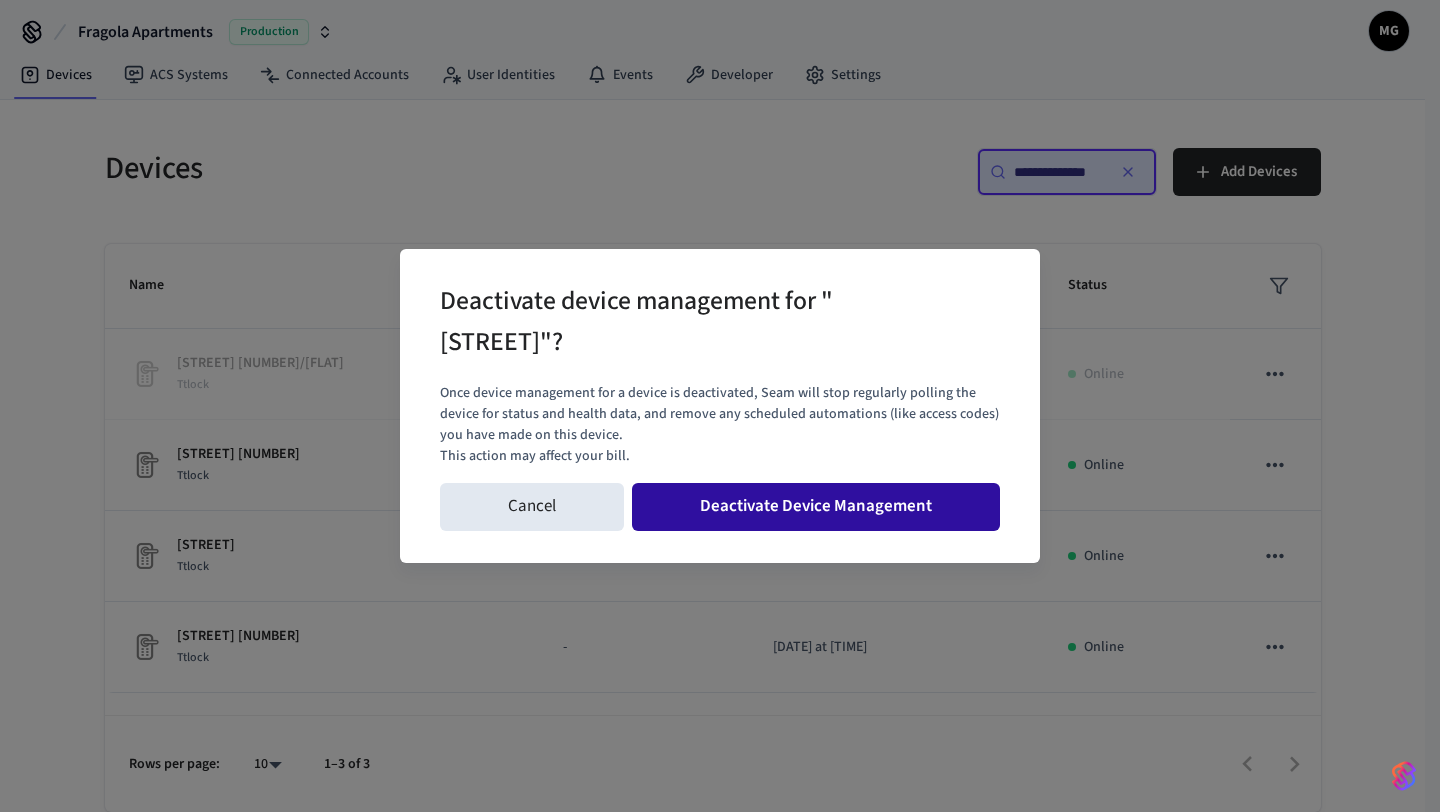 click on "Deactivate Device Management" at bounding box center (816, 507) 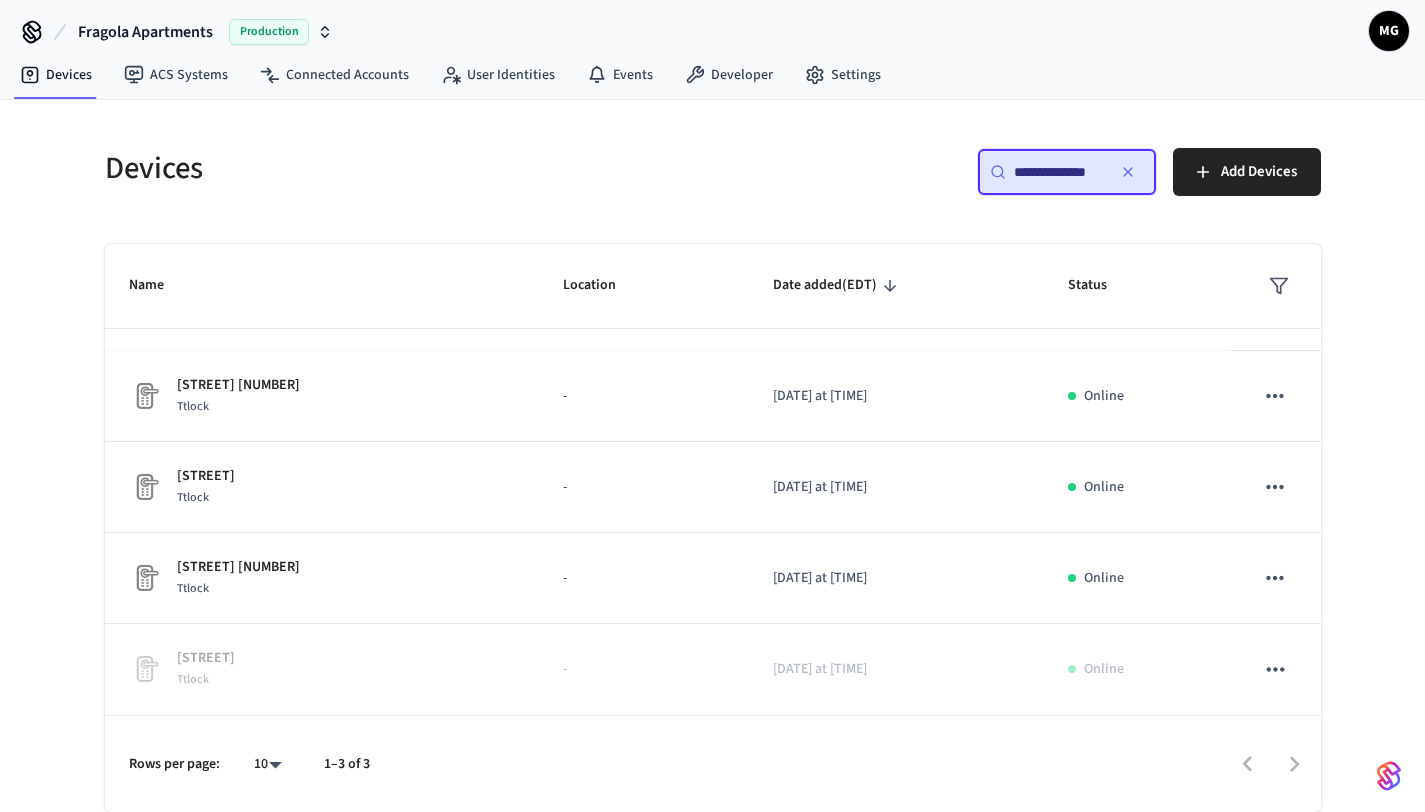 scroll, scrollTop: 0, scrollLeft: 0, axis: both 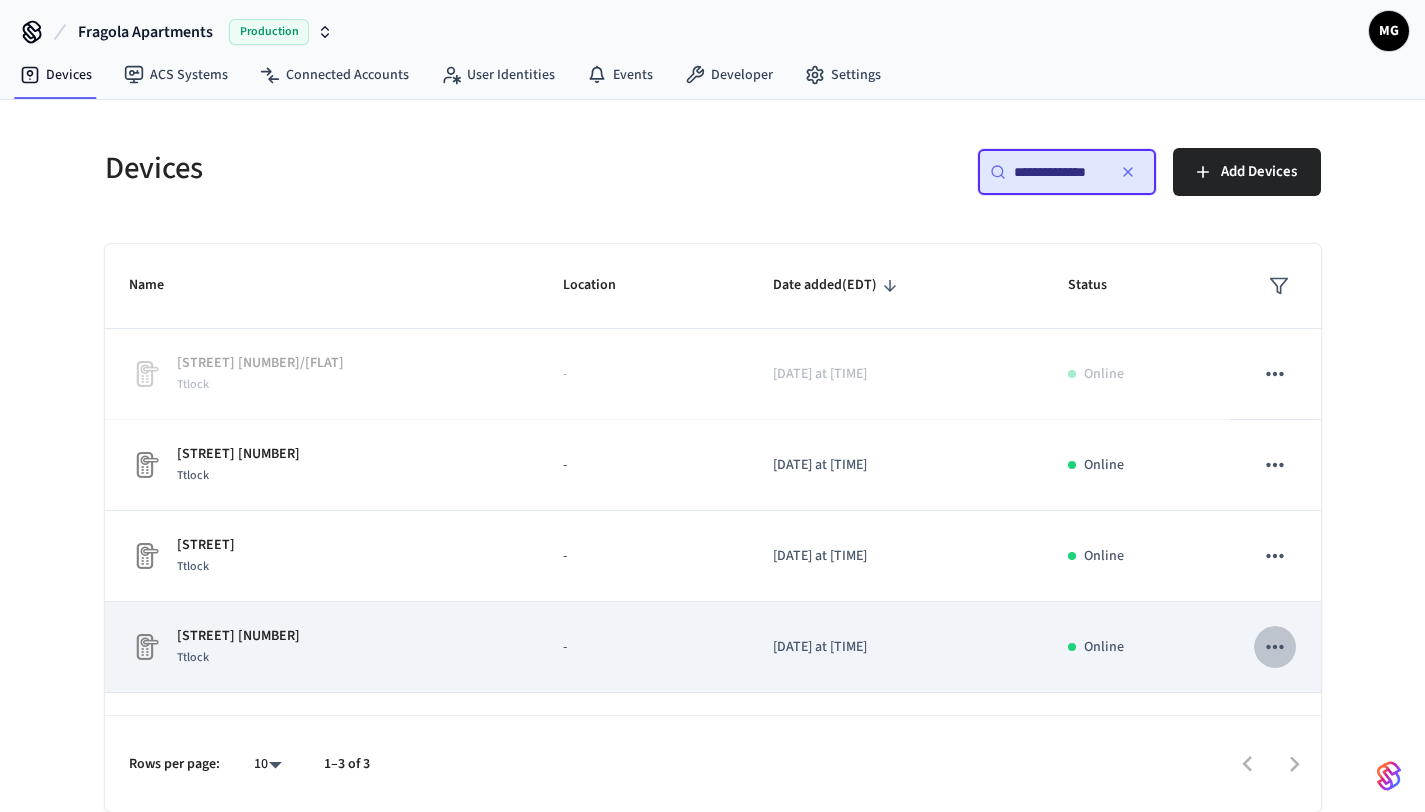 click at bounding box center (1275, 647) 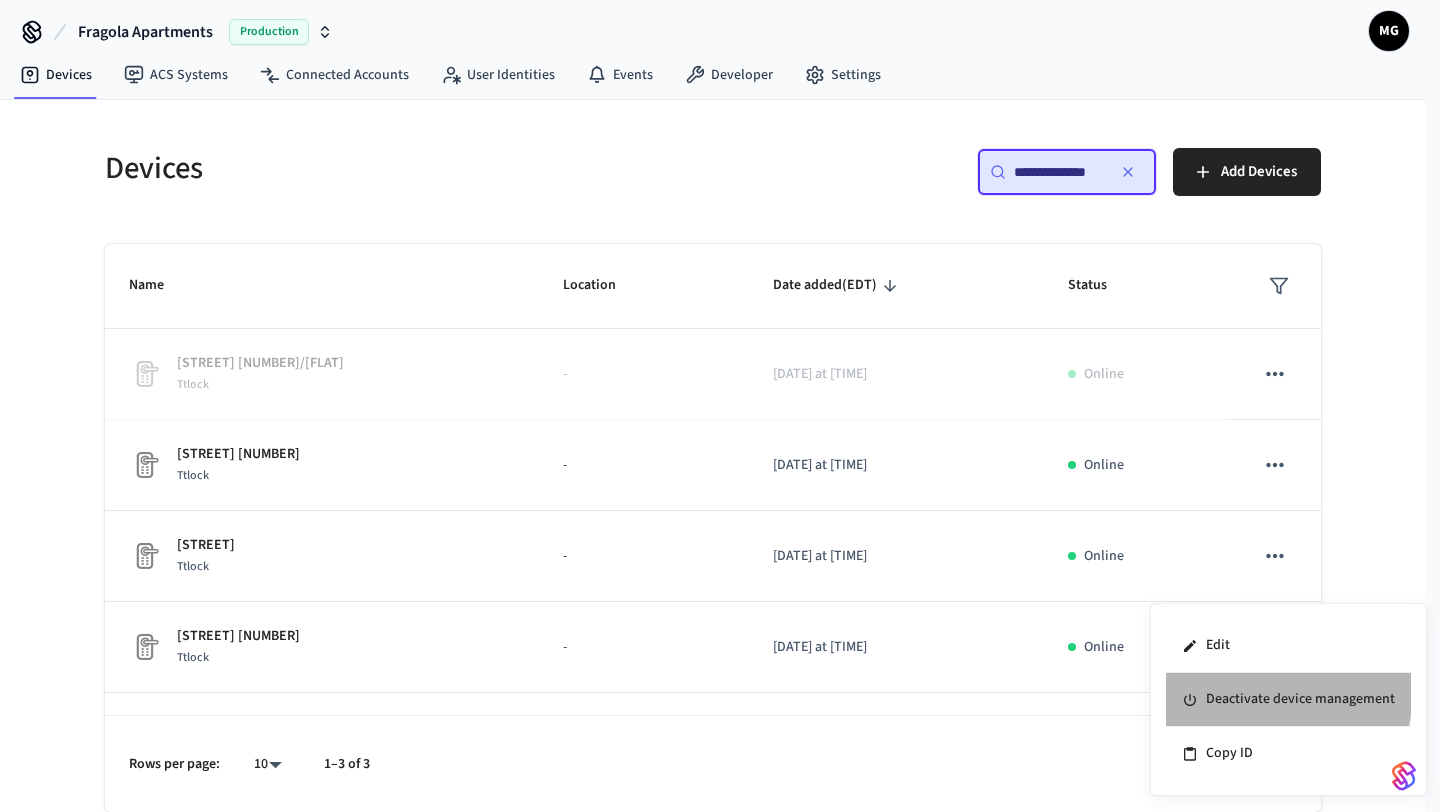 click on "Deactivate device management" at bounding box center (1288, 700) 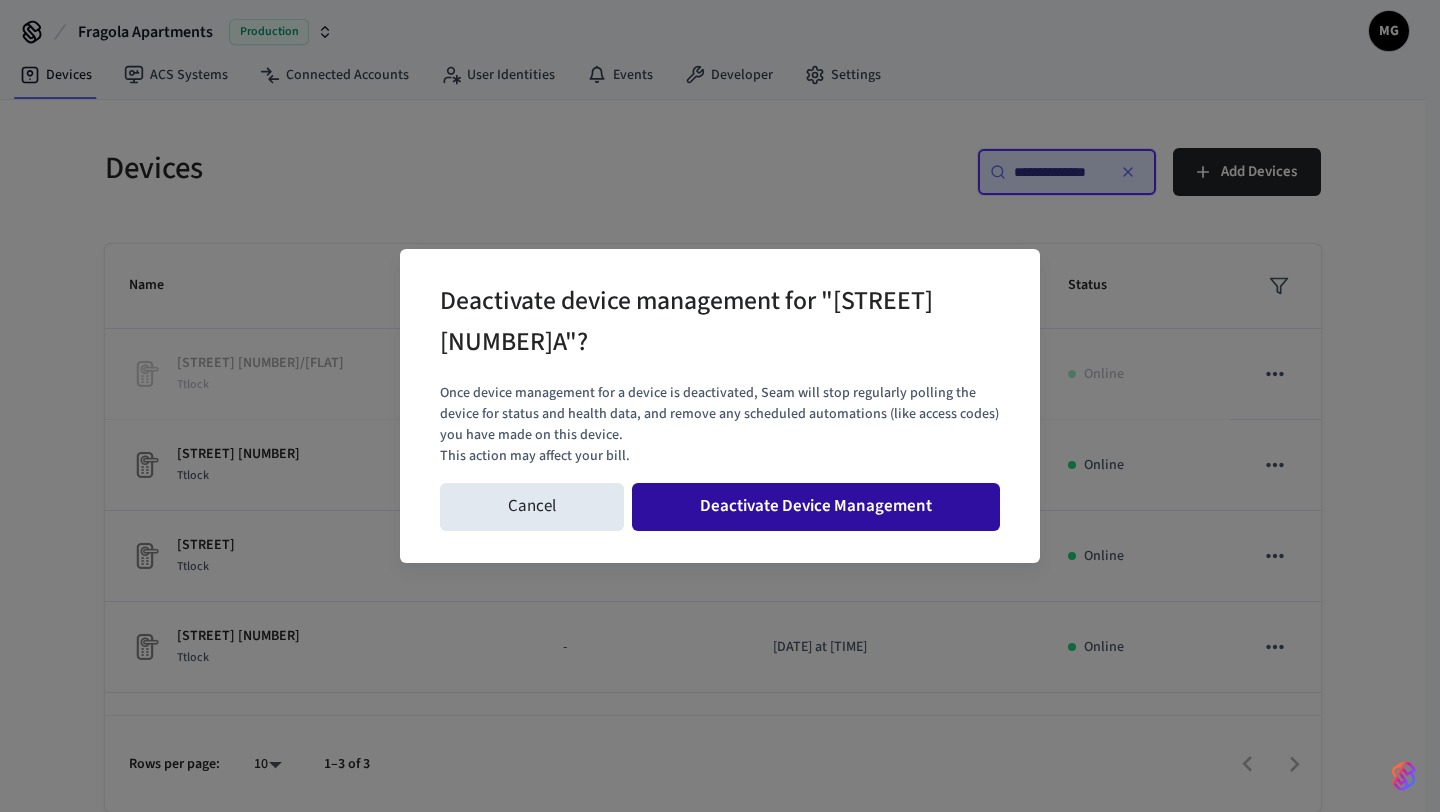 click on "Deactivate Device Management" at bounding box center [816, 507] 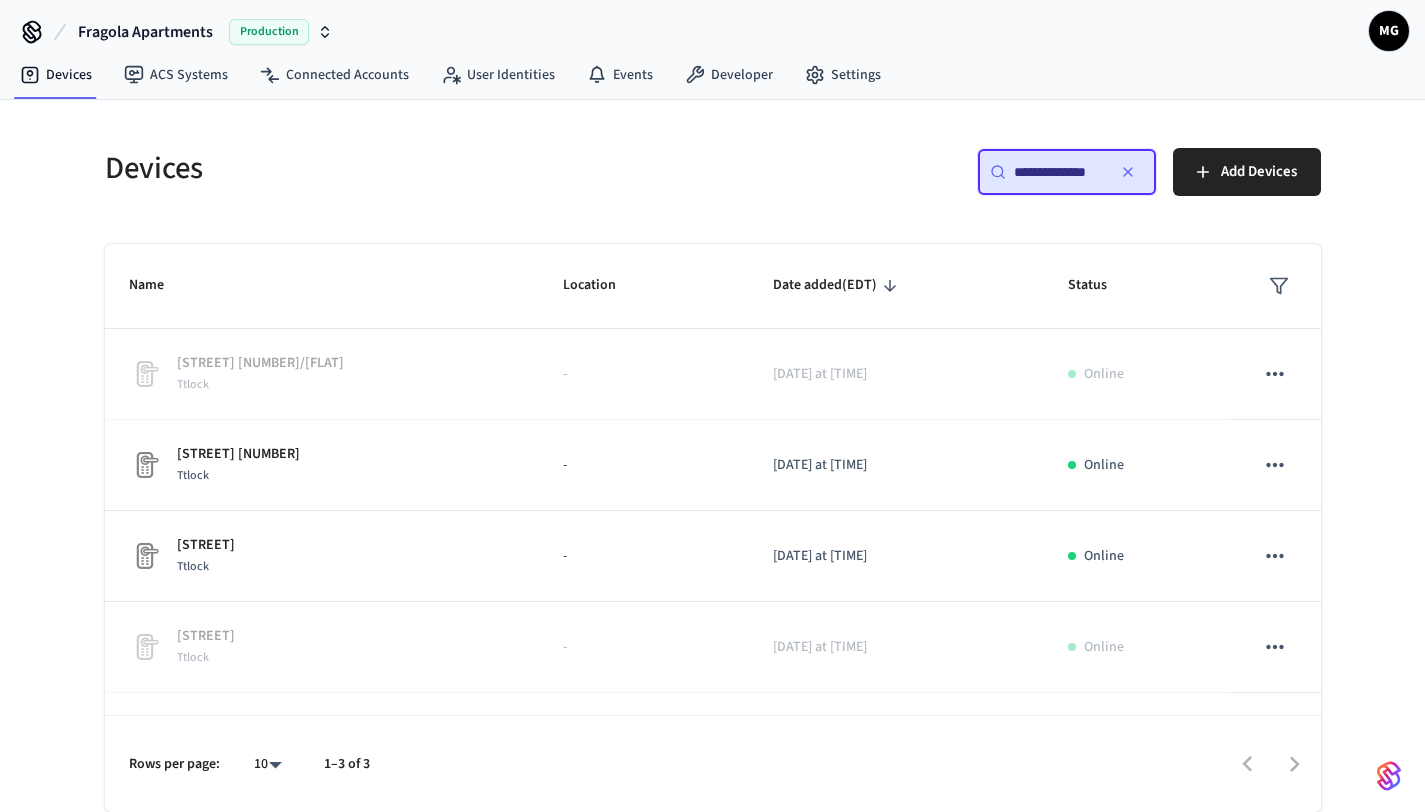 click on "**********" at bounding box center (1059, 172) 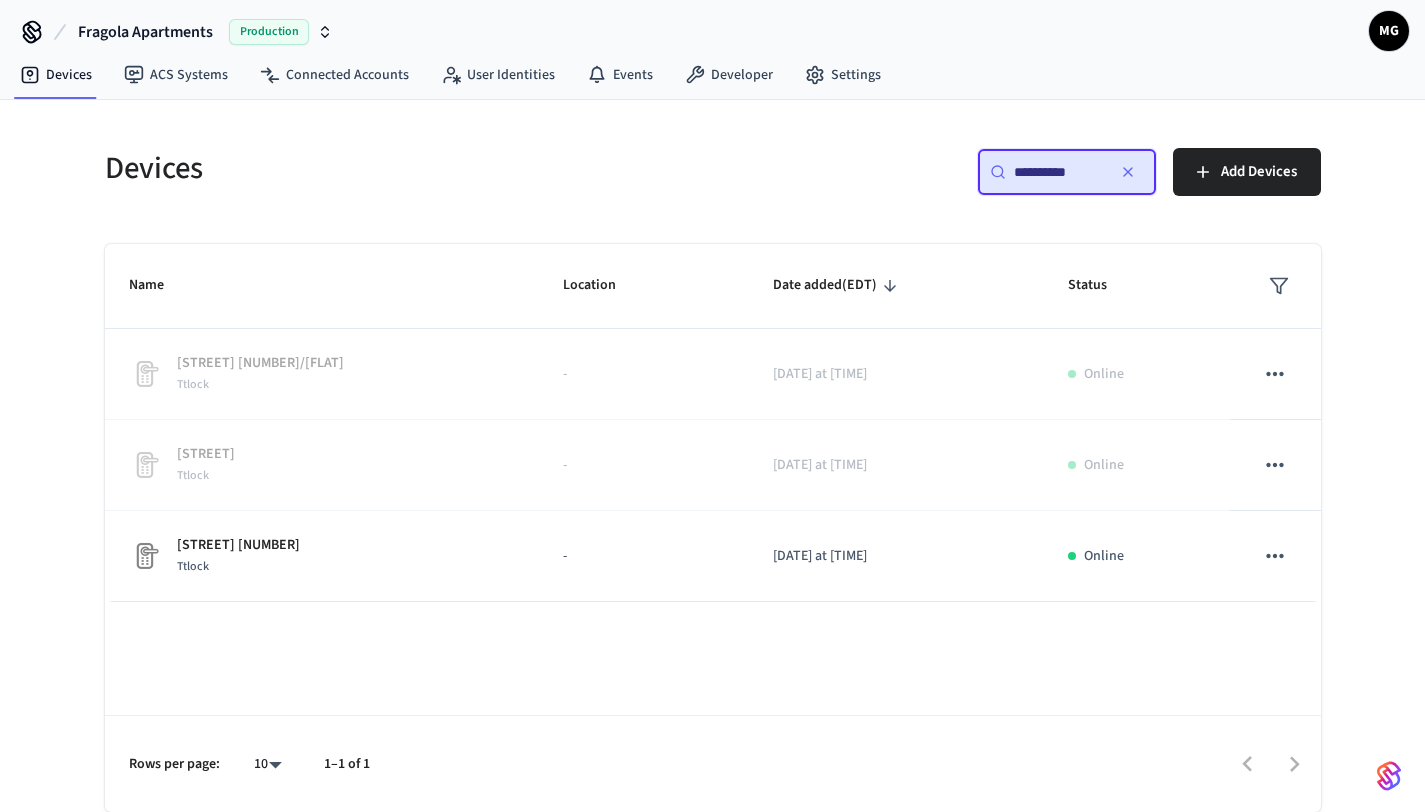 type on "**********" 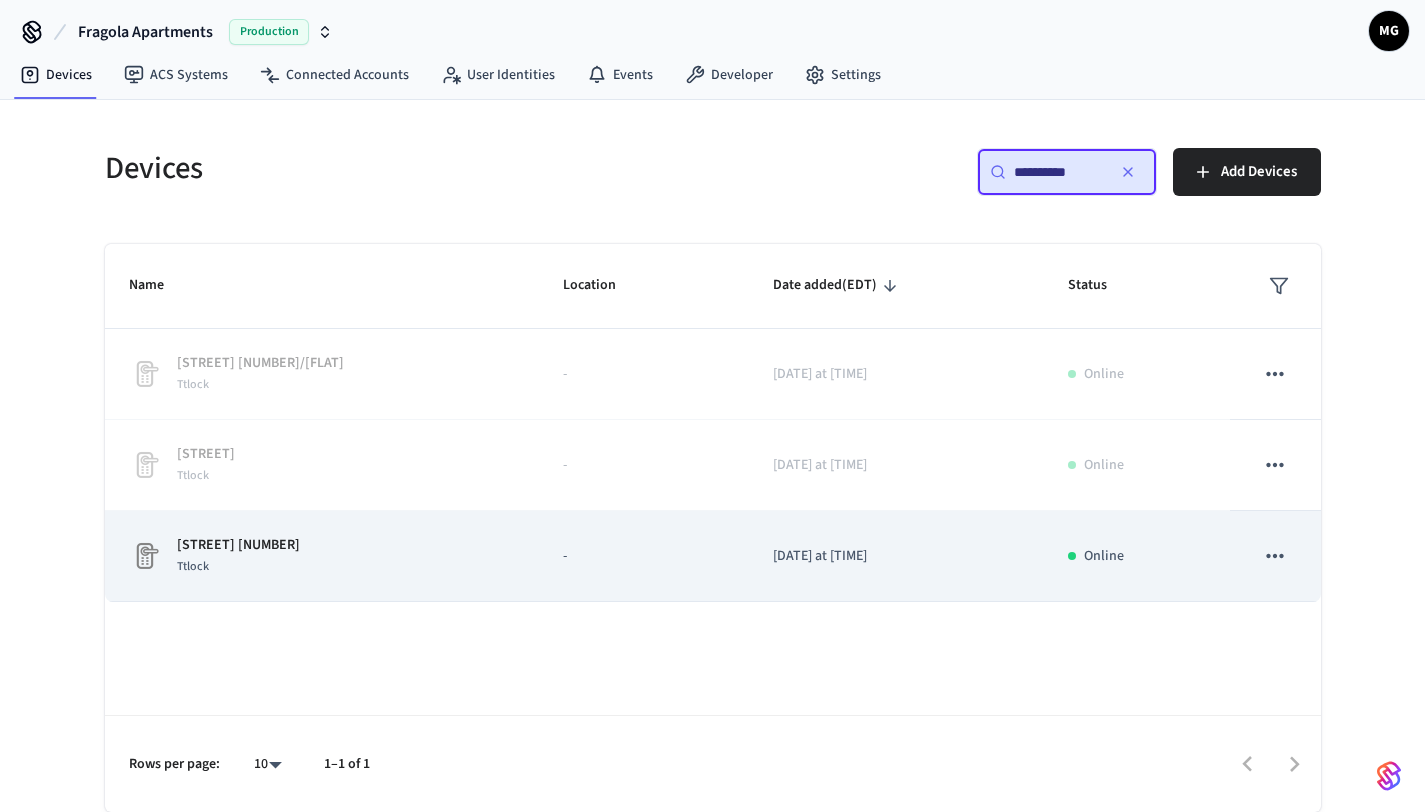 click 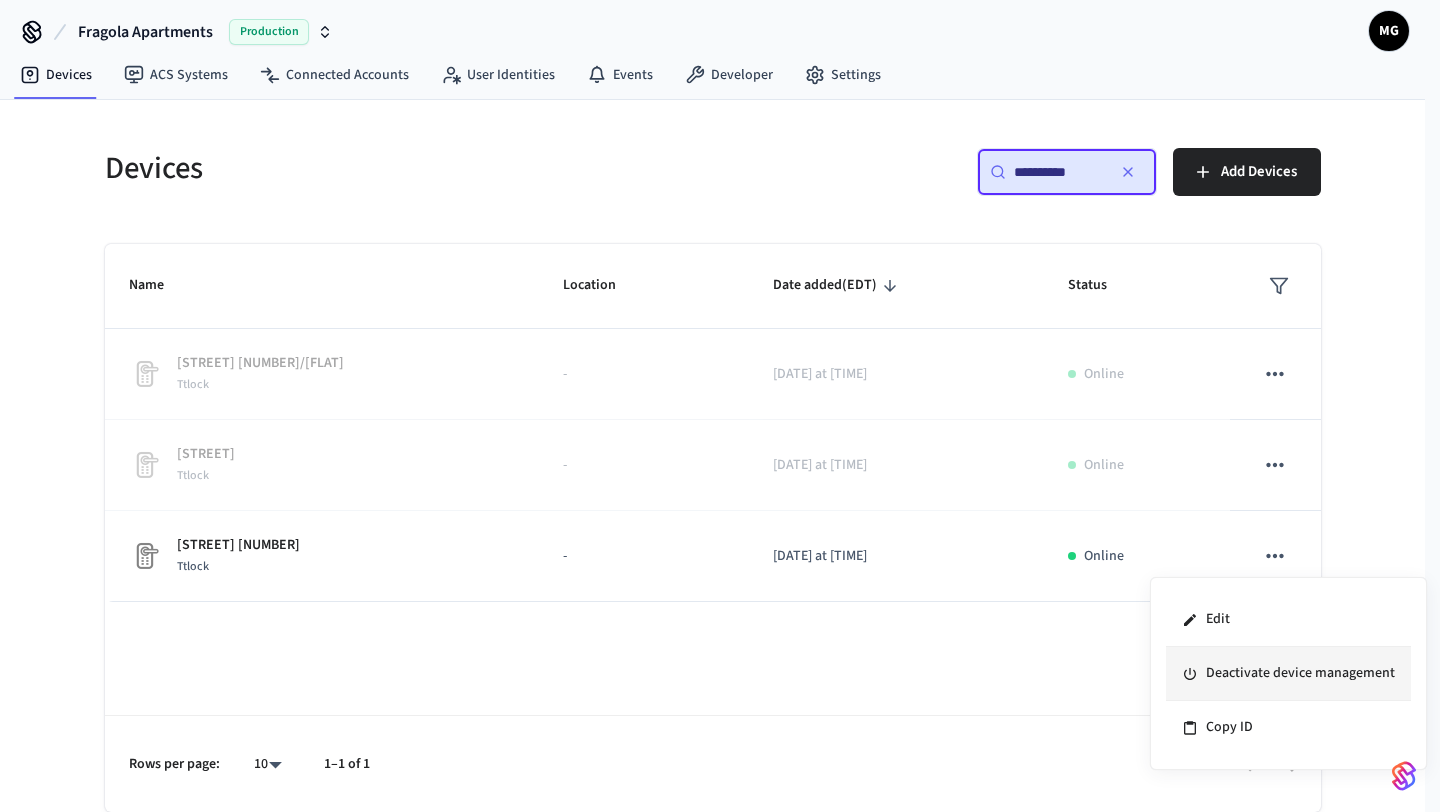 click on "Deactivate device management" at bounding box center [1288, 674] 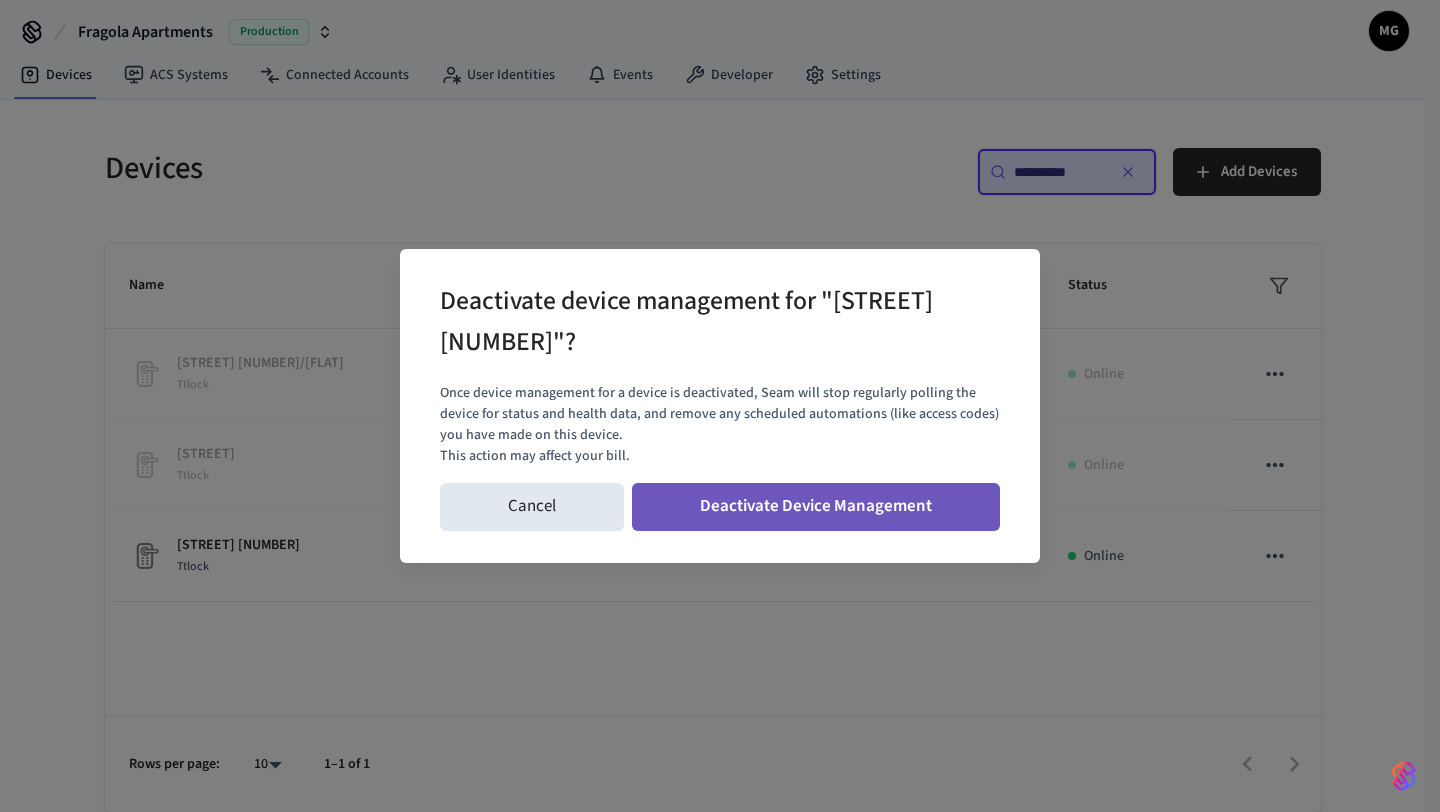 click on "Deactivate Device Management" at bounding box center (816, 507) 